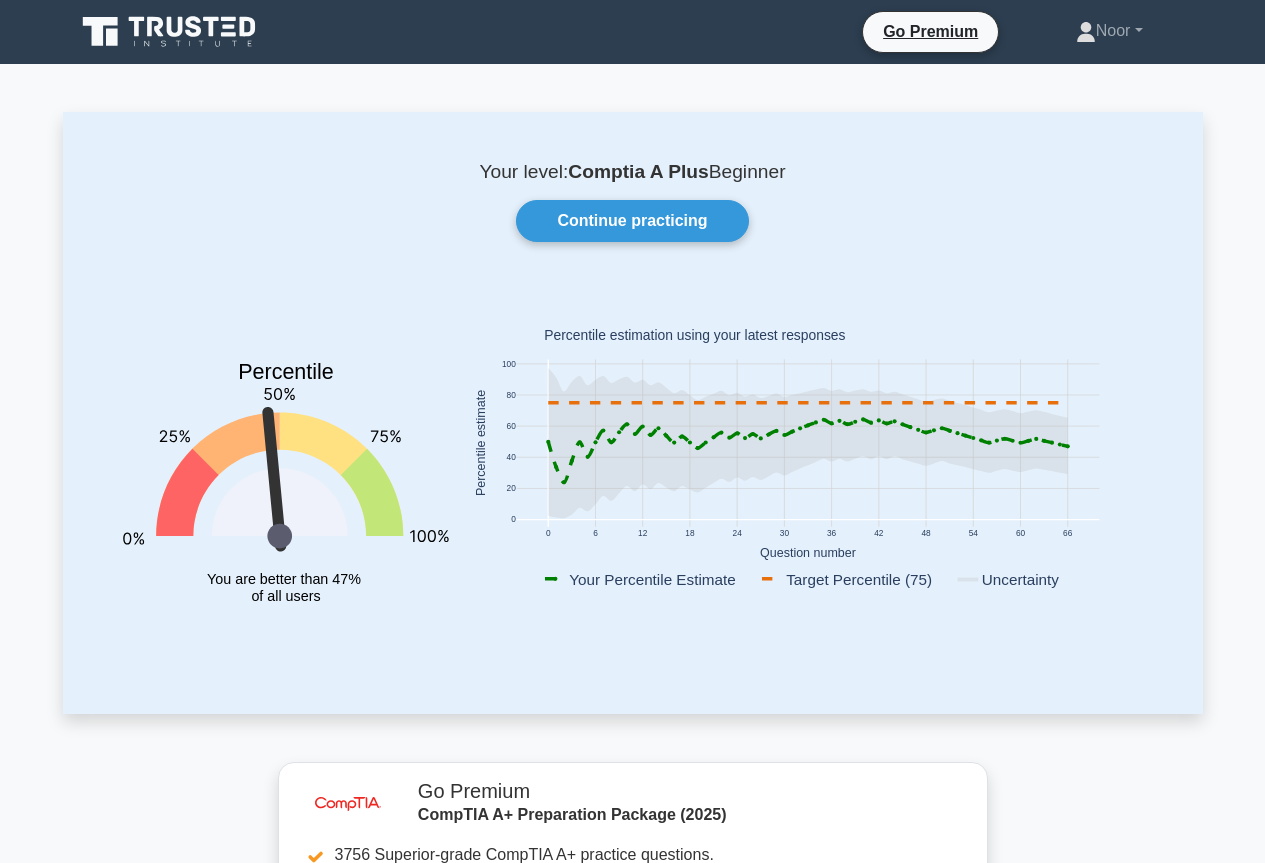 scroll, scrollTop: 0, scrollLeft: 0, axis: both 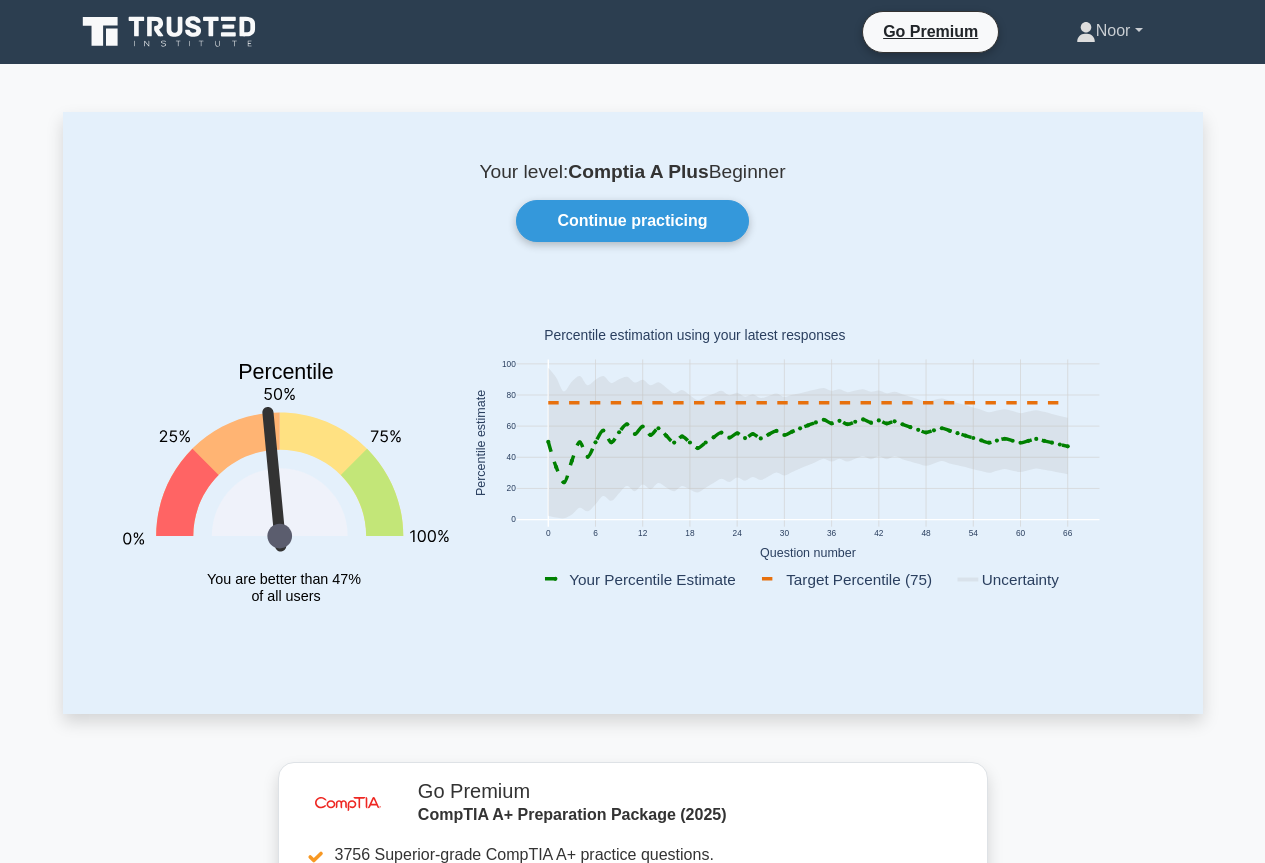 click on "Noor" at bounding box center (1109, 31) 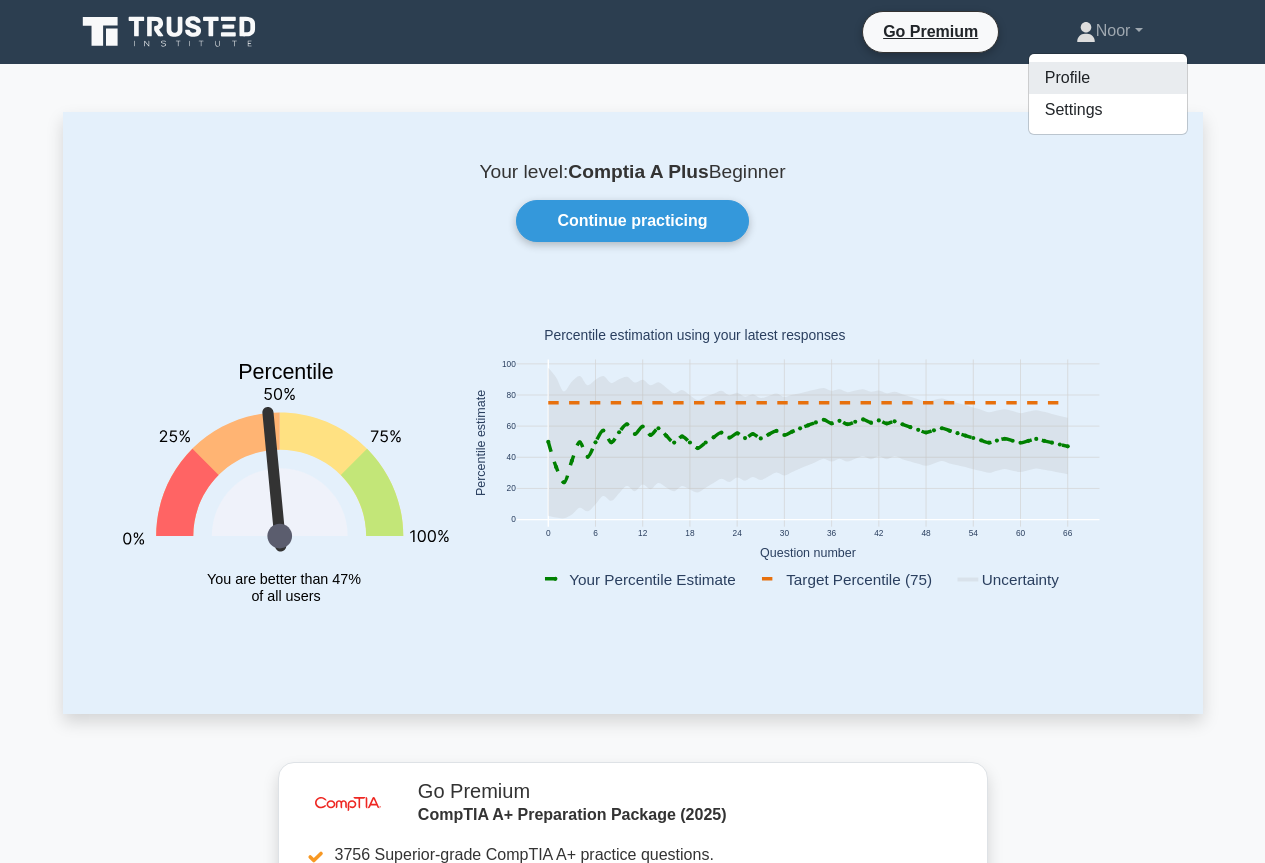 click on "Profile" at bounding box center [1108, 78] 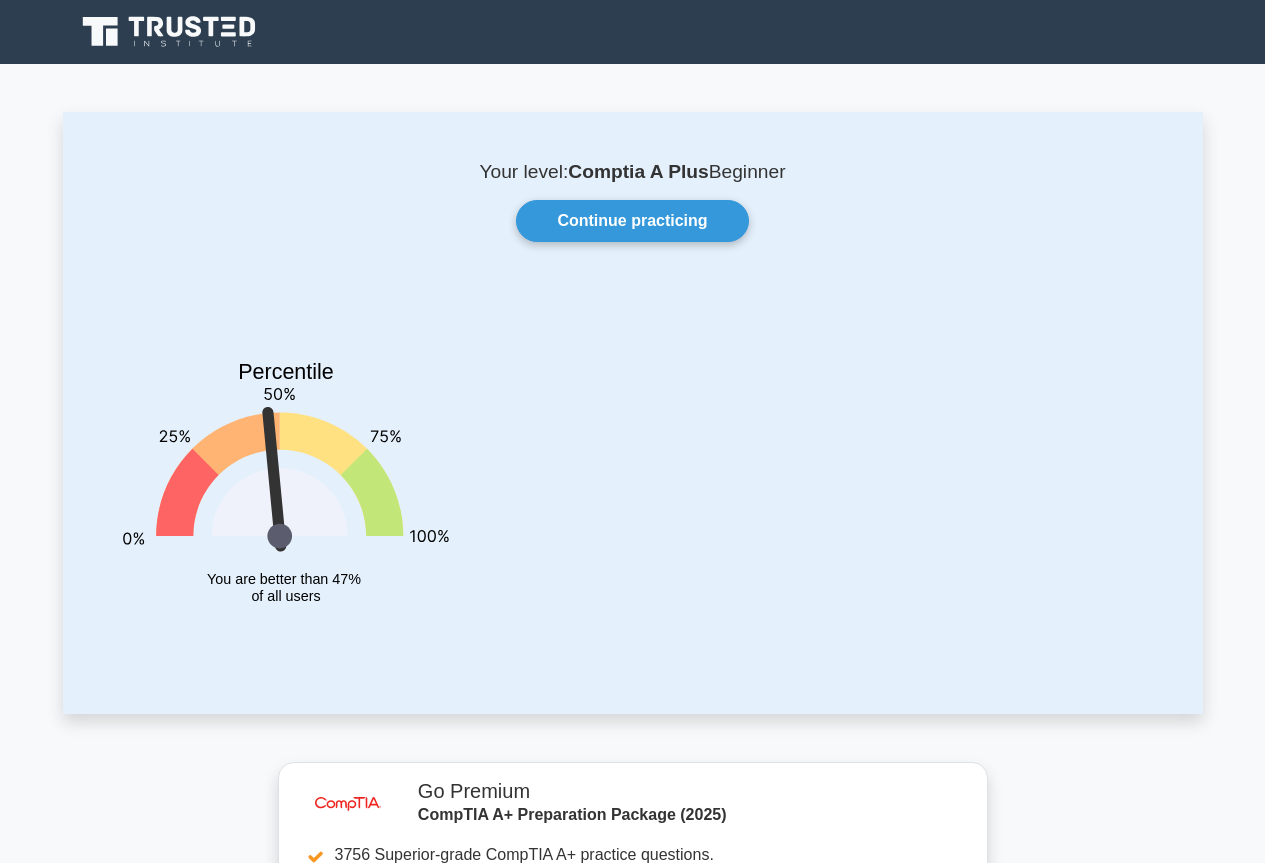scroll, scrollTop: 0, scrollLeft: 0, axis: both 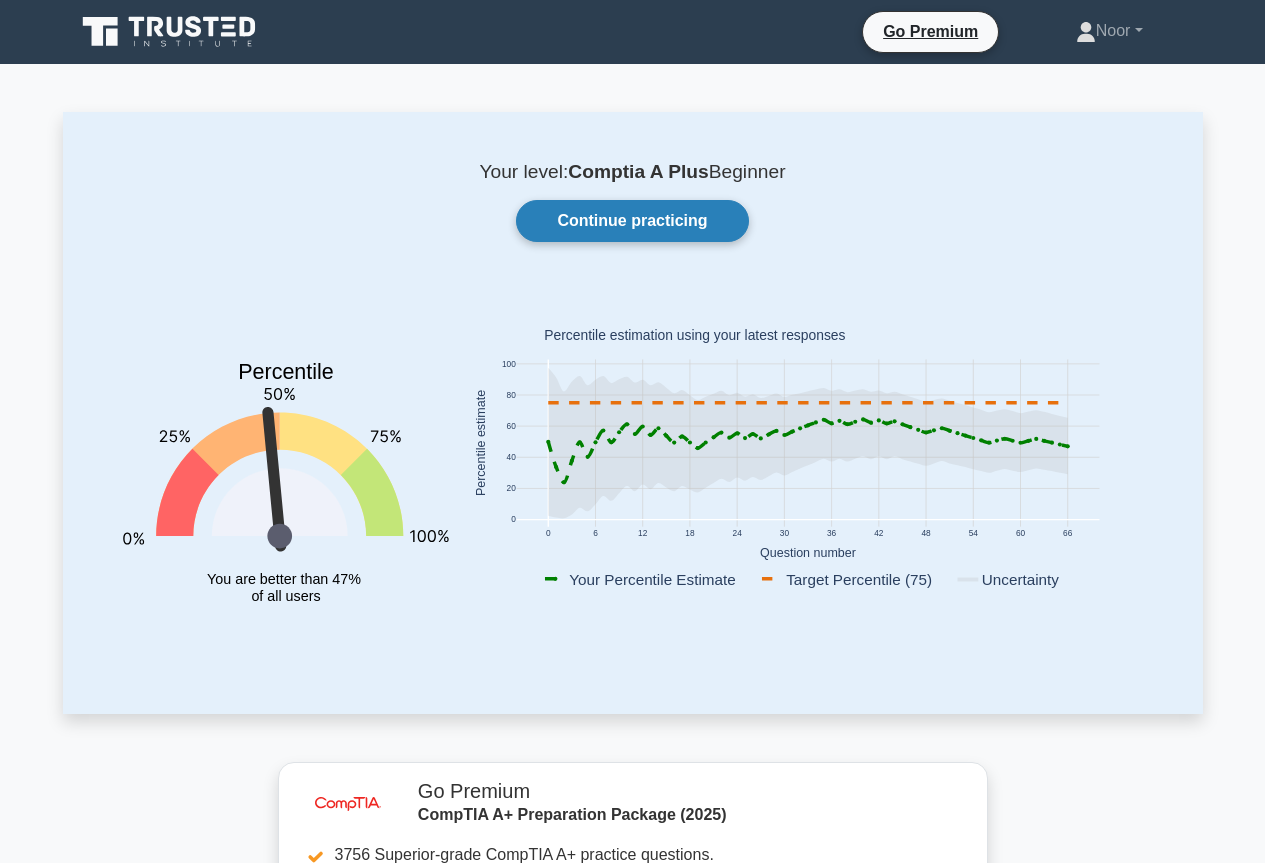 click on "Continue practicing" at bounding box center [632, 221] 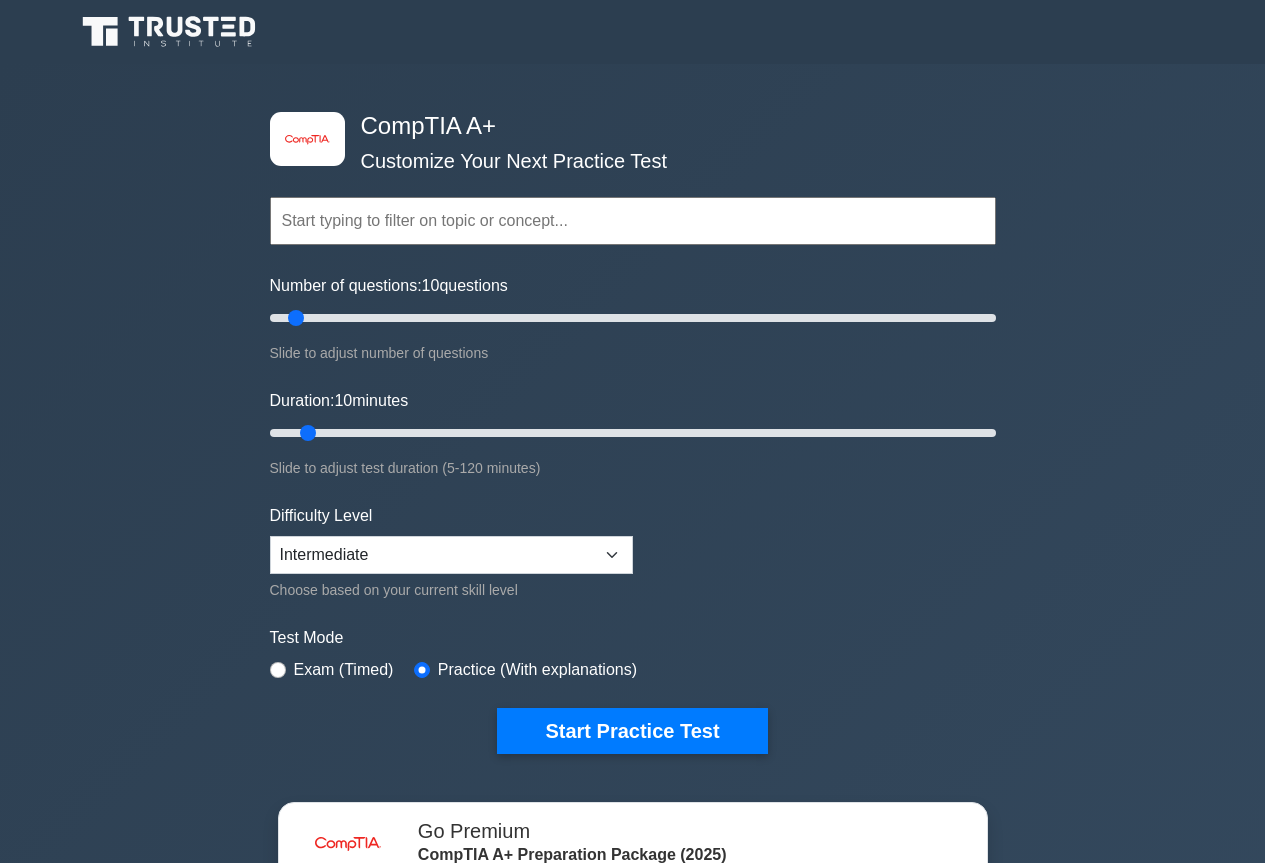 scroll, scrollTop: 0, scrollLeft: 0, axis: both 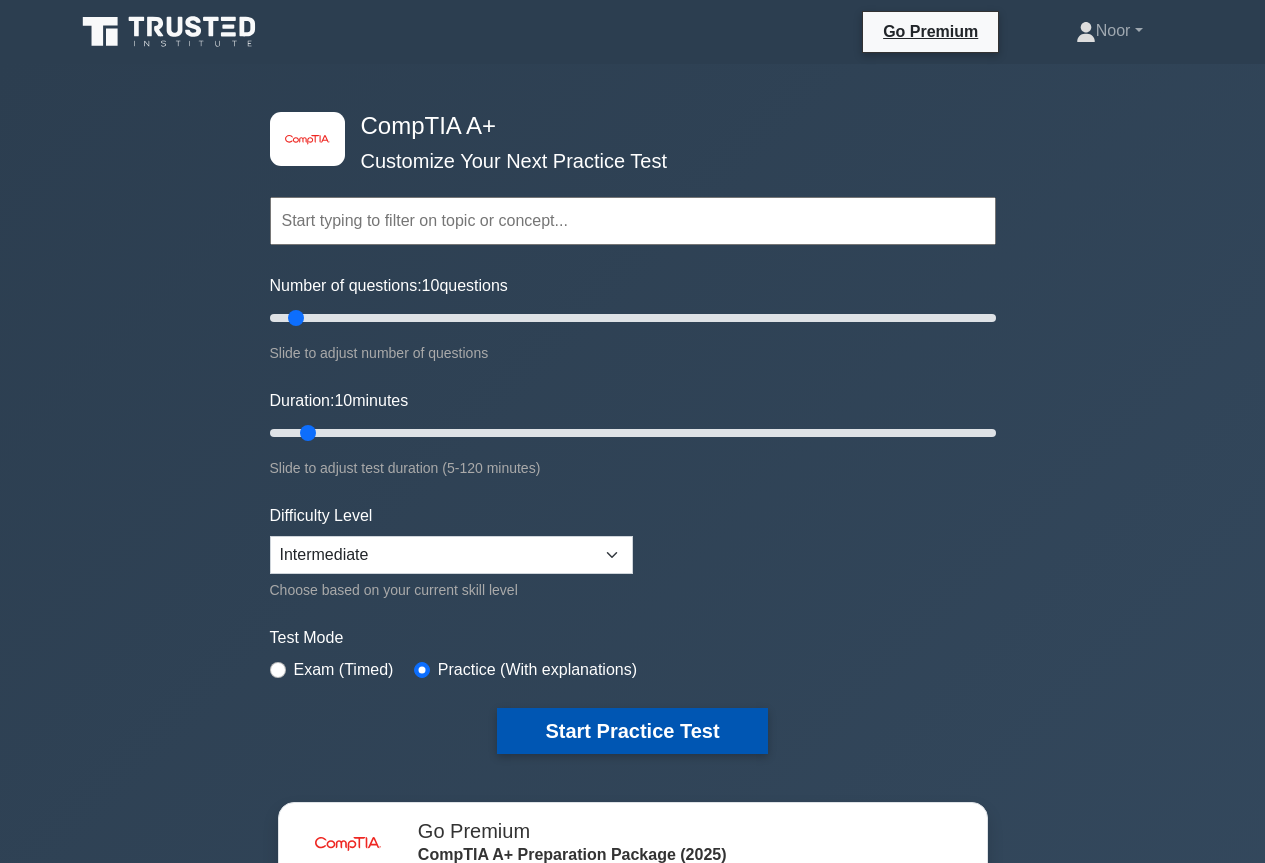 click on "Start Practice Test" at bounding box center (632, 731) 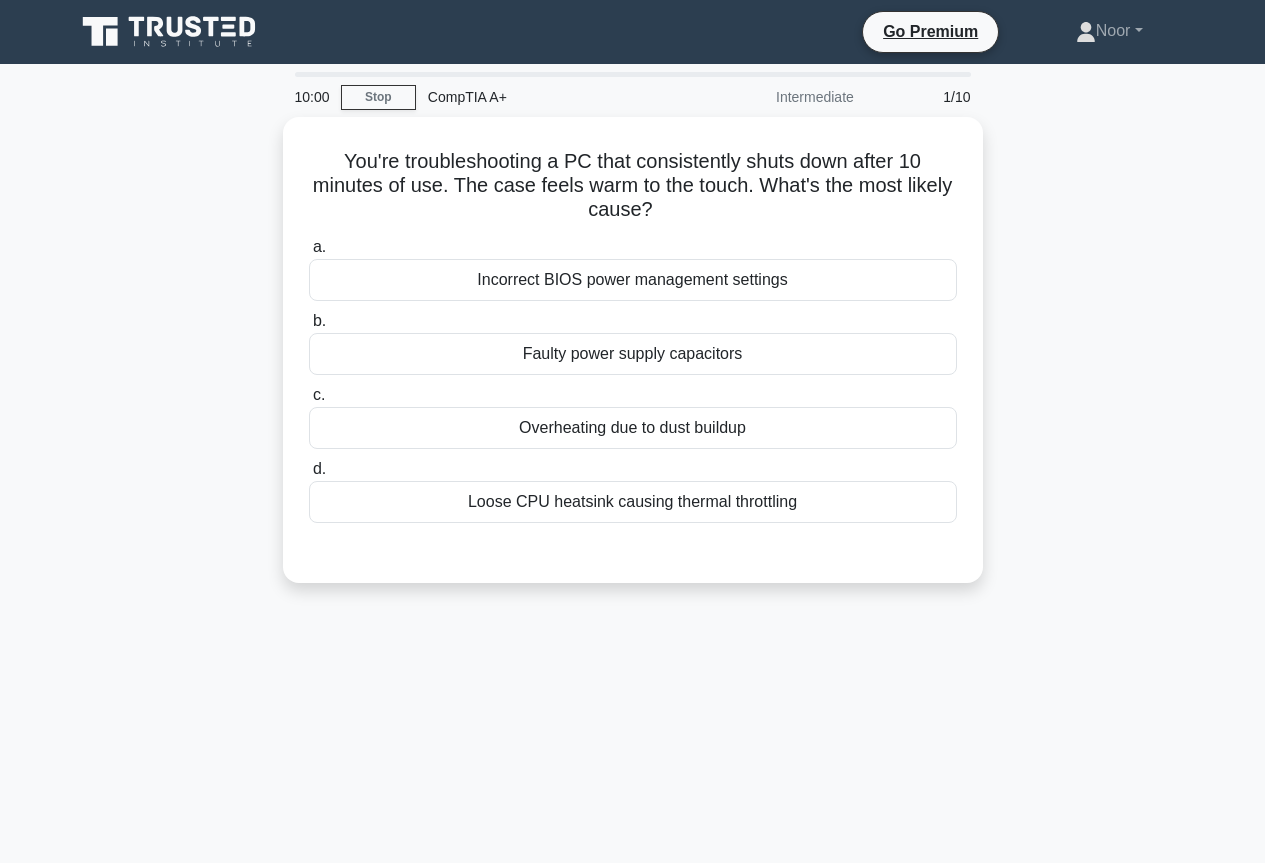 scroll, scrollTop: 0, scrollLeft: 0, axis: both 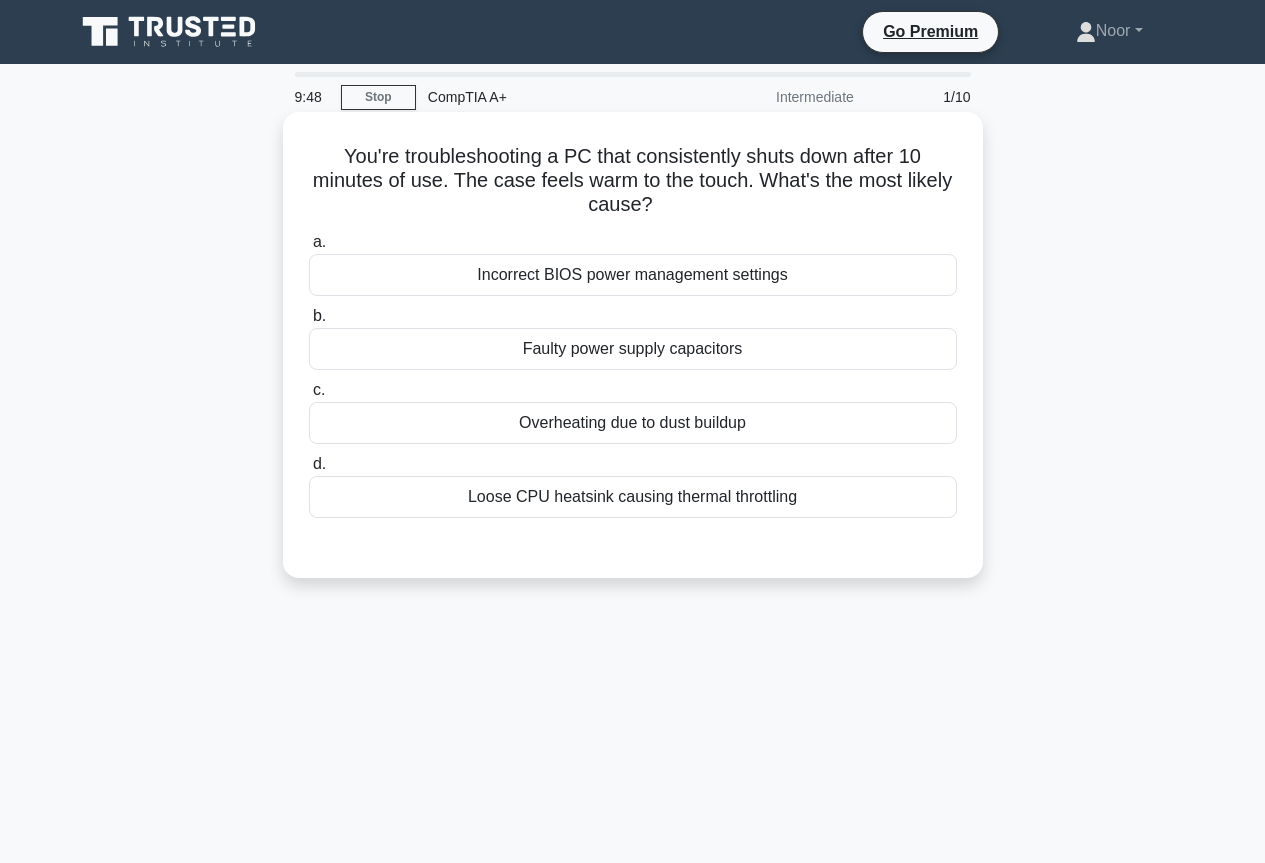 click on "Overheating due to dust buildup" at bounding box center [633, 423] 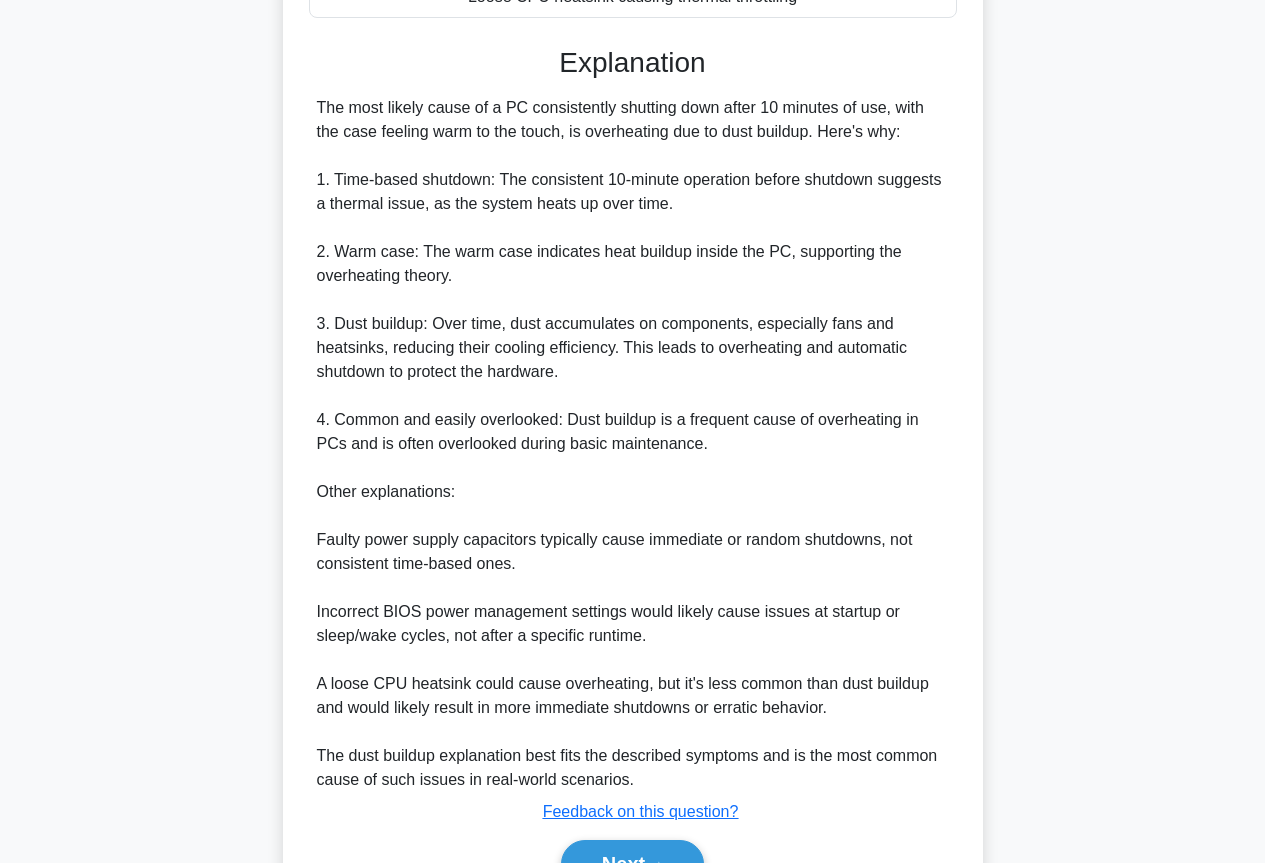scroll, scrollTop: 611, scrollLeft: 0, axis: vertical 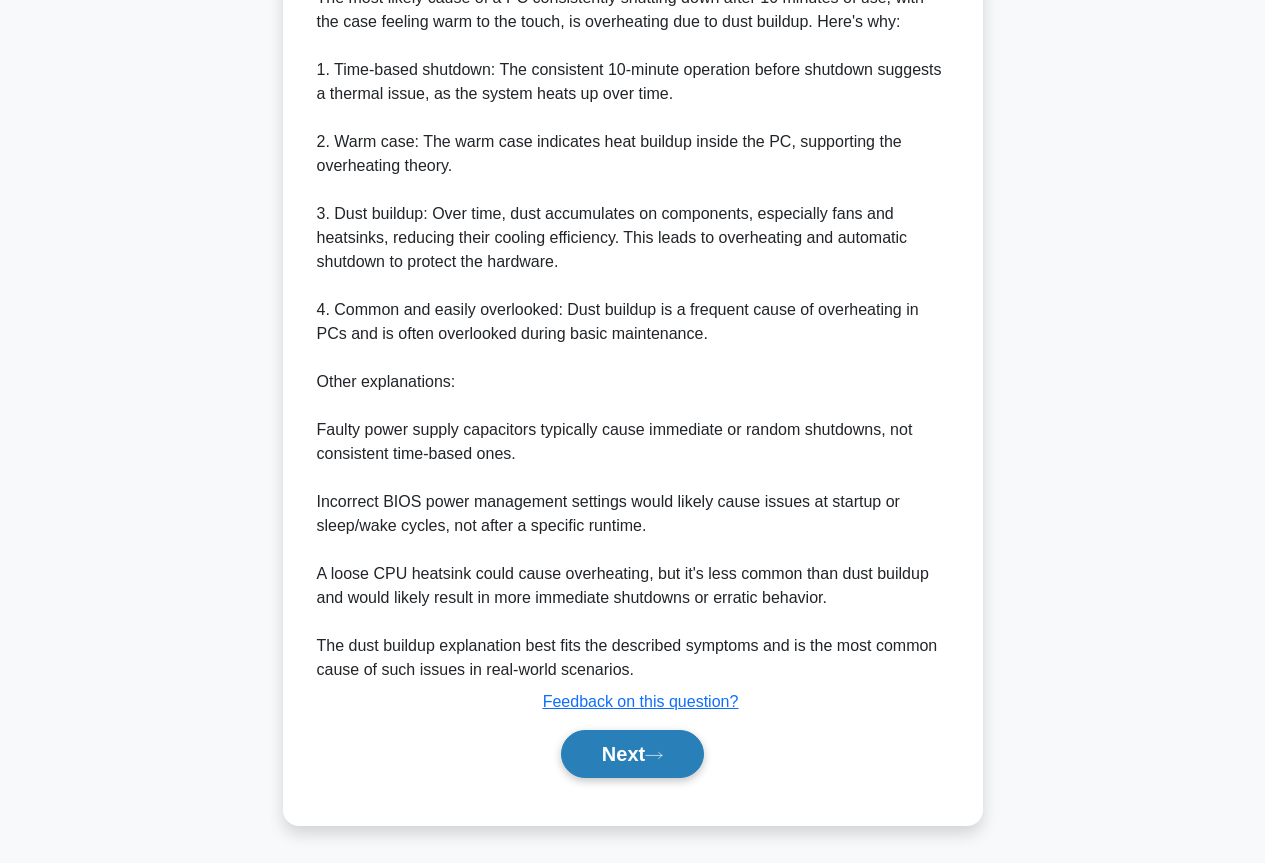 click on "Next" at bounding box center [632, 754] 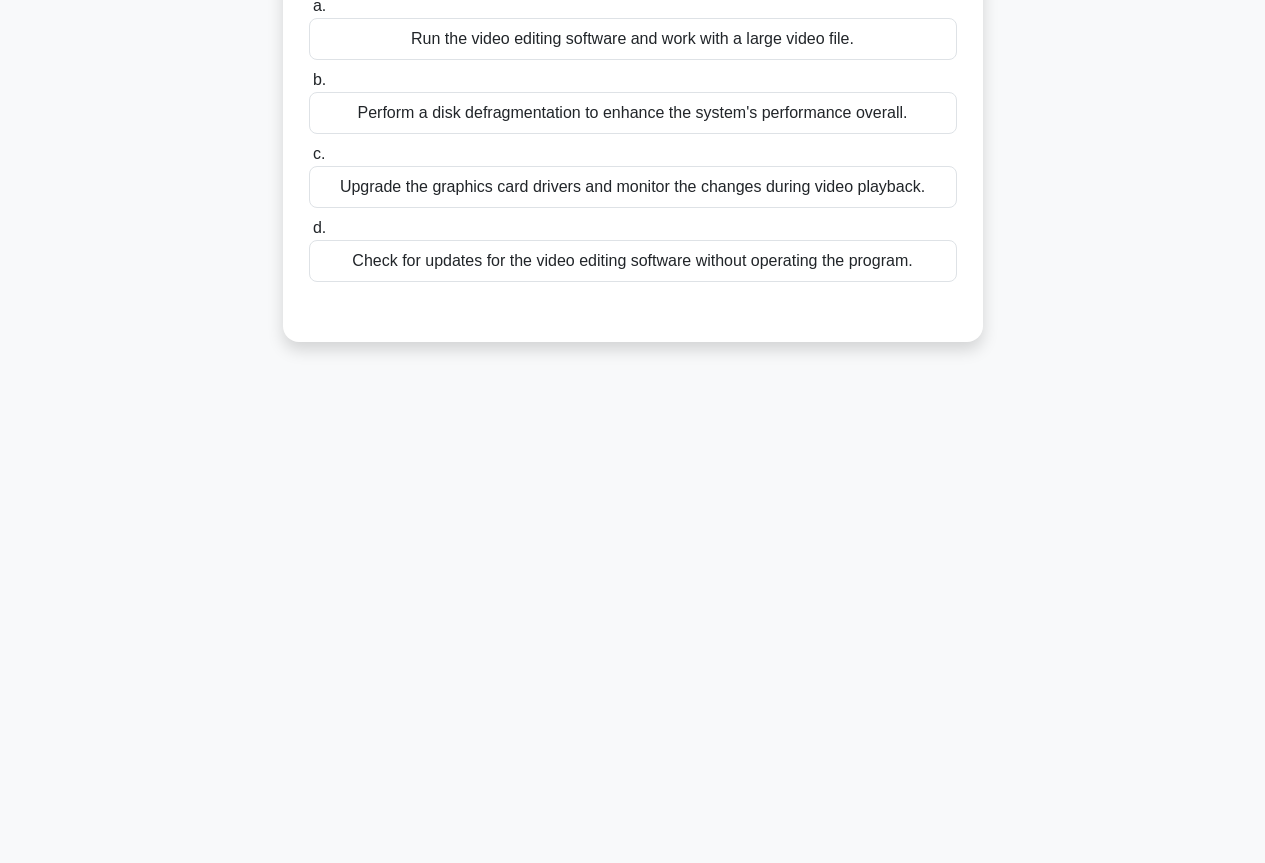 scroll, scrollTop: 0, scrollLeft: 0, axis: both 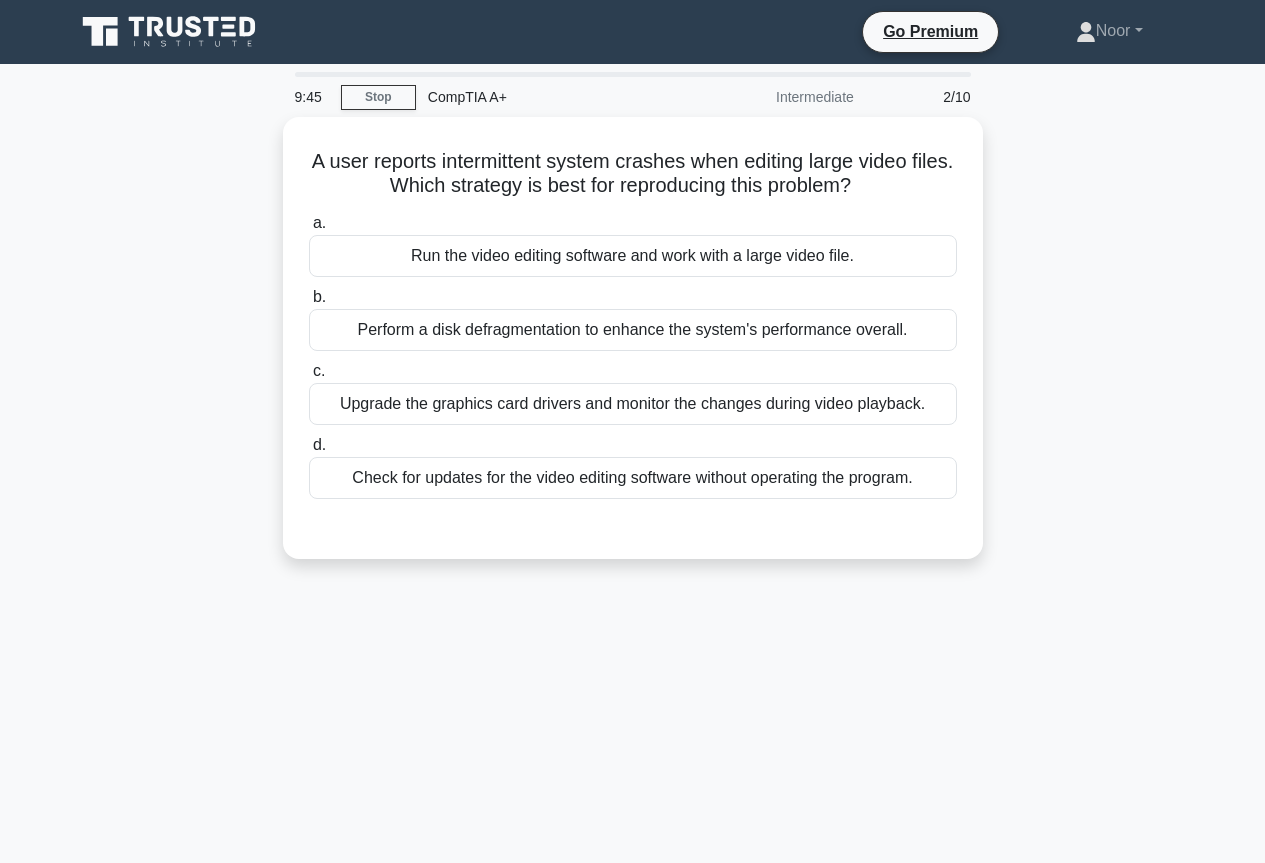 click on "A user reports intermittent system crashes when editing large video files. Which strategy is best for reproducing this problem?
.spinner_0XTQ{transform-origin:center;animation:spinner_y6GP .75s linear infinite}@keyframes spinner_y6GP{100%{transform:rotate(360deg)}}
a.
Run the video editing software and work with a large video file.
b. c. d." at bounding box center (633, 350) 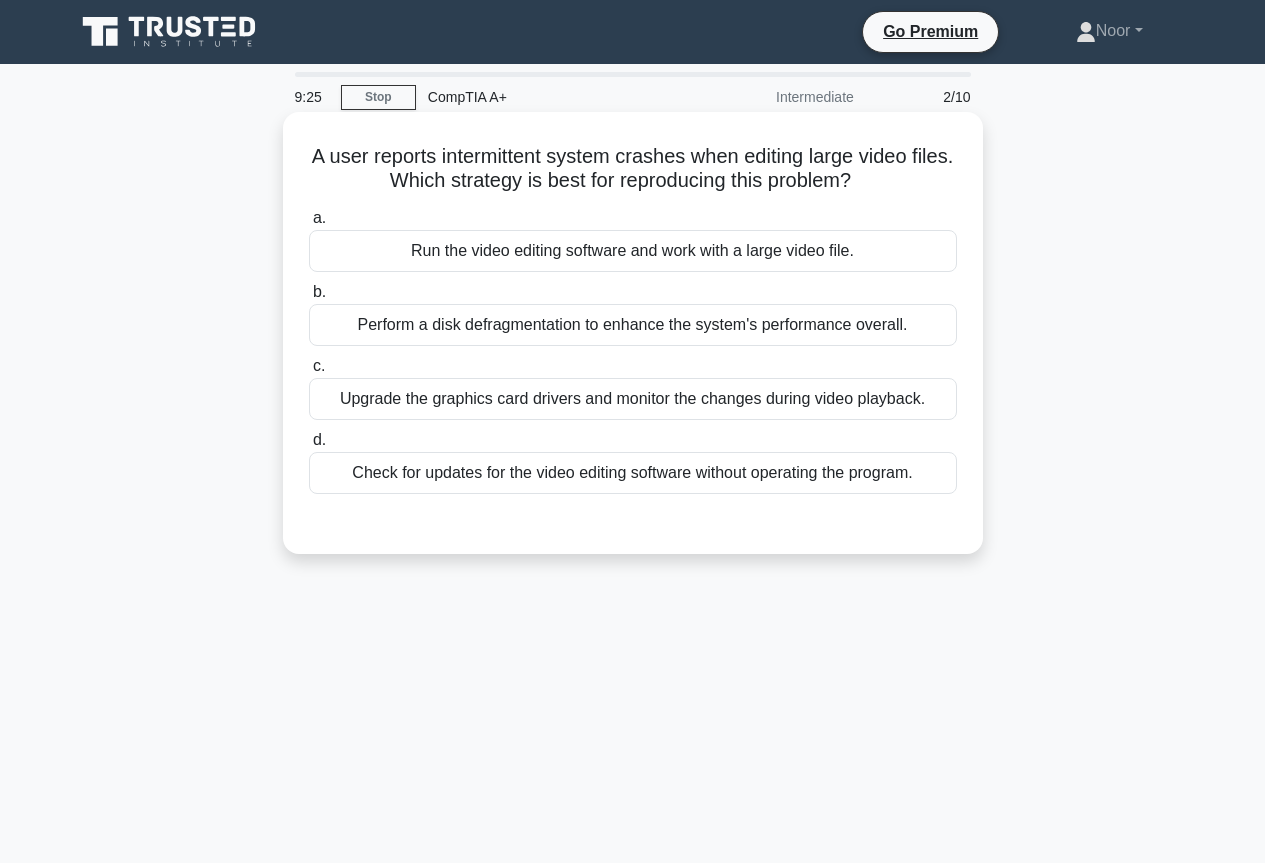 click on "Perform a disk defragmentation to enhance the system's performance overall." at bounding box center (633, 325) 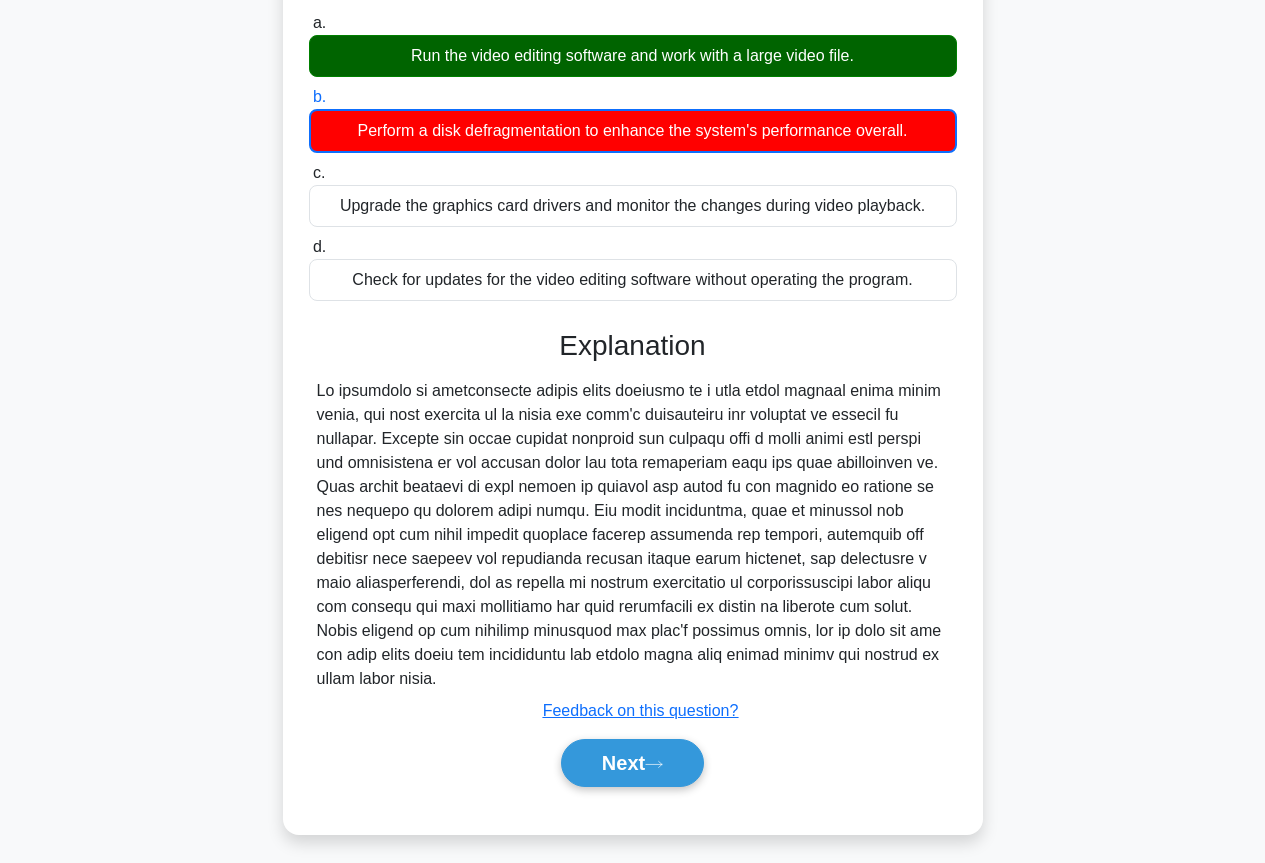 scroll, scrollTop: 217, scrollLeft: 0, axis: vertical 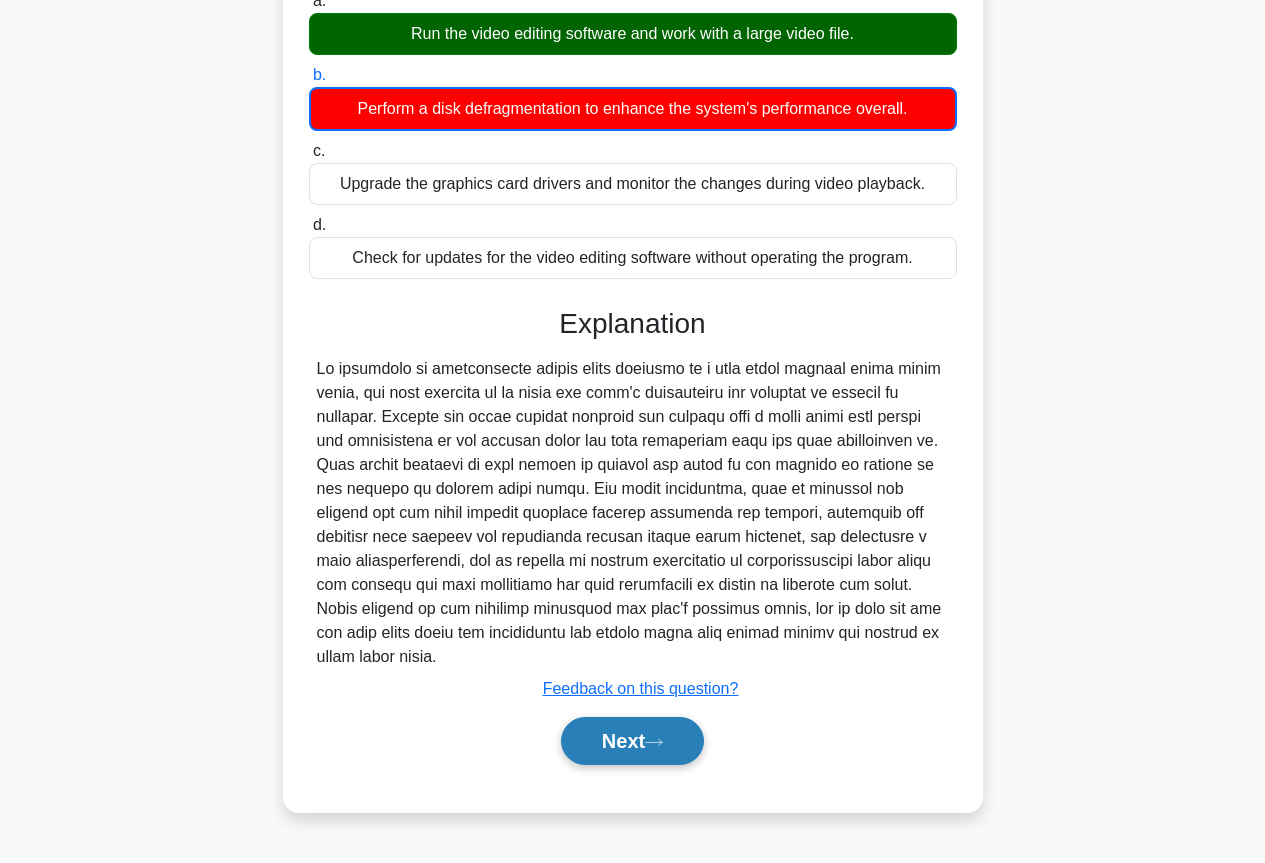 click on "Next" at bounding box center [632, 741] 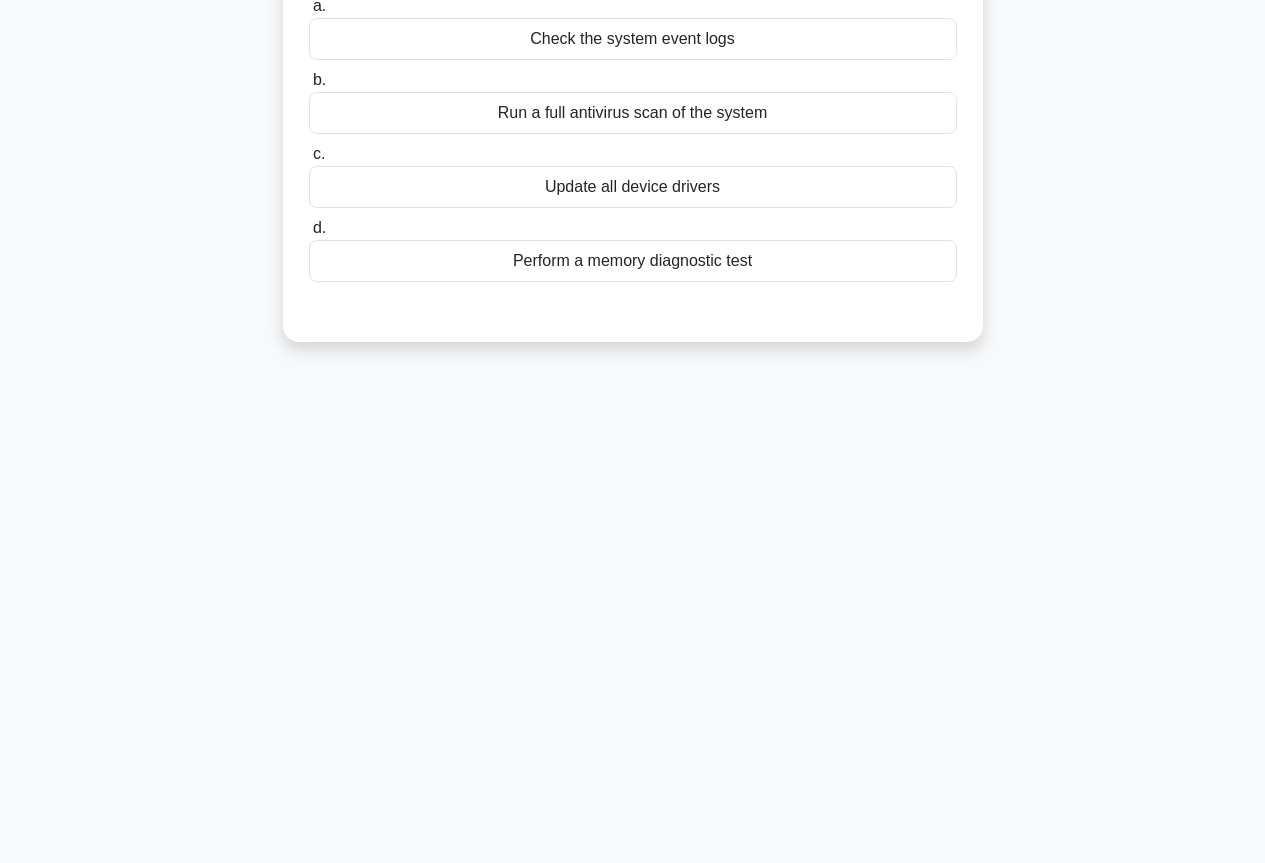 scroll, scrollTop: 0, scrollLeft: 0, axis: both 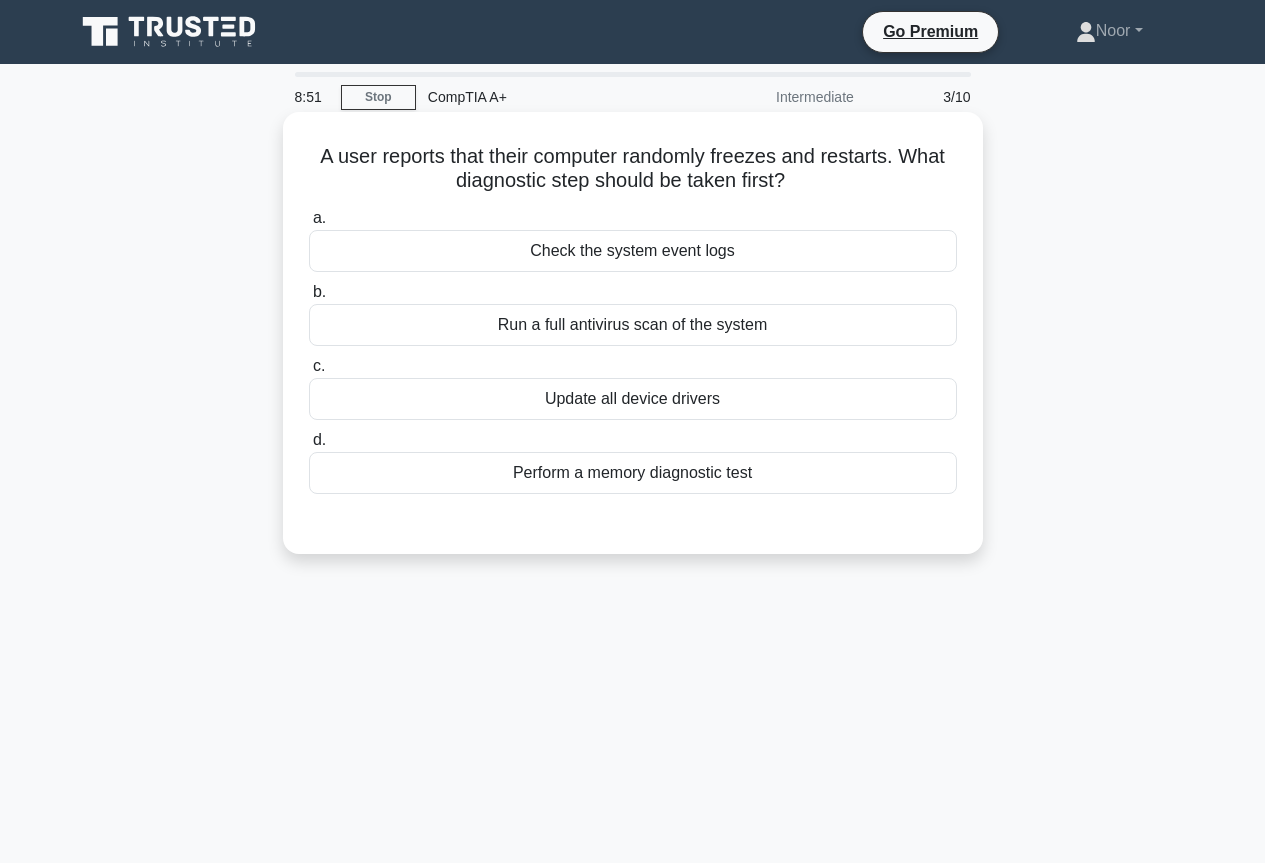 click on "Check the system event logs" at bounding box center [633, 251] 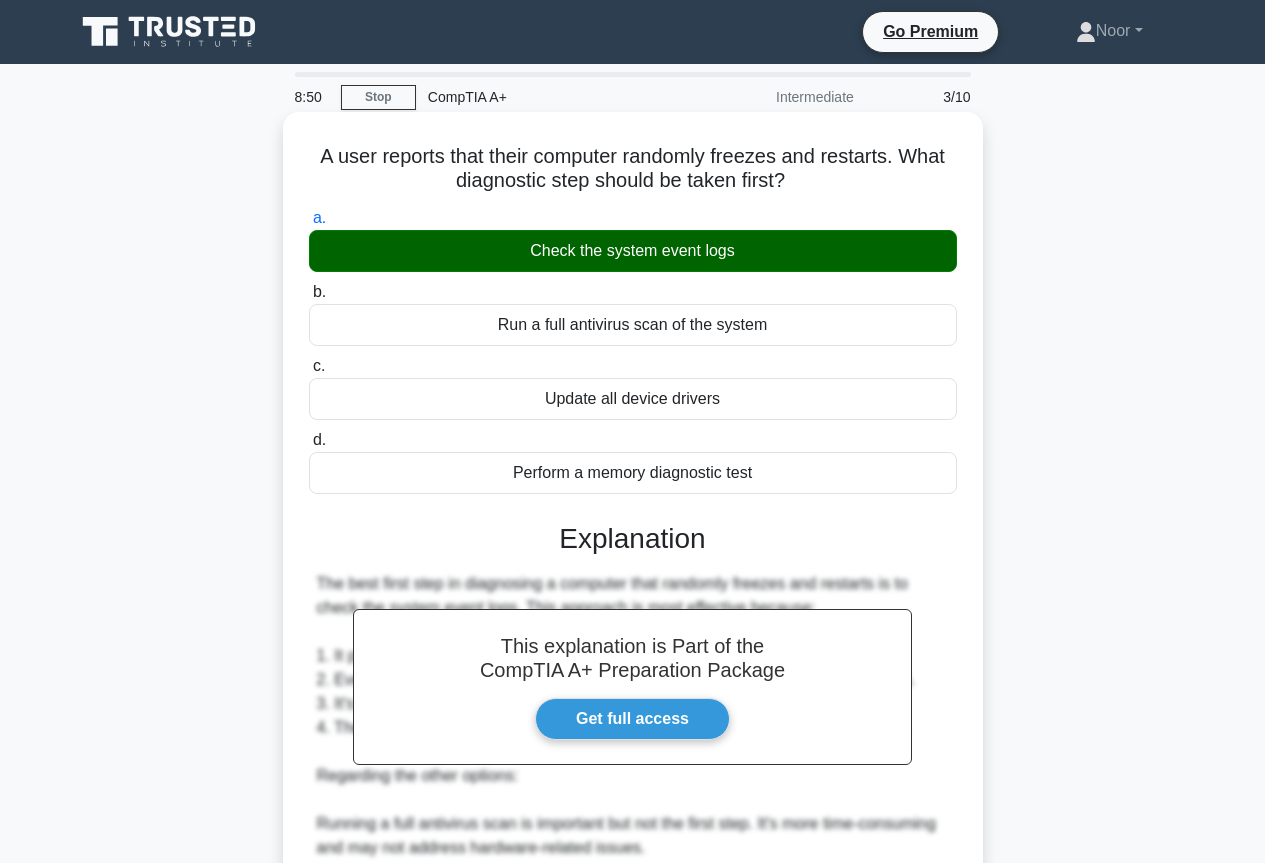 scroll, scrollTop: 323, scrollLeft: 0, axis: vertical 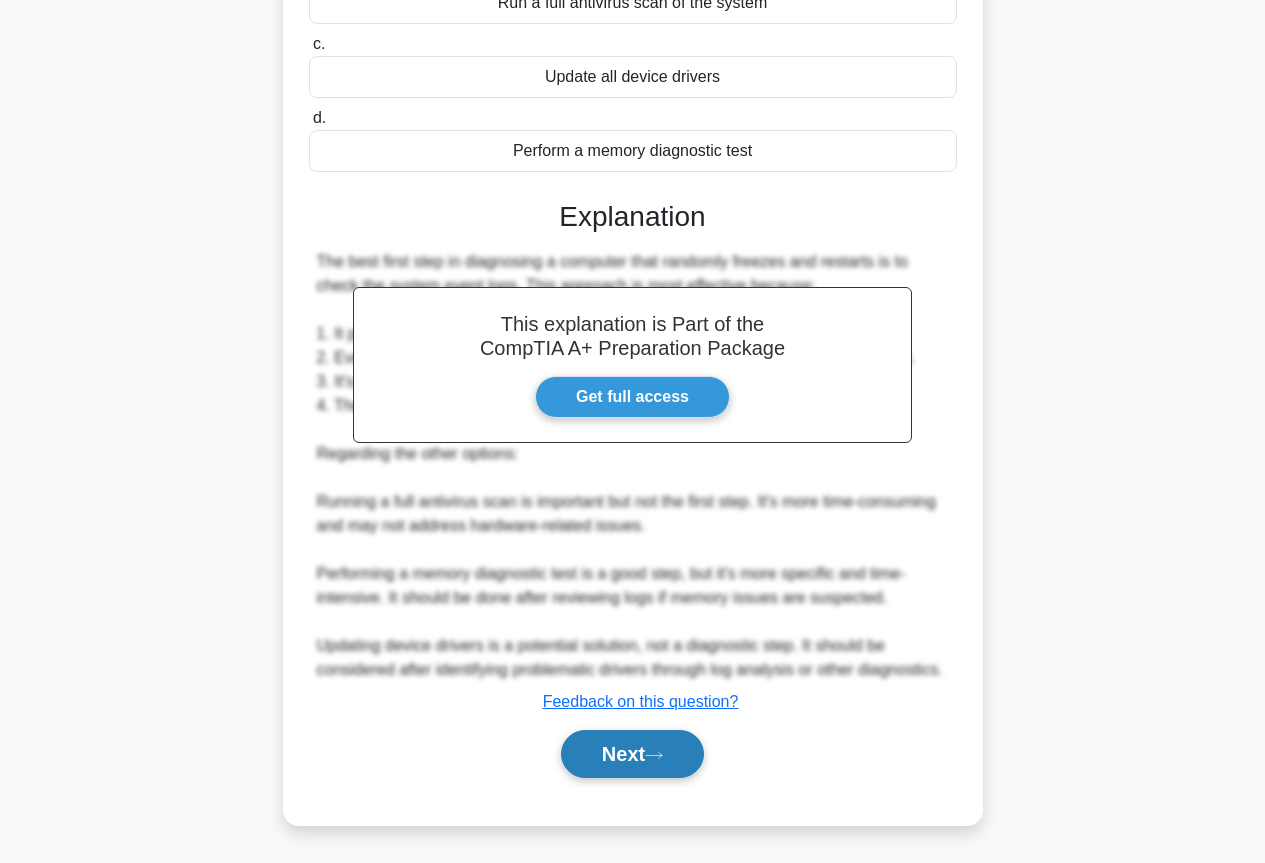 click on "Next" at bounding box center (632, 754) 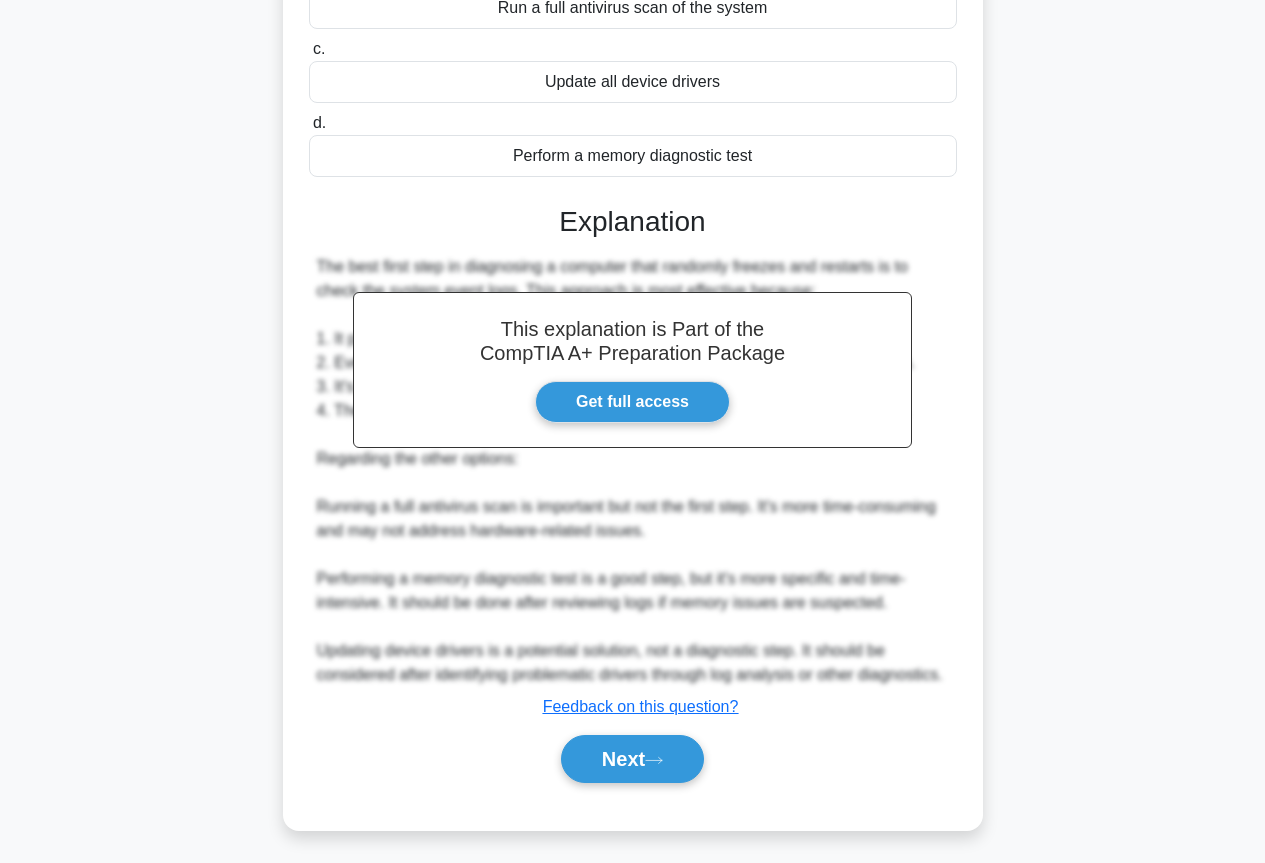 scroll, scrollTop: 0, scrollLeft: 0, axis: both 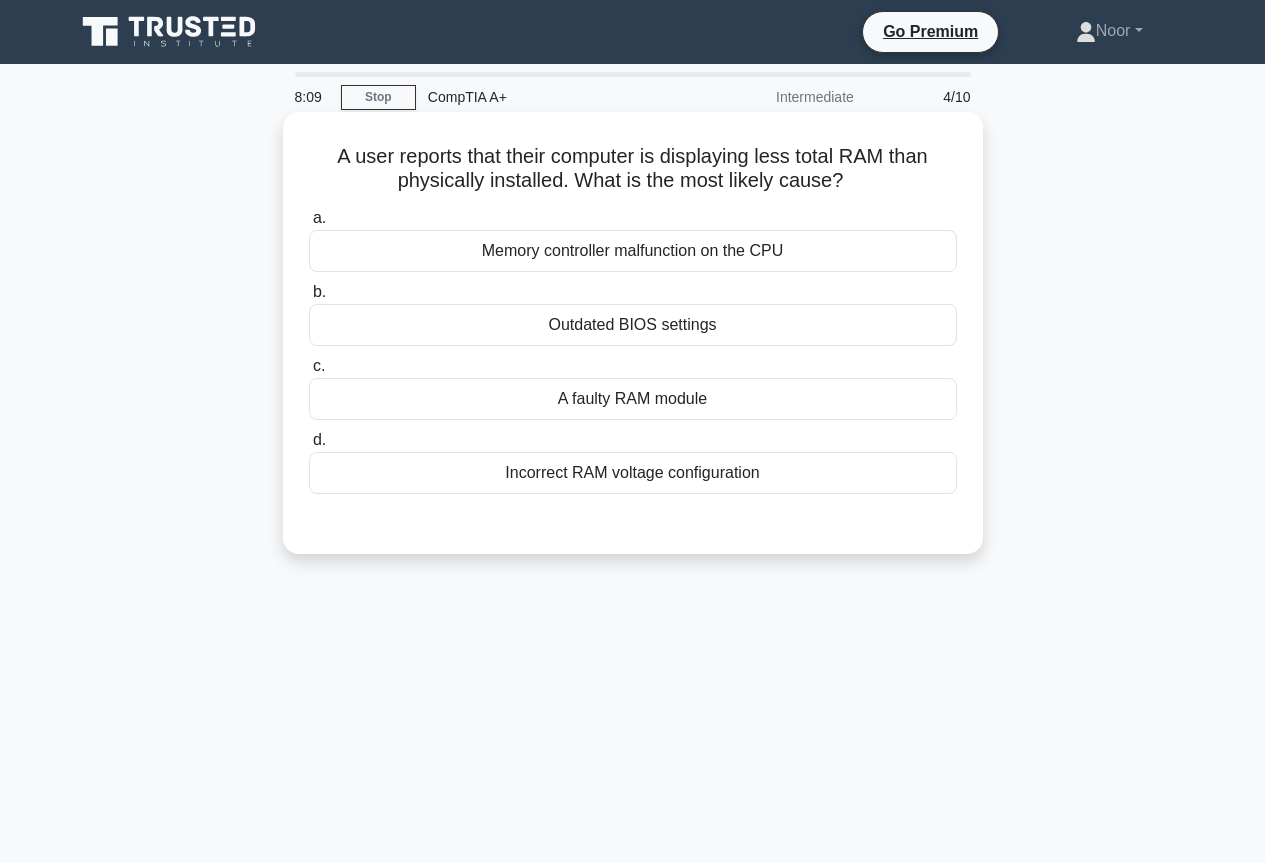 click on "A faulty RAM module" at bounding box center (633, 399) 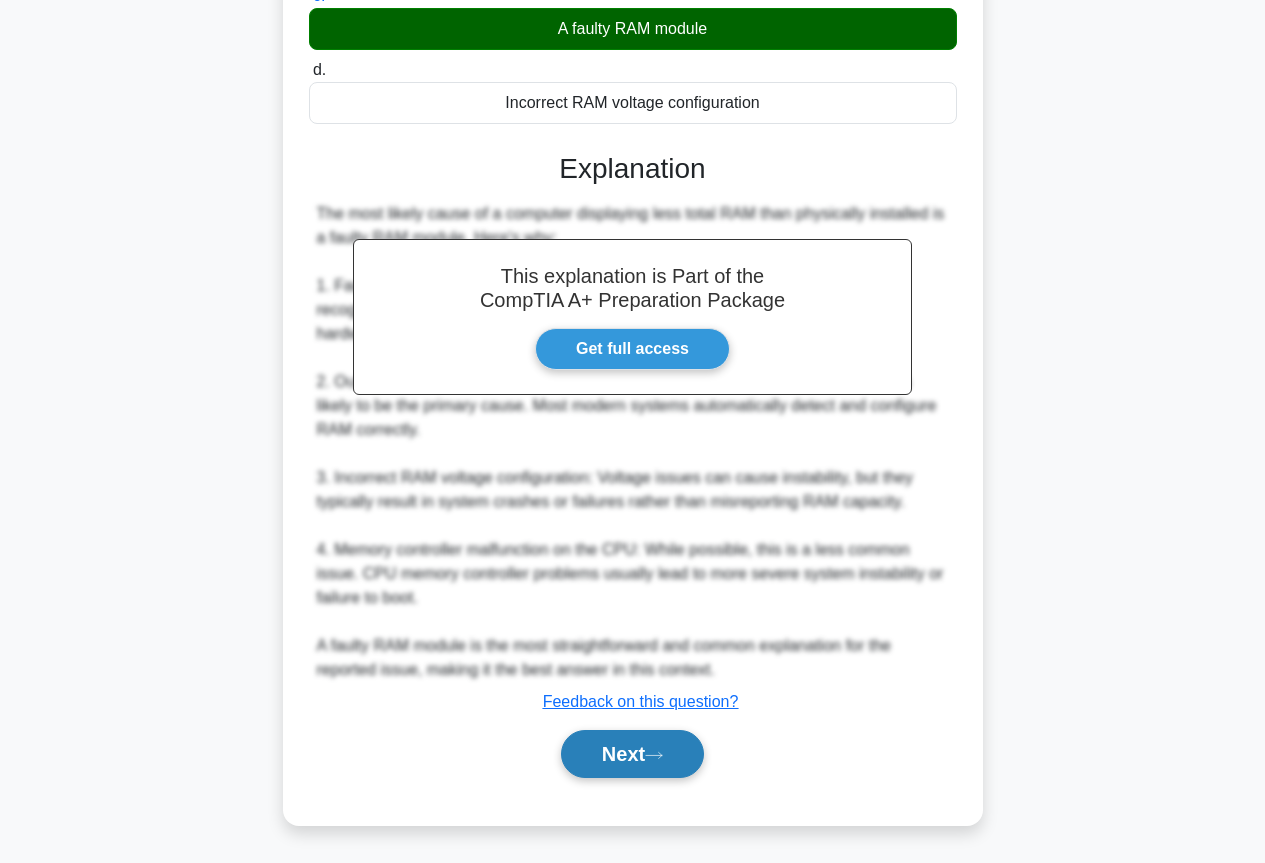 click on "Next" at bounding box center [632, 754] 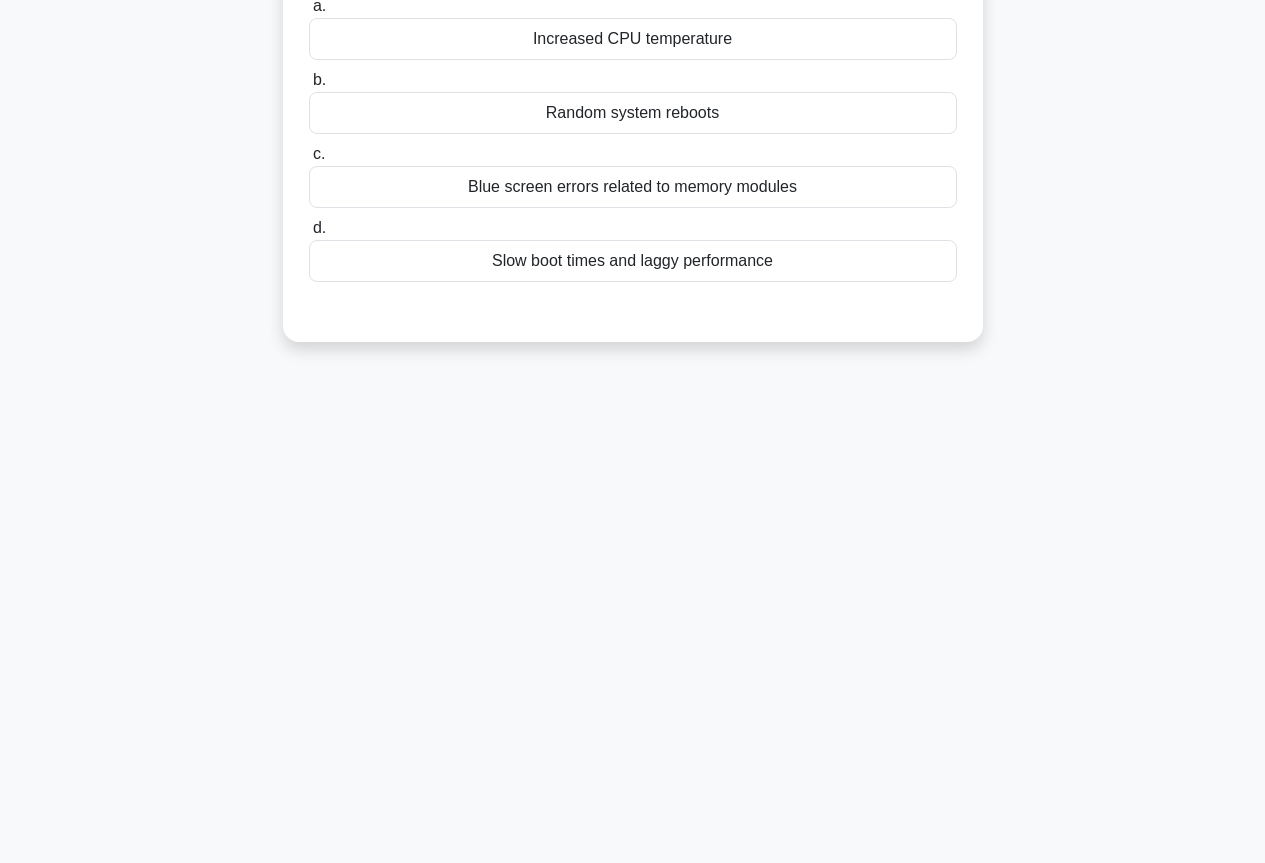 scroll, scrollTop: 0, scrollLeft: 0, axis: both 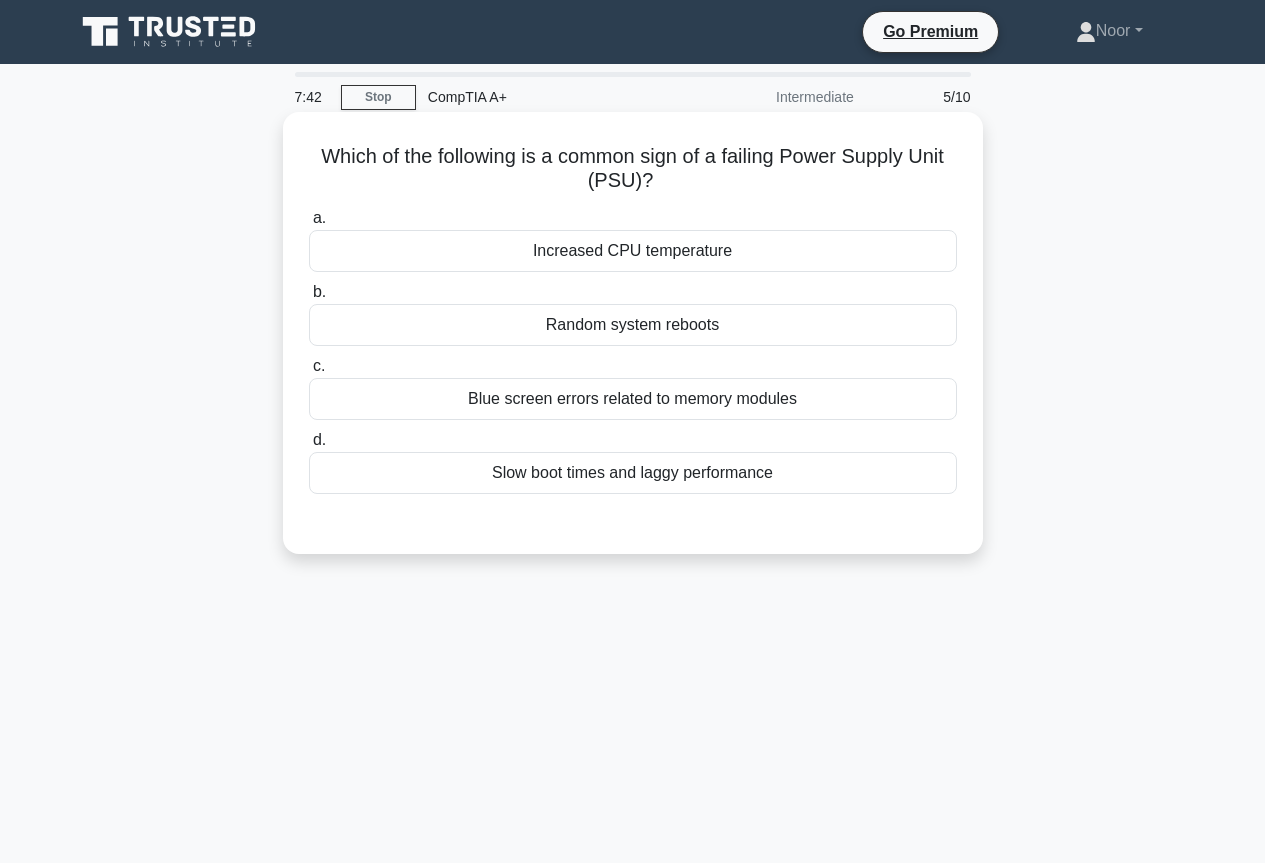 click on "Random system reboots" at bounding box center (633, 325) 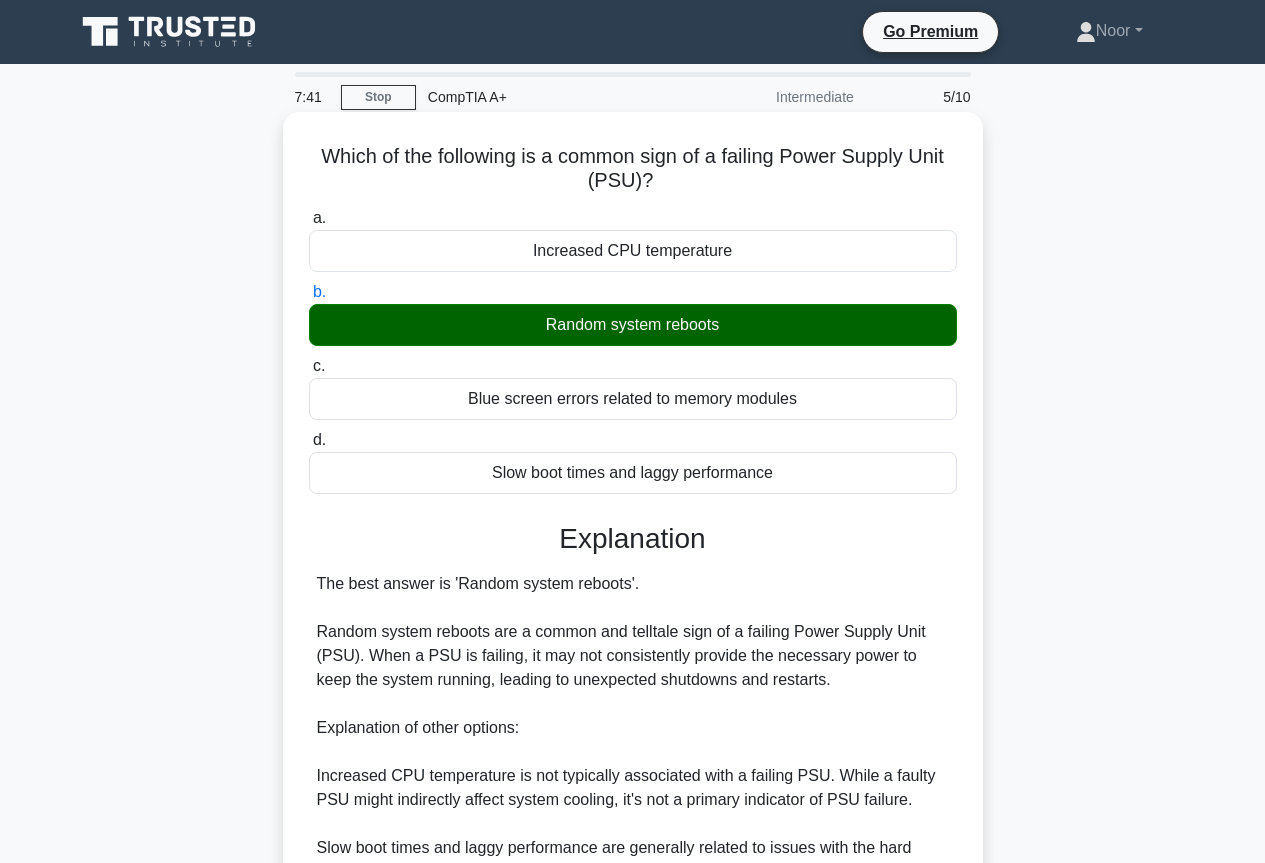scroll, scrollTop: 371, scrollLeft: 0, axis: vertical 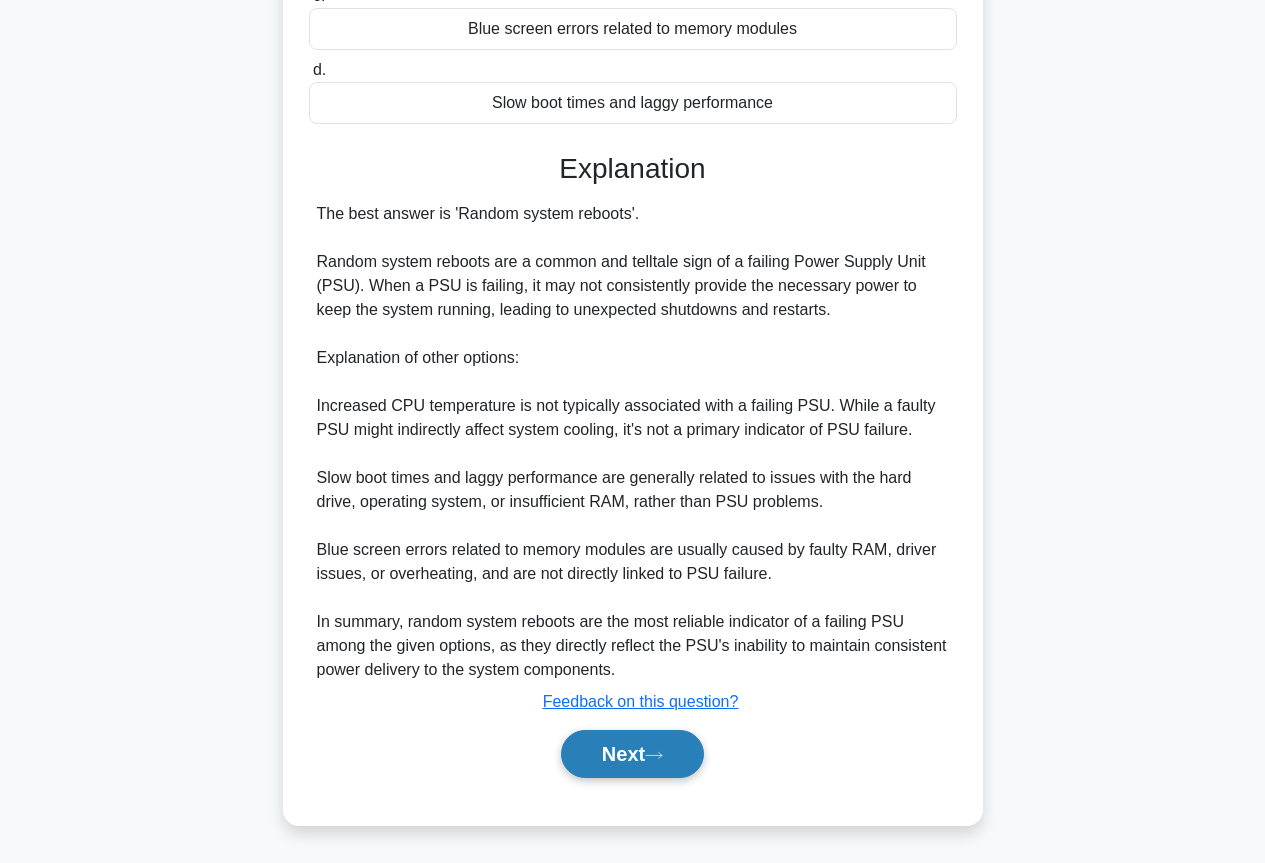 click on "Next" at bounding box center (632, 754) 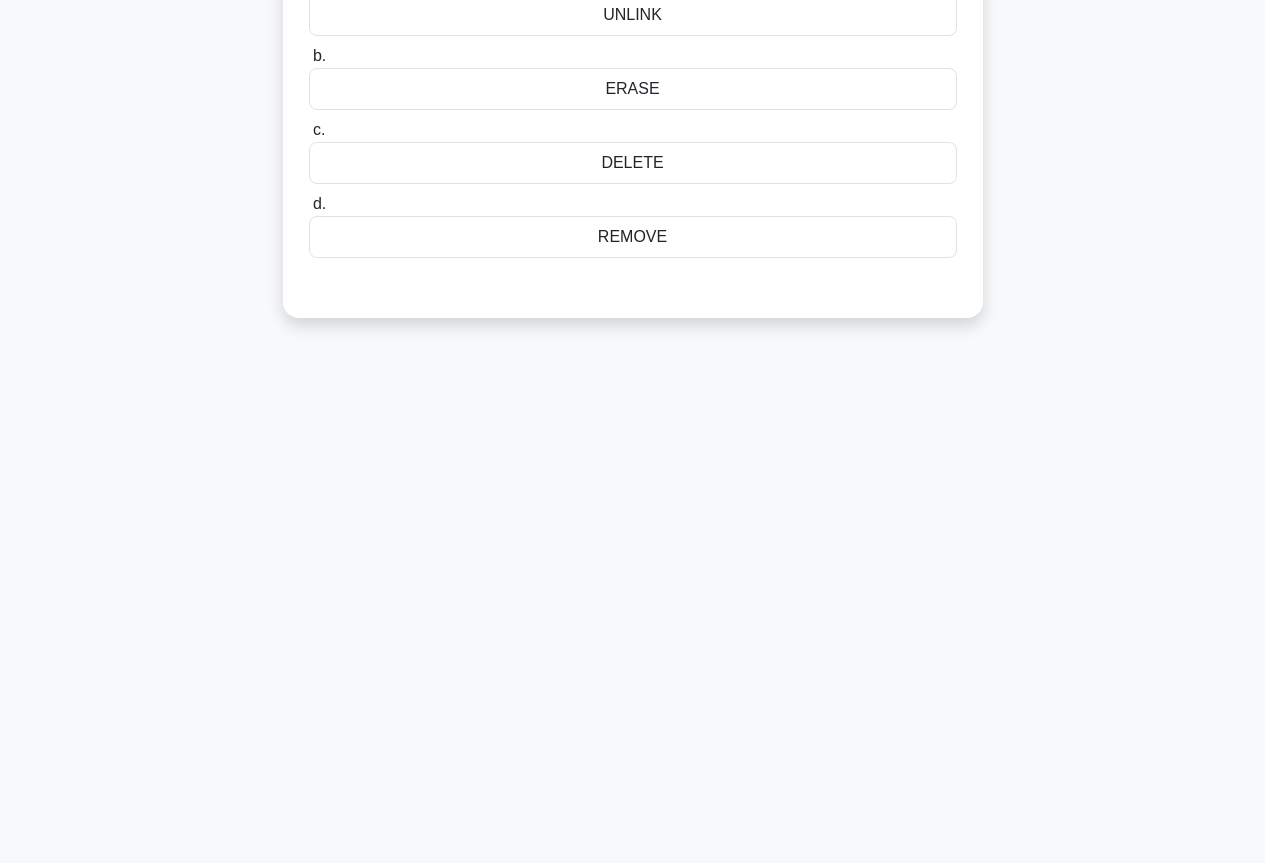 scroll, scrollTop: 0, scrollLeft: 0, axis: both 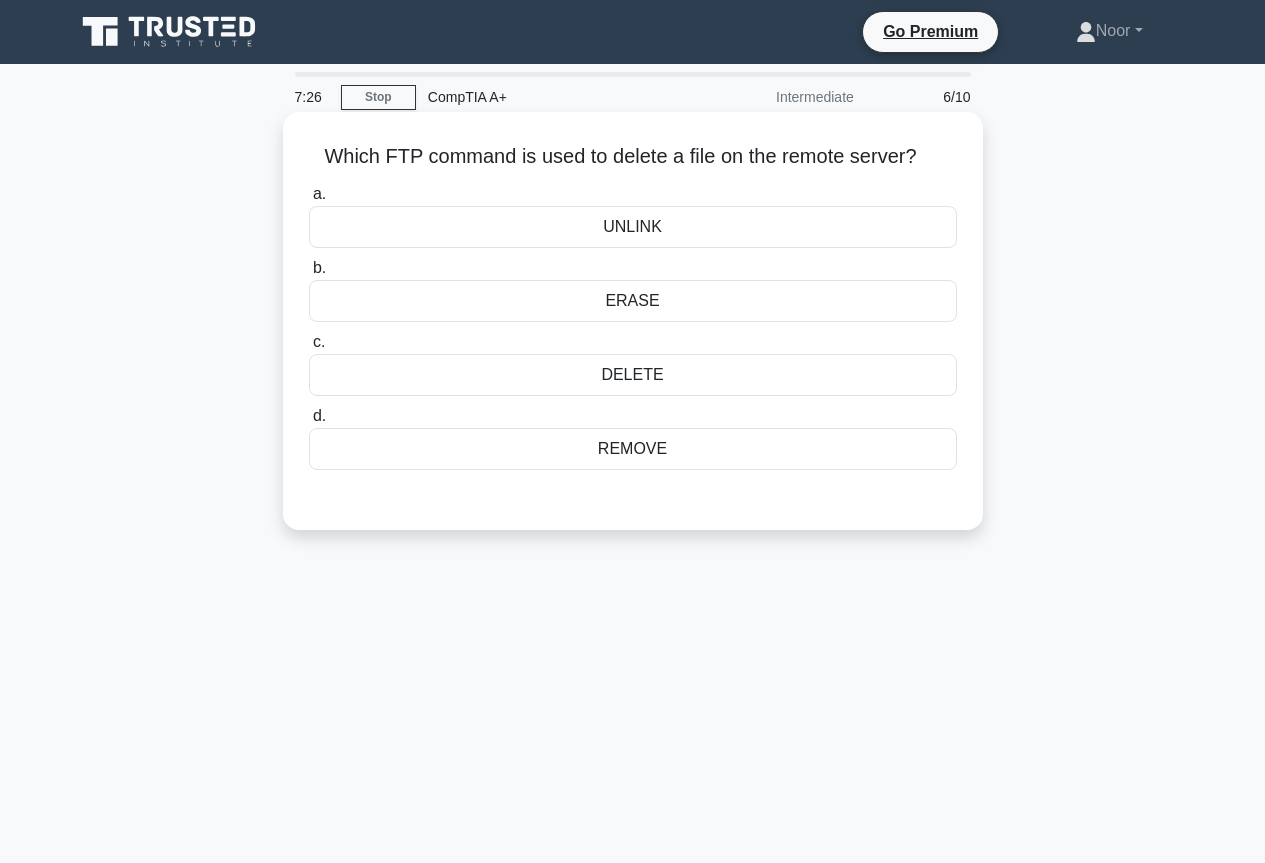 click on "ERASE" at bounding box center [633, 301] 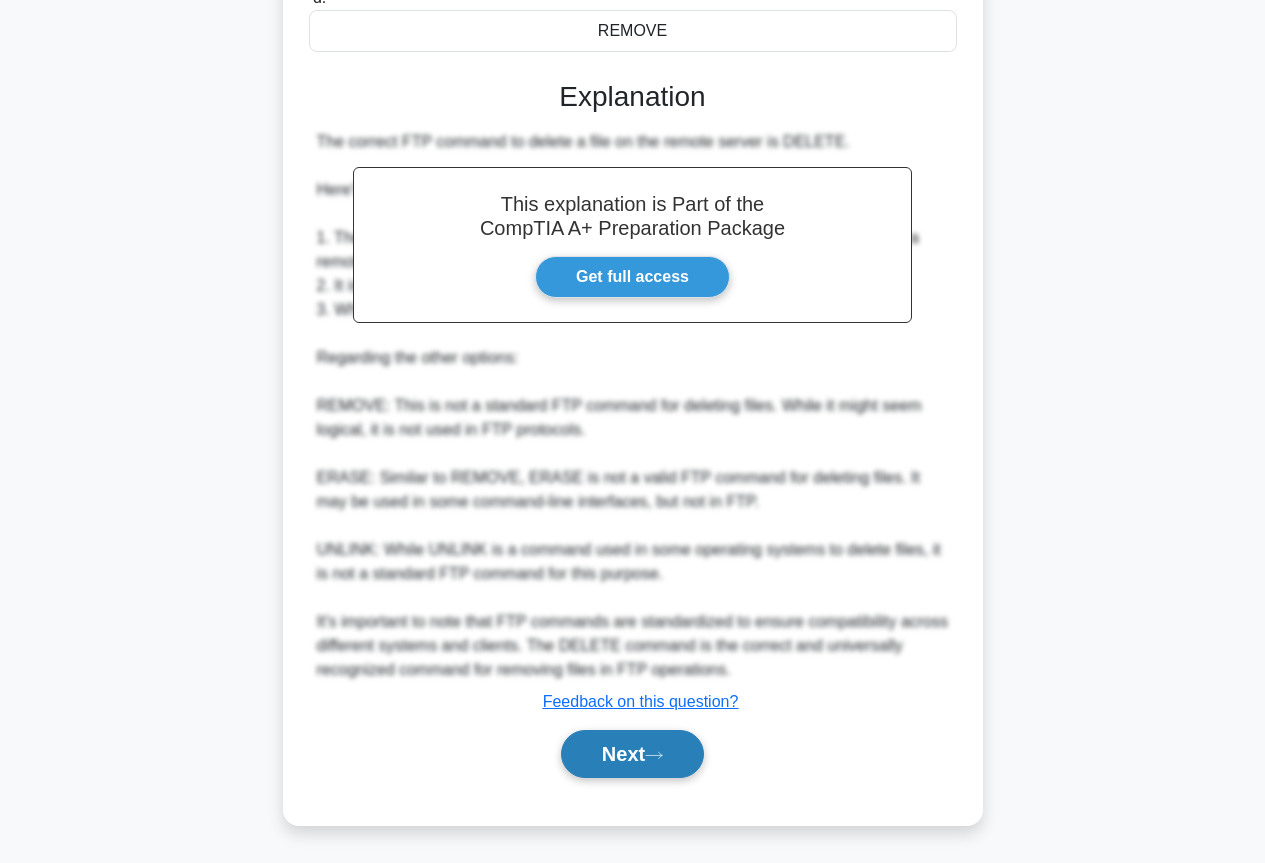 click on "Next" at bounding box center (632, 754) 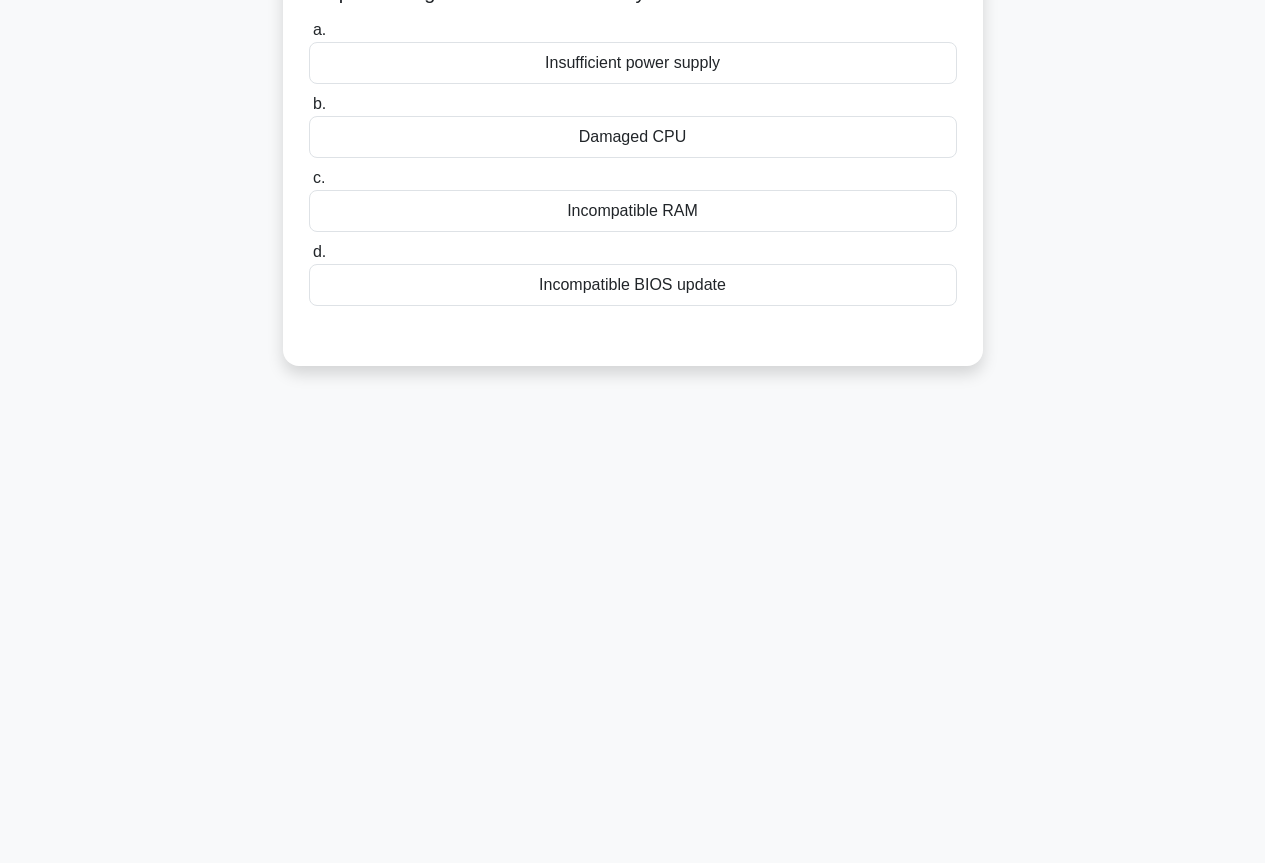 scroll, scrollTop: 0, scrollLeft: 0, axis: both 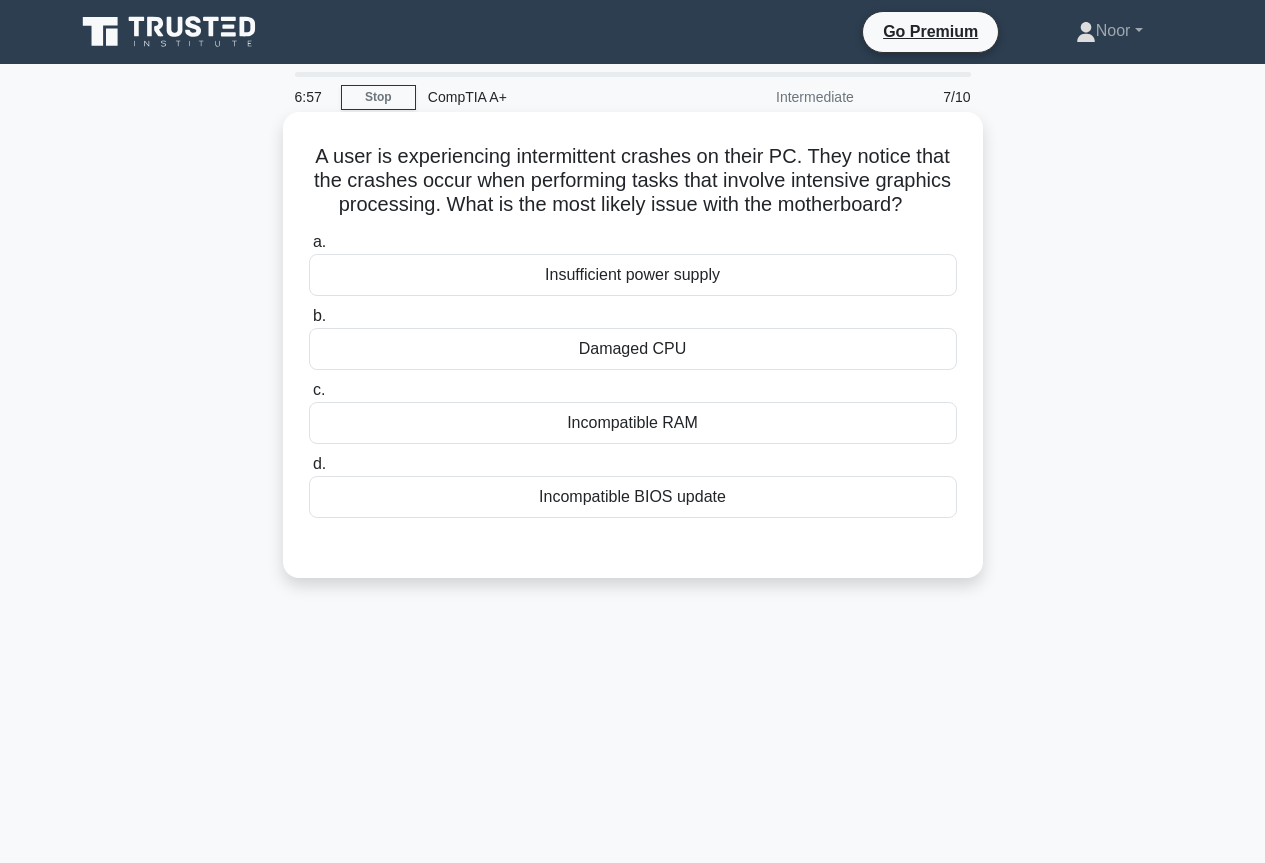 click on "Damaged CPU" at bounding box center (633, 349) 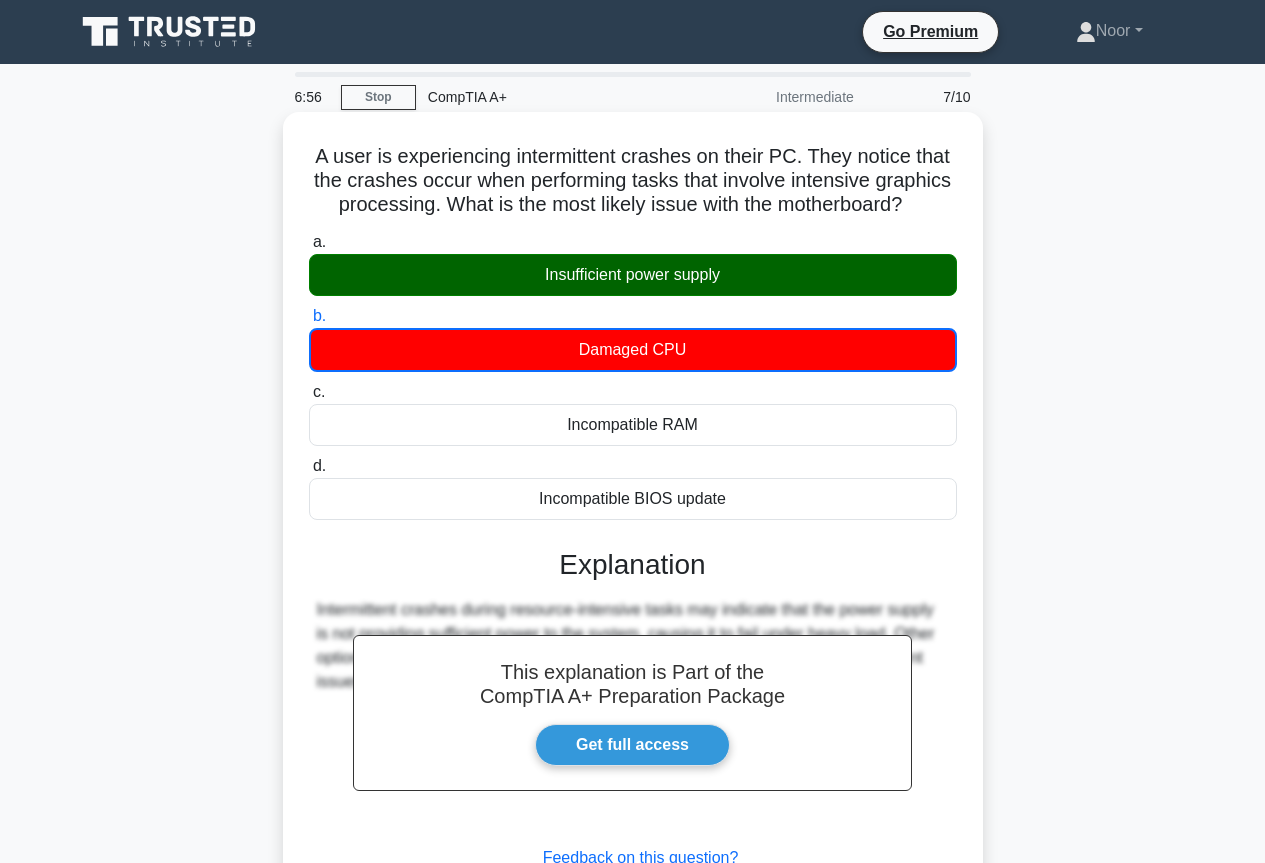scroll, scrollTop: 217, scrollLeft: 0, axis: vertical 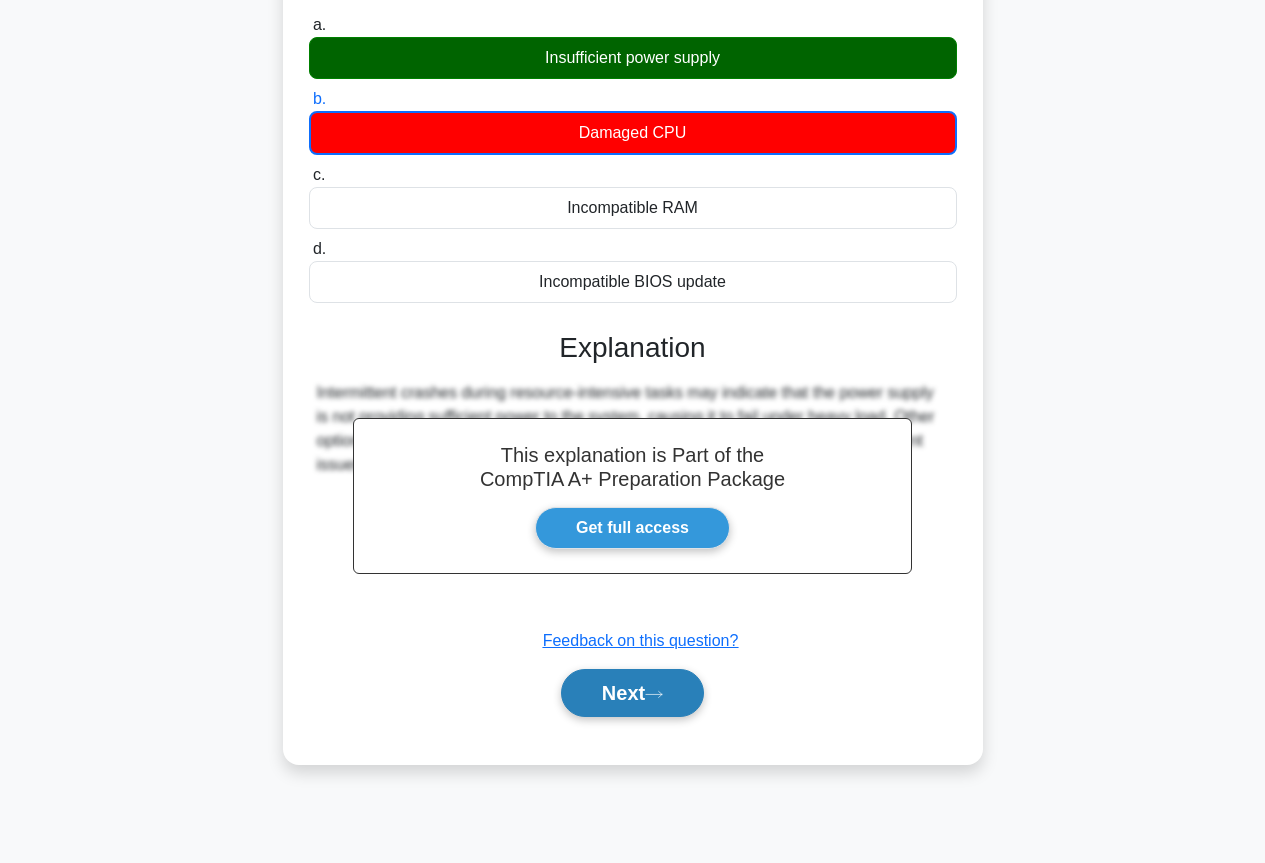 click on "Next" at bounding box center (632, 693) 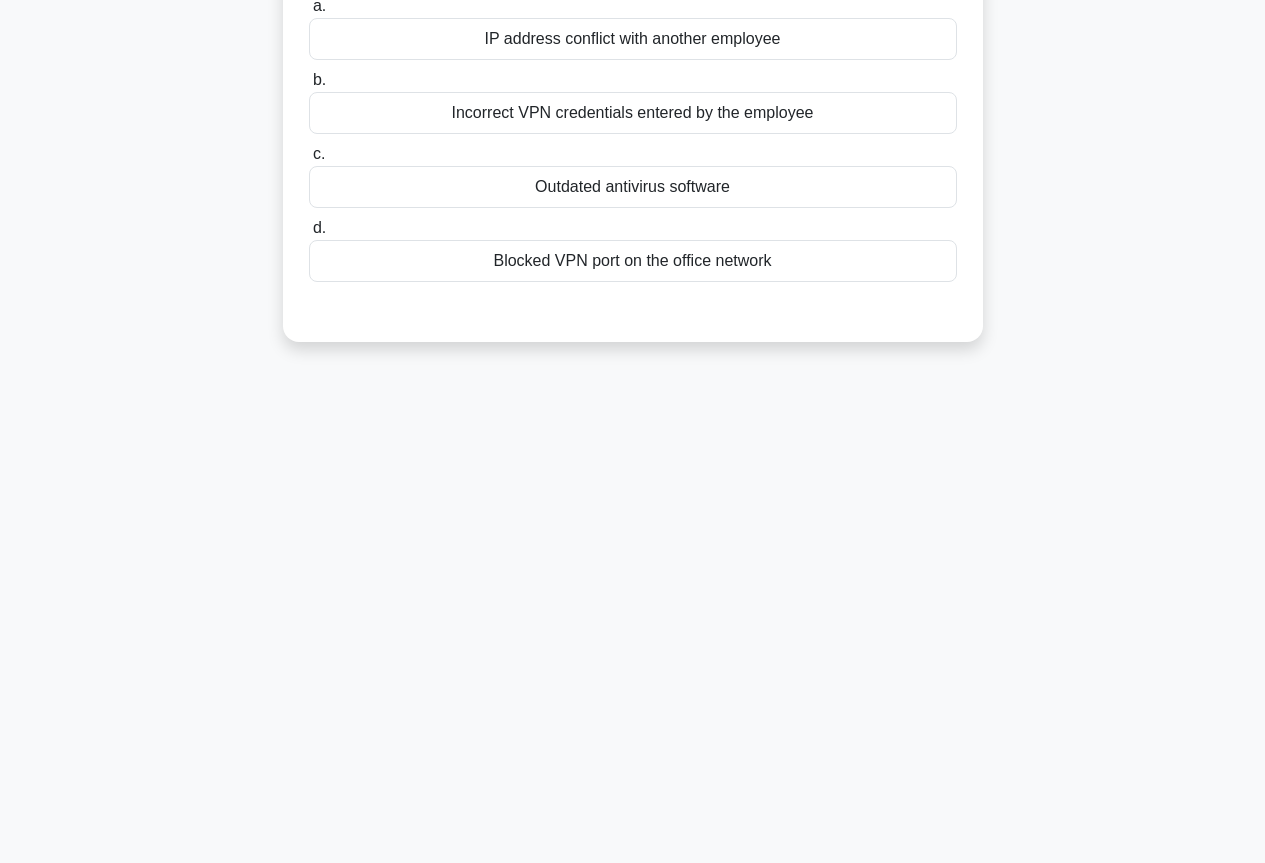 scroll, scrollTop: 0, scrollLeft: 0, axis: both 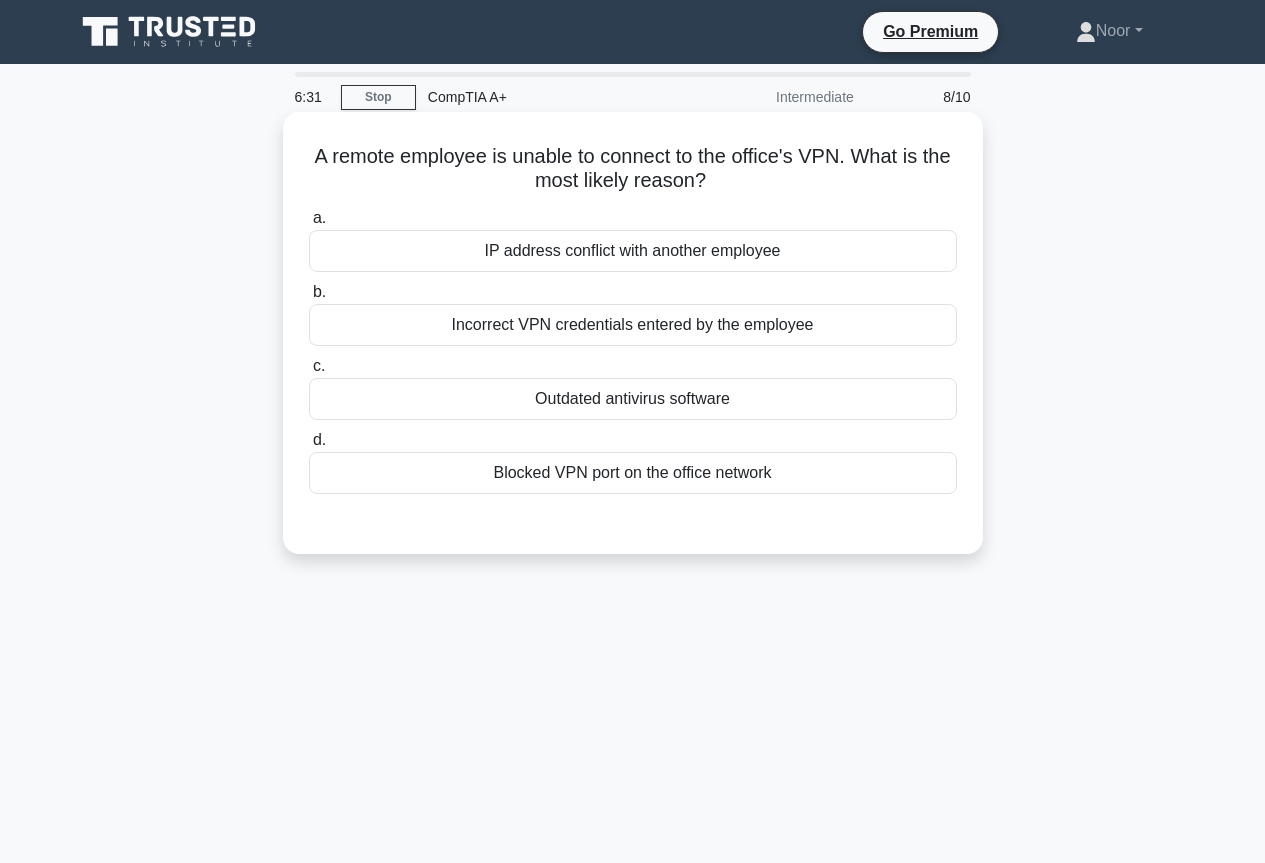 click on "IP address conflict with another employee" at bounding box center (633, 251) 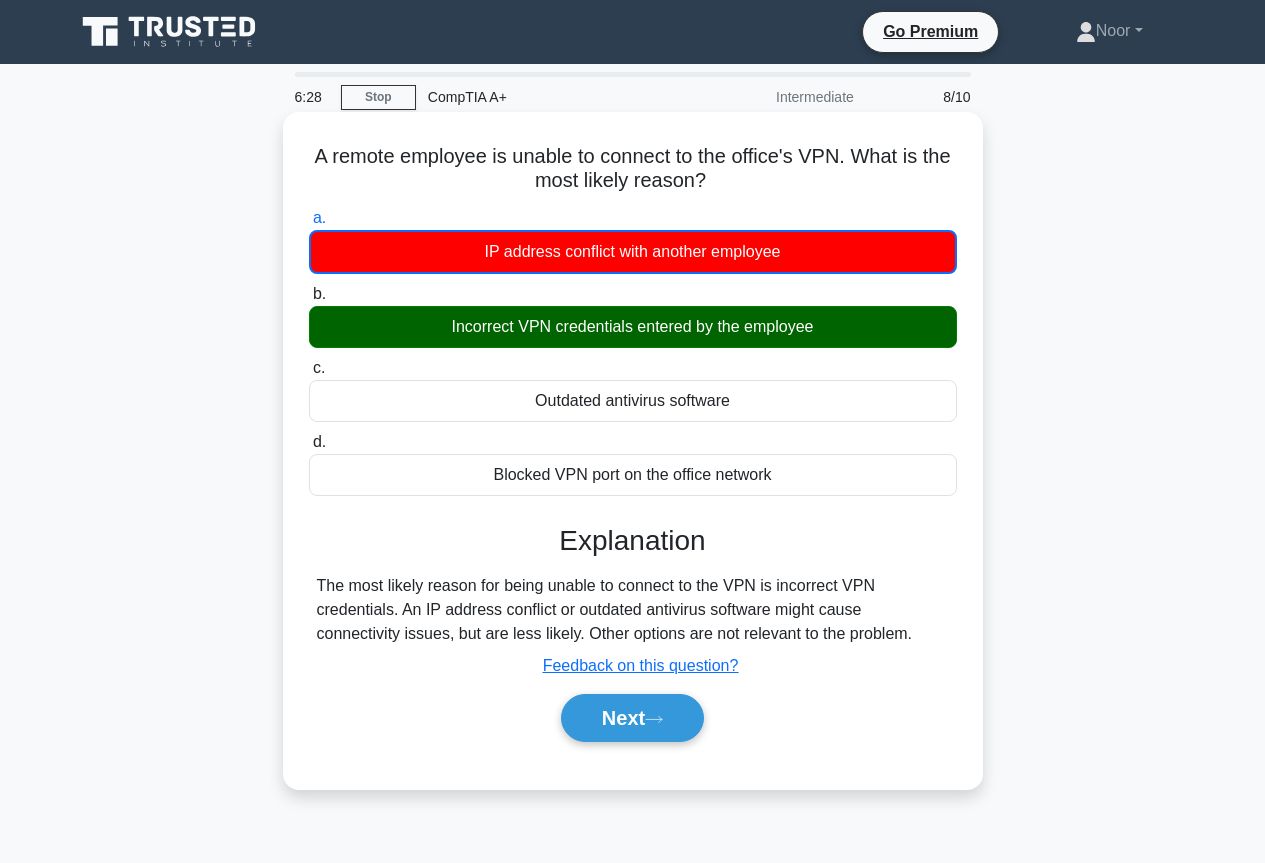 scroll, scrollTop: 217, scrollLeft: 0, axis: vertical 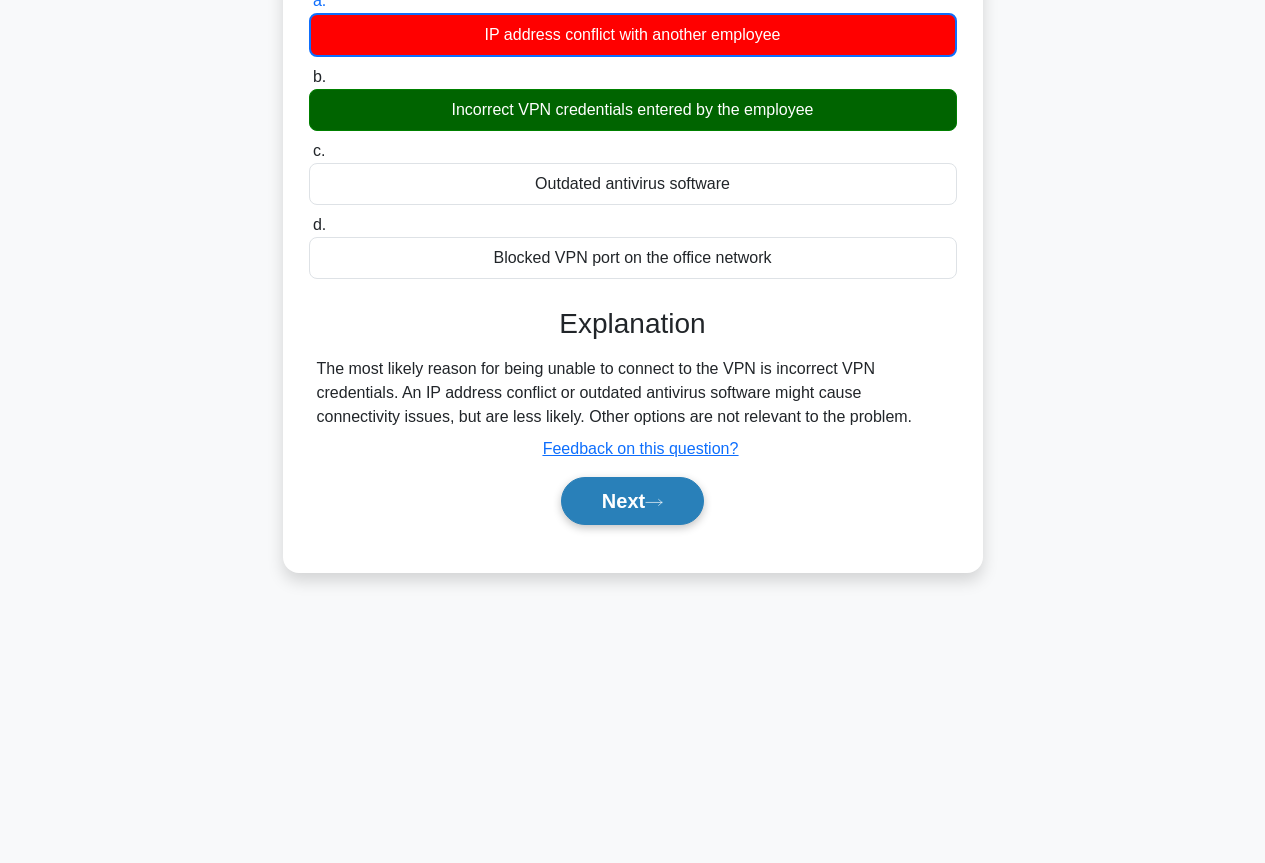 click 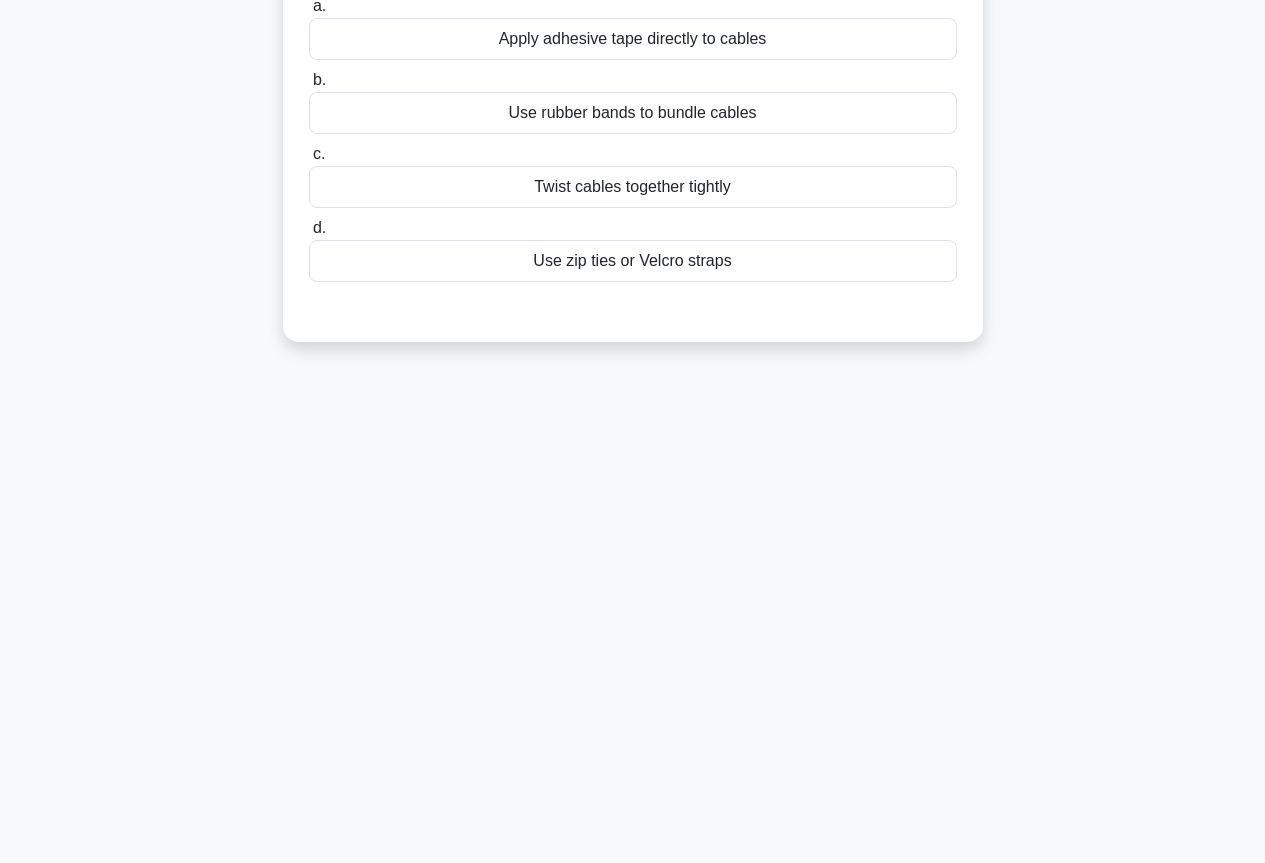 scroll, scrollTop: 0, scrollLeft: 0, axis: both 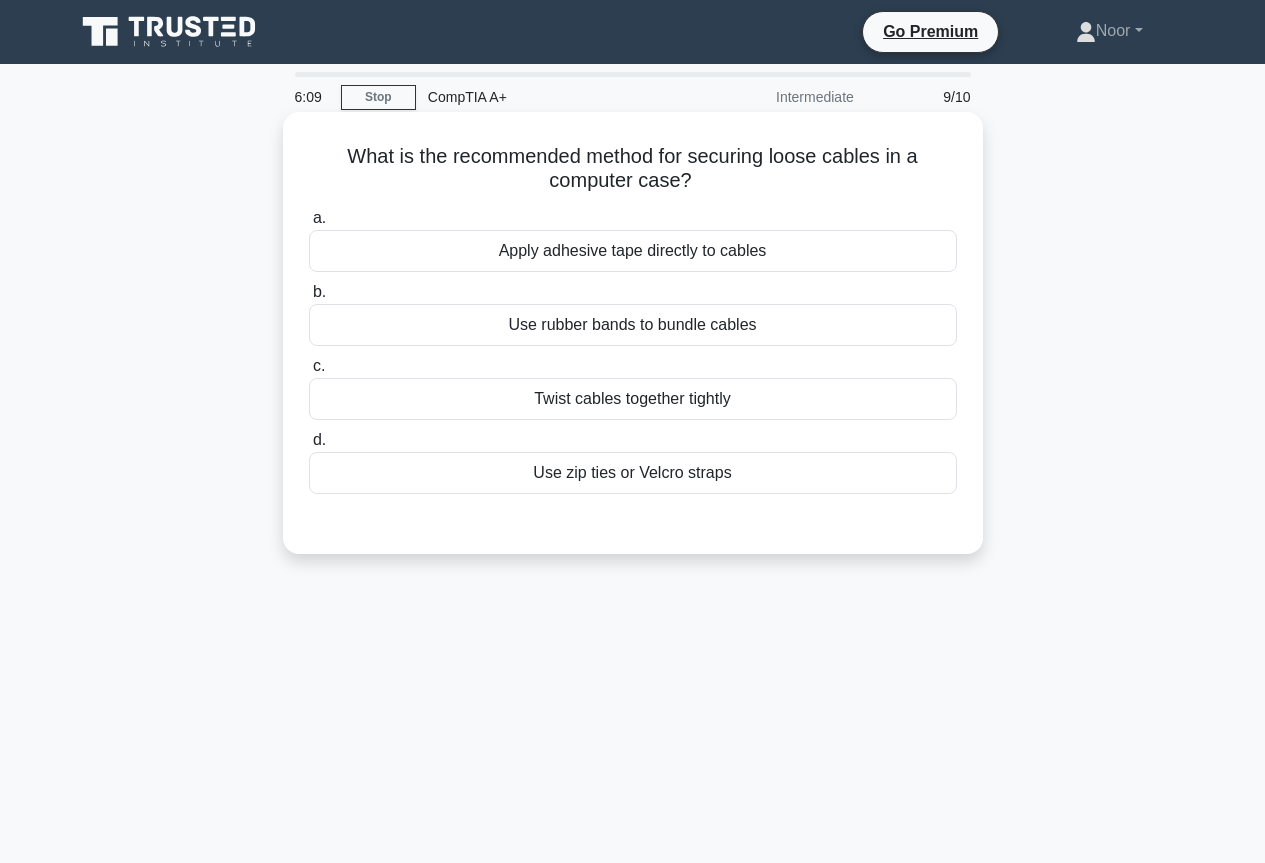 click on "Twist cables together tightly" at bounding box center [633, 399] 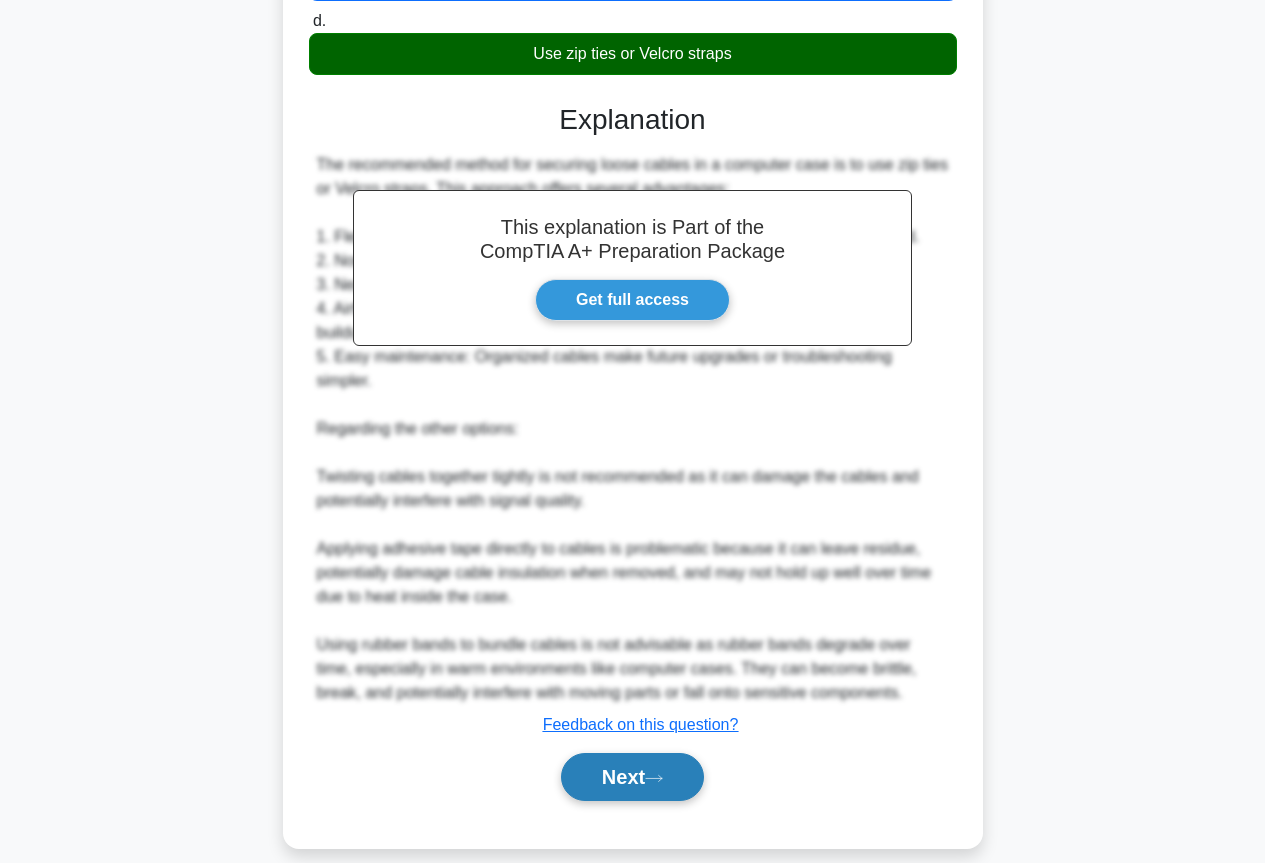 click on "Next" at bounding box center [632, 777] 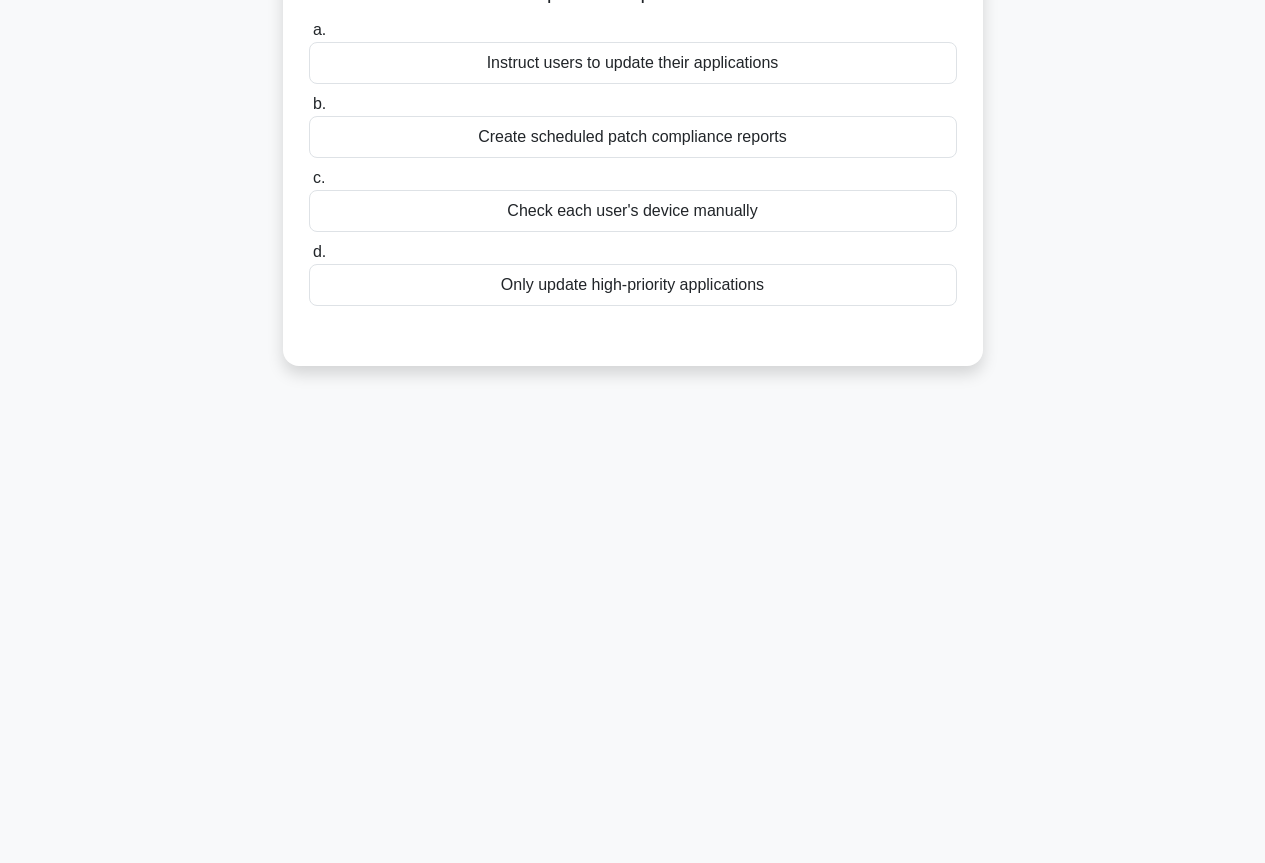 scroll, scrollTop: 0, scrollLeft: 0, axis: both 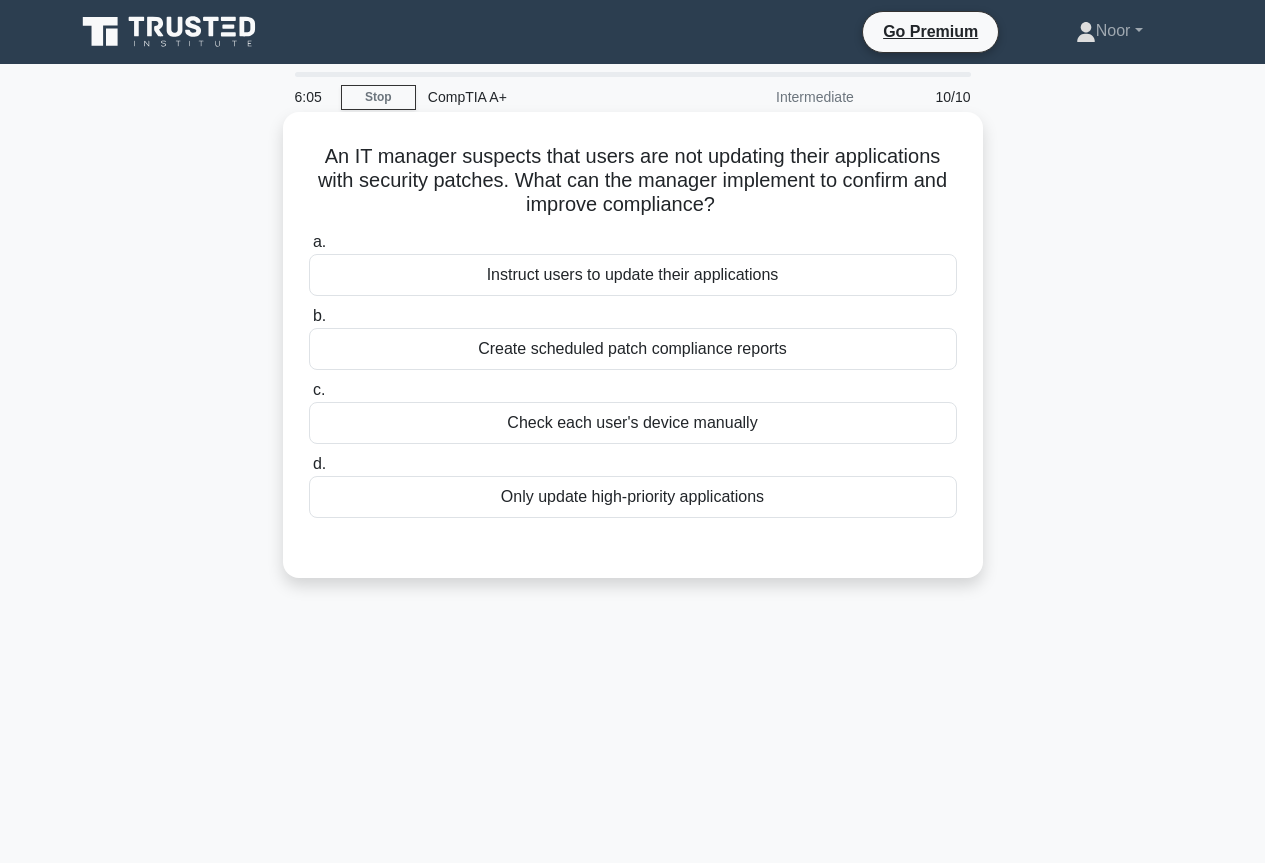 click on "Instruct users to update their applications" at bounding box center (633, 275) 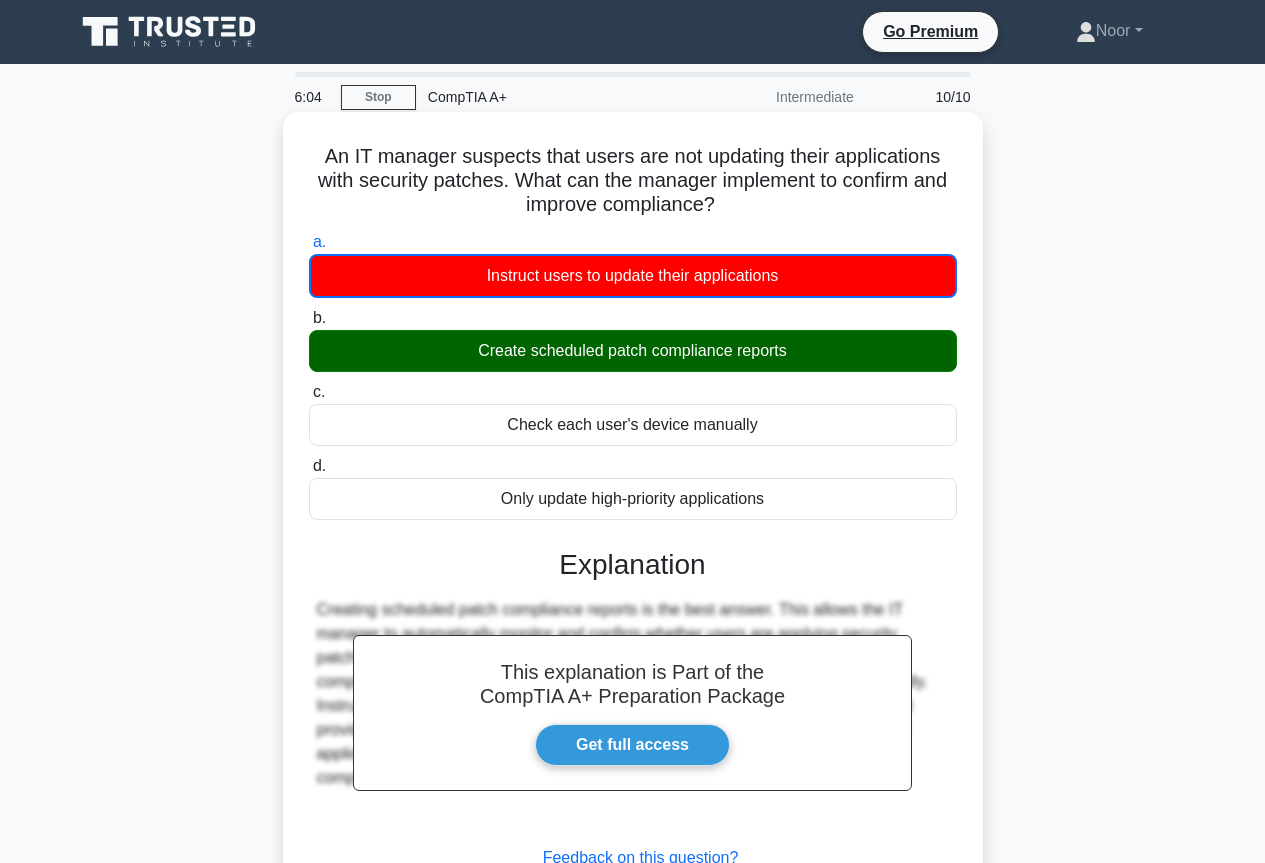 scroll, scrollTop: 200, scrollLeft: 0, axis: vertical 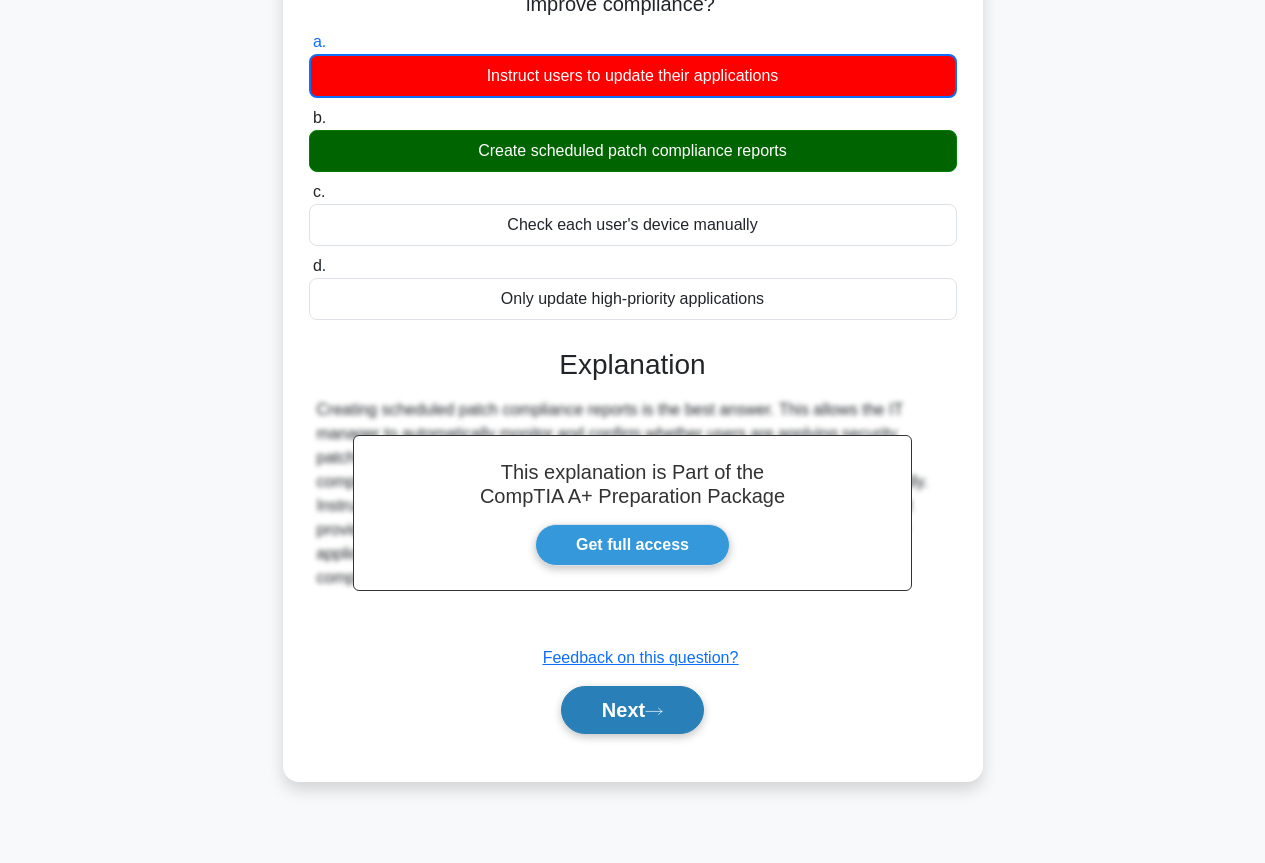 click on "Next" at bounding box center [632, 710] 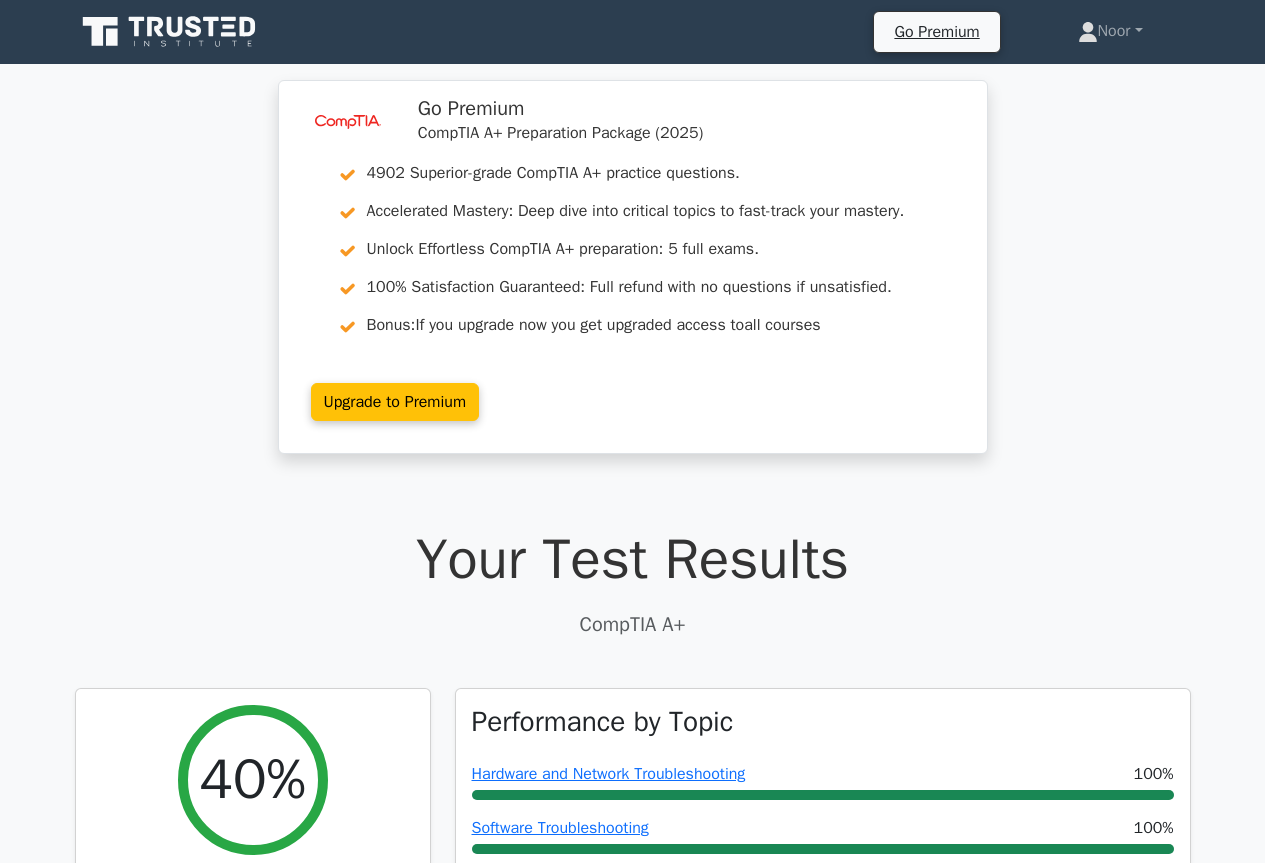 scroll, scrollTop: 0, scrollLeft: 0, axis: both 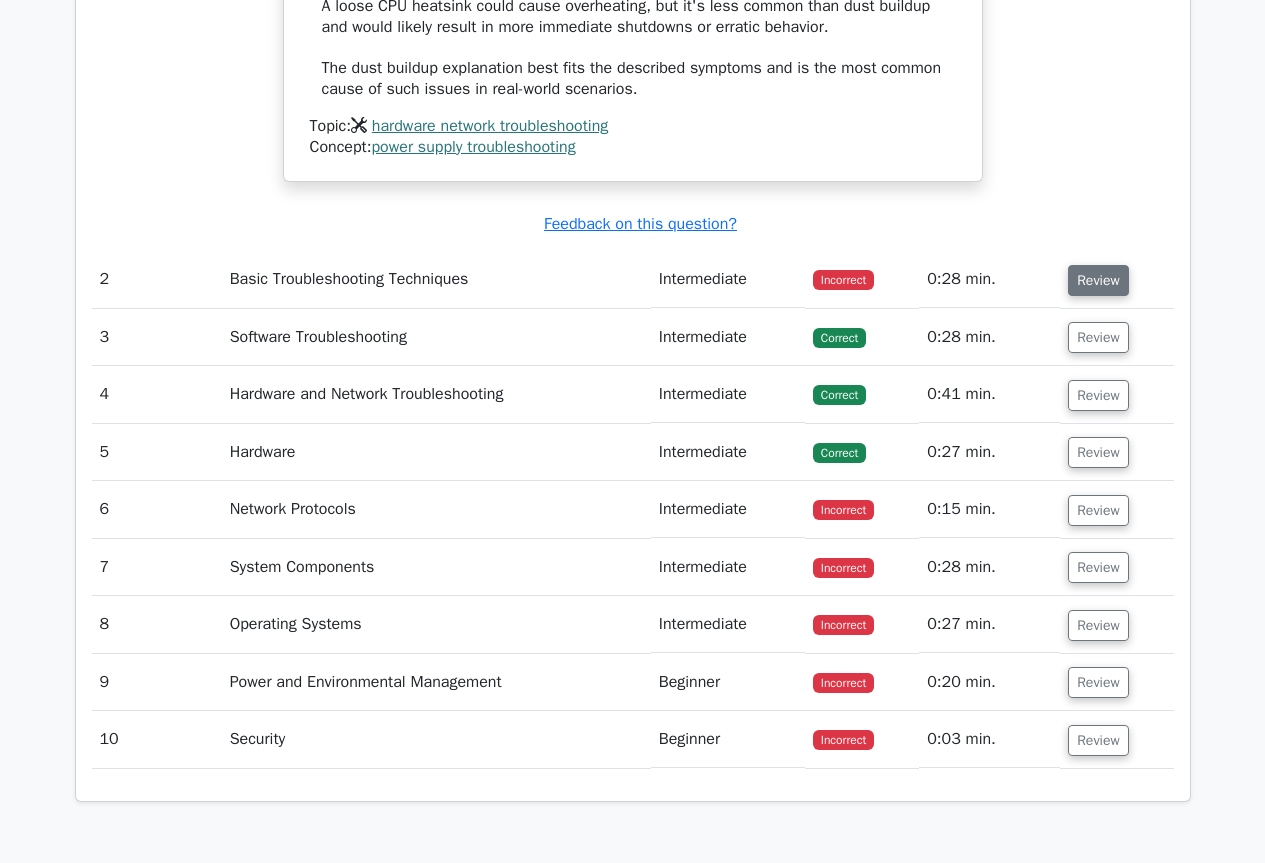click on "Review" at bounding box center (1098, 280) 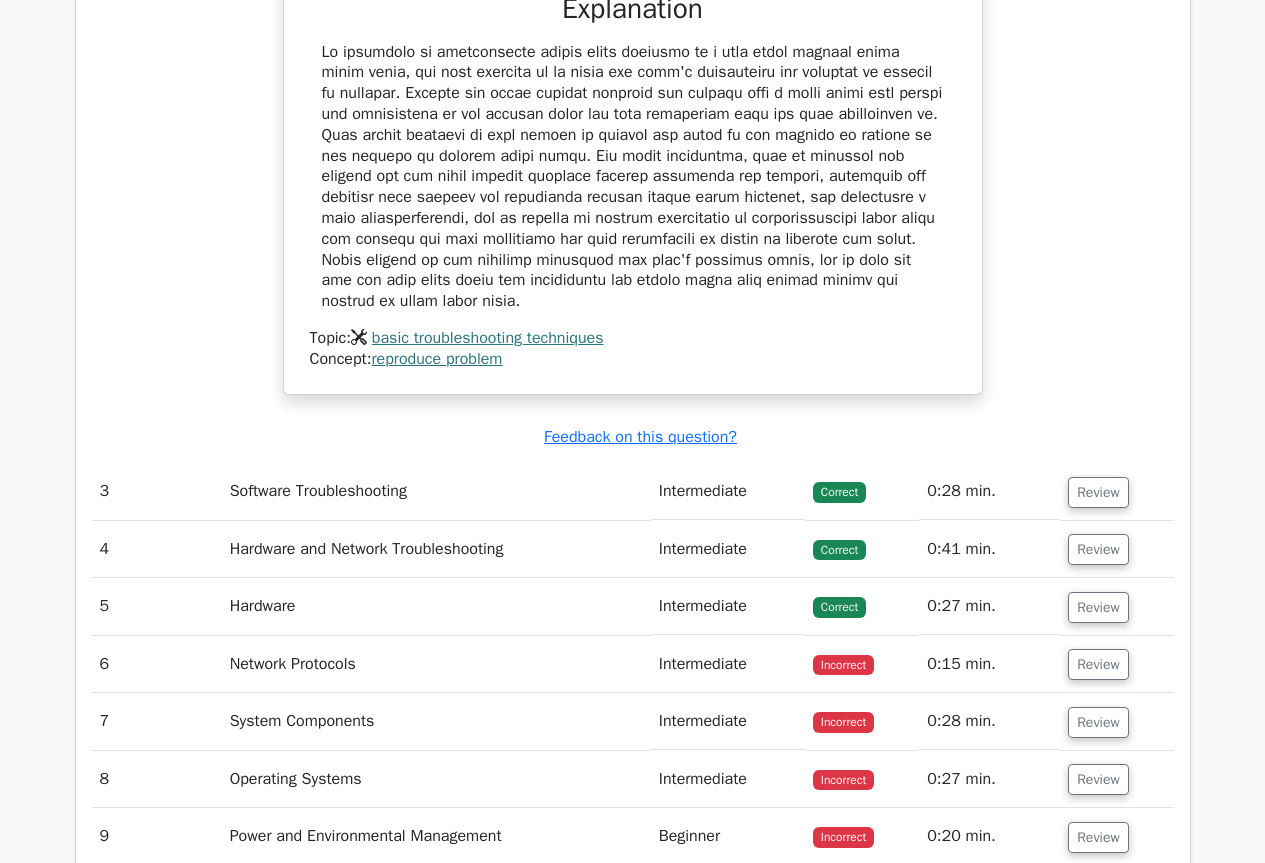 scroll, scrollTop: 3500, scrollLeft: 0, axis: vertical 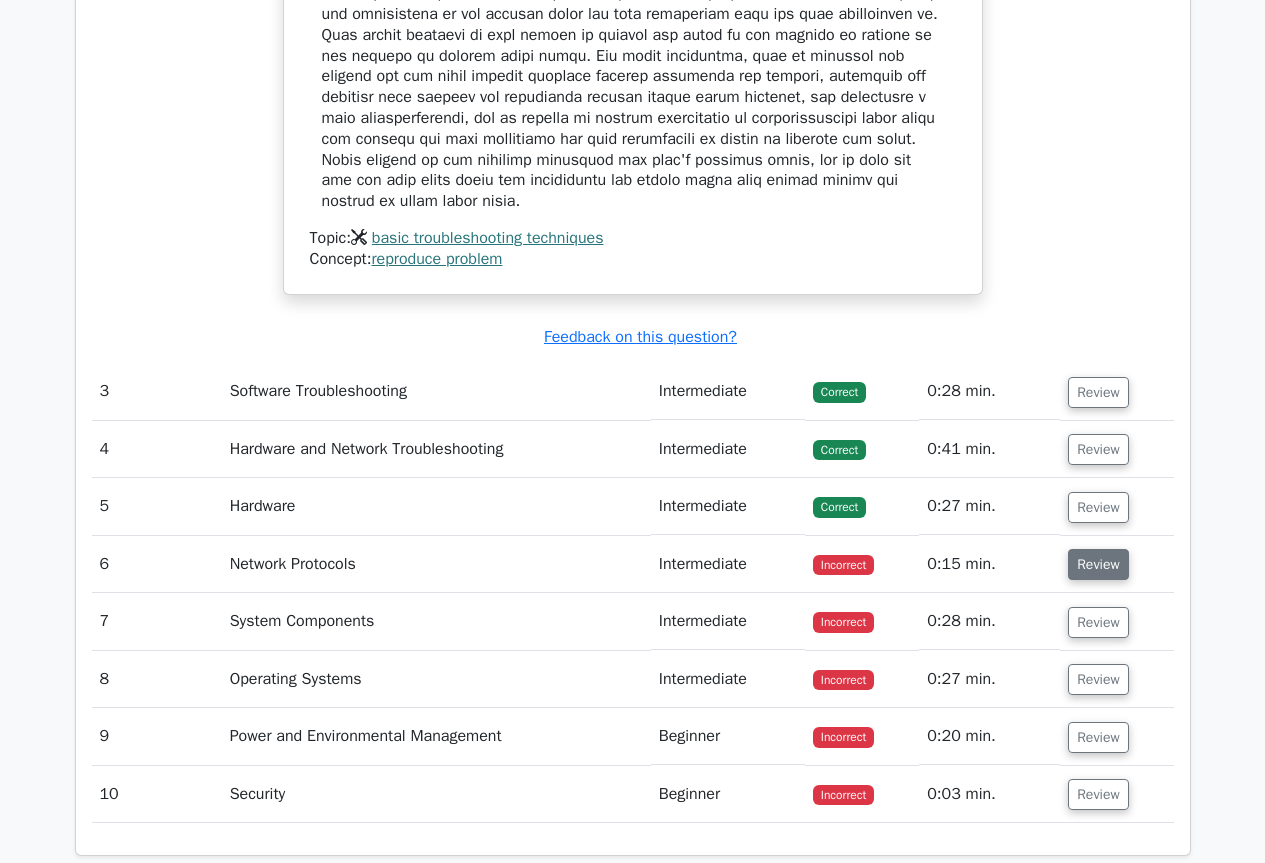 click on "Review" at bounding box center [1098, 564] 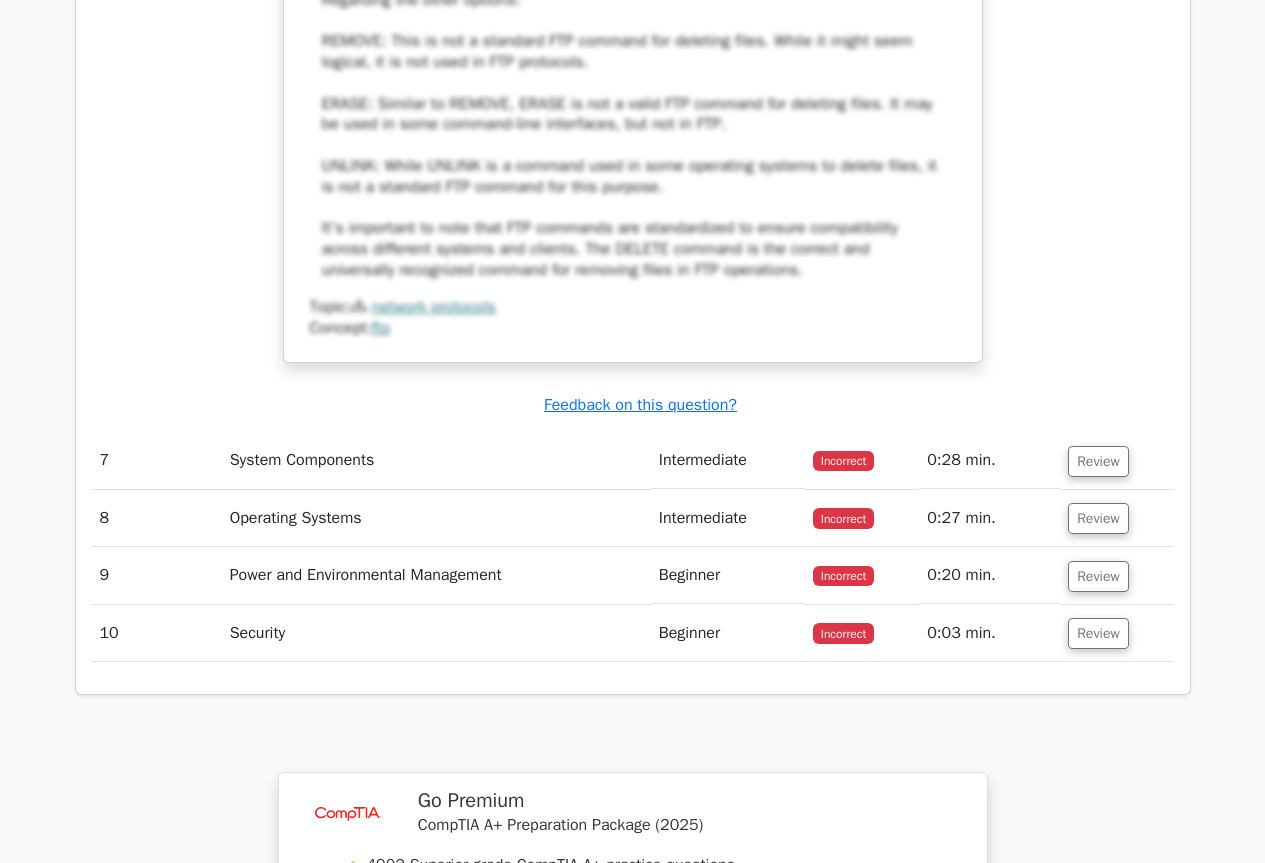 scroll, scrollTop: 4800, scrollLeft: 0, axis: vertical 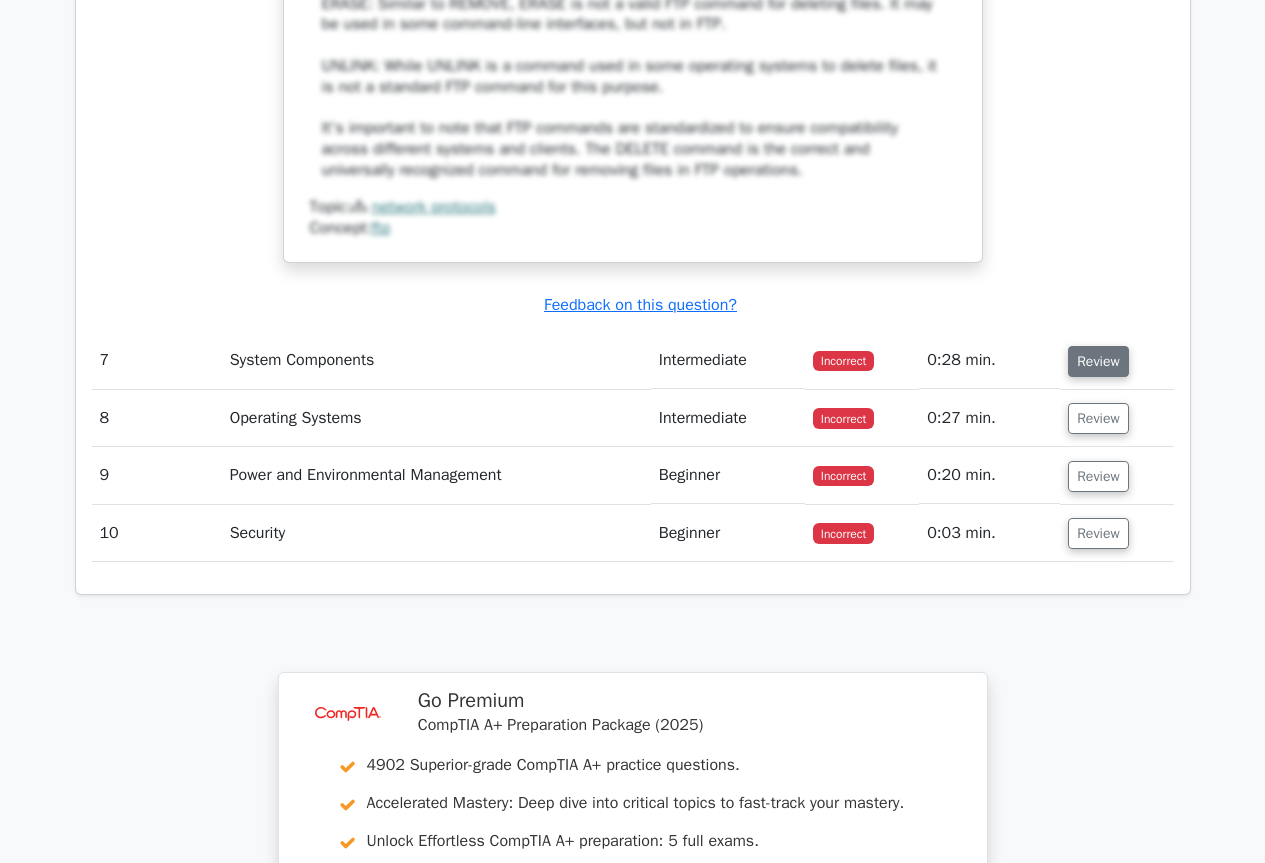 click on "Review" at bounding box center [1098, 361] 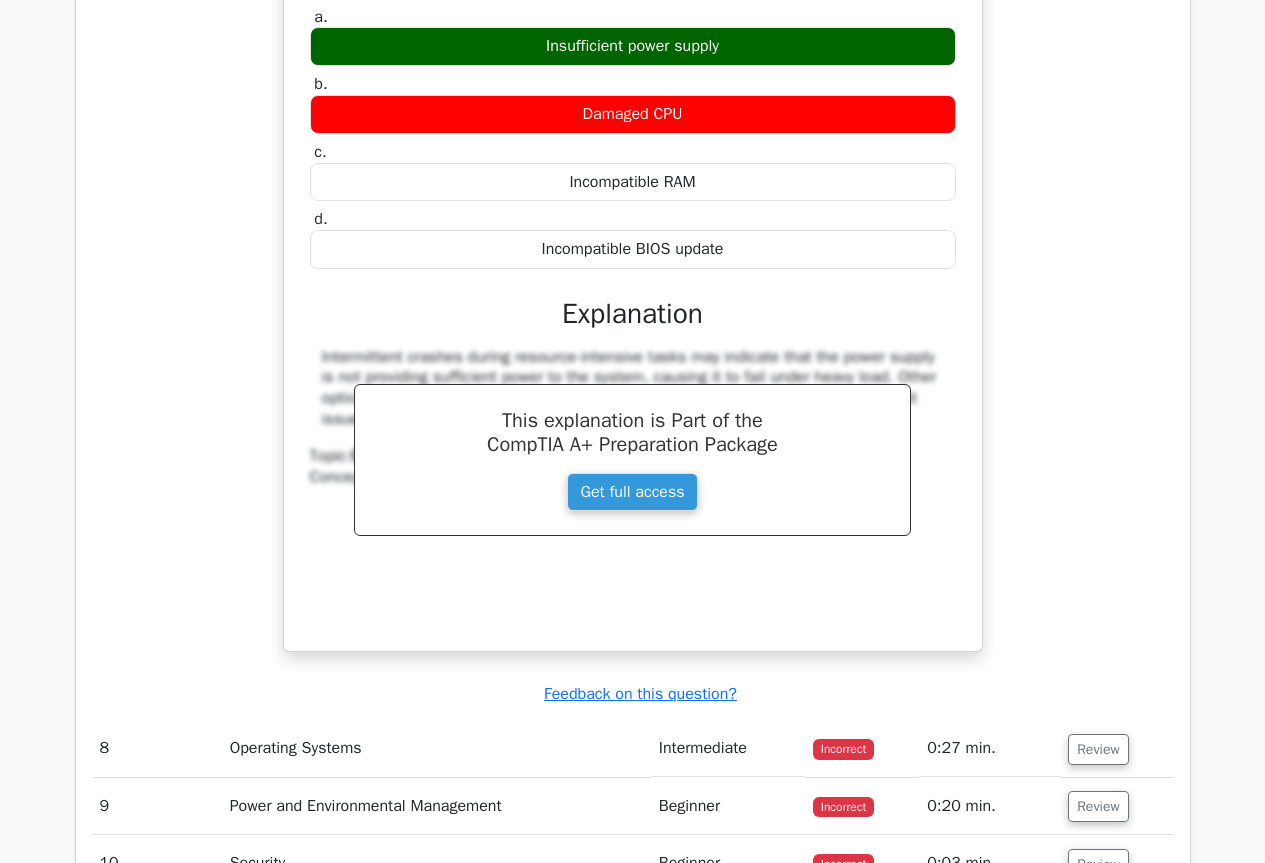 scroll, scrollTop: 5600, scrollLeft: 0, axis: vertical 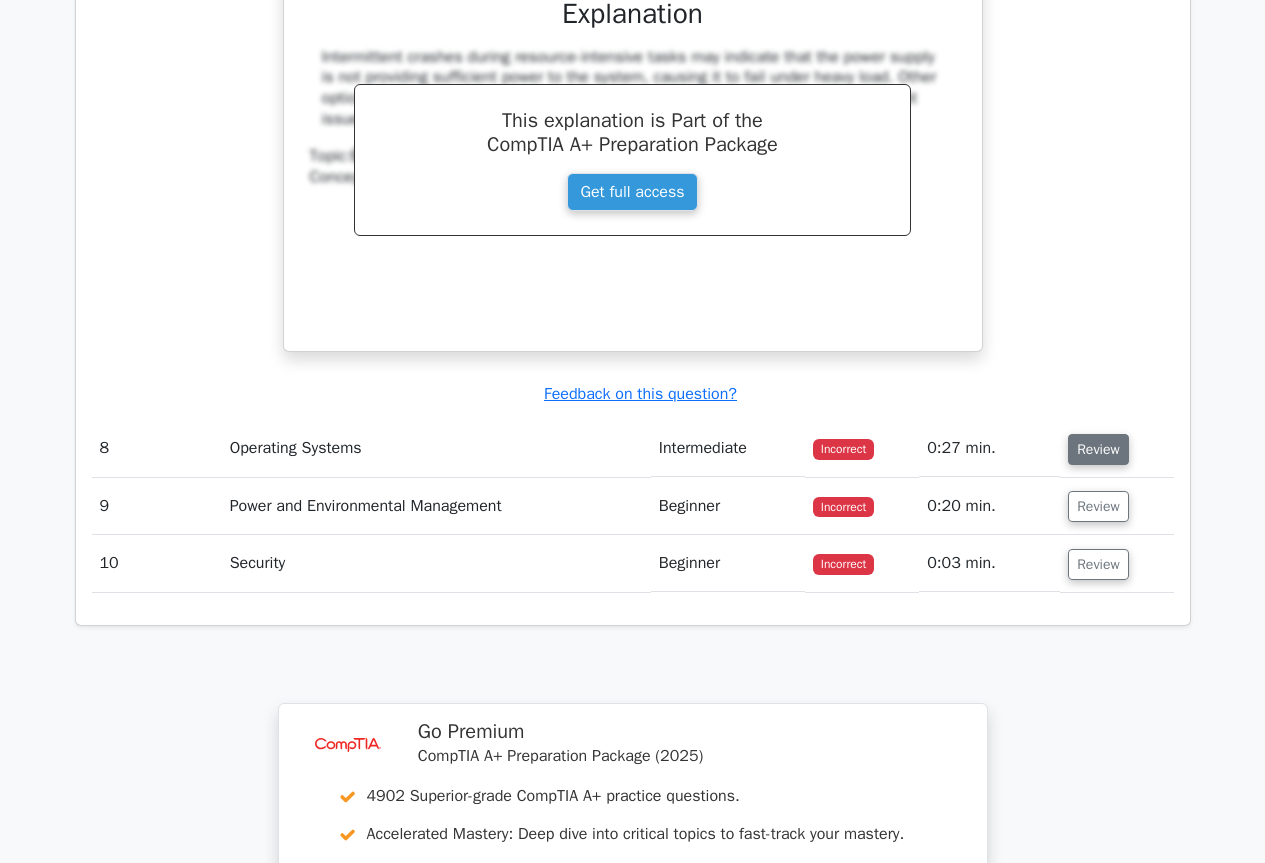 click on "Review" at bounding box center (1098, 449) 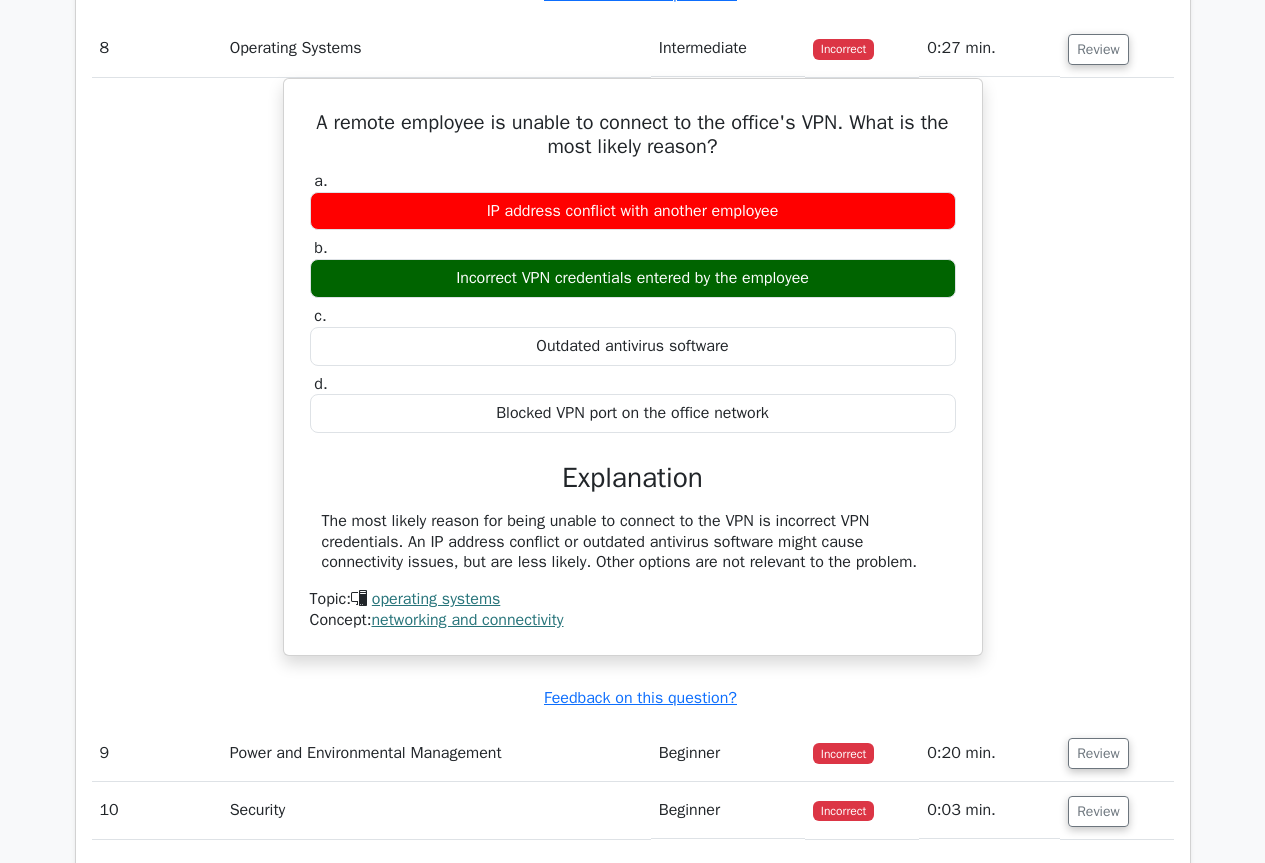 scroll, scrollTop: 6200, scrollLeft: 0, axis: vertical 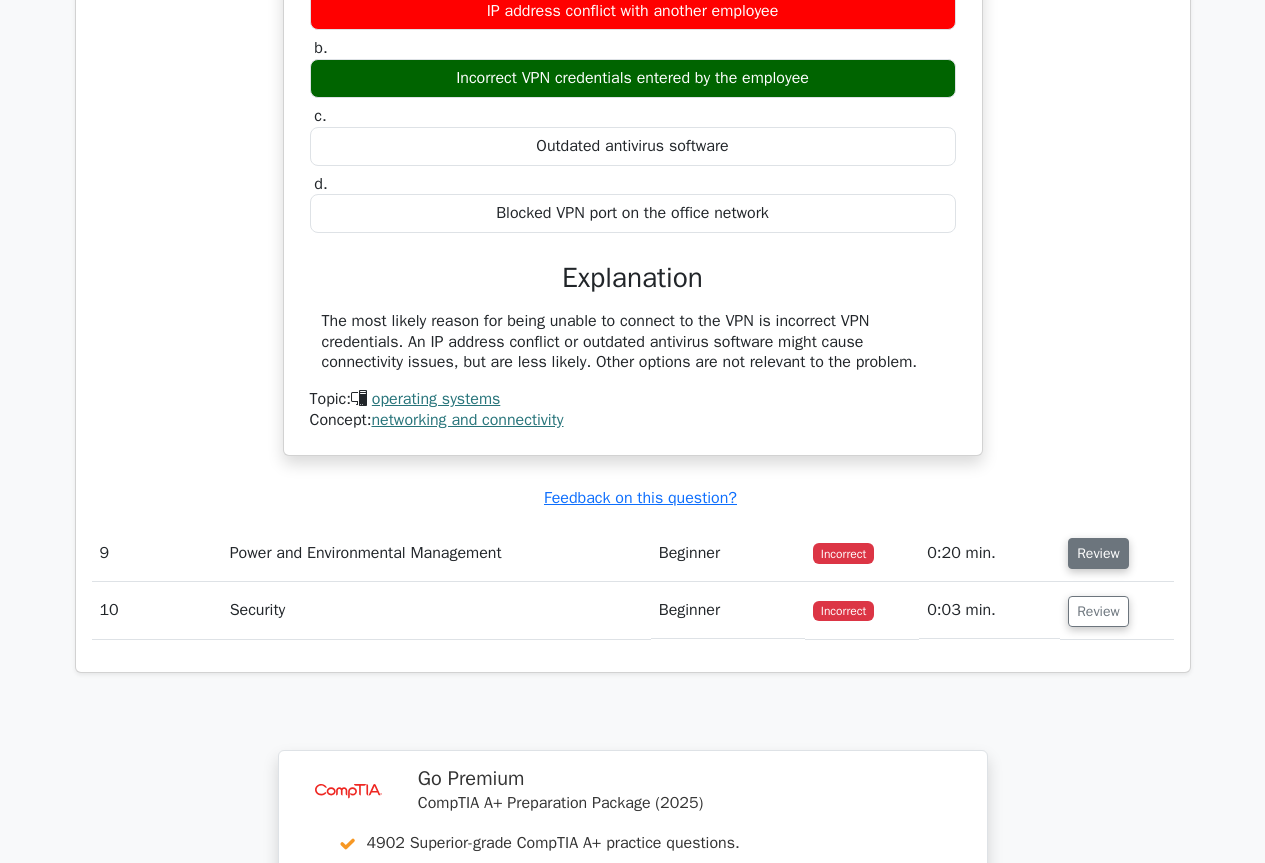 click on "Review" at bounding box center [1098, 553] 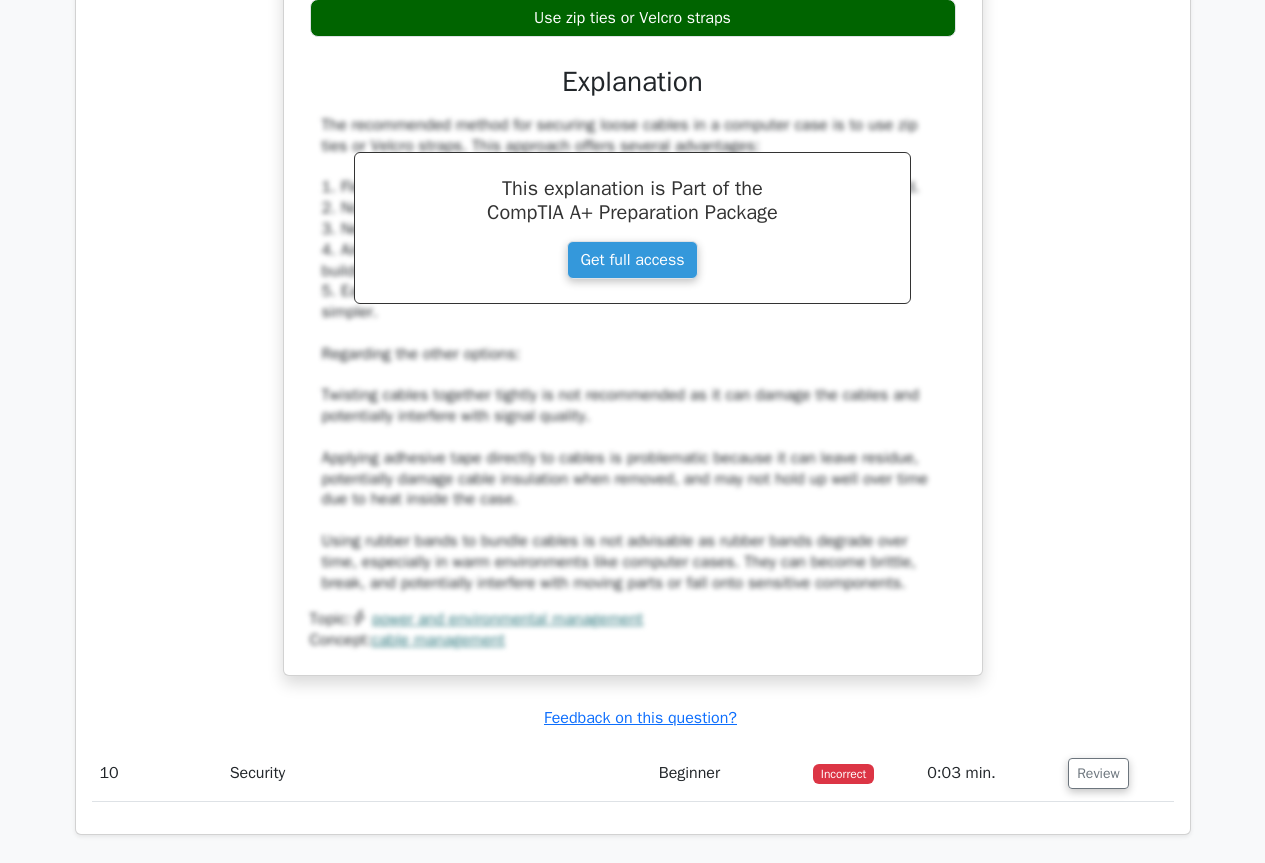 scroll, scrollTop: 7300, scrollLeft: 0, axis: vertical 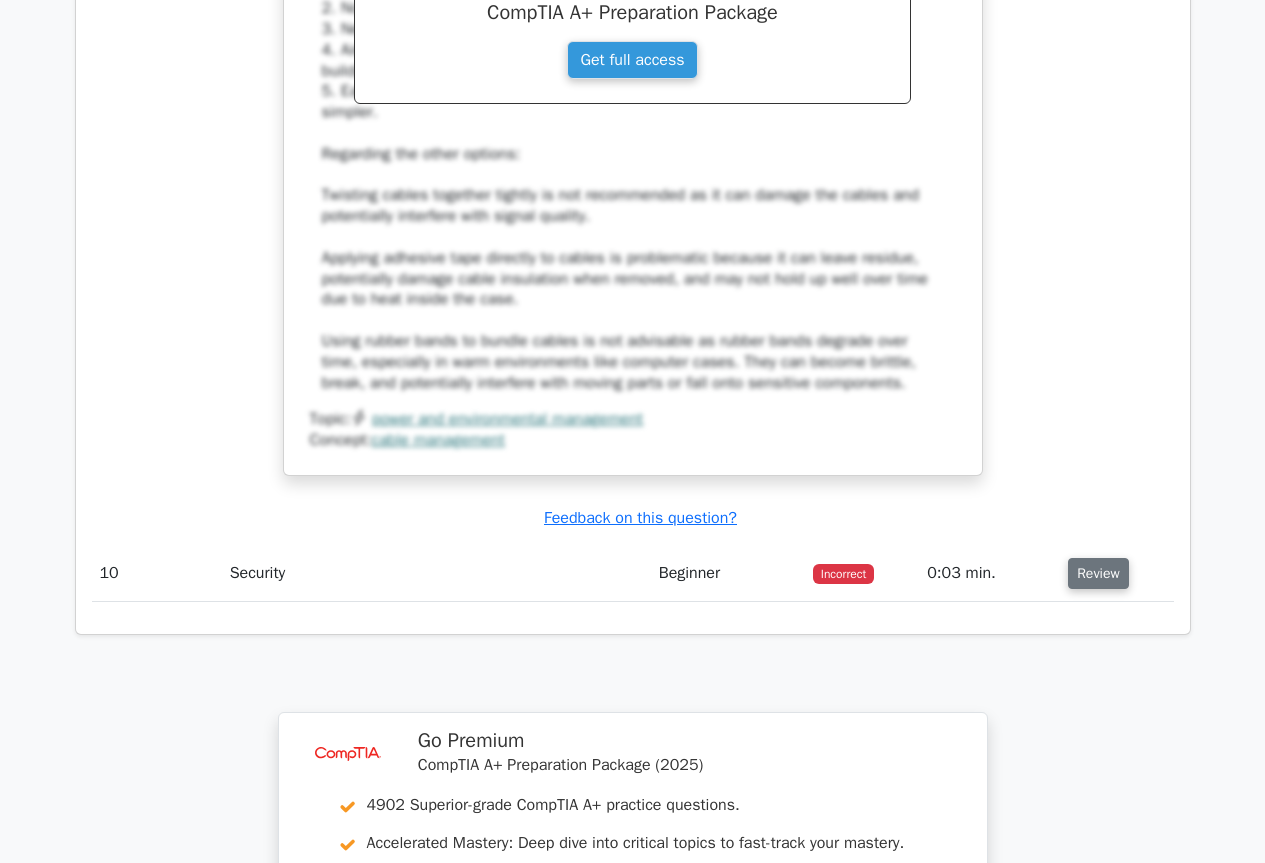click on "Review" at bounding box center [1098, 573] 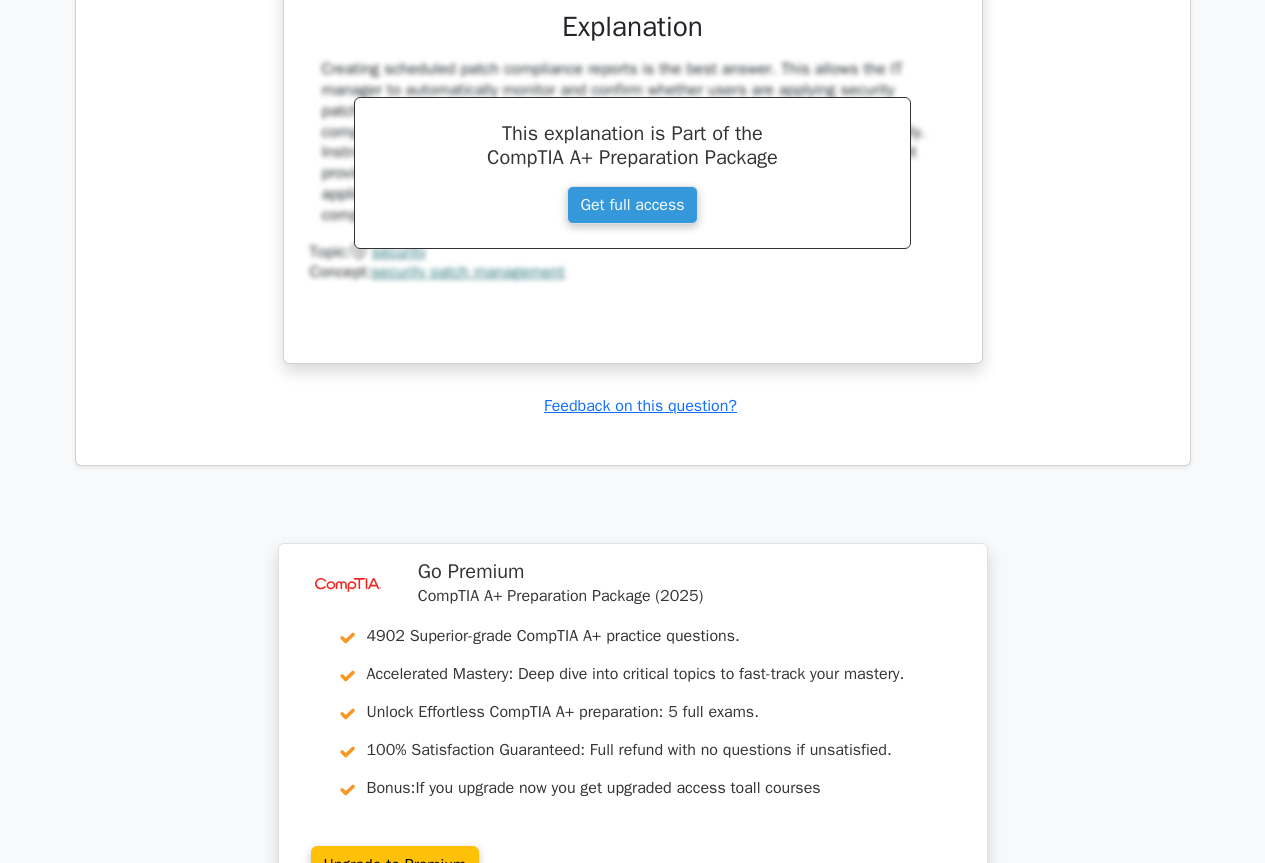 scroll, scrollTop: 8600, scrollLeft: 0, axis: vertical 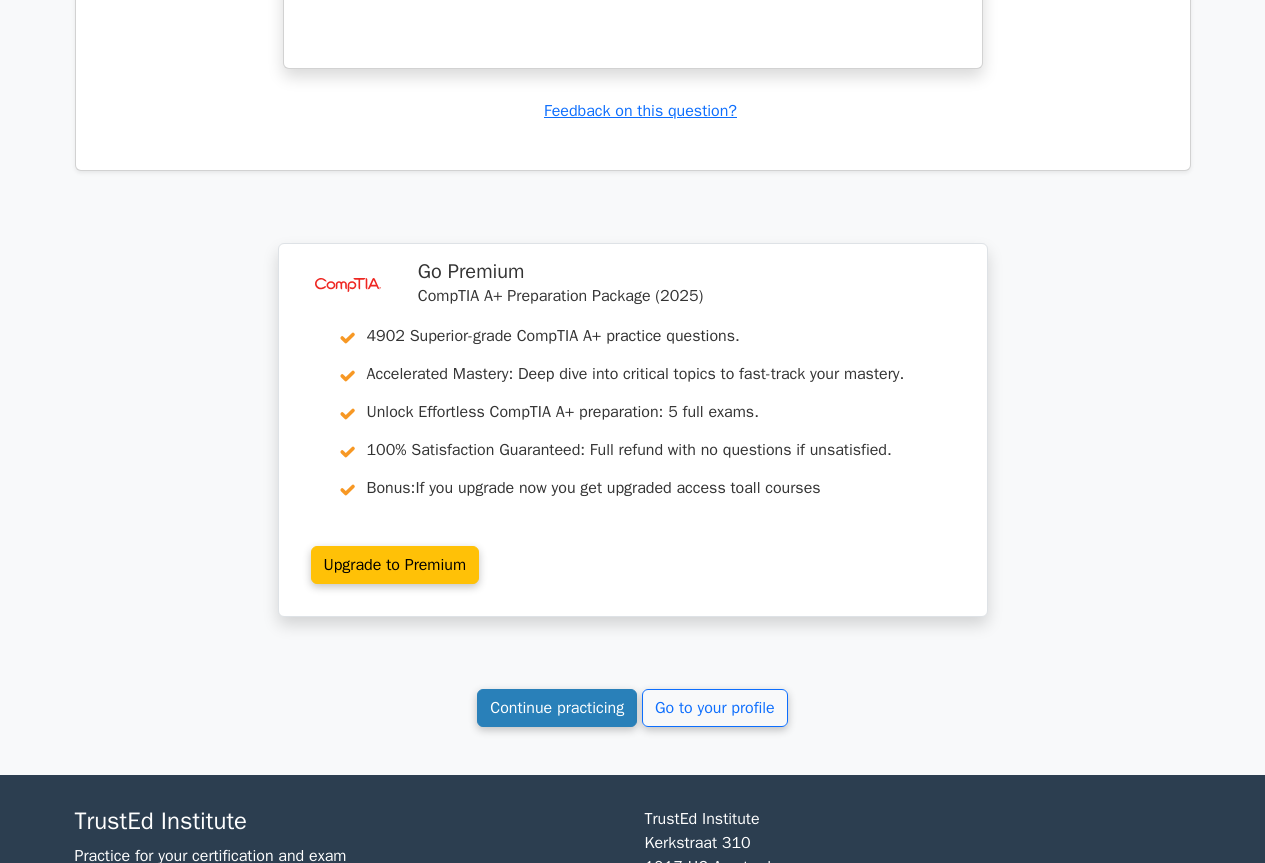 click on "Continue practicing" at bounding box center [557, 708] 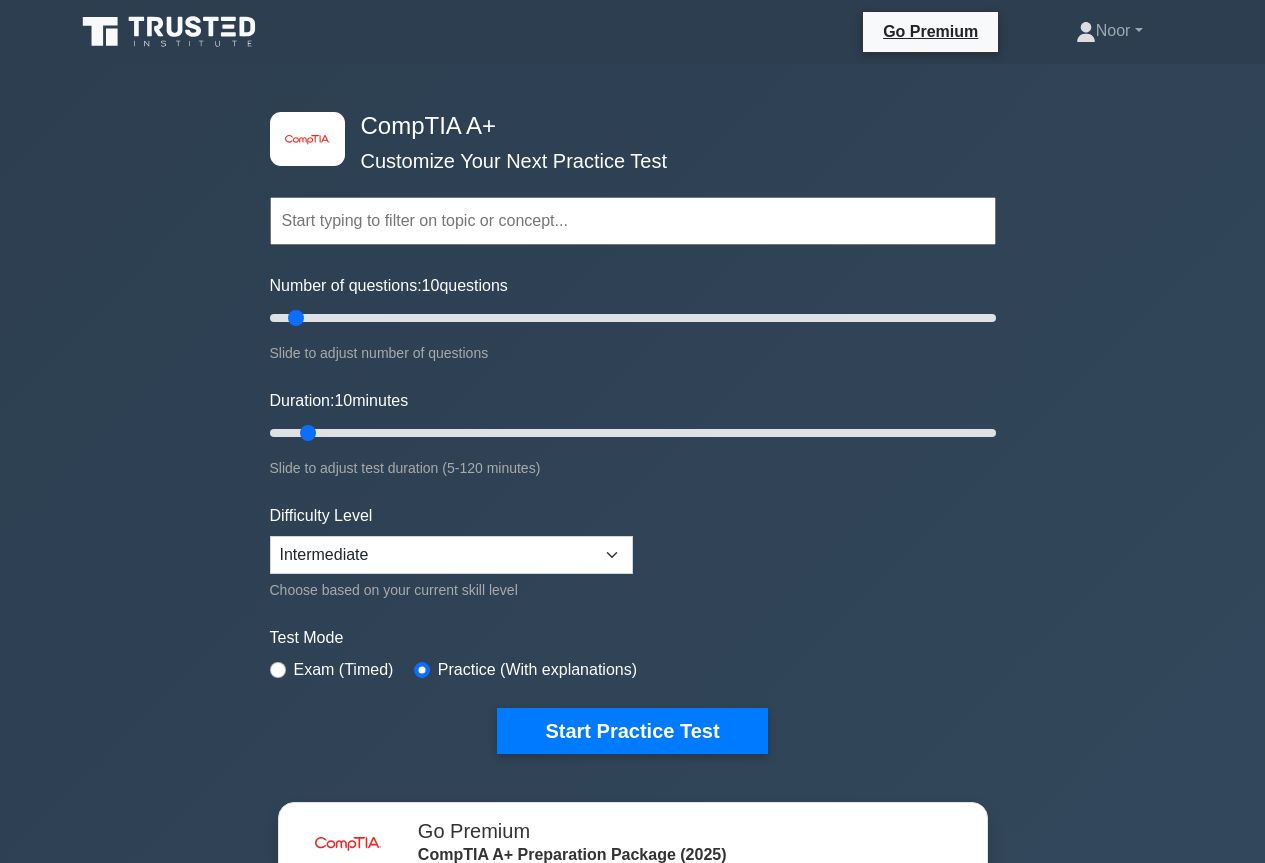 scroll, scrollTop: 0, scrollLeft: 0, axis: both 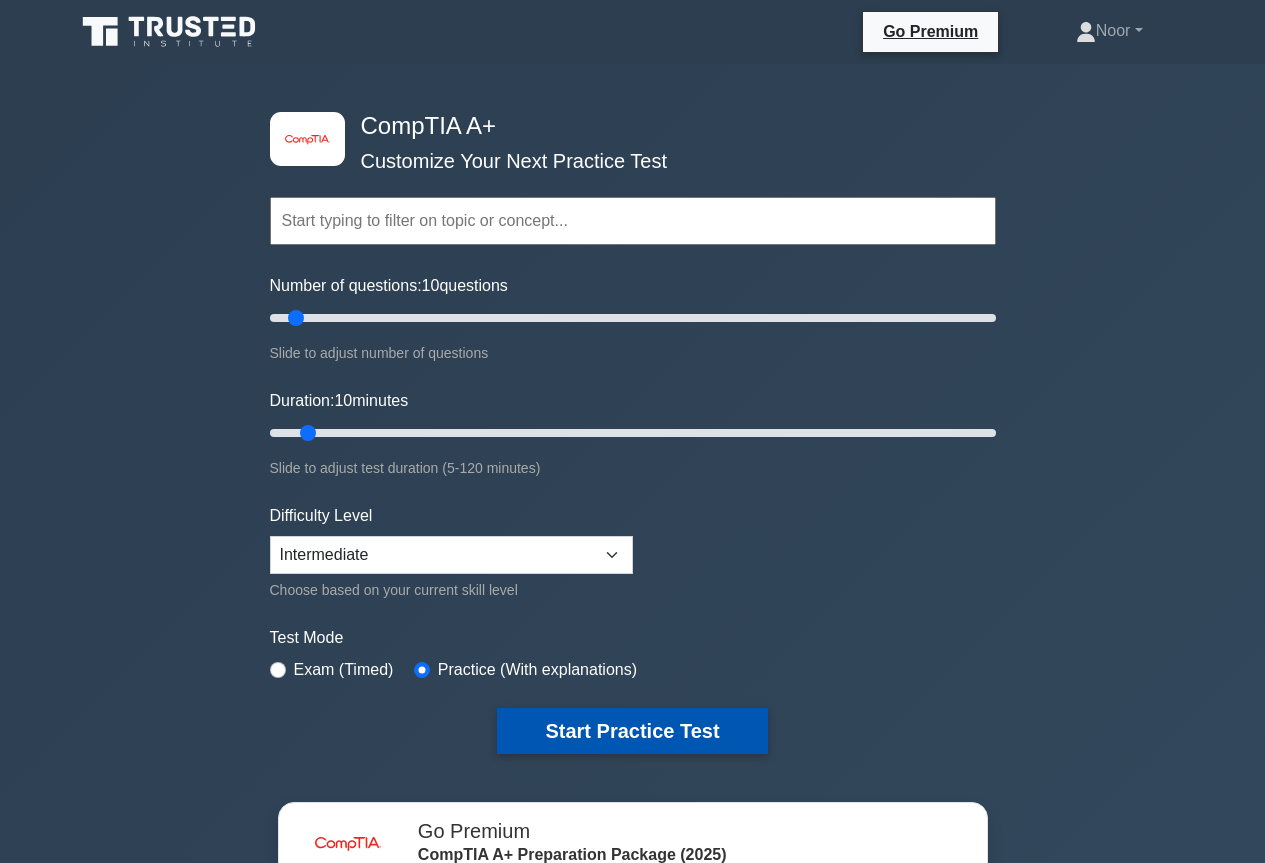 click on "Start Practice Test" at bounding box center [632, 731] 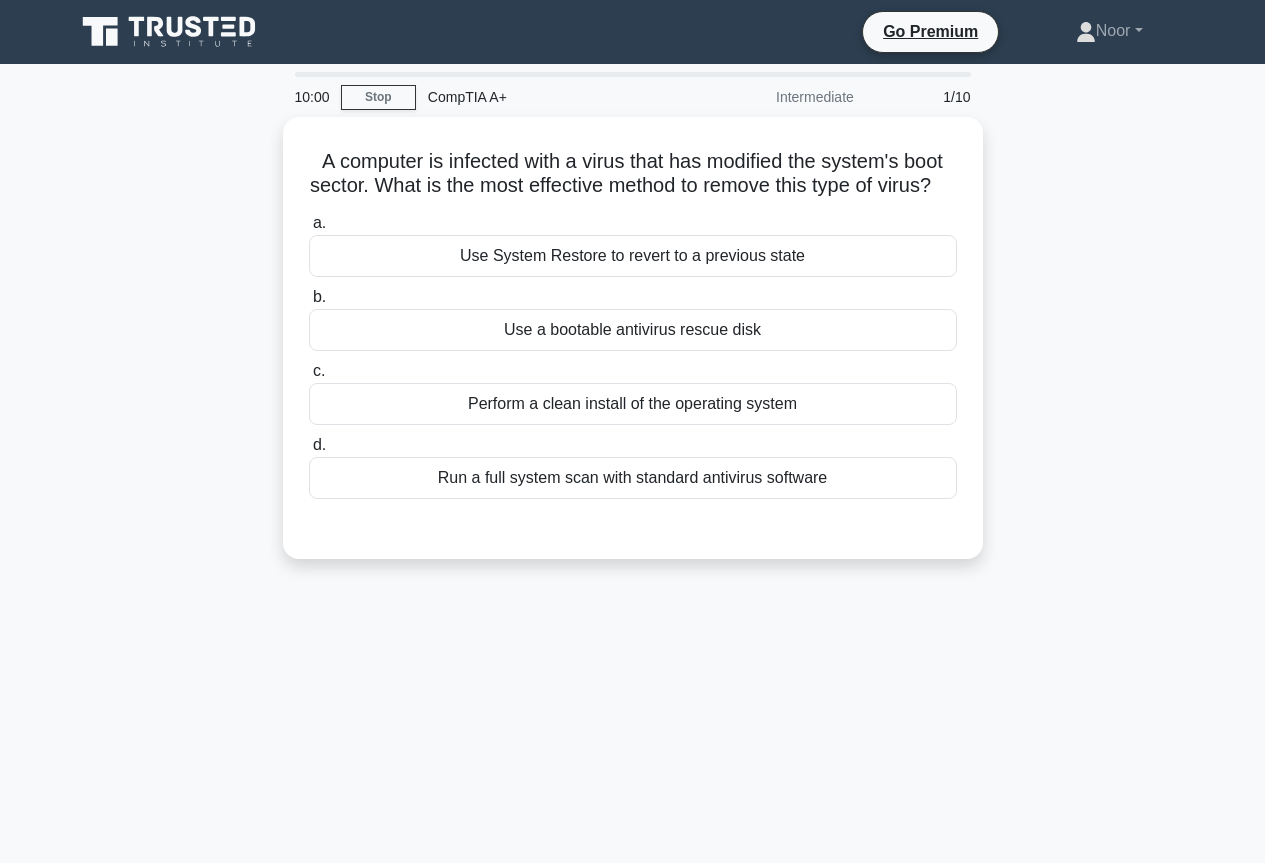 scroll, scrollTop: 0, scrollLeft: 0, axis: both 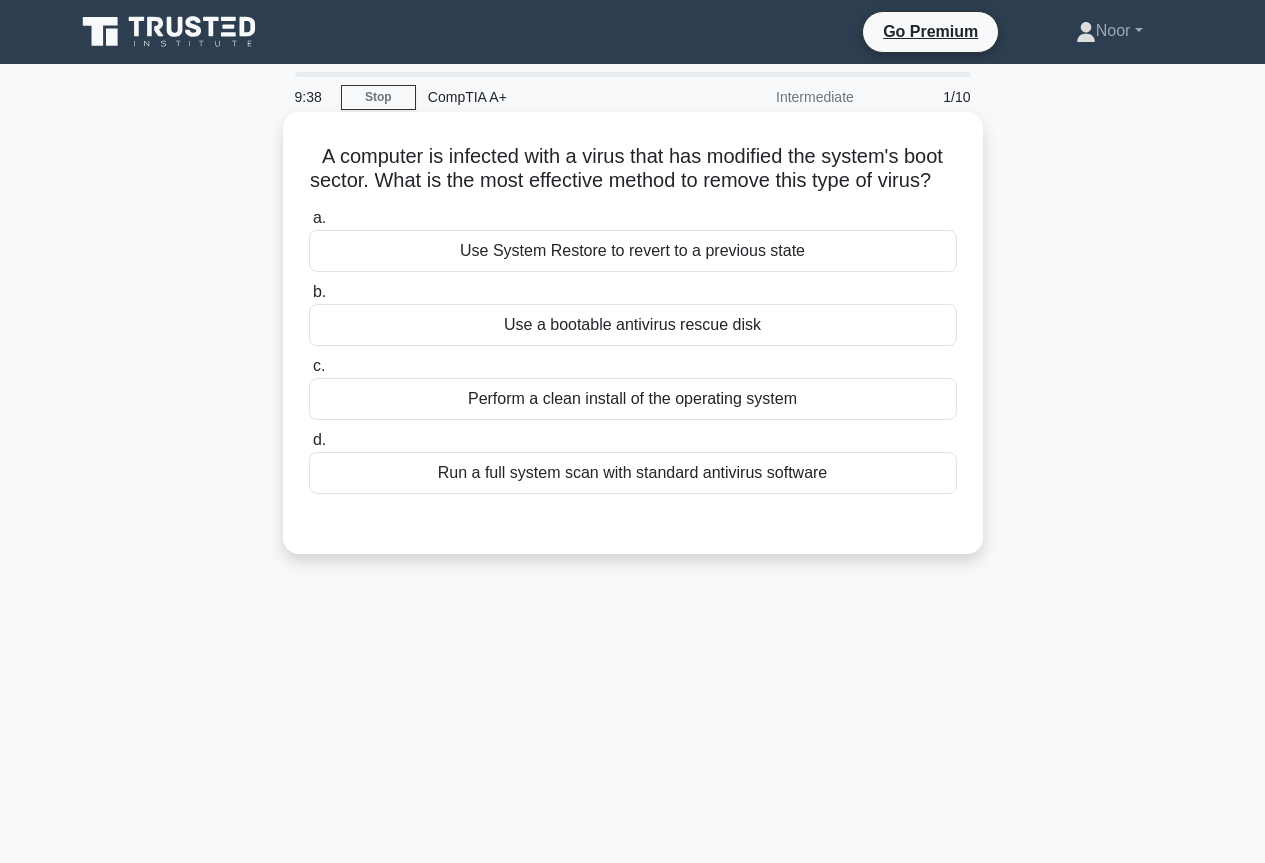 click on "Perform a clean install of the operating system" at bounding box center [633, 399] 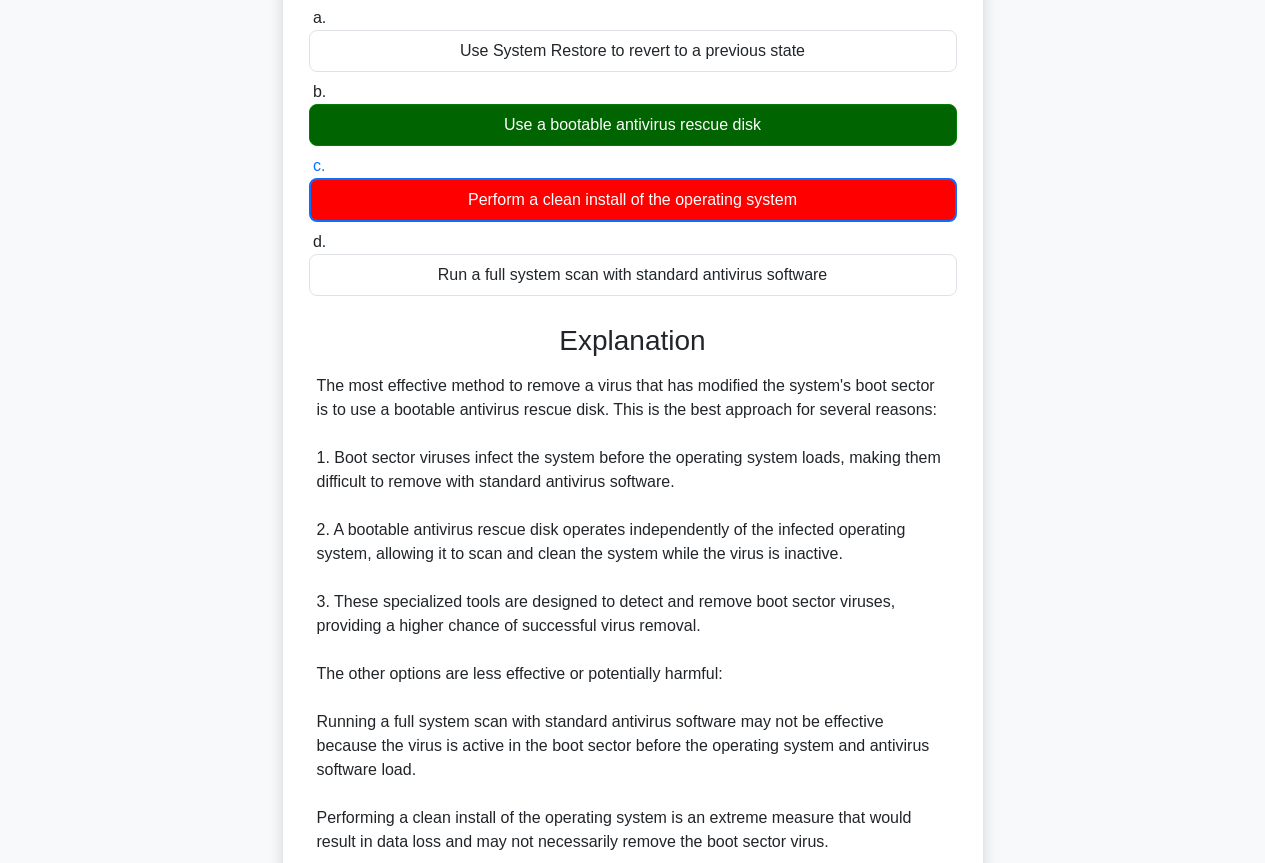 scroll, scrollTop: 469, scrollLeft: 0, axis: vertical 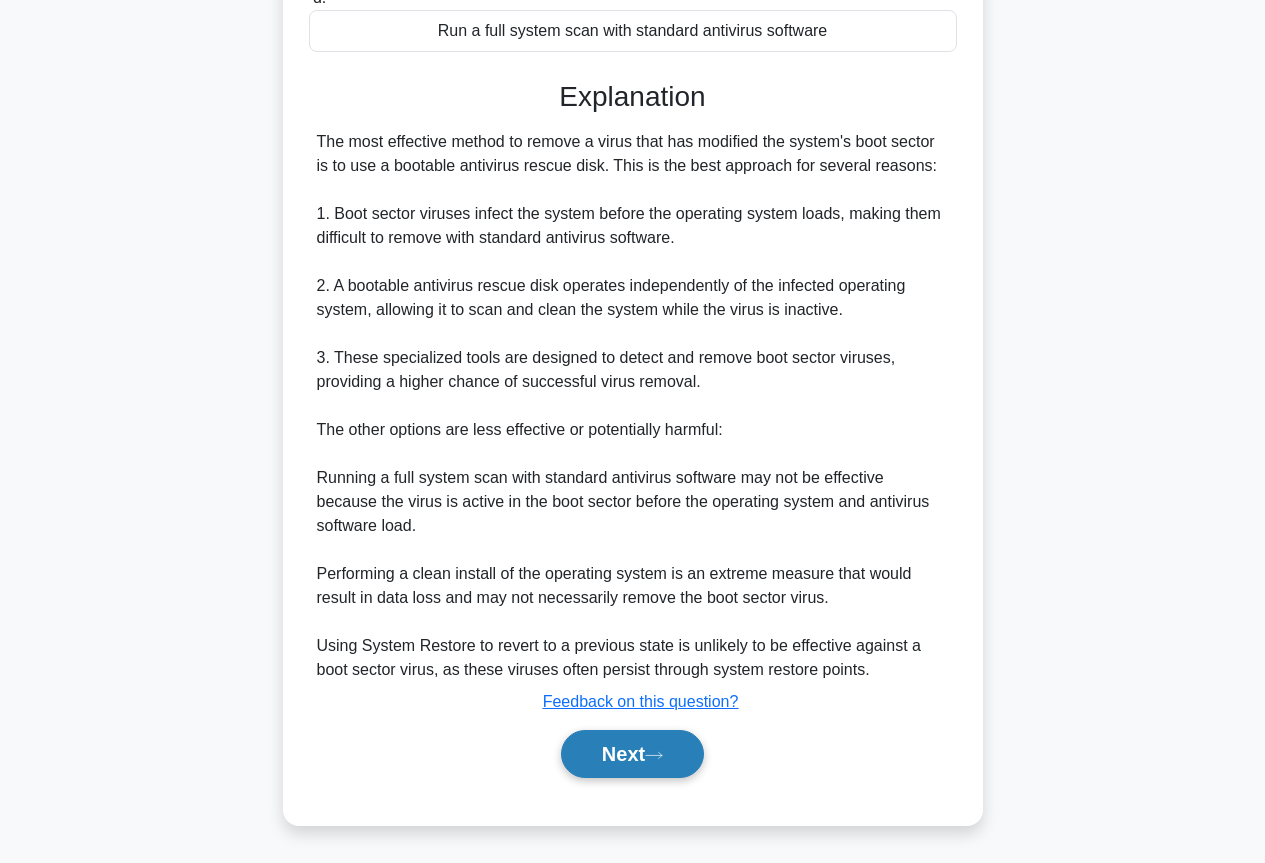 drag, startPoint x: 650, startPoint y: 737, endPoint x: 661, endPoint y: 726, distance: 15.556349 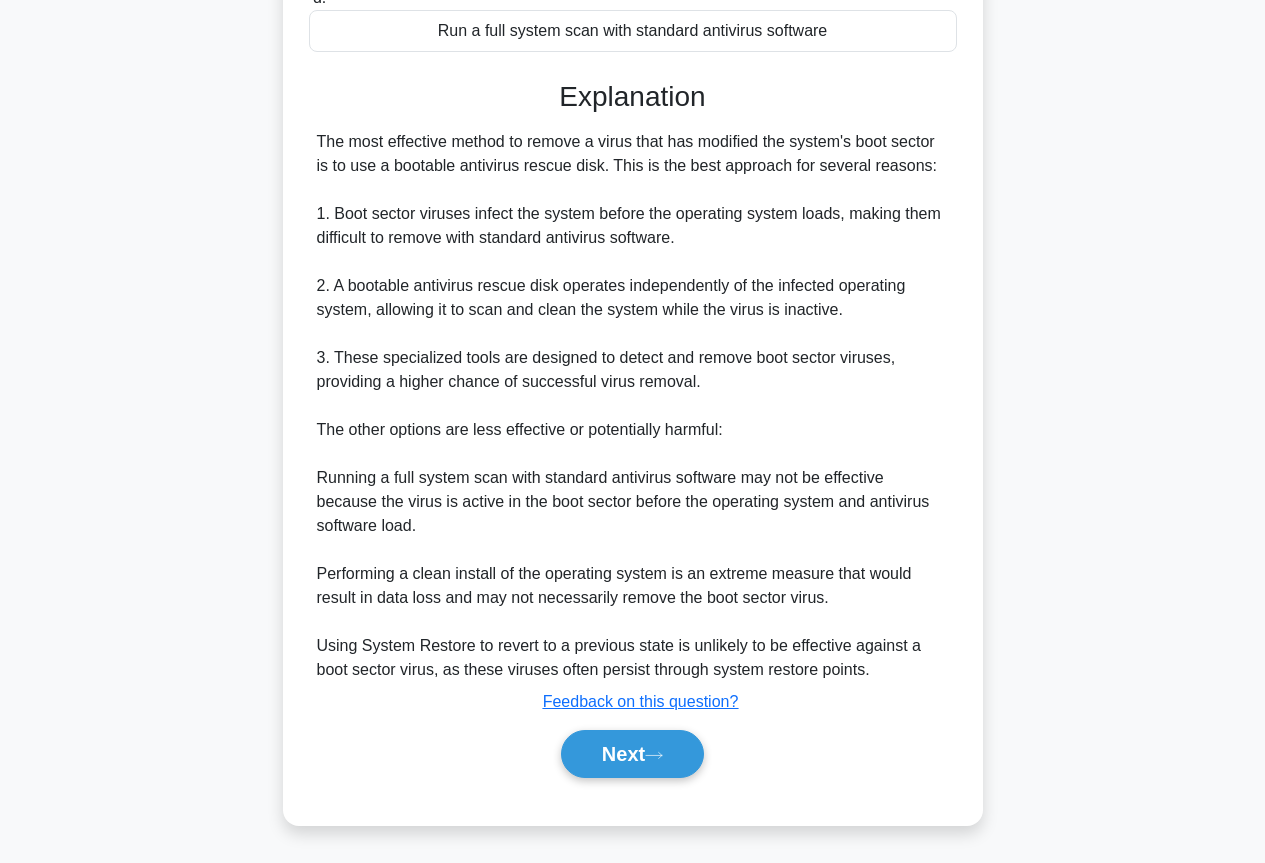 click on "Next" at bounding box center [632, 754] 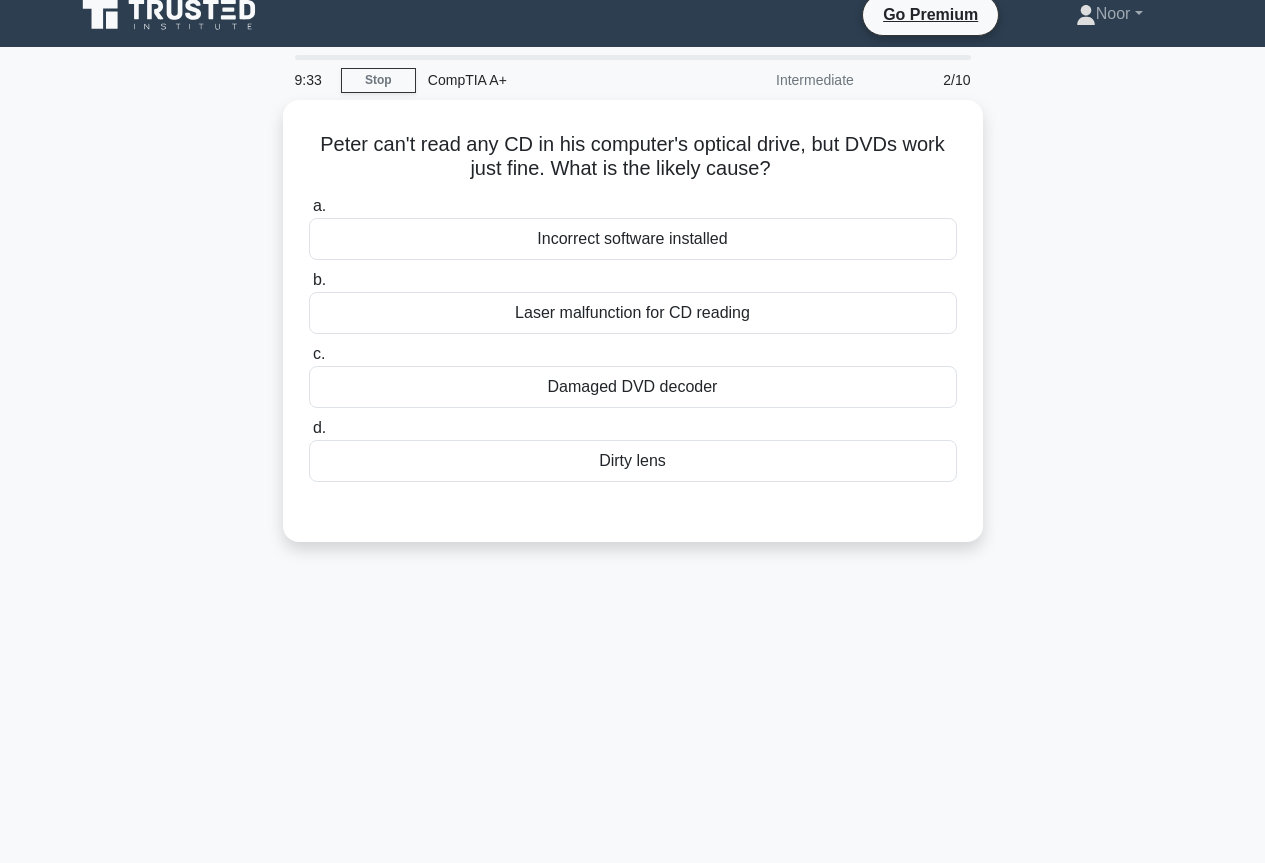 scroll, scrollTop: 0, scrollLeft: 0, axis: both 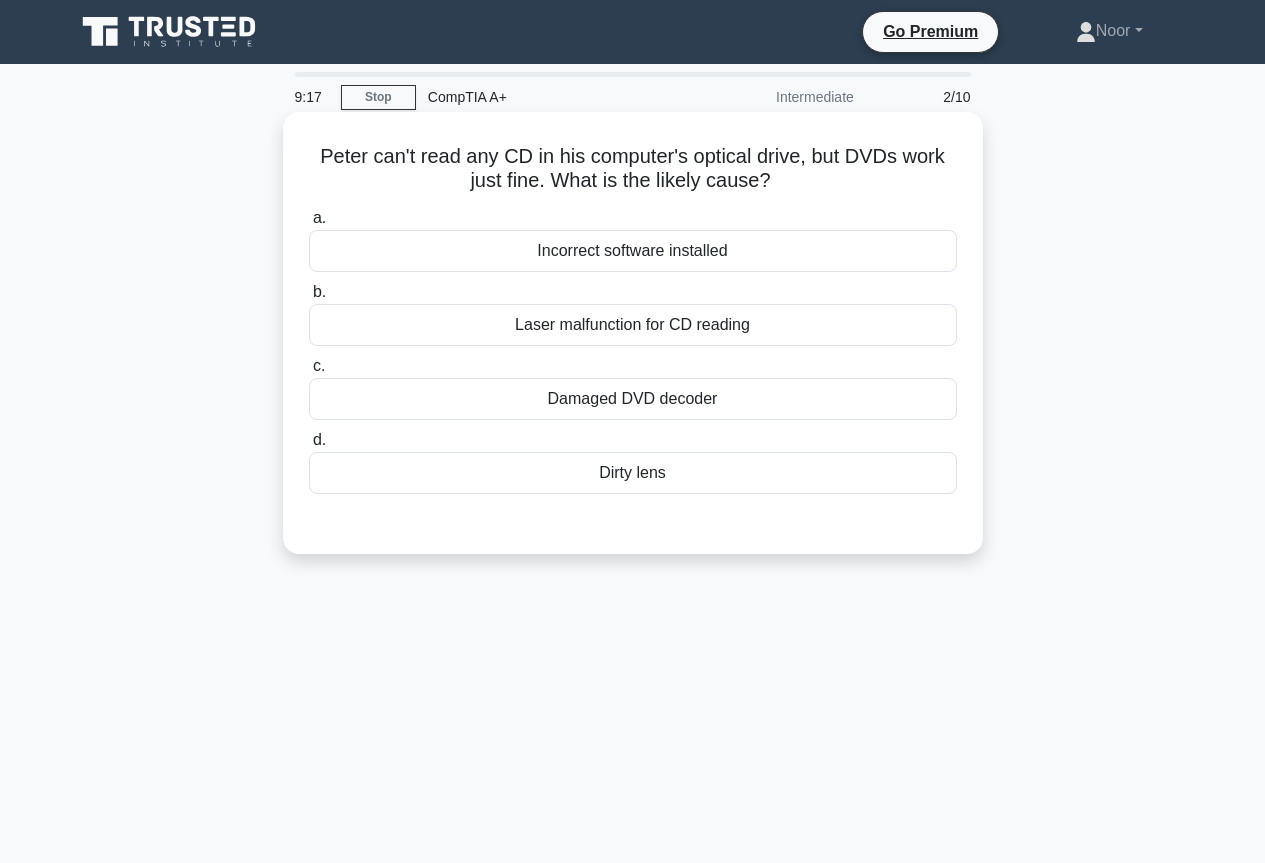 click on "Laser malfunction for CD reading" at bounding box center [633, 325] 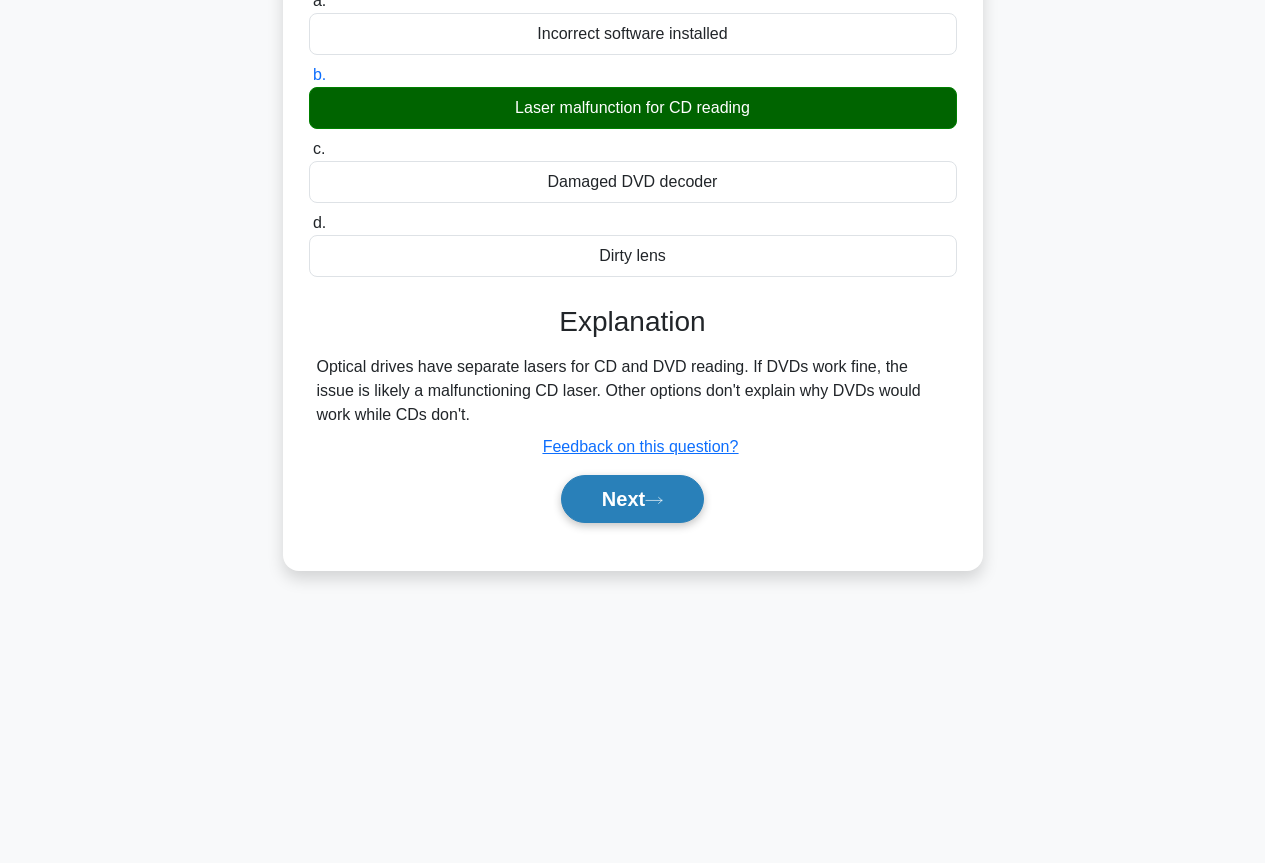 click on "Next" at bounding box center [632, 499] 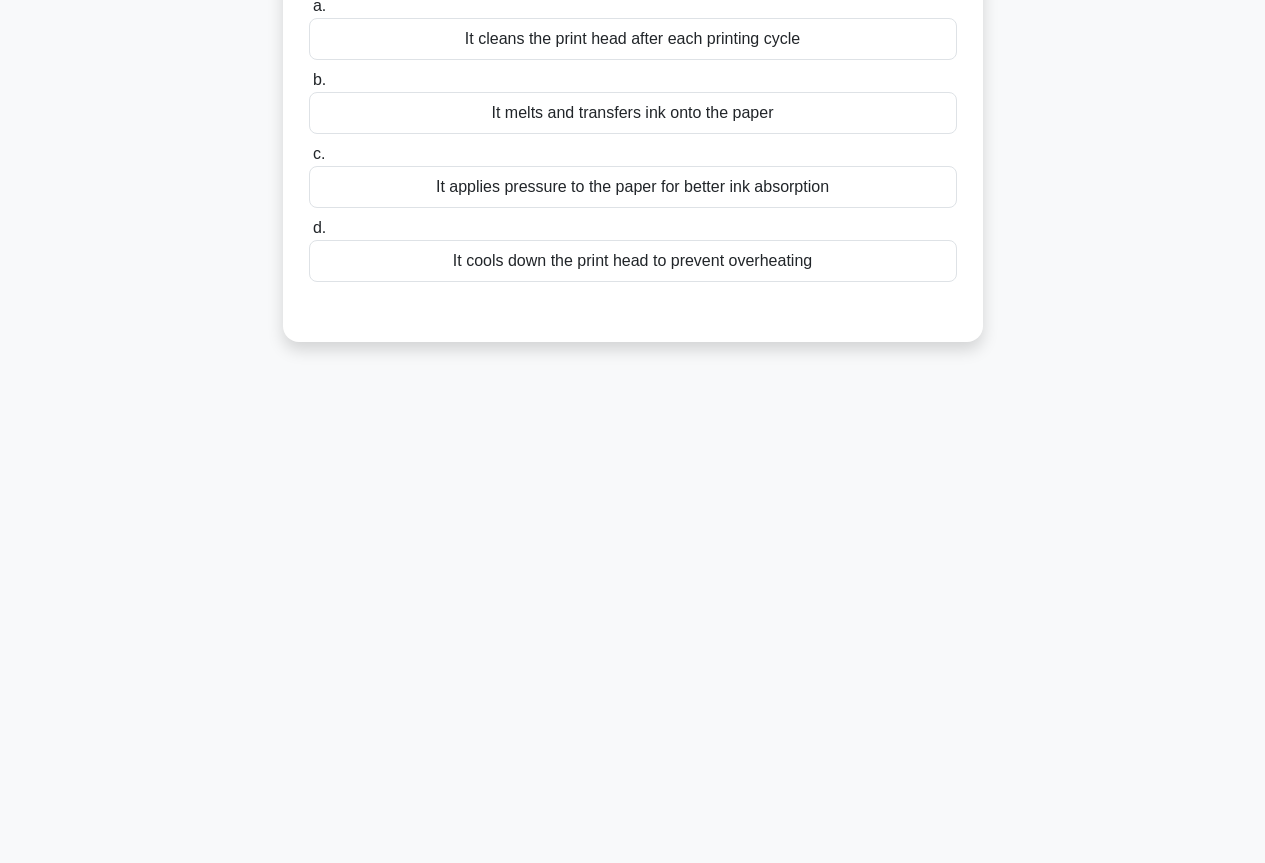 scroll, scrollTop: 17, scrollLeft: 0, axis: vertical 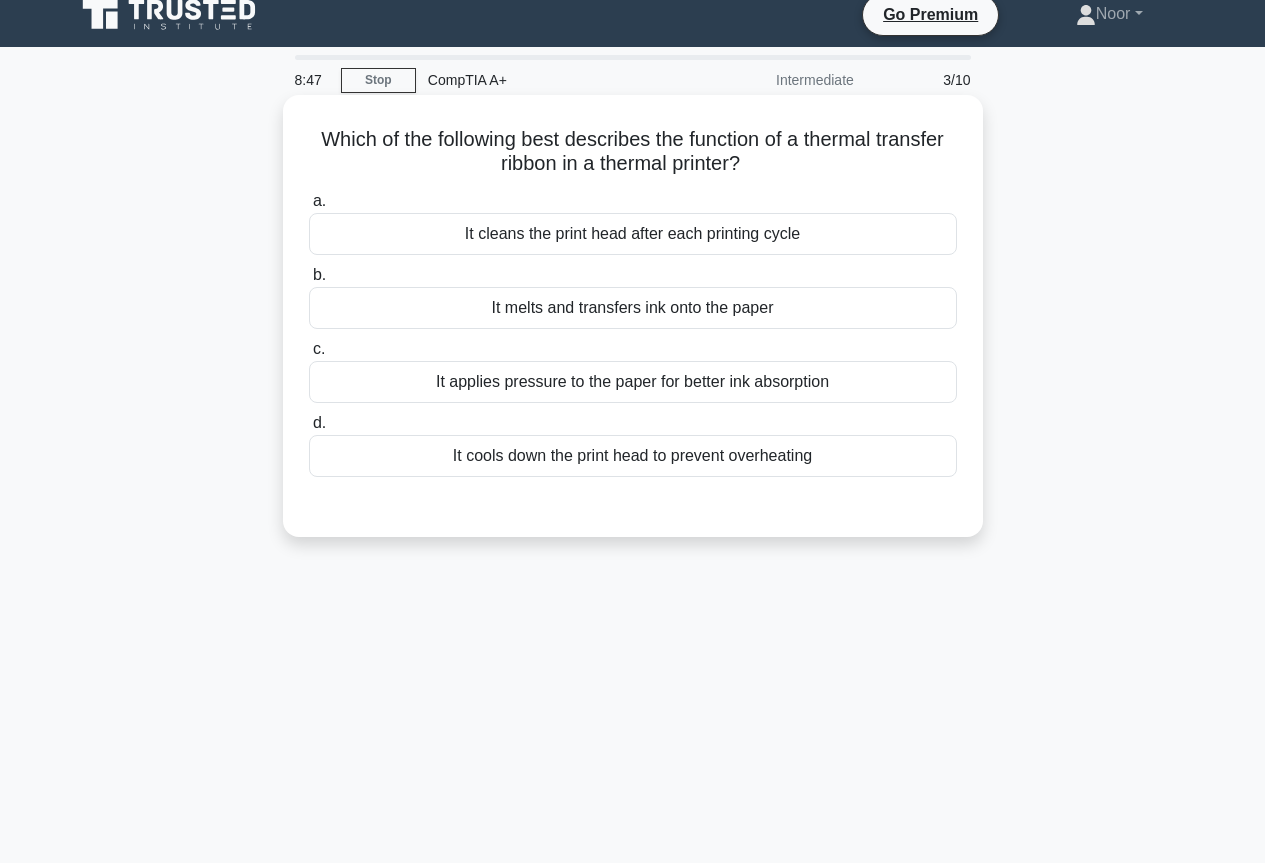 click on "It melts and transfers ink onto the paper" at bounding box center [633, 308] 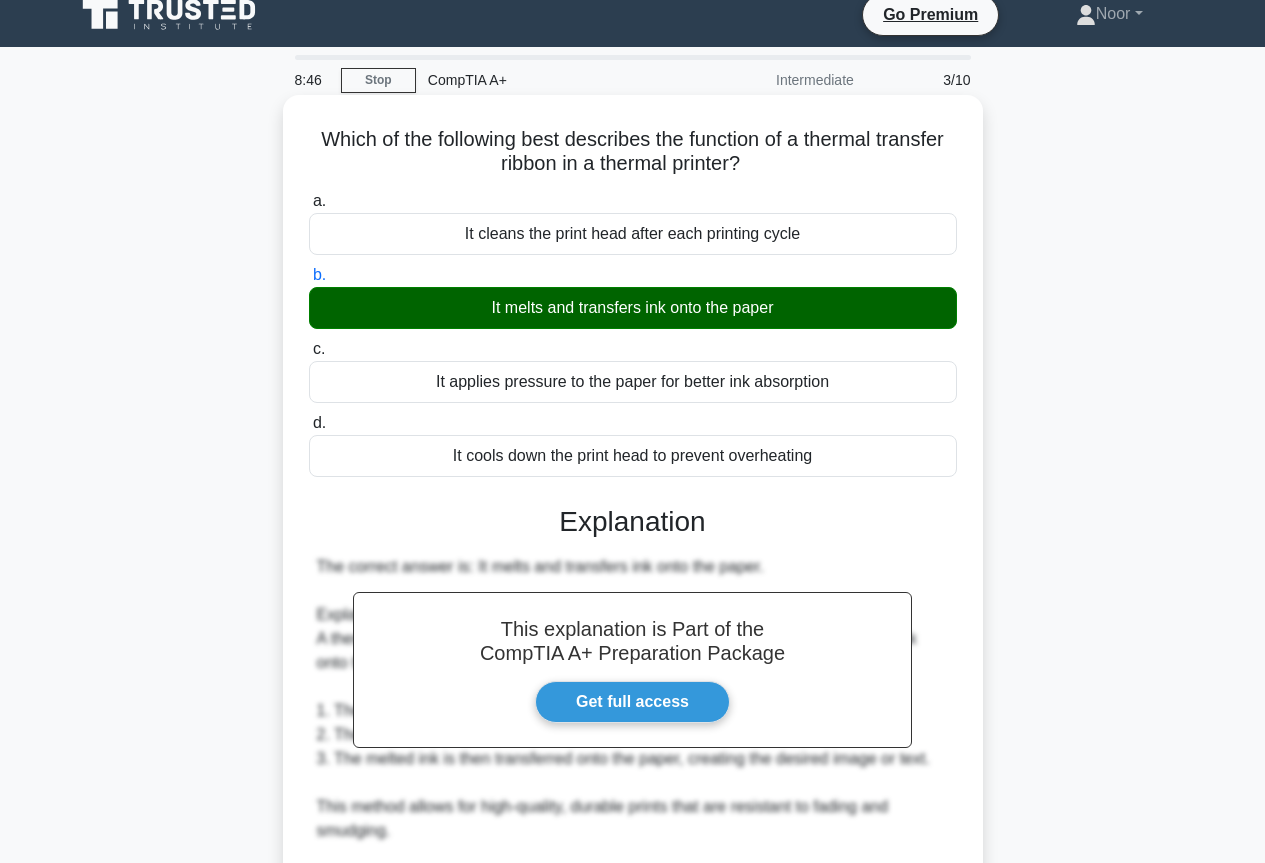 scroll, scrollTop: 417, scrollLeft: 0, axis: vertical 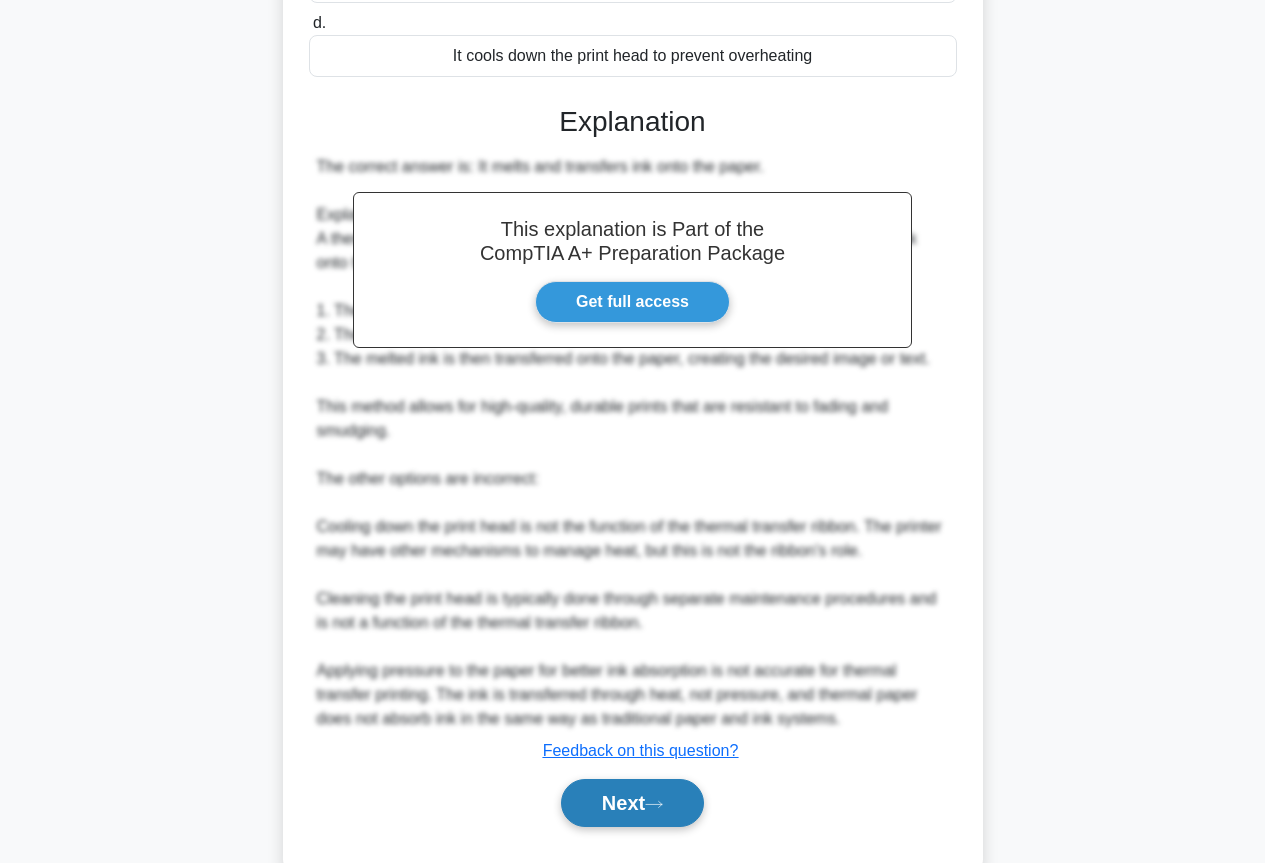 click on "Next" at bounding box center (632, 803) 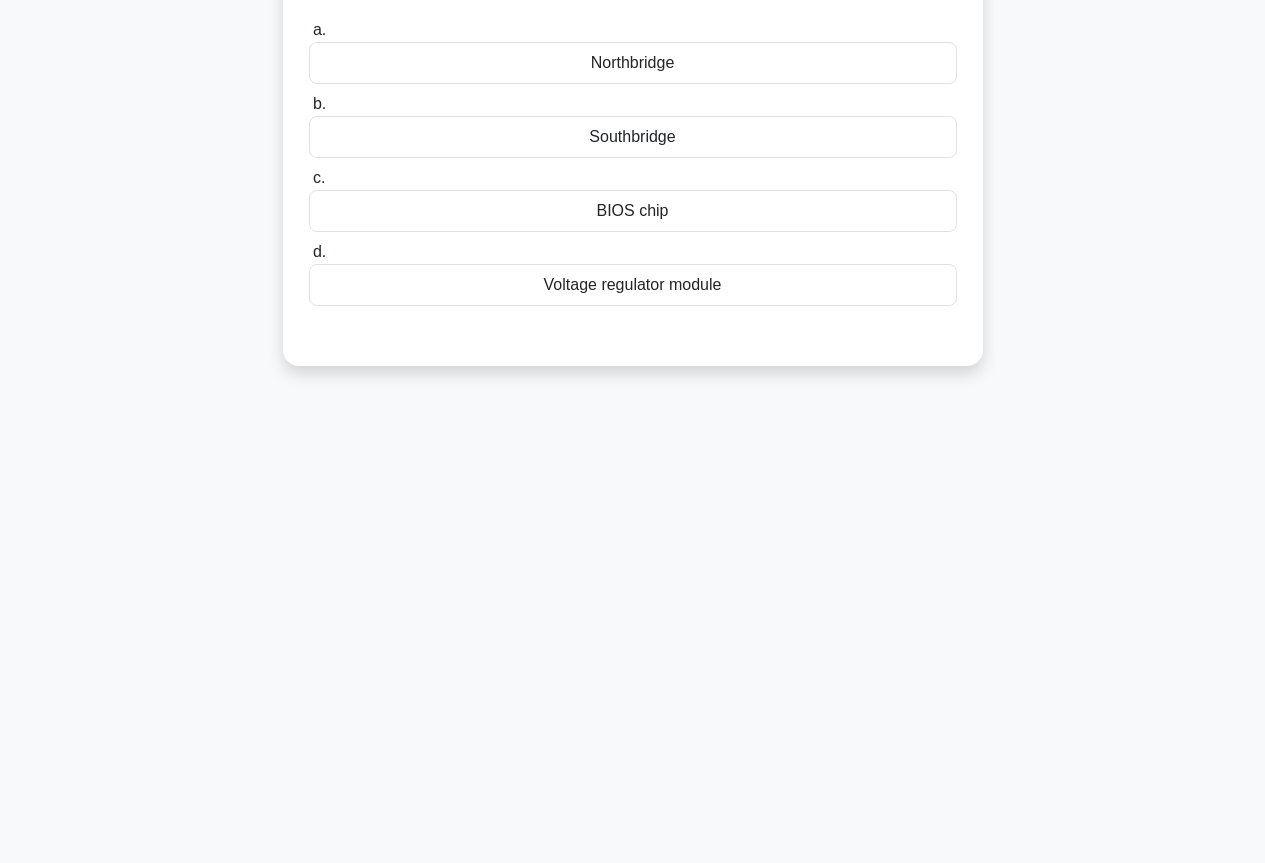 scroll, scrollTop: 0, scrollLeft: 0, axis: both 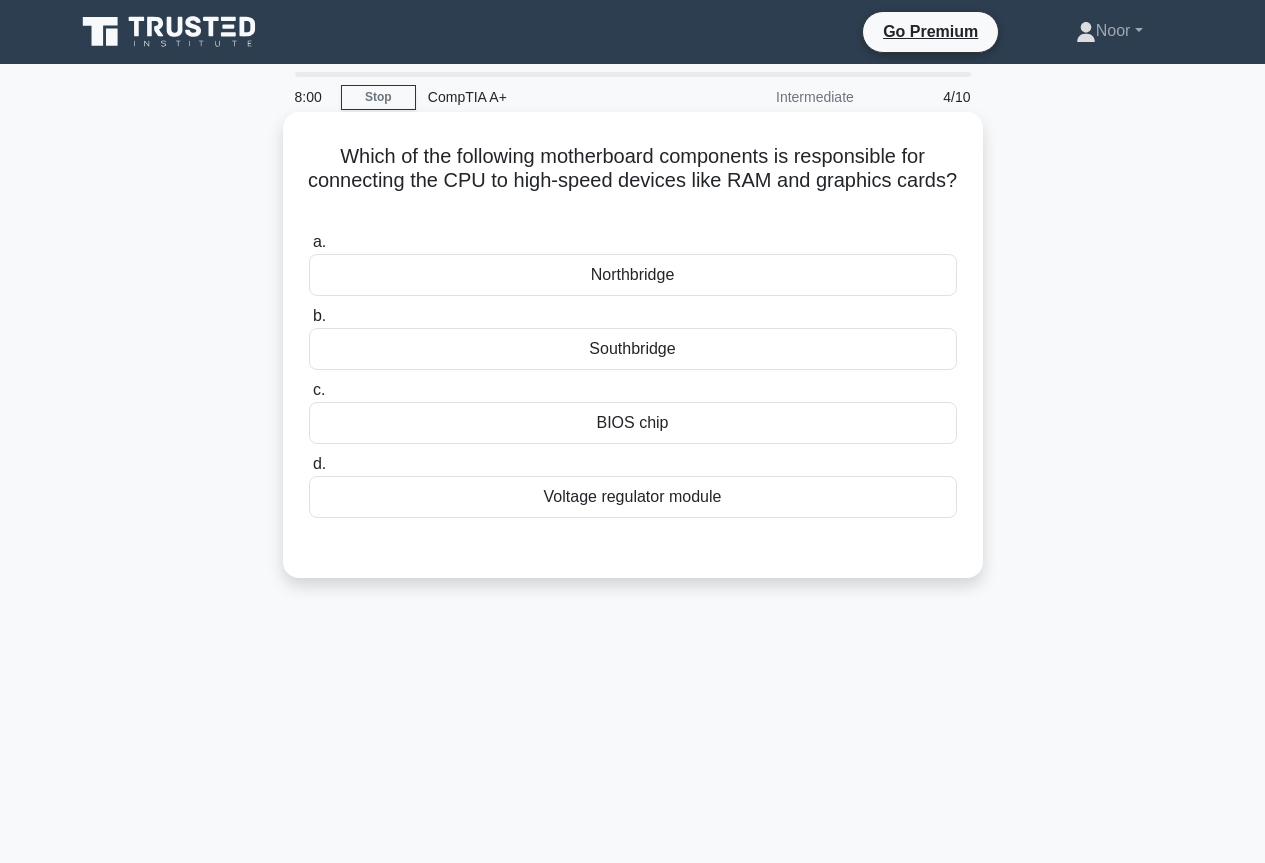click on "Southbridge" at bounding box center [633, 349] 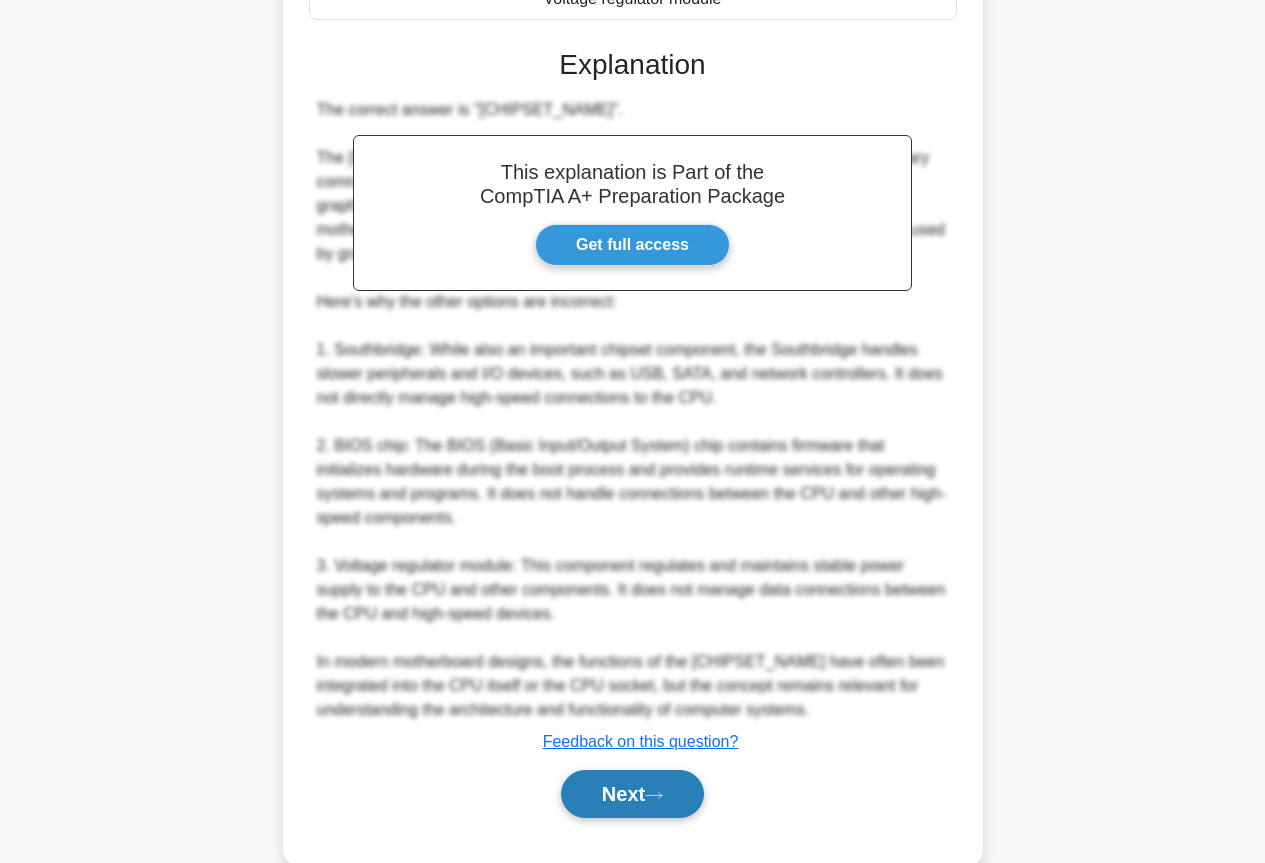 click on "Next" at bounding box center [632, 794] 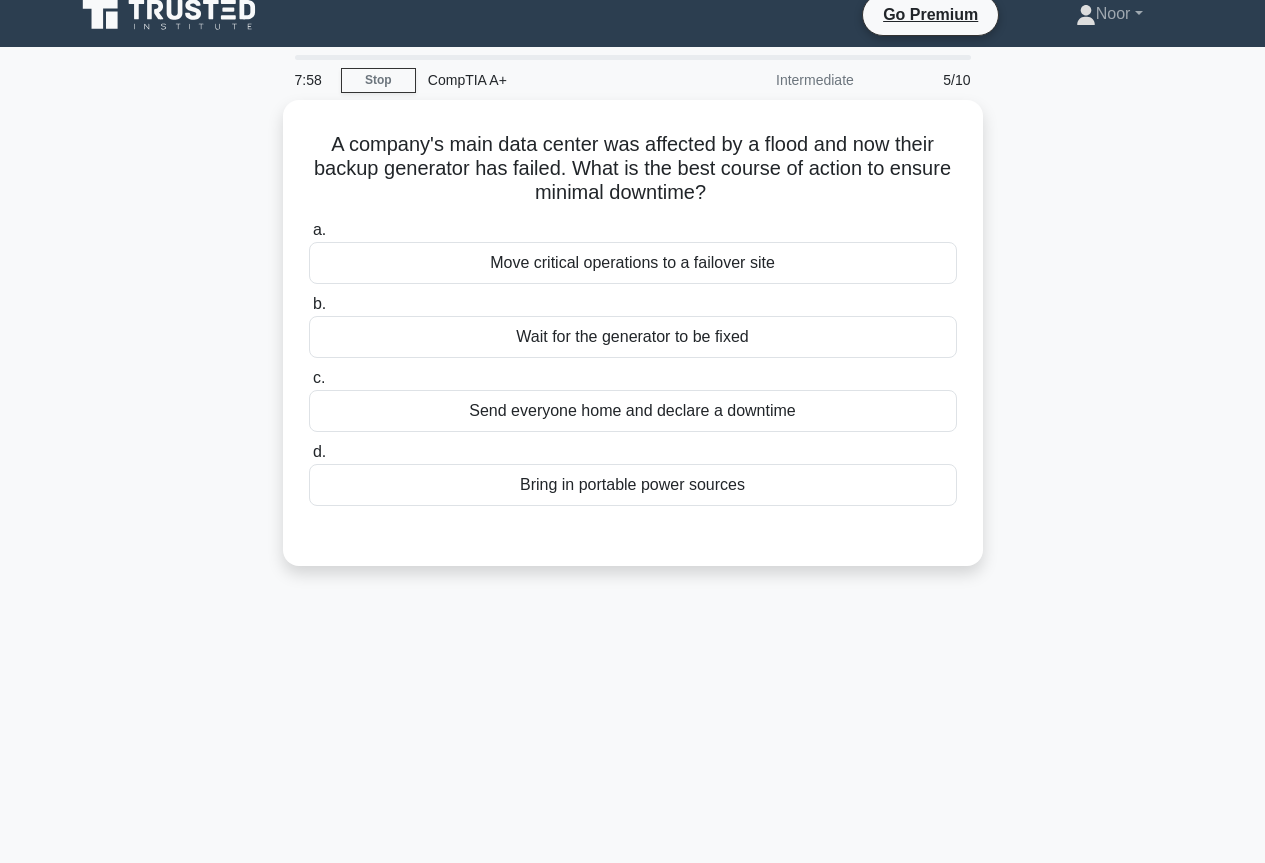 scroll, scrollTop: 0, scrollLeft: 0, axis: both 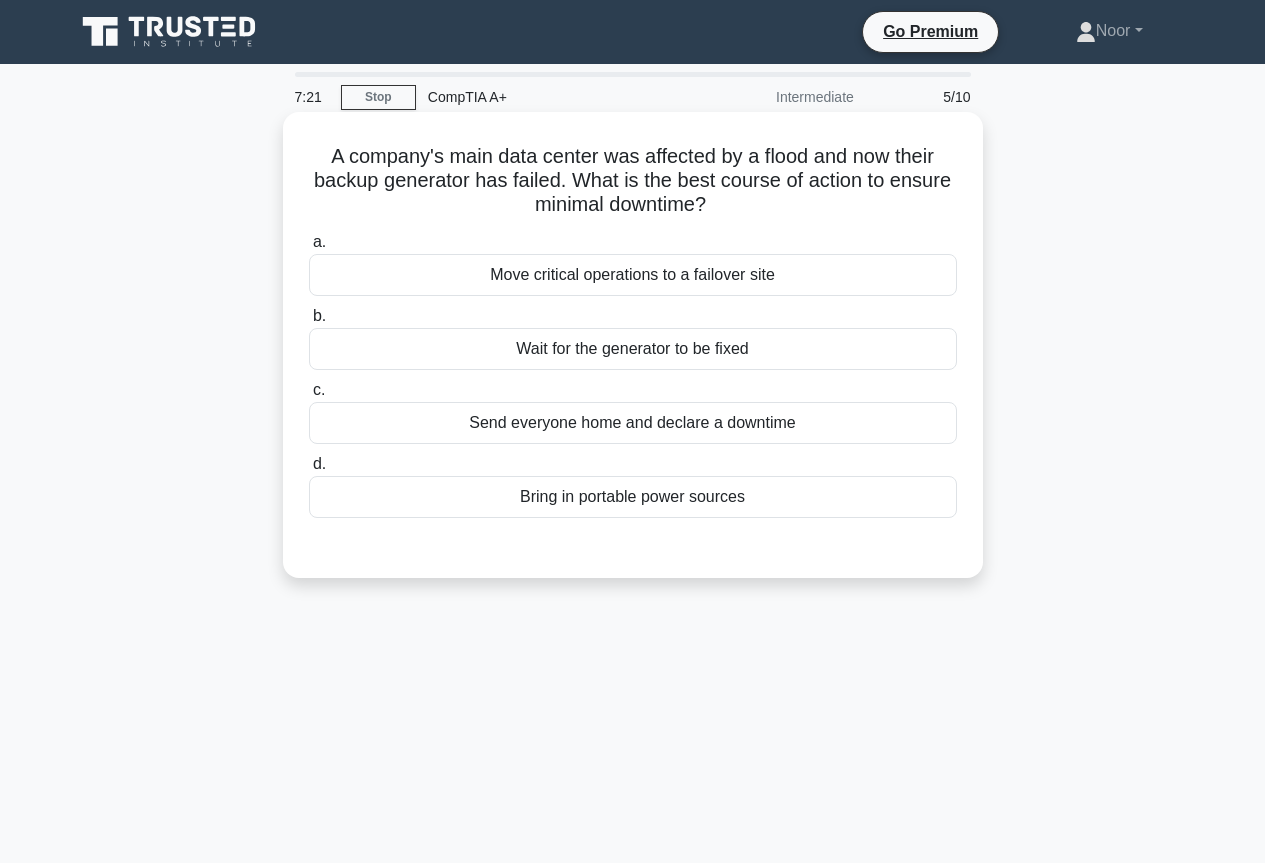 click on "Send everyone home and declare a downtime" at bounding box center [633, 423] 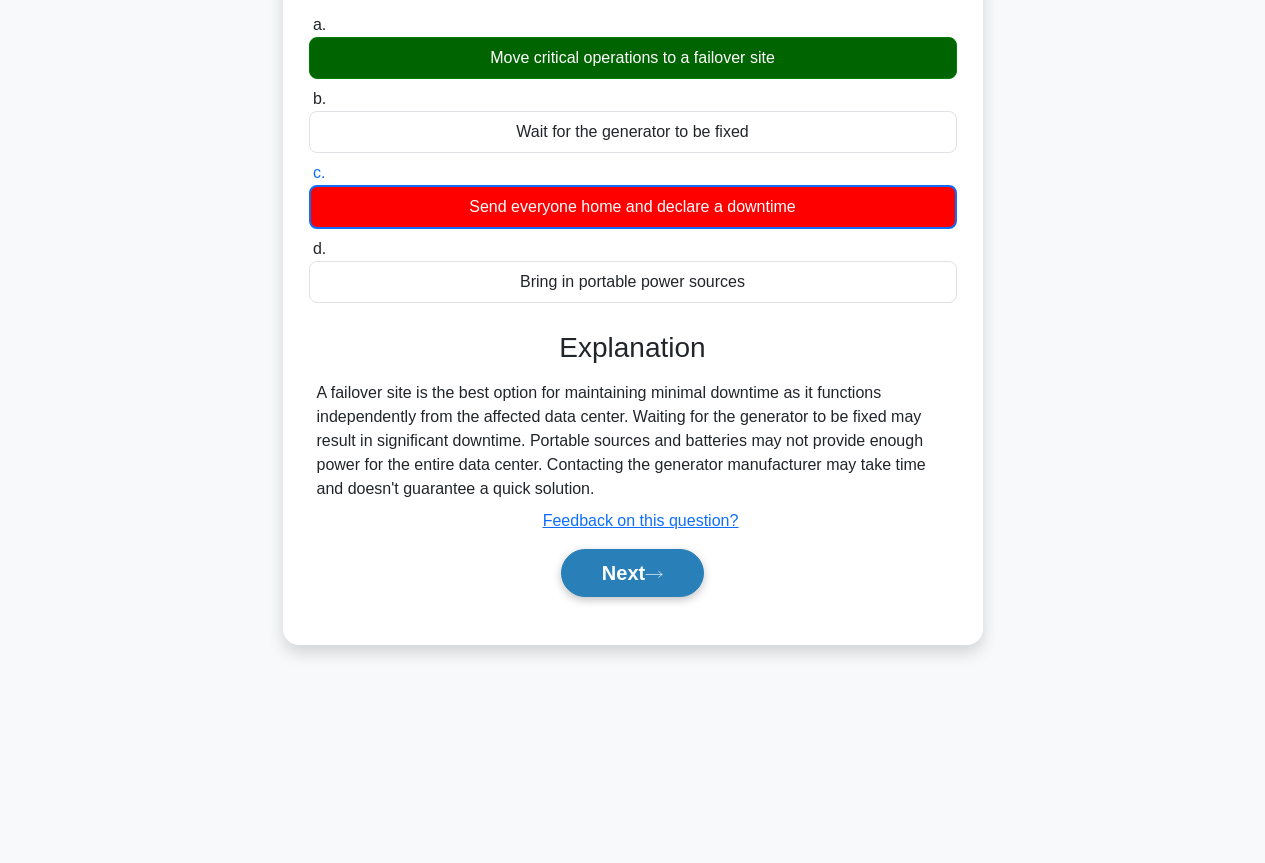 click on "Next" at bounding box center (632, 573) 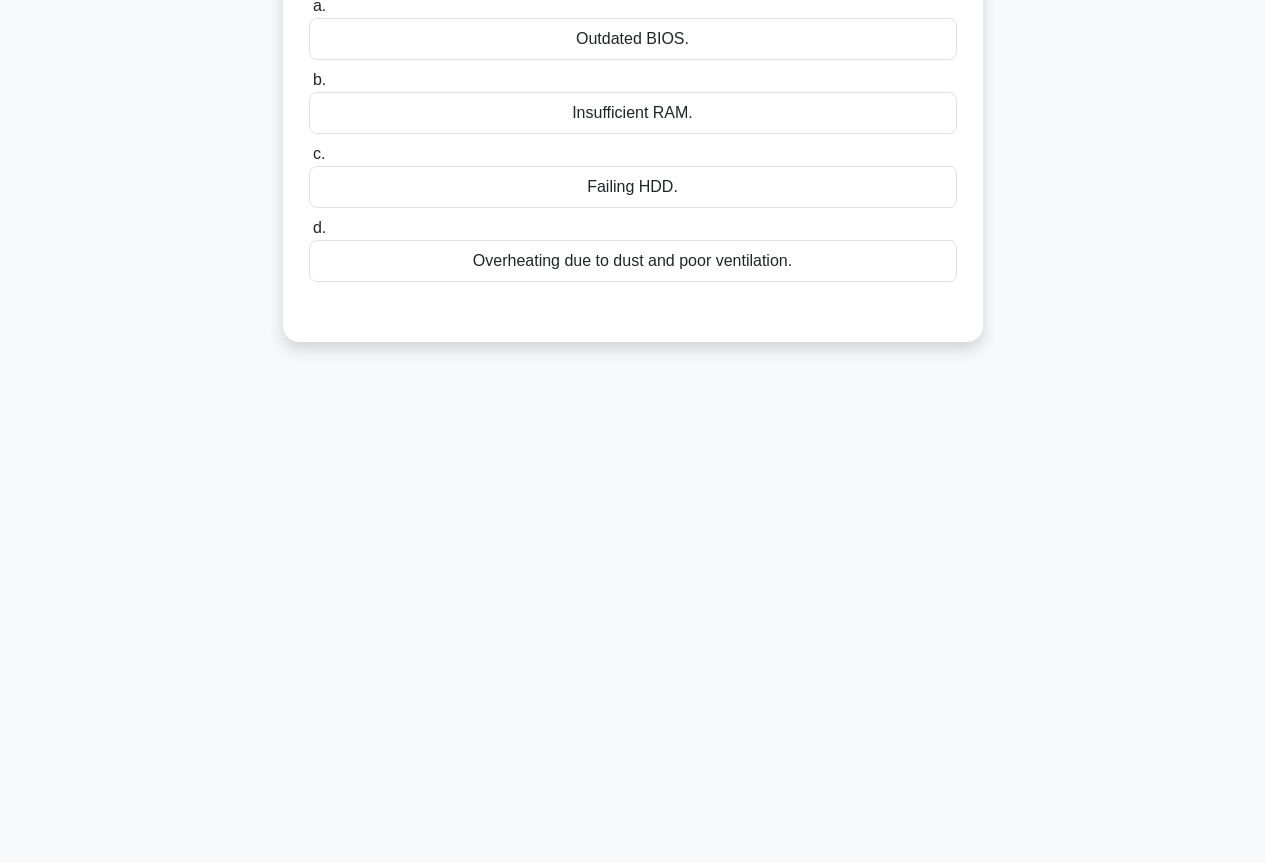scroll, scrollTop: 17, scrollLeft: 0, axis: vertical 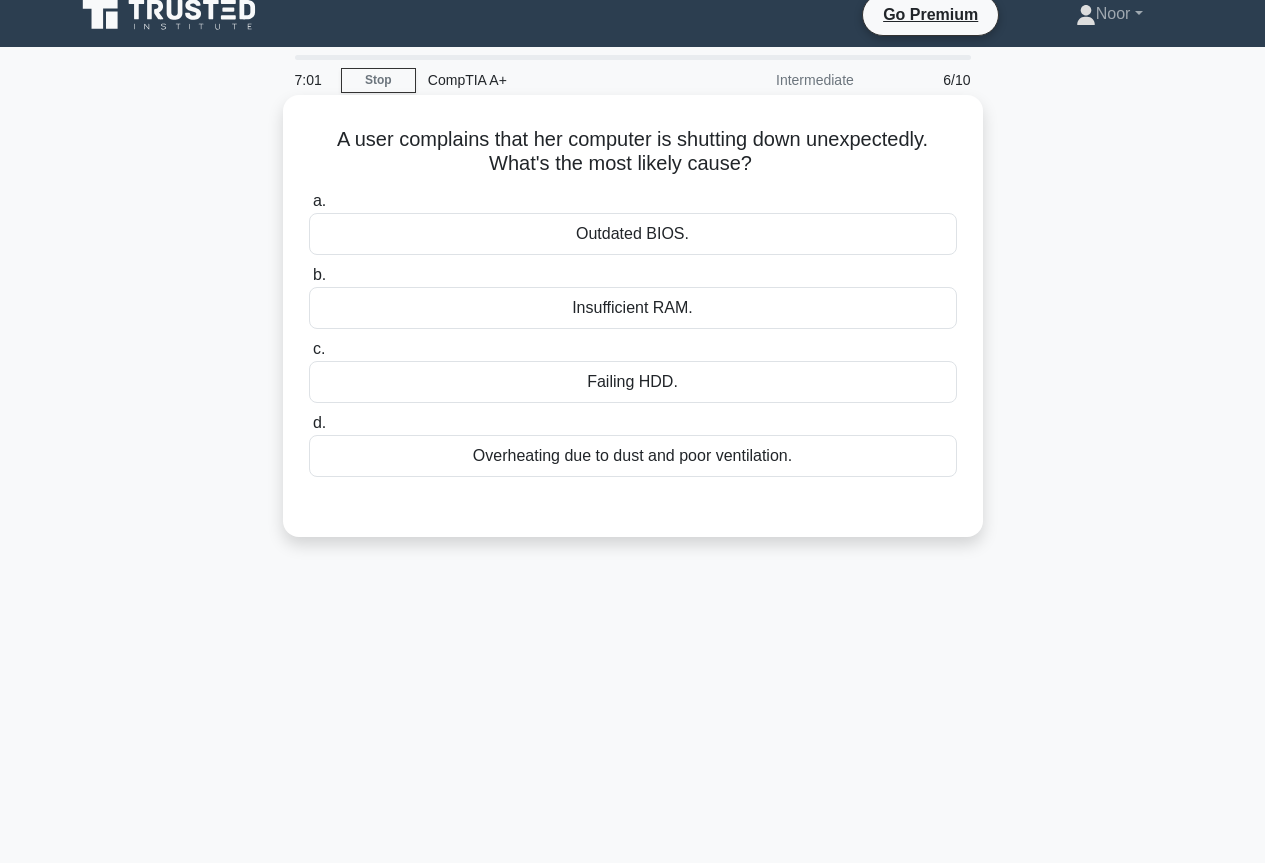 click on "Overheating due to dust and poor ventilation." at bounding box center [633, 456] 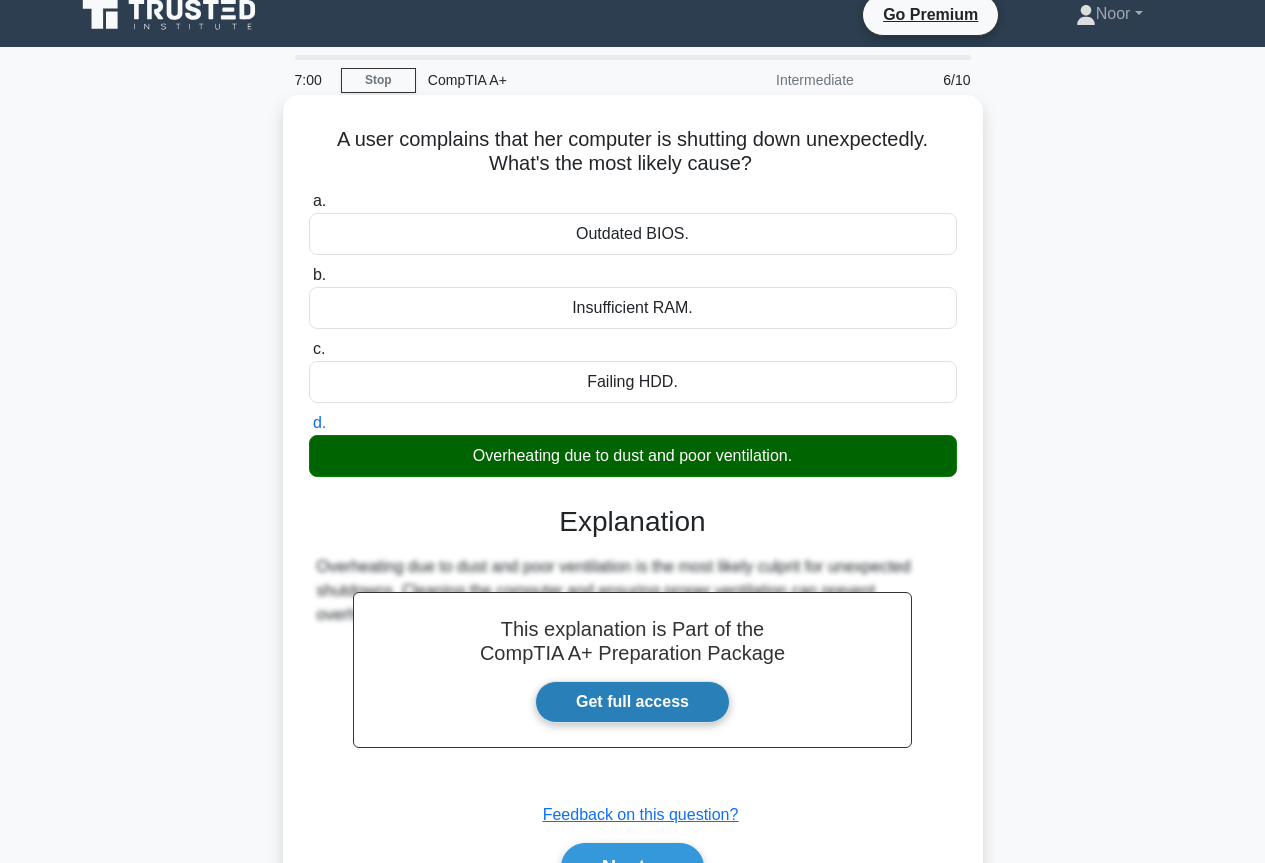 scroll, scrollTop: 217, scrollLeft: 0, axis: vertical 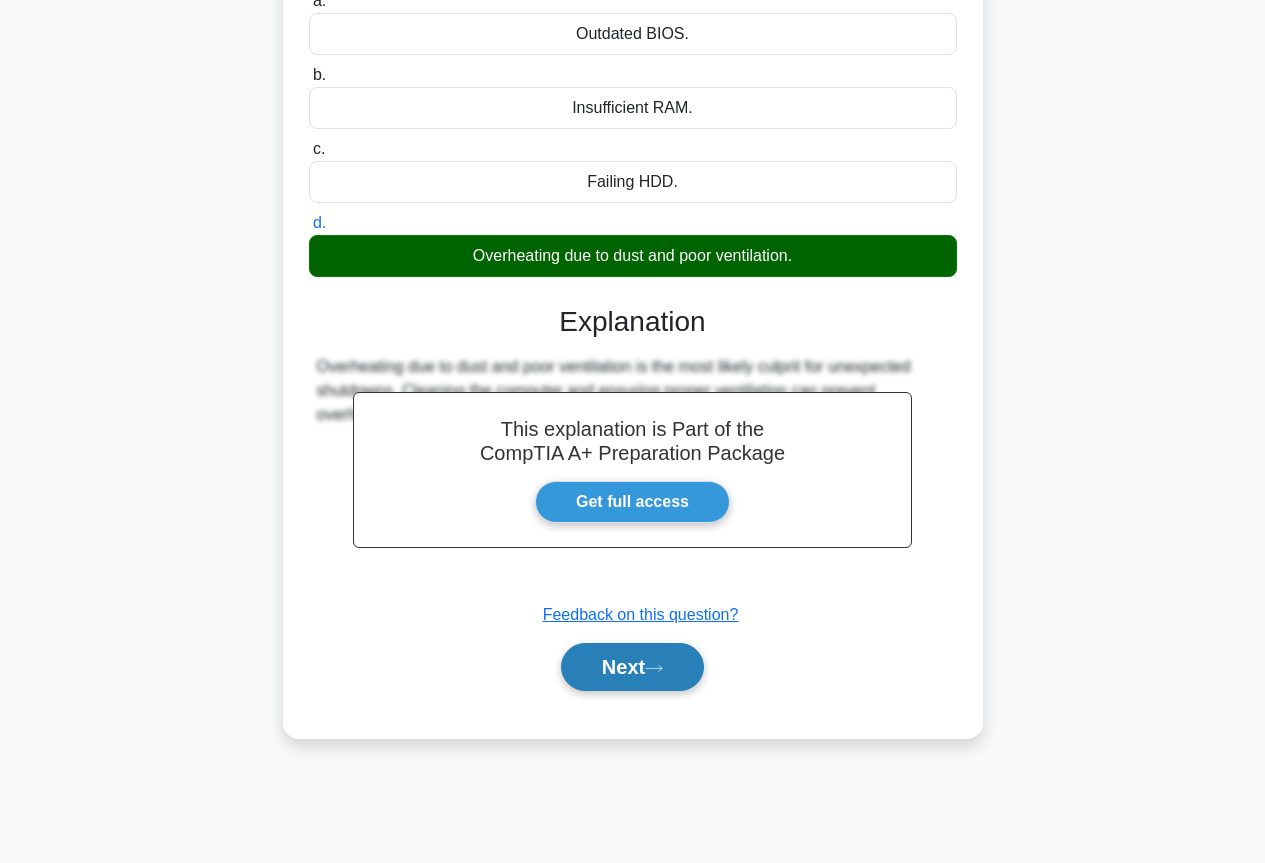 drag, startPoint x: 642, startPoint y: 678, endPoint x: 677, endPoint y: 674, distance: 35.22783 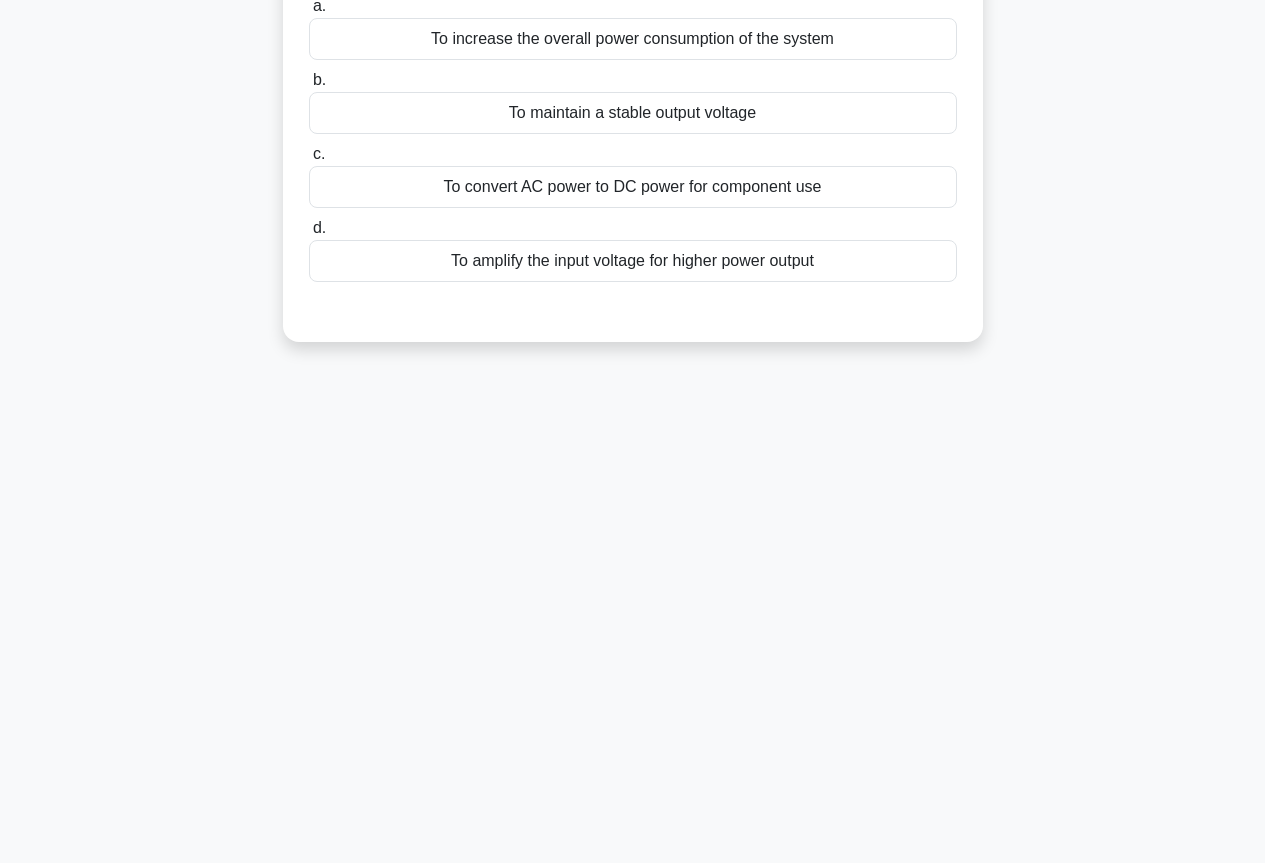 scroll, scrollTop: 0, scrollLeft: 0, axis: both 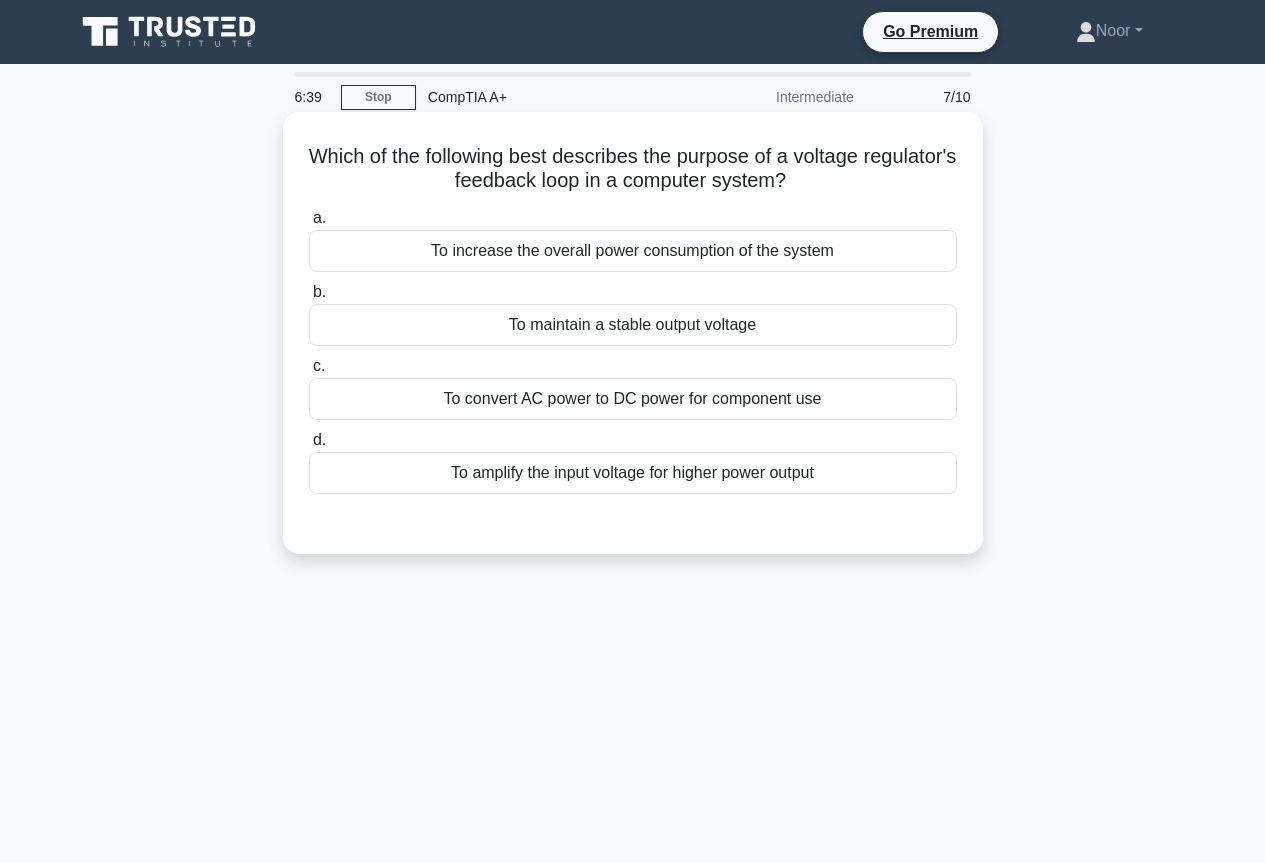 click on "To maintain a stable output voltage" at bounding box center (633, 325) 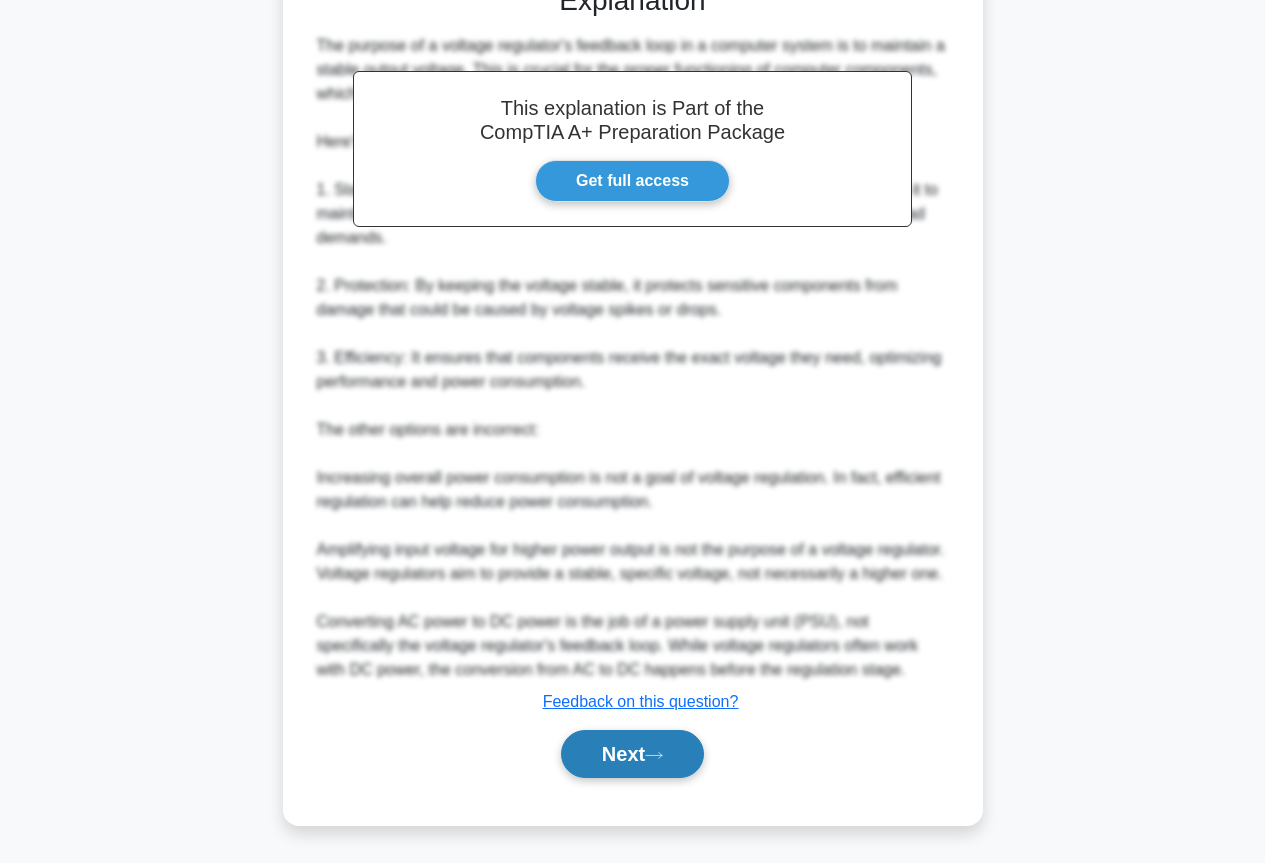 click on "Next" at bounding box center [632, 754] 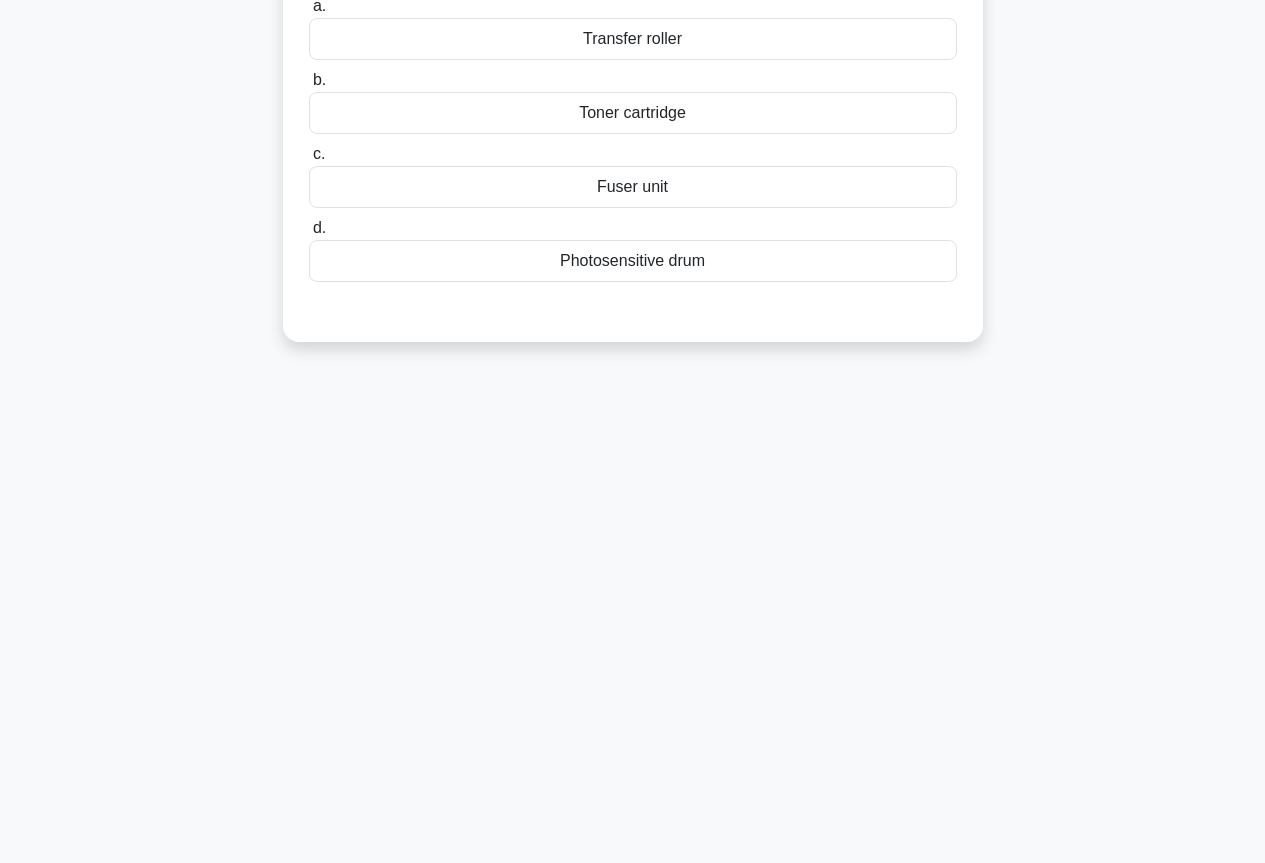 scroll, scrollTop: 0, scrollLeft: 0, axis: both 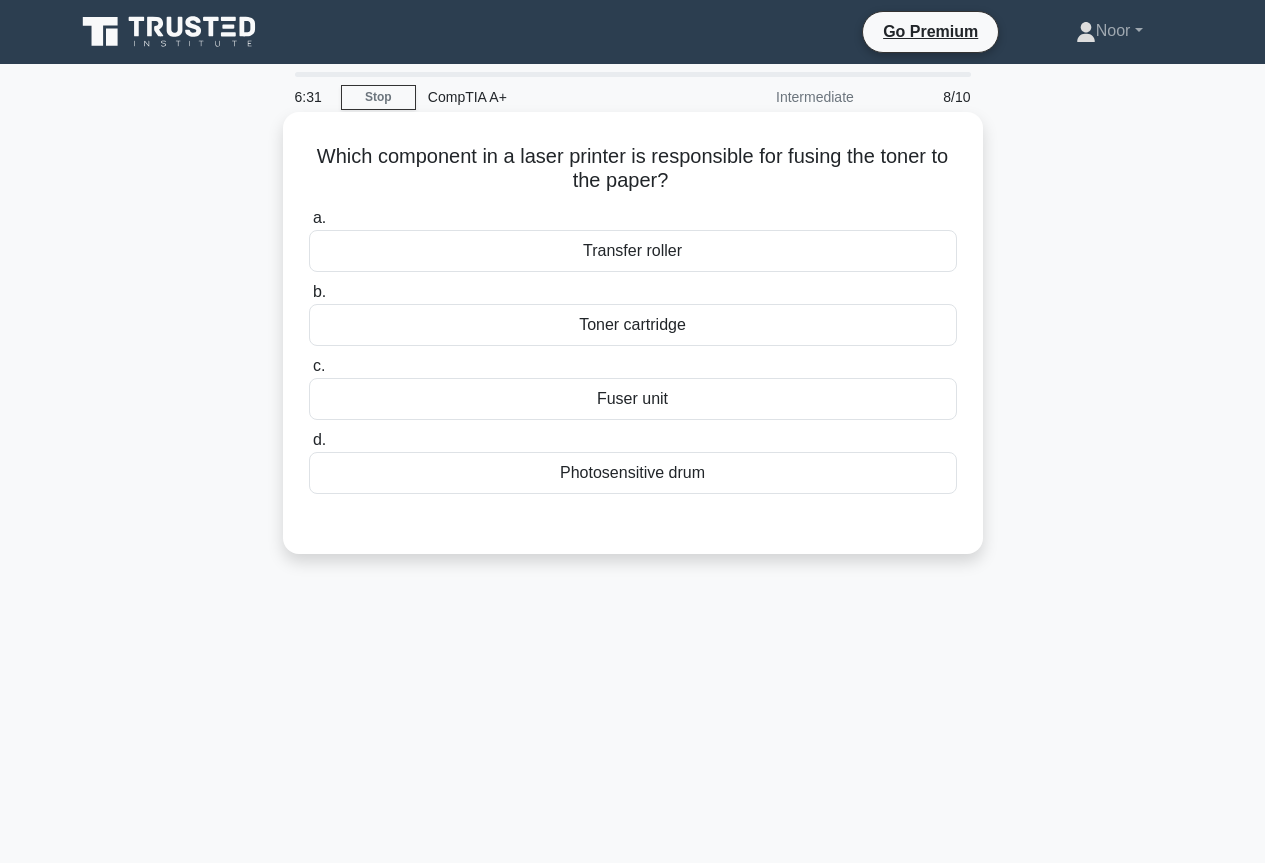 click on "a.
Transfer roller" at bounding box center (633, 239) 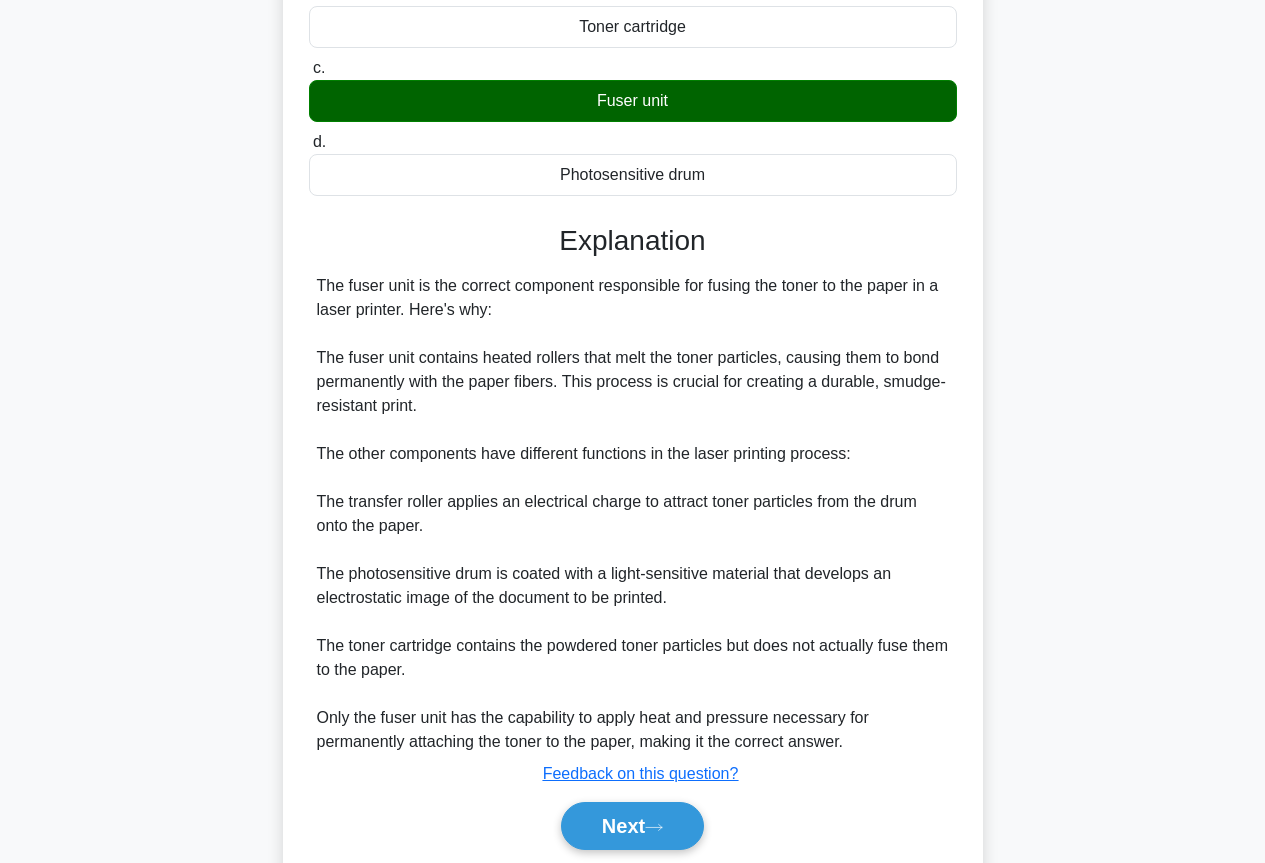 scroll, scrollTop: 373, scrollLeft: 0, axis: vertical 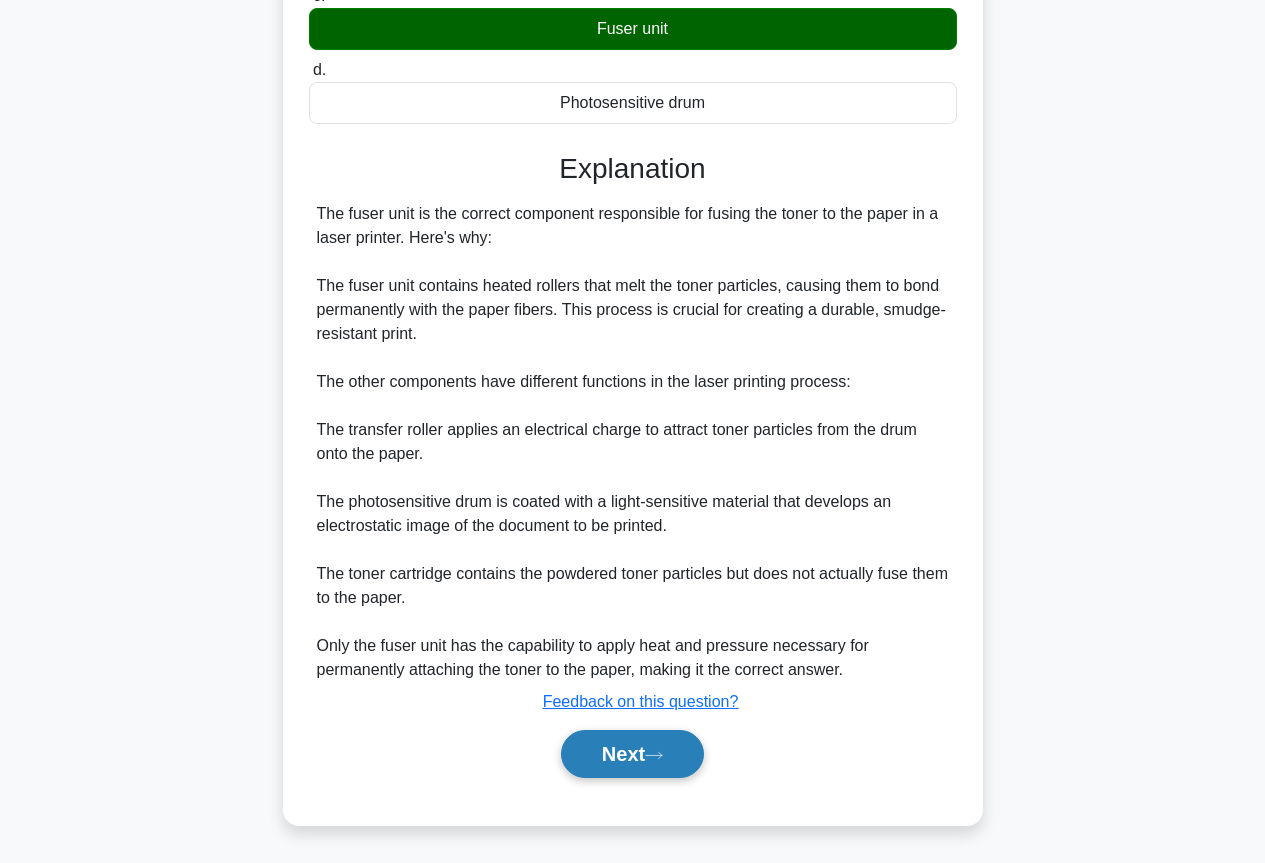 click on "Next" at bounding box center (632, 754) 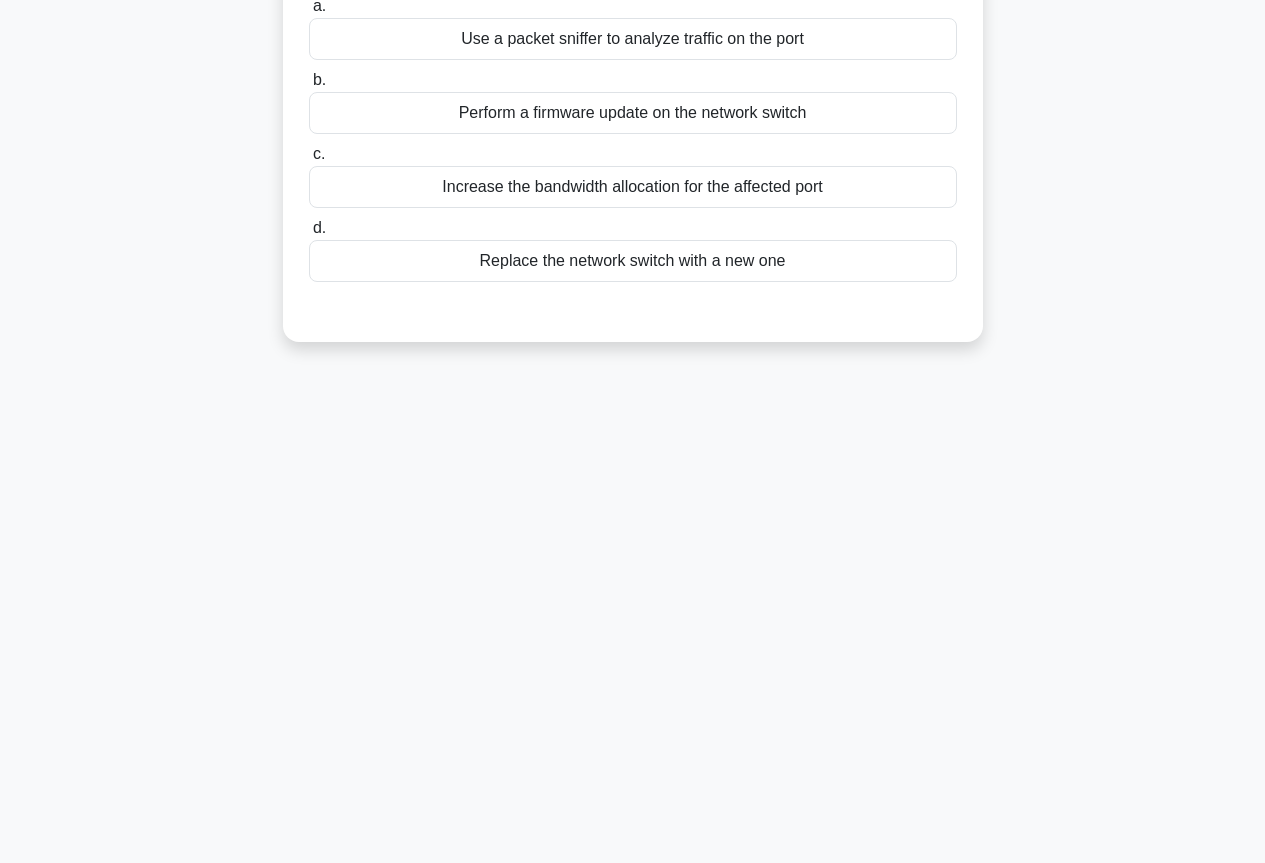 scroll, scrollTop: 0, scrollLeft: 0, axis: both 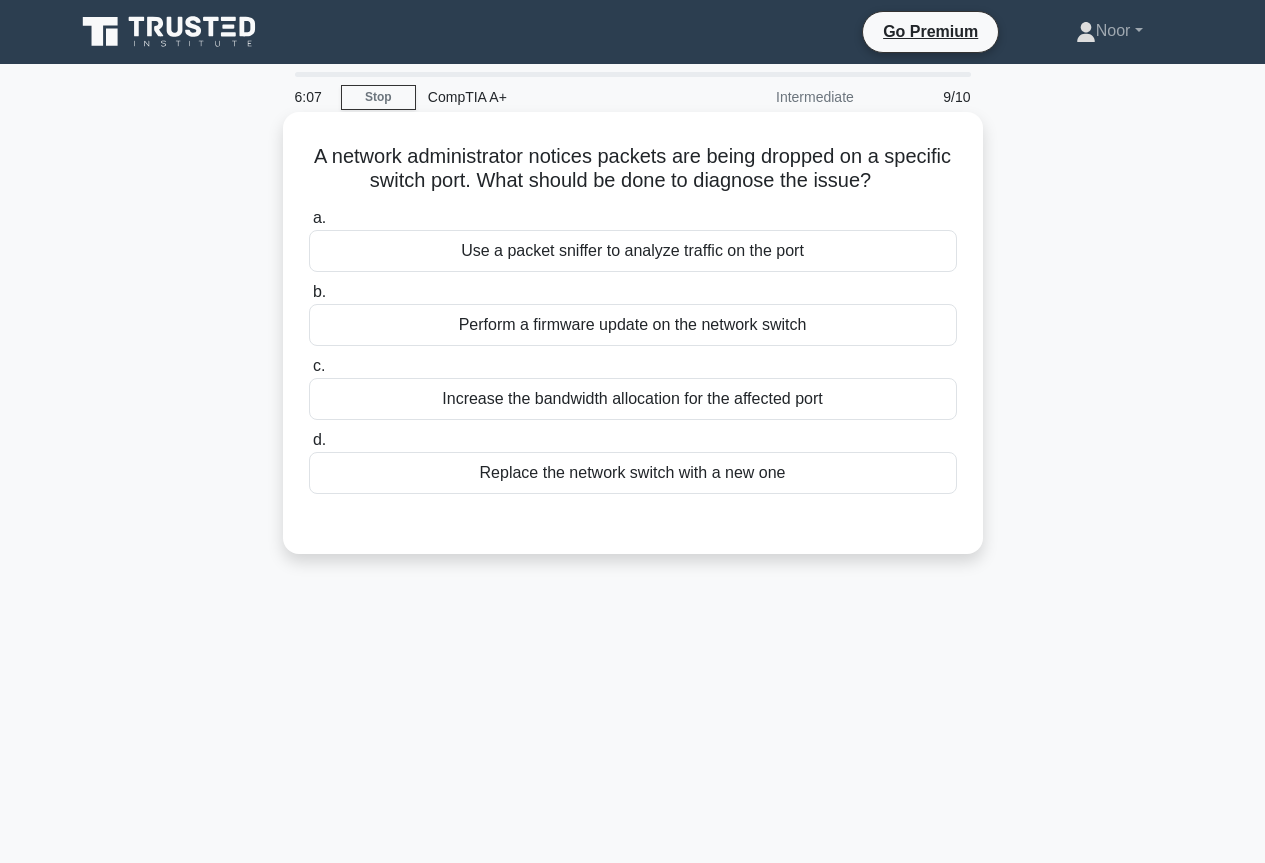 click on "Use a packet sniffer to analyze traffic on the port" at bounding box center (633, 251) 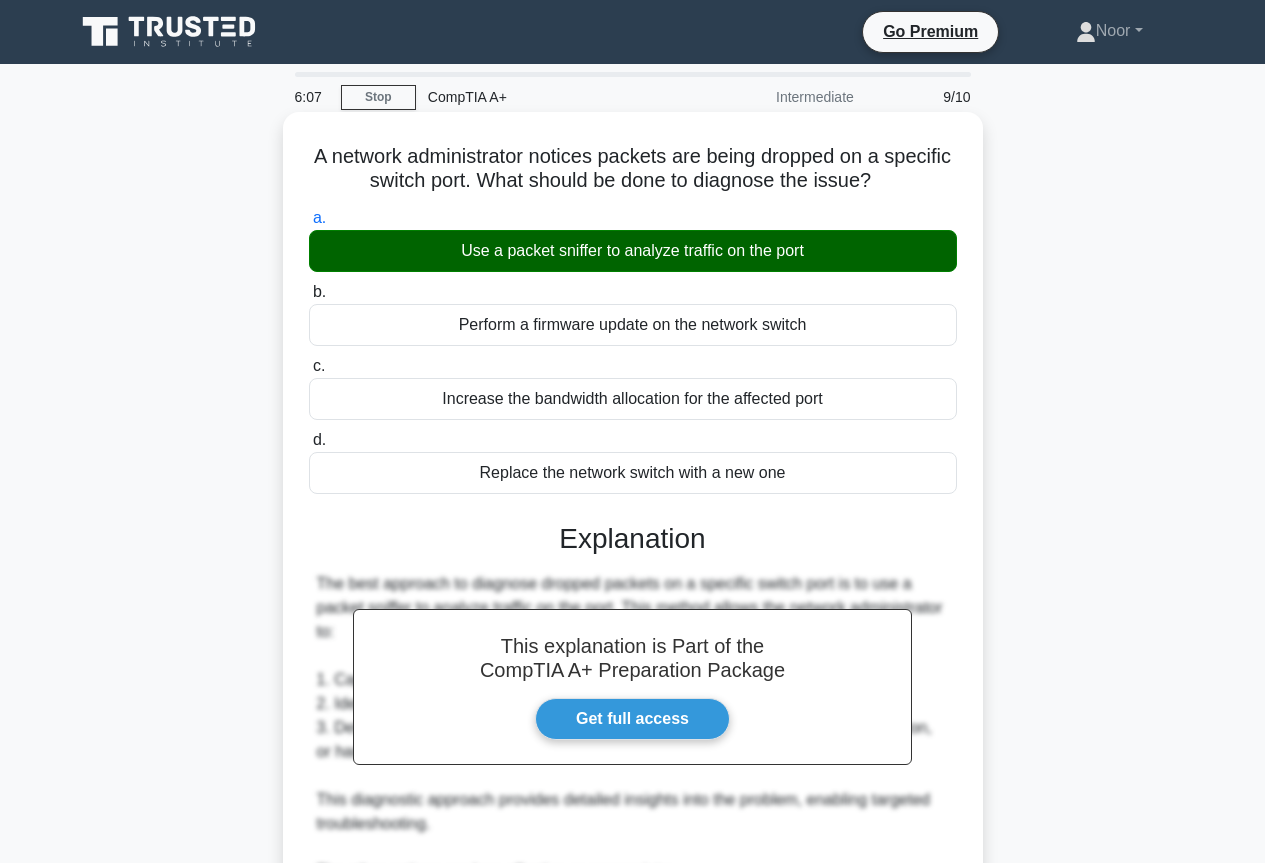 scroll, scrollTop: 491, scrollLeft: 0, axis: vertical 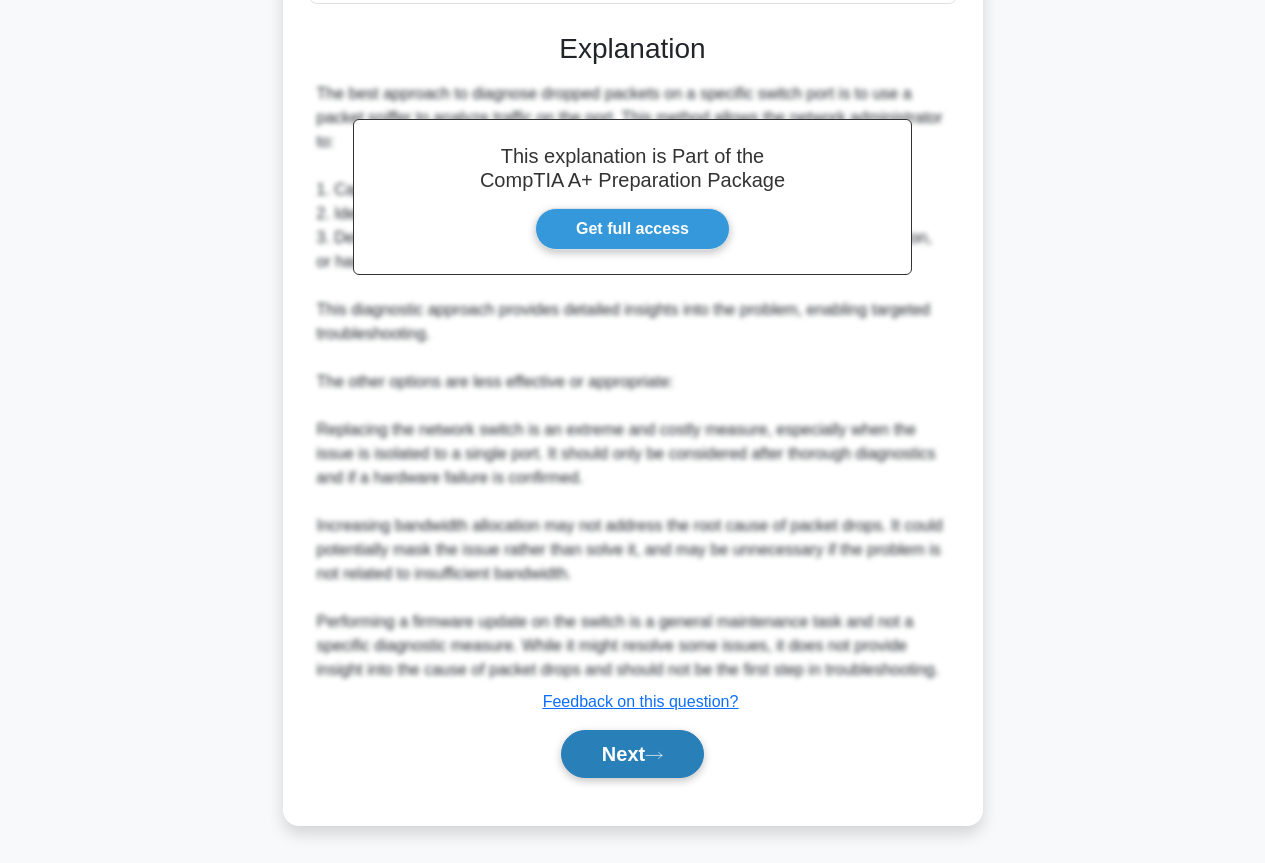 click 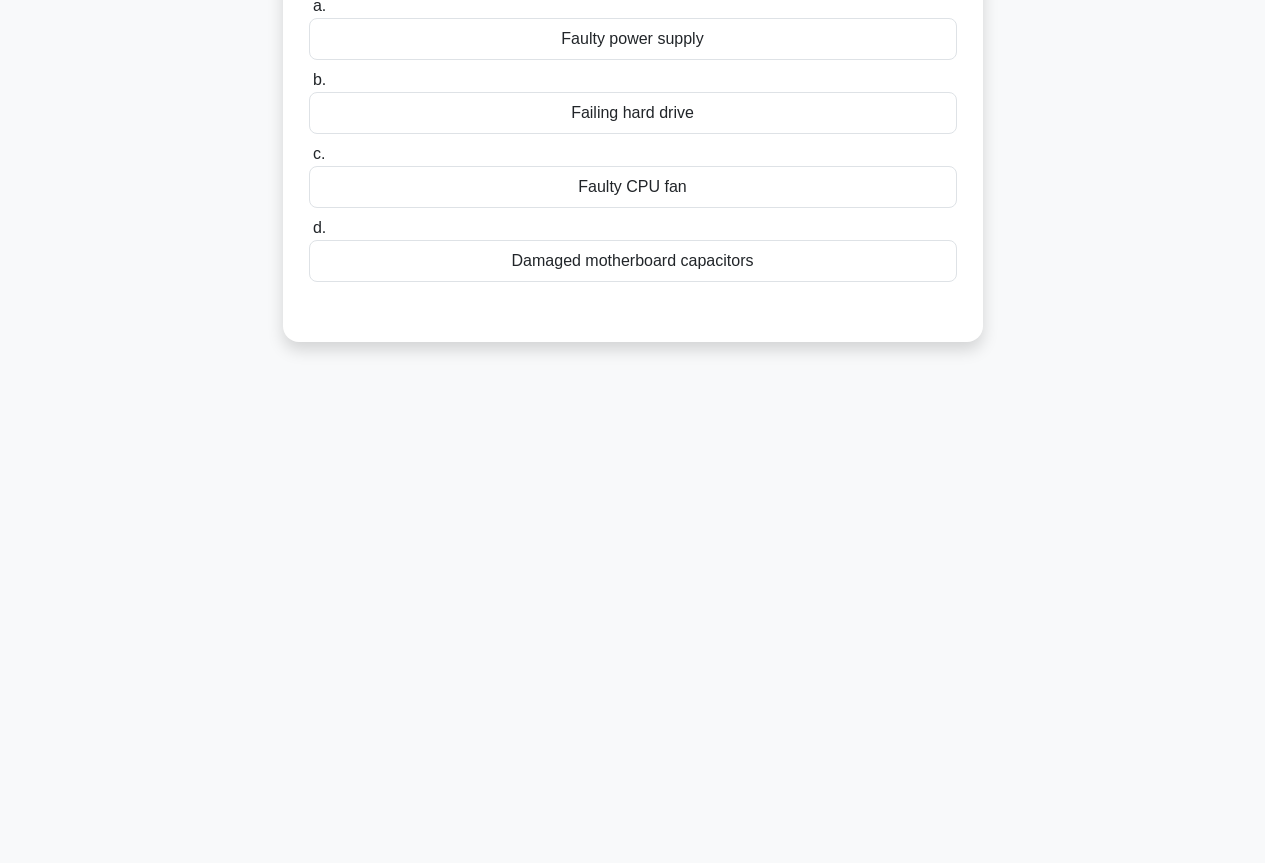 scroll, scrollTop: 0, scrollLeft: 0, axis: both 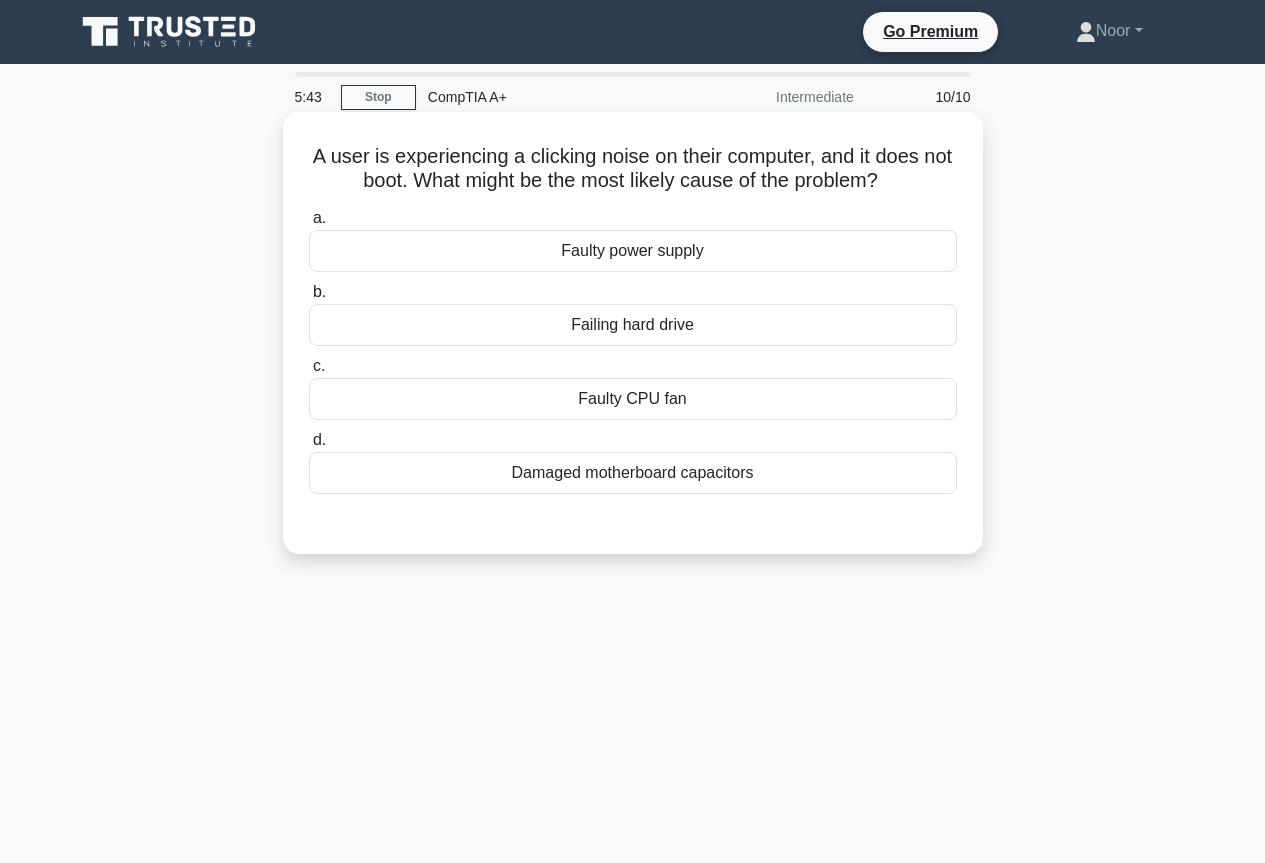 click on "Faulty CPU fan" at bounding box center (633, 399) 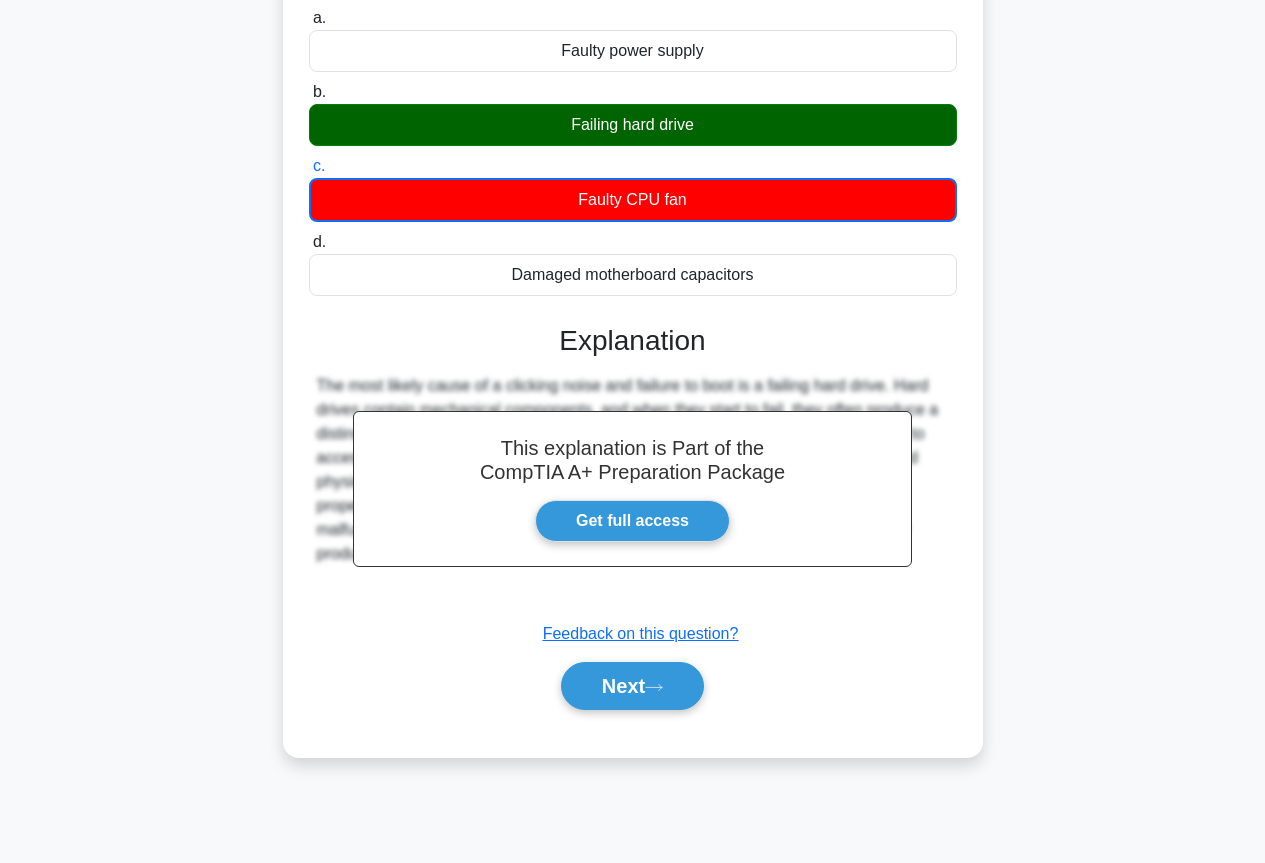 scroll, scrollTop: 217, scrollLeft: 0, axis: vertical 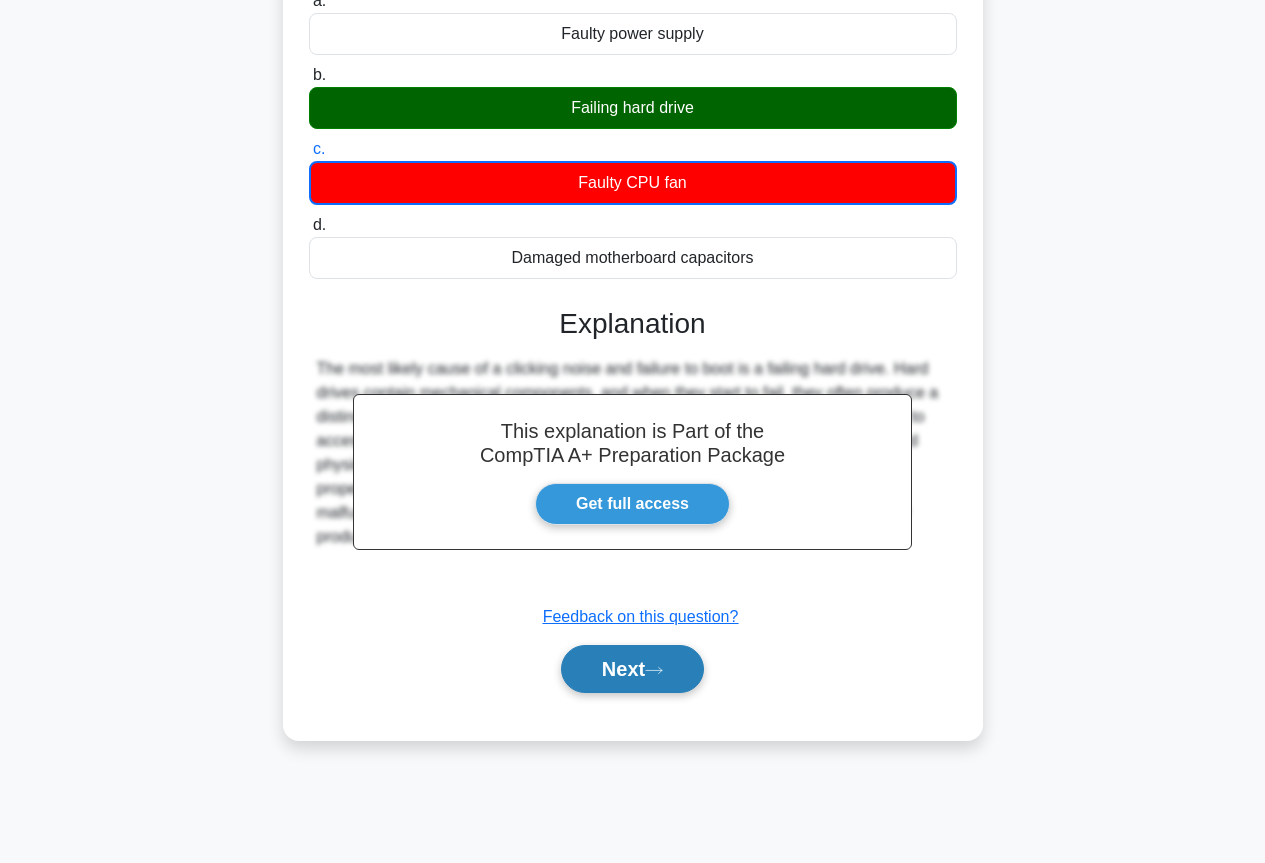 click on "Next" at bounding box center (632, 669) 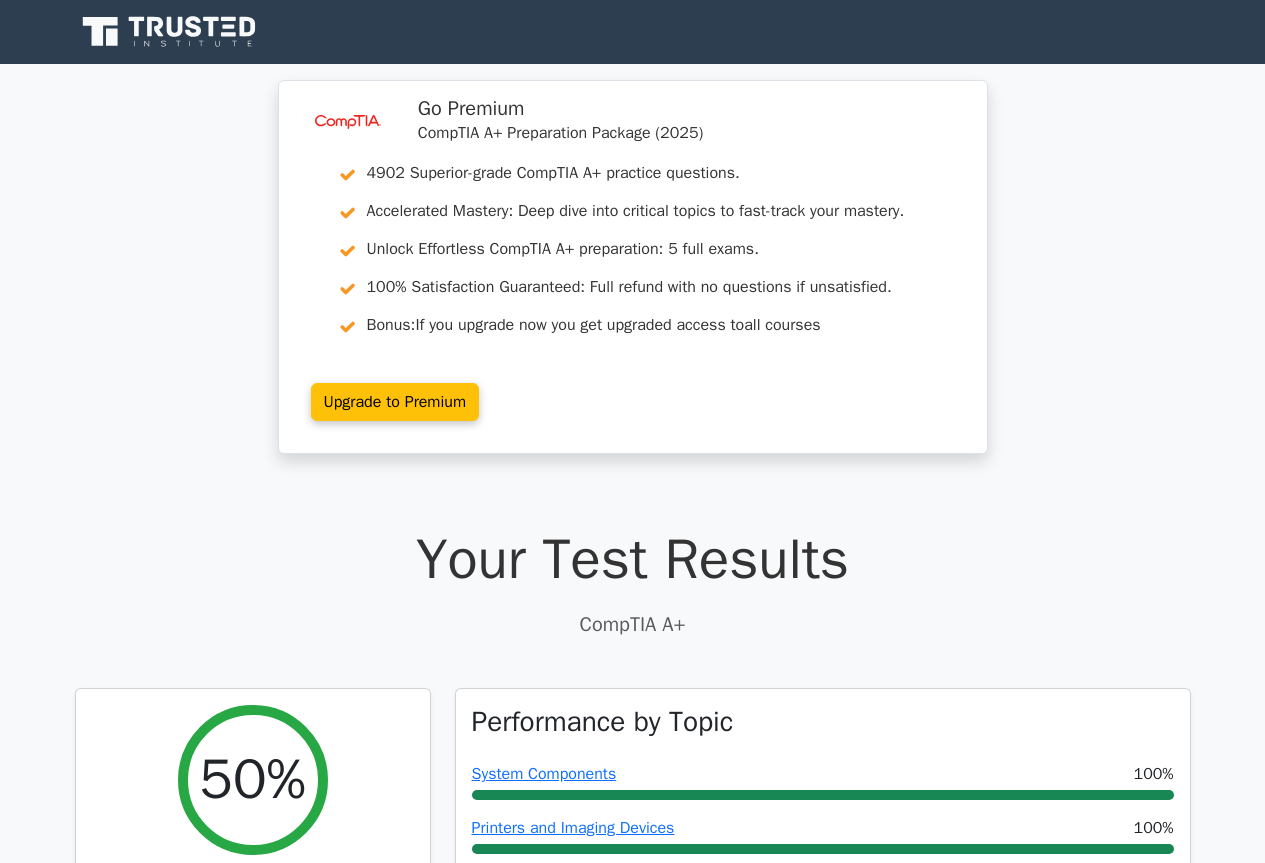 scroll, scrollTop: 0, scrollLeft: 0, axis: both 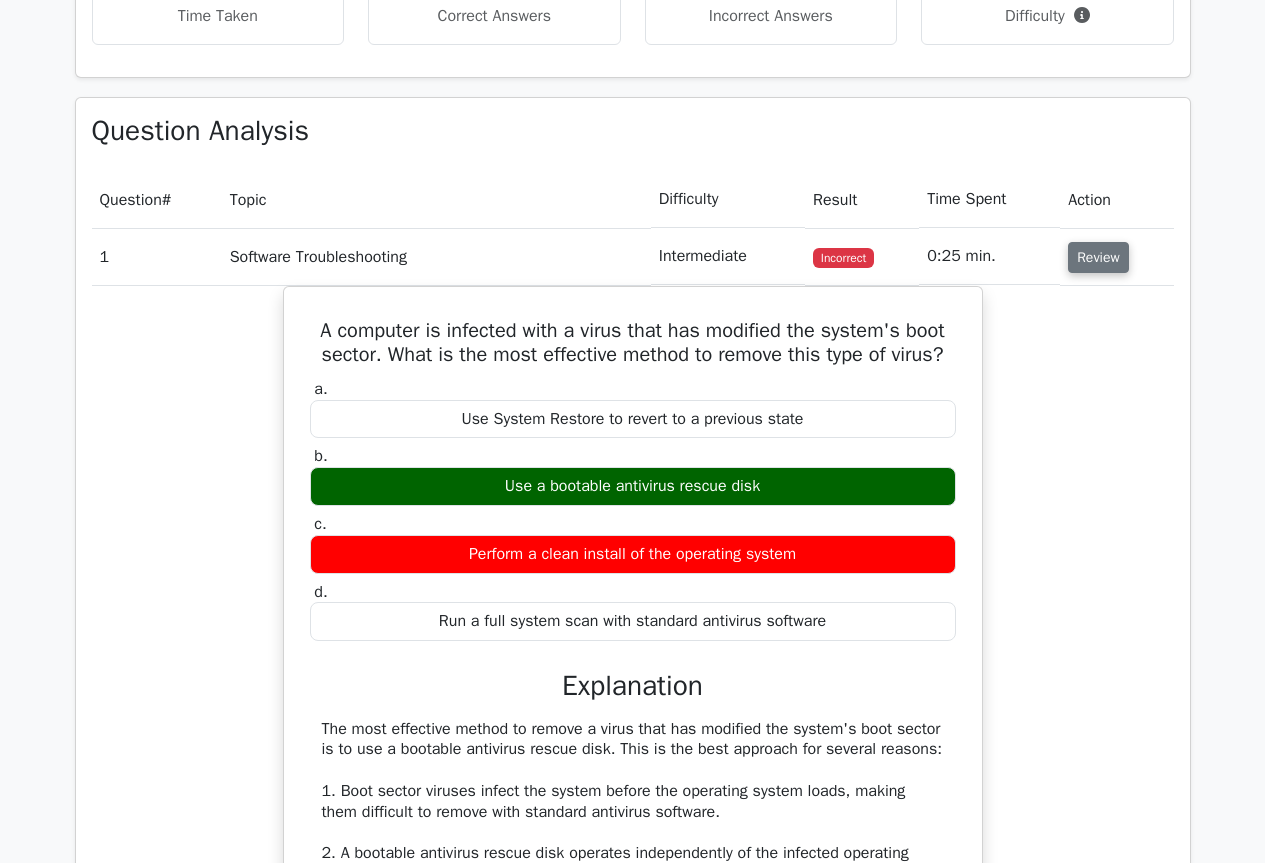 click on "Review" at bounding box center (1098, 257) 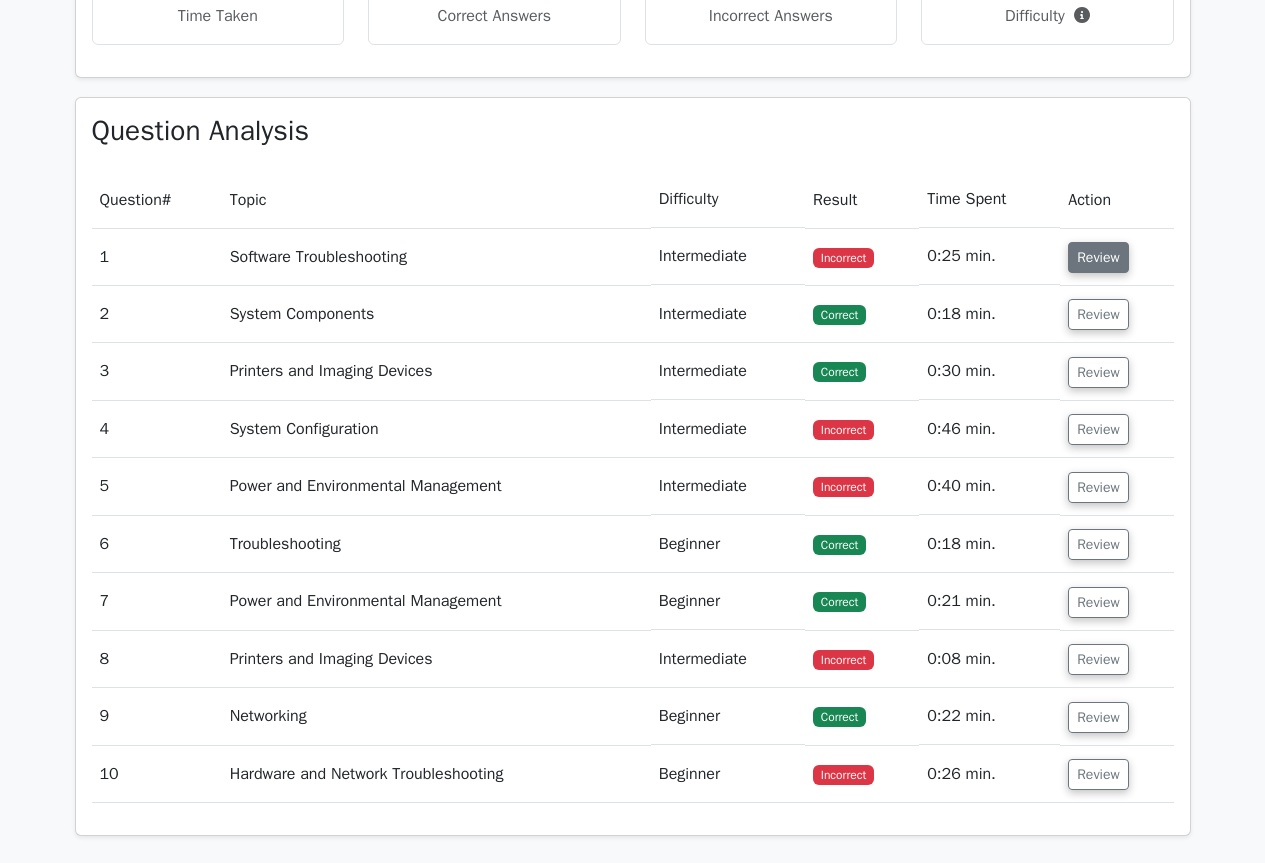 click on "Review" at bounding box center [1098, 257] 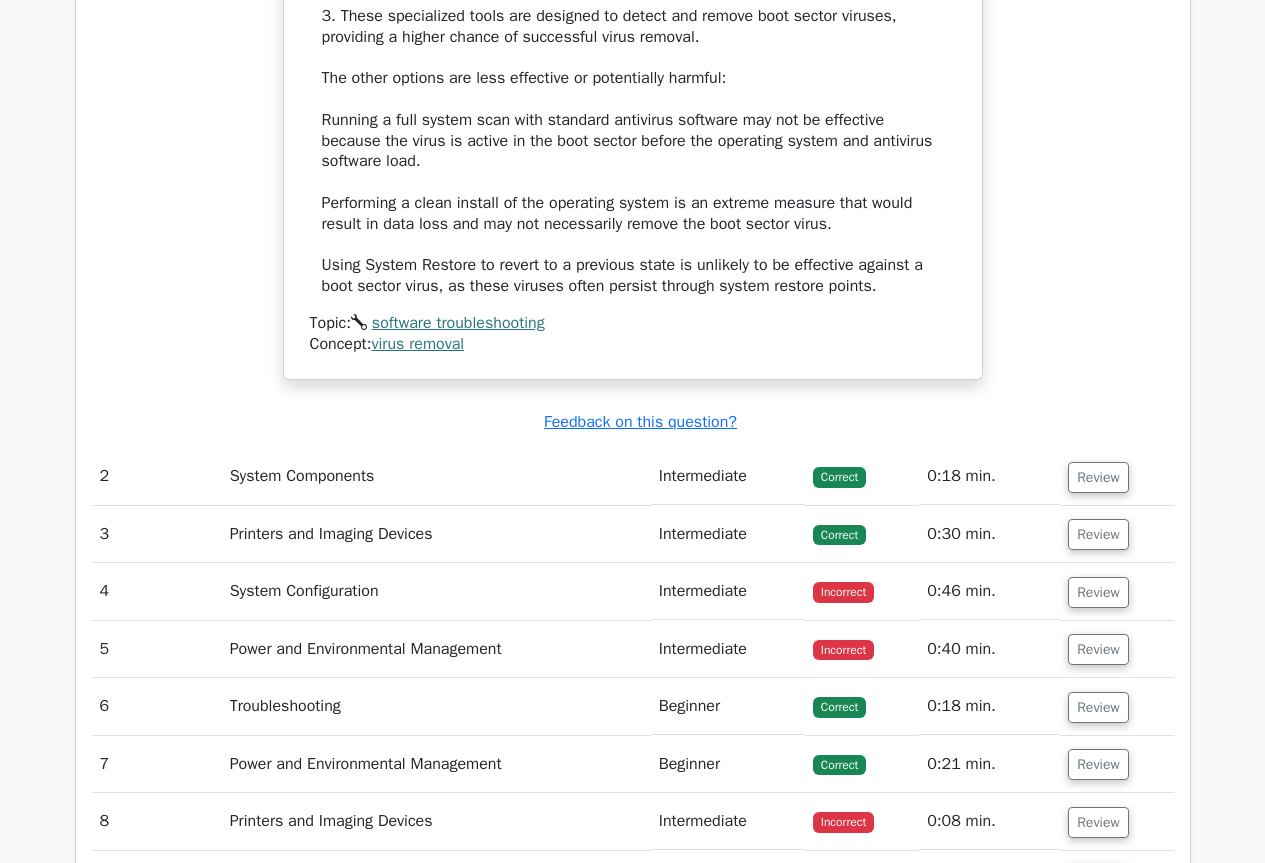 scroll, scrollTop: 2600, scrollLeft: 0, axis: vertical 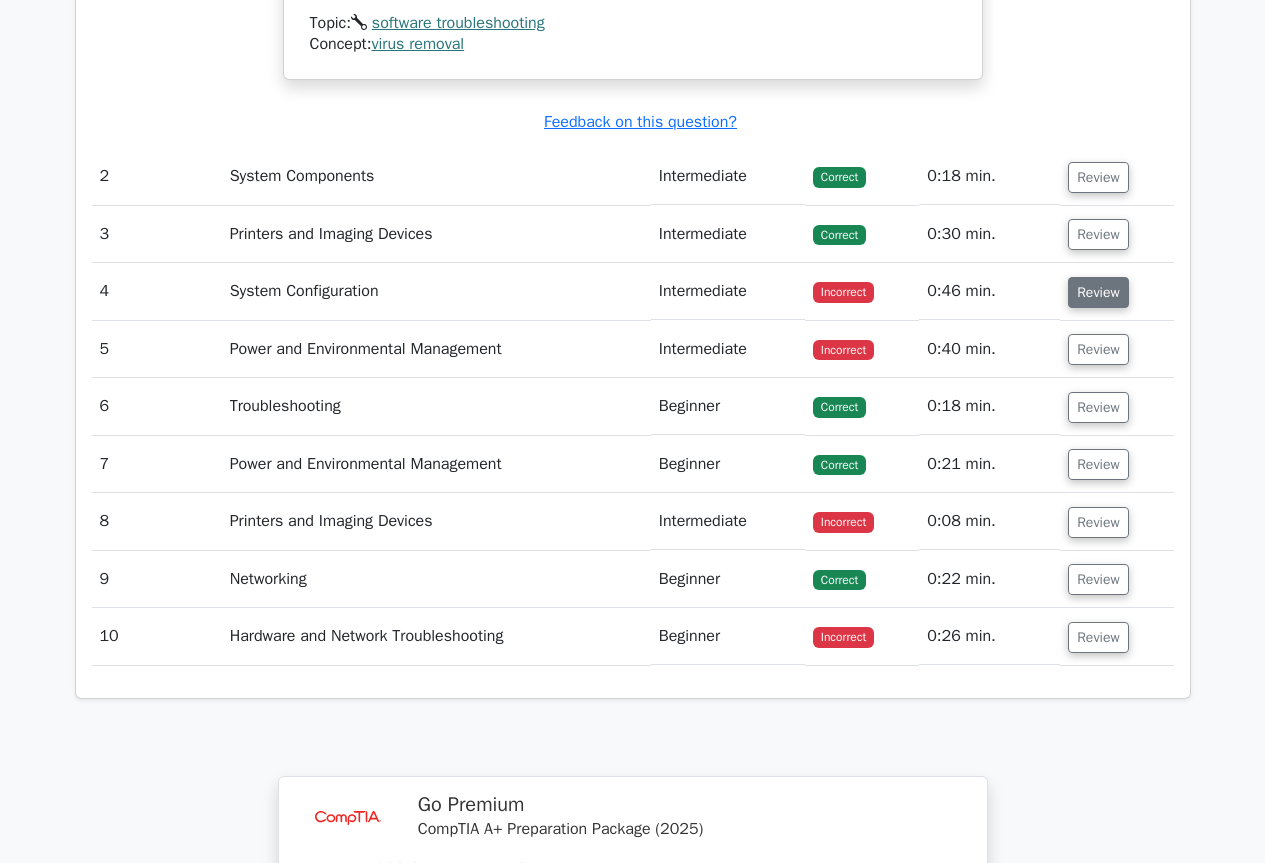 click on "Review" at bounding box center (1098, 292) 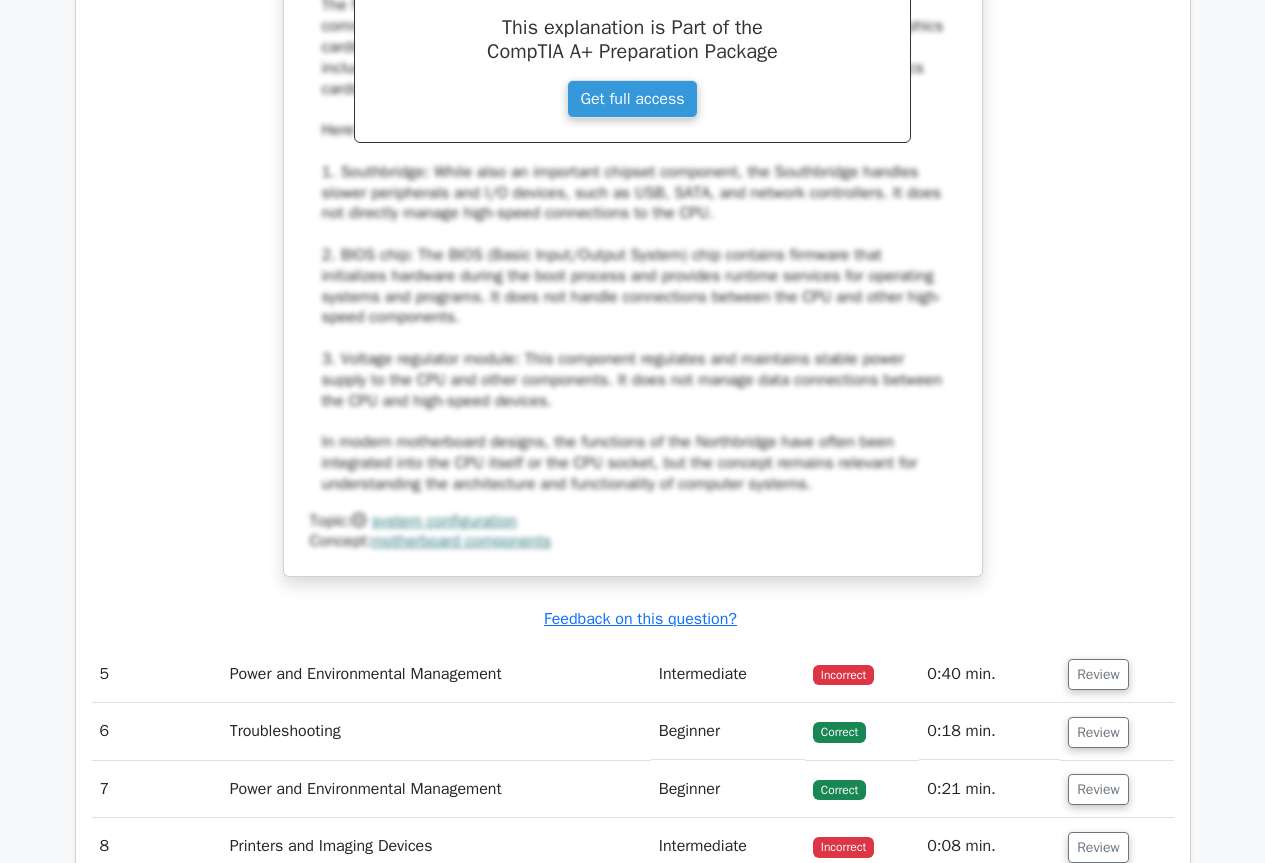 scroll, scrollTop: 3900, scrollLeft: 0, axis: vertical 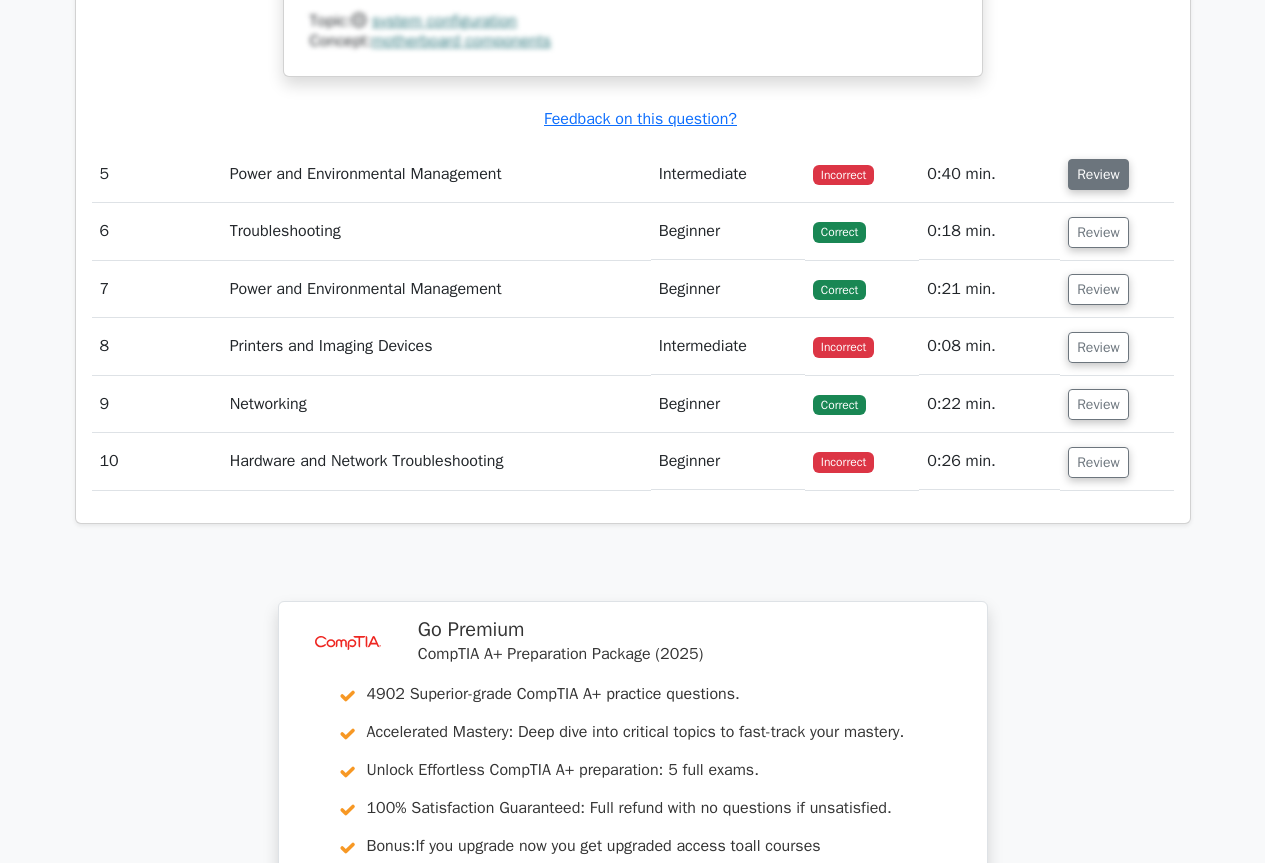 click on "Review" at bounding box center (1098, 174) 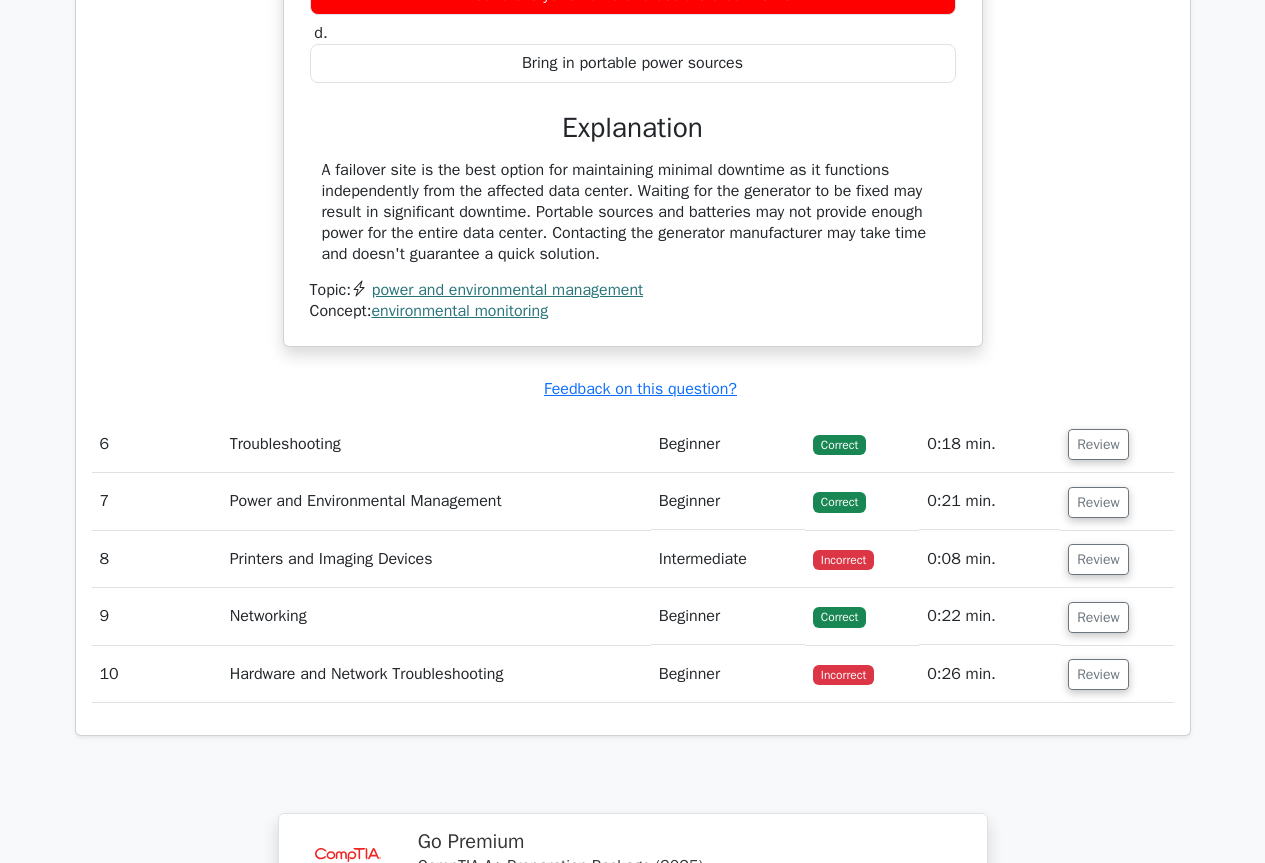 scroll, scrollTop: 4600, scrollLeft: 0, axis: vertical 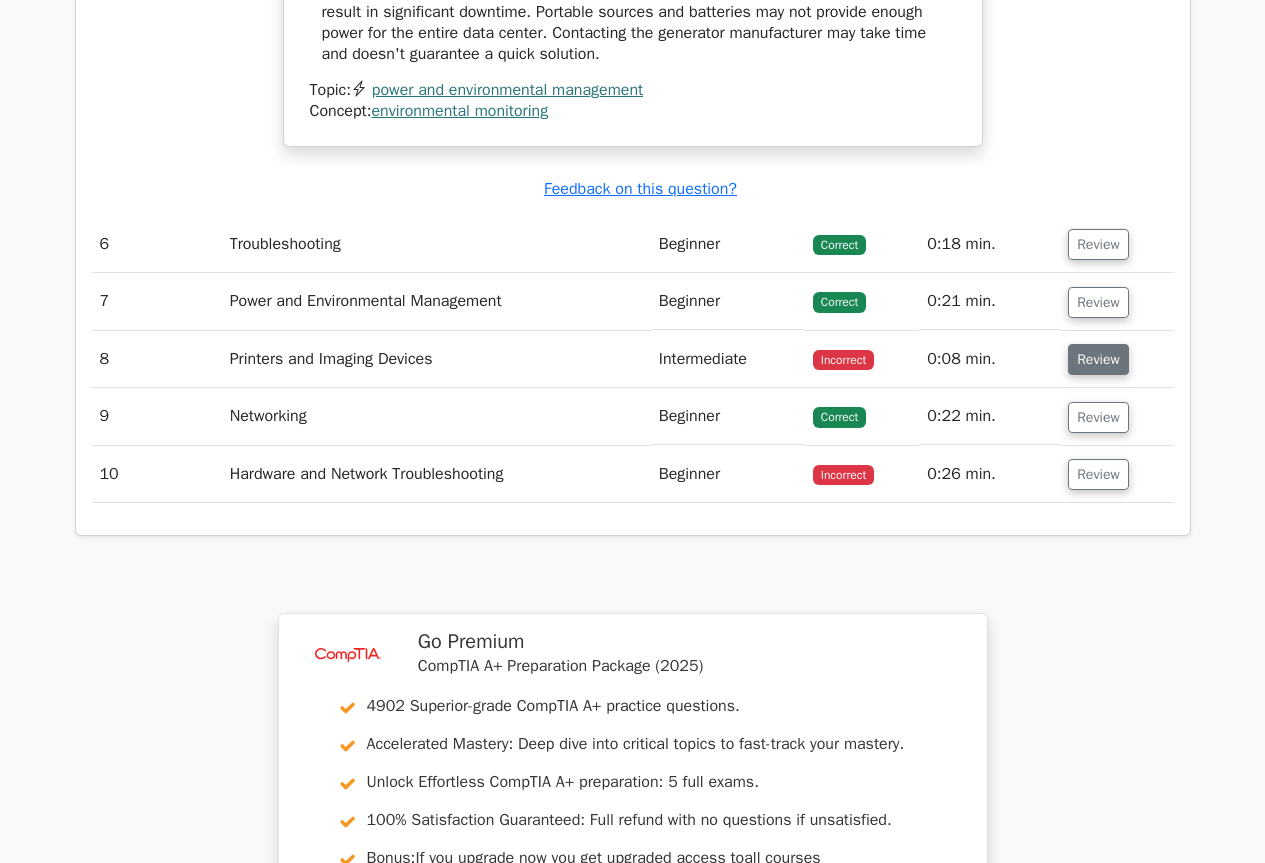 click on "Review" at bounding box center [1098, 359] 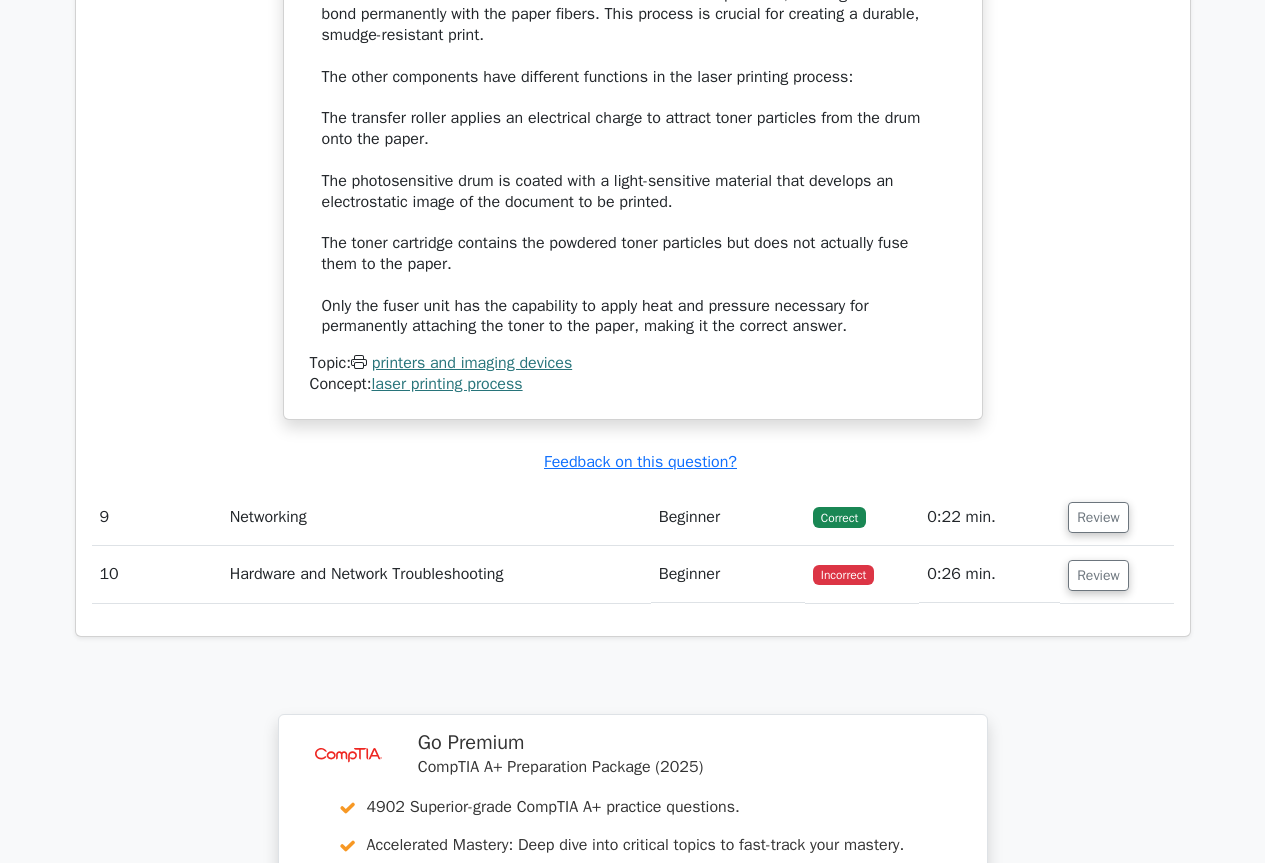 scroll, scrollTop: 5800, scrollLeft: 0, axis: vertical 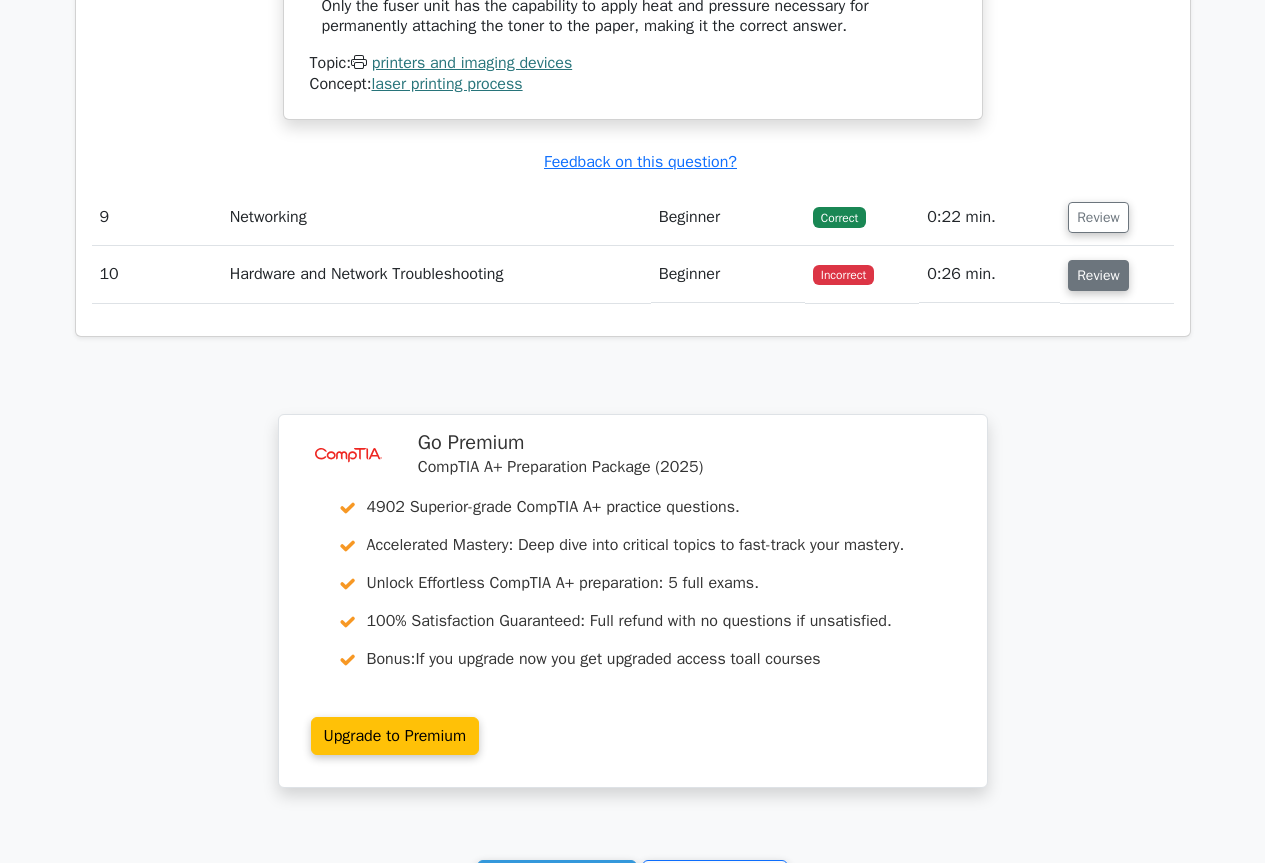click on "Review" at bounding box center (1098, 275) 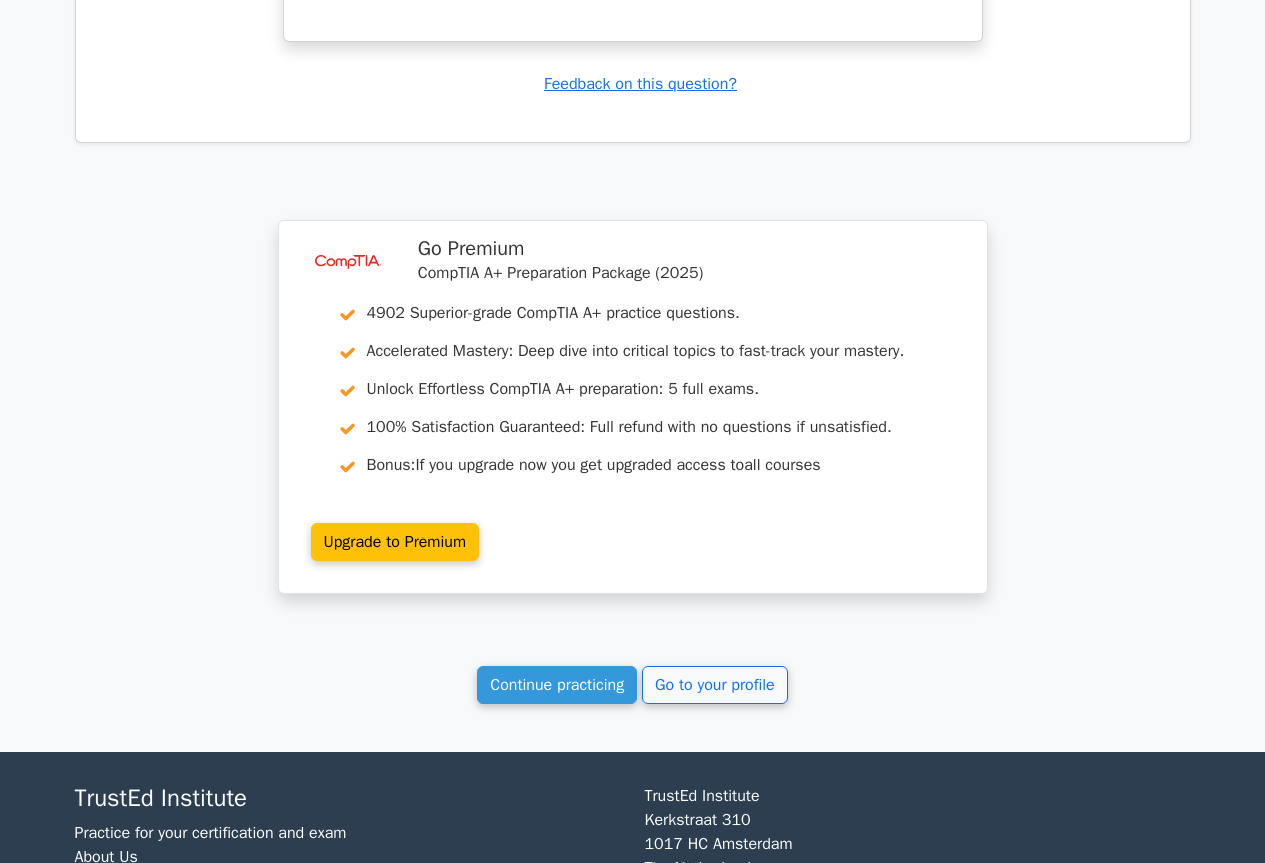 scroll, scrollTop: 6965, scrollLeft: 0, axis: vertical 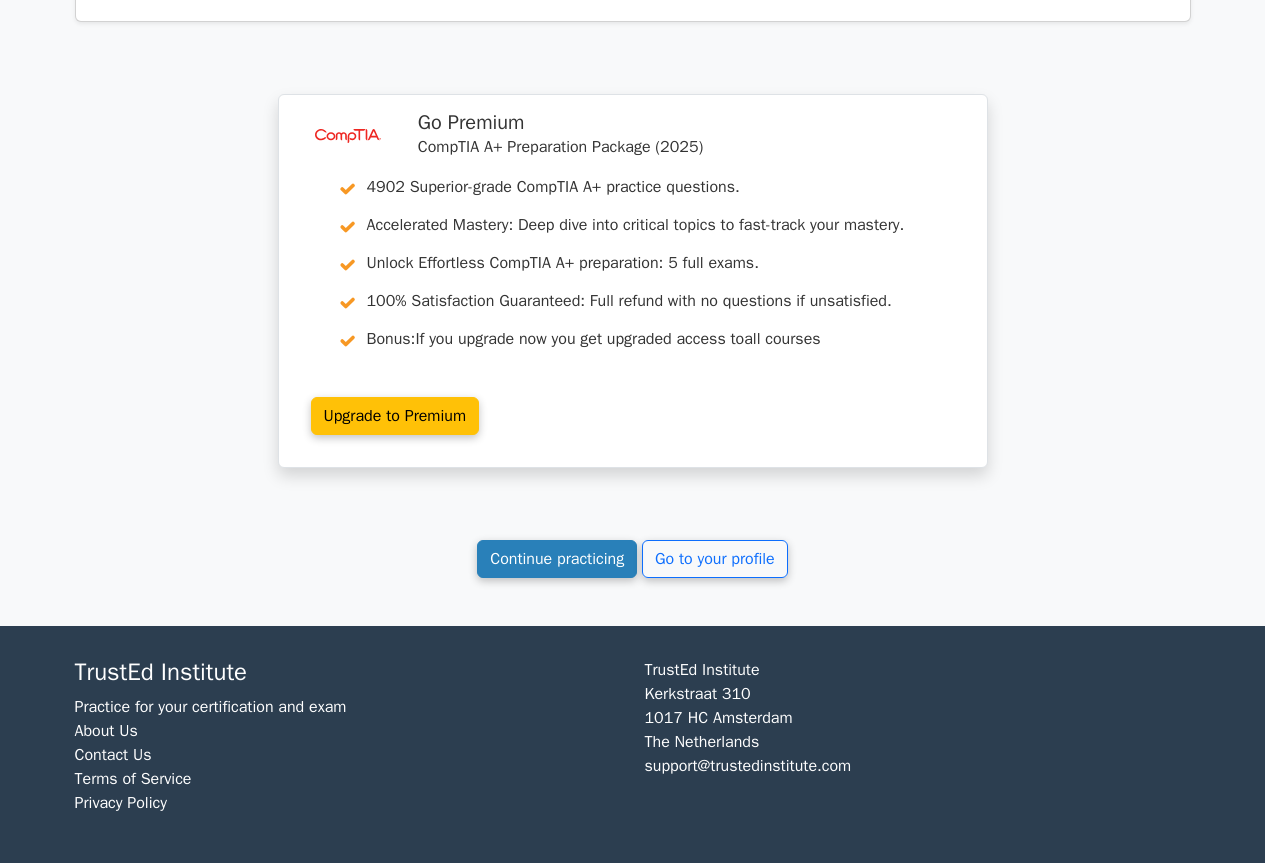 click on "Continue practicing" at bounding box center [557, 559] 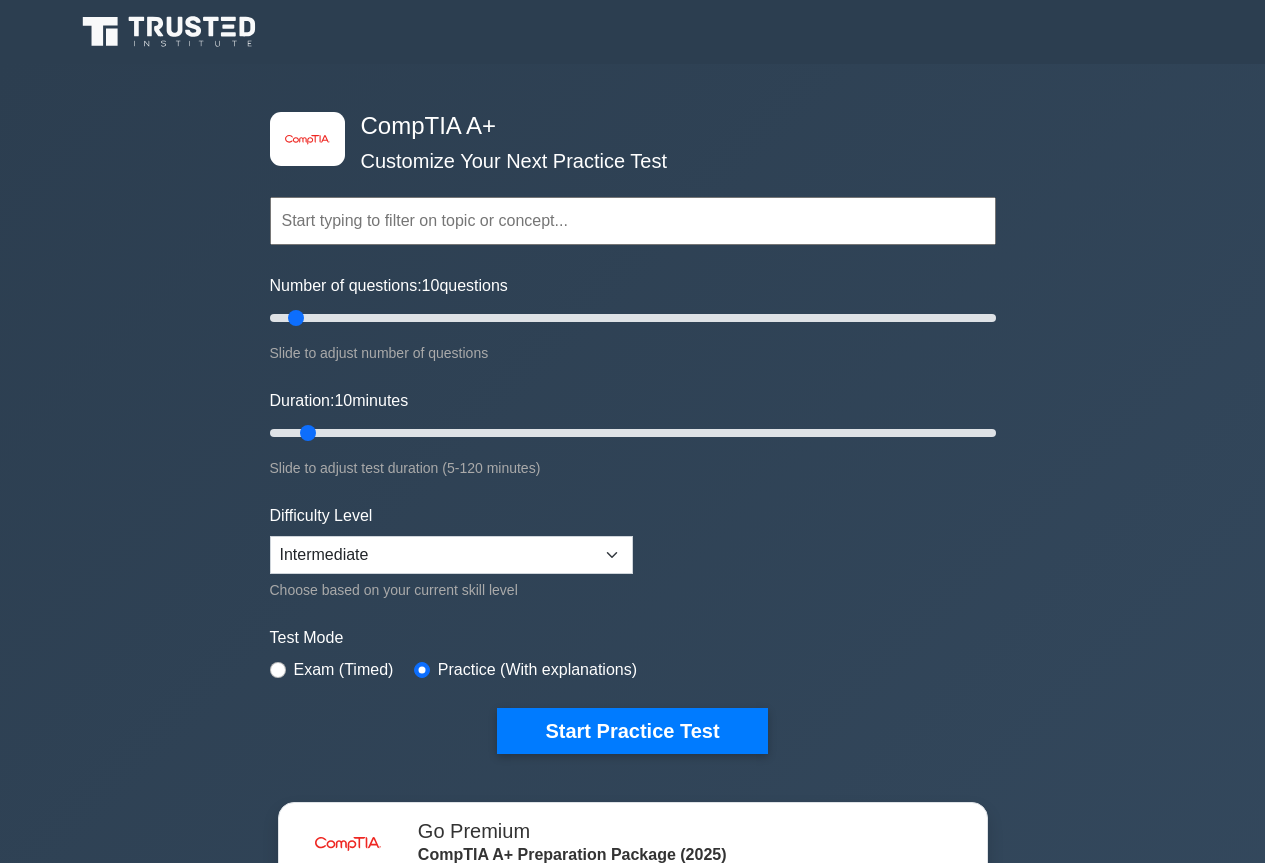 scroll, scrollTop: 0, scrollLeft: 0, axis: both 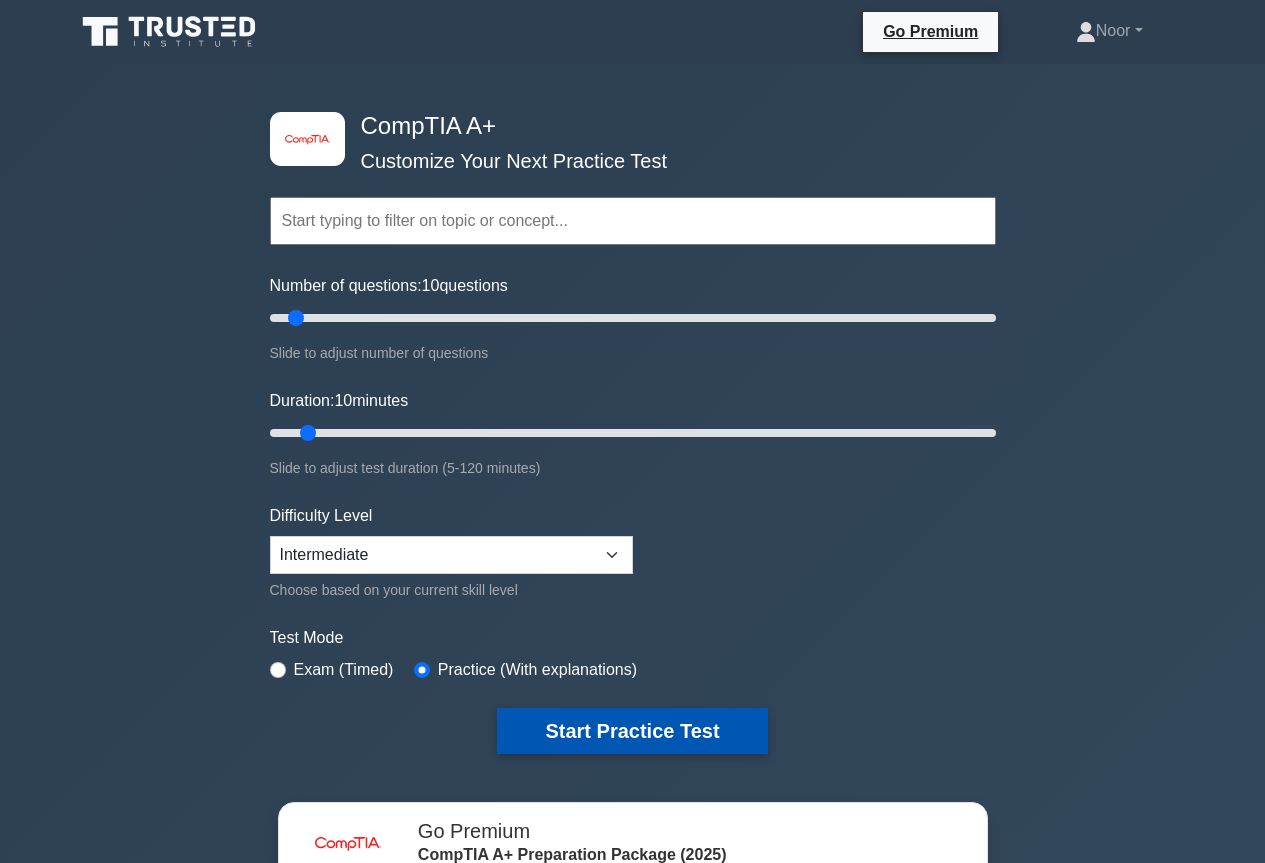 click on "Start Practice Test" at bounding box center (632, 731) 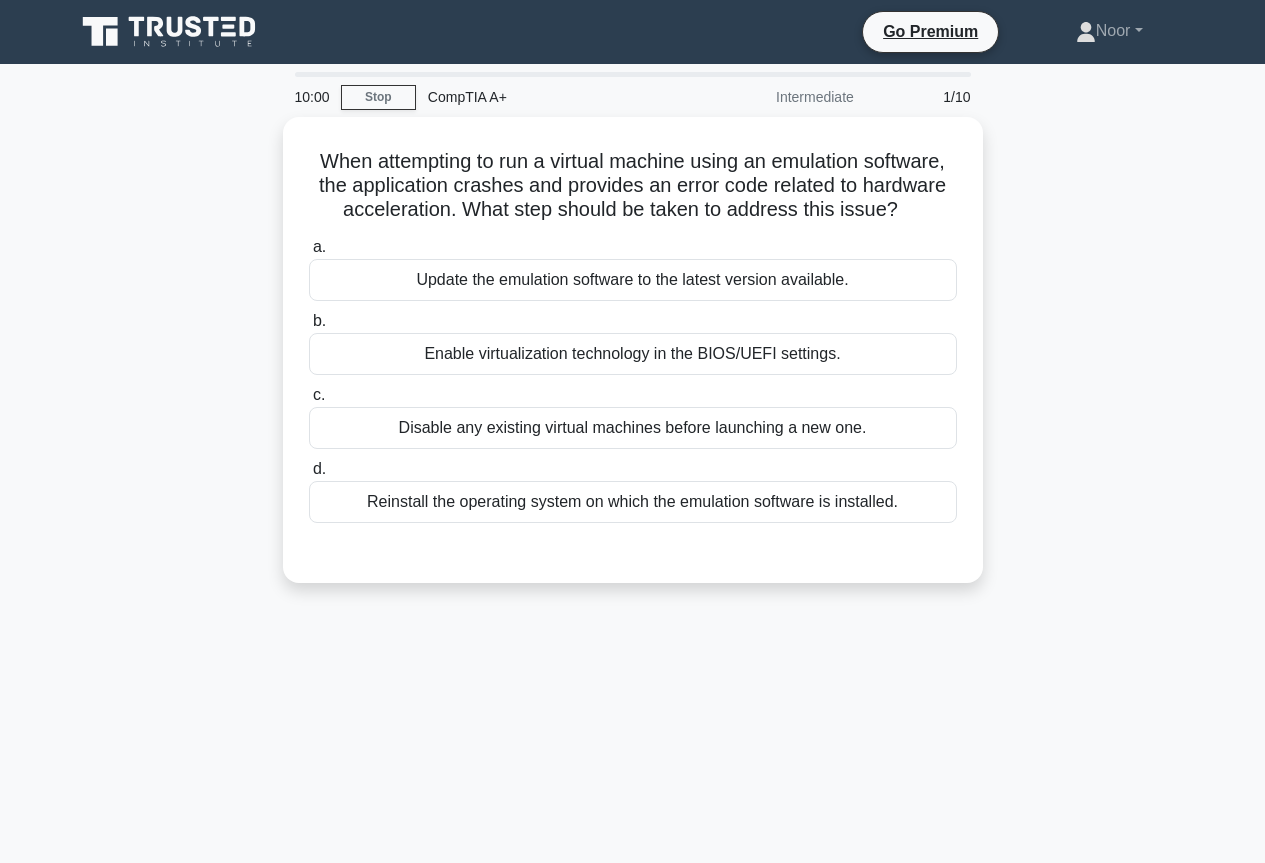 scroll, scrollTop: 0, scrollLeft: 0, axis: both 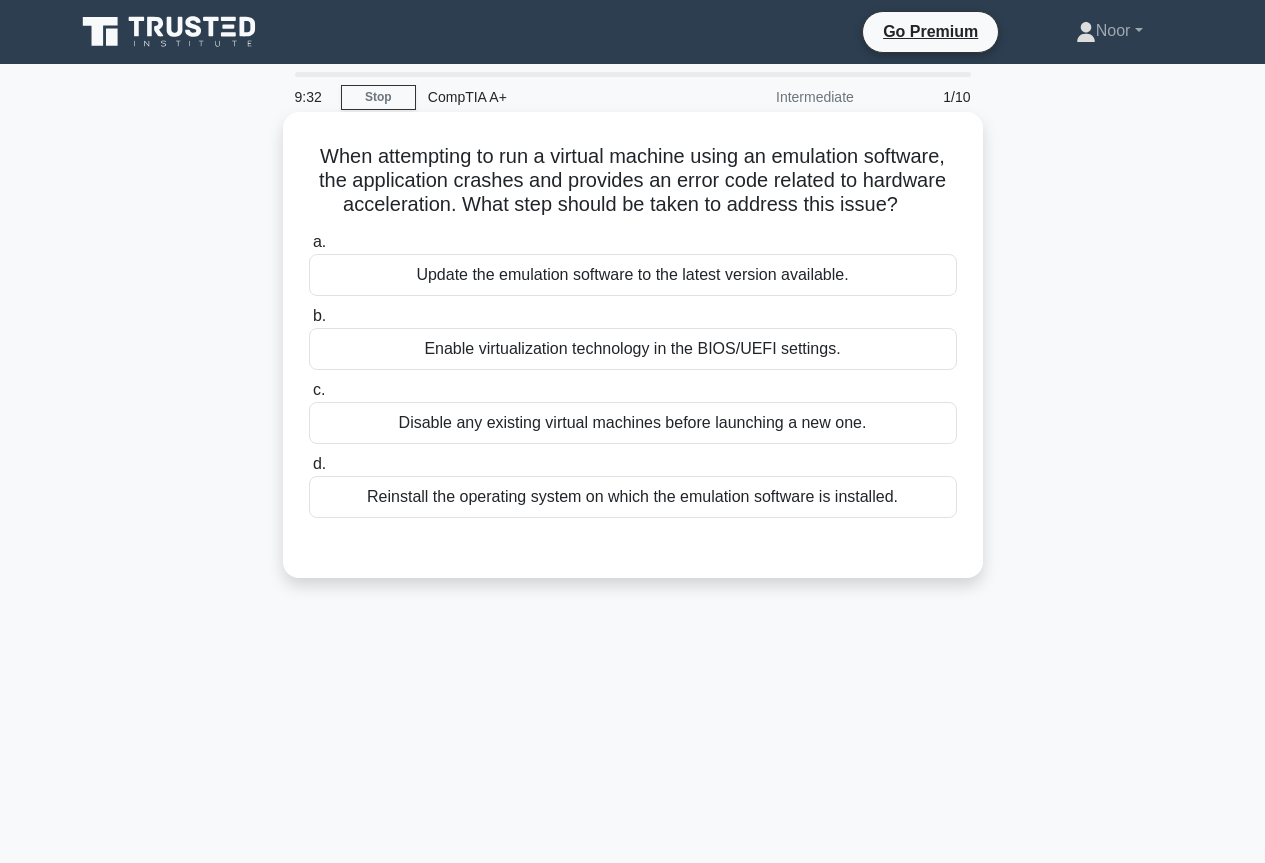 click on "Enable virtualization technology in the BIOS/UEFI settings." at bounding box center (633, 349) 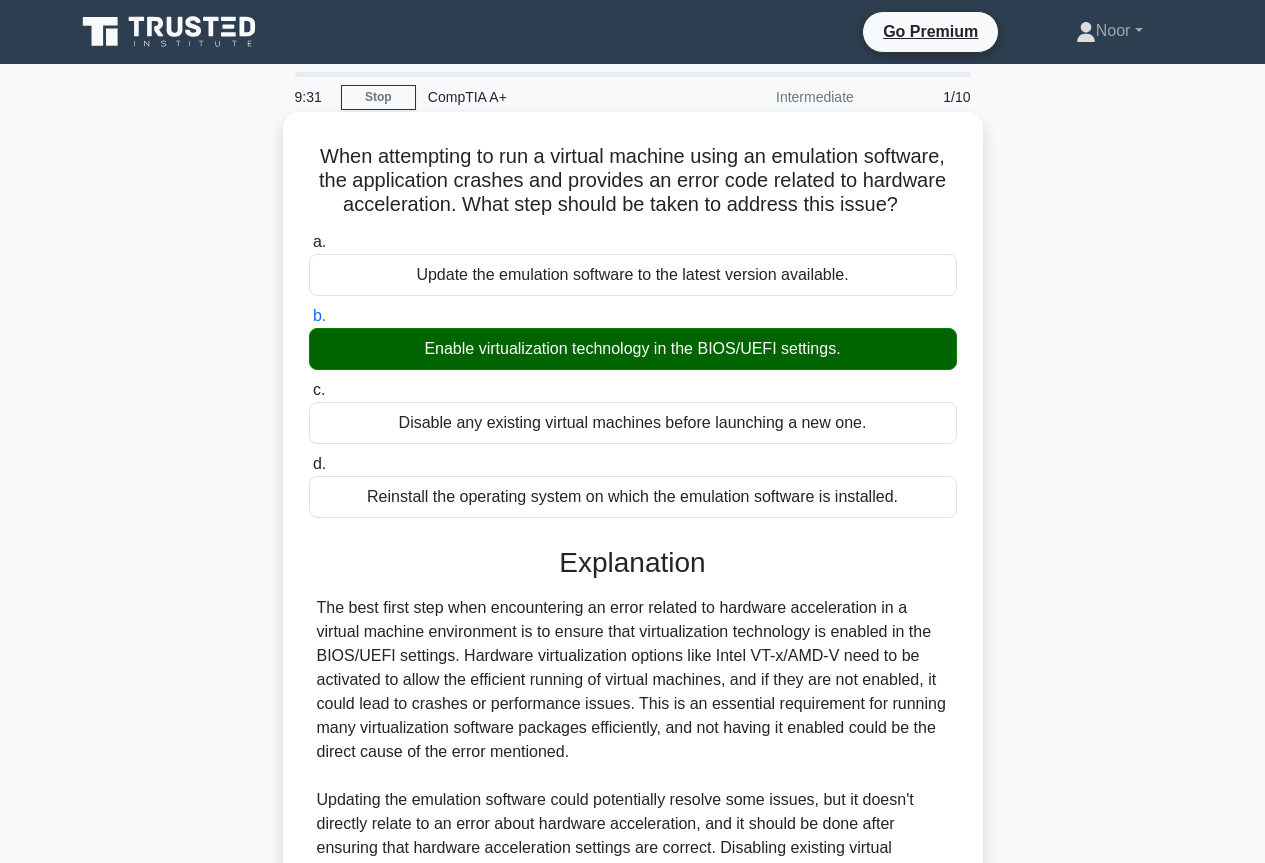 scroll, scrollTop: 275, scrollLeft: 0, axis: vertical 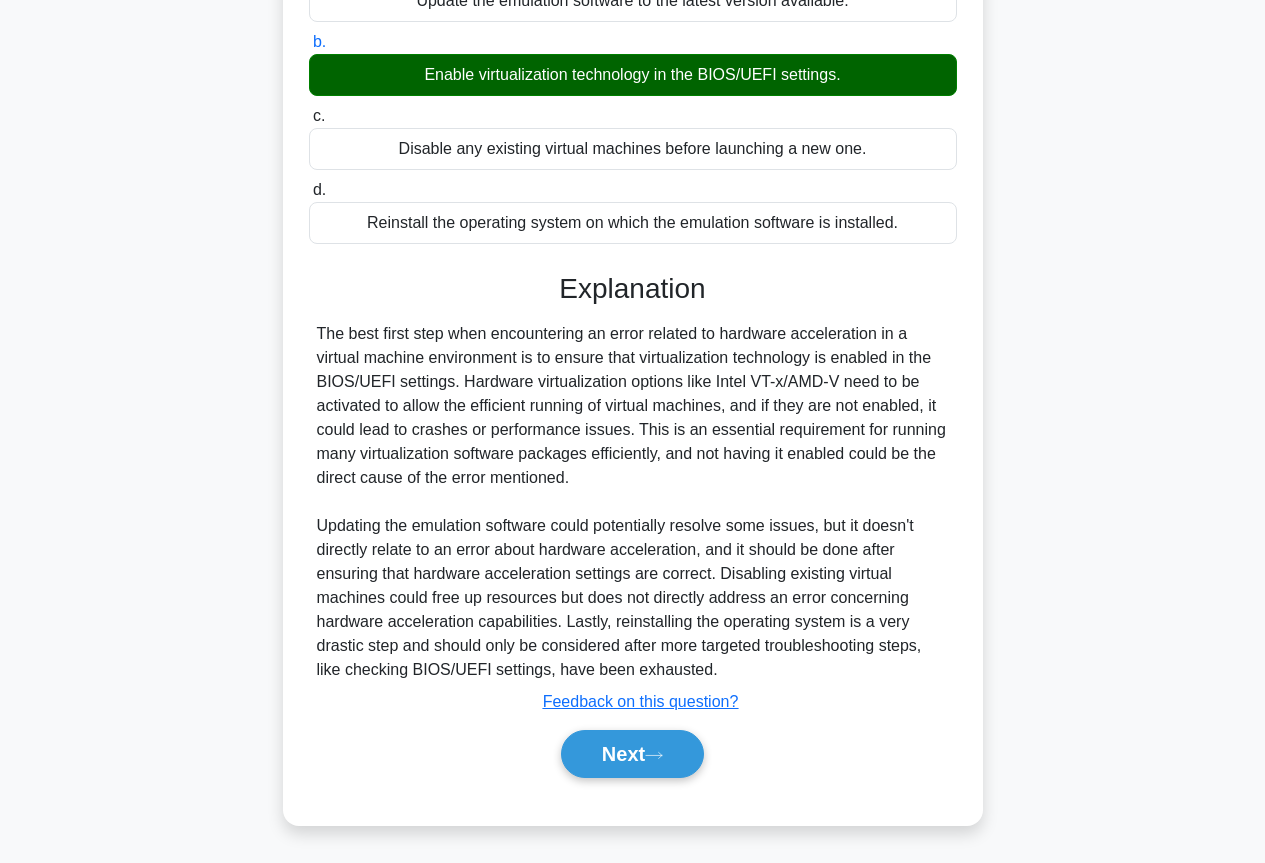 click on "Next" at bounding box center (633, 754) 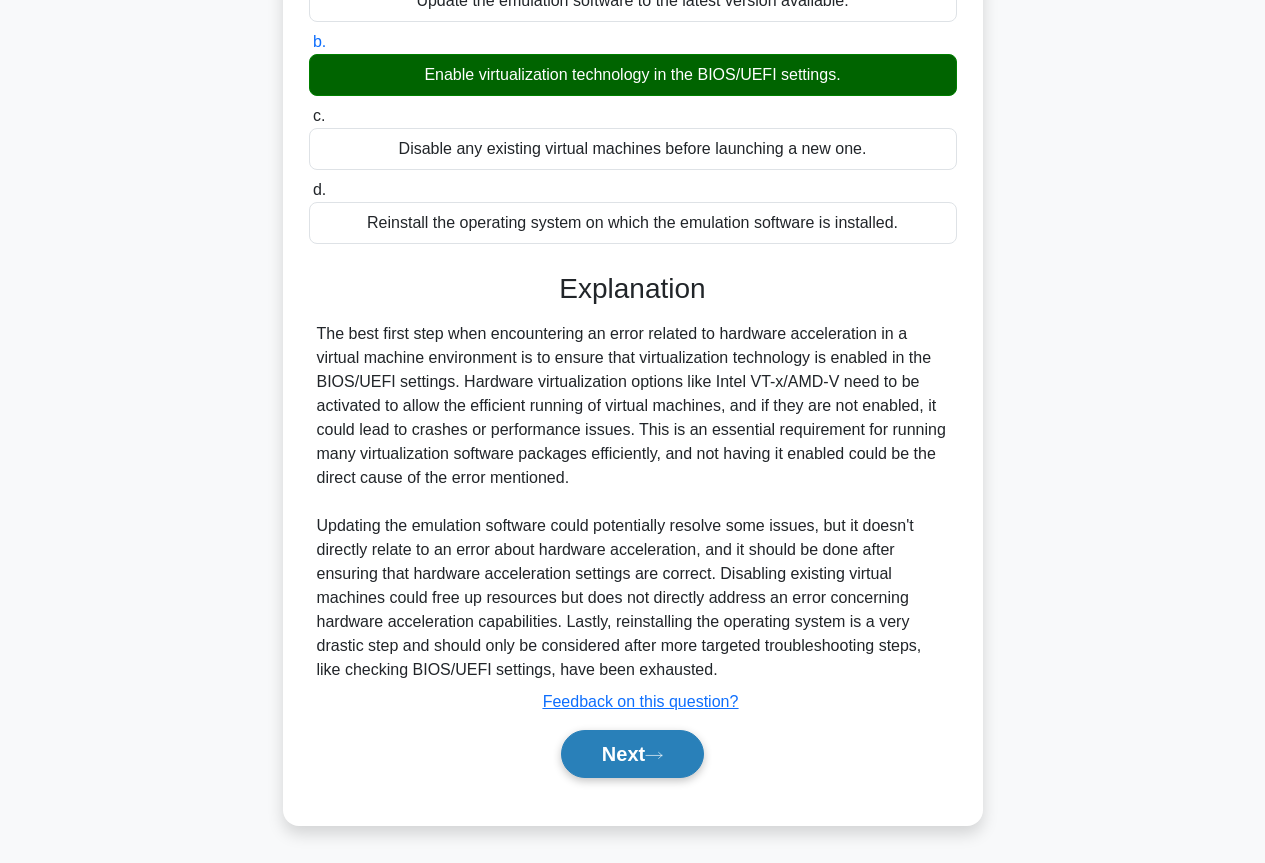 click on "Next" at bounding box center (632, 754) 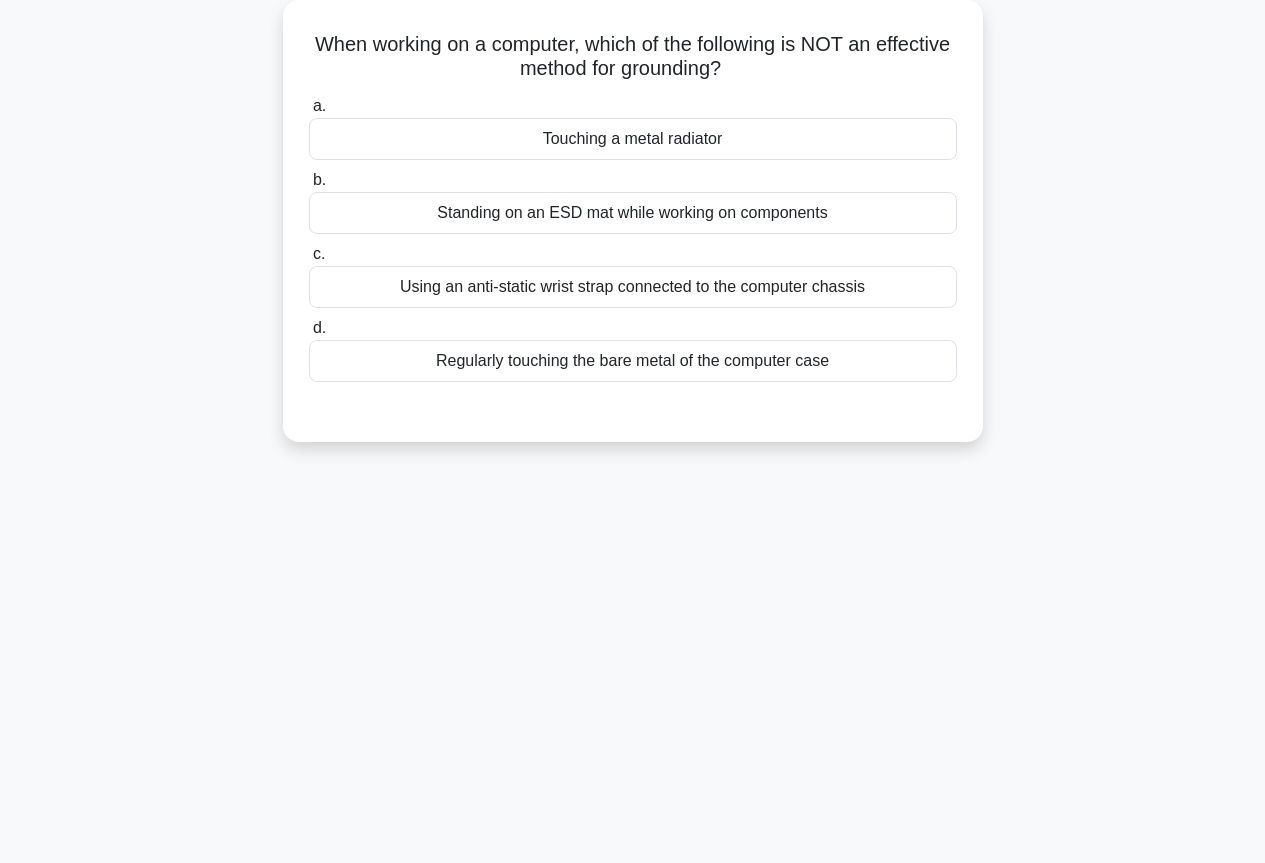 scroll, scrollTop: 0, scrollLeft: 0, axis: both 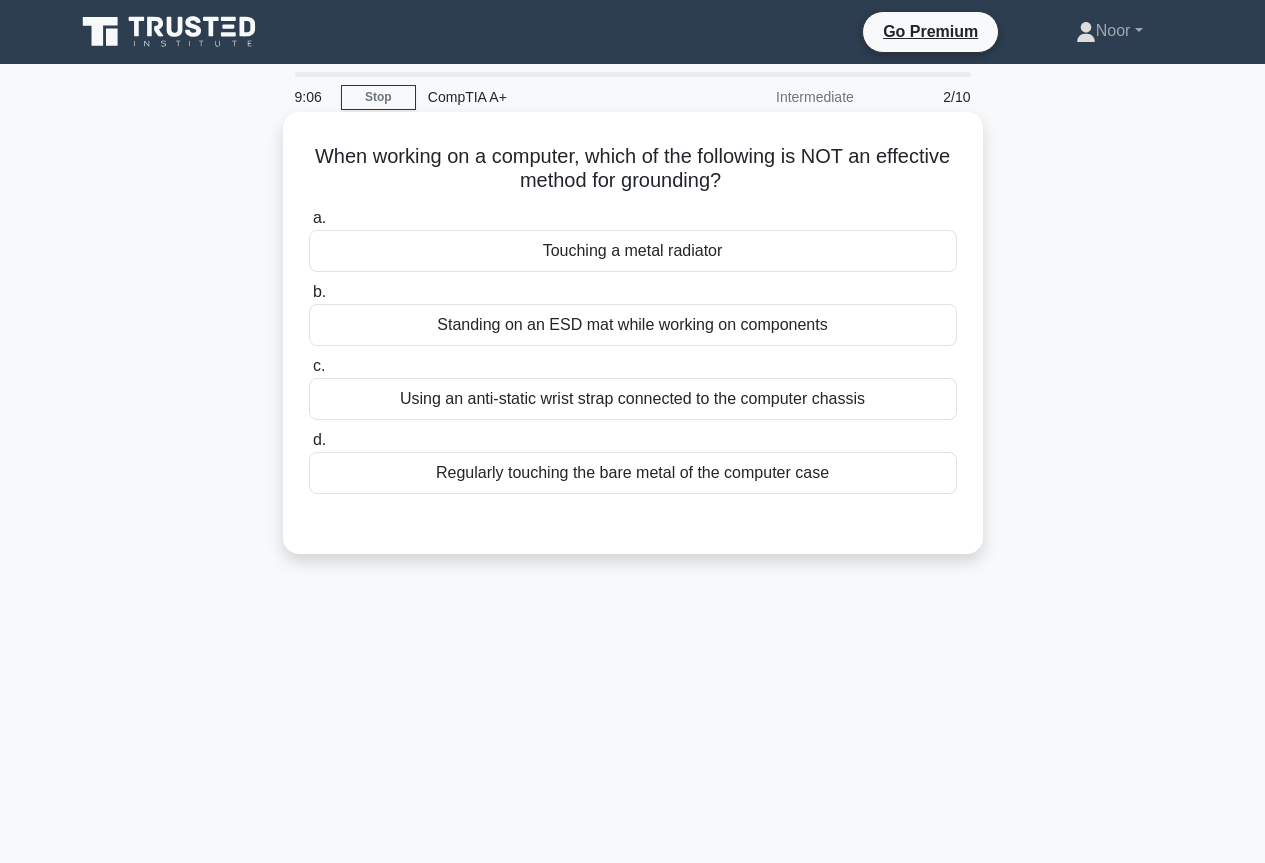 click on "Touching a metal radiator" at bounding box center [633, 251] 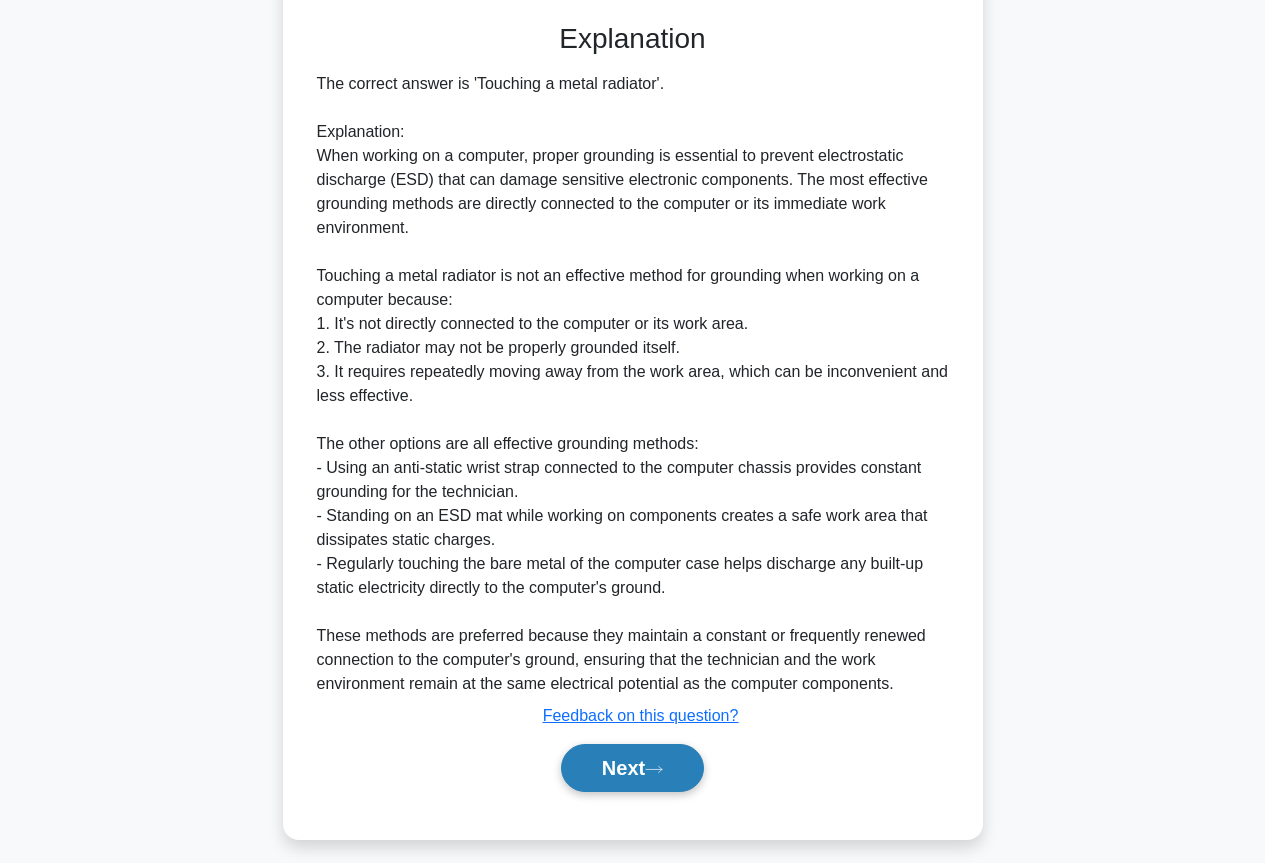 click on "Next" at bounding box center [632, 768] 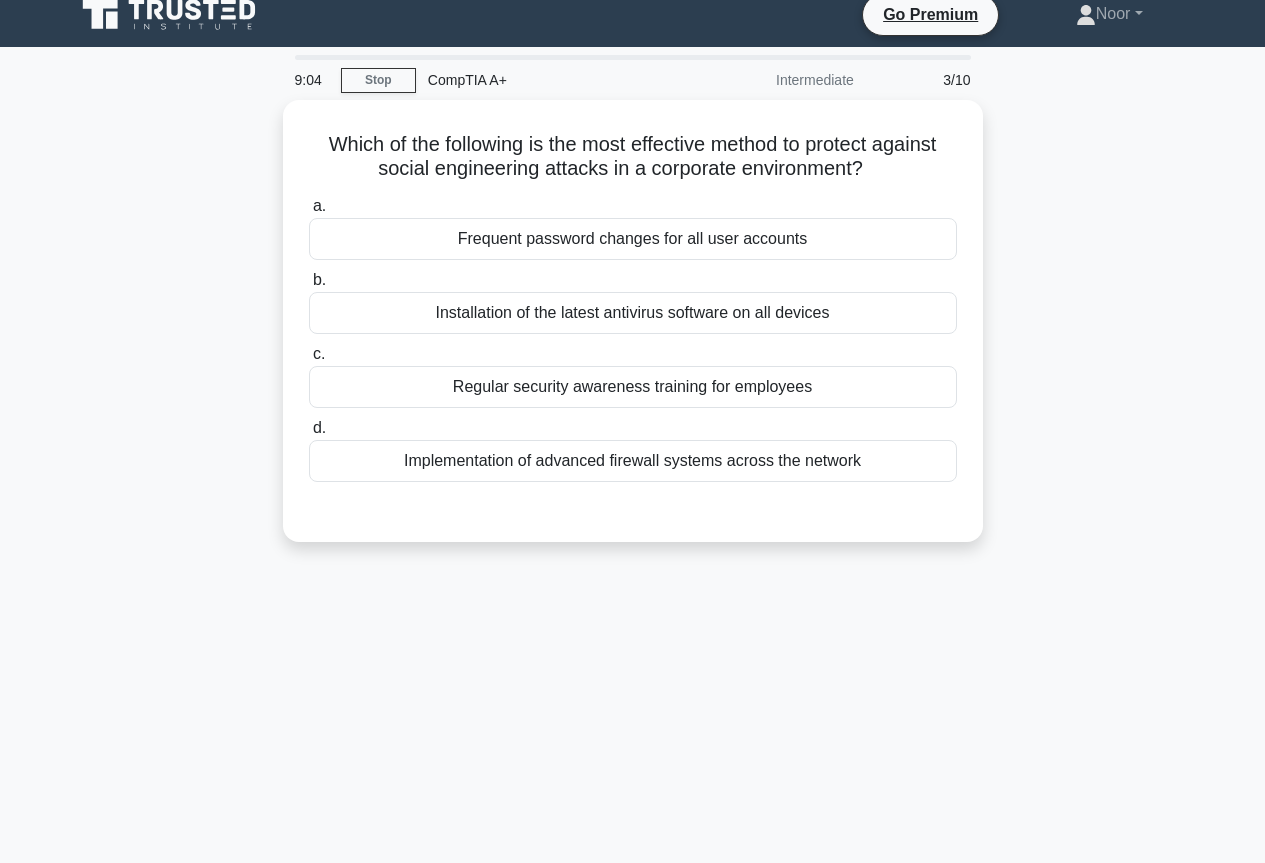 scroll, scrollTop: 0, scrollLeft: 0, axis: both 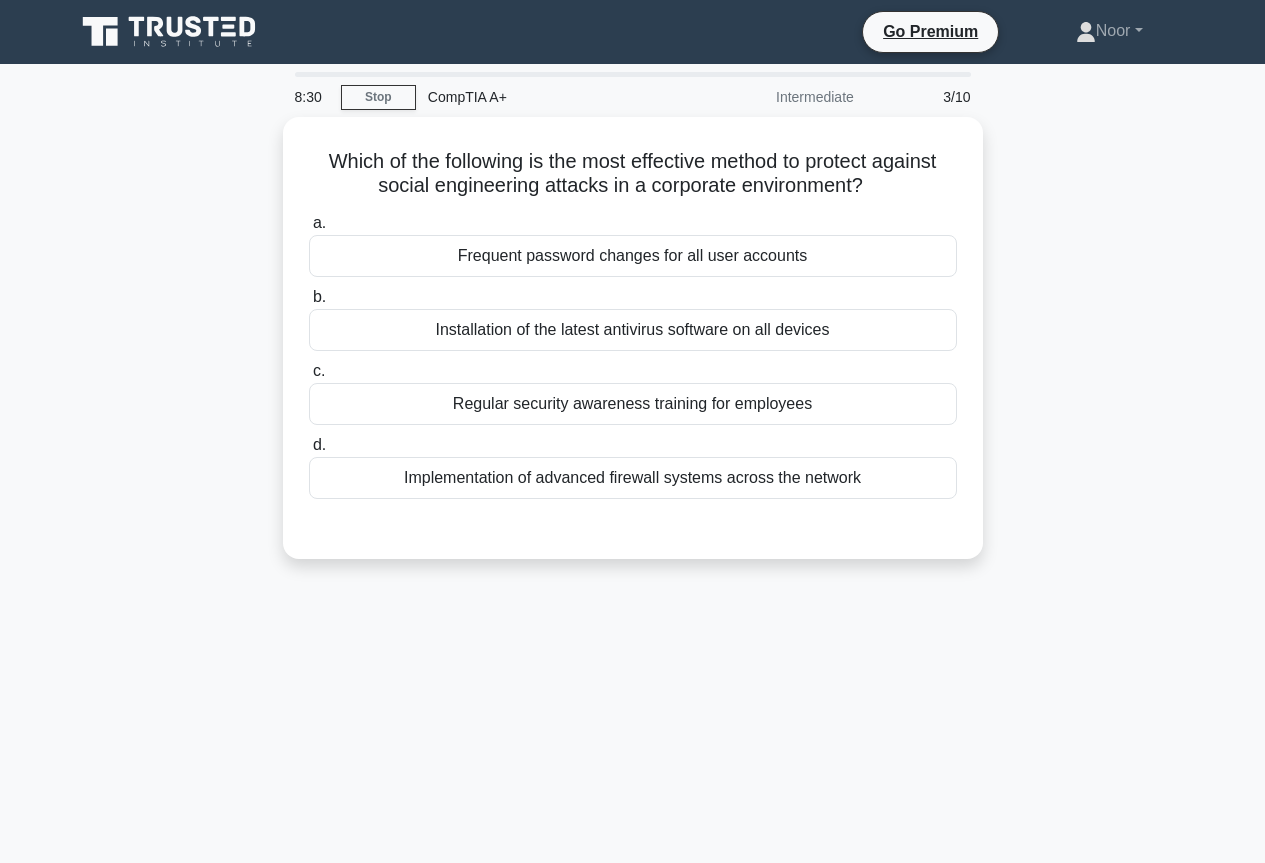 click on "Which of the following is the most effective method to protect against social engineering attacks in a corporate environment?
.spinner_0XTQ{transform-origin:center;animation:spinner_y6GP .75s linear infinite}@keyframes spinner_y6GP{100%{transform:rotate(360deg)}}
a.
Frequent password changes for all user accounts" at bounding box center (633, 350) 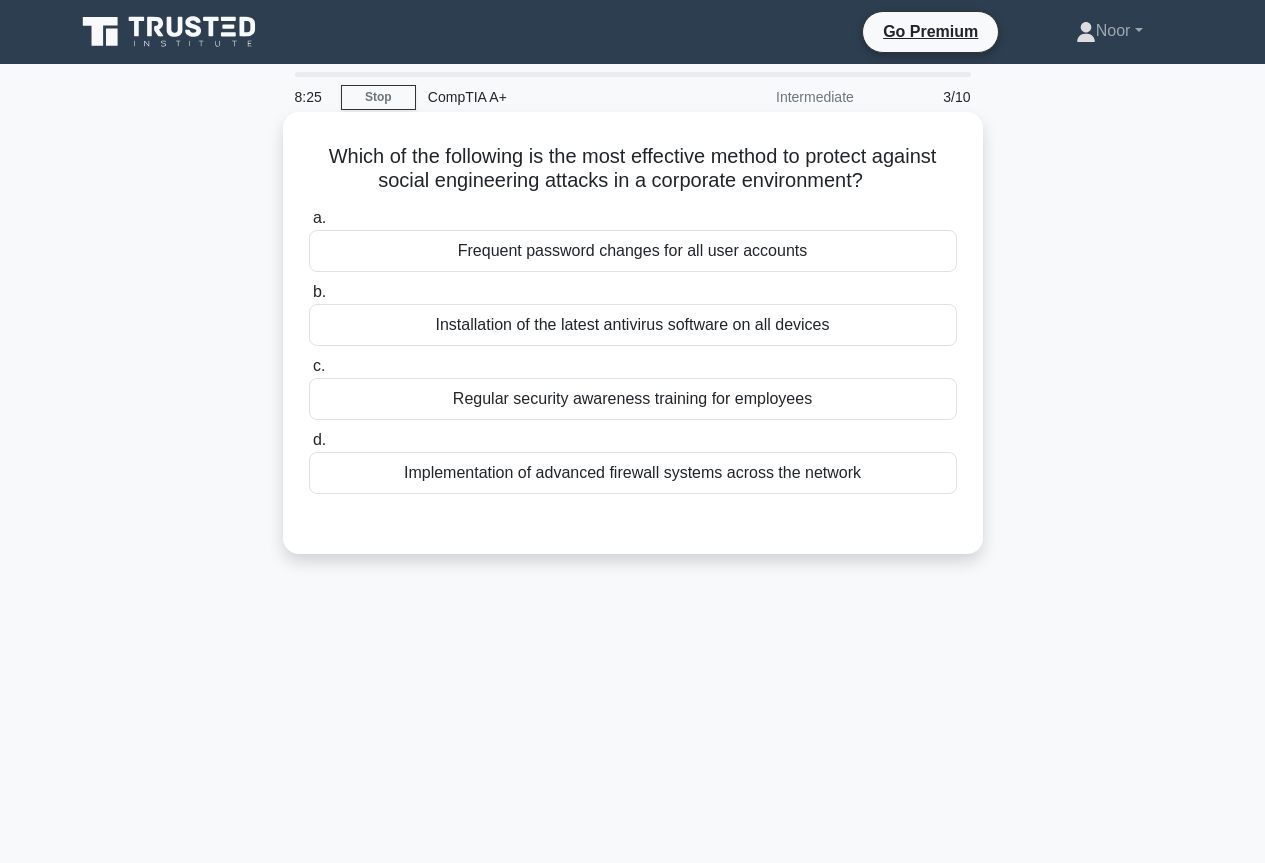 click on "Regular security awareness training for employees" at bounding box center [633, 399] 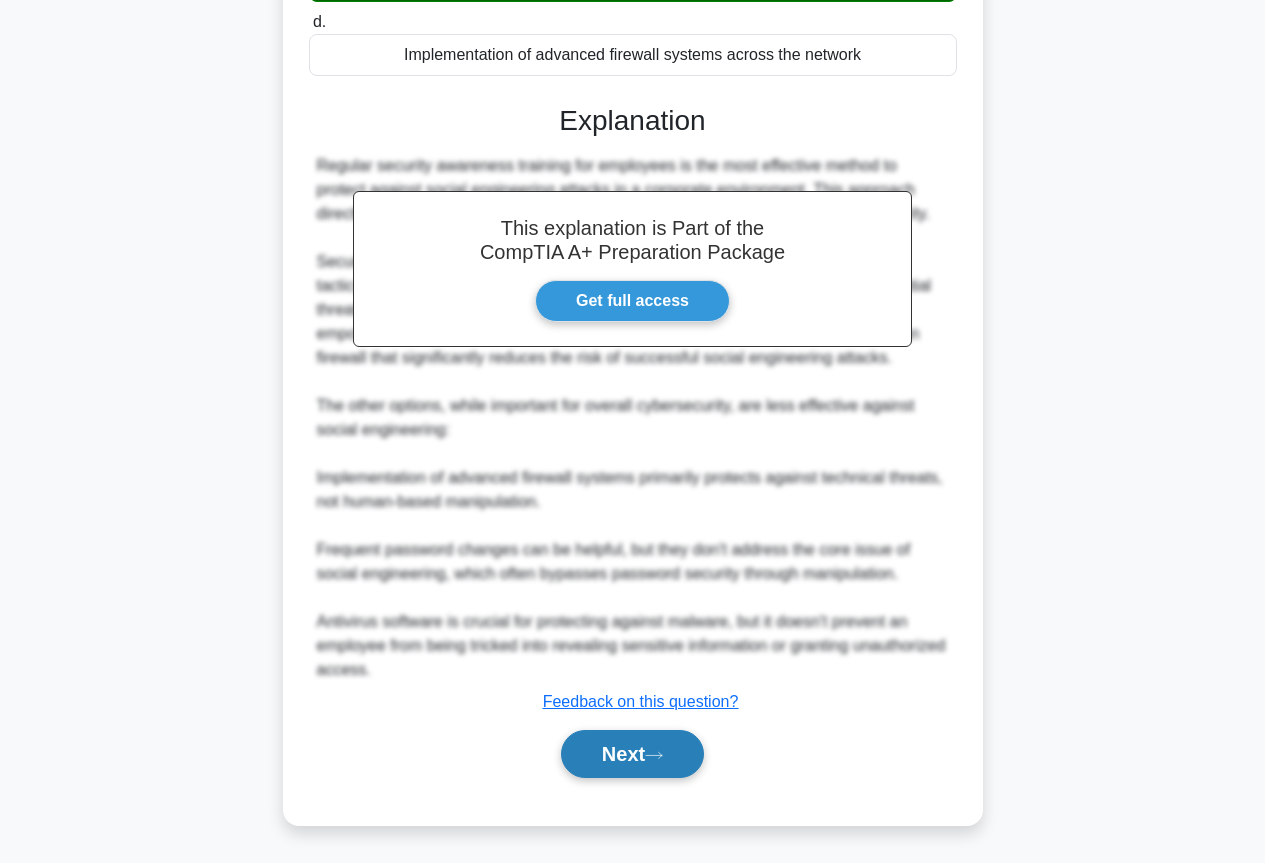 click on "Next" at bounding box center [632, 754] 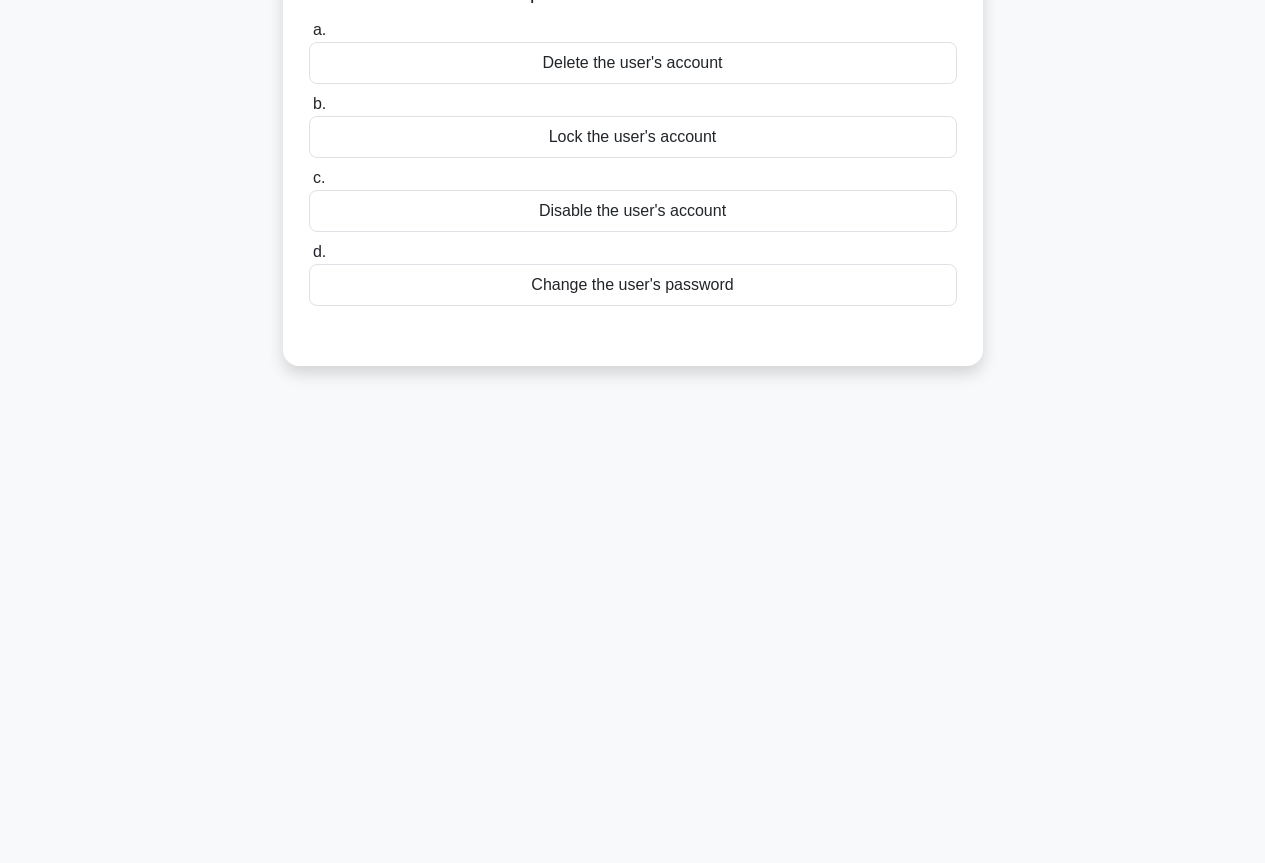 scroll, scrollTop: 0, scrollLeft: 0, axis: both 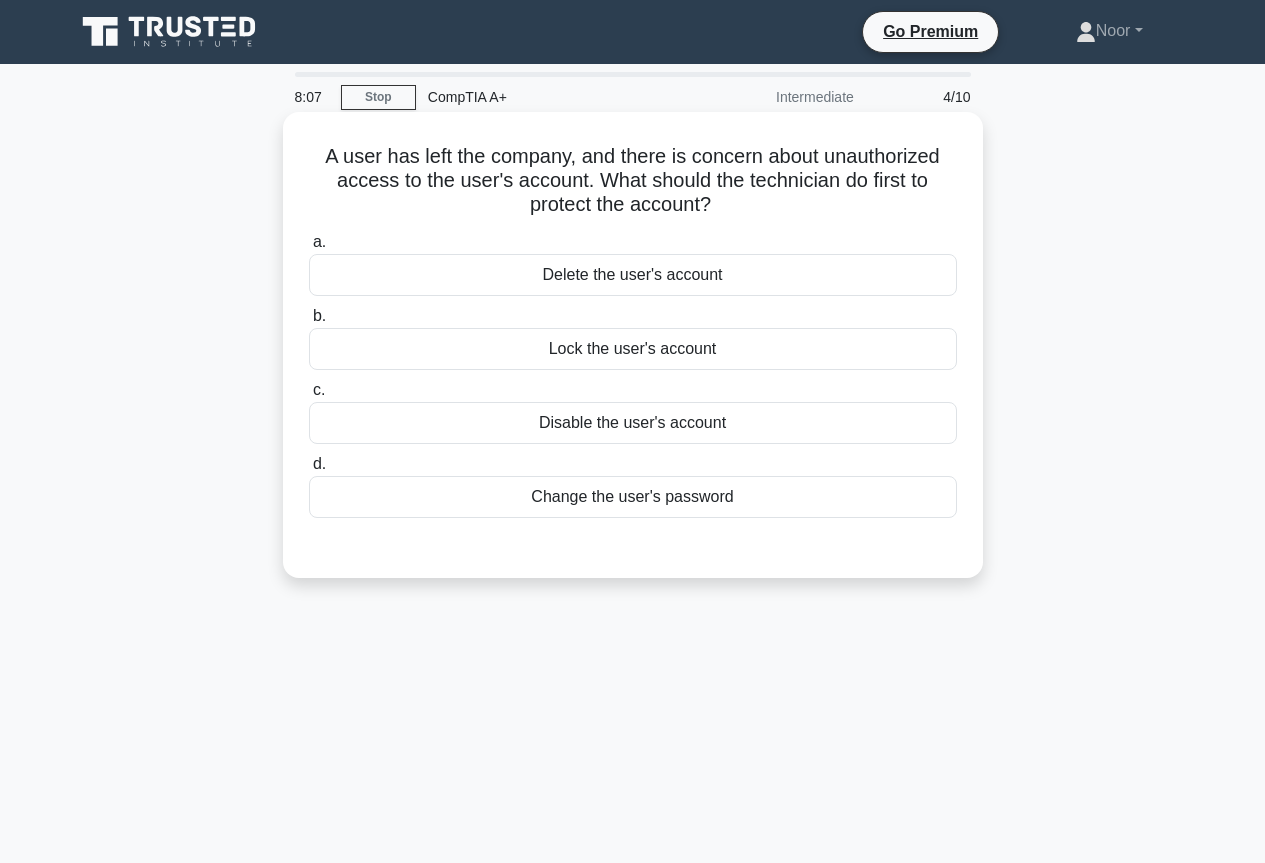 click on "Disable the user's account" at bounding box center (633, 423) 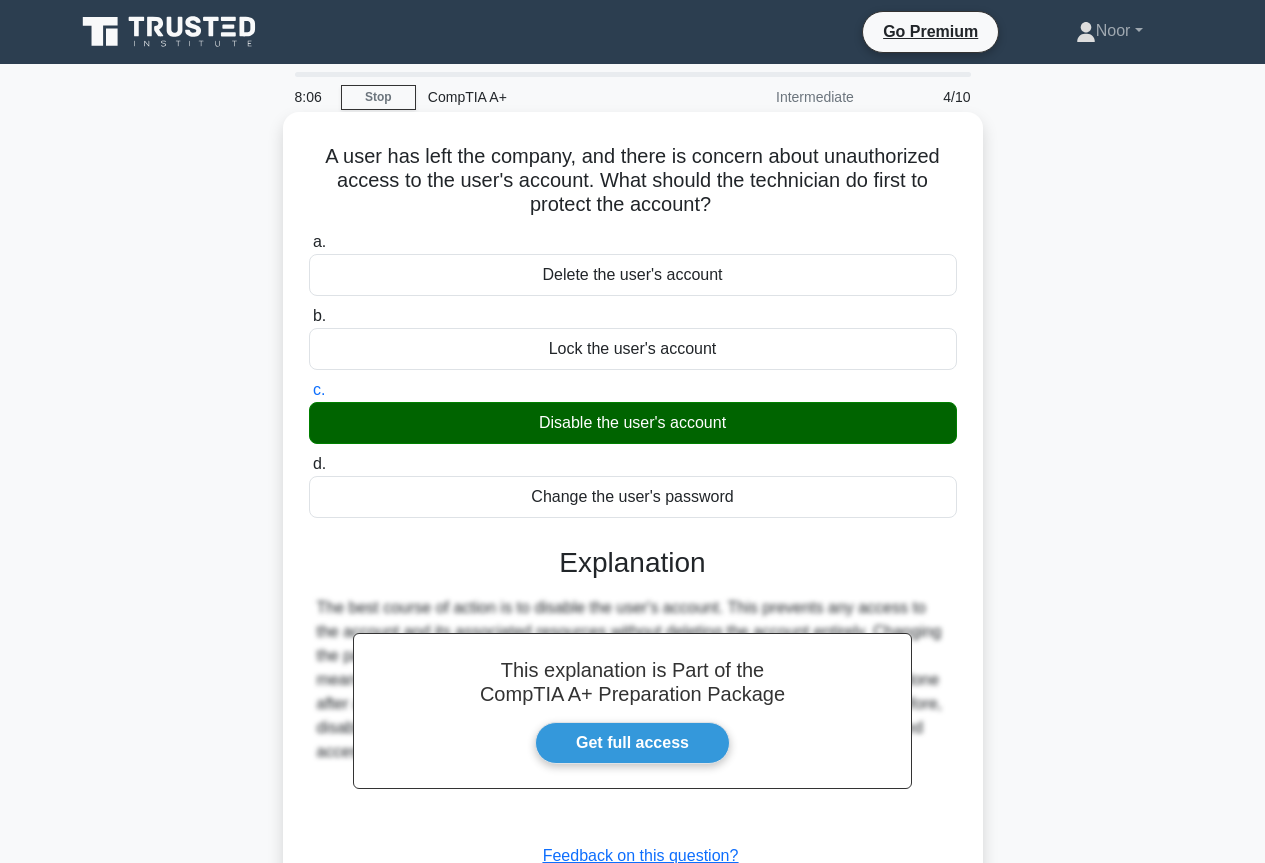 scroll, scrollTop: 217, scrollLeft: 0, axis: vertical 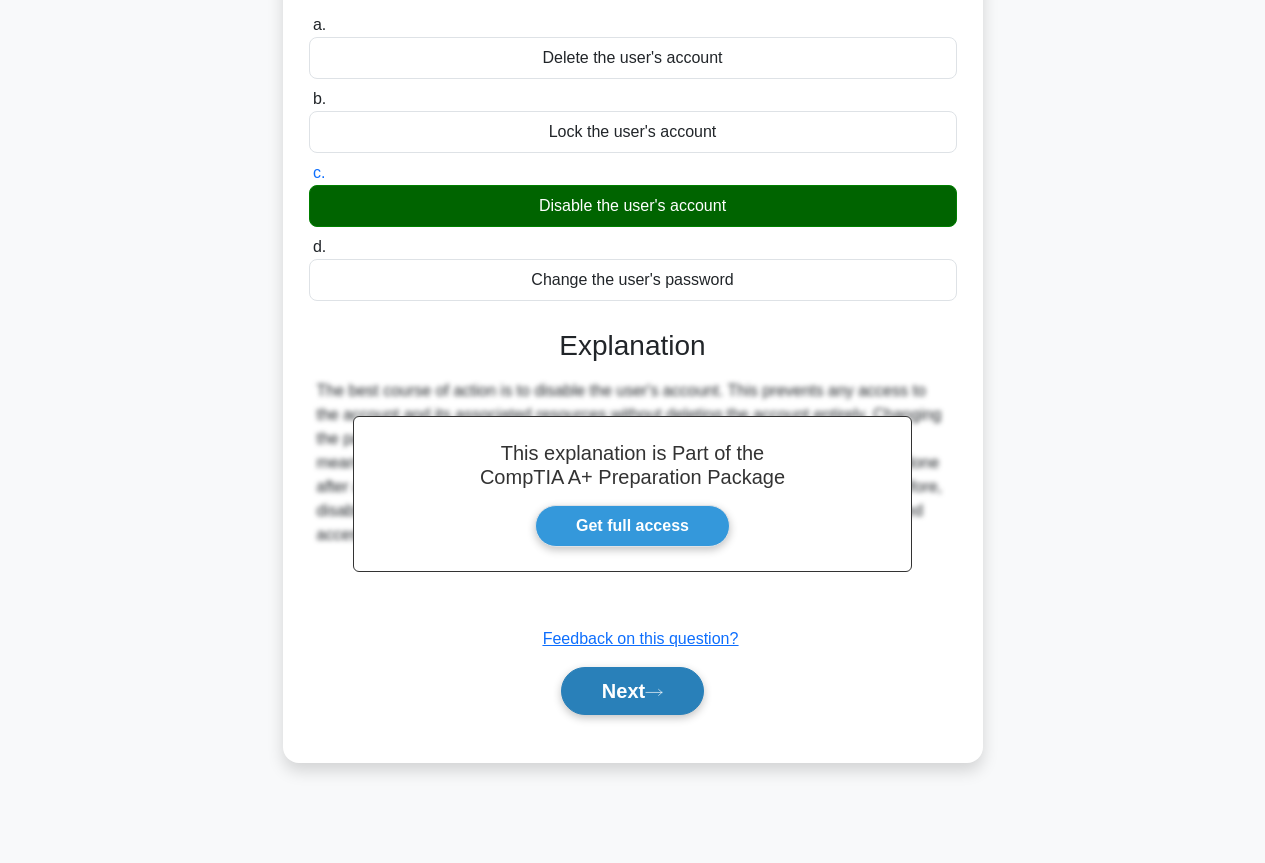 click on "Next" at bounding box center [632, 691] 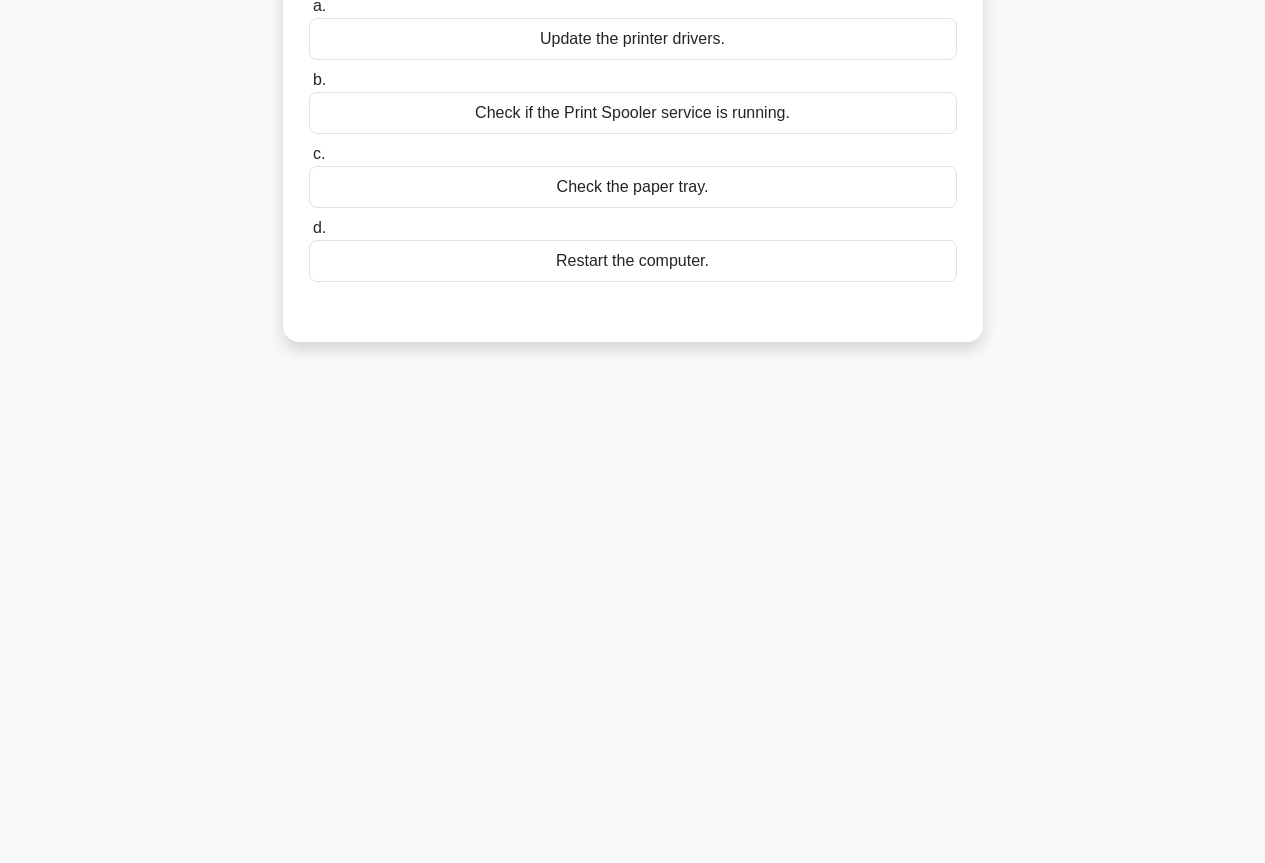 scroll, scrollTop: 0, scrollLeft: 0, axis: both 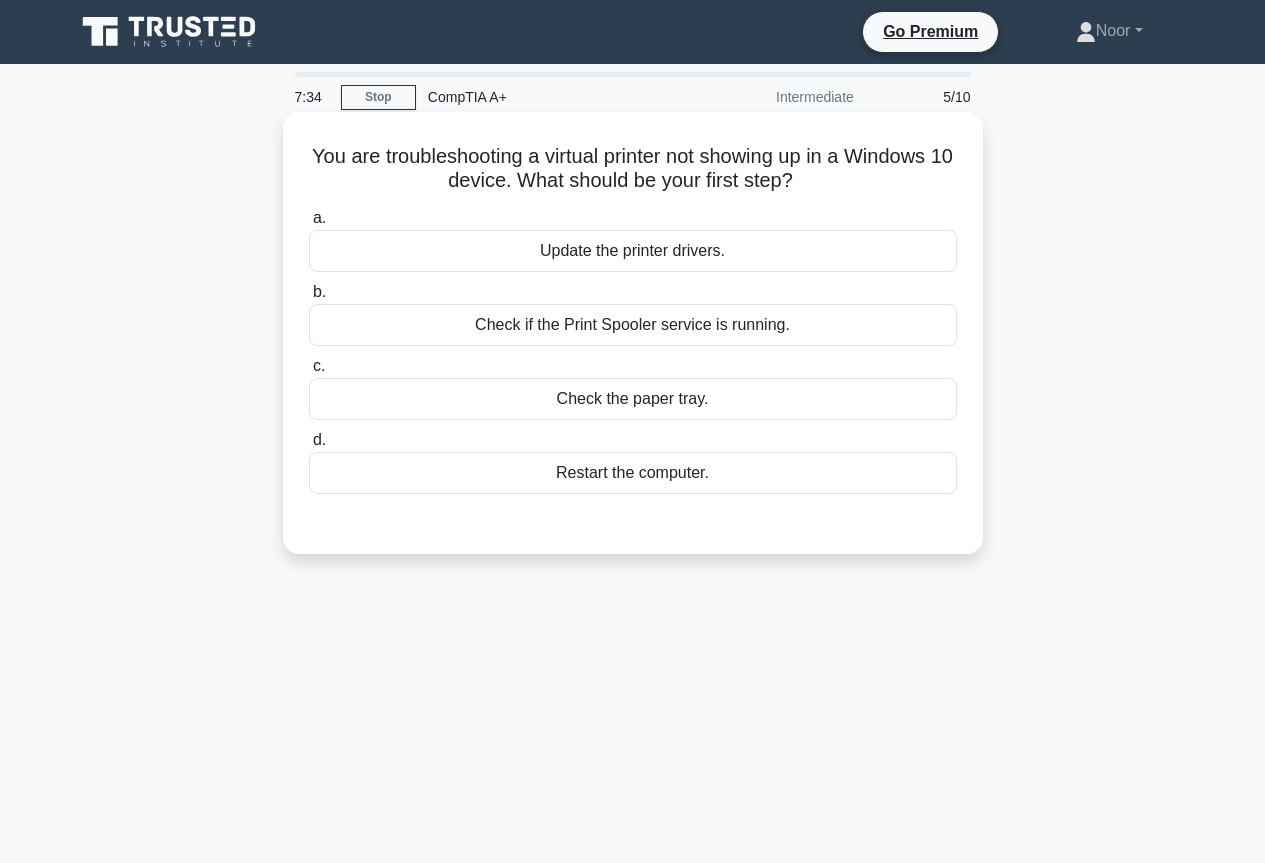 click on "Check if the Print Spooler service is running." at bounding box center (633, 325) 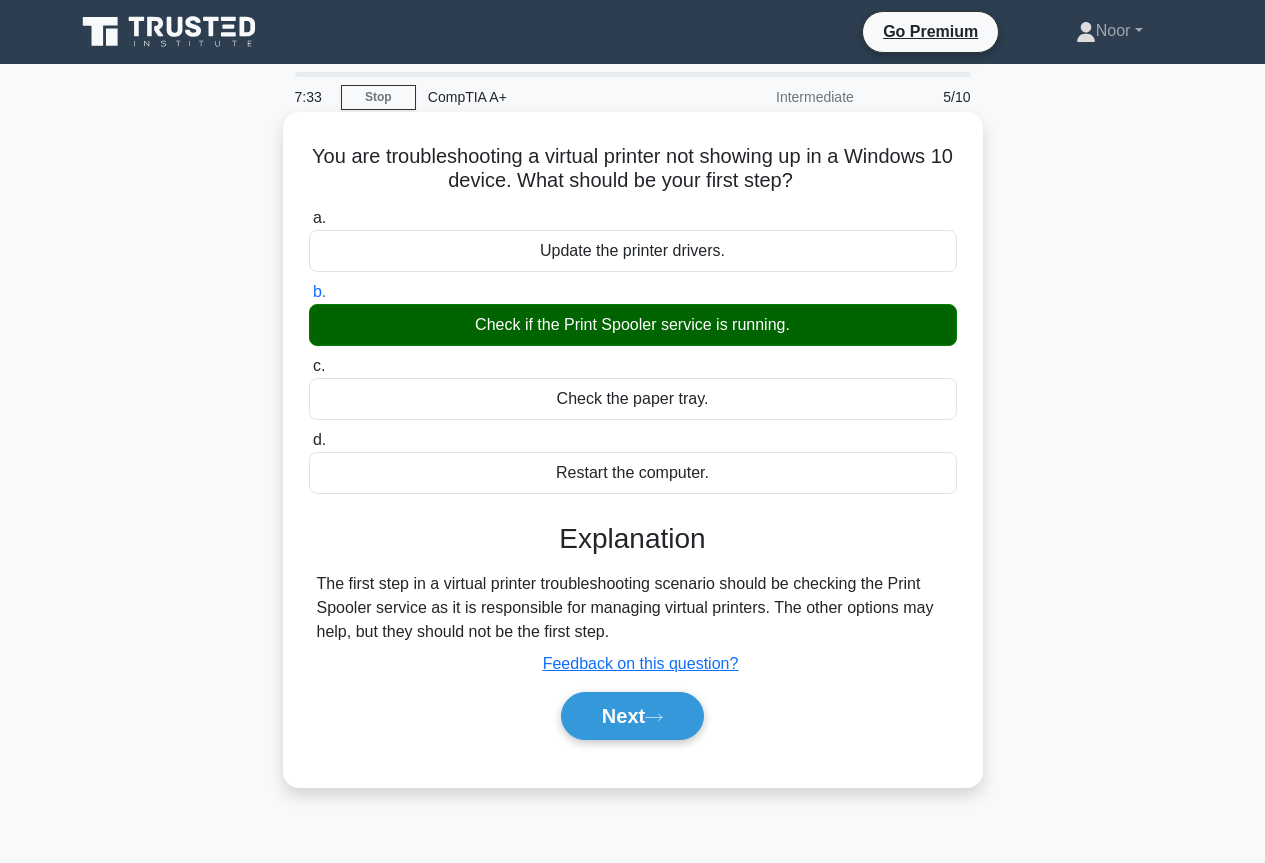 scroll, scrollTop: 217, scrollLeft: 0, axis: vertical 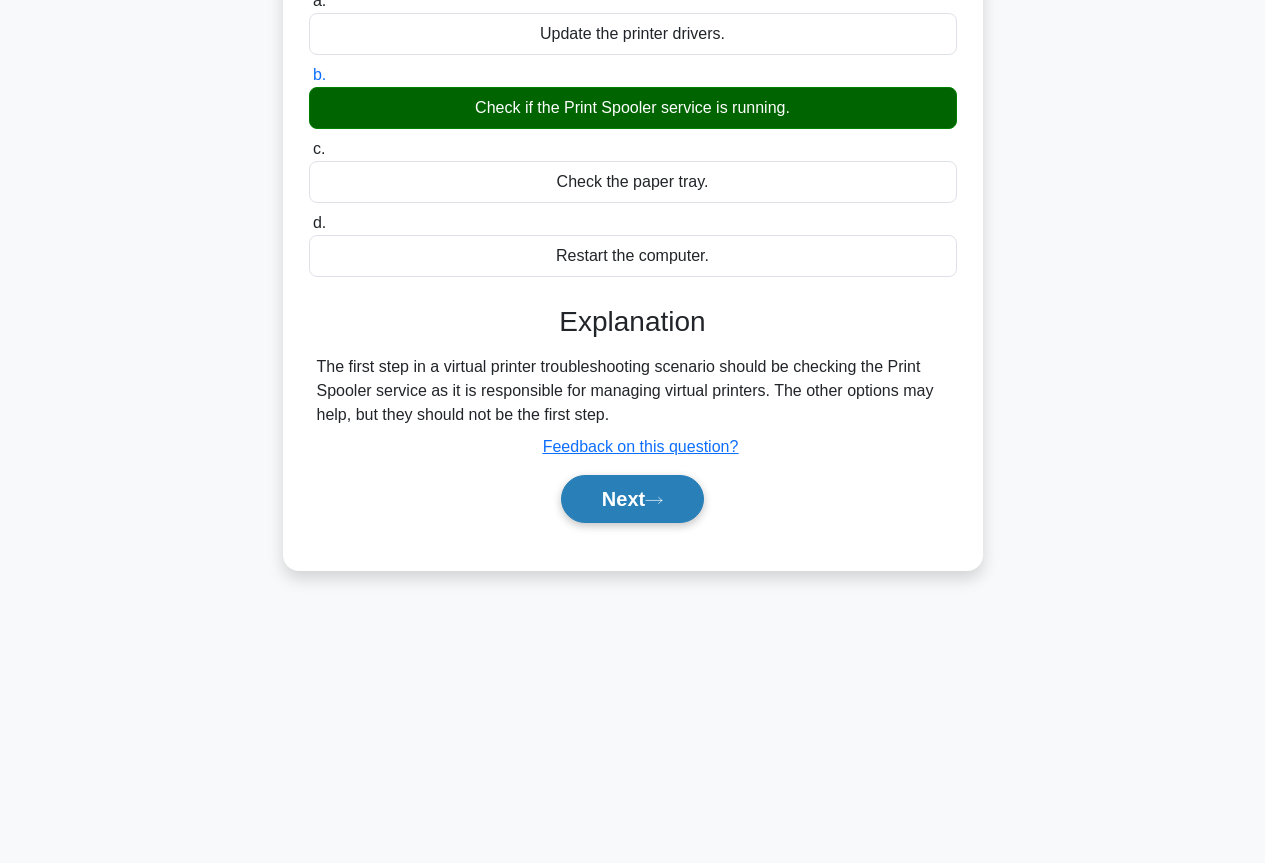 click on "Next" at bounding box center [632, 499] 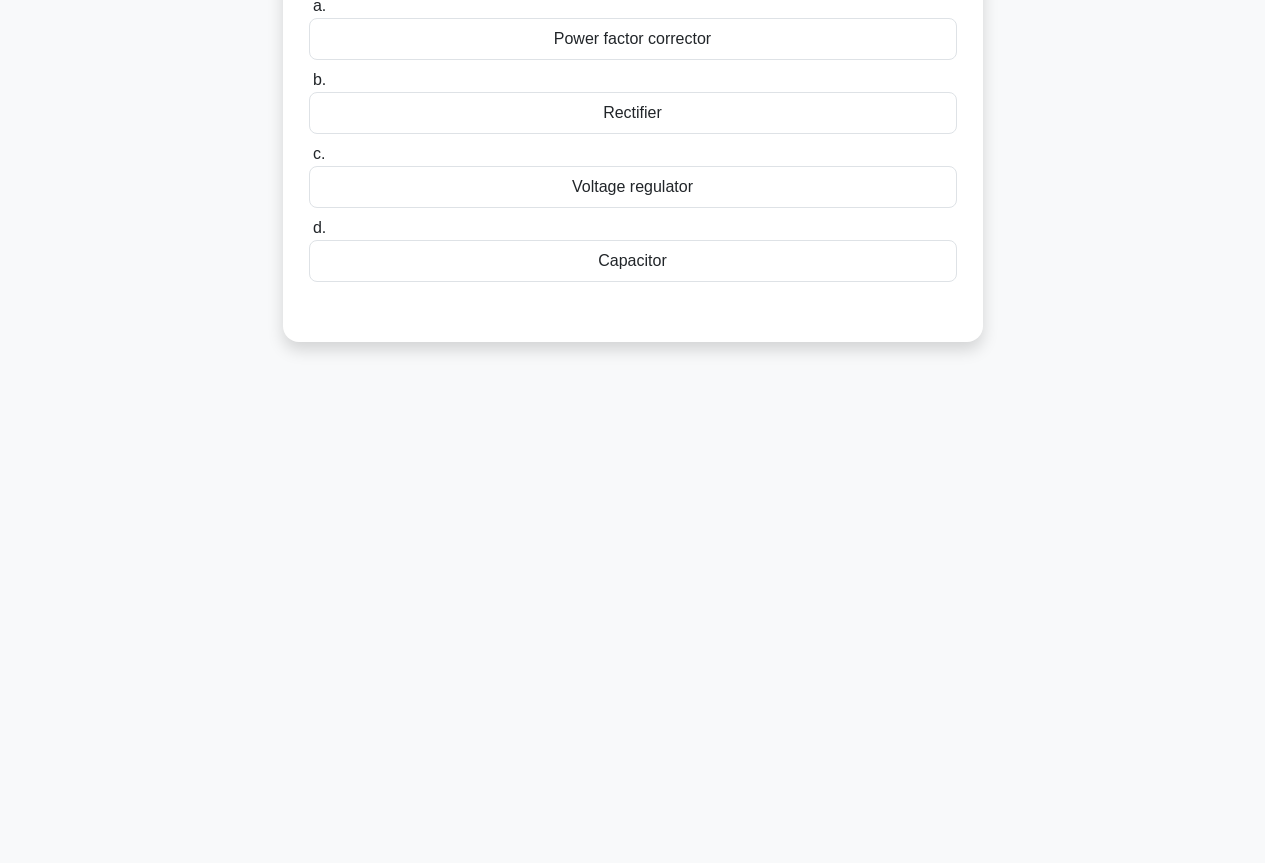 scroll, scrollTop: 0, scrollLeft: 0, axis: both 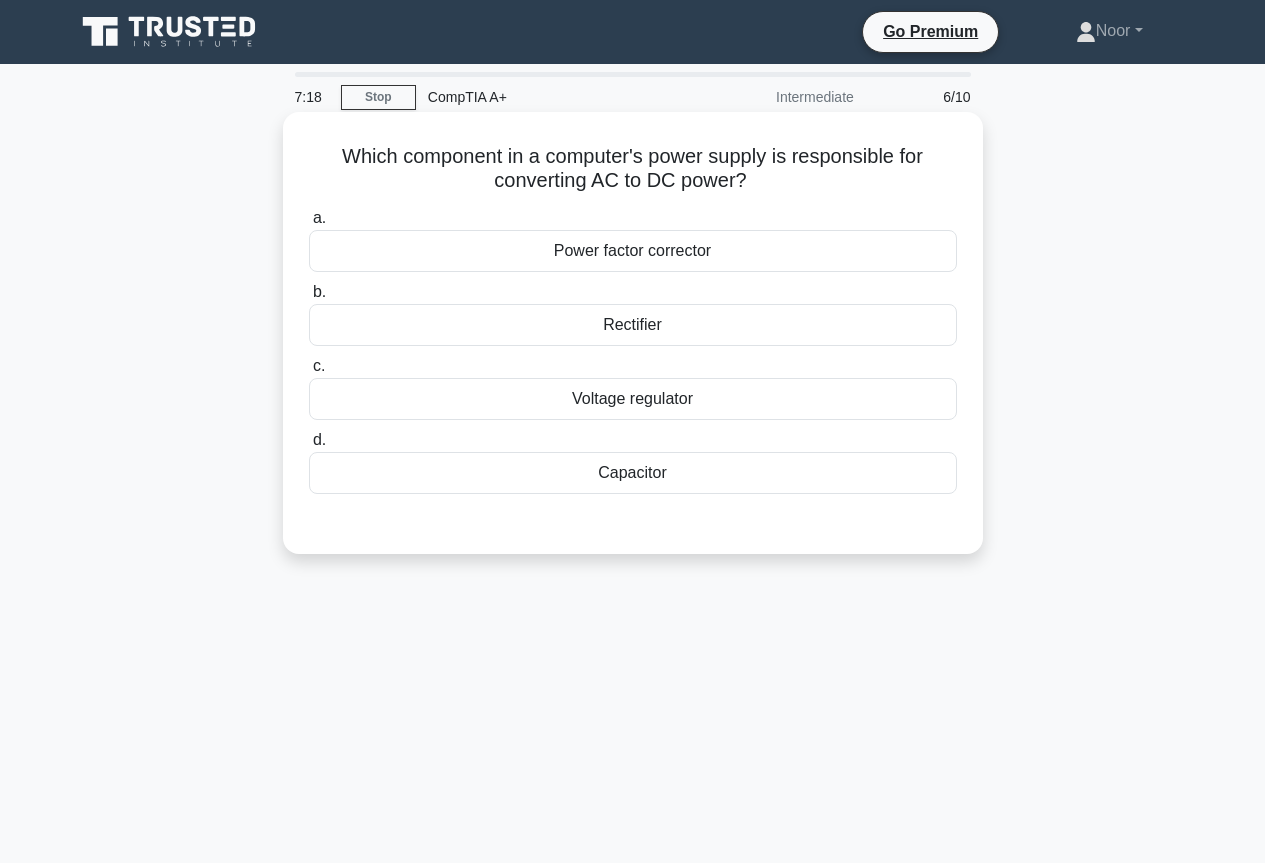 click on "Capacitor" at bounding box center [633, 473] 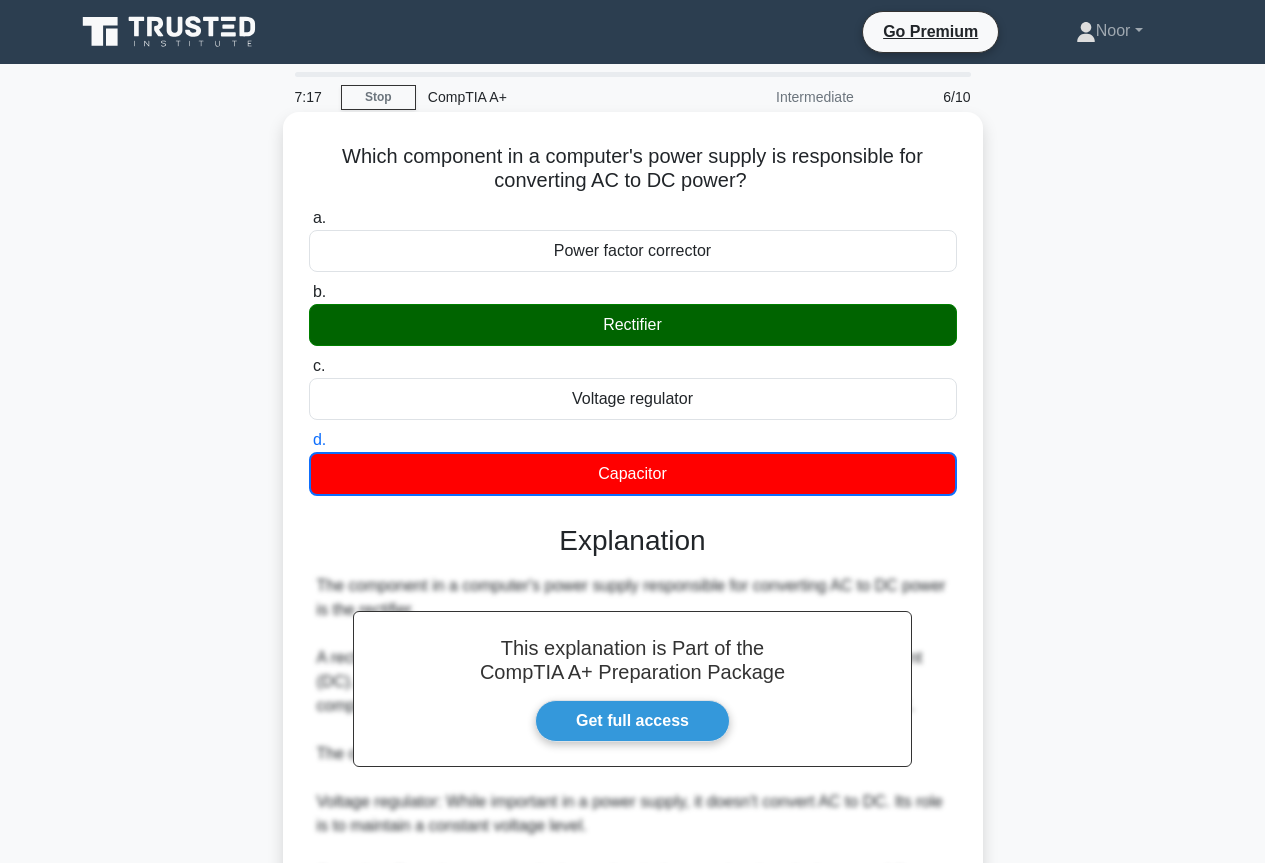 scroll, scrollTop: 277, scrollLeft: 0, axis: vertical 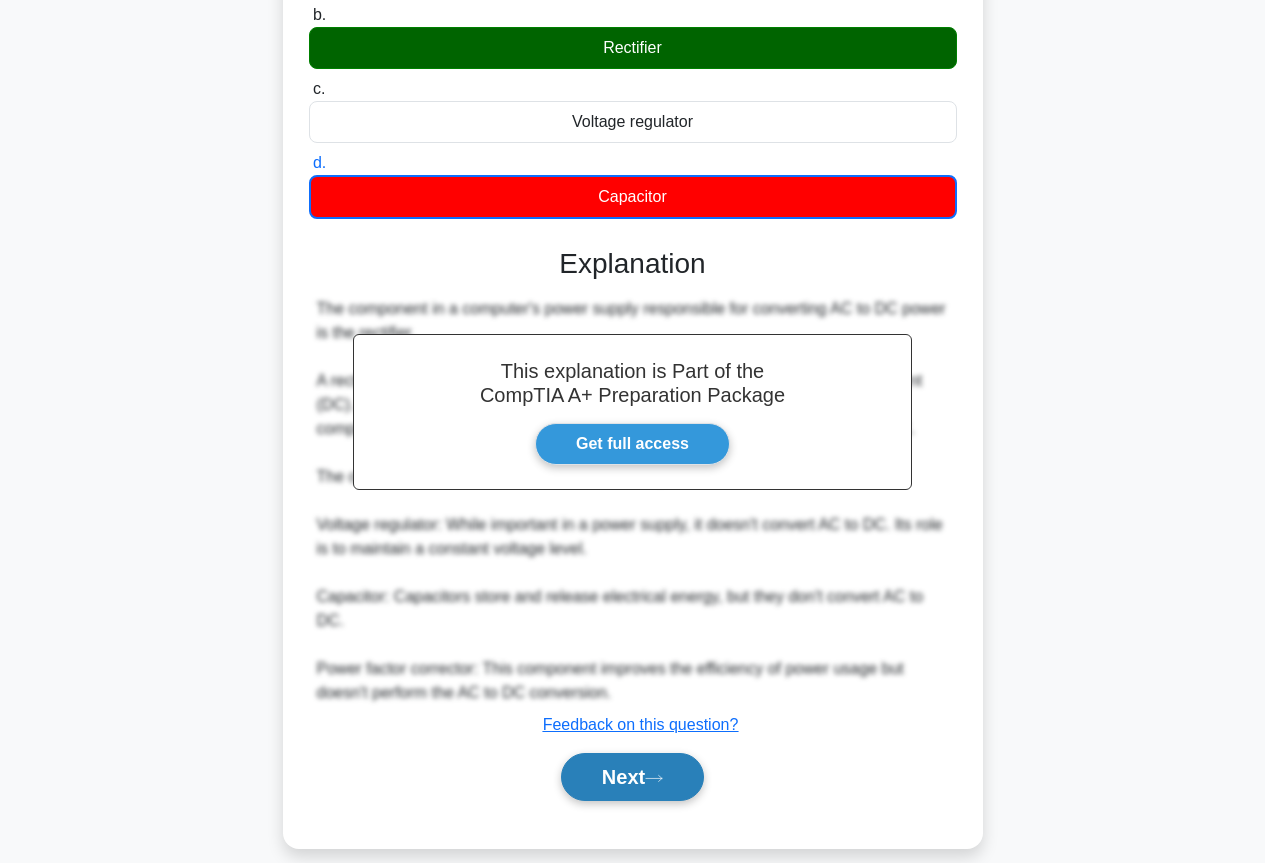click on "Next" at bounding box center [632, 777] 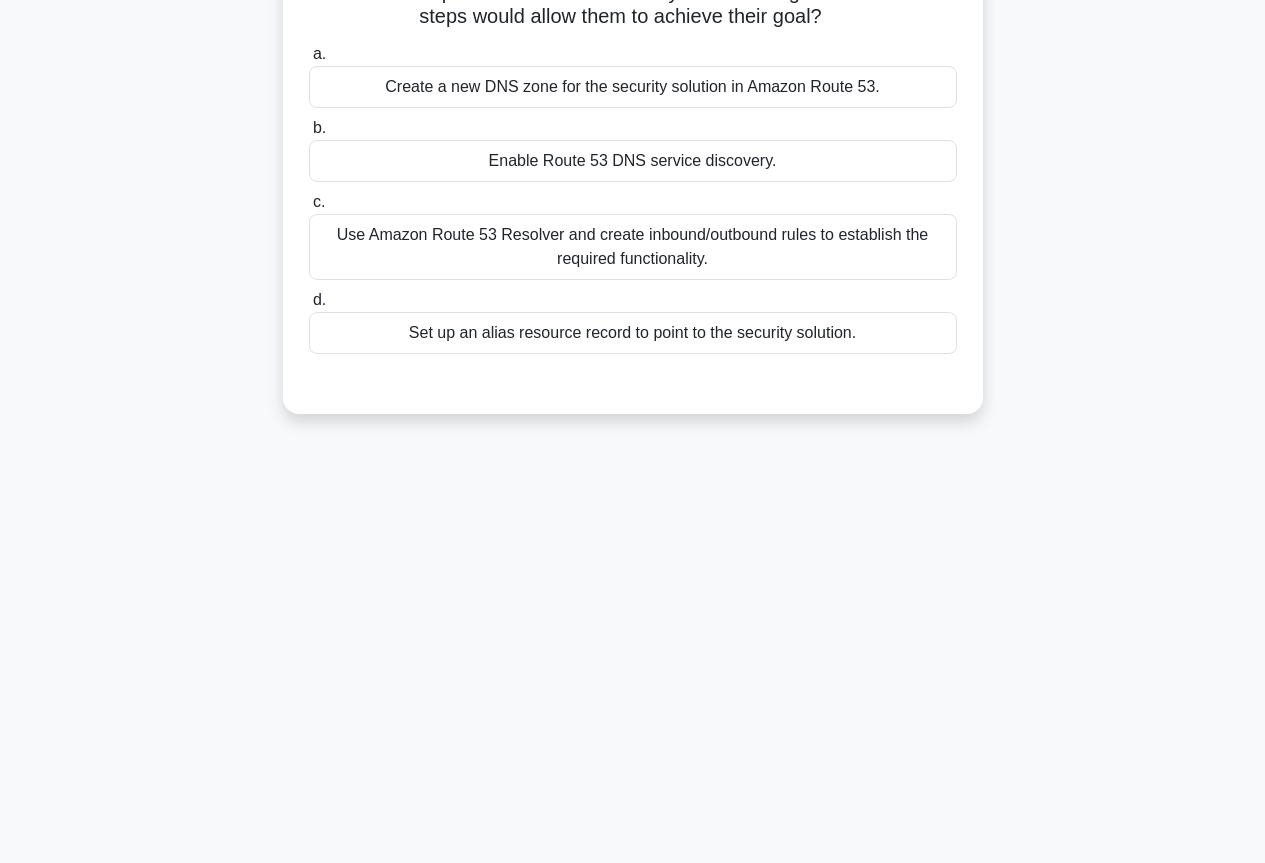 scroll, scrollTop: 17, scrollLeft: 0, axis: vertical 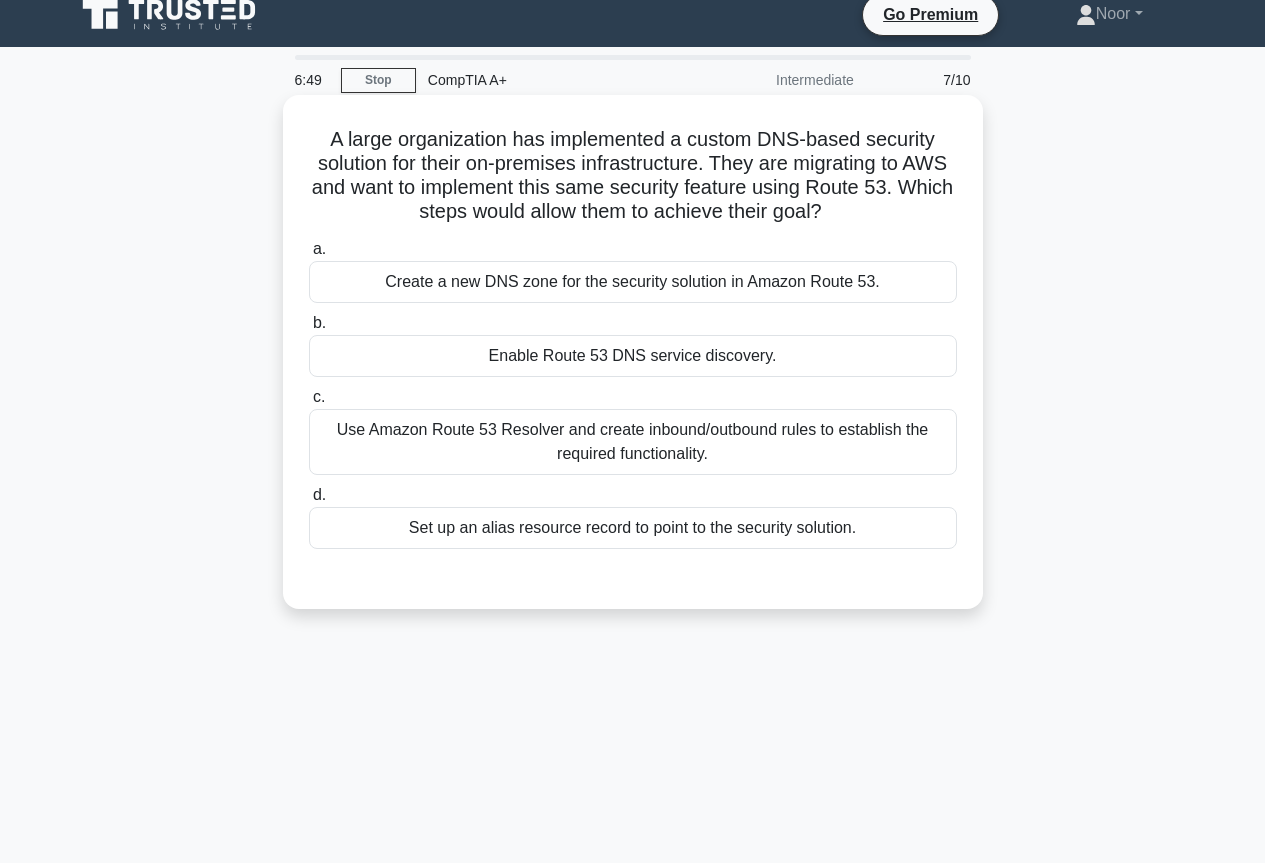 click on "Create a new DNS zone for the security solution in Amazon Route 53." at bounding box center (633, 282) 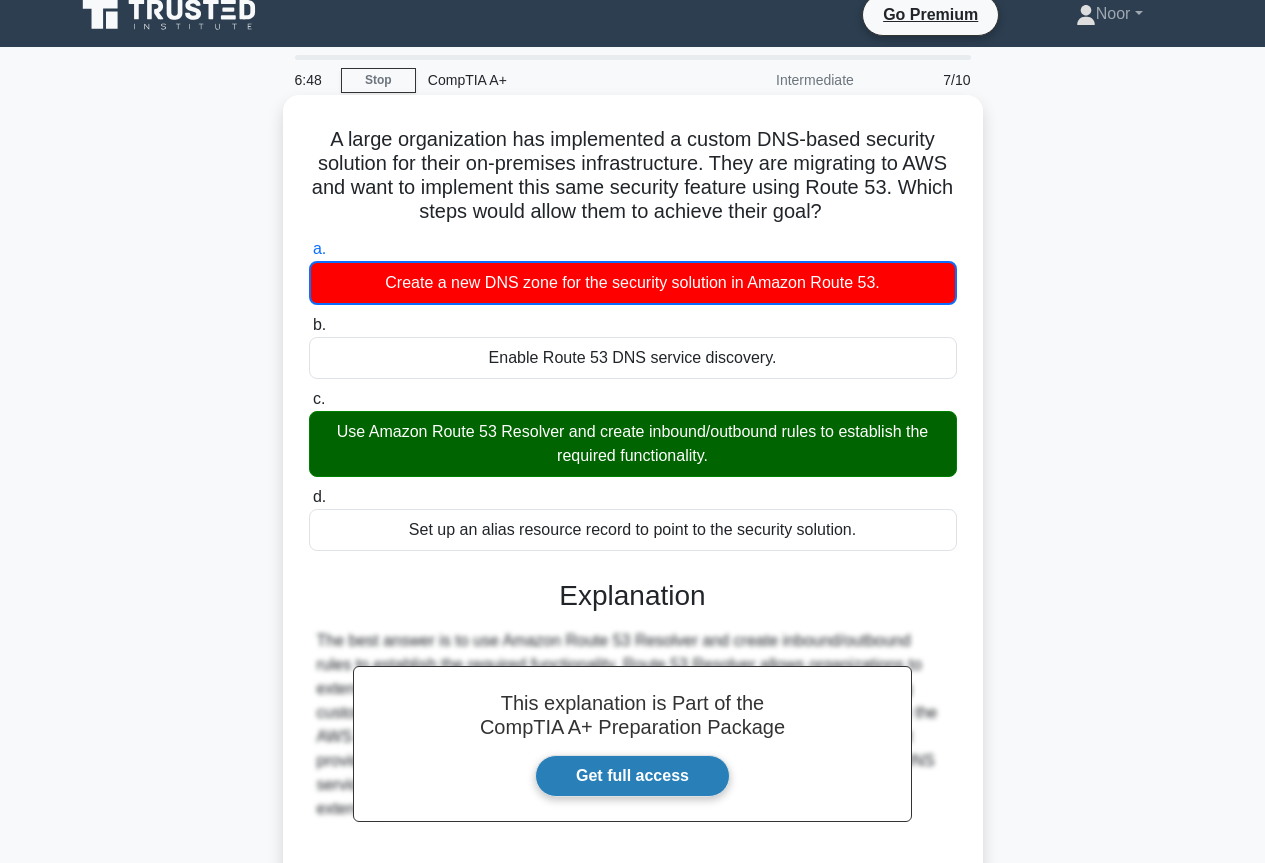 scroll, scrollTop: 217, scrollLeft: 0, axis: vertical 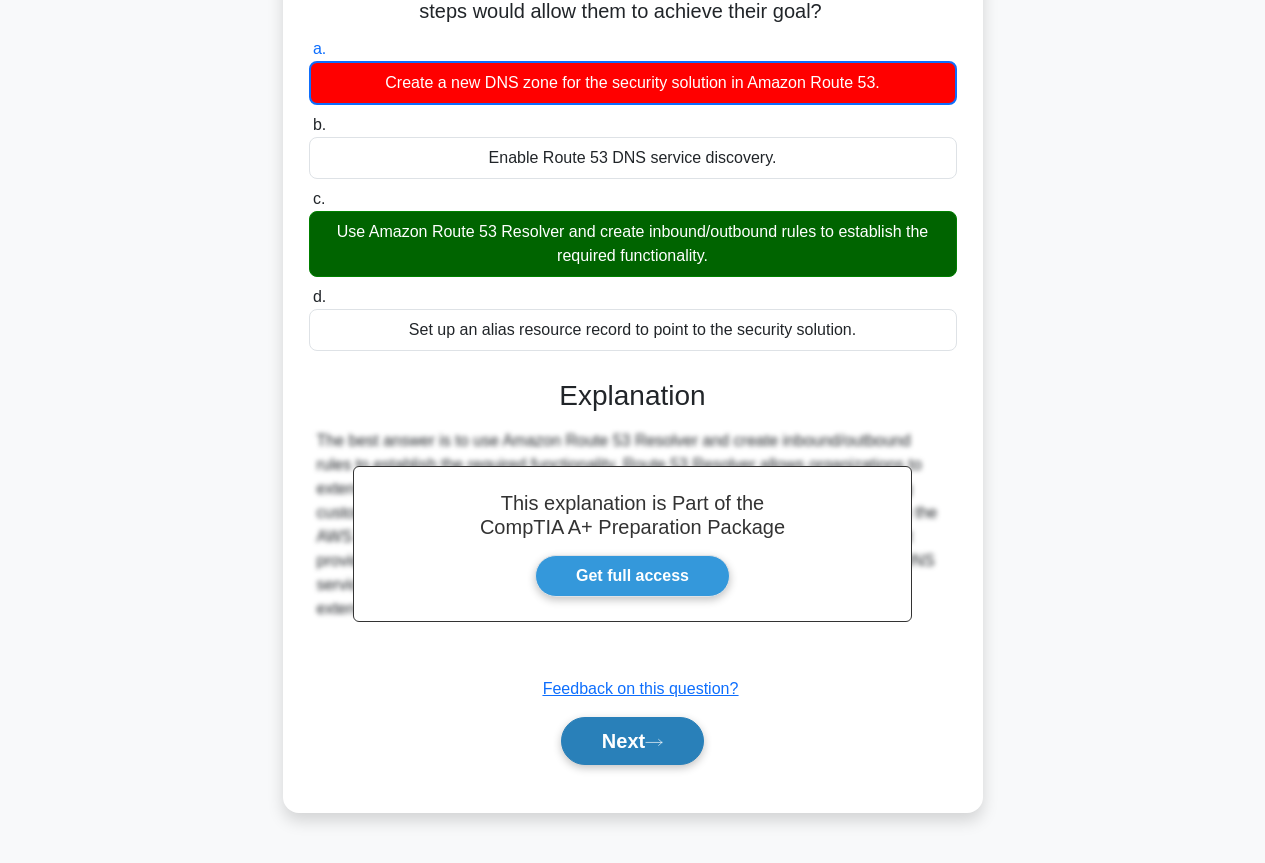 click on "Next" at bounding box center [632, 741] 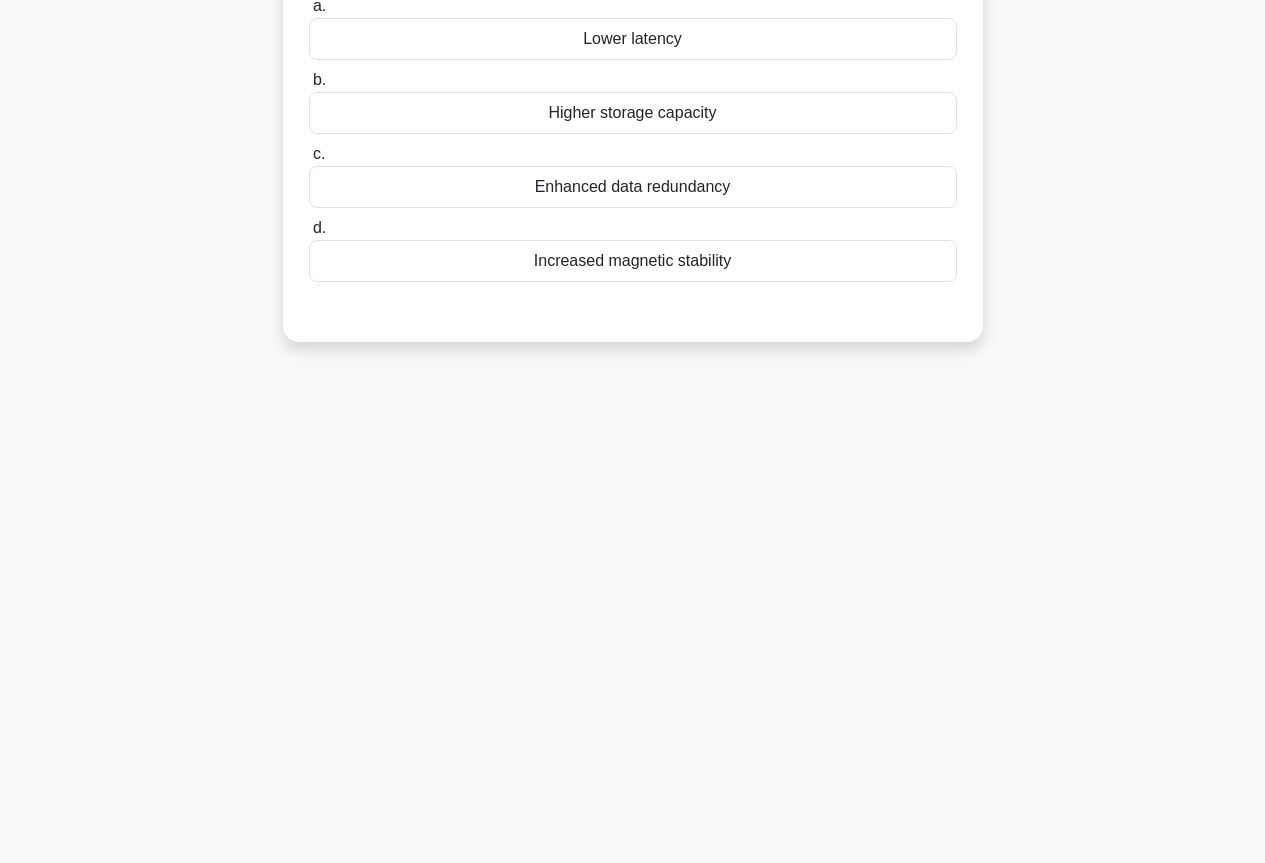 scroll, scrollTop: 17, scrollLeft: 0, axis: vertical 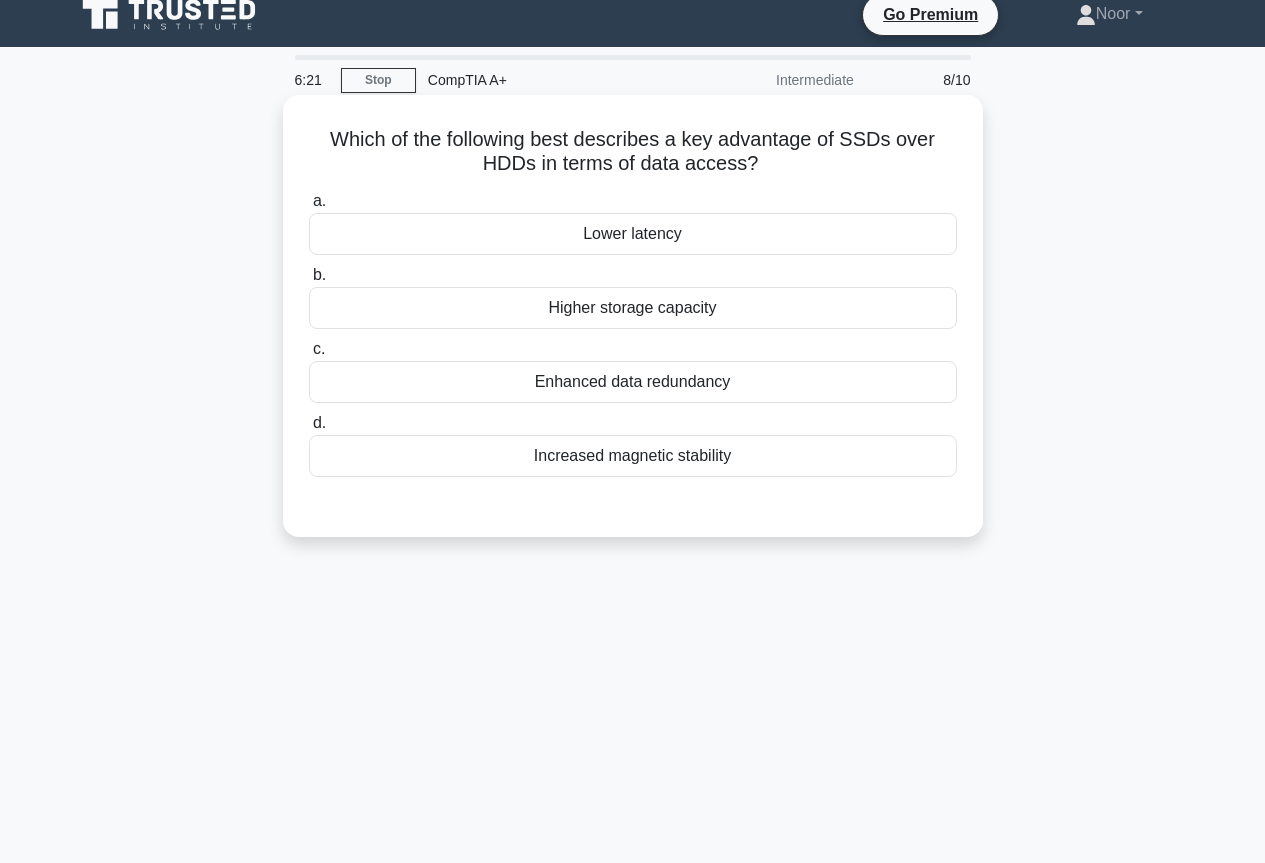 drag, startPoint x: 250, startPoint y: 393, endPoint x: 752, endPoint y: 392, distance: 502.001 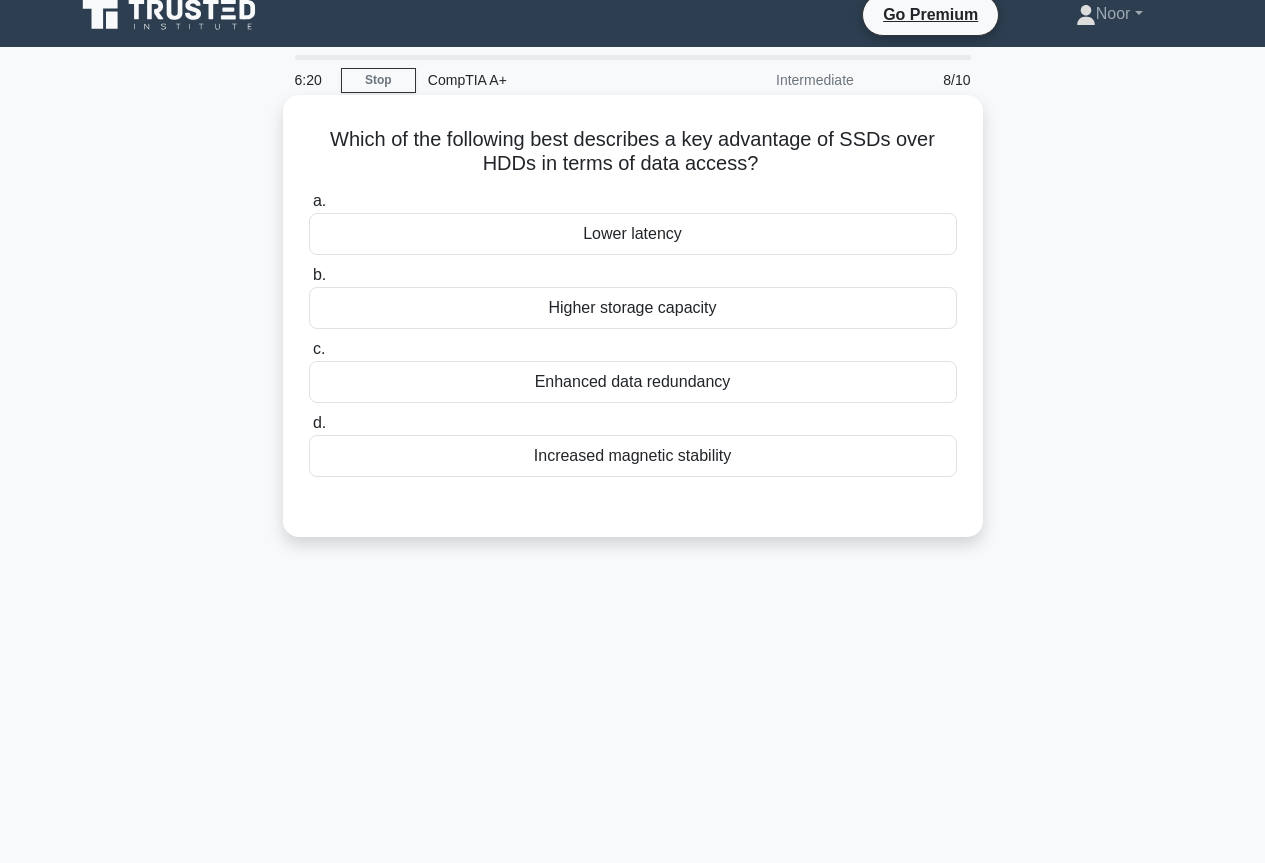 copy on "Enhanced data redundancy" 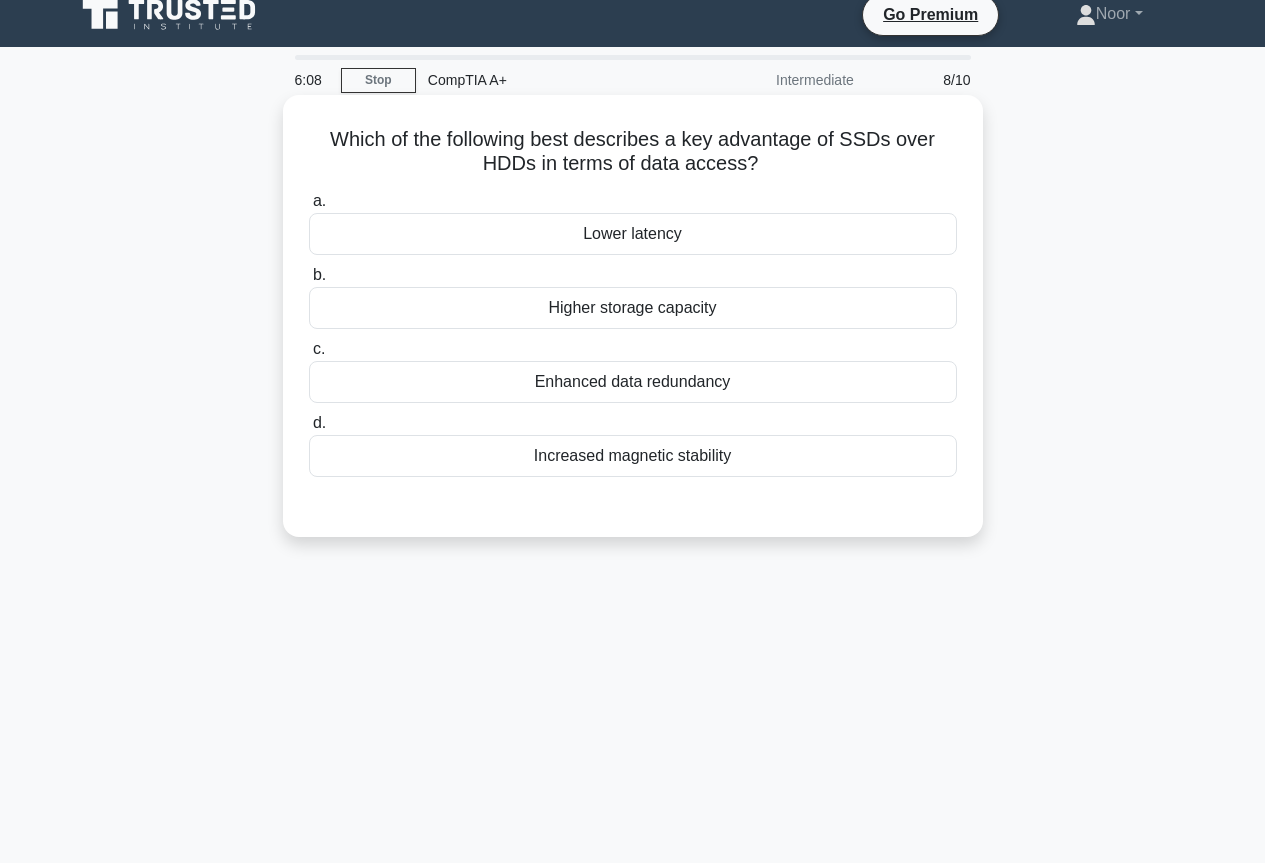 drag, startPoint x: 249, startPoint y: 229, endPoint x: 768, endPoint y: 238, distance: 519.078 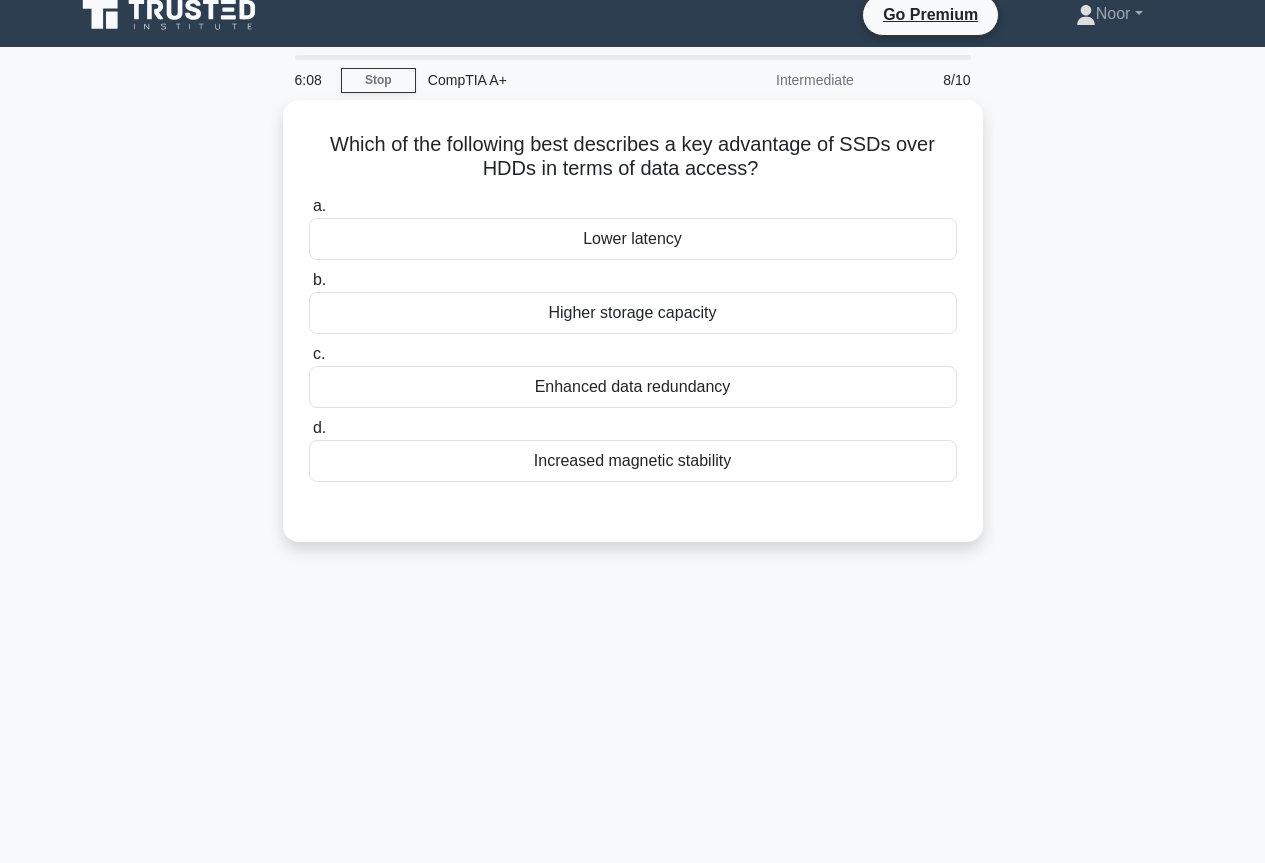 copy on "Lower latency" 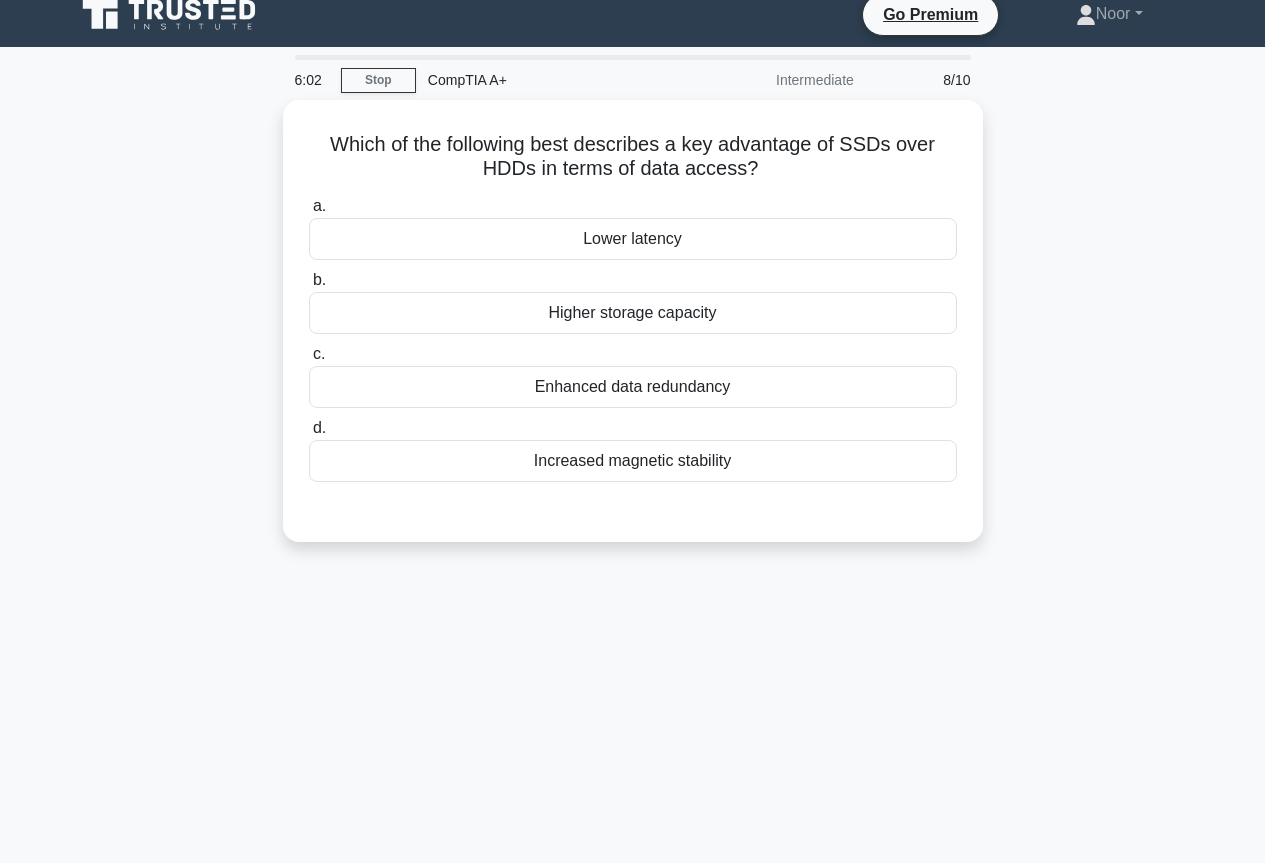click on "Which of the following best describes a key advantage of SSDs over HDDs in terms of data access?
.spinner_0XTQ{transform-origin:center;animation:spinner_y6GP .75s linear infinite}@keyframes spinner_y6GP{100%{transform:rotate(360deg)}}
a.
Lower latency
b. c. d." at bounding box center (633, 333) 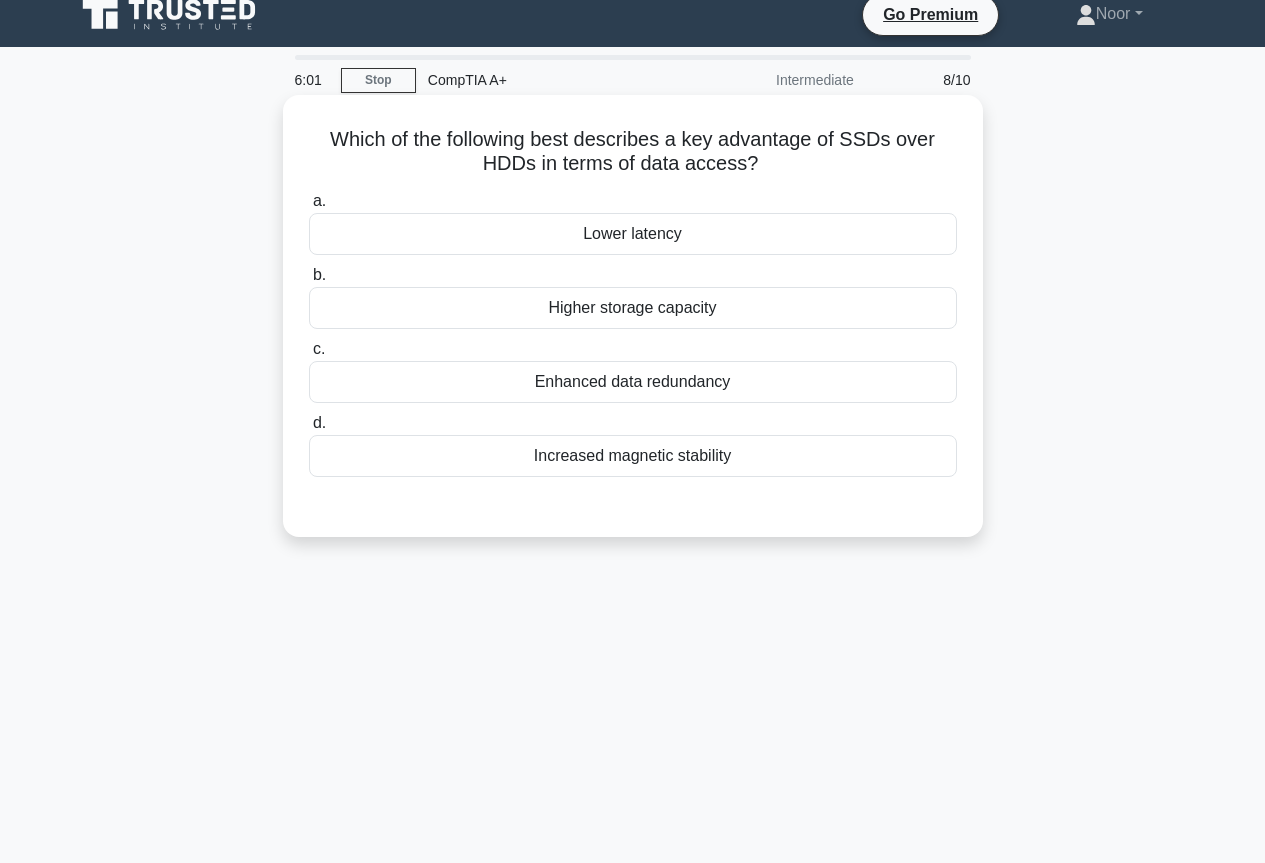 click on "Lower latency" at bounding box center (633, 234) 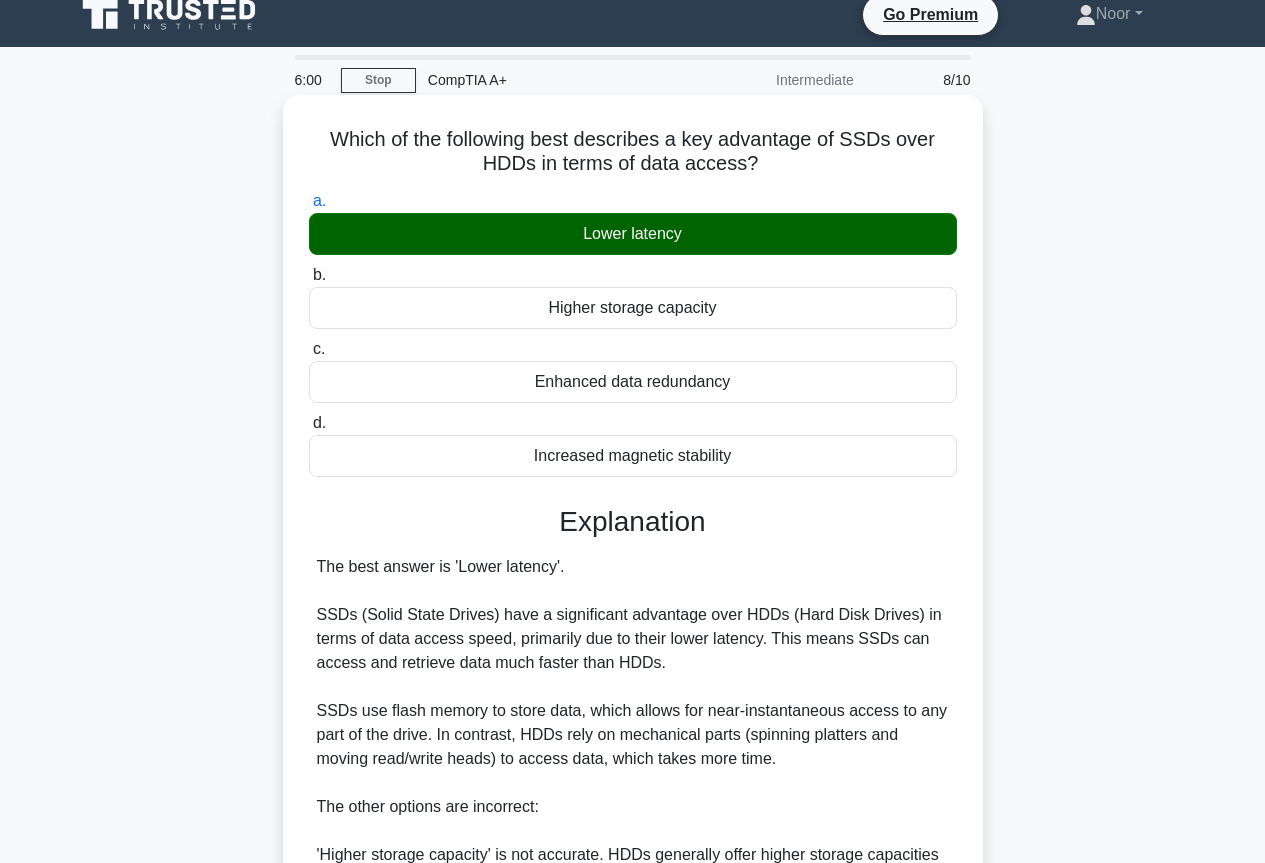 scroll, scrollTop: 395, scrollLeft: 0, axis: vertical 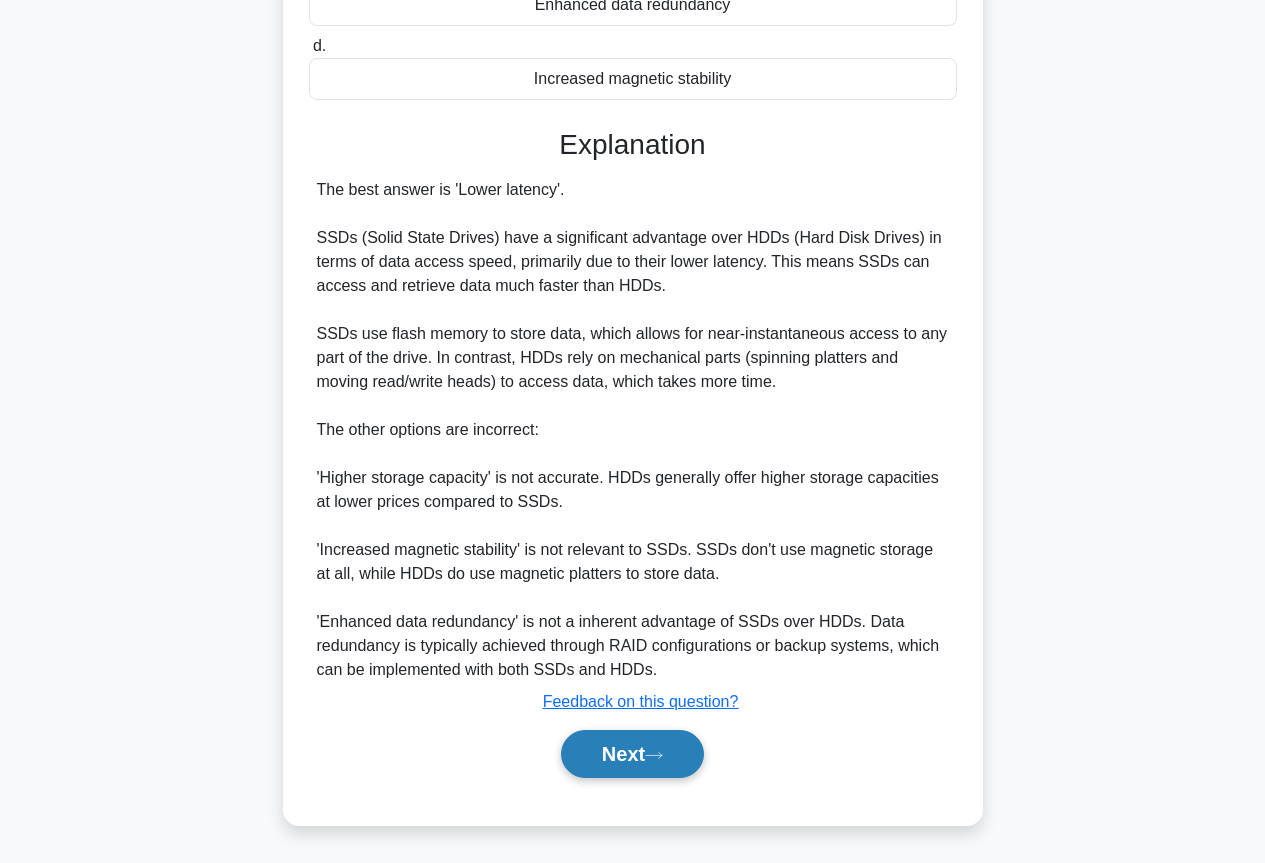 click on "Next" at bounding box center [632, 754] 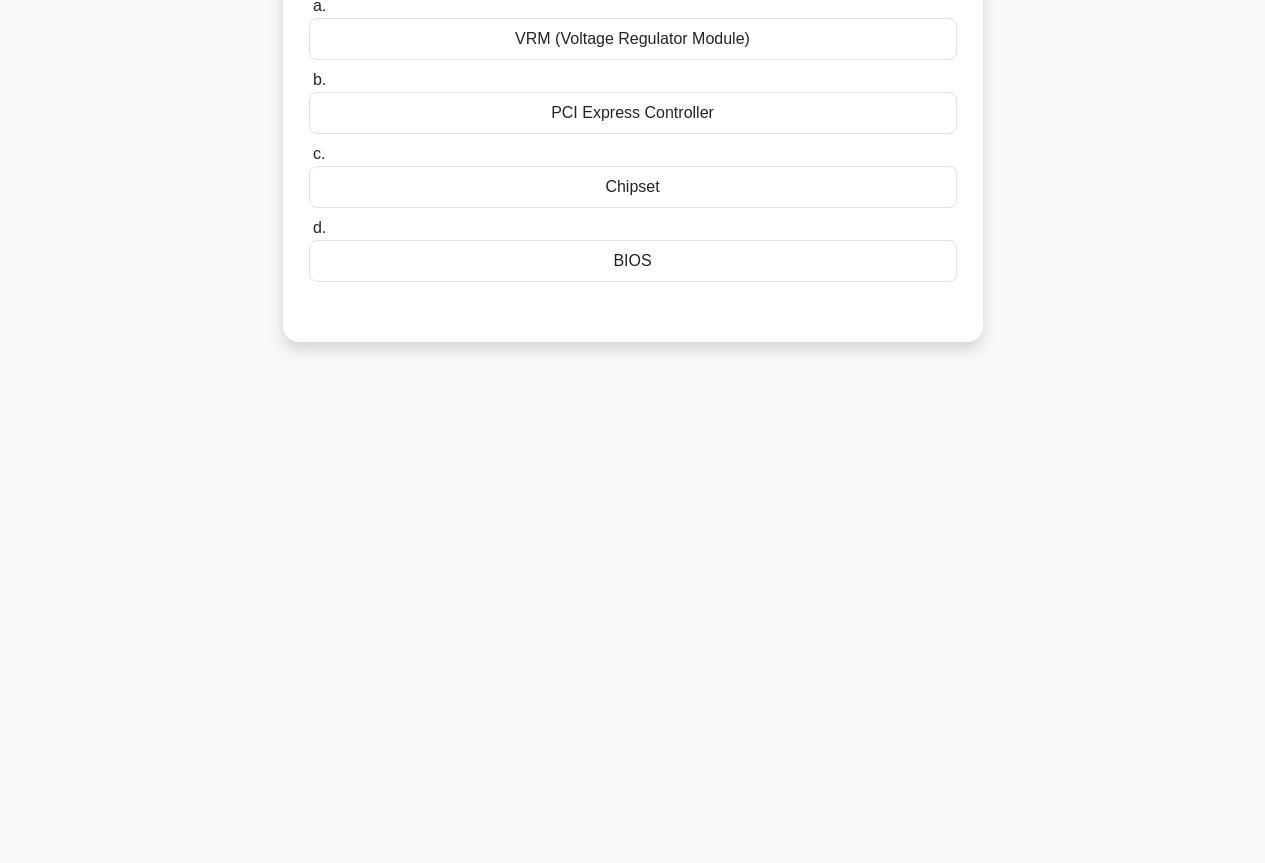 scroll, scrollTop: 0, scrollLeft: 0, axis: both 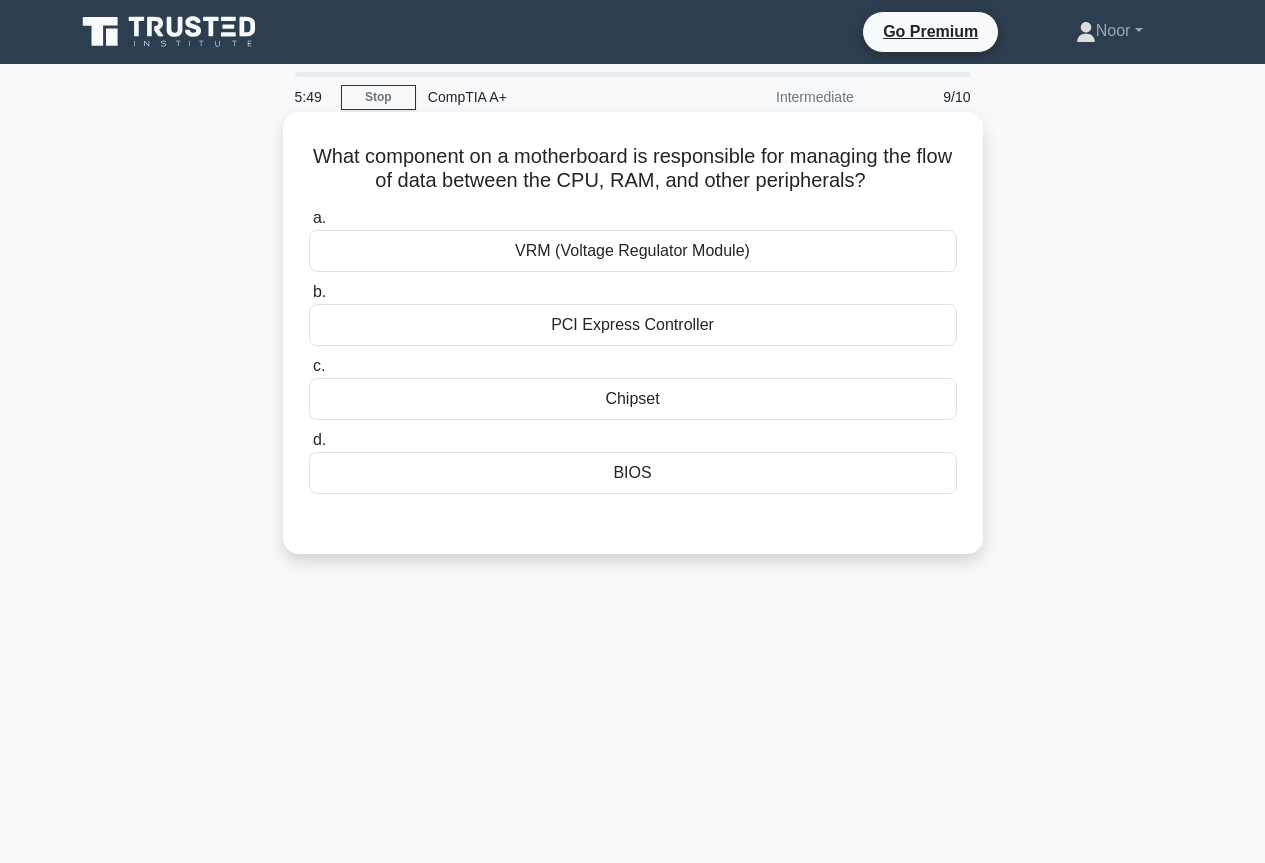 click on "BIOS" at bounding box center [633, 473] 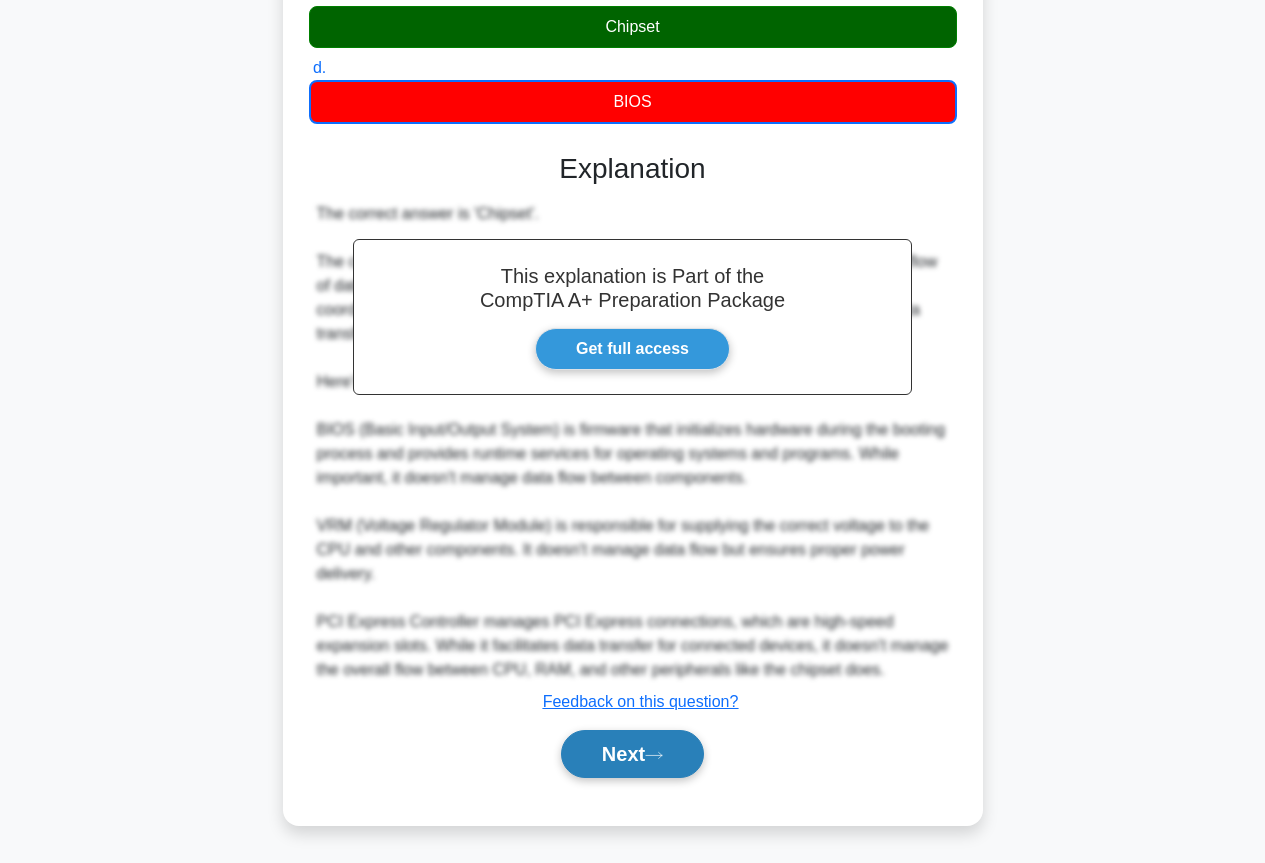 click on "Next" at bounding box center (632, 754) 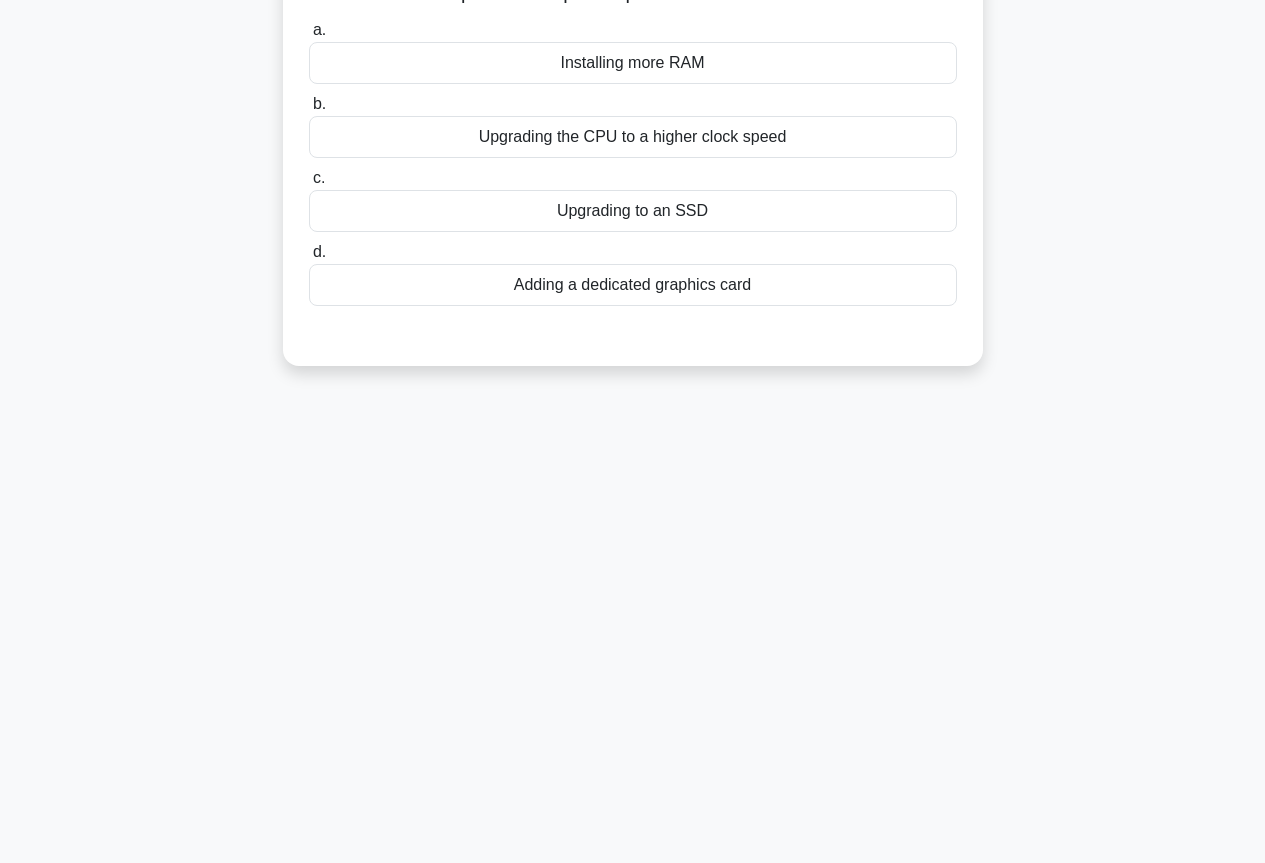 scroll, scrollTop: 0, scrollLeft: 0, axis: both 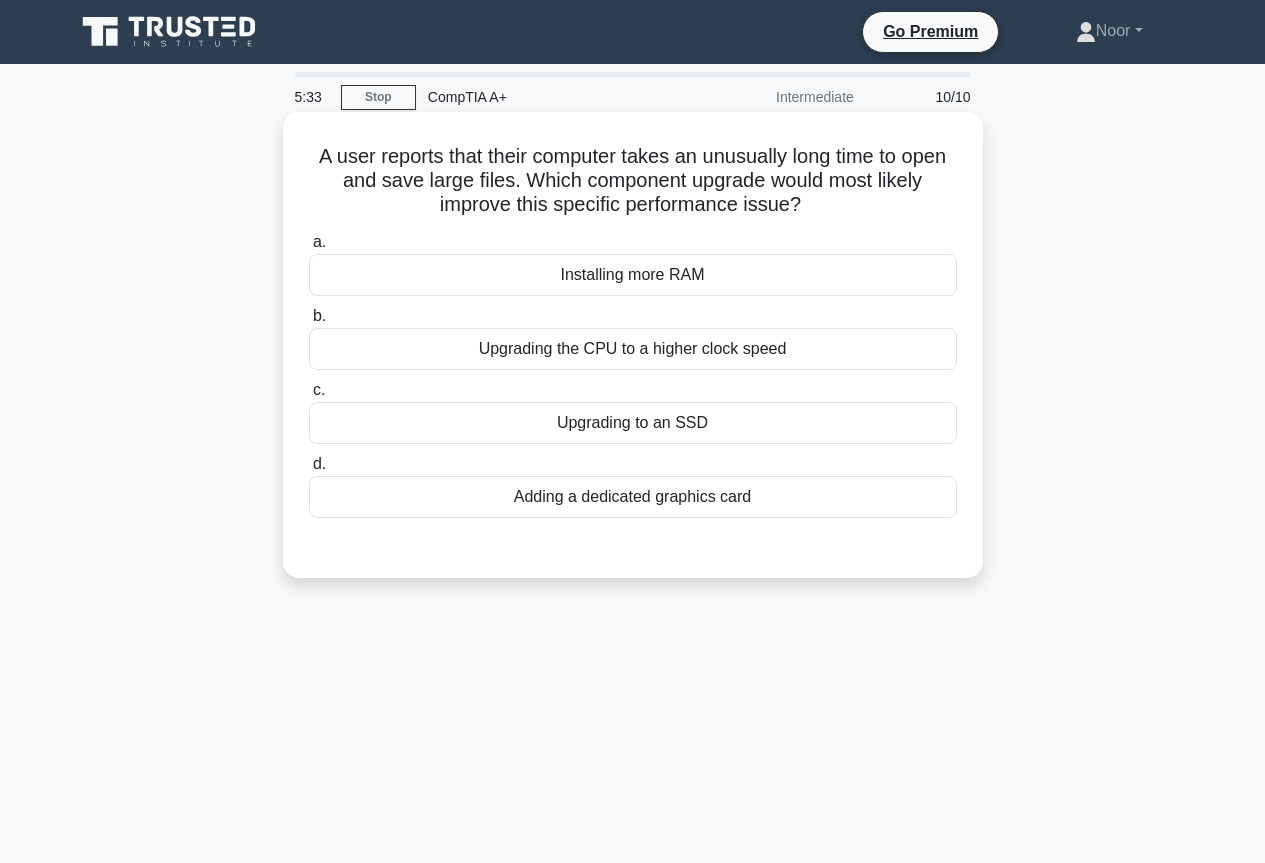 click on "Upgrading to an SSD" at bounding box center [633, 423] 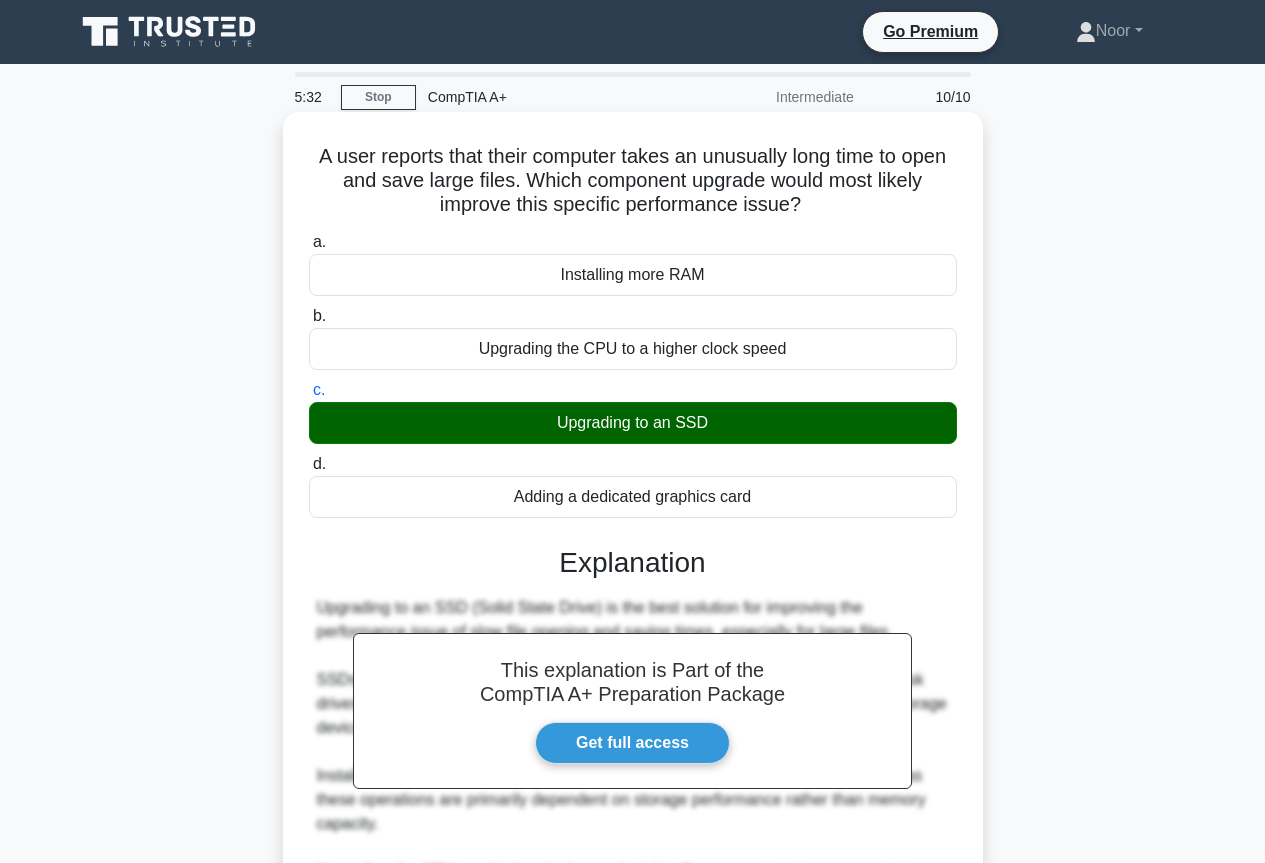 scroll, scrollTop: 323, scrollLeft: 0, axis: vertical 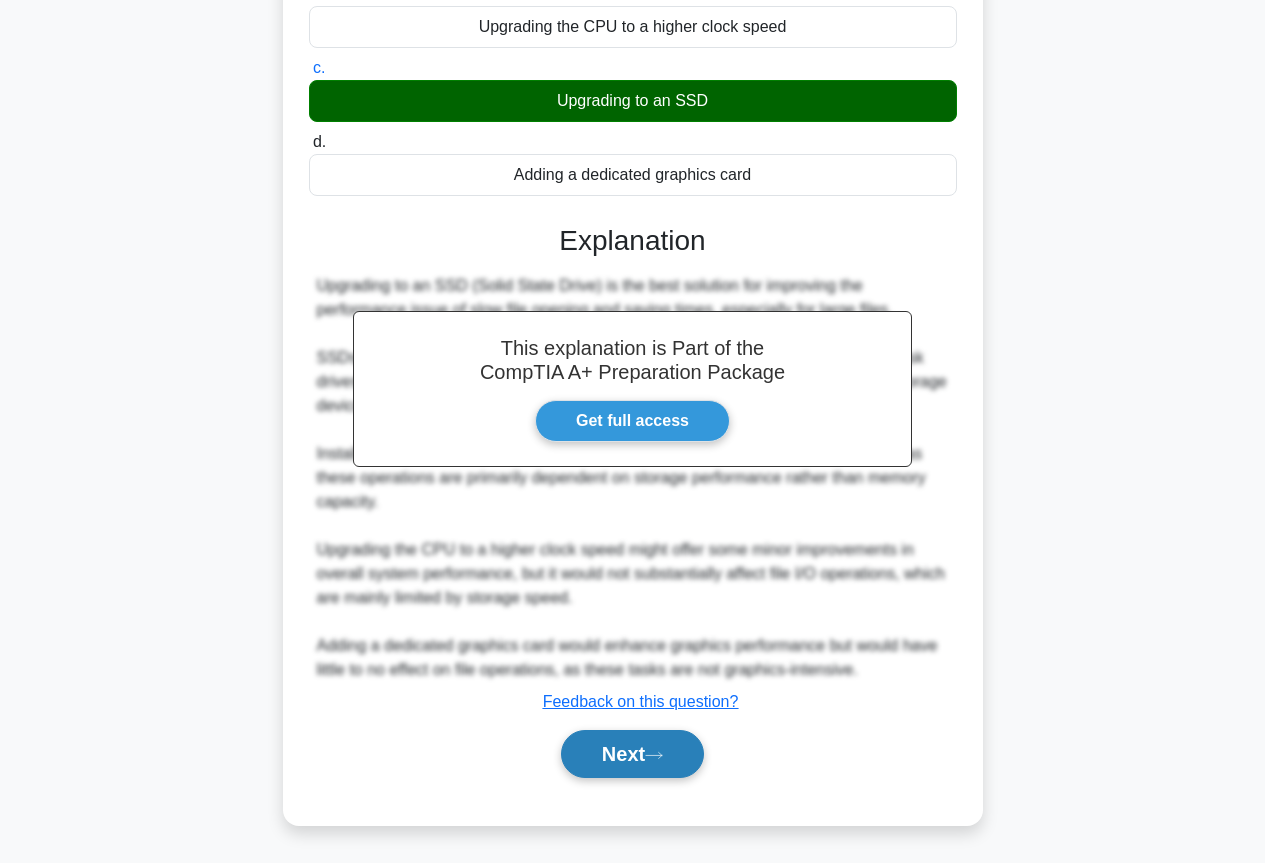 click on "Next" at bounding box center (632, 754) 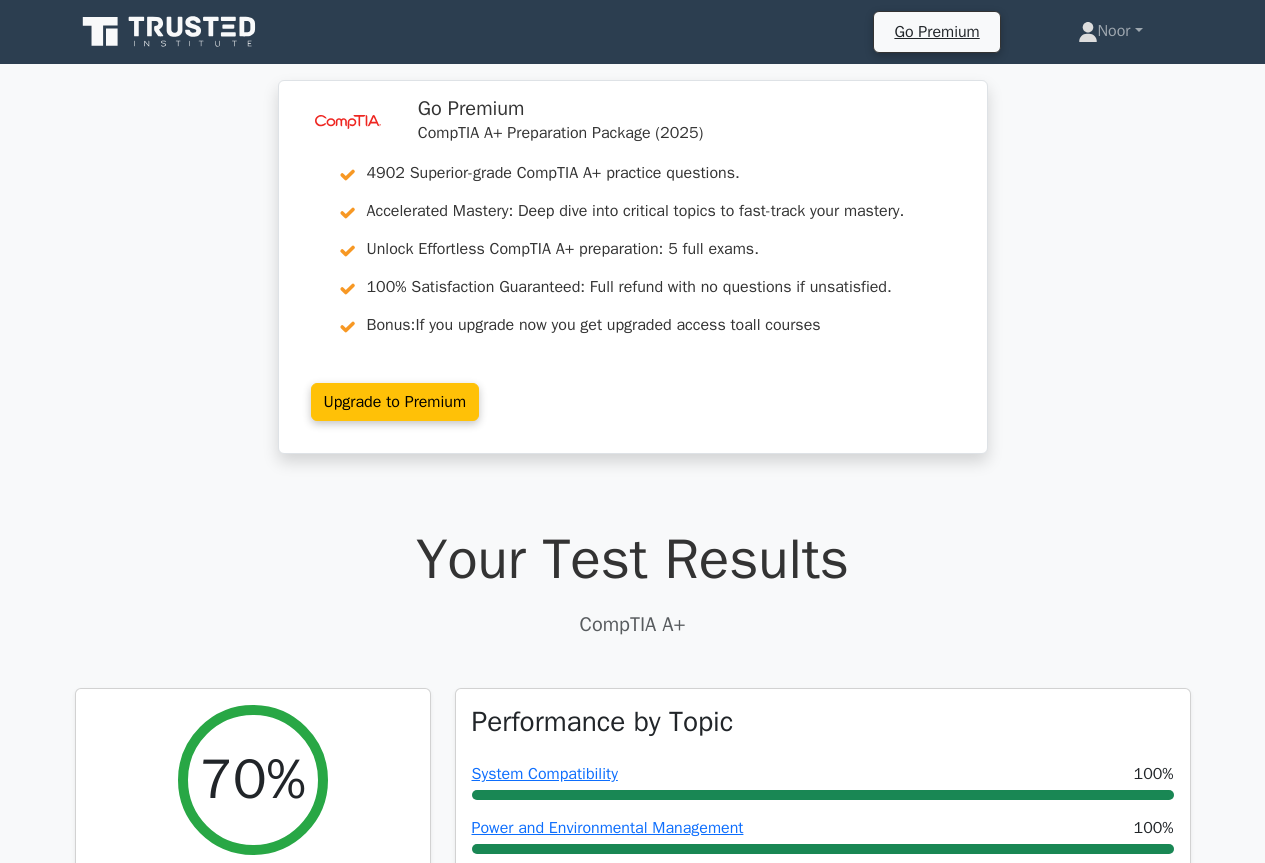 scroll, scrollTop: 200, scrollLeft: 0, axis: vertical 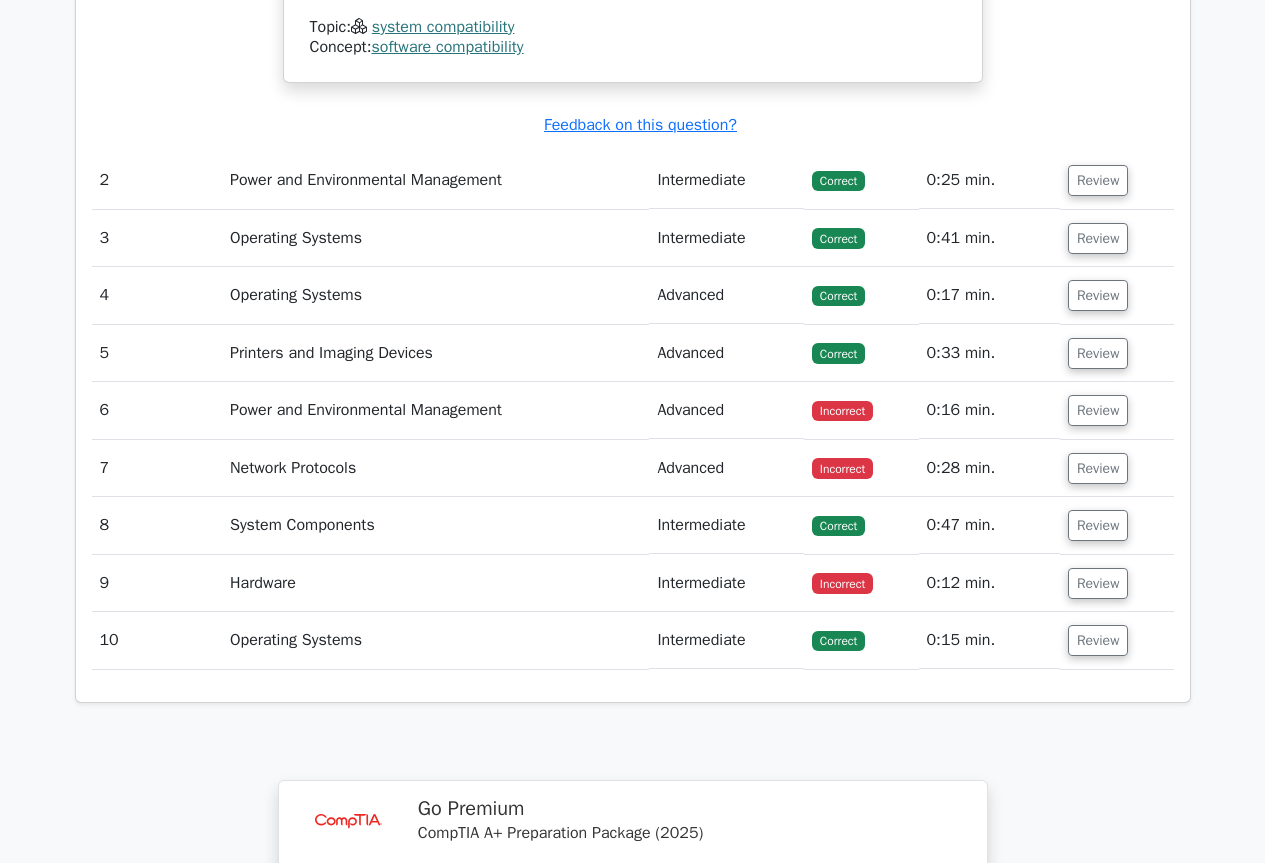 click on "Review" at bounding box center [1117, 410] 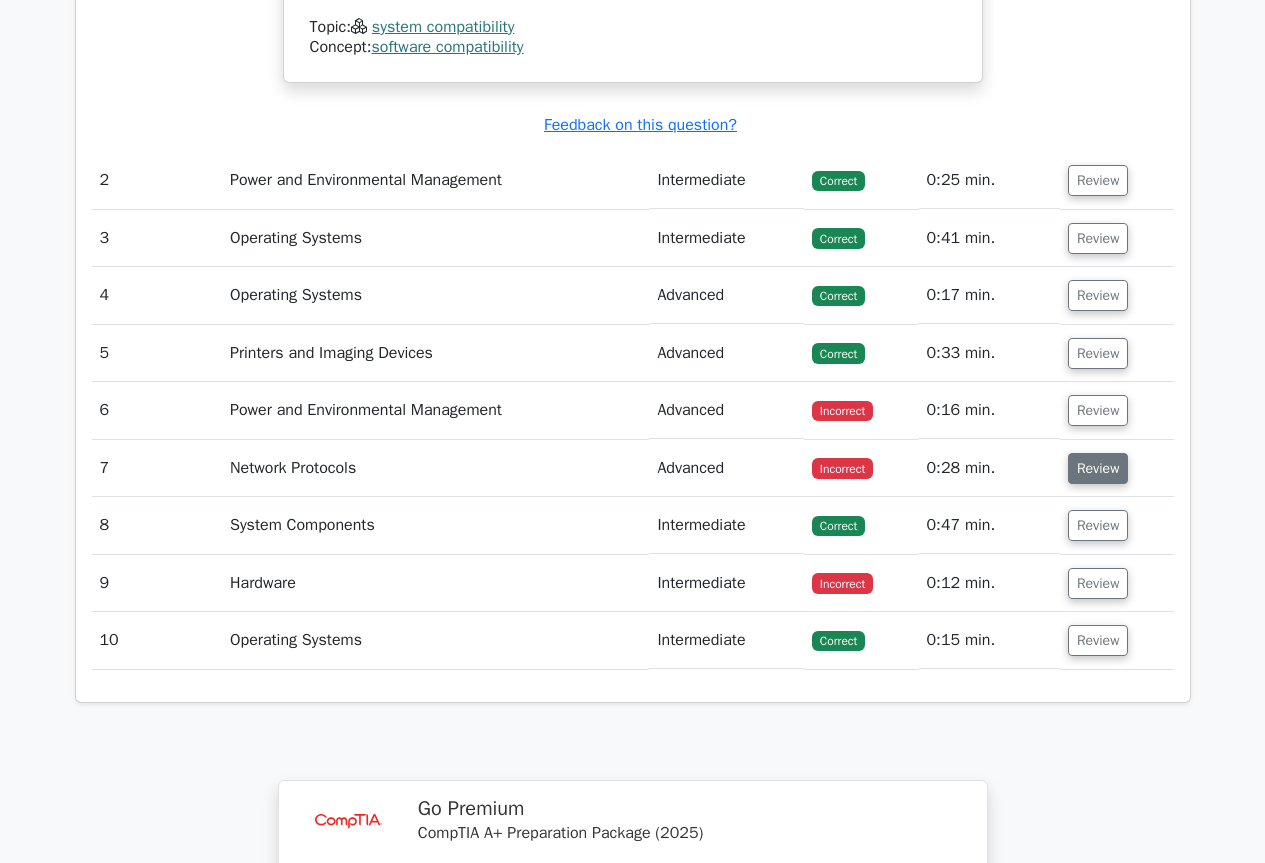 click on "Review" at bounding box center [1098, 468] 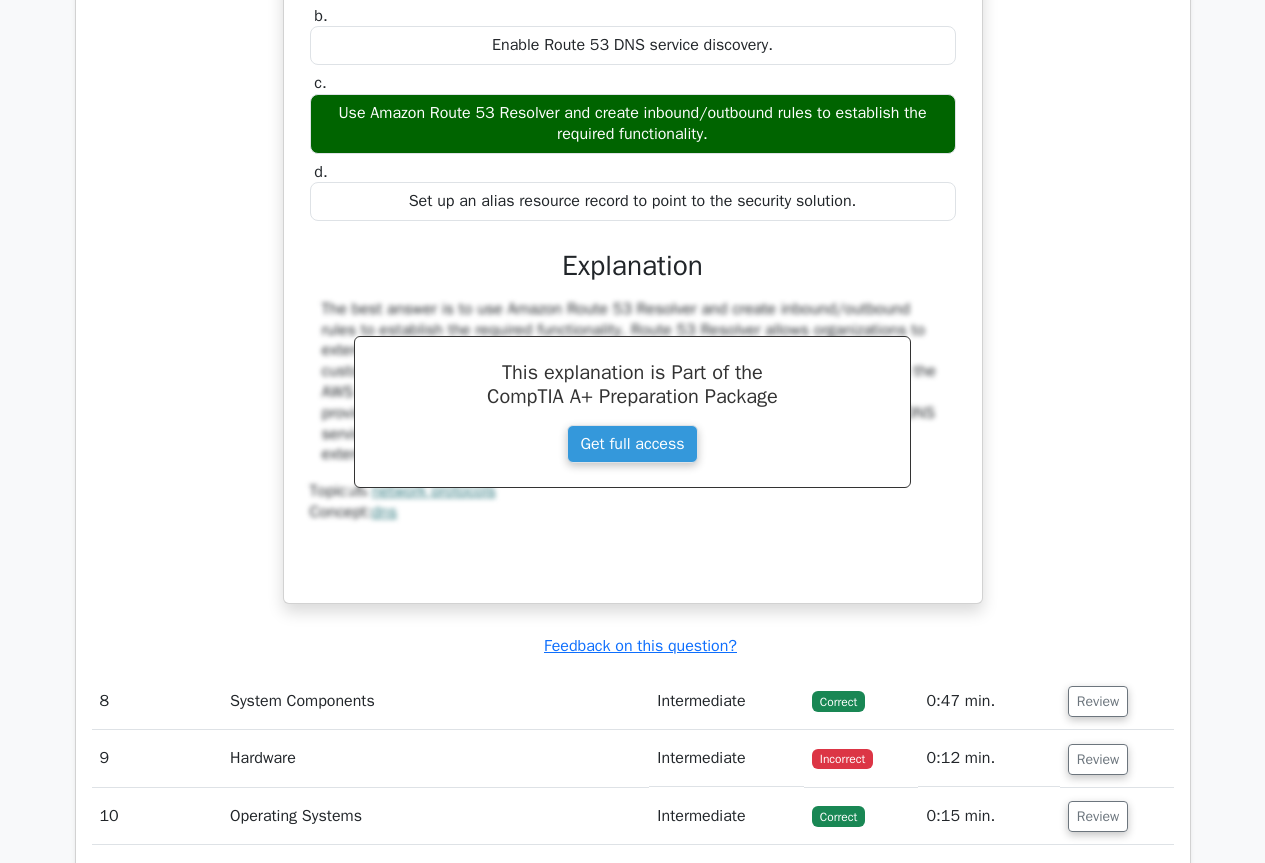 scroll, scrollTop: 3400, scrollLeft: 0, axis: vertical 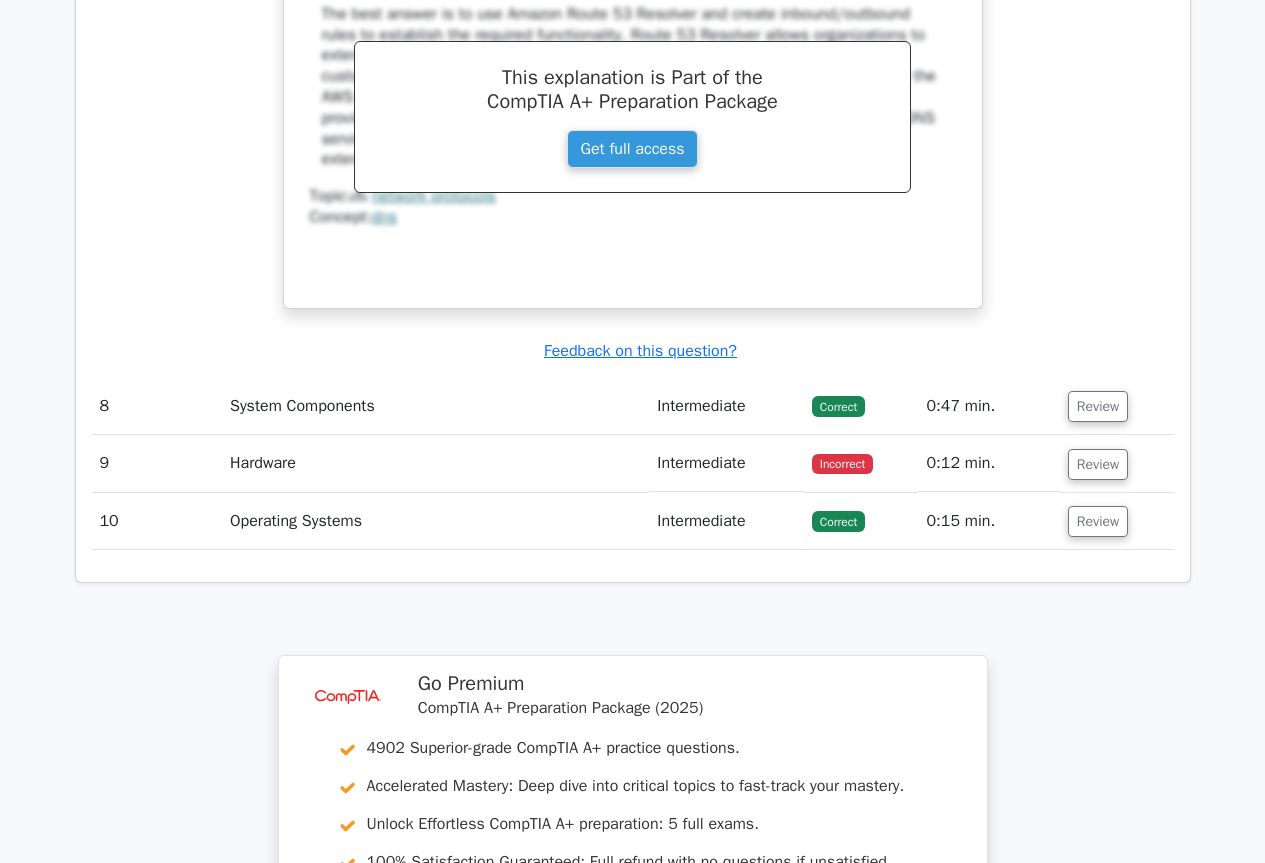 click on "Your Test Results
CompTIA A+
70%
Your Score
Keep practicing!
Performance by Topic
System Compatibility
100%
Power and Environmental Management
100%
100% #" at bounding box center [633, -868] 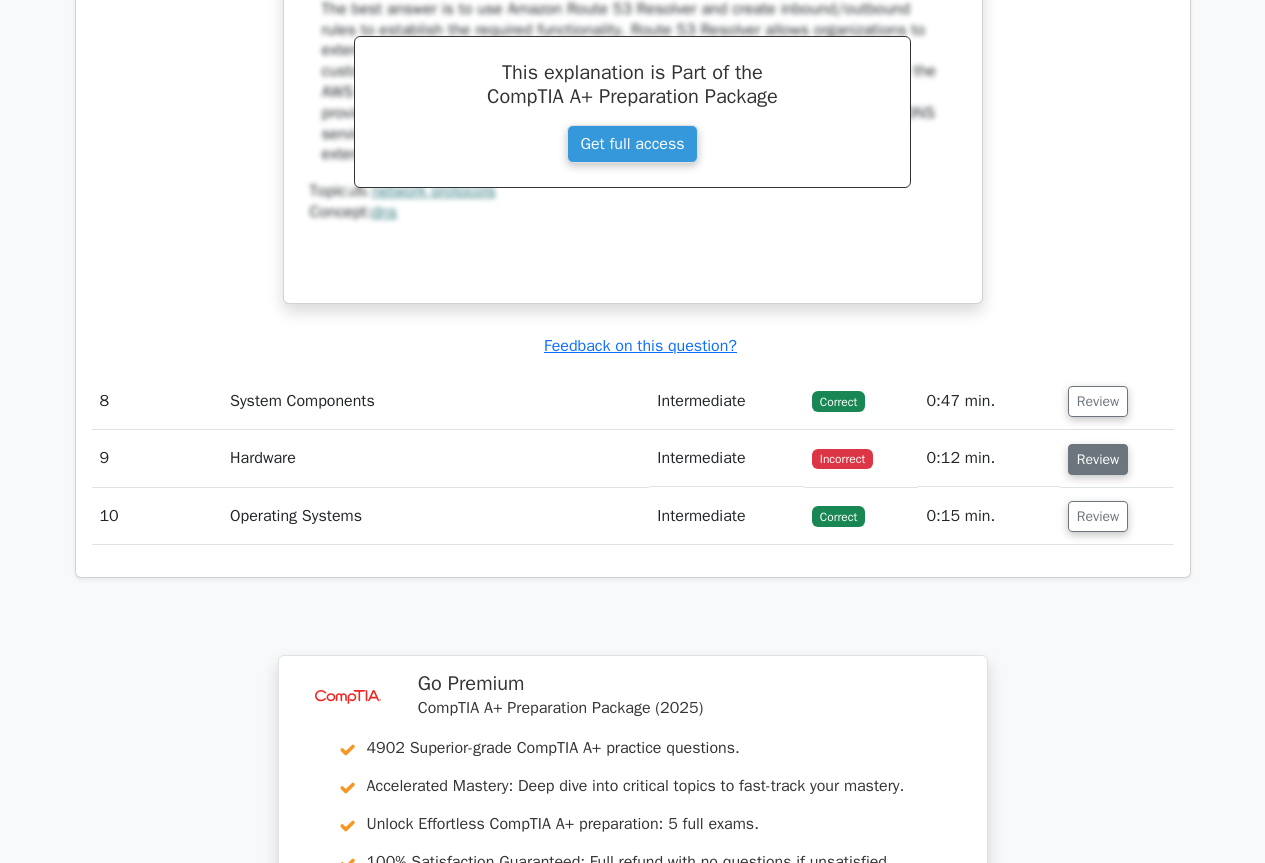 click on "Review" at bounding box center [1098, 459] 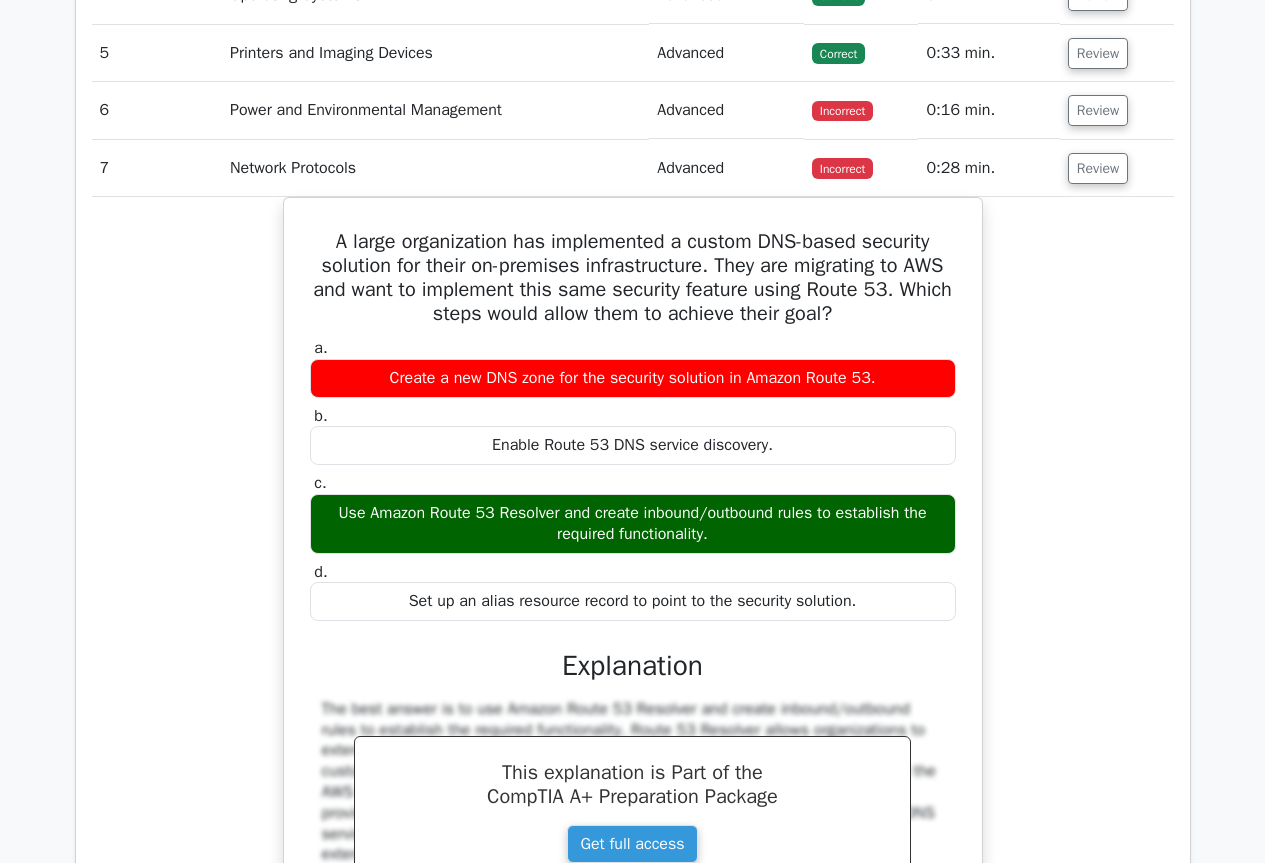 scroll, scrollTop: 2500, scrollLeft: 0, axis: vertical 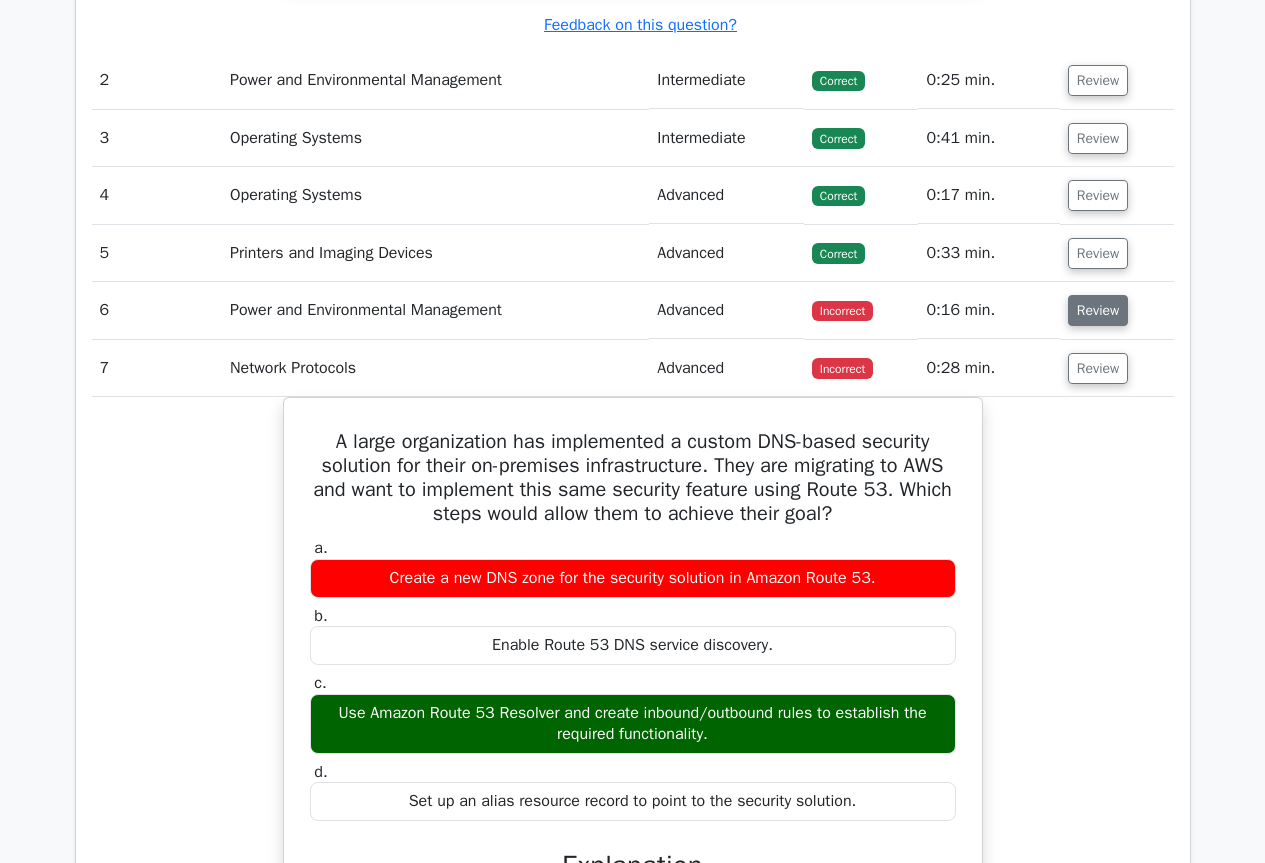 click on "Review" at bounding box center (1098, 310) 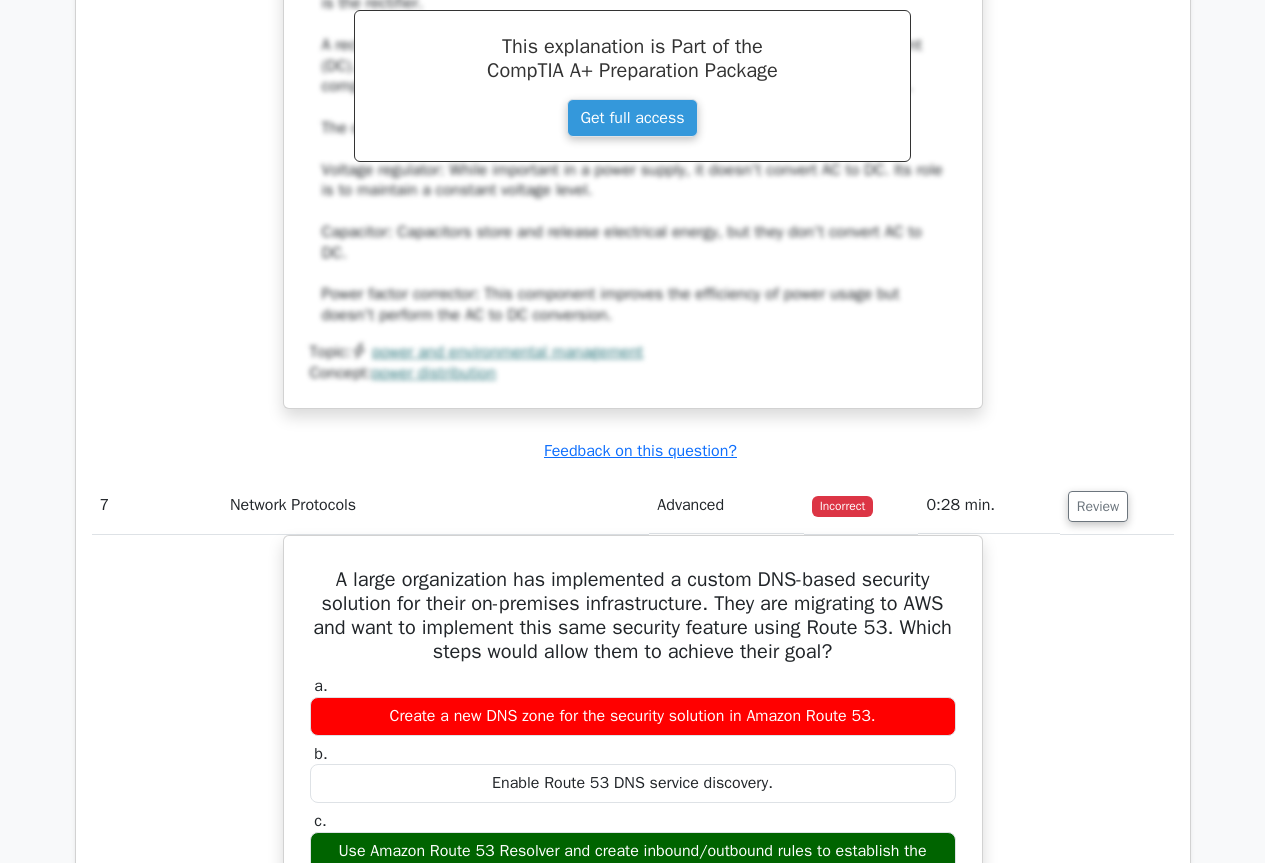 scroll, scrollTop: 3600, scrollLeft: 0, axis: vertical 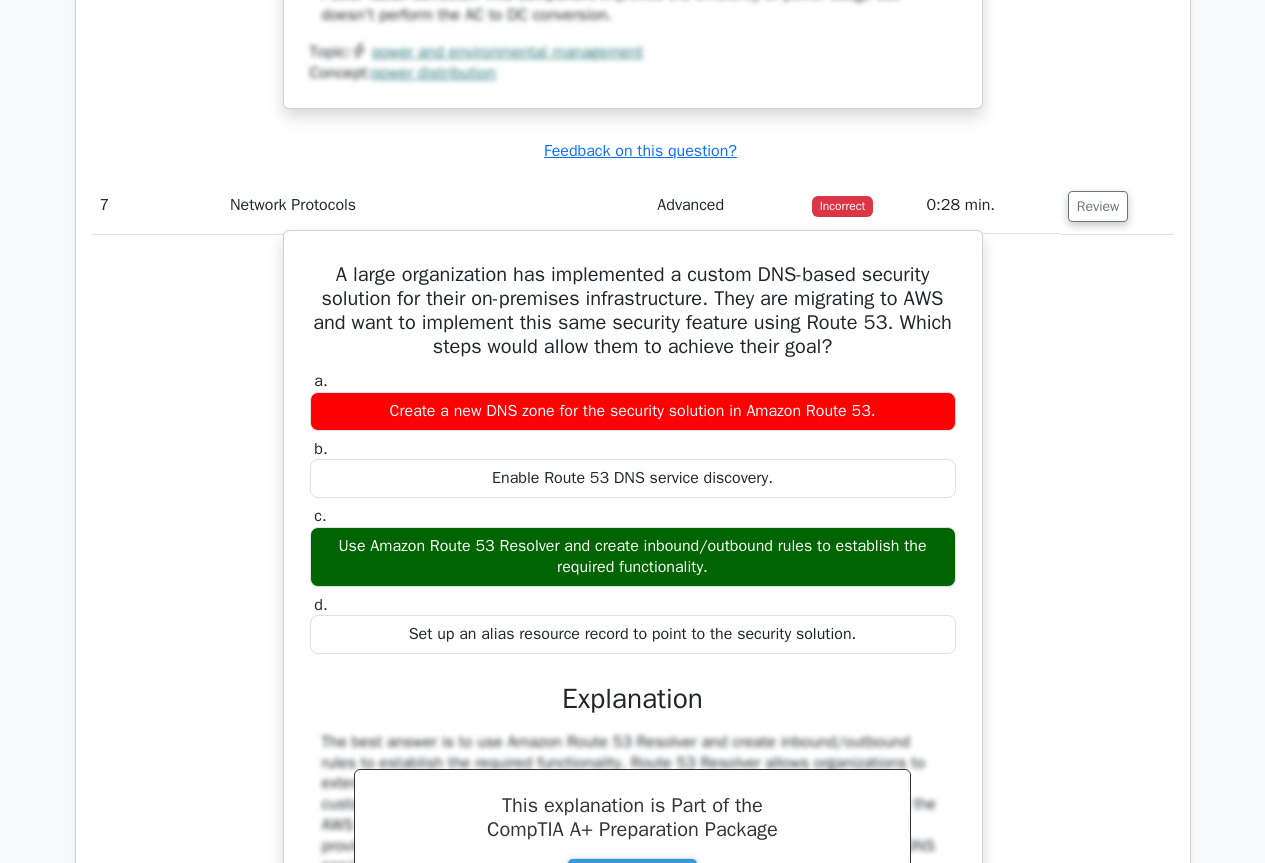 drag, startPoint x: 324, startPoint y: 297, endPoint x: 872, endPoint y: 677, distance: 666.8613 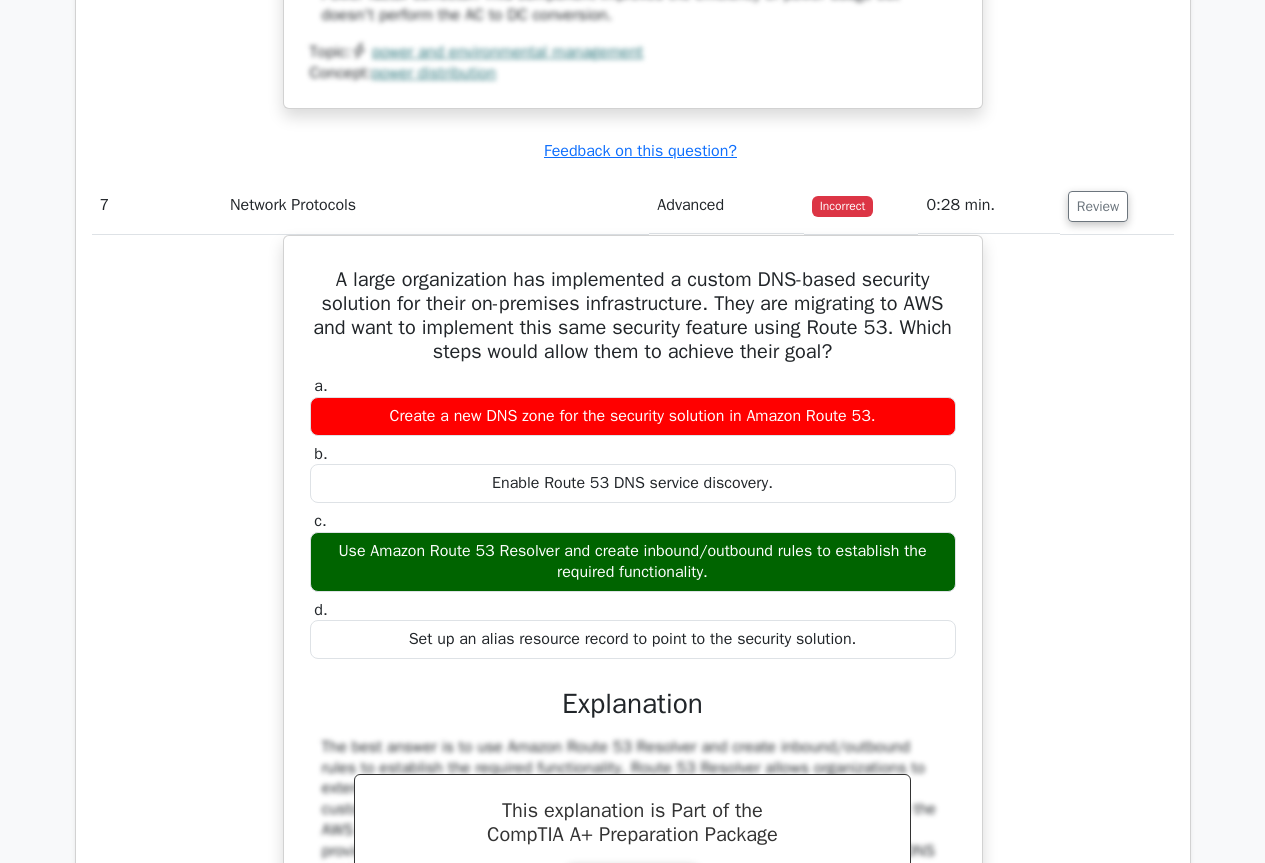 click on "A large organization has implemented a custom DNS-based security solution for their on-premises infrastructure. They are migrating to AWS and want to implement this same security feature using Route 53. Which steps would allow them to achieve their goal?
a.
Create a new DNS zone for the security solution in Amazon Route 53.
b." at bounding box center (633, 650) 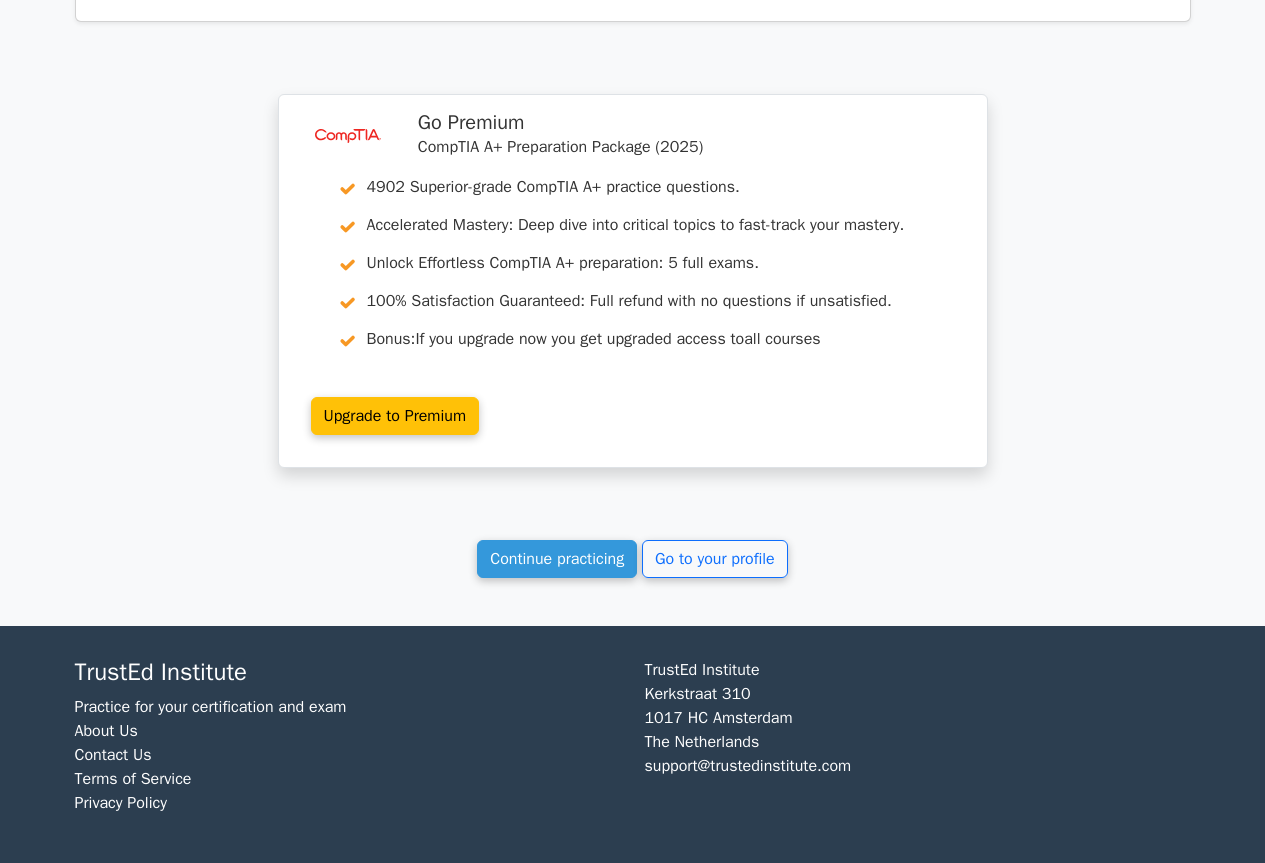 scroll, scrollTop: 5959, scrollLeft: 0, axis: vertical 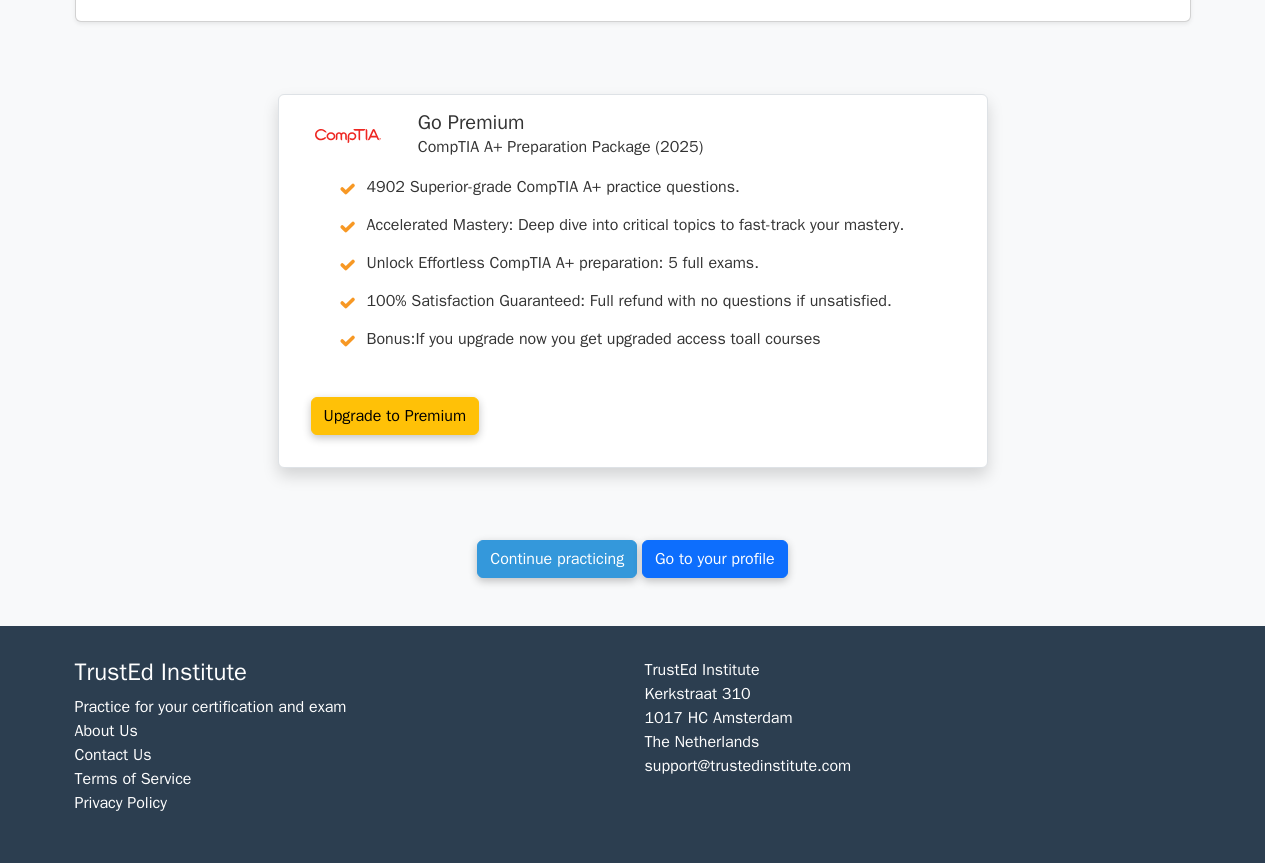 click on "Go to your profile" at bounding box center (715, 559) 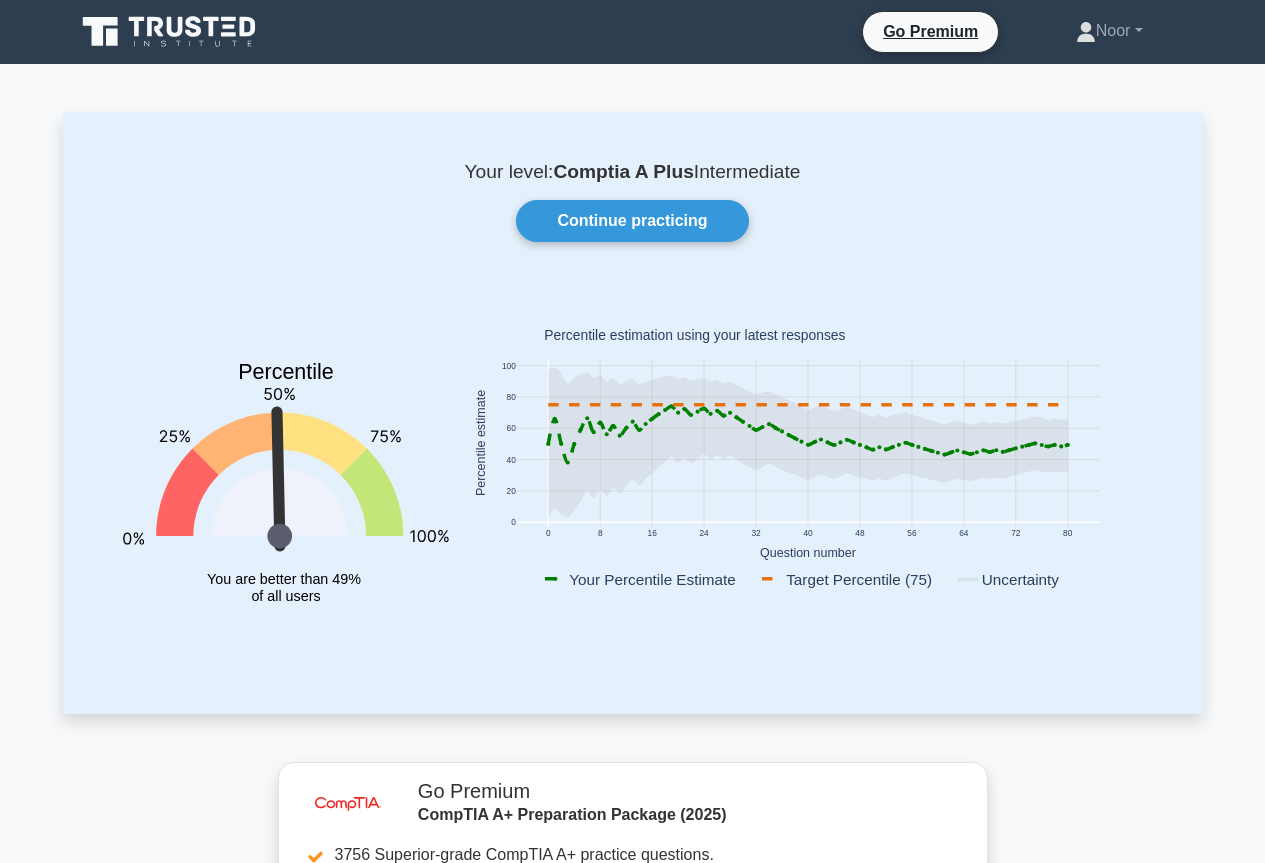 scroll, scrollTop: 0, scrollLeft: 0, axis: both 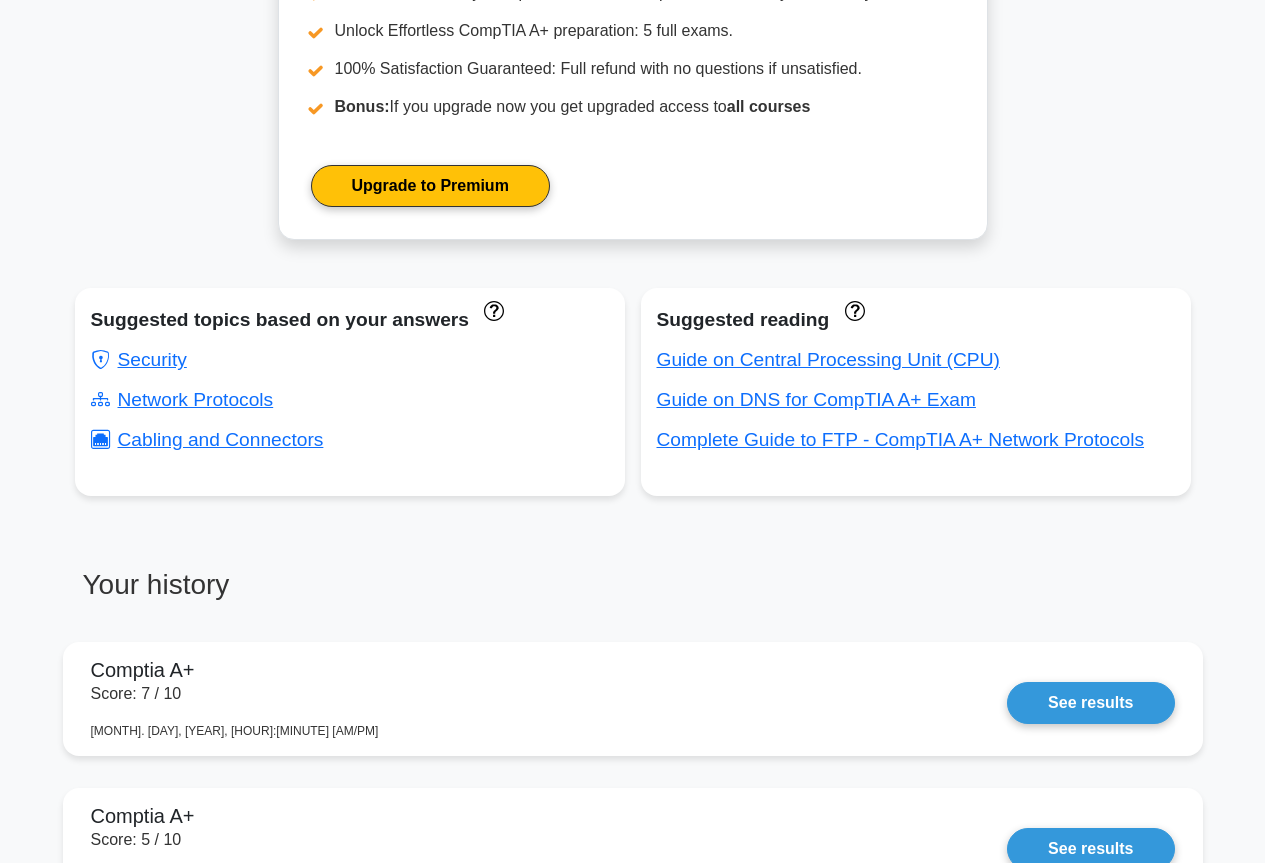 click on "Your level:
Comptia A Plus  Intermediate
Continue practicing
Percentile
You are better than [PERCENTAGE]%
of all  users
0 8 16 24 32 40 48 56 64 72 80 0 20 40" at bounding box center (632, 3071) 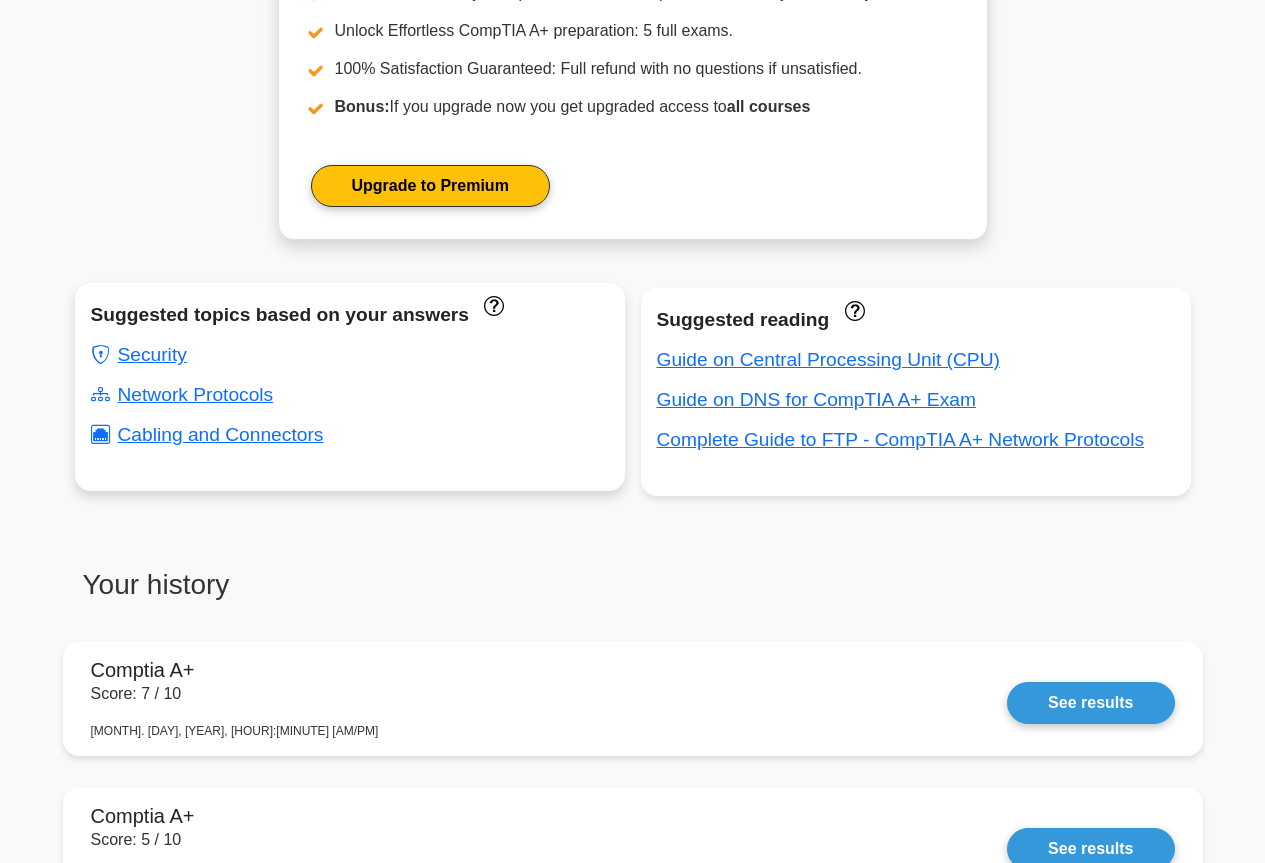 drag, startPoint x: 90, startPoint y: 311, endPoint x: 335, endPoint y: 441, distance: 277.35358 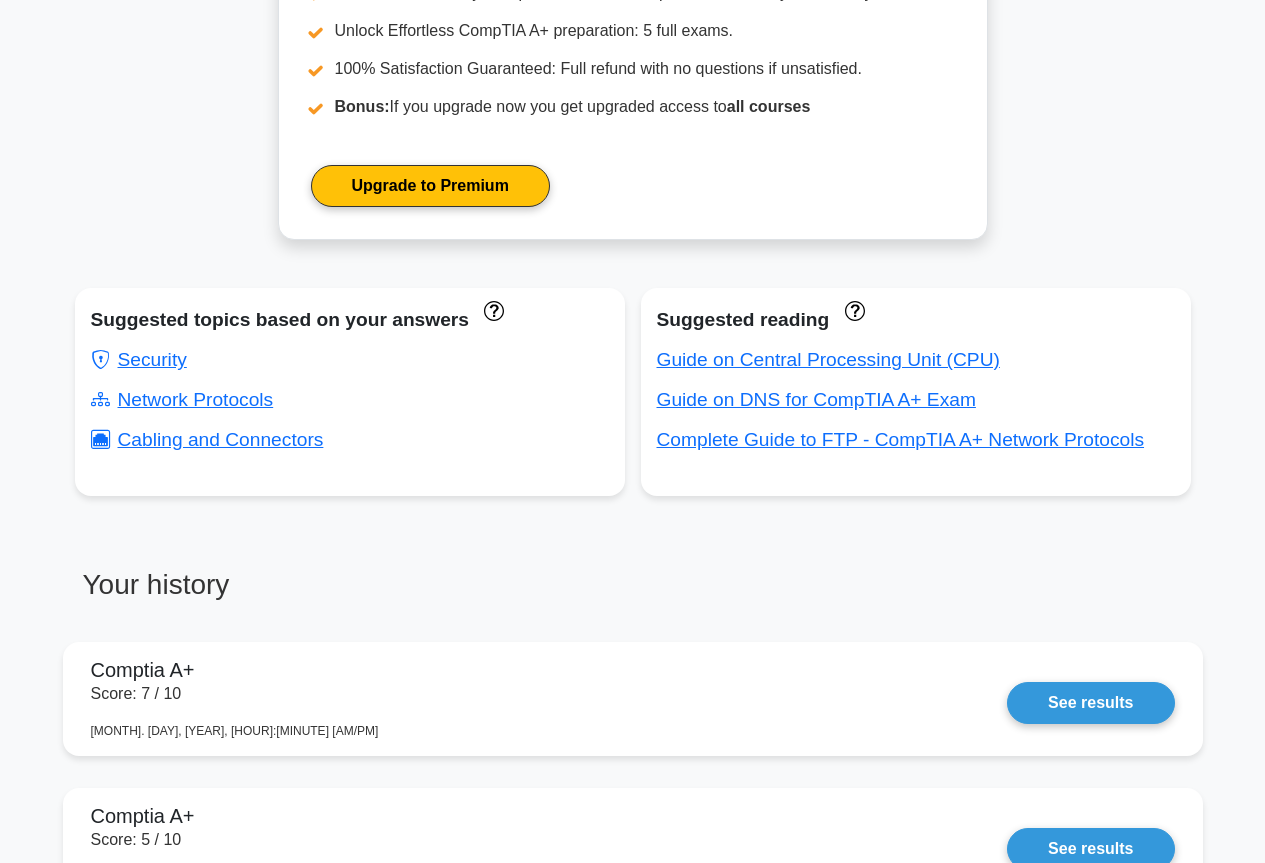 click on "Suggested topics based on your answers
Security
Network Protocols
Cabling and Connectors
Suggested reading
Guide on Central Processing Unit (CPU)
Guide on DNS for CompTIA A+ Exam
Complete Guide to FTP - CompTIA A+ Network Protocols" at bounding box center (633, 416) 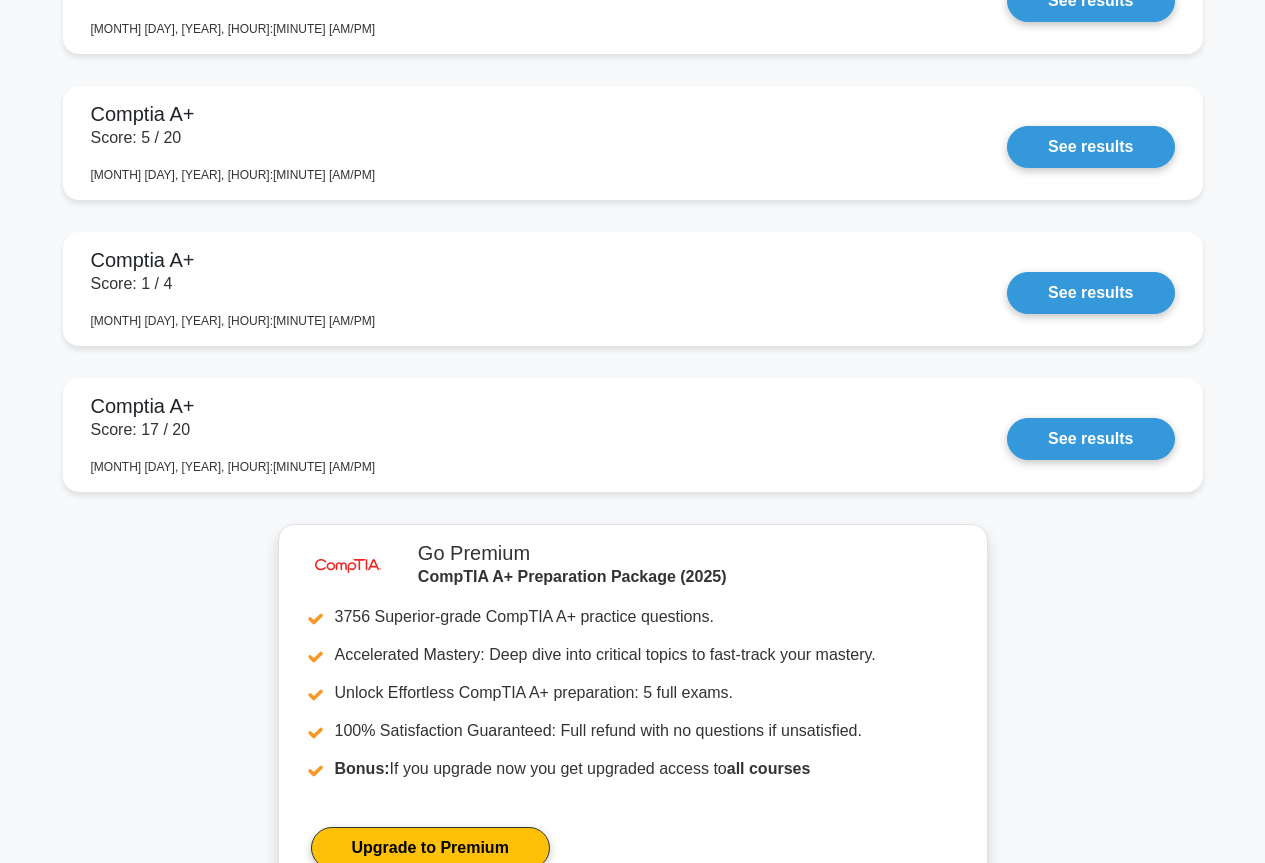 scroll, scrollTop: 7100, scrollLeft: 0, axis: vertical 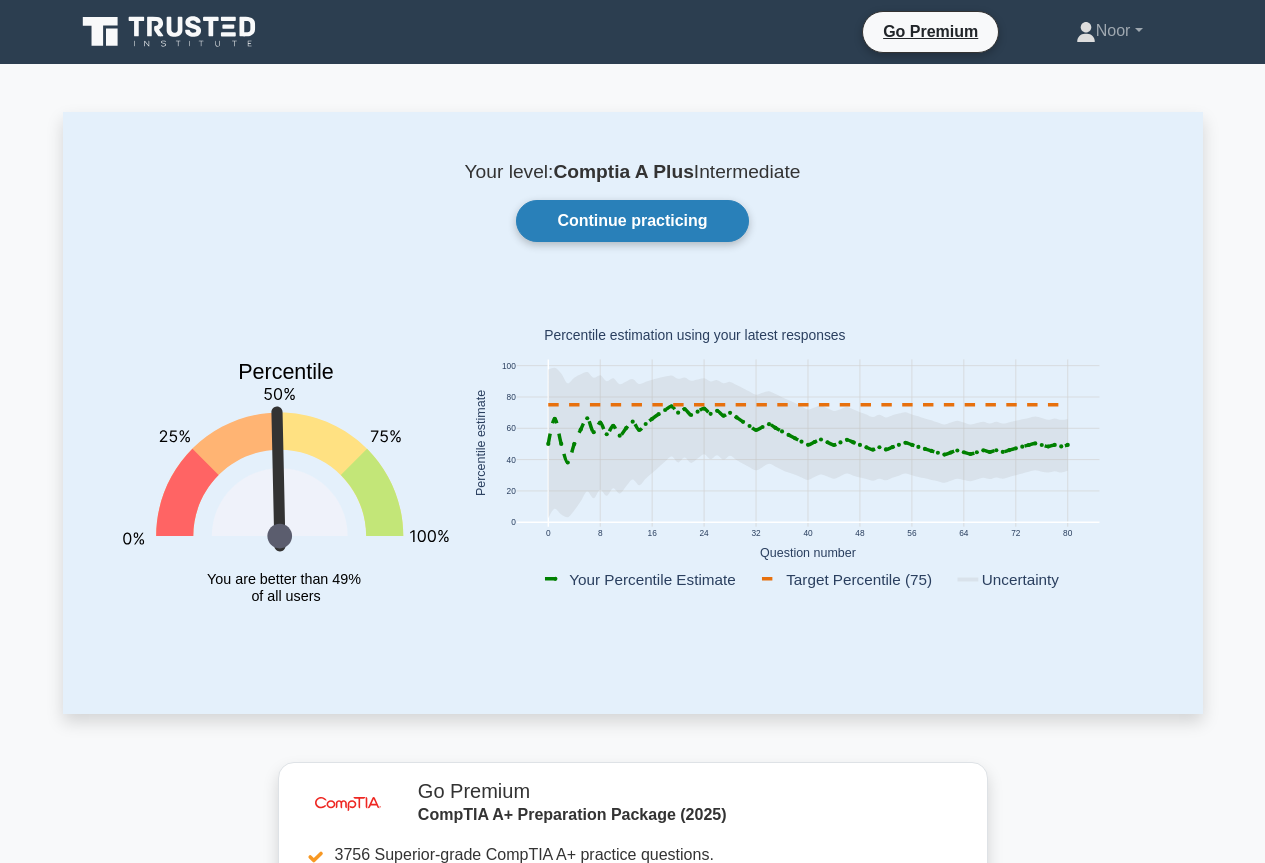 click on "Continue practicing" at bounding box center [632, 221] 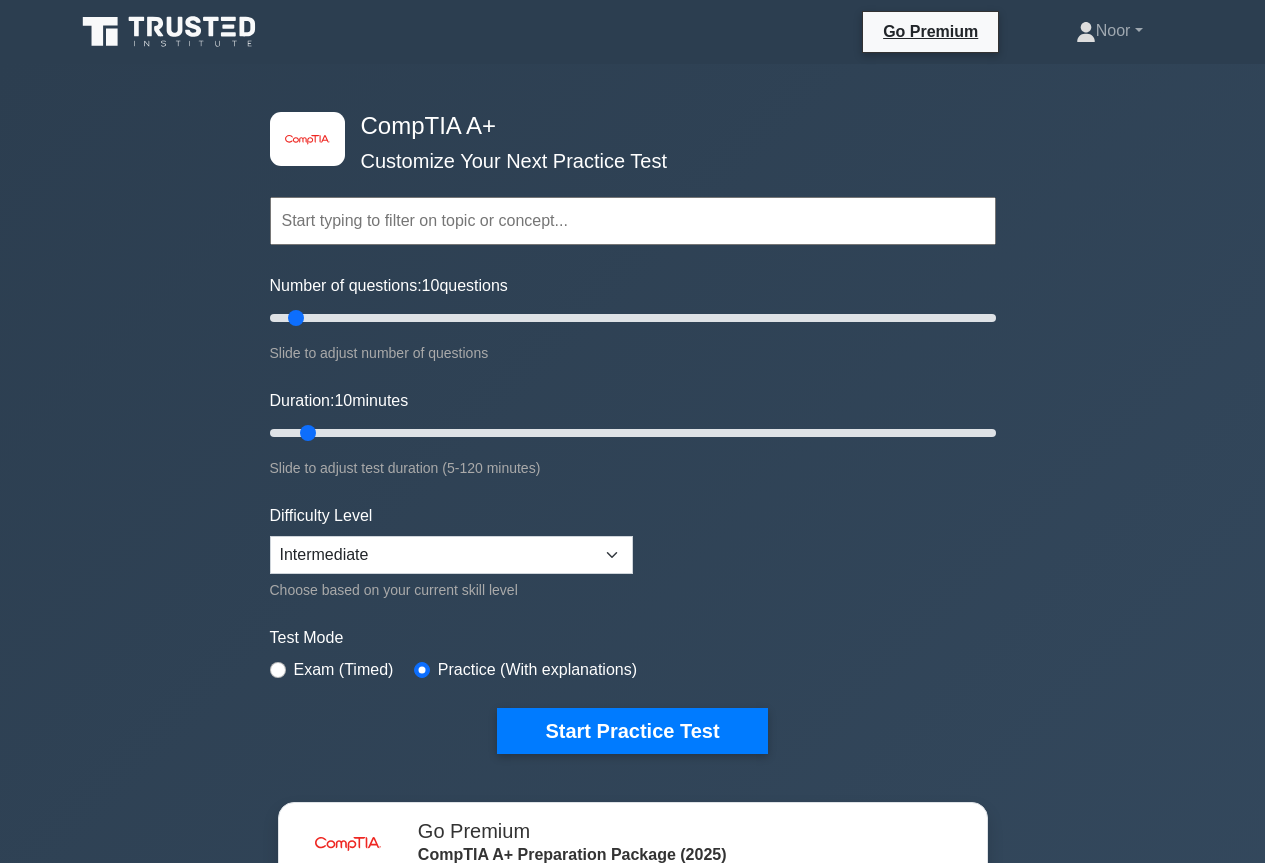 scroll, scrollTop: 0, scrollLeft: 0, axis: both 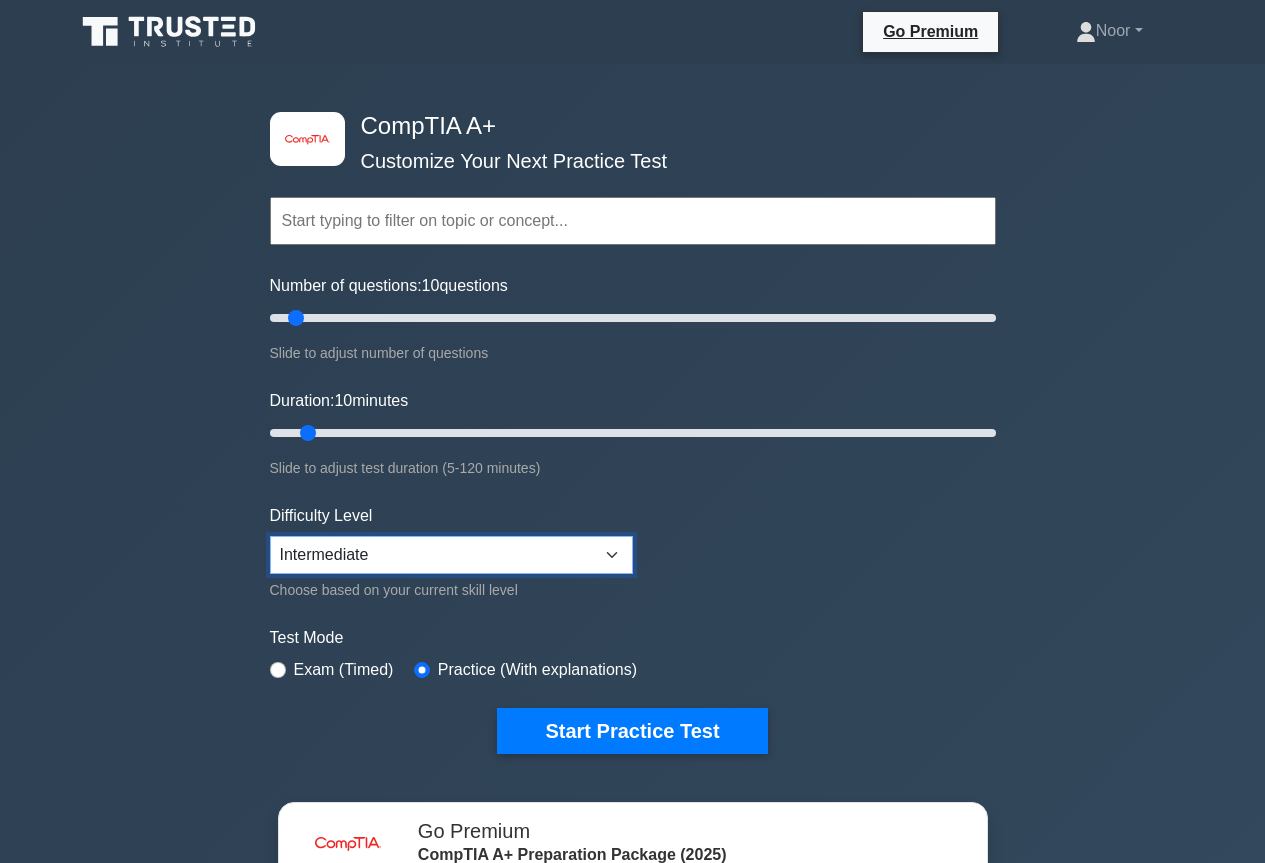 click on "Beginner
Intermediate
Expert" at bounding box center (451, 555) 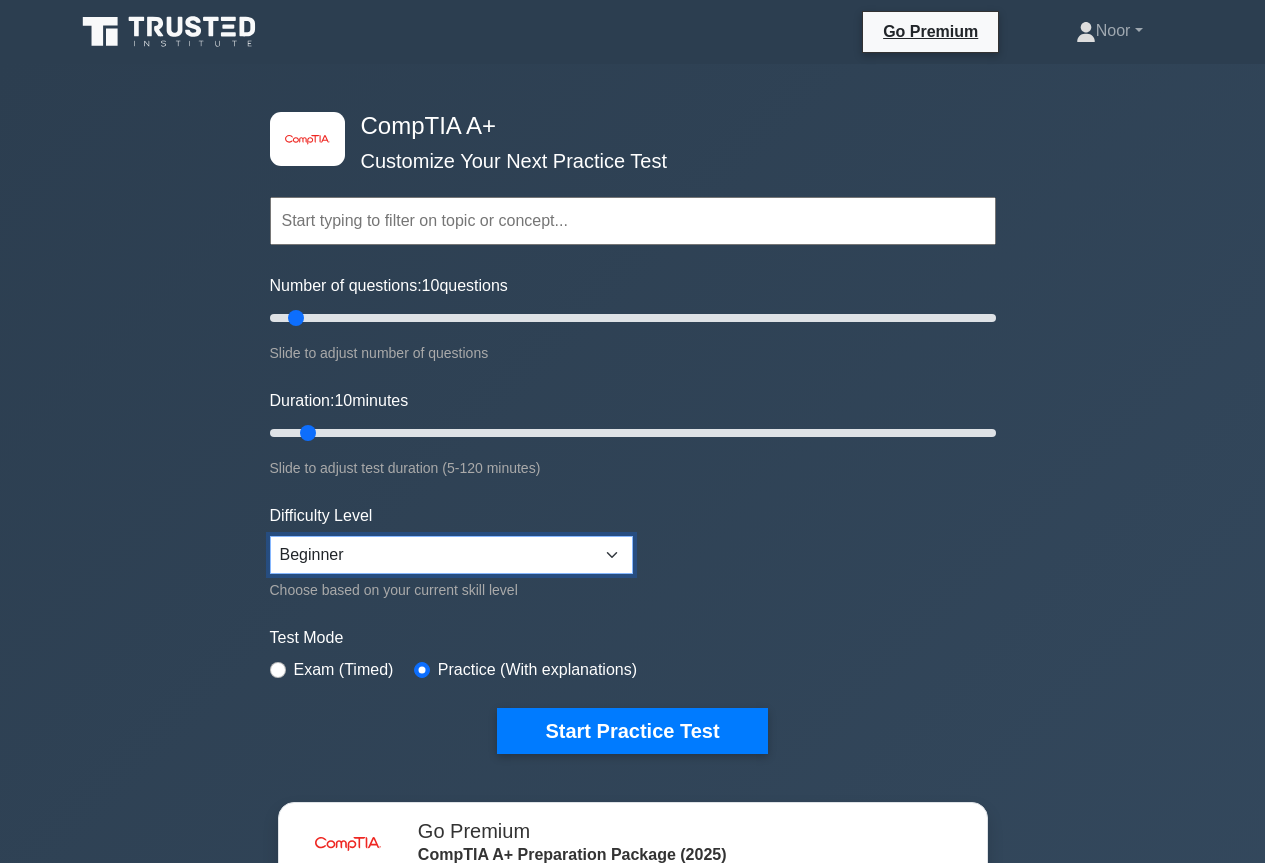click on "Beginner
Intermediate
Expert" at bounding box center [451, 555] 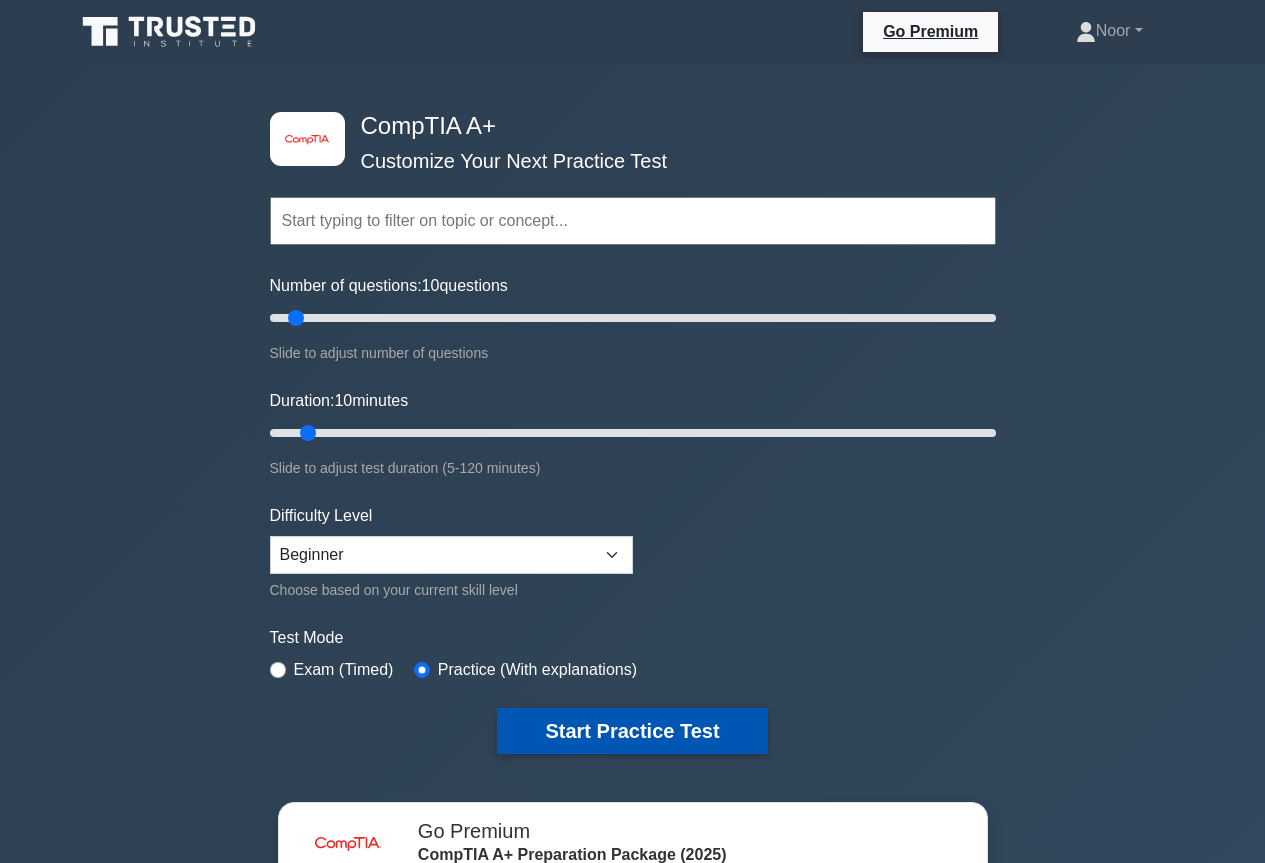 click on "Start Practice Test" at bounding box center (632, 731) 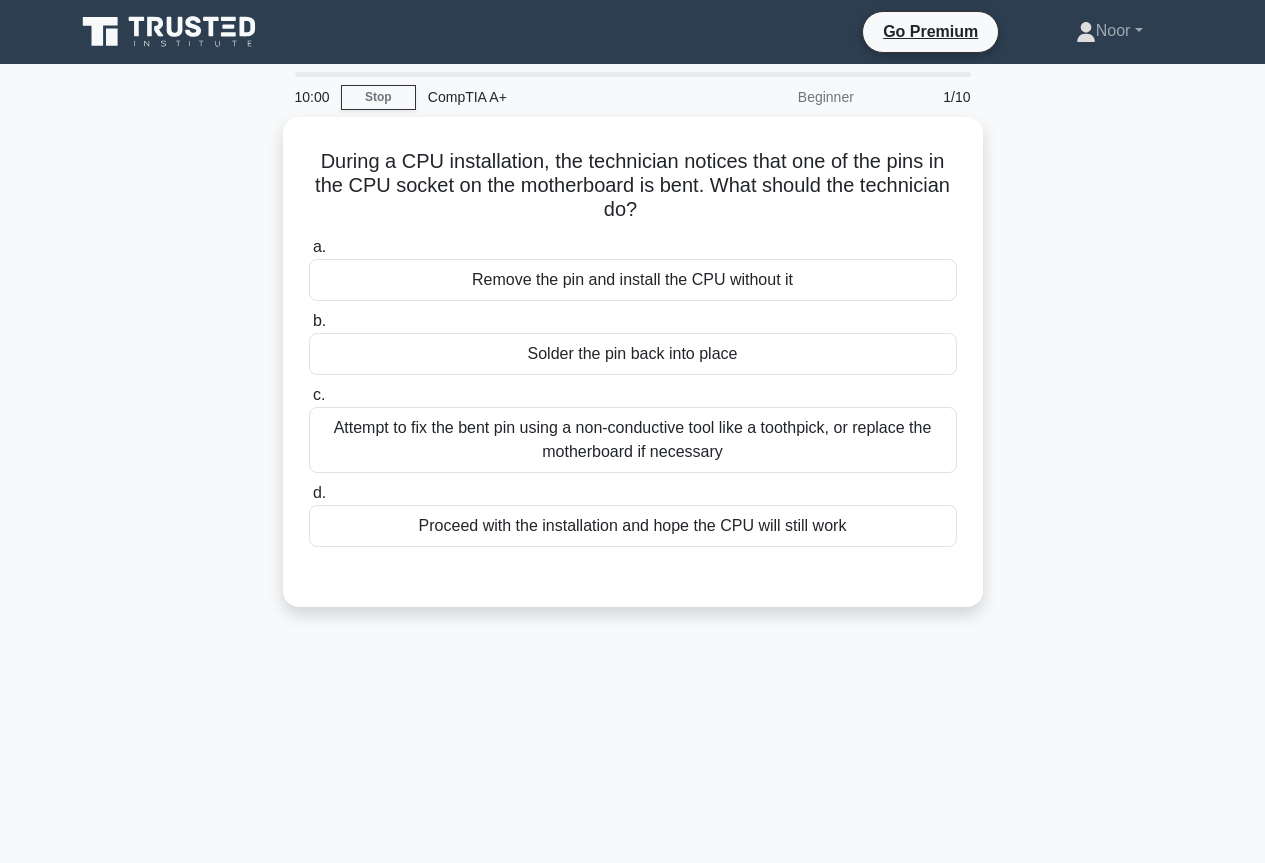 scroll, scrollTop: 0, scrollLeft: 0, axis: both 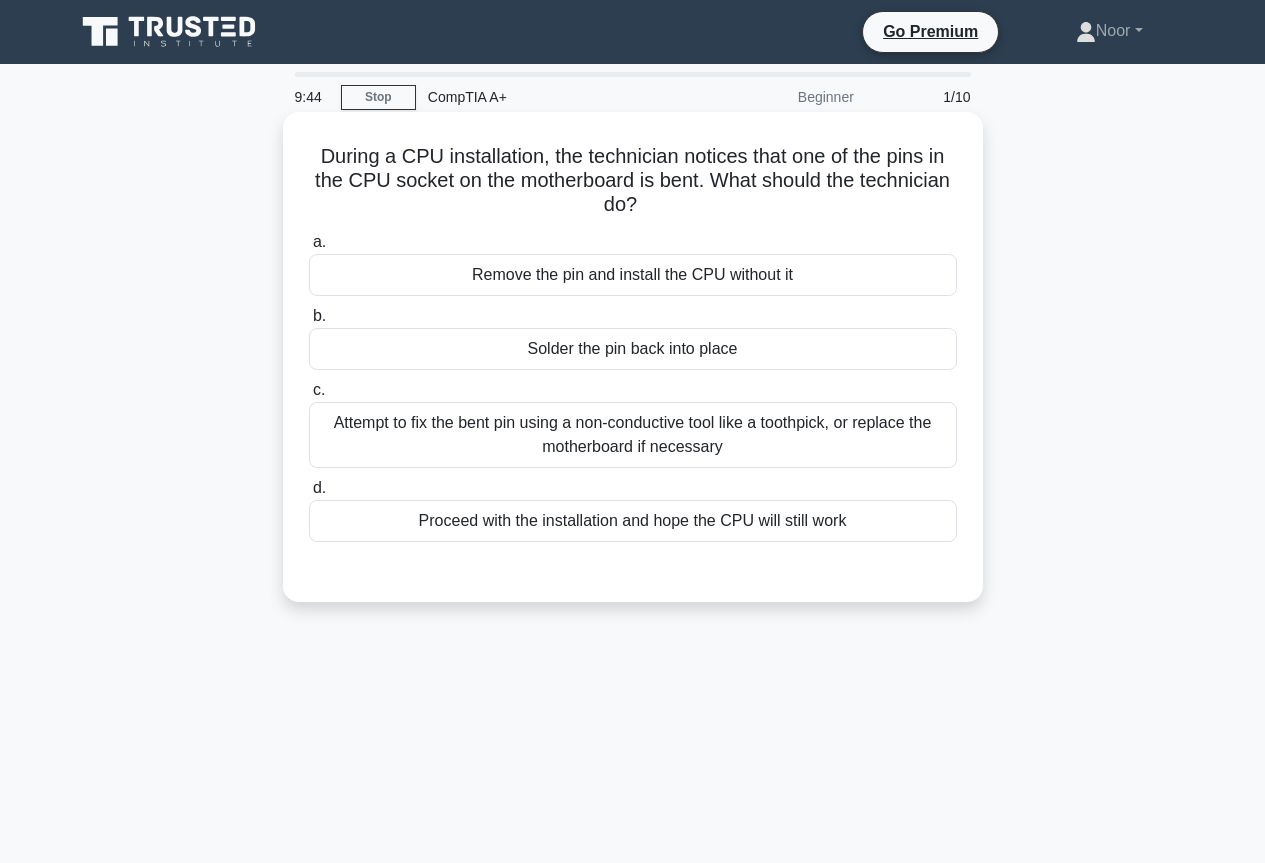 click on "Attempt to fix the bent pin using a non-conductive tool like a toothpick, or replace the motherboard if necessary" at bounding box center (633, 435) 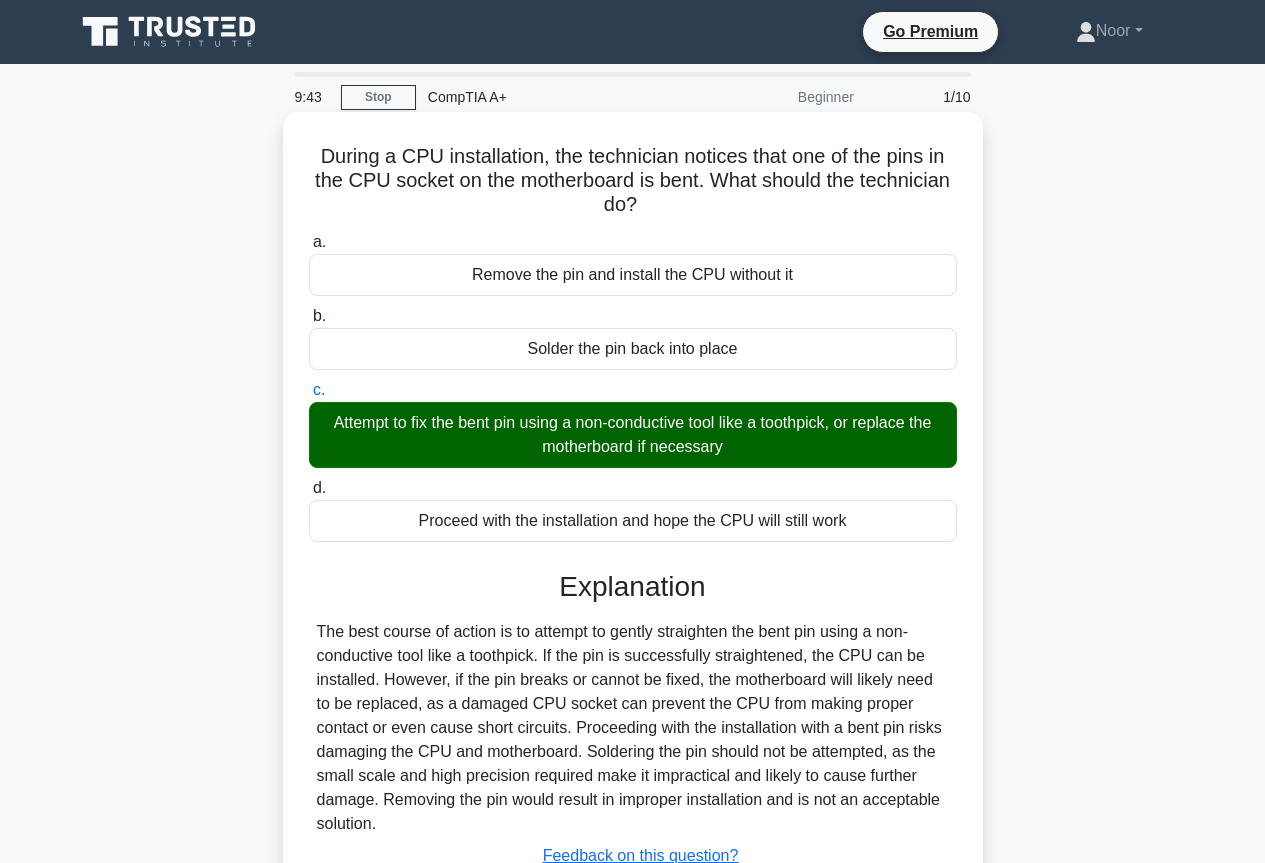 scroll, scrollTop: 217, scrollLeft: 0, axis: vertical 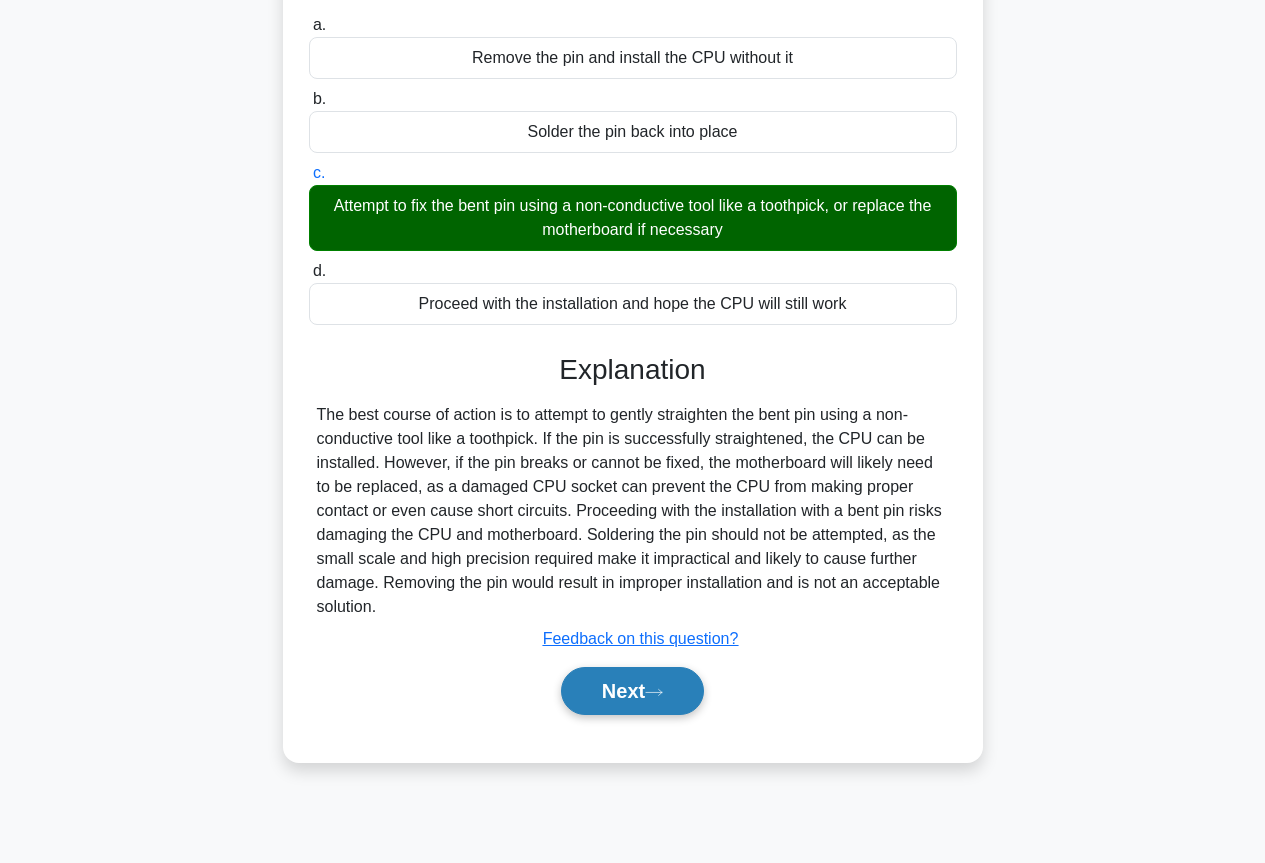 click on "Next" at bounding box center [632, 691] 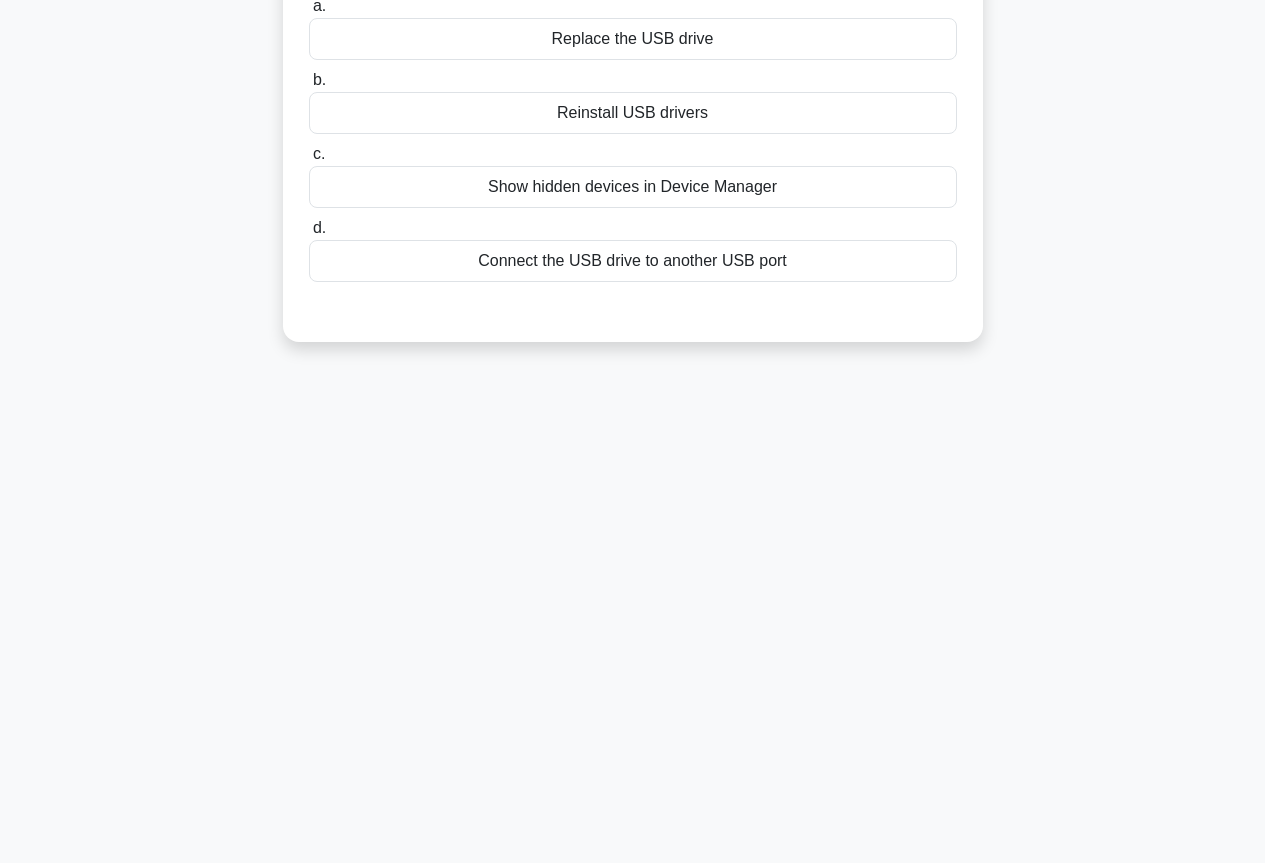 scroll, scrollTop: 0, scrollLeft: 0, axis: both 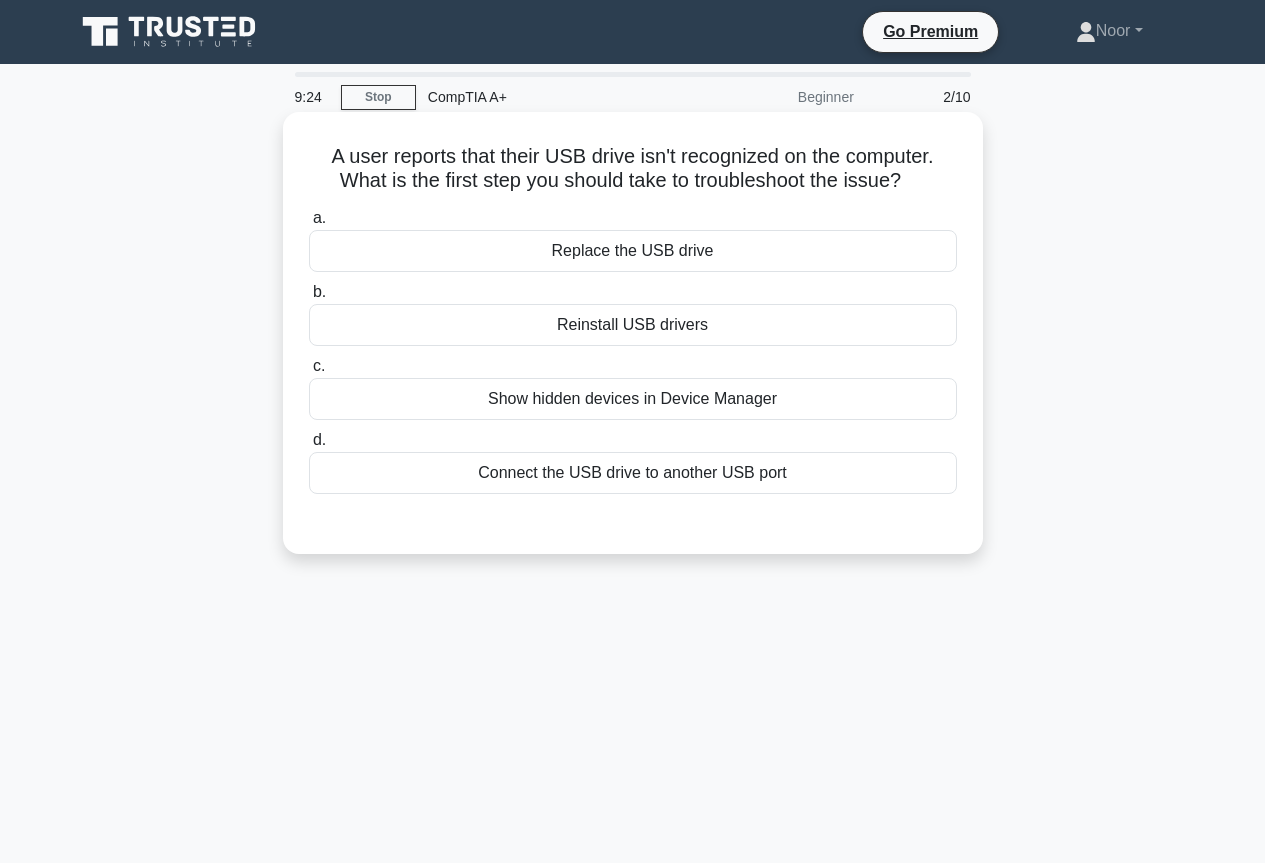 click on "Connect the USB drive to another USB port" at bounding box center (633, 473) 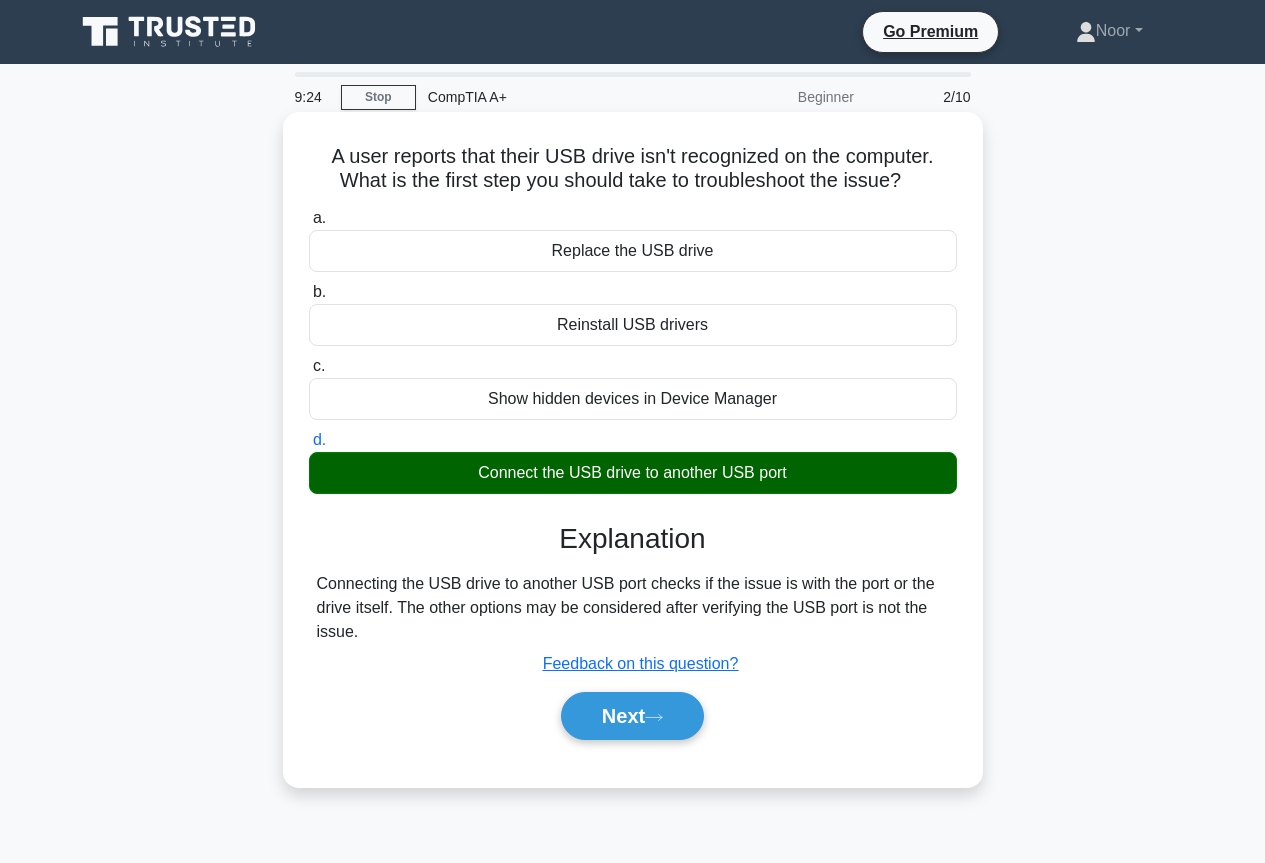 scroll, scrollTop: 217, scrollLeft: 0, axis: vertical 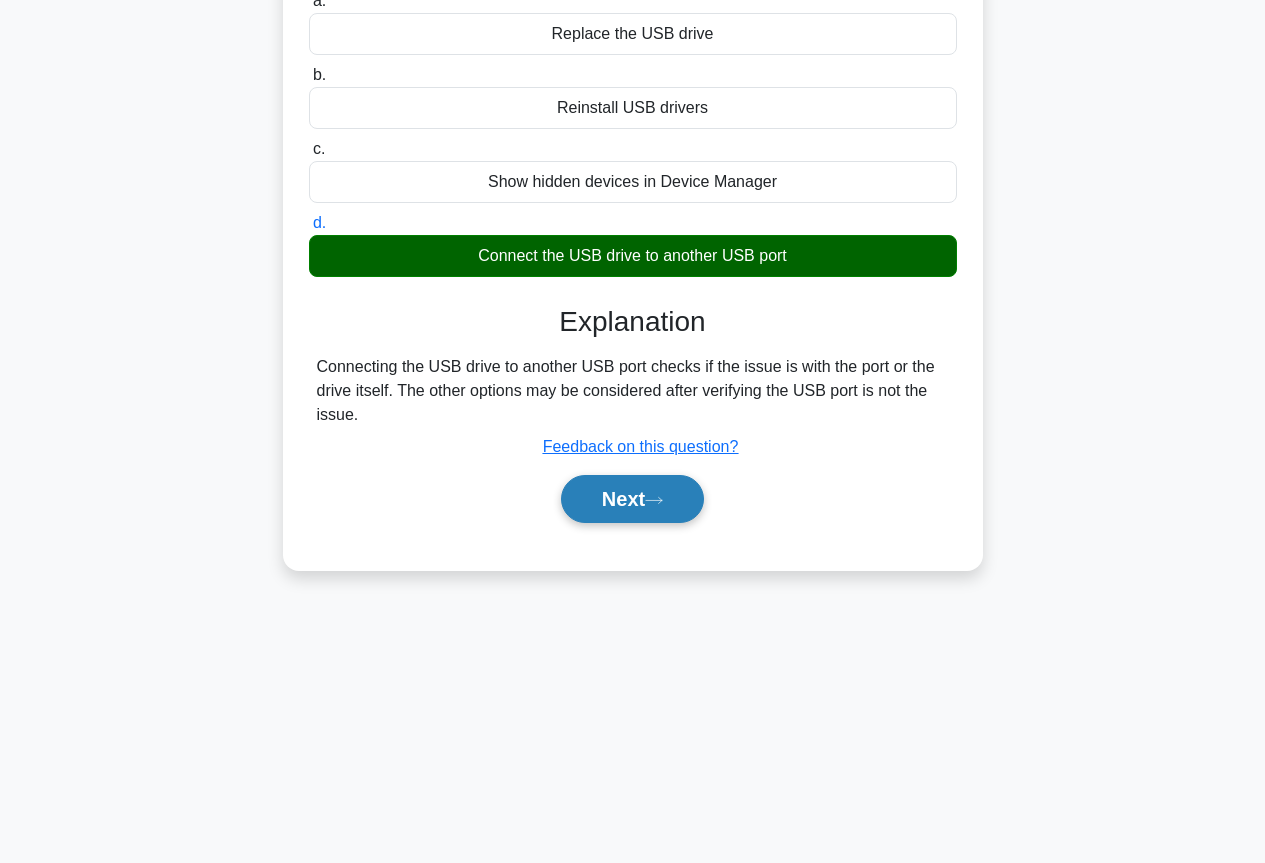 click 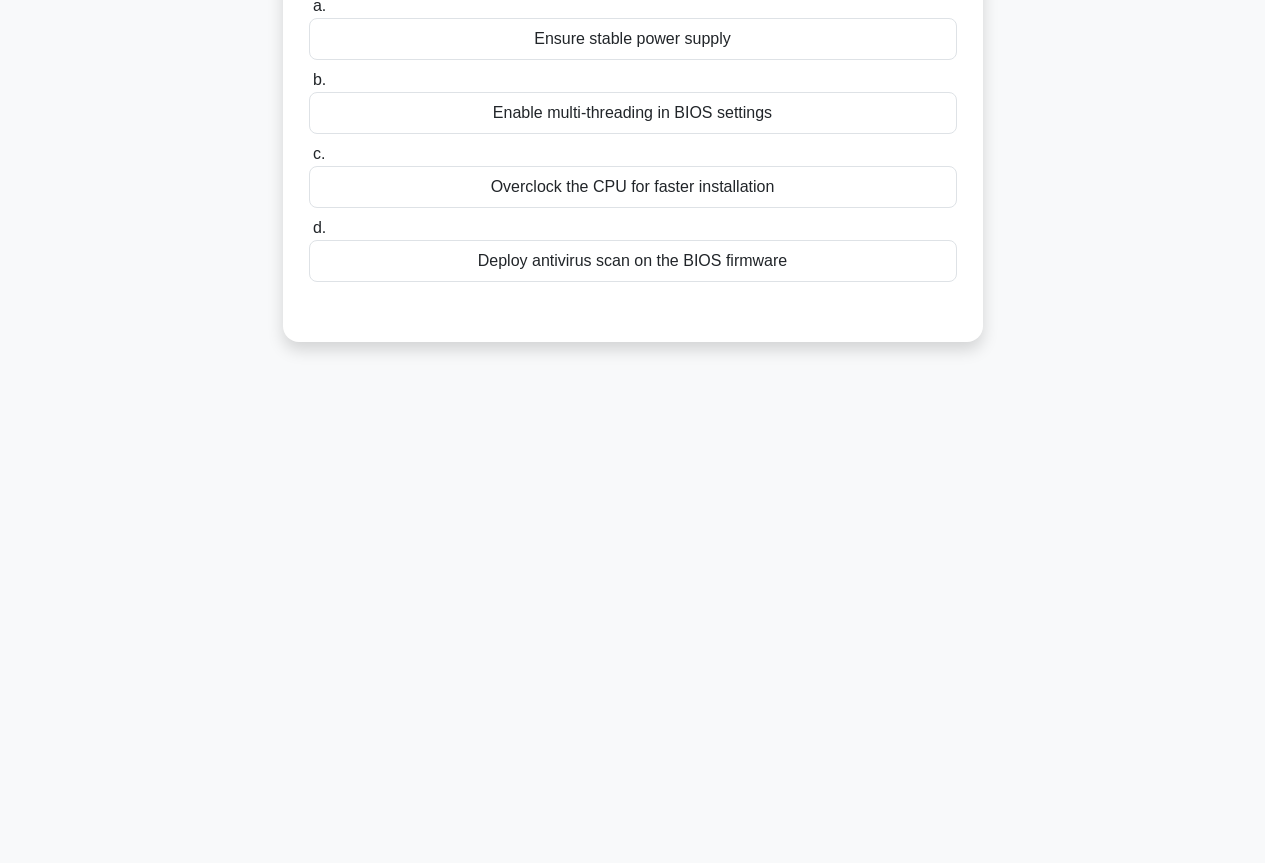 scroll, scrollTop: 0, scrollLeft: 0, axis: both 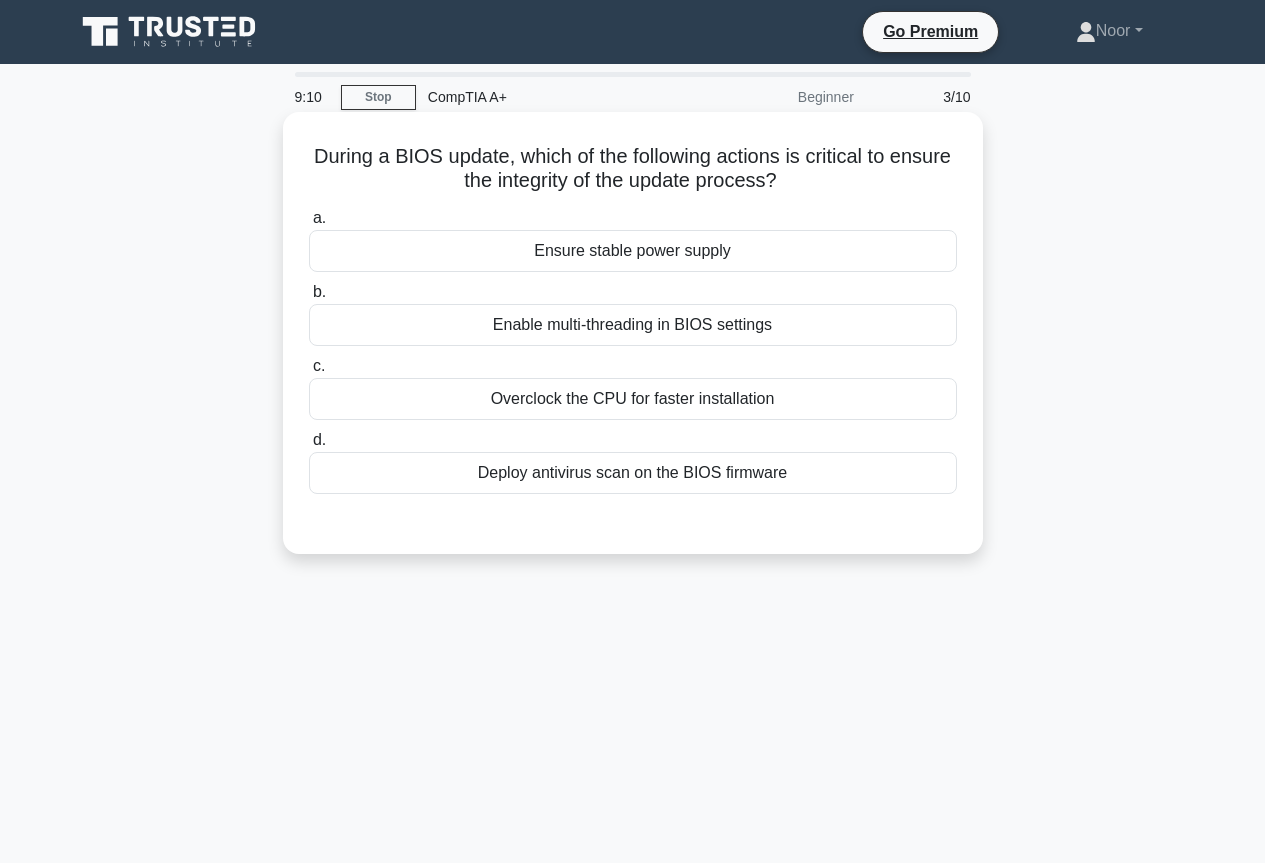 click on "Ensure stable power supply" at bounding box center (633, 251) 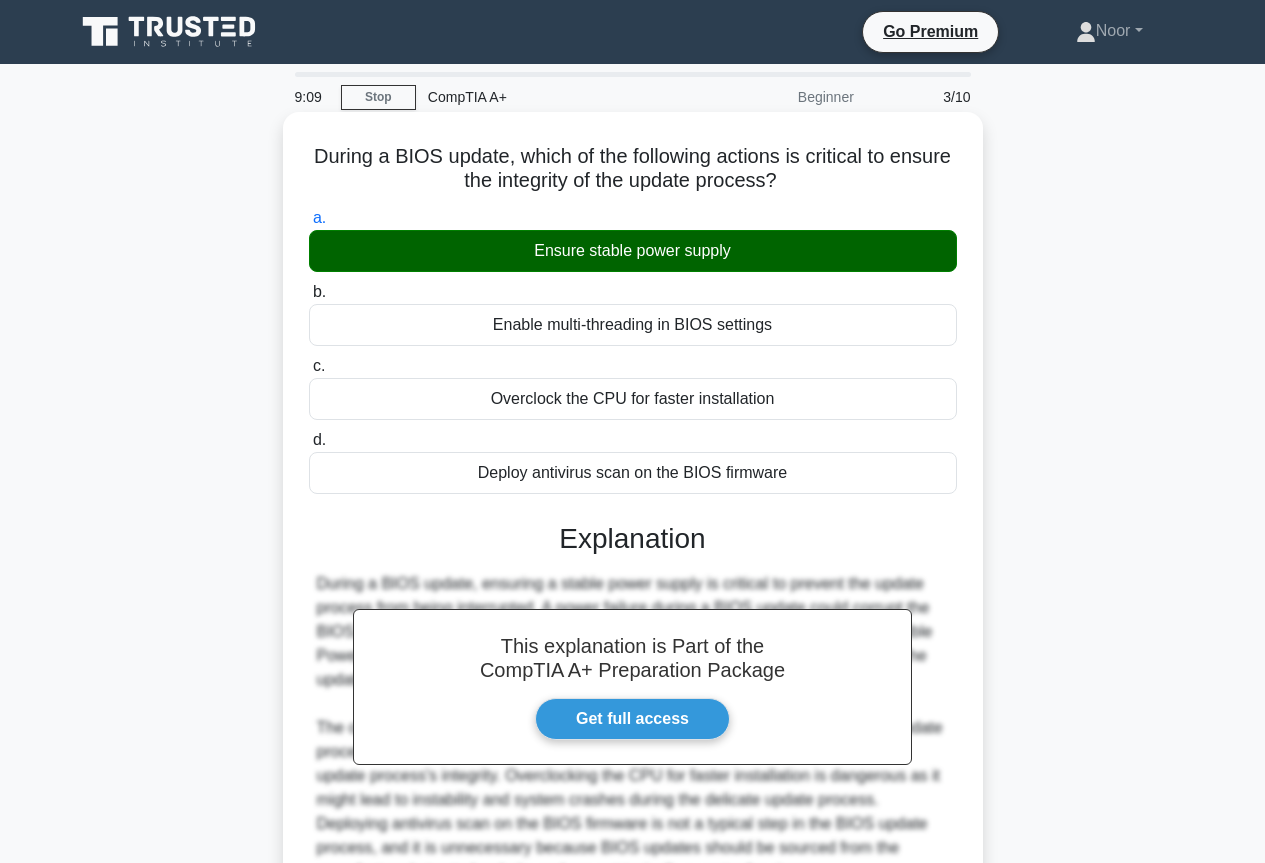 scroll, scrollTop: 217, scrollLeft: 0, axis: vertical 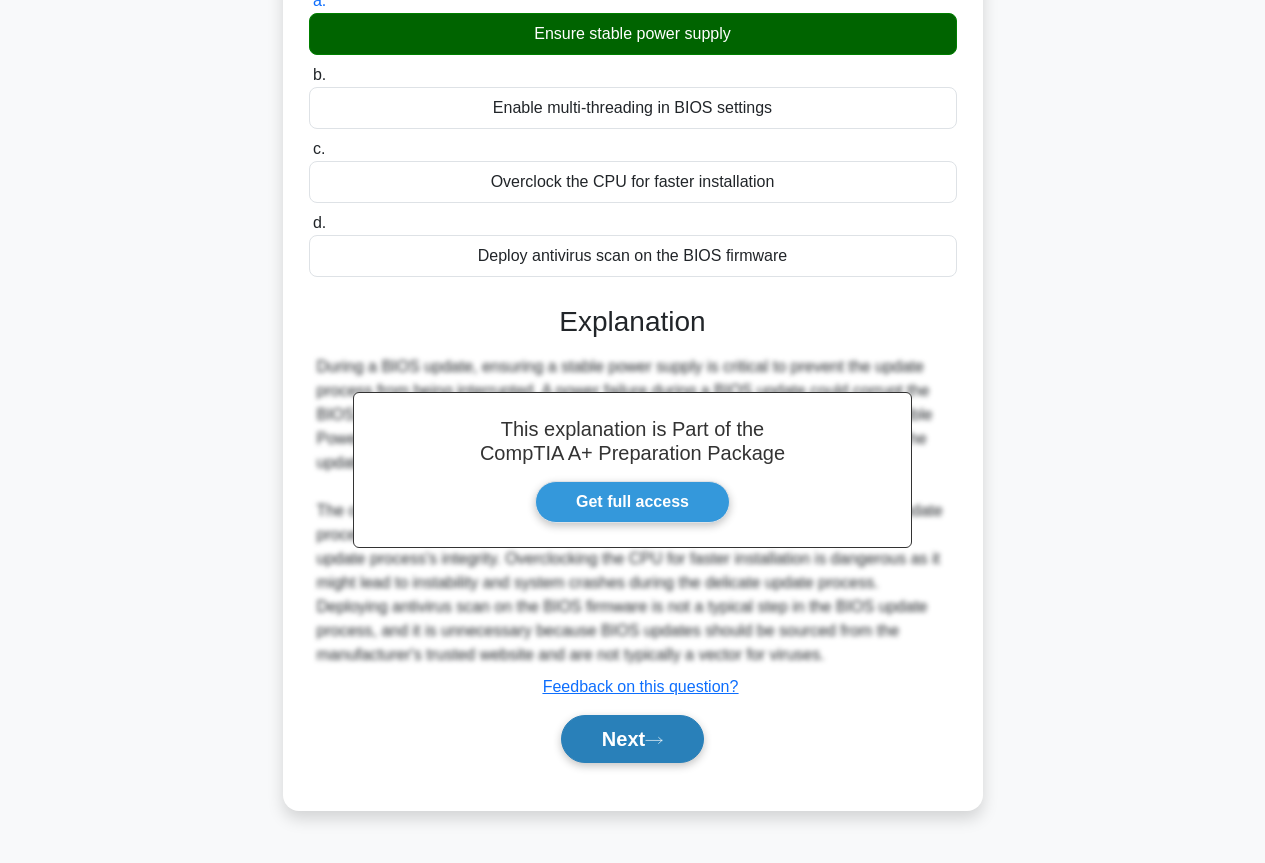 click on "Next" at bounding box center [632, 739] 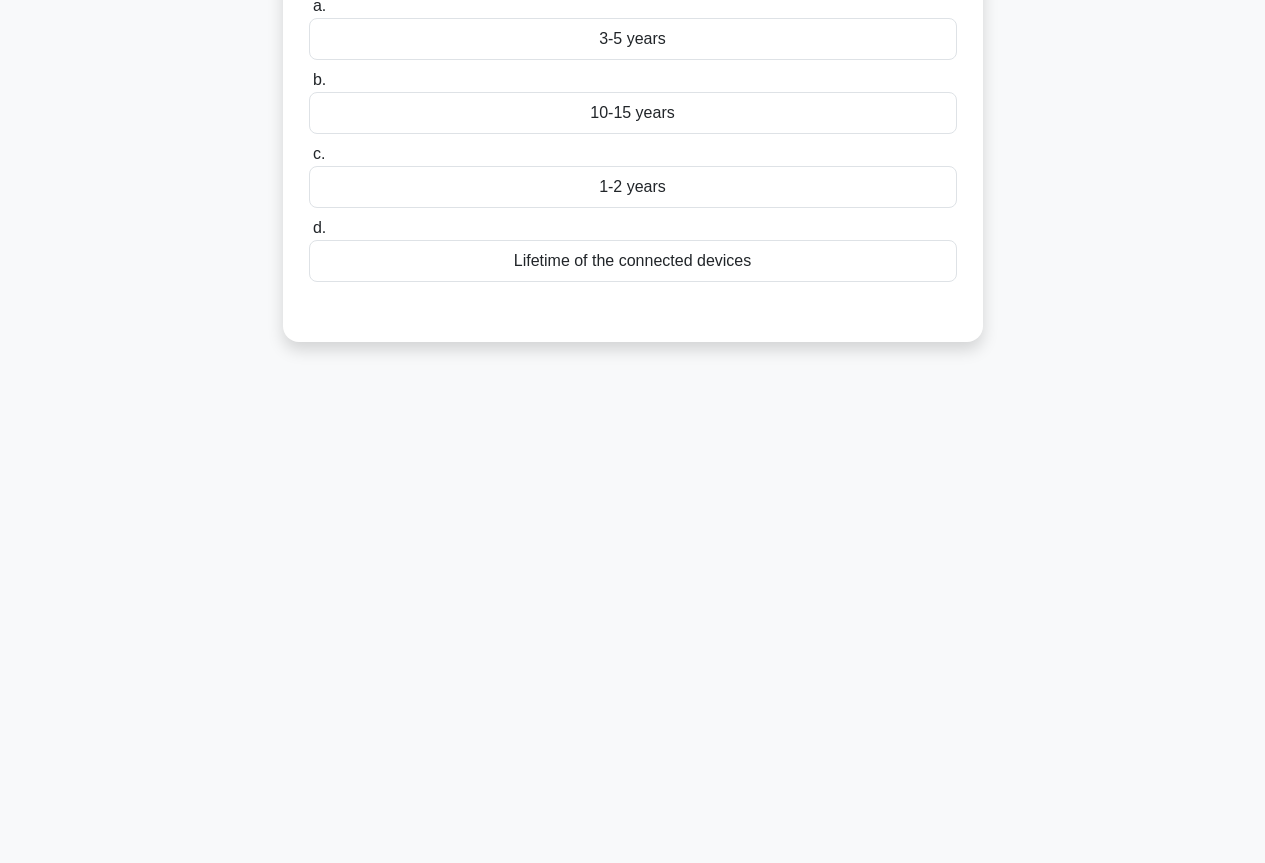 scroll, scrollTop: 0, scrollLeft: 0, axis: both 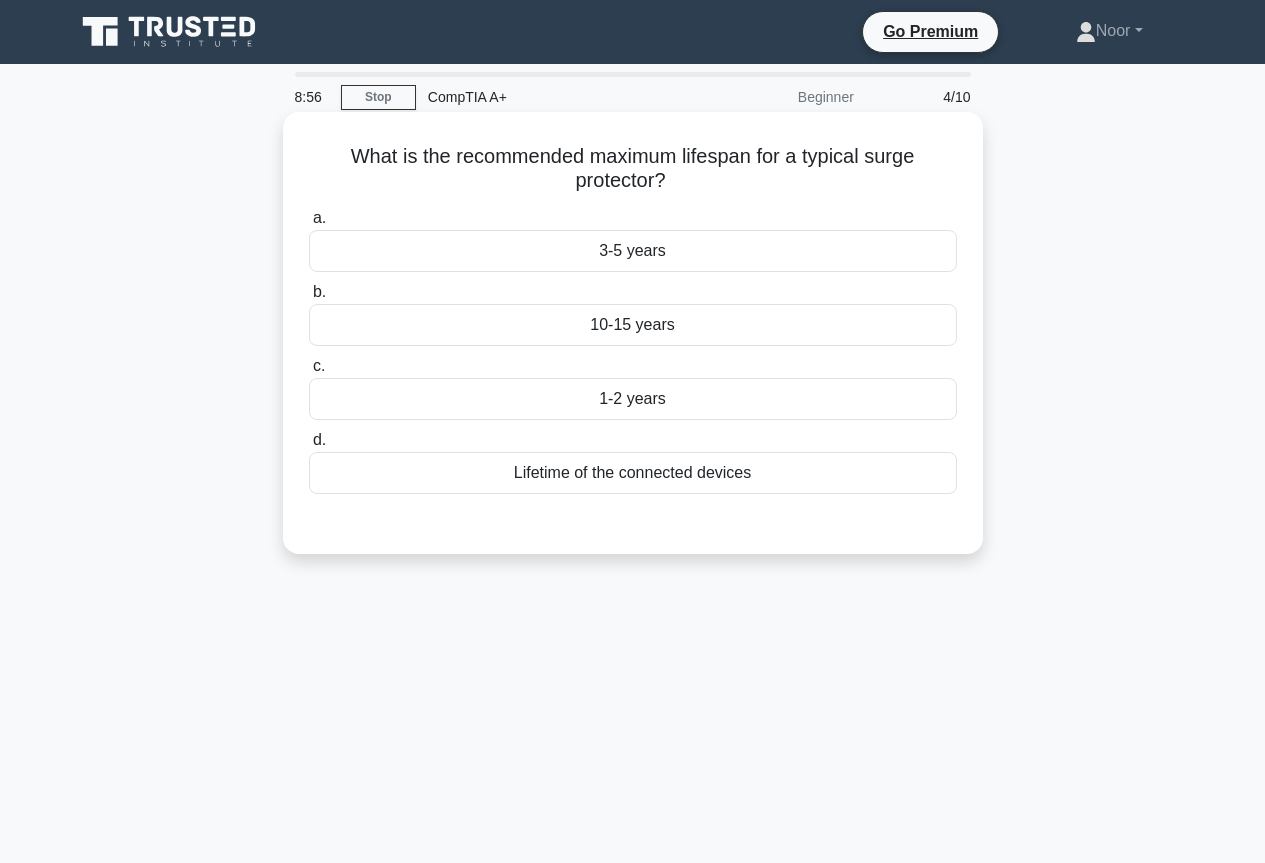 click on "3-5 years" at bounding box center [633, 251] 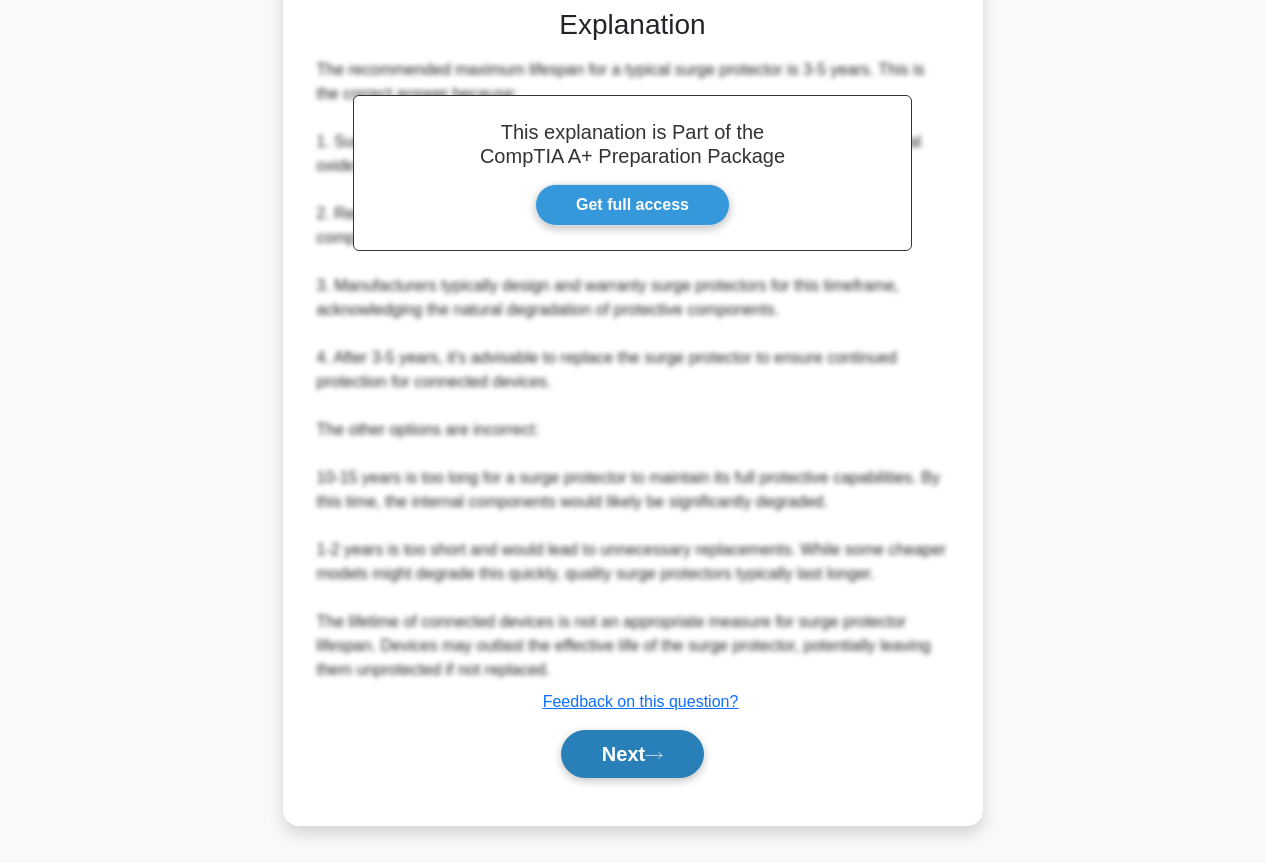 click on "Next" at bounding box center [632, 754] 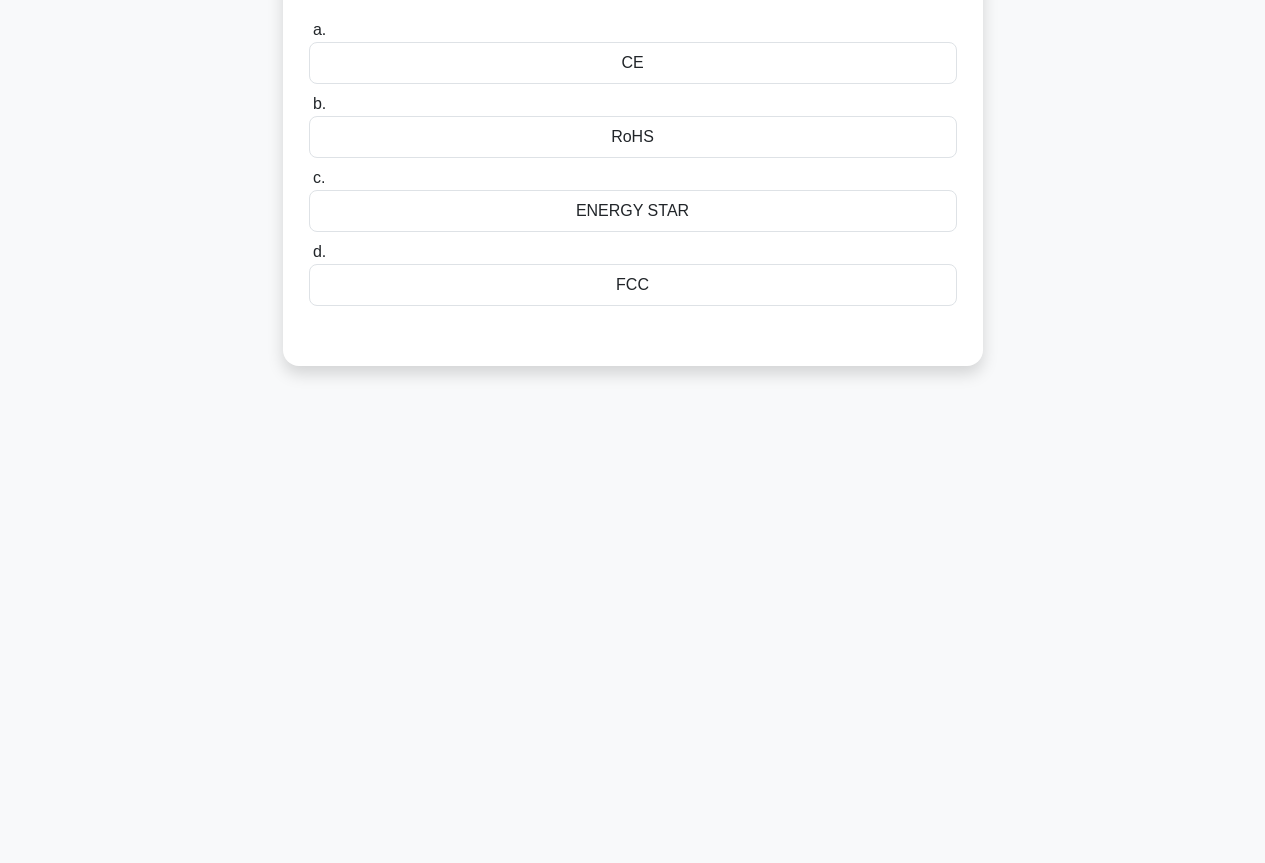 scroll, scrollTop: 0, scrollLeft: 0, axis: both 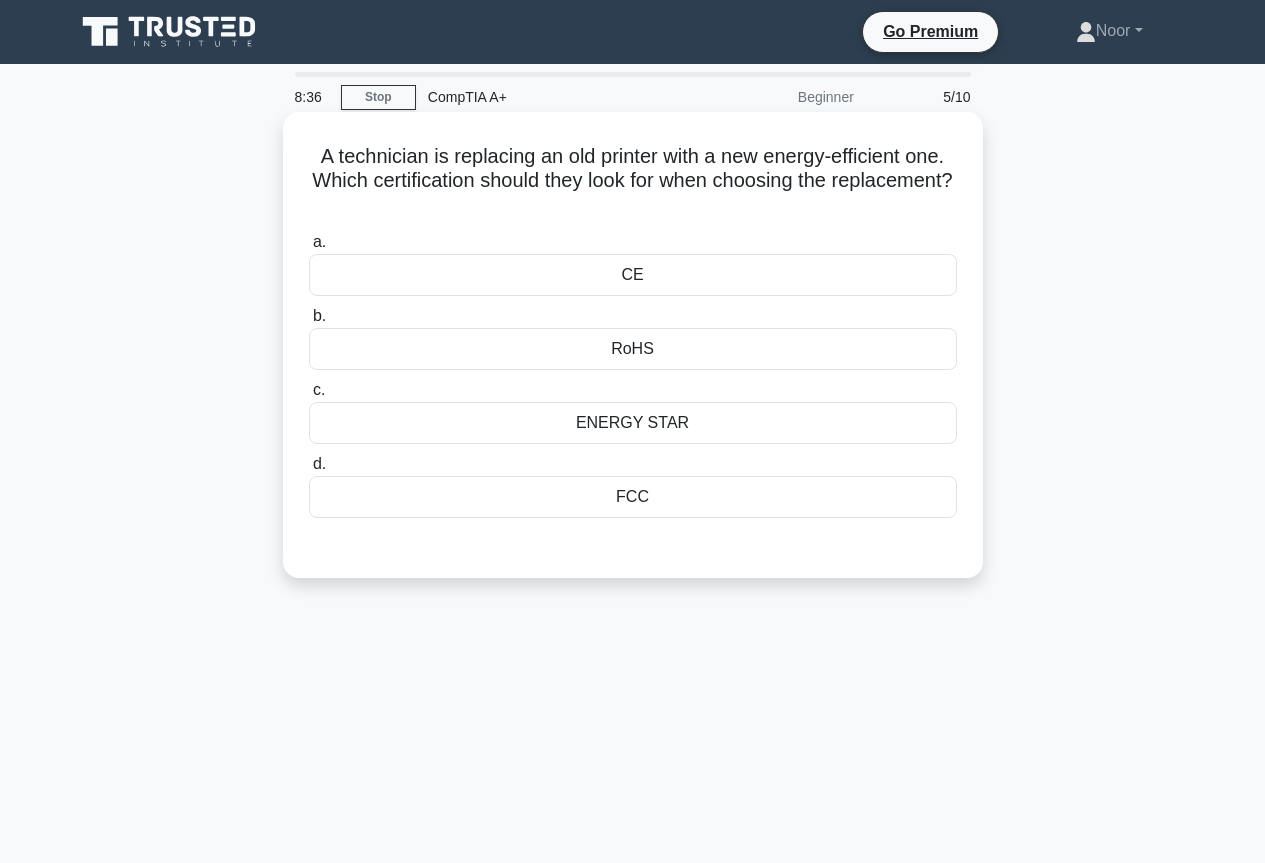 click on "RoHS" at bounding box center (633, 349) 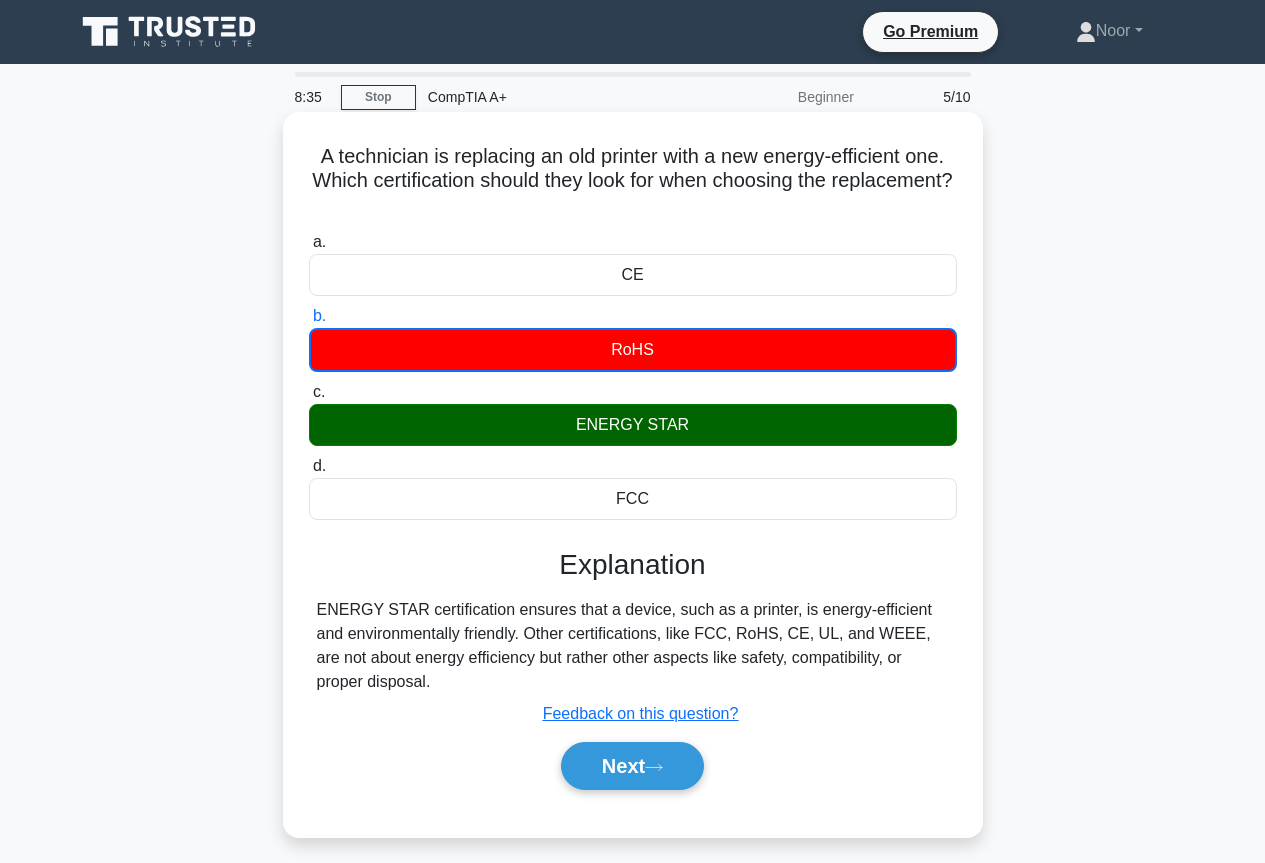 scroll, scrollTop: 217, scrollLeft: 0, axis: vertical 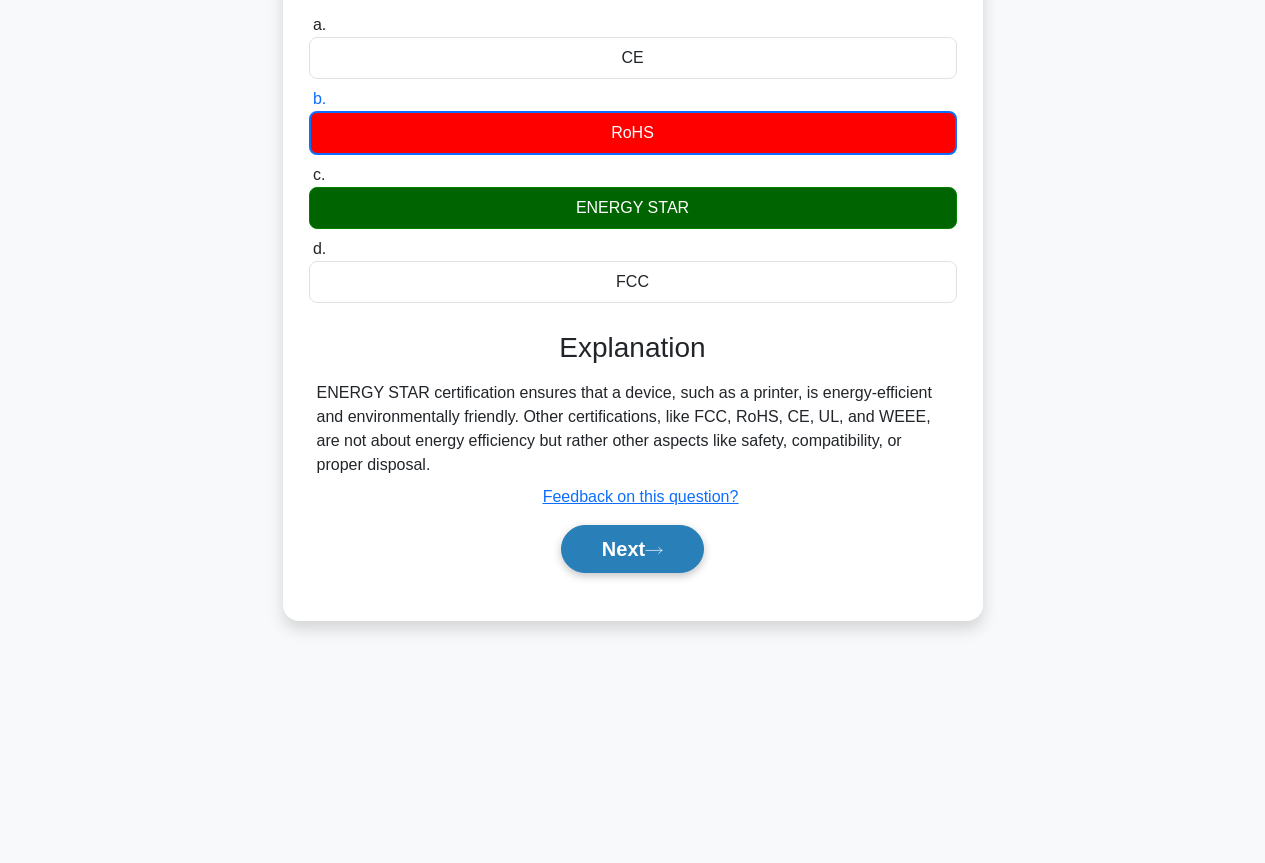 click on "Next" at bounding box center [632, 549] 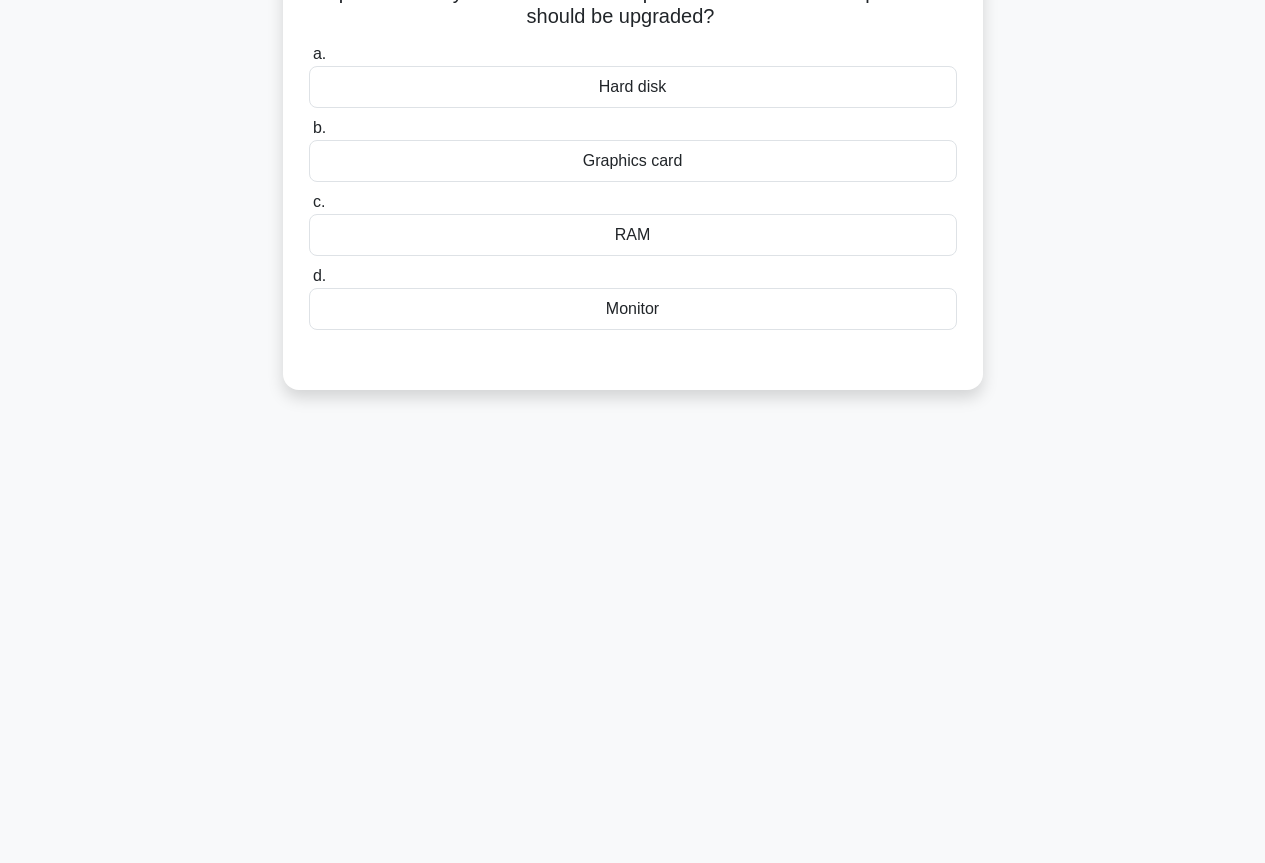 scroll, scrollTop: 17, scrollLeft: 0, axis: vertical 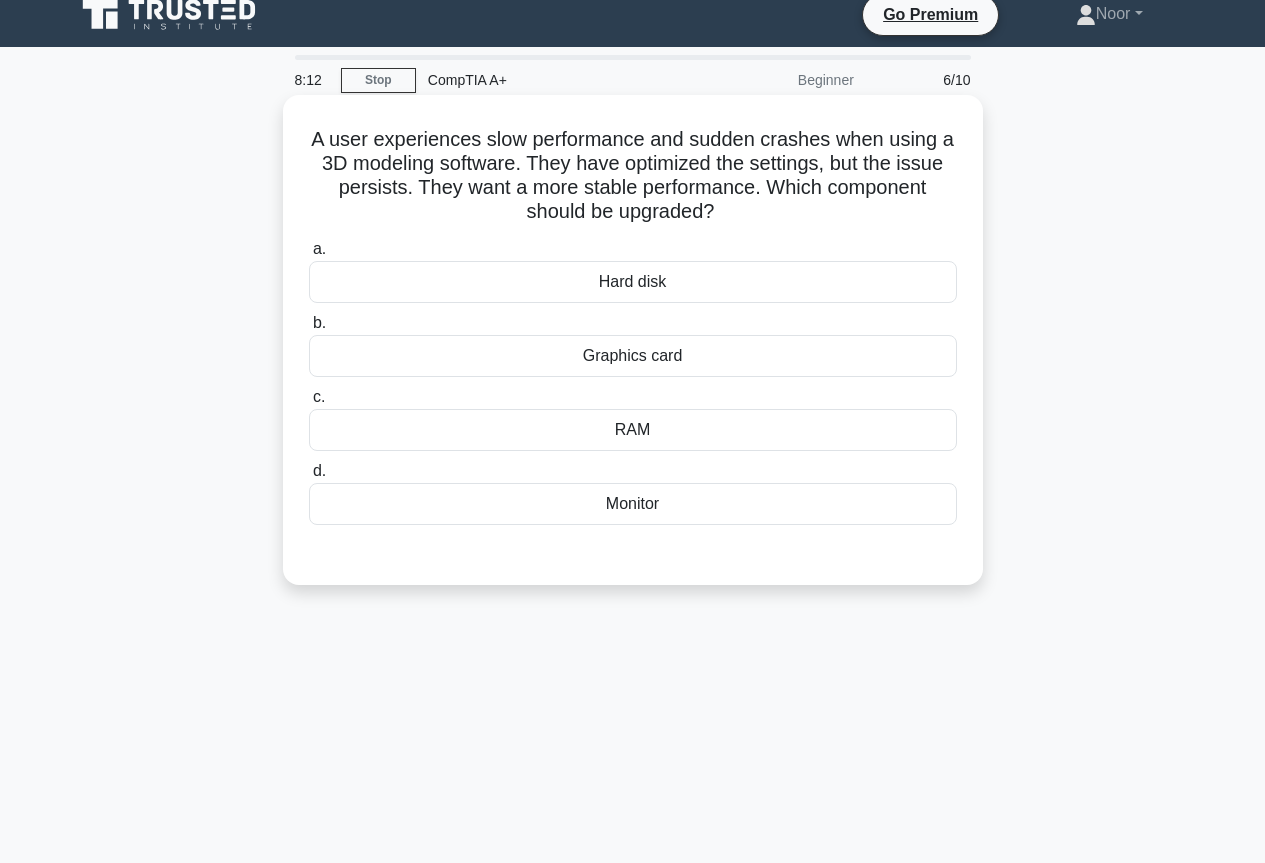 click on "Graphics card" at bounding box center [633, 356] 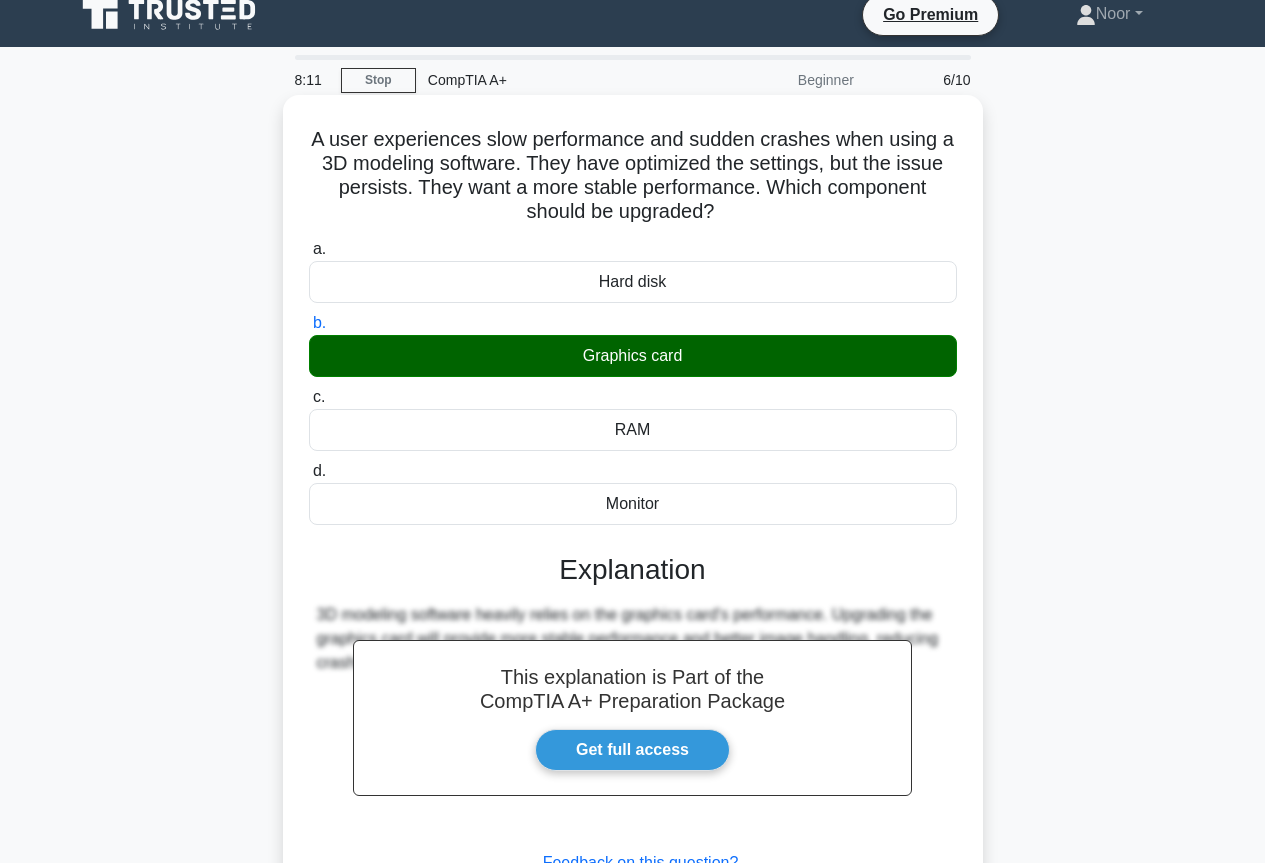 scroll, scrollTop: 217, scrollLeft: 0, axis: vertical 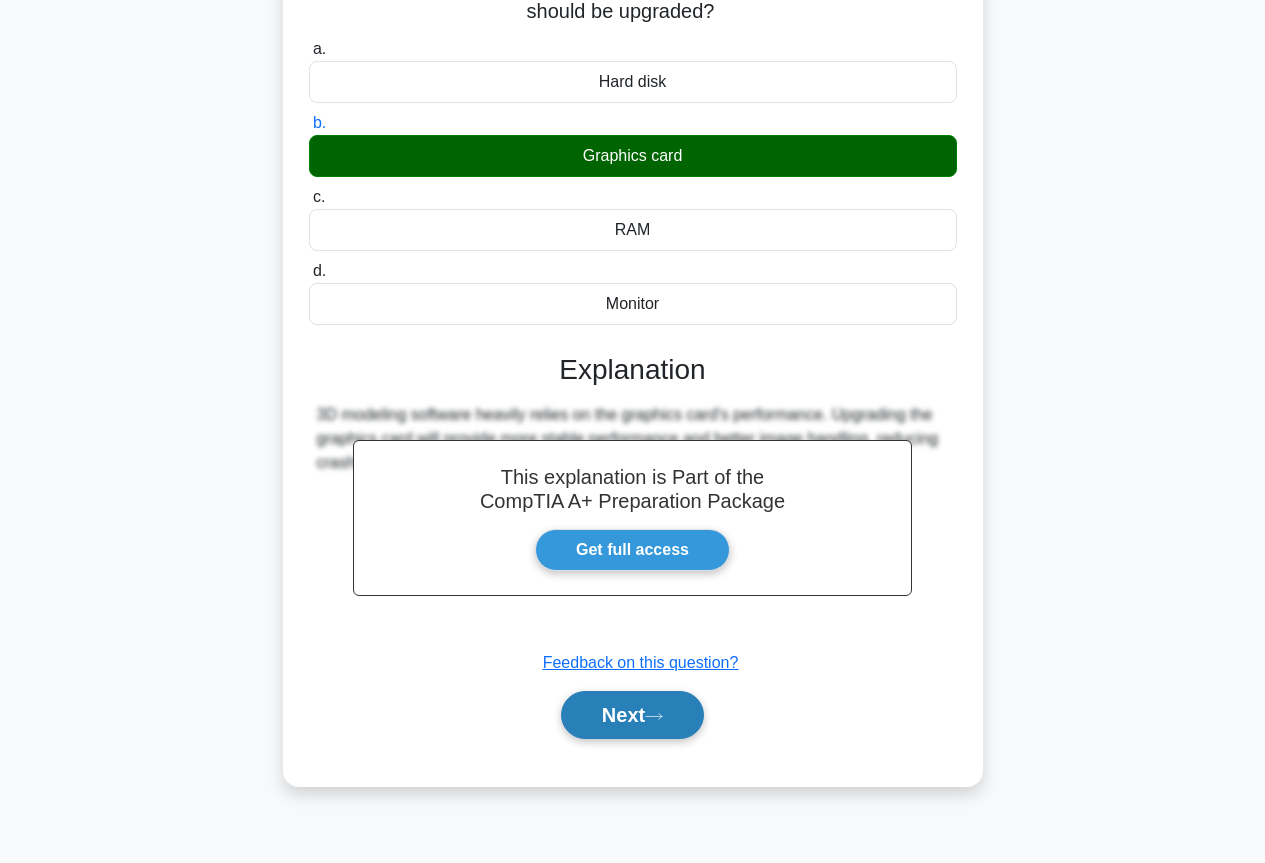 click on "Next" at bounding box center (632, 715) 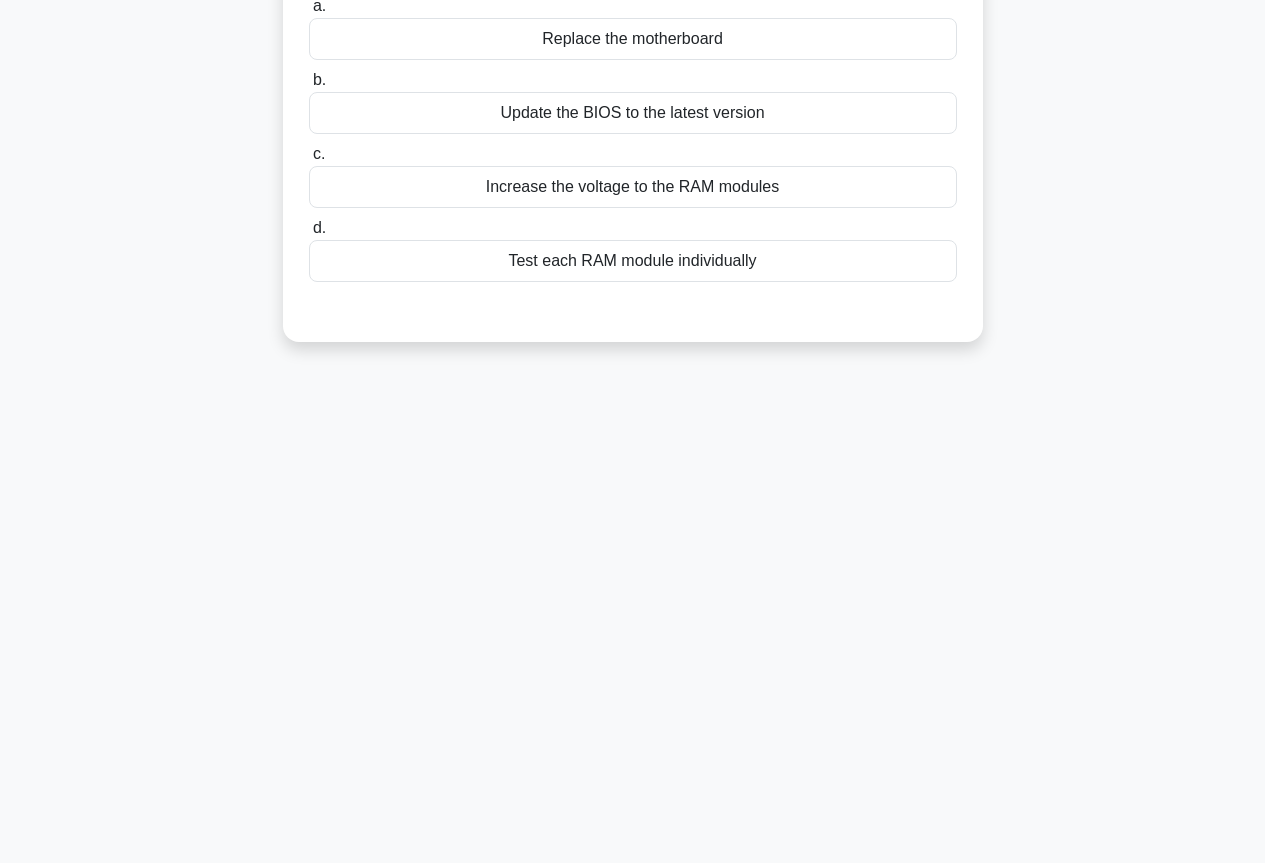 scroll, scrollTop: 0, scrollLeft: 0, axis: both 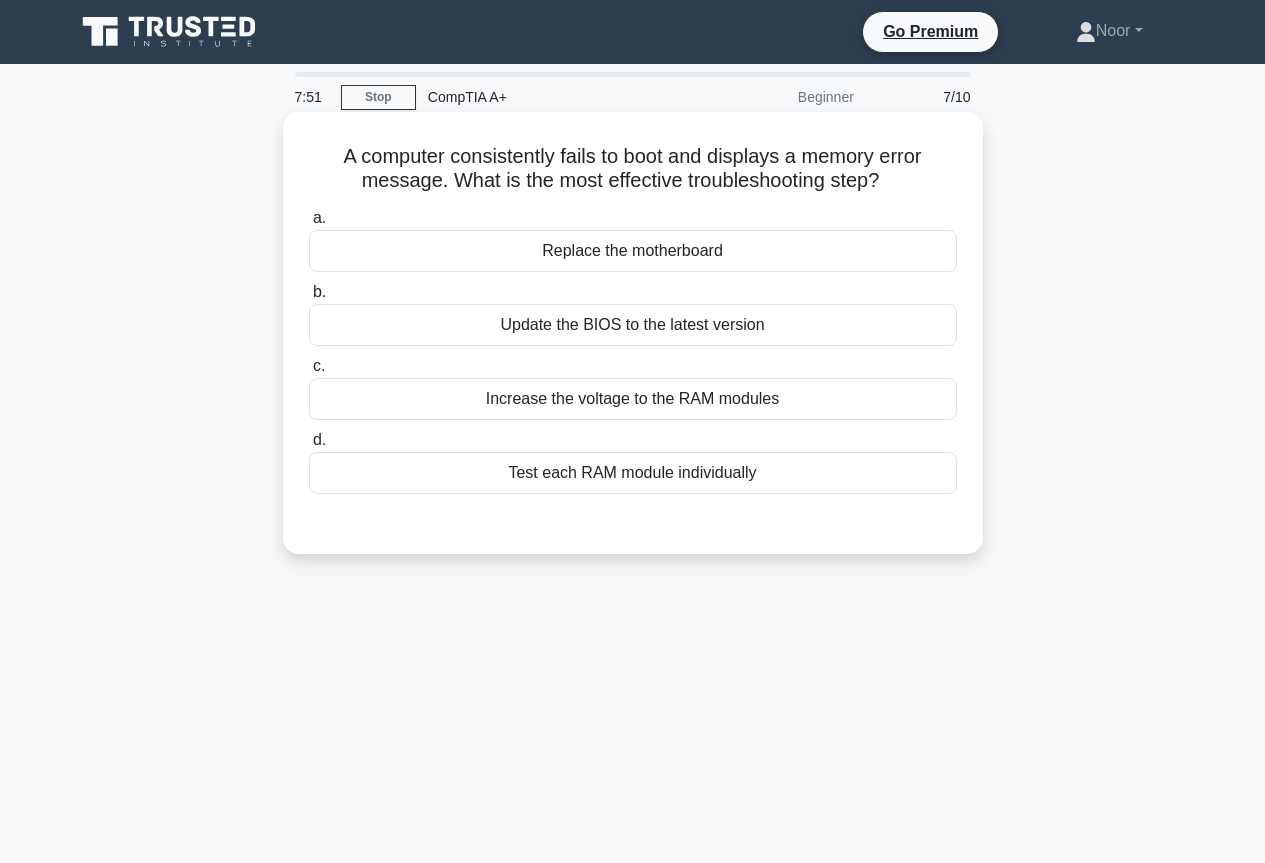click on "Test each RAM module individually" at bounding box center (633, 473) 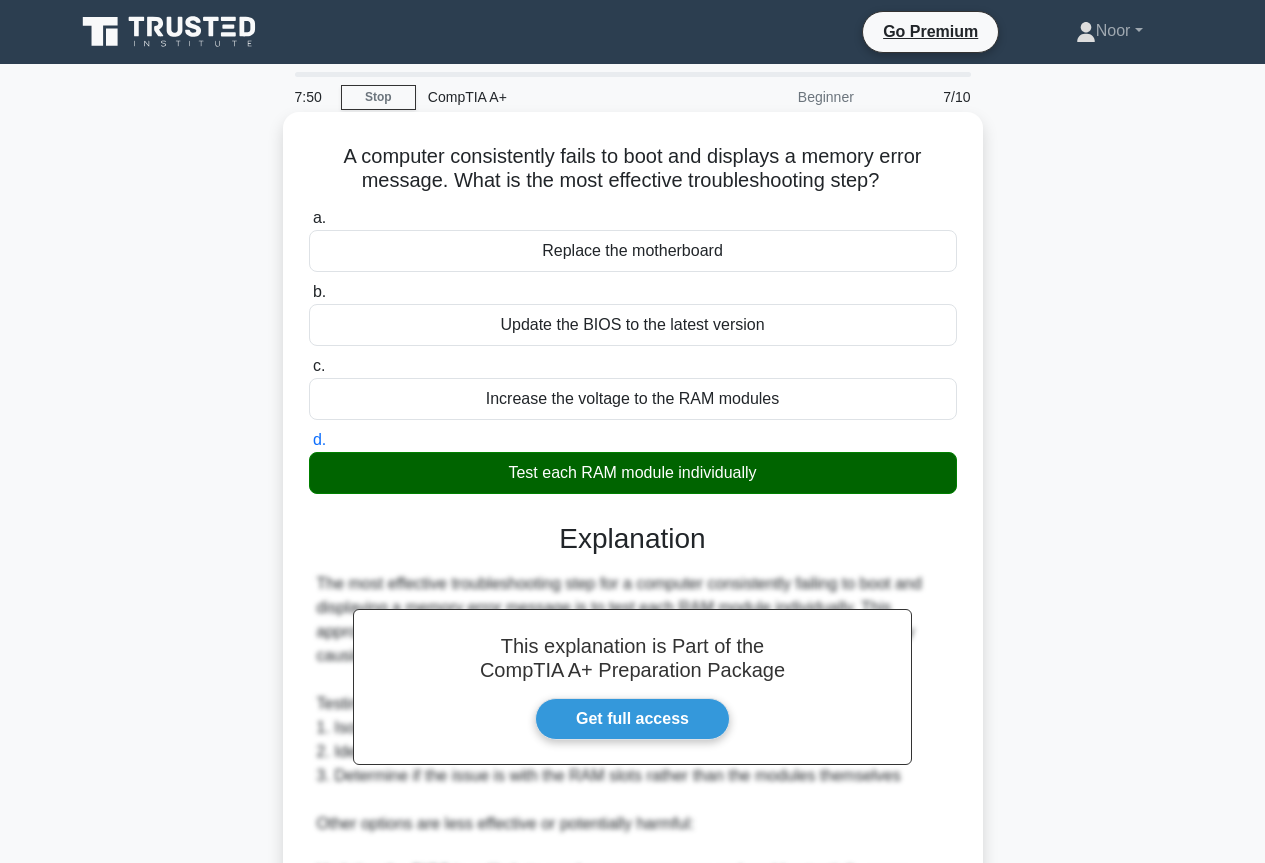 scroll, scrollTop: 371, scrollLeft: 0, axis: vertical 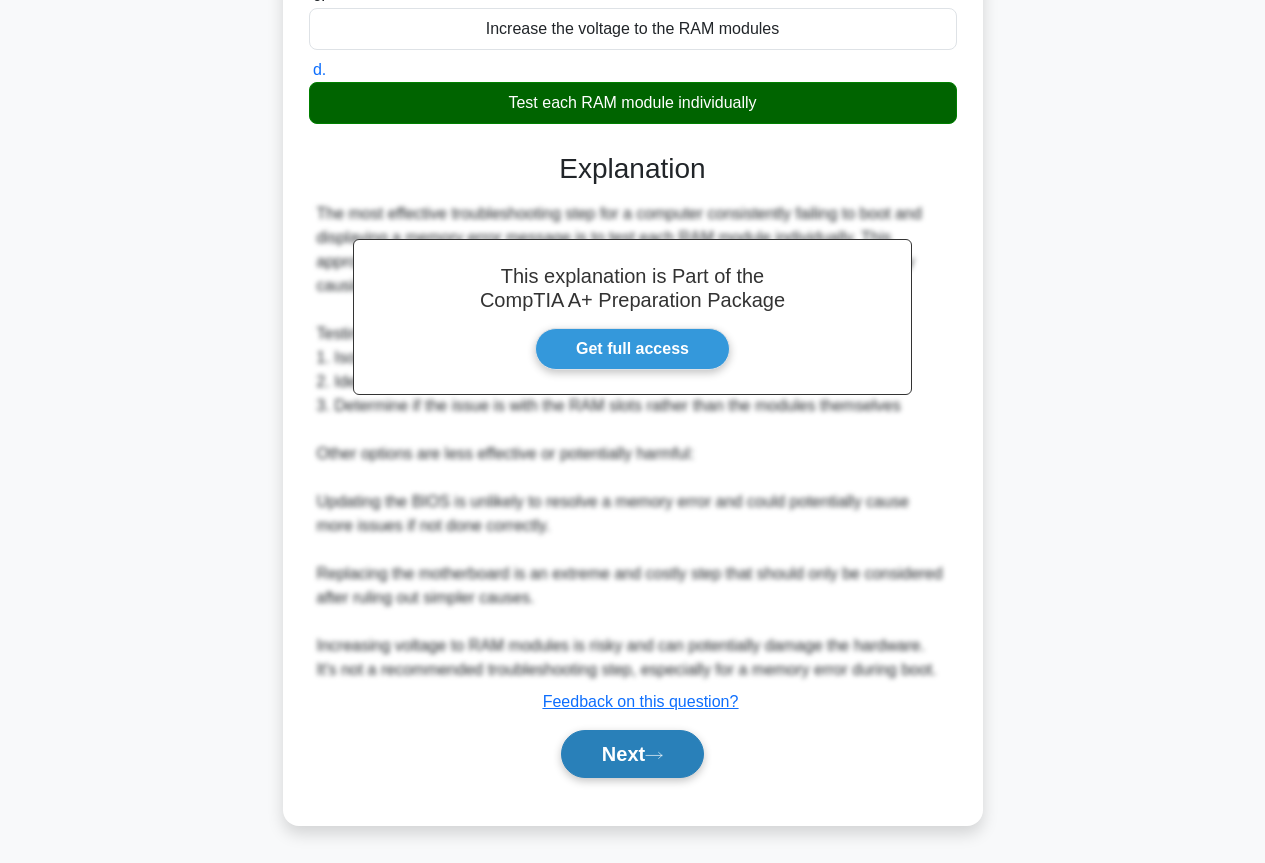 click on "Next" at bounding box center (632, 754) 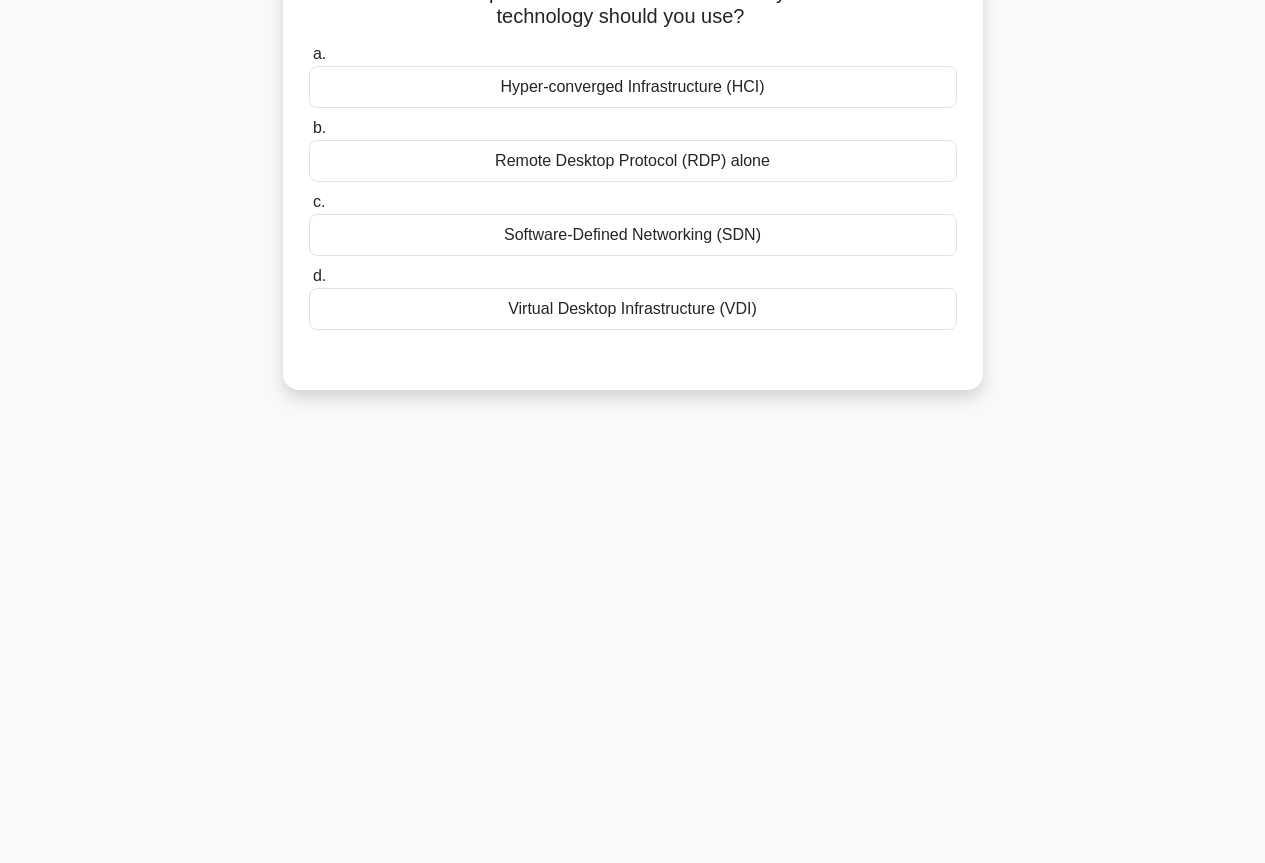 scroll, scrollTop: 0, scrollLeft: 0, axis: both 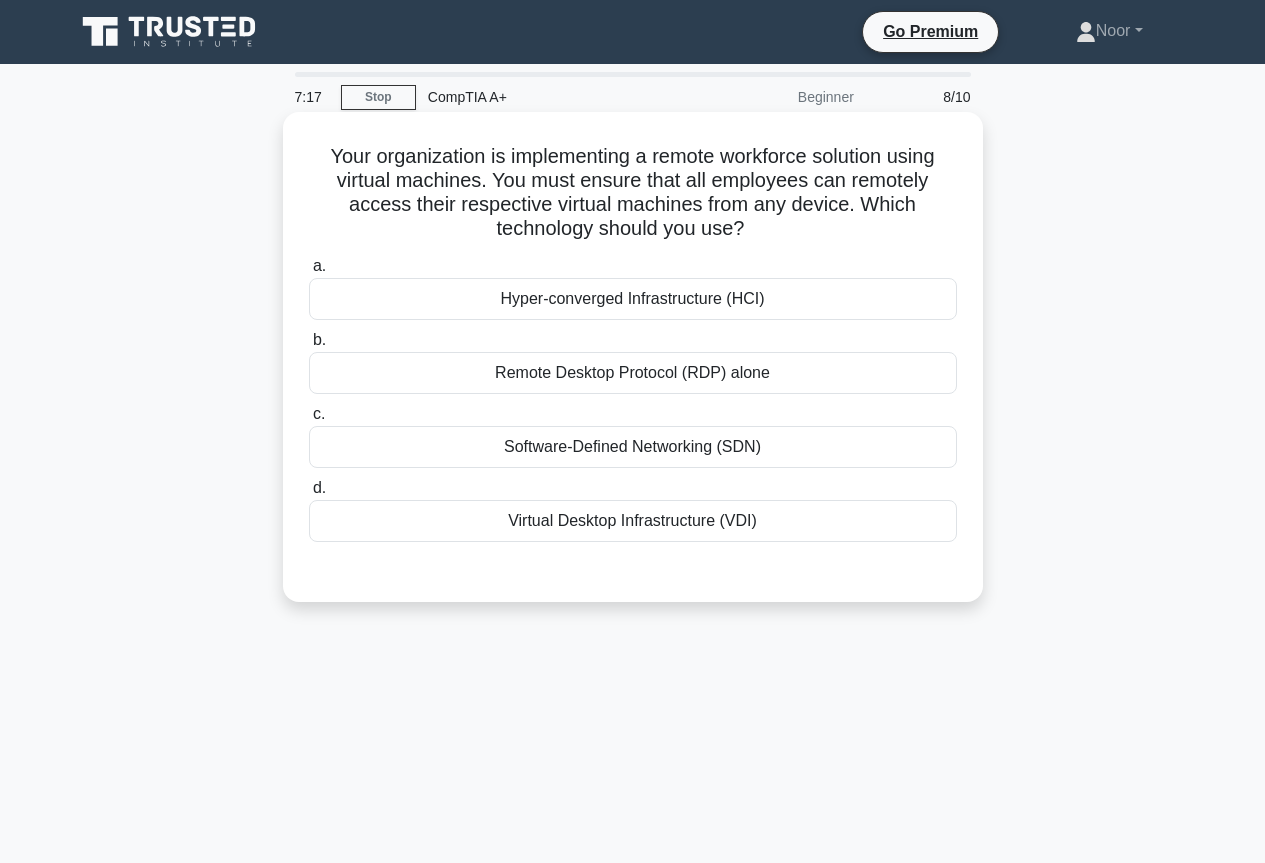click on "Virtual Desktop Infrastructure (VDI)" at bounding box center [633, 521] 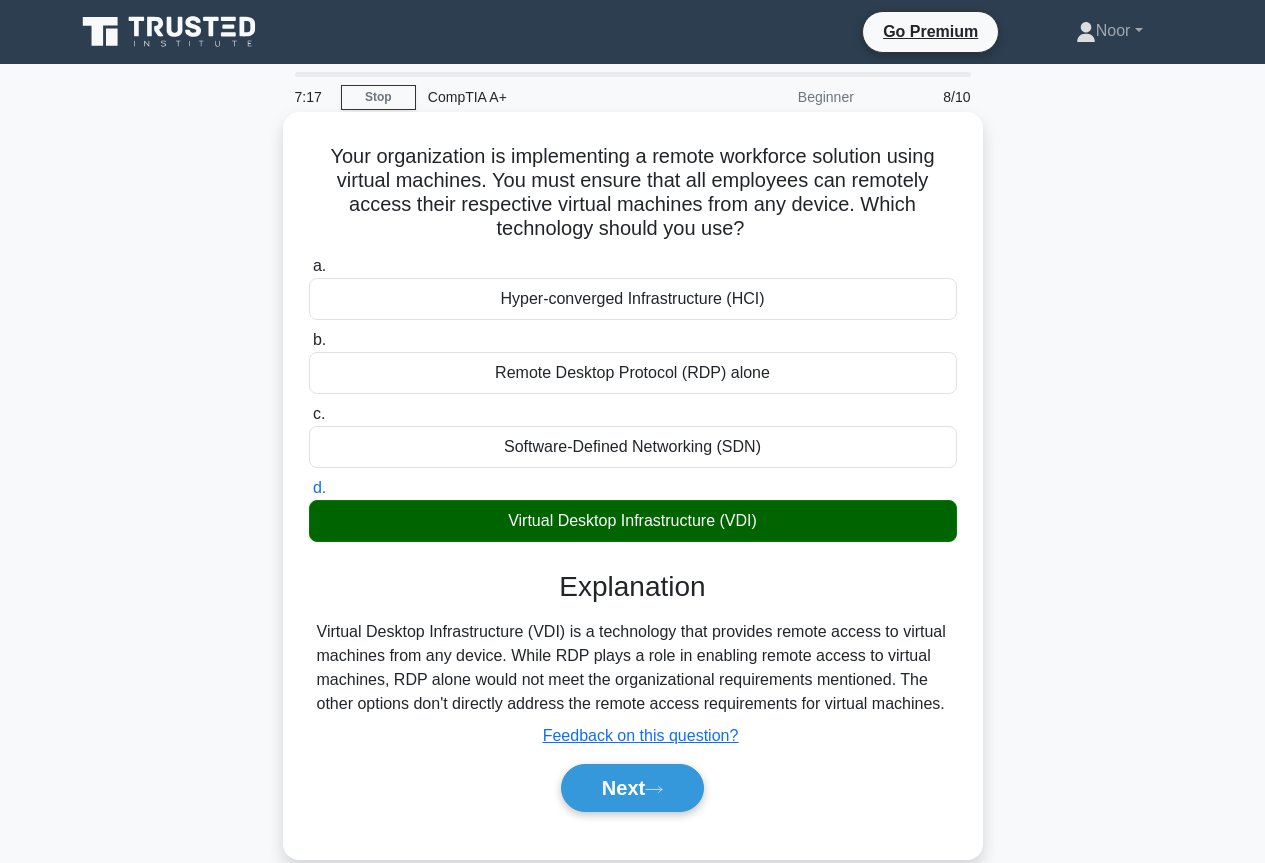 scroll, scrollTop: 217, scrollLeft: 0, axis: vertical 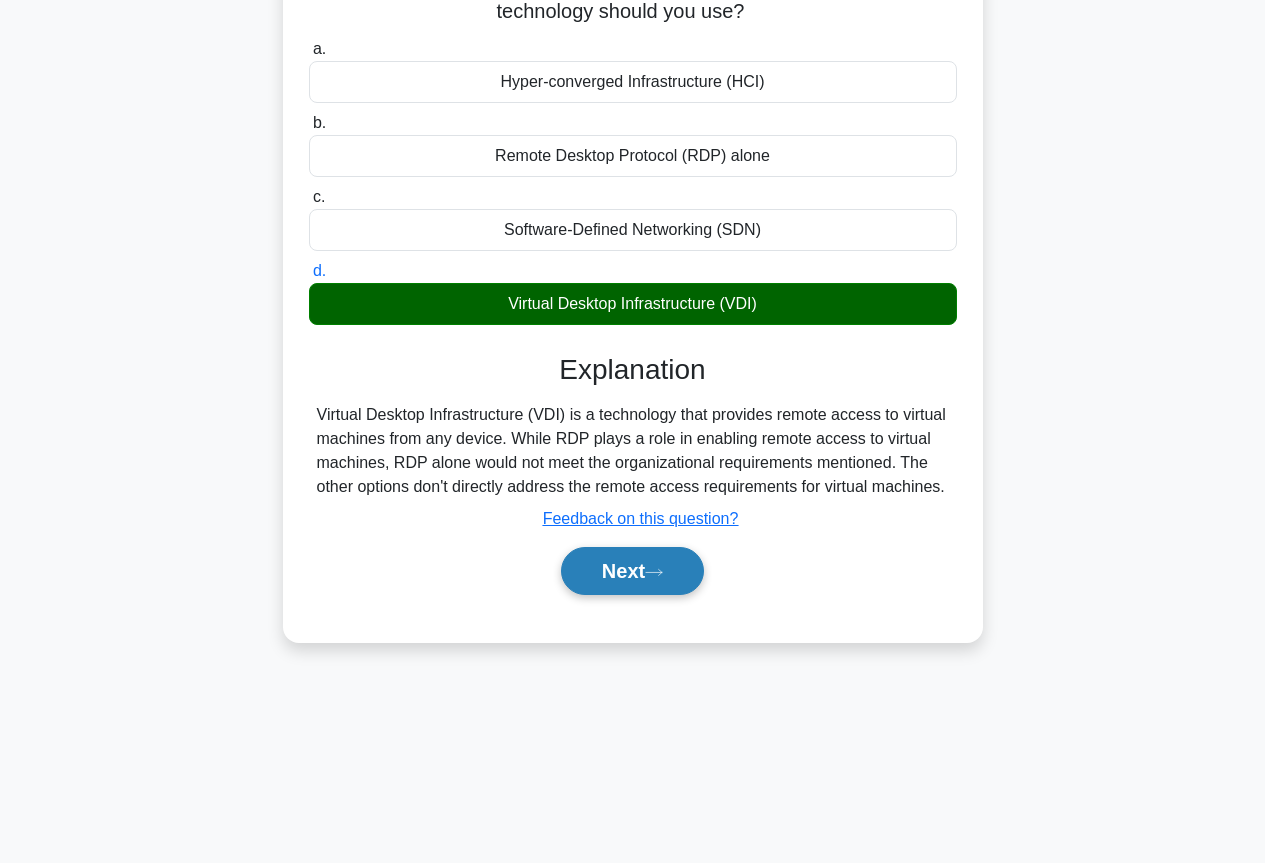 click on "Next" at bounding box center (632, 571) 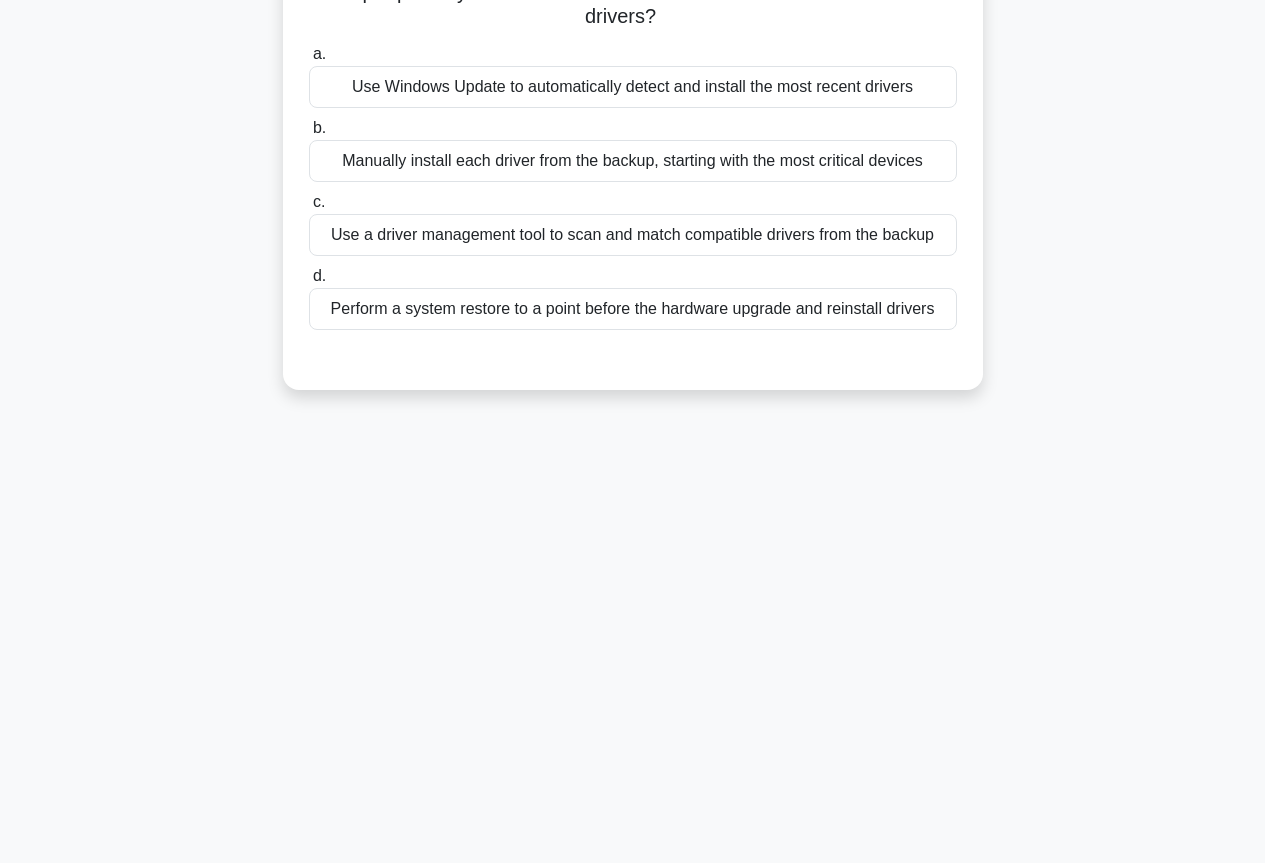 scroll, scrollTop: 0, scrollLeft: 0, axis: both 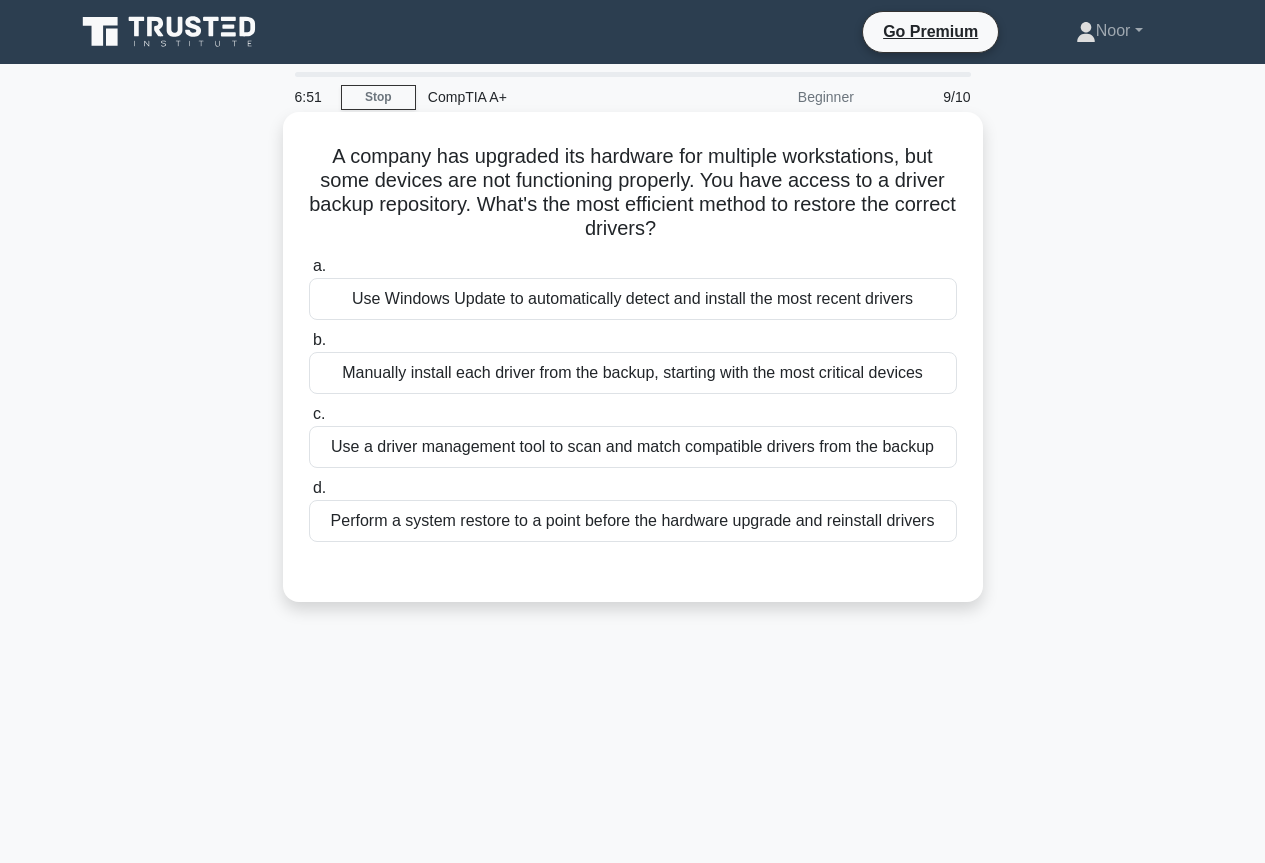 click on "Perform a system restore to a point before the hardware upgrade and reinstall drivers" at bounding box center (633, 521) 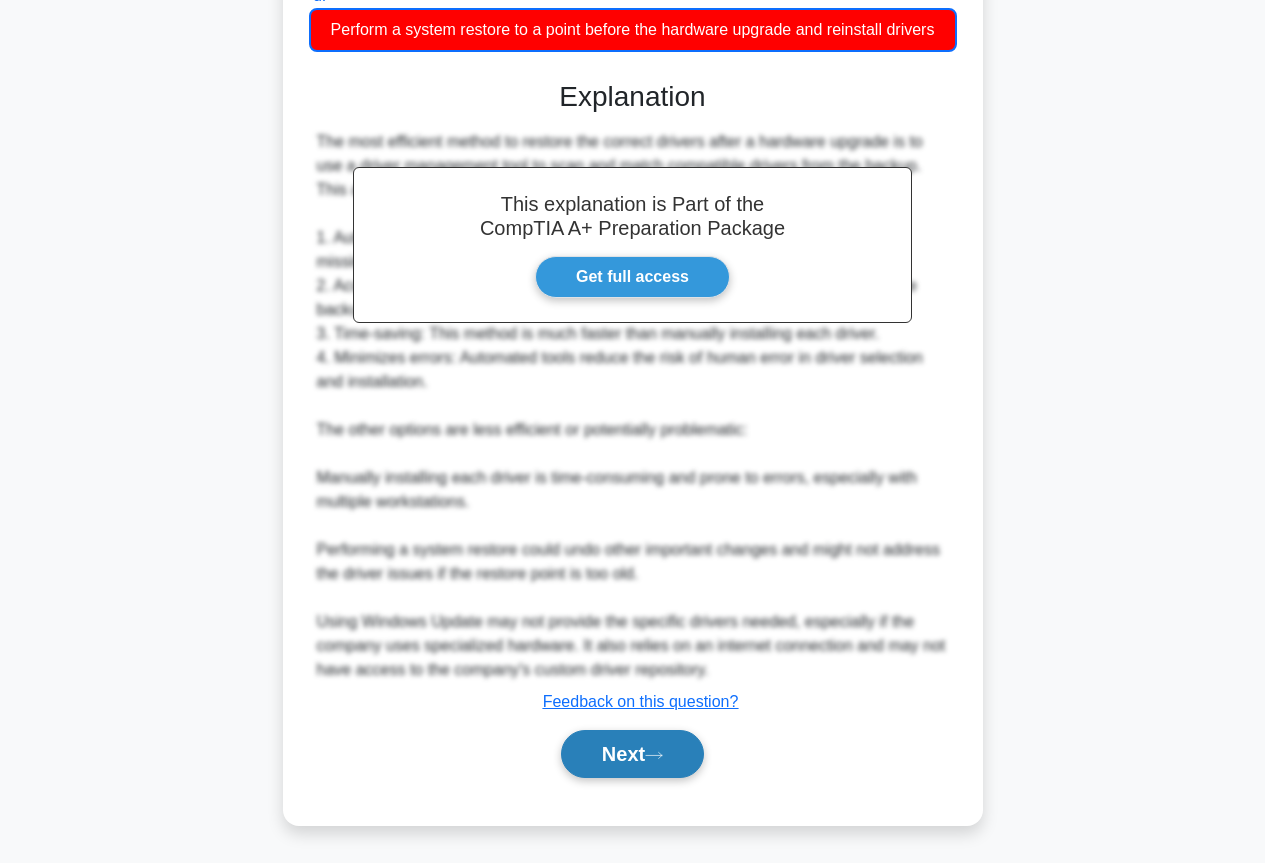 click on "Next" at bounding box center (632, 754) 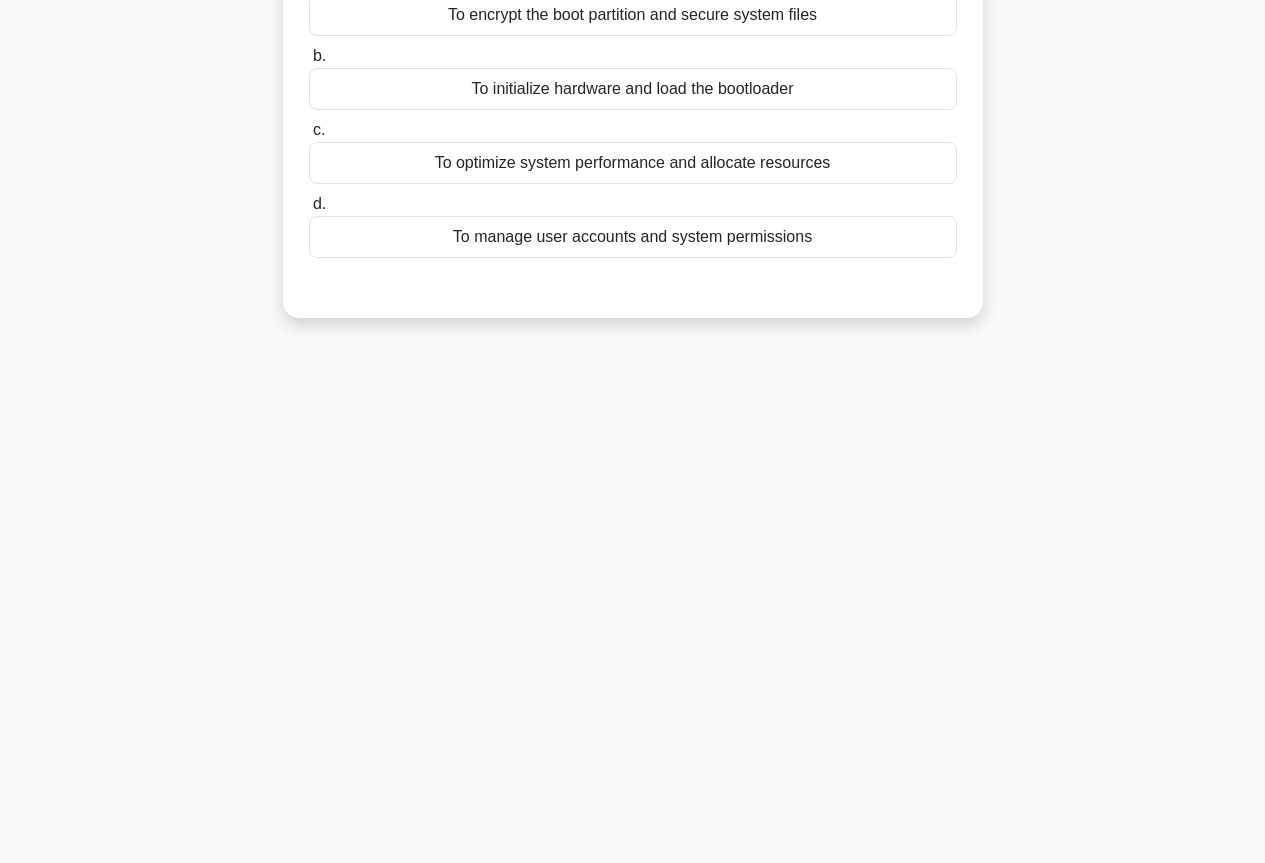 scroll, scrollTop: 0, scrollLeft: 0, axis: both 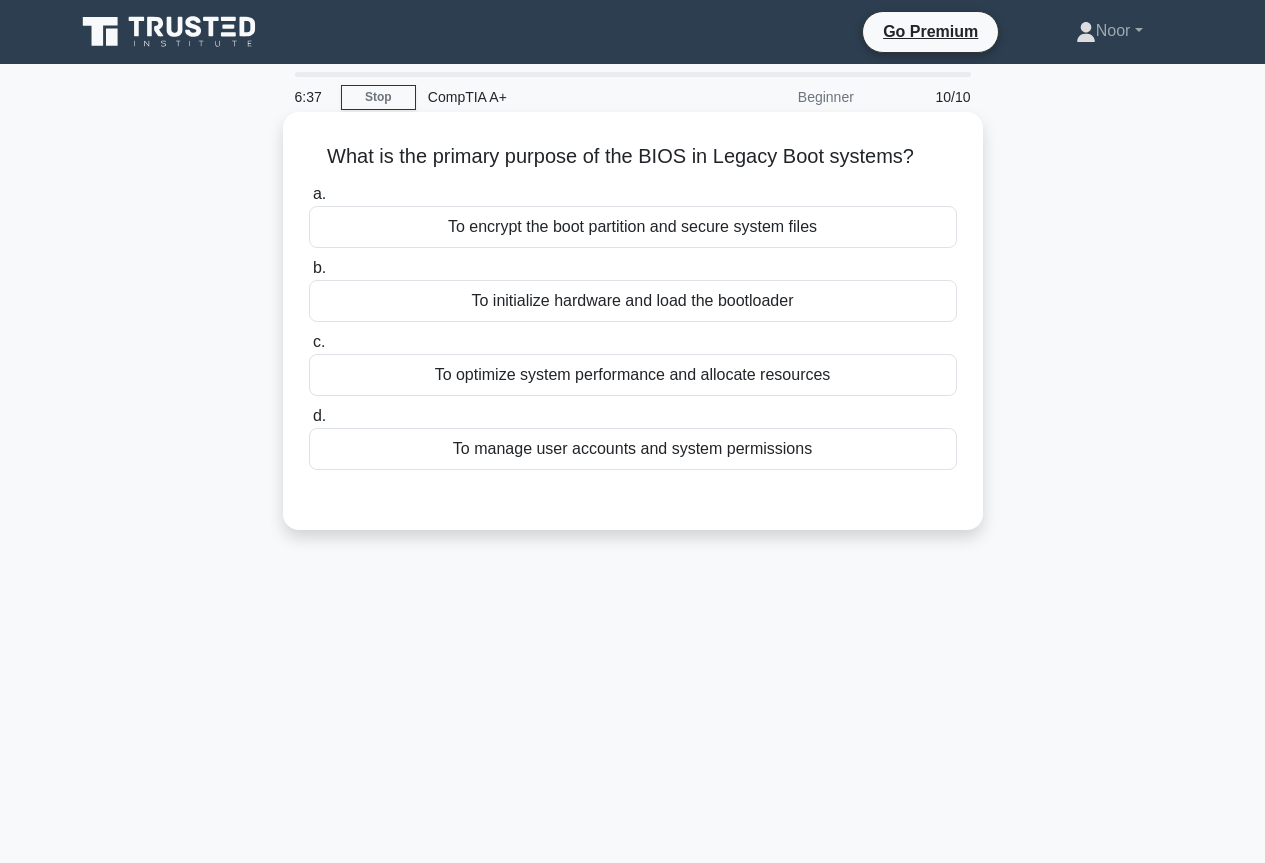 click on "To initialize hardware and load the bootloader" at bounding box center (633, 301) 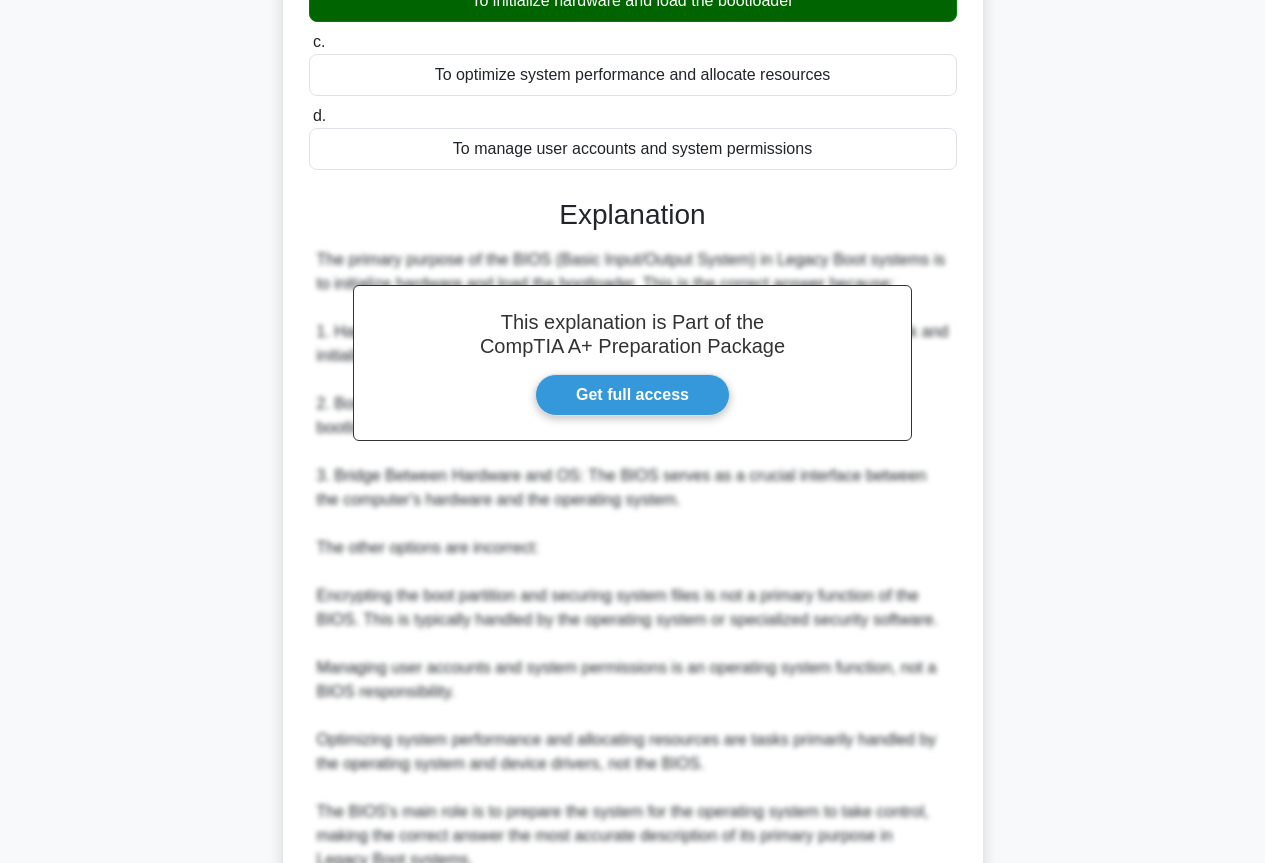 scroll, scrollTop: 491, scrollLeft: 0, axis: vertical 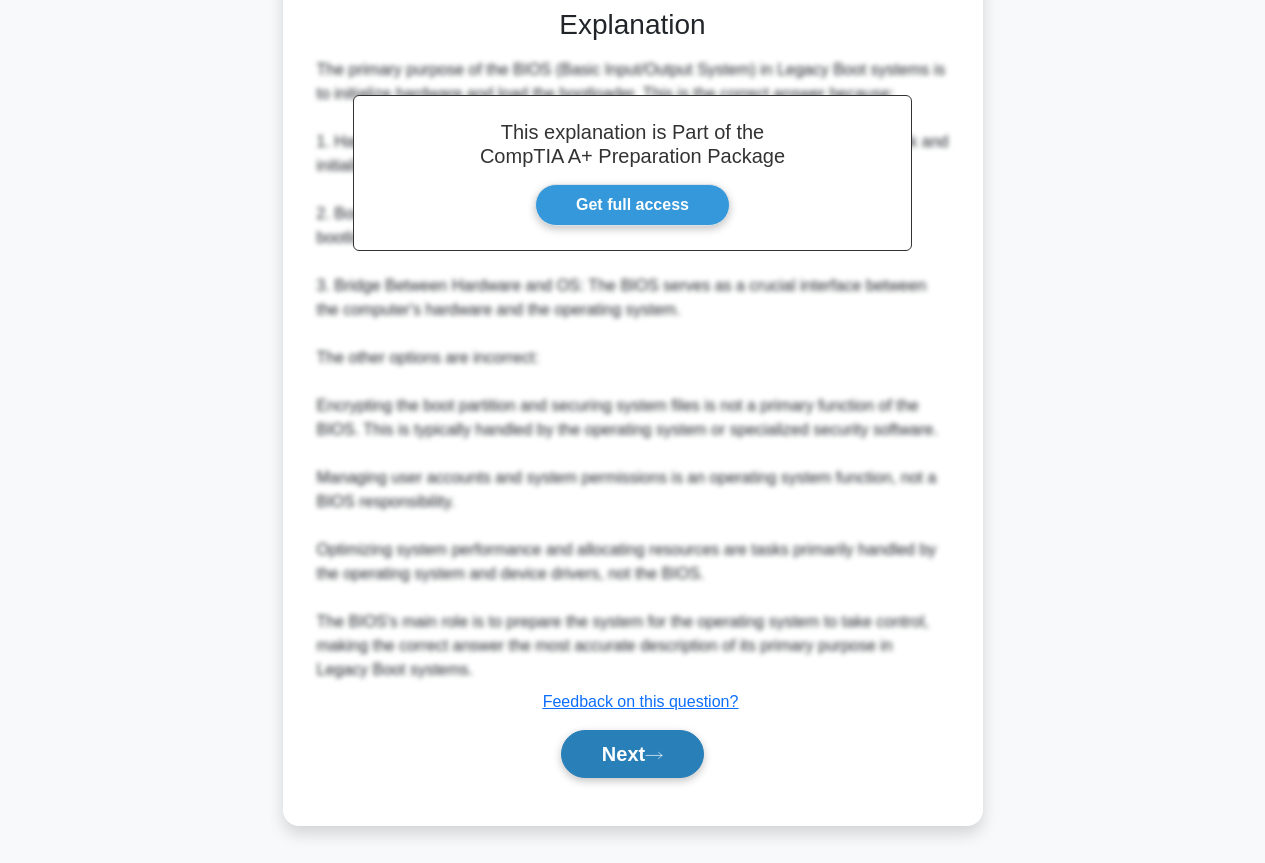 click on "Next" at bounding box center [632, 754] 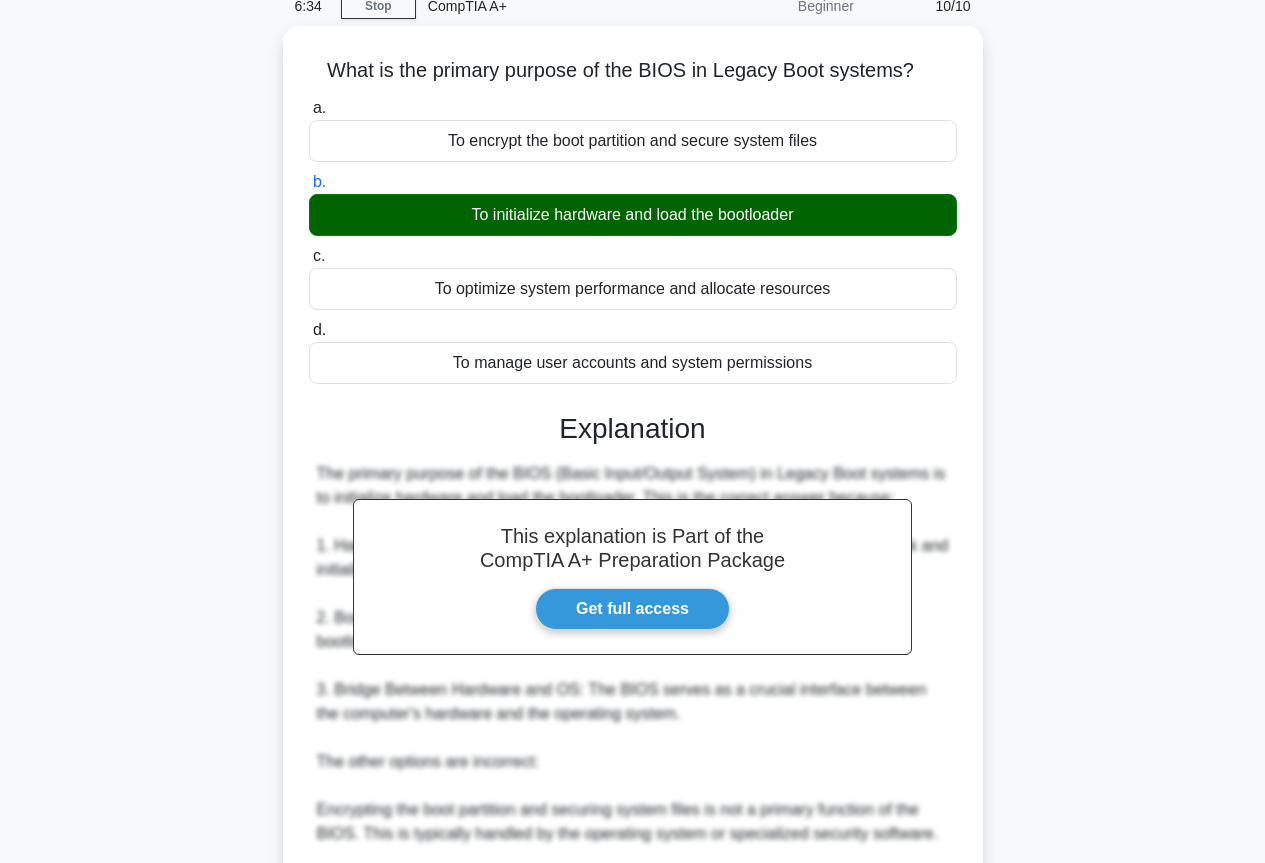 scroll, scrollTop: 0, scrollLeft: 0, axis: both 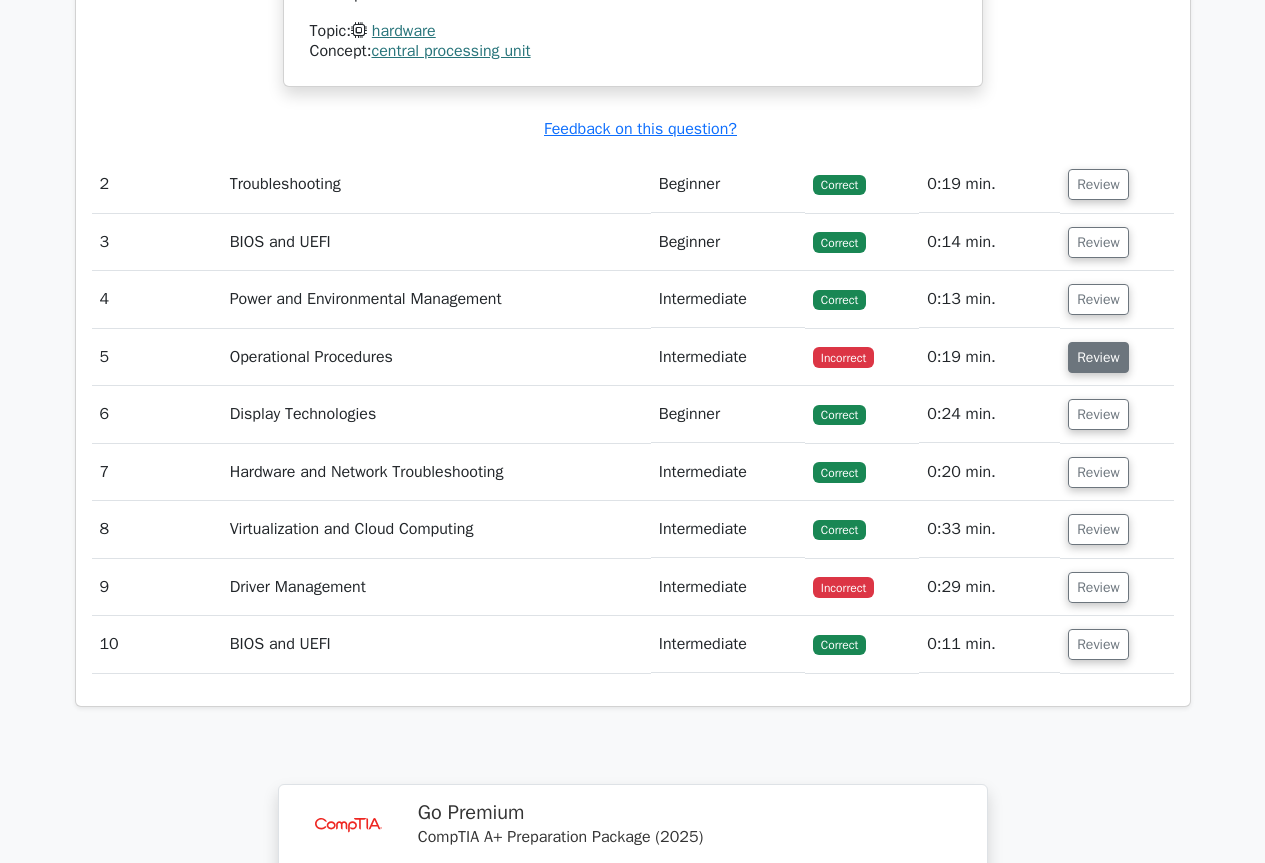 click on "Review" at bounding box center (1098, 357) 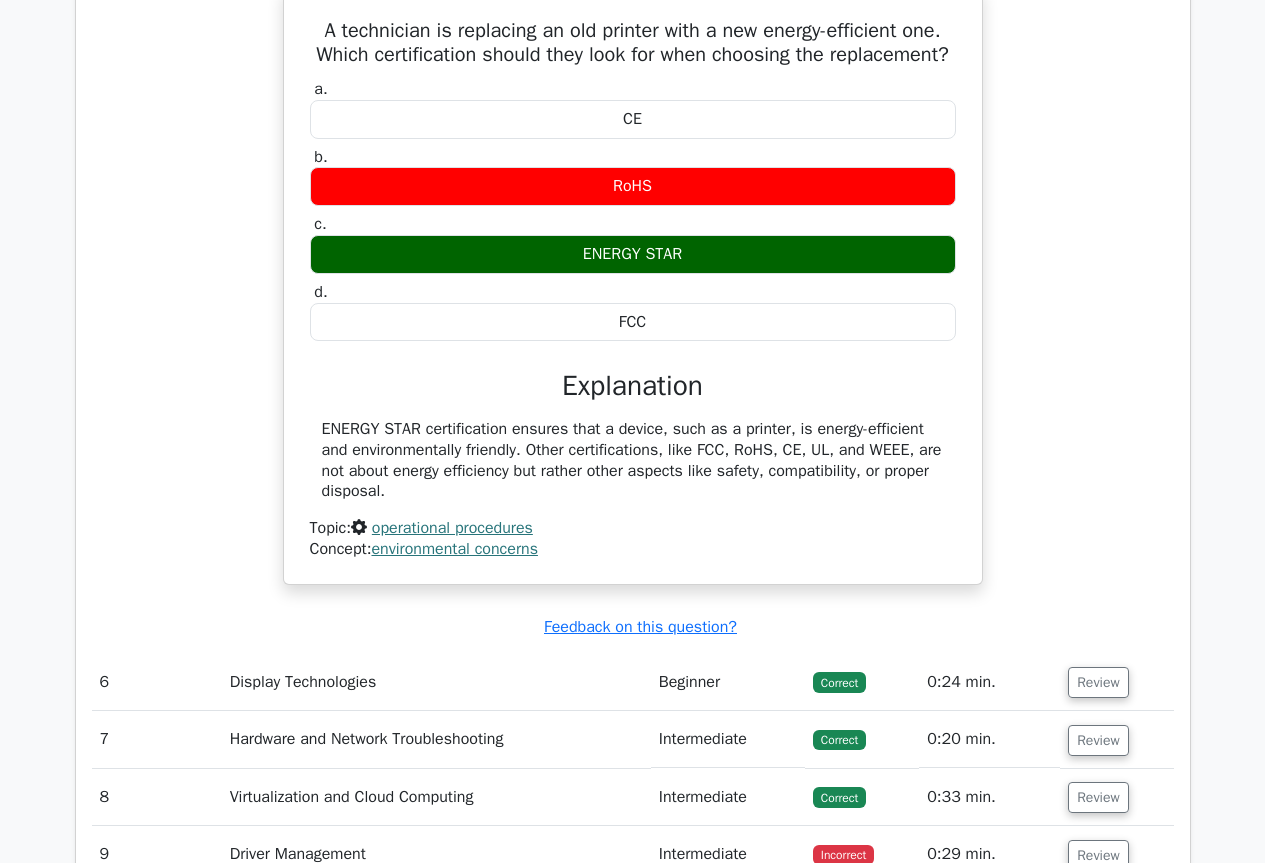 scroll, scrollTop: 3200, scrollLeft: 0, axis: vertical 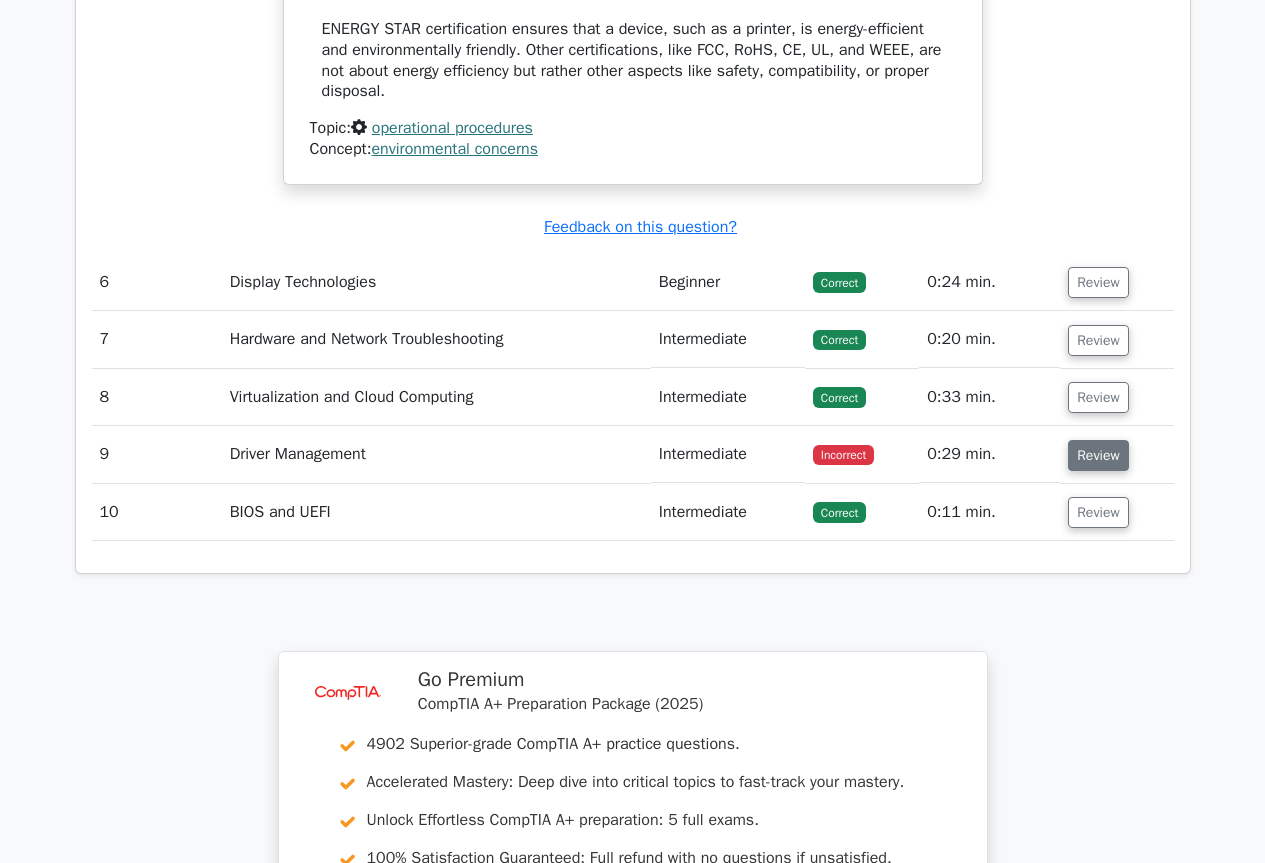click on "Review" at bounding box center [1098, 455] 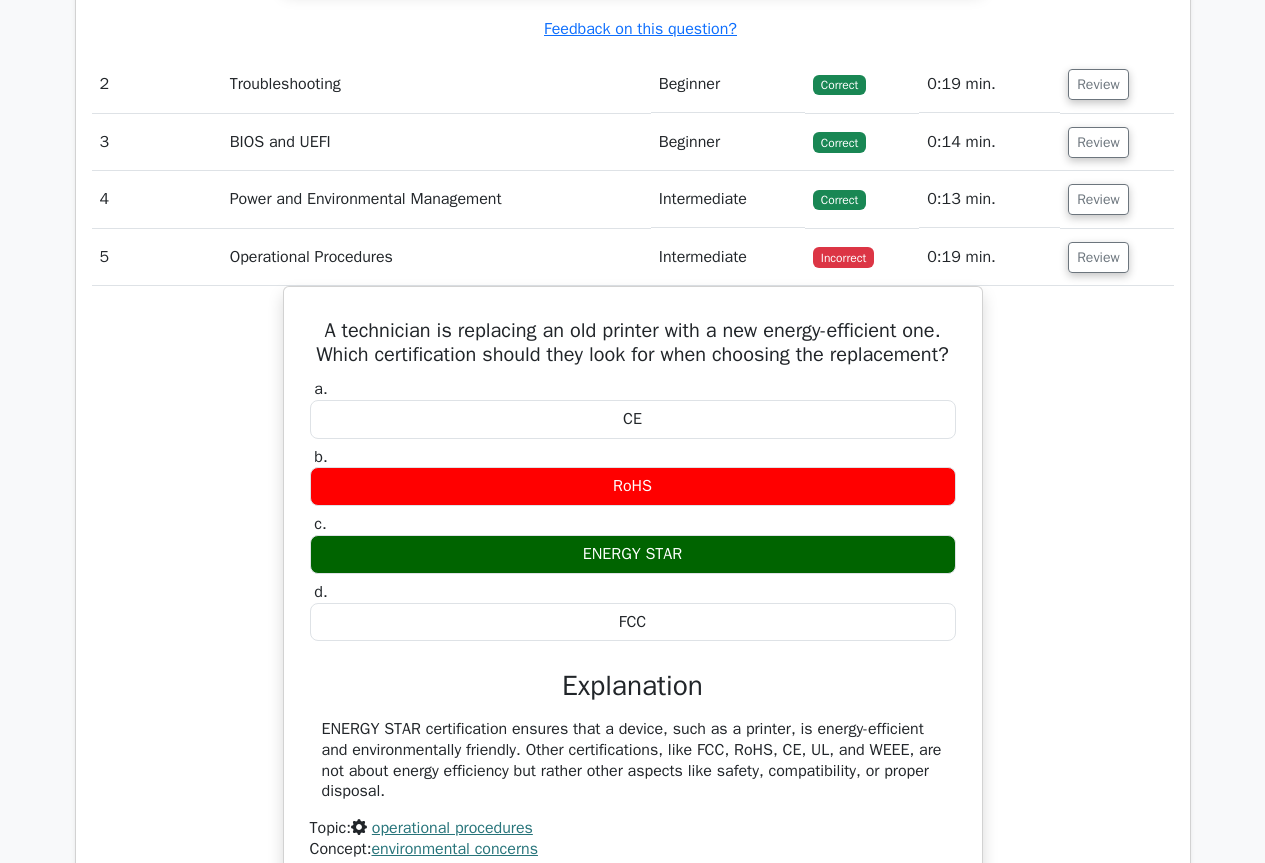 scroll, scrollTop: 2300, scrollLeft: 0, axis: vertical 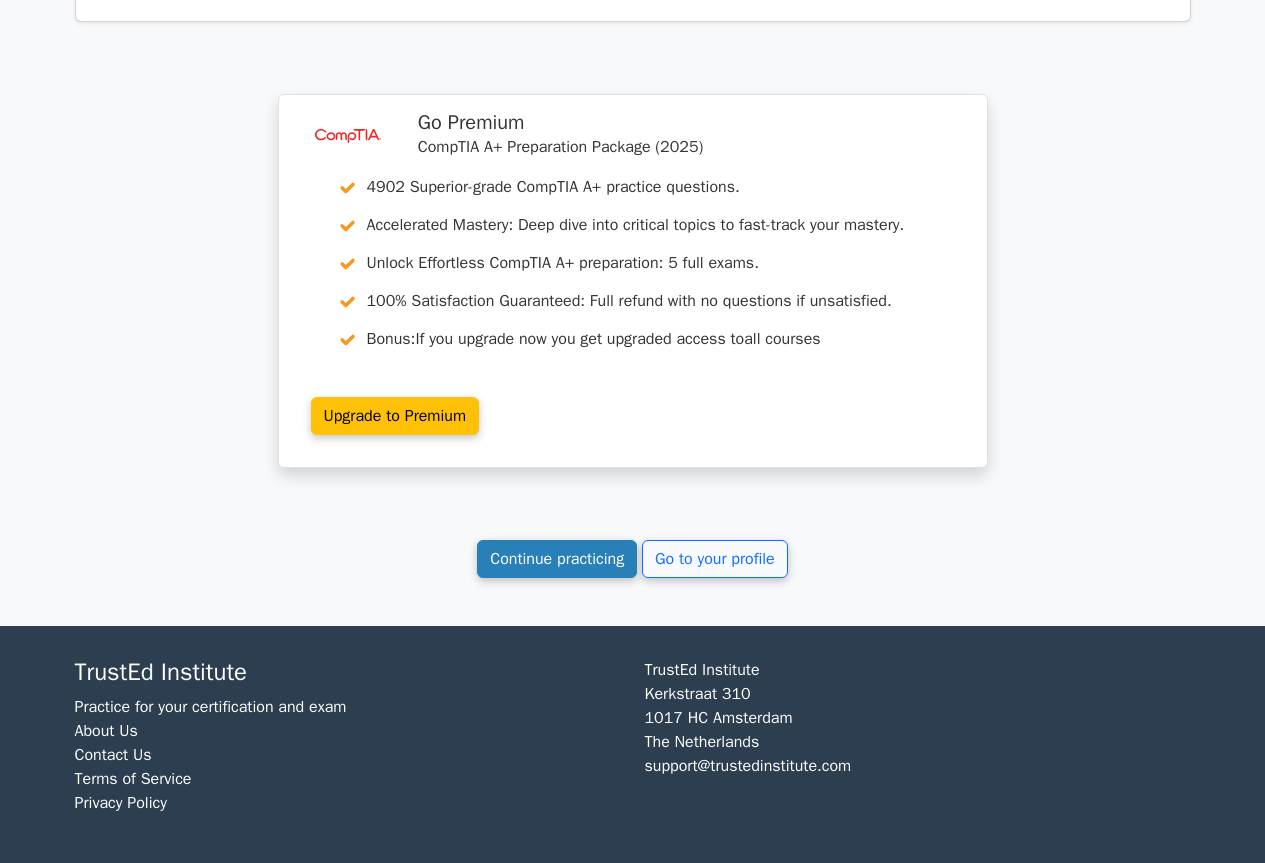 click on "Continue practicing" at bounding box center (557, 559) 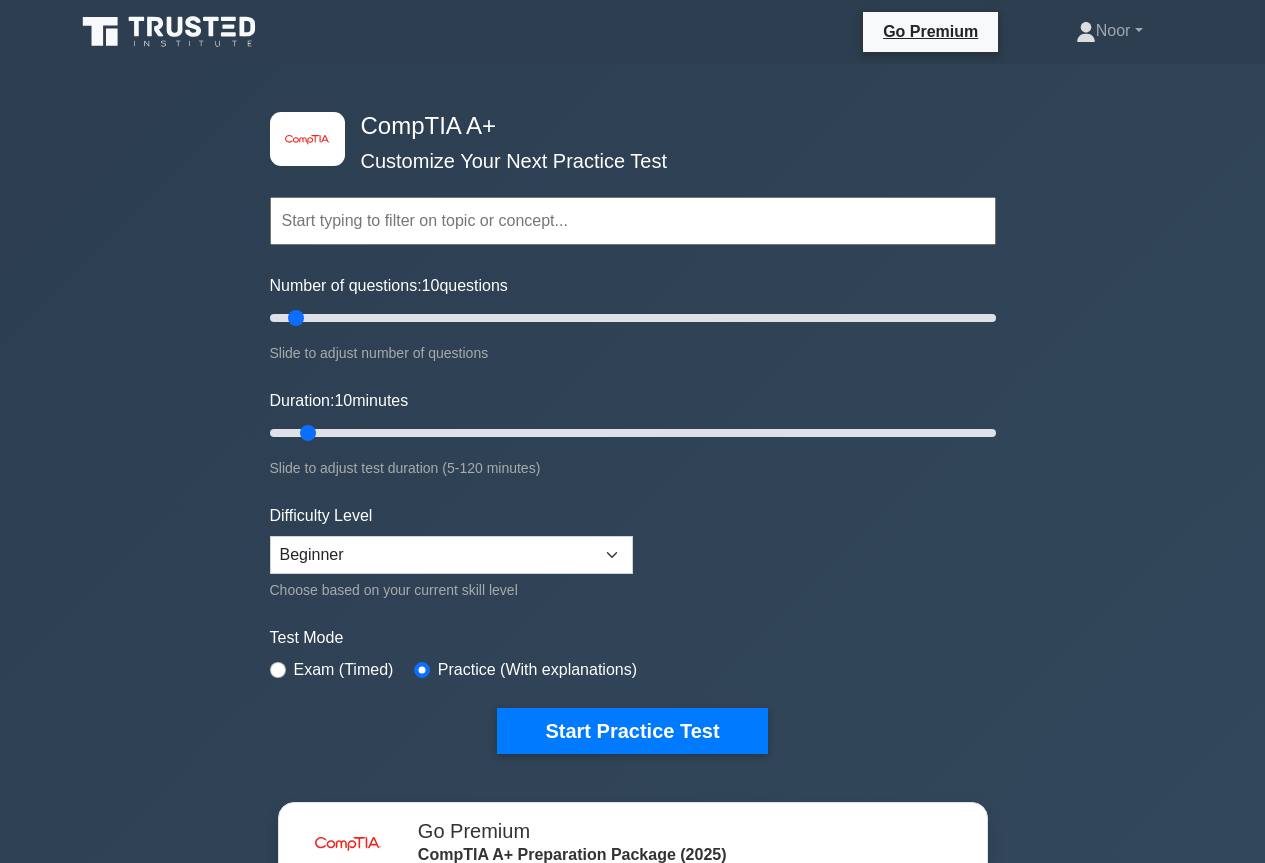 scroll, scrollTop: 0, scrollLeft: 0, axis: both 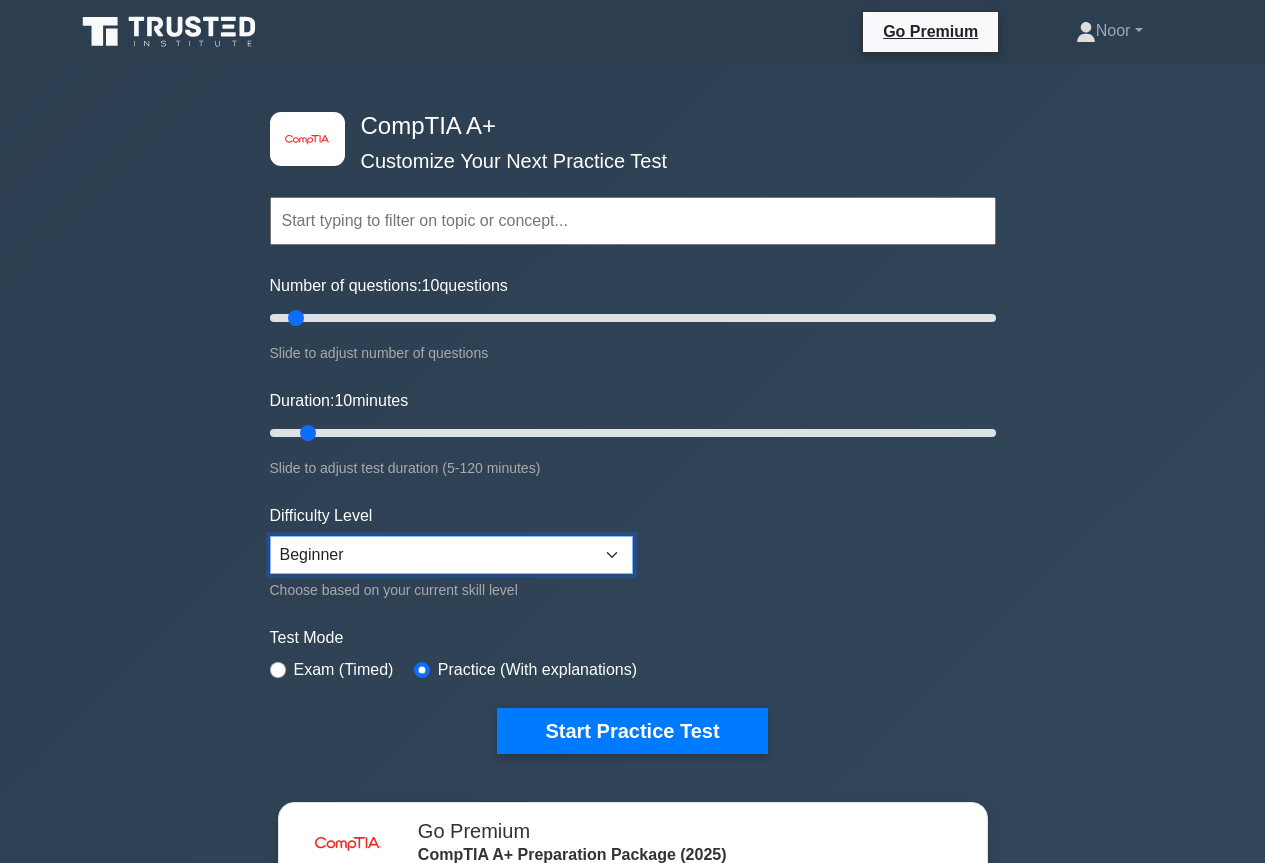 click on "Beginner
Intermediate
Expert" at bounding box center (451, 555) 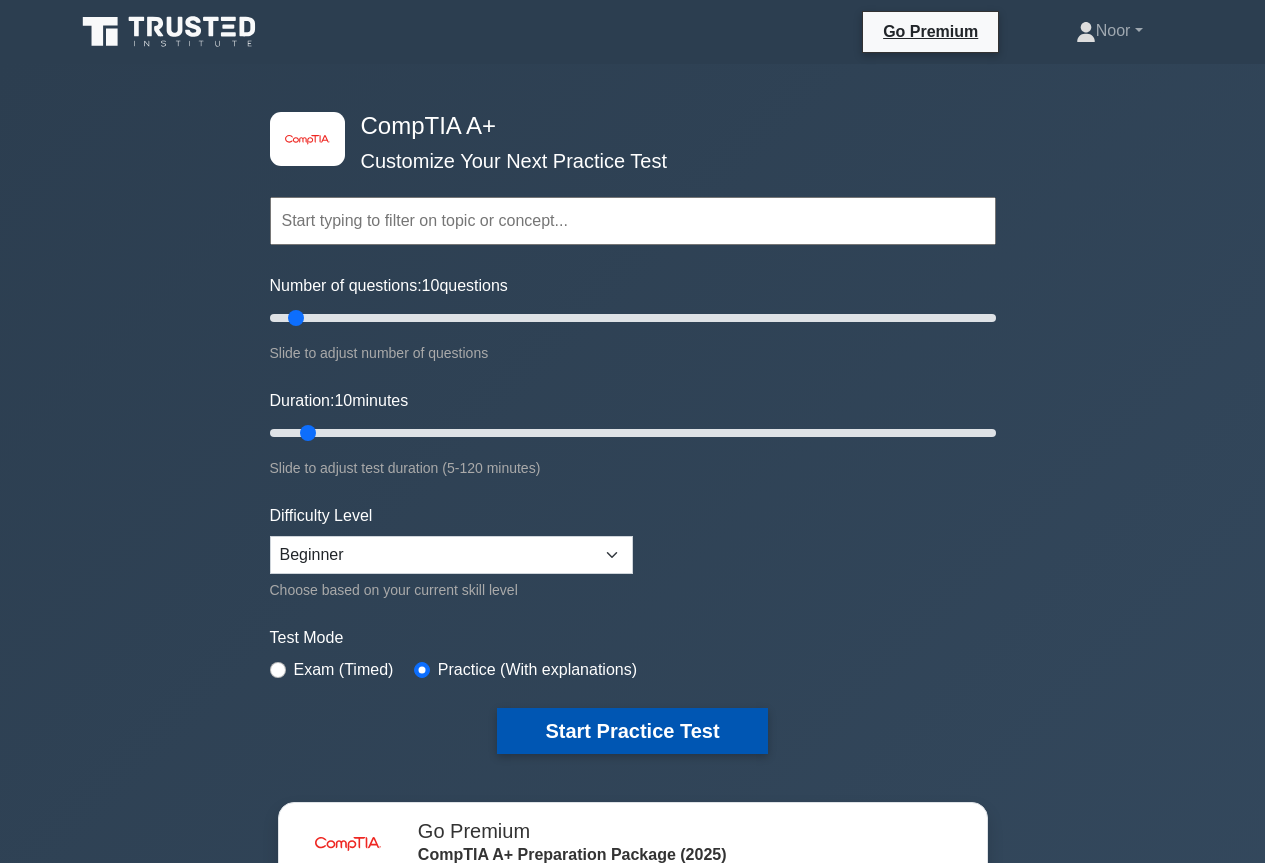 click on "Start Practice Test" at bounding box center (632, 731) 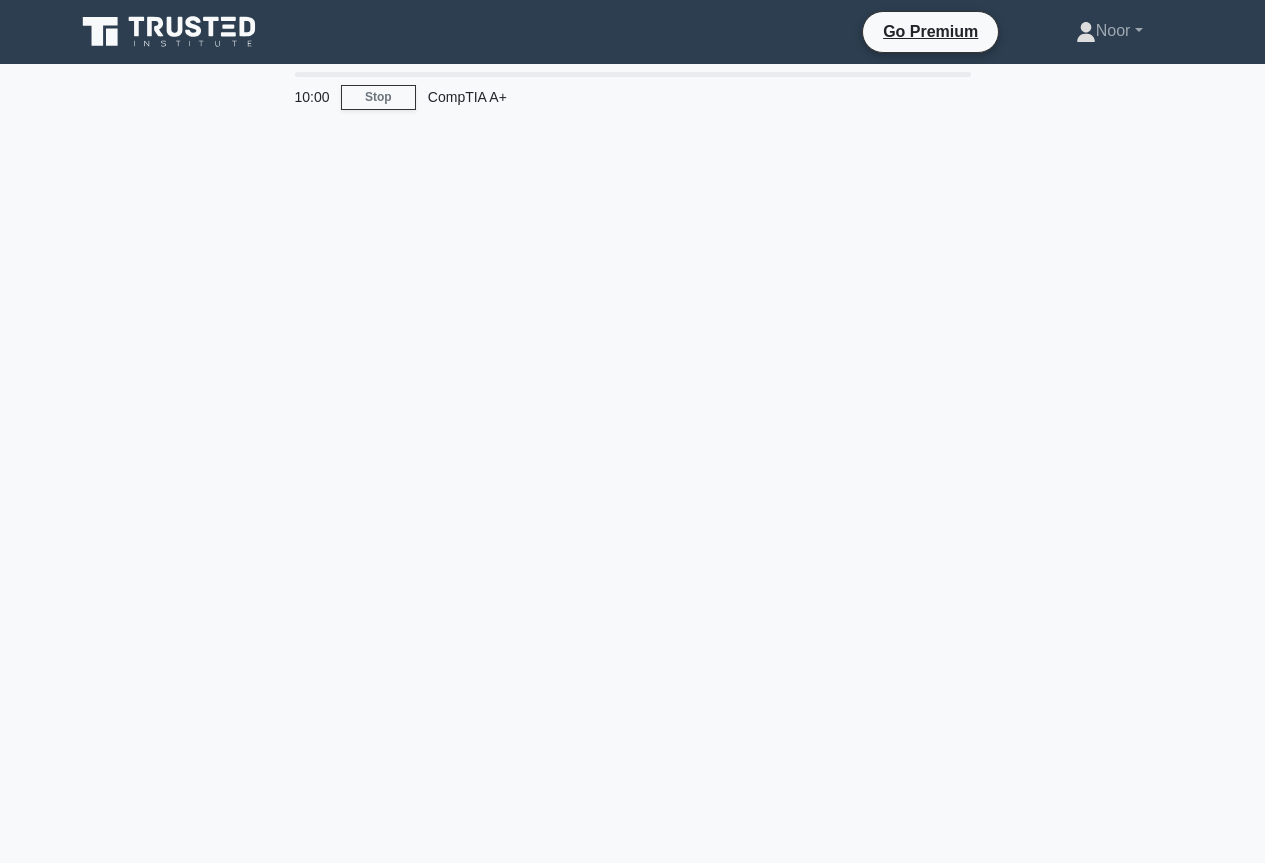 scroll, scrollTop: 0, scrollLeft: 0, axis: both 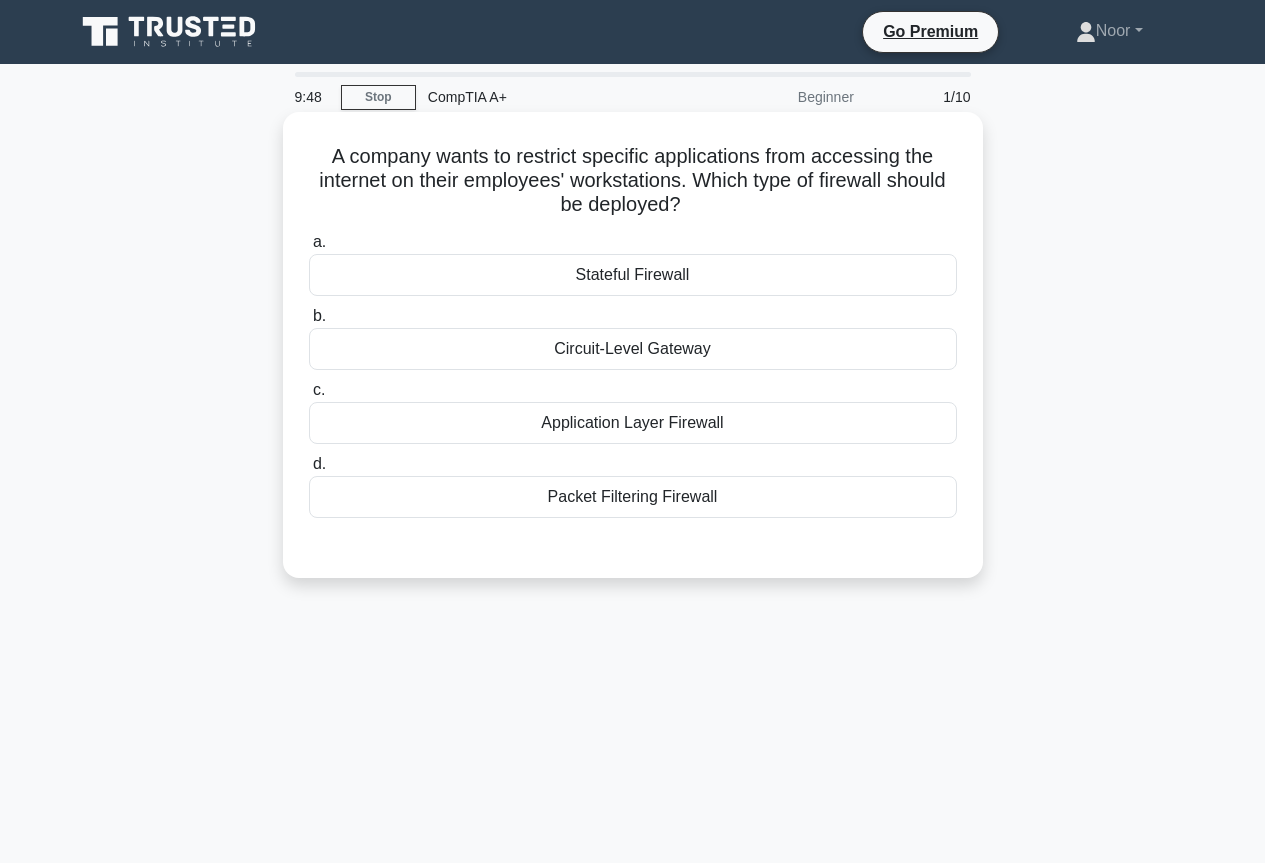 click on "Application Layer Firewall" at bounding box center [633, 423] 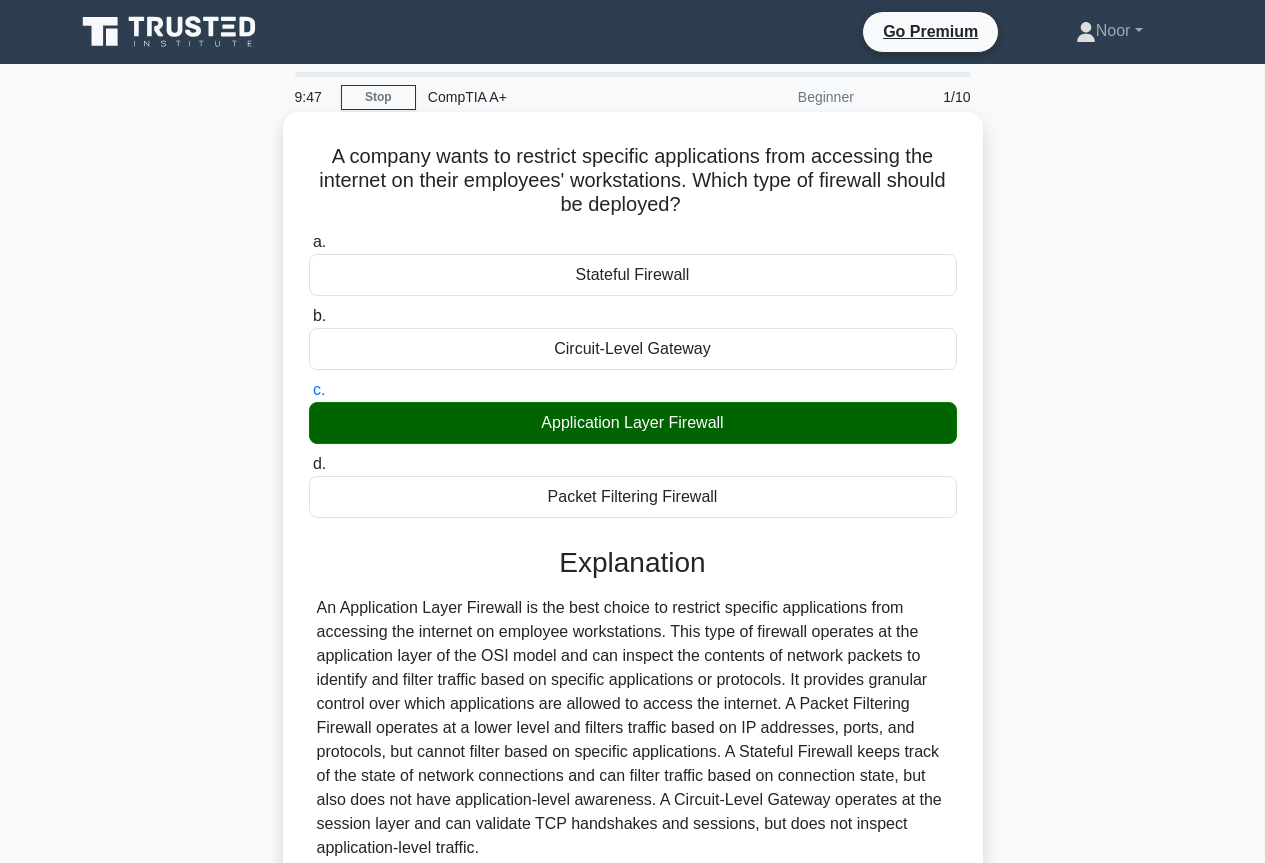 scroll, scrollTop: 217, scrollLeft: 0, axis: vertical 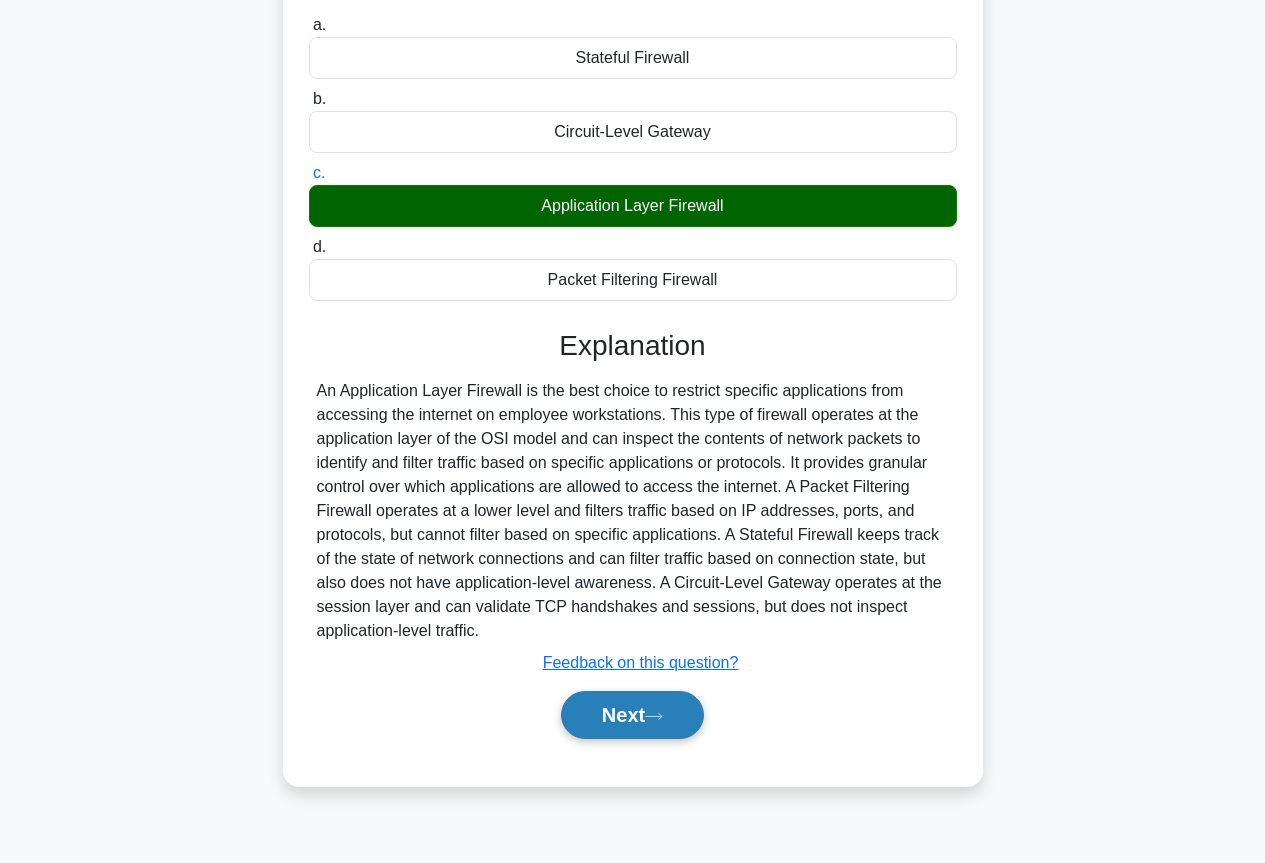 click on "Next" at bounding box center (632, 715) 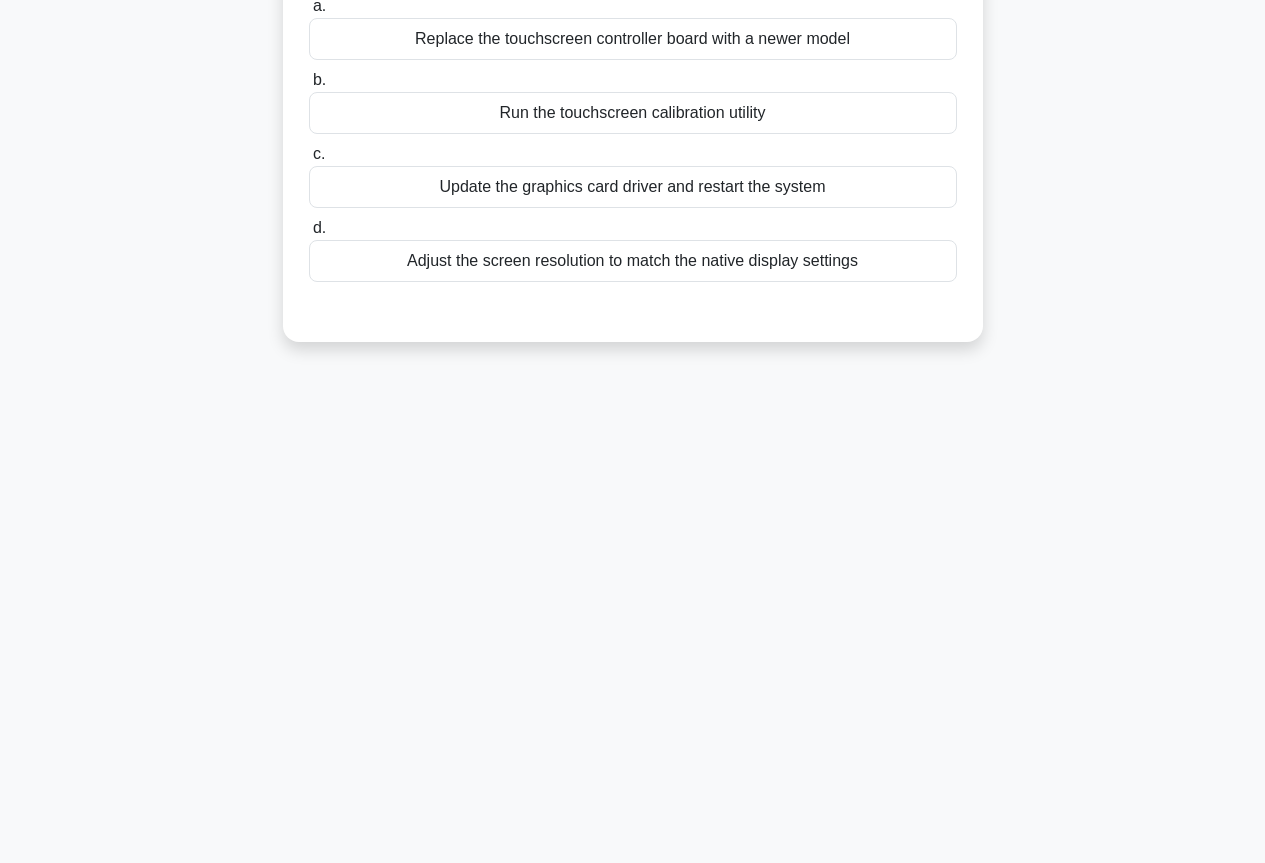 scroll, scrollTop: 0, scrollLeft: 0, axis: both 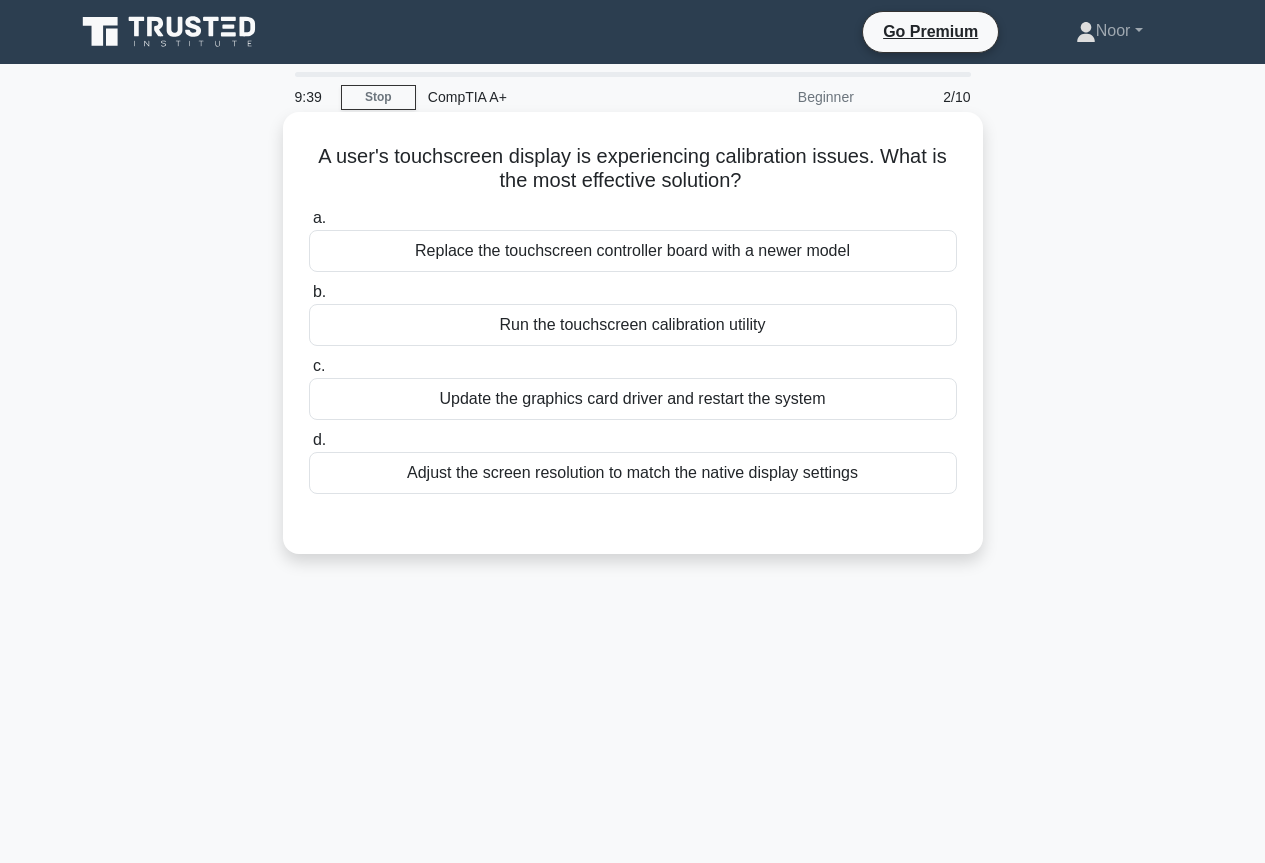 click on "A user's touchscreen display is experiencing calibration issues. What is the most effective solution?
.spinner_0XTQ{transform-origin:center;animation:spinner_y6GP .75s linear infinite}@keyframes spinner_y6GP{100%{transform:rotate(360deg)}}" at bounding box center [633, 169] 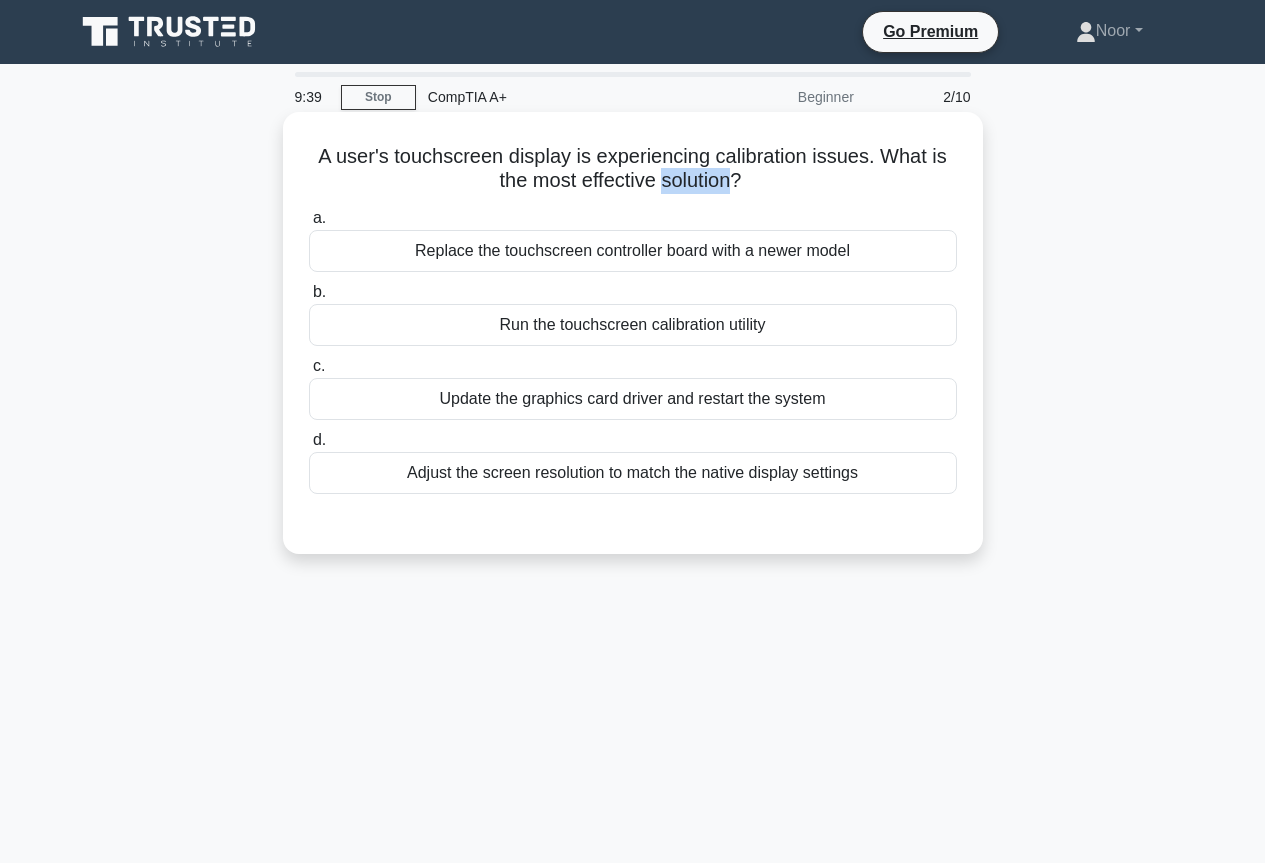 click on "A user's touchscreen display is experiencing calibration issues. What is the most effective solution?
.spinner_0XTQ{transform-origin:center;animation:spinner_y6GP .75s linear infinite}@keyframes spinner_y6GP{100%{transform:rotate(360deg)}}" at bounding box center (633, 169) 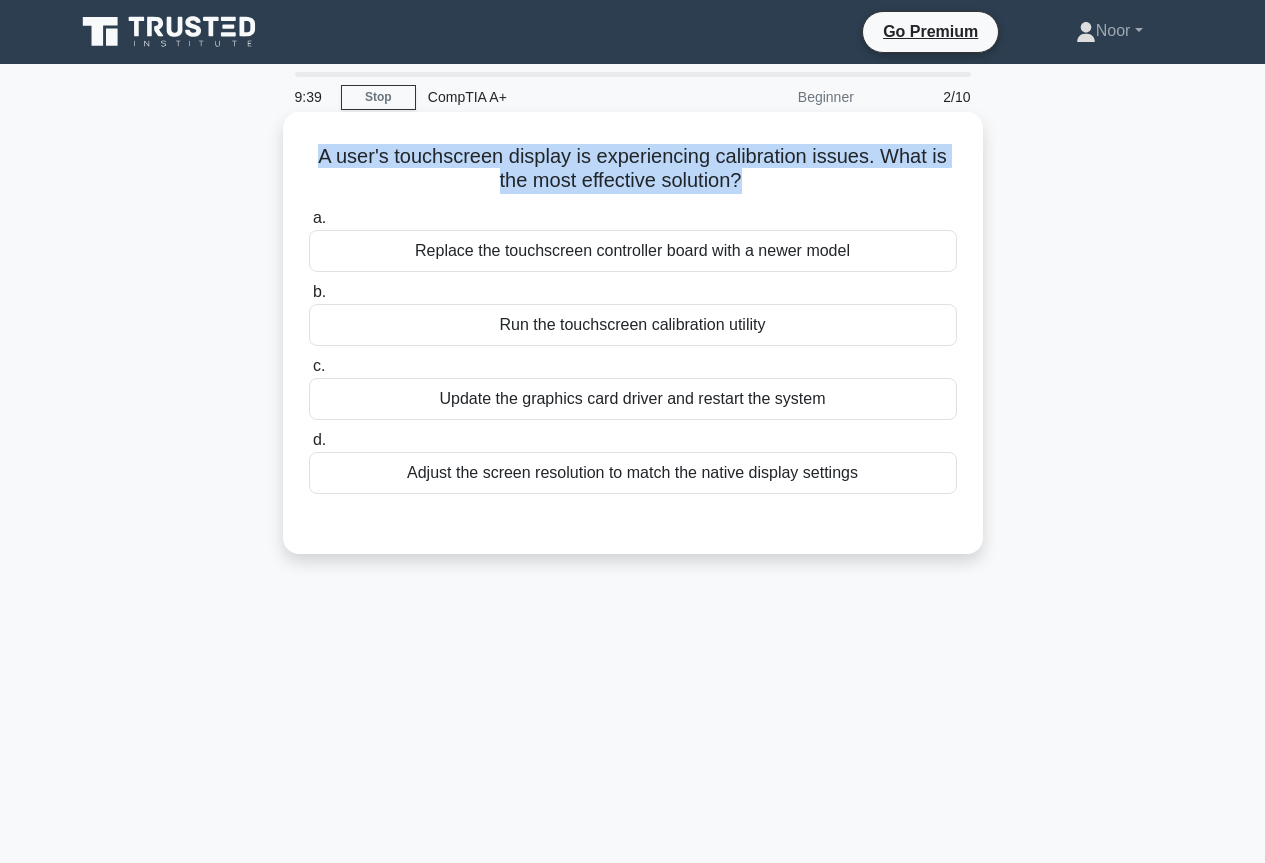 click on "A user's touchscreen display is experiencing calibration issues. What is the most effective solution?
.spinner_0XTQ{transform-origin:center;animation:spinner_y6GP .75s linear infinite}@keyframes spinner_y6GP{100%{transform:rotate(360deg)}}" at bounding box center (633, 169) 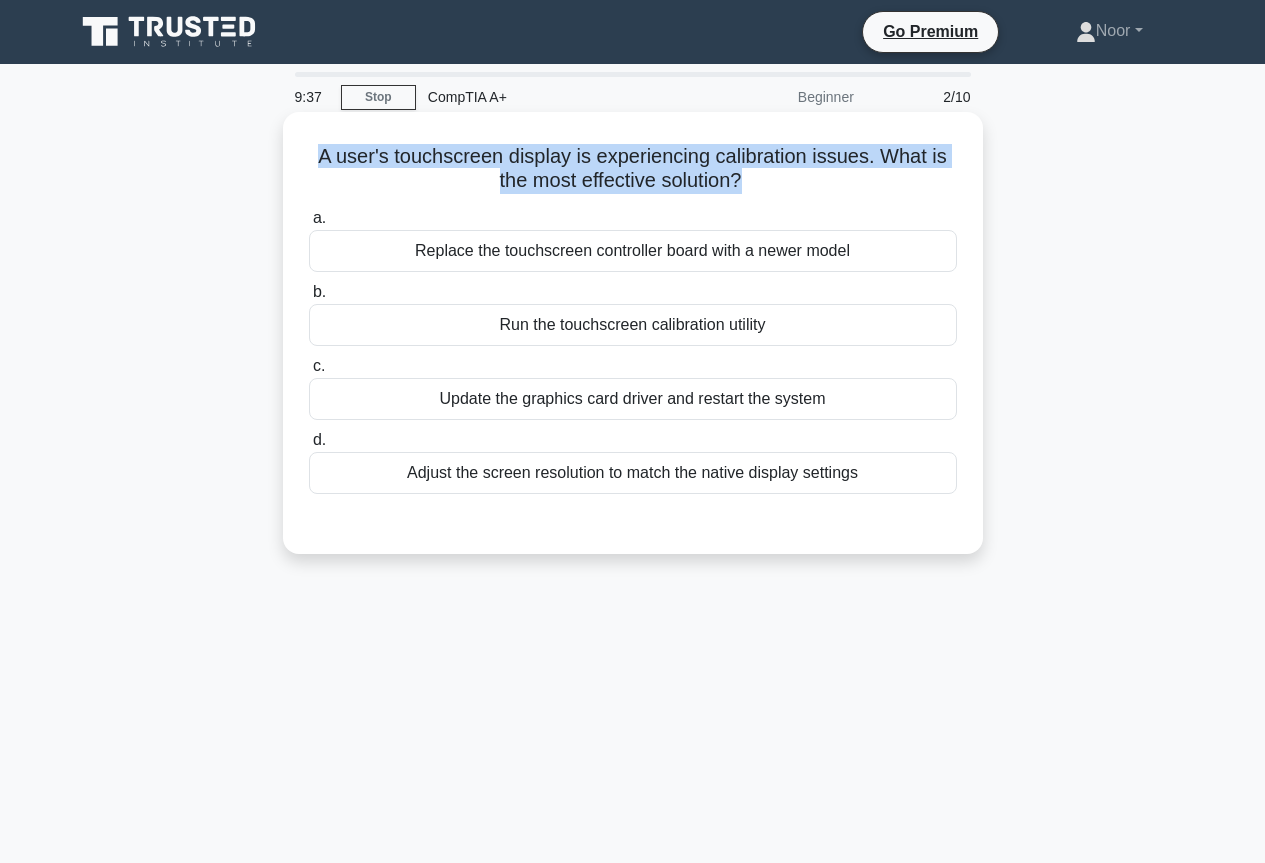 copy on "A user's touchscreen display is experiencing calibration issues. What is the most effective solution?
.spinner_0XTQ{transform-origin:center;animation:spinner_y6GP .75s linear infinite}@keyframes spinner_y6GP{100%{transform:rotate(360deg)}}" 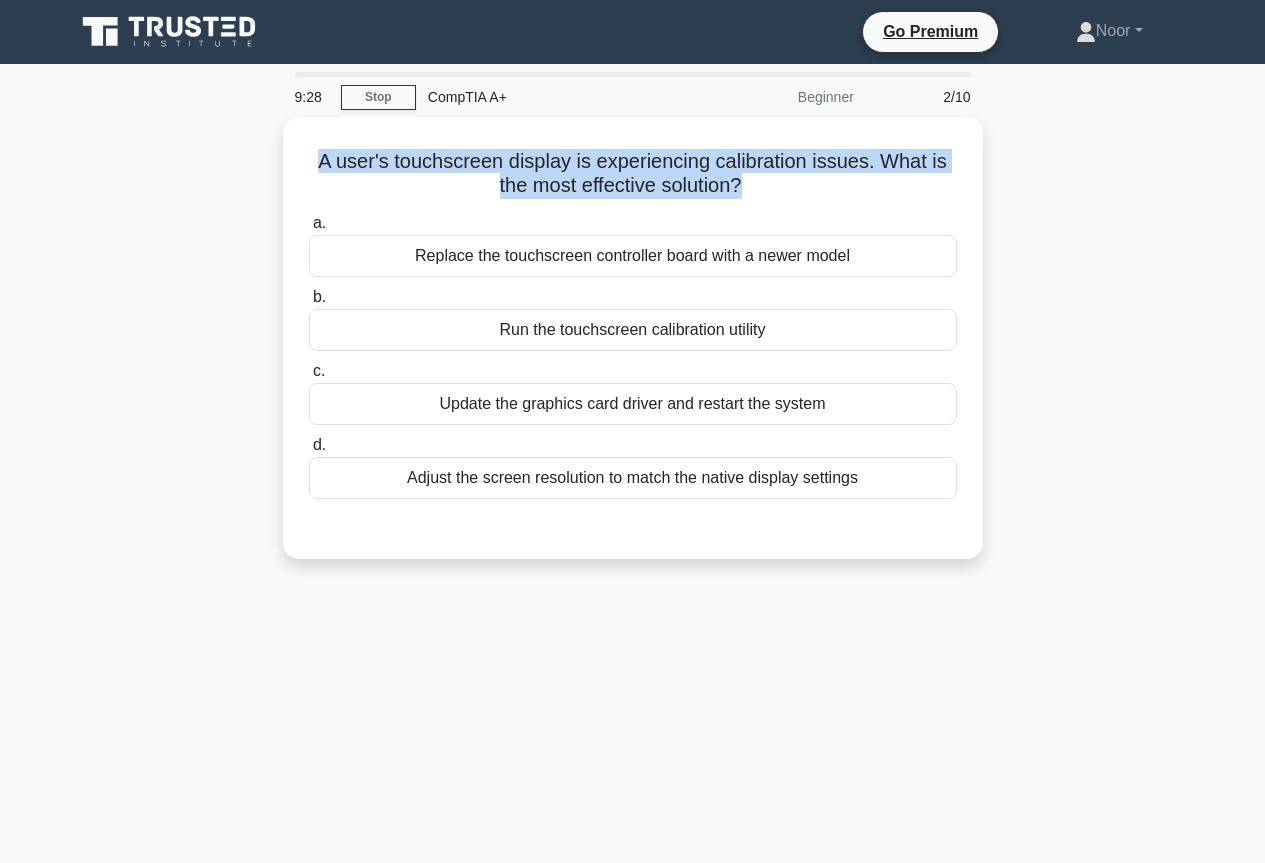 click on "A user's touchscreen display is experiencing calibration issues. What is the most effective solution?
.spinner_0XTQ{transform-origin:center;animation:spinner_y6GP .75s linear infinite}@keyframes spinner_y6GP{100%{transform:rotate(360deg)}}
a.
Replace the touchscreen controller board with a newer model
b. c. d." at bounding box center [633, 350] 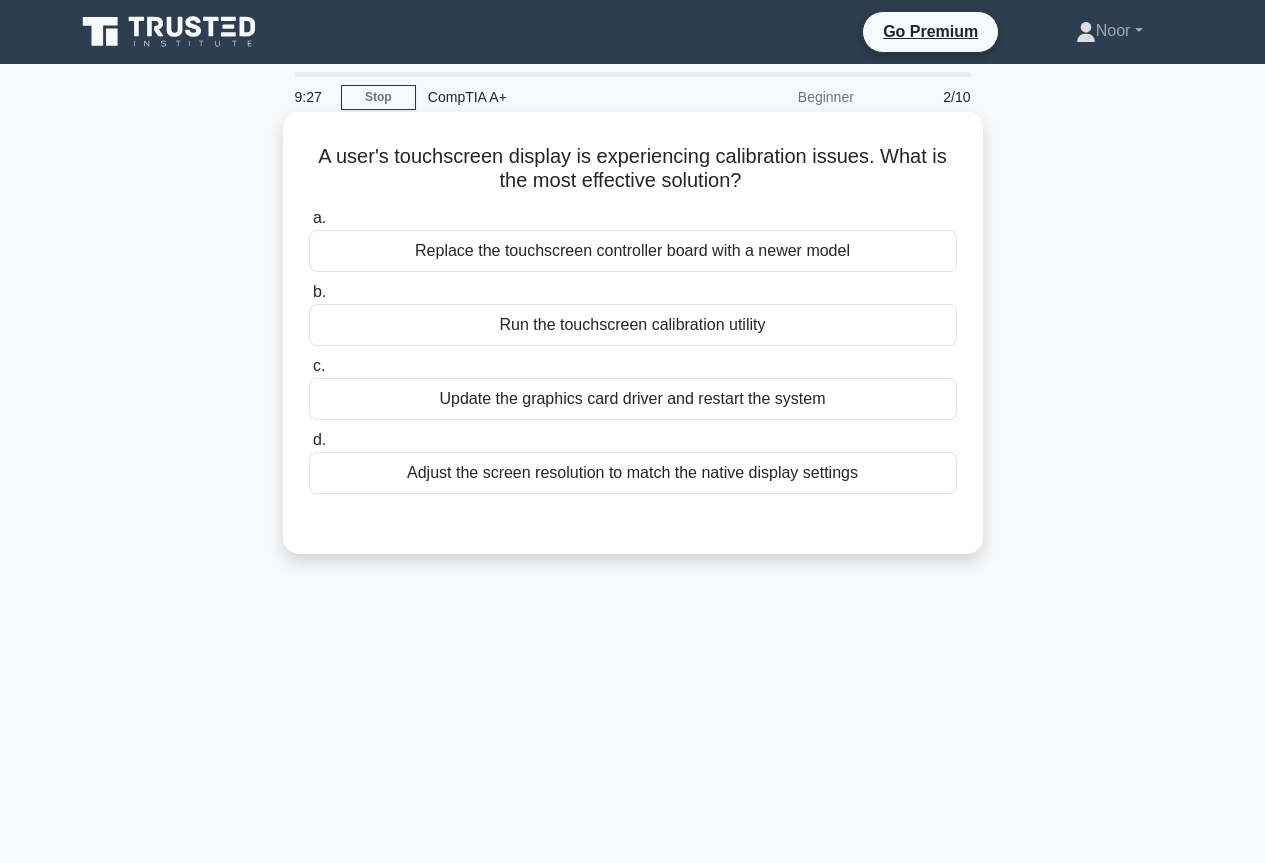 click on "A user's touchscreen display is experiencing calibration issues. What is the most effective solution?
.spinner_0XTQ{transform-origin:center;animation:spinner_y6GP .75s linear infinite}@keyframes spinner_y6GP{100%{transform:rotate(360deg)}}" at bounding box center (633, 169) 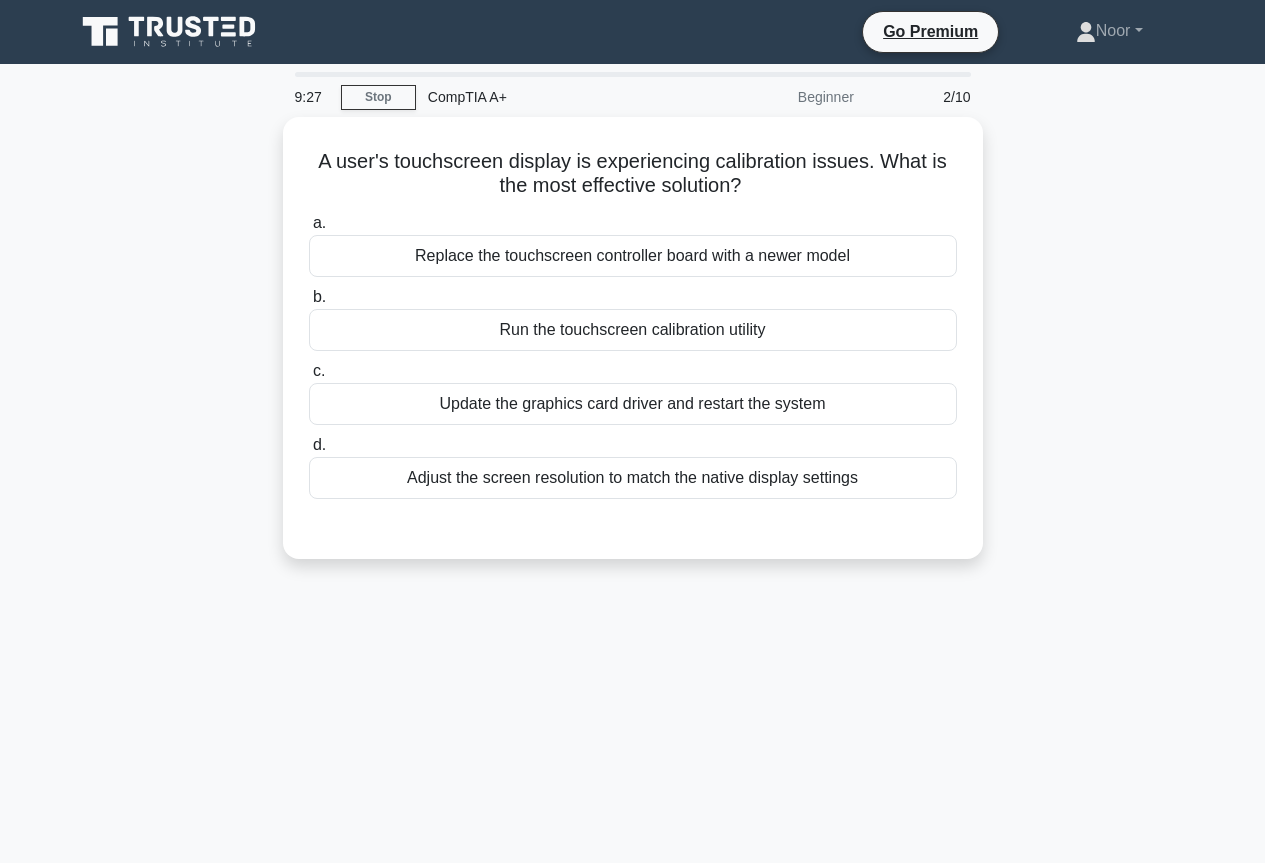 click on "A user's touchscreen display is experiencing calibration issues. What is the most effective solution?
.spinner_0XTQ{transform-origin:center;animation:spinner_y6GP .75s linear infinite}@keyframes spinner_y6GP{100%{transform:rotate(360deg)}}
a.
Replace the touchscreen controller board with a newer model
b. c. d." at bounding box center (633, 350) 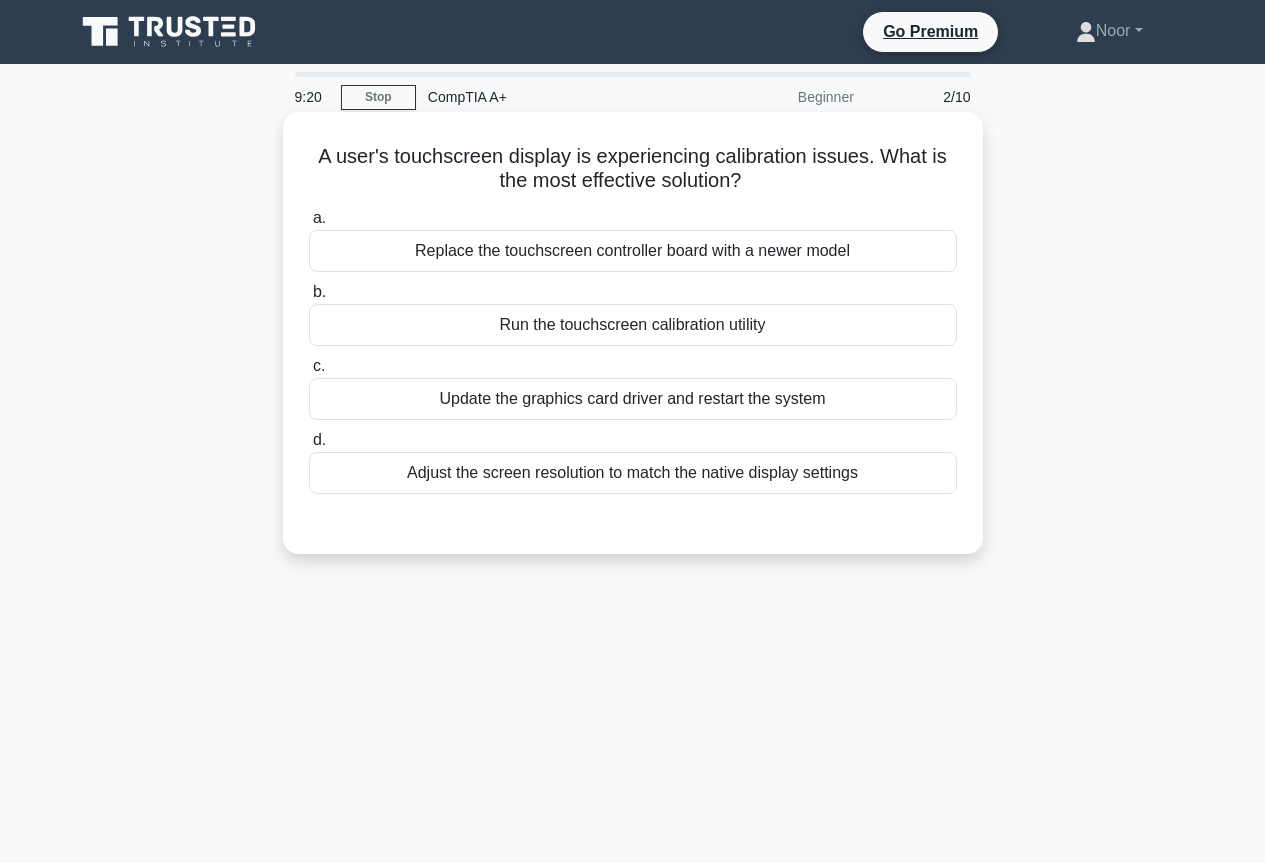 click on "Run the touchscreen calibration utility" at bounding box center [633, 325] 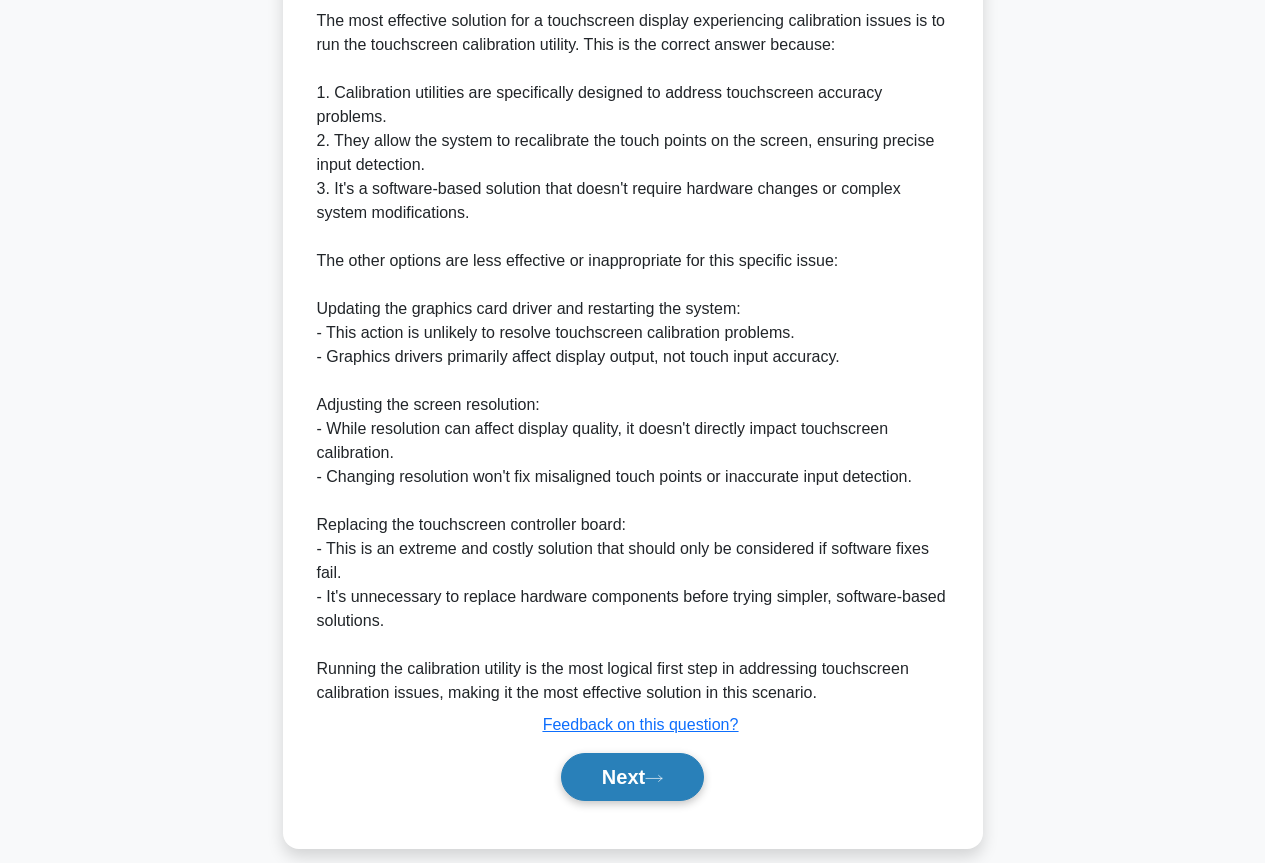 click on "Next" at bounding box center (632, 777) 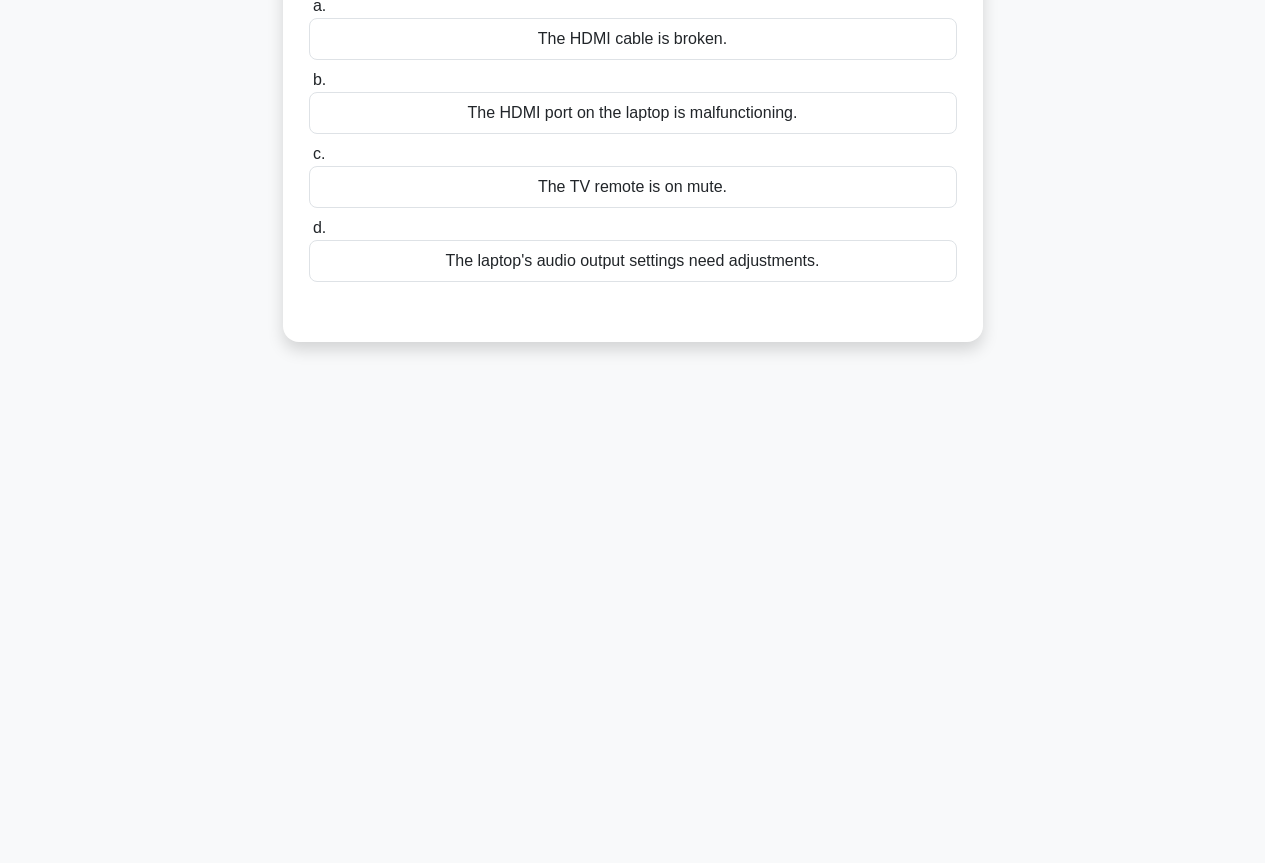 scroll, scrollTop: 0, scrollLeft: 0, axis: both 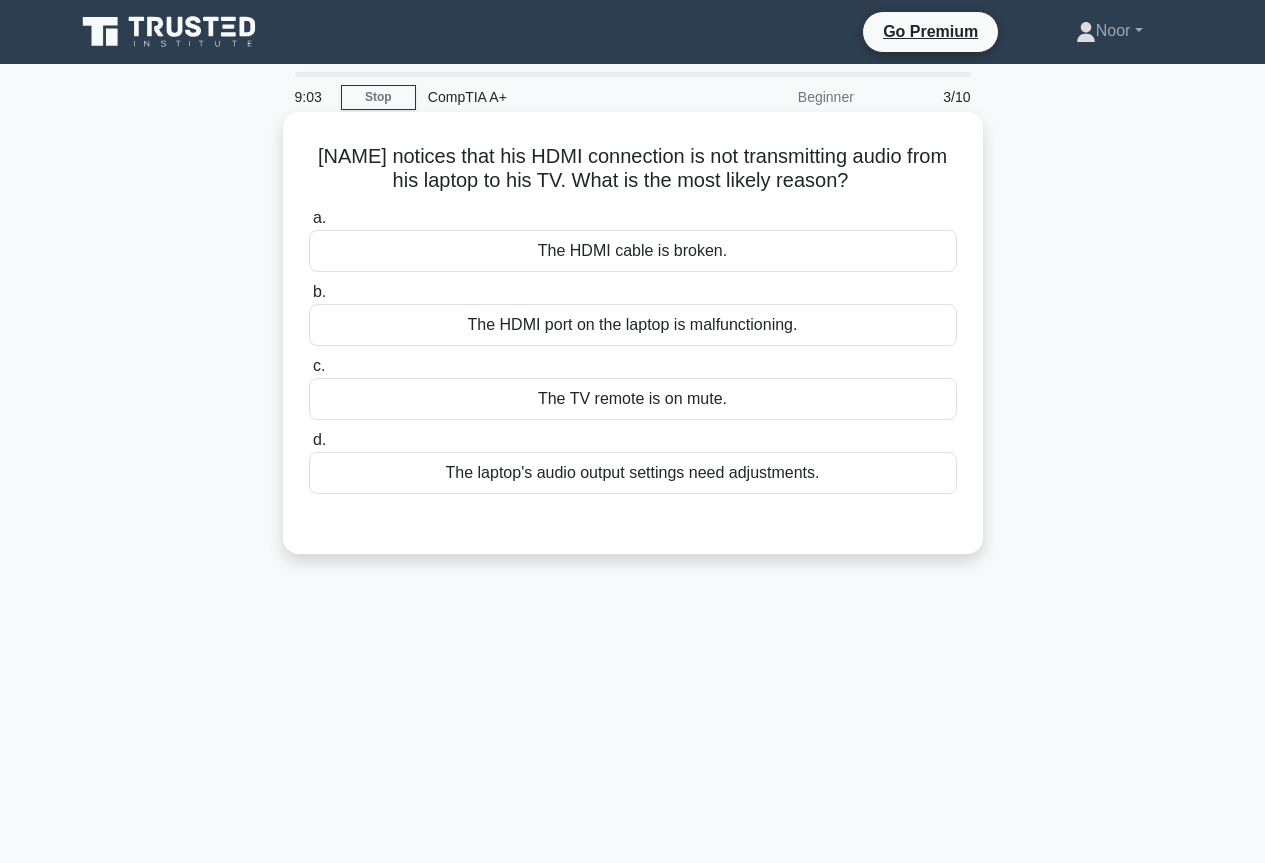 click on "a.
The HDMI cable is broken.
b.
The HDMI port on the laptop is malfunctioning.
c." at bounding box center [633, 350] 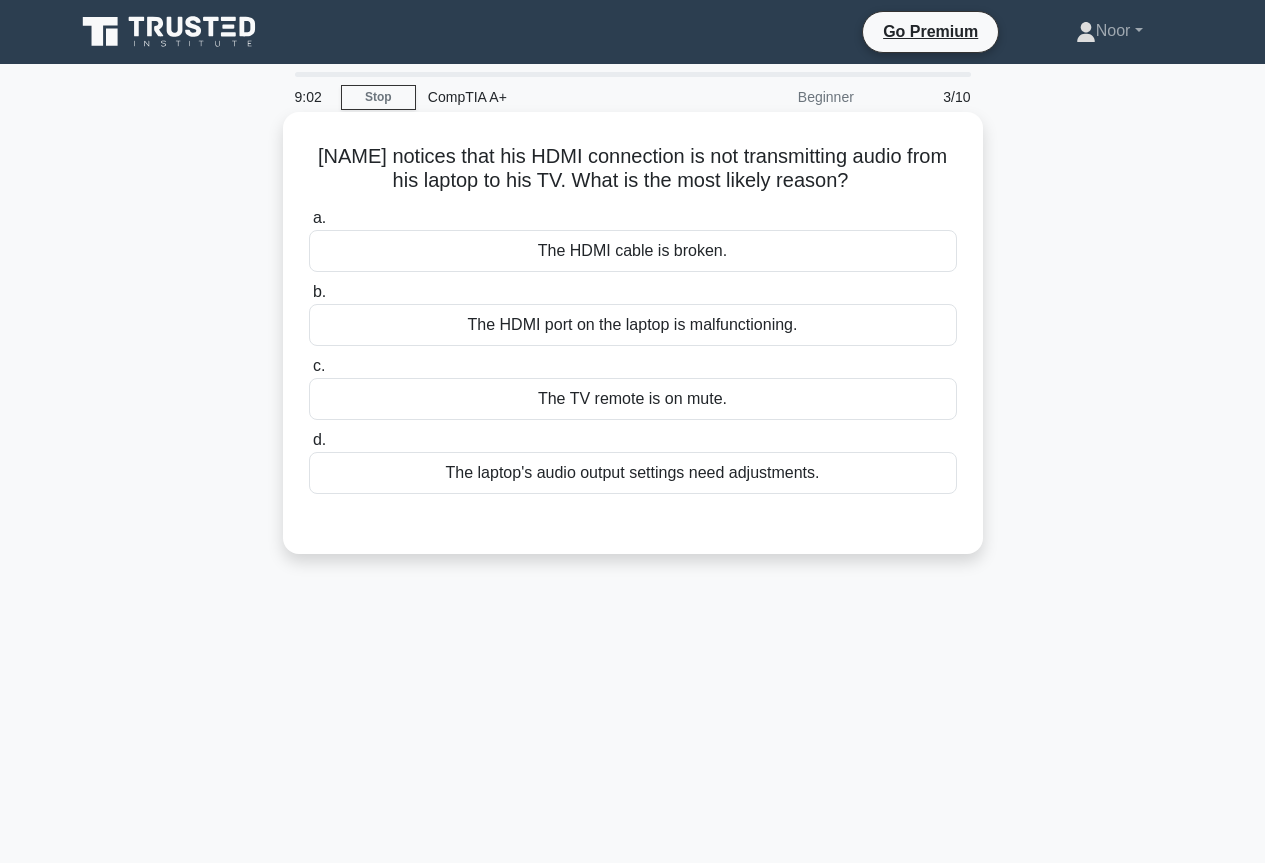 click on "The TV remote is on mute." at bounding box center (633, 399) 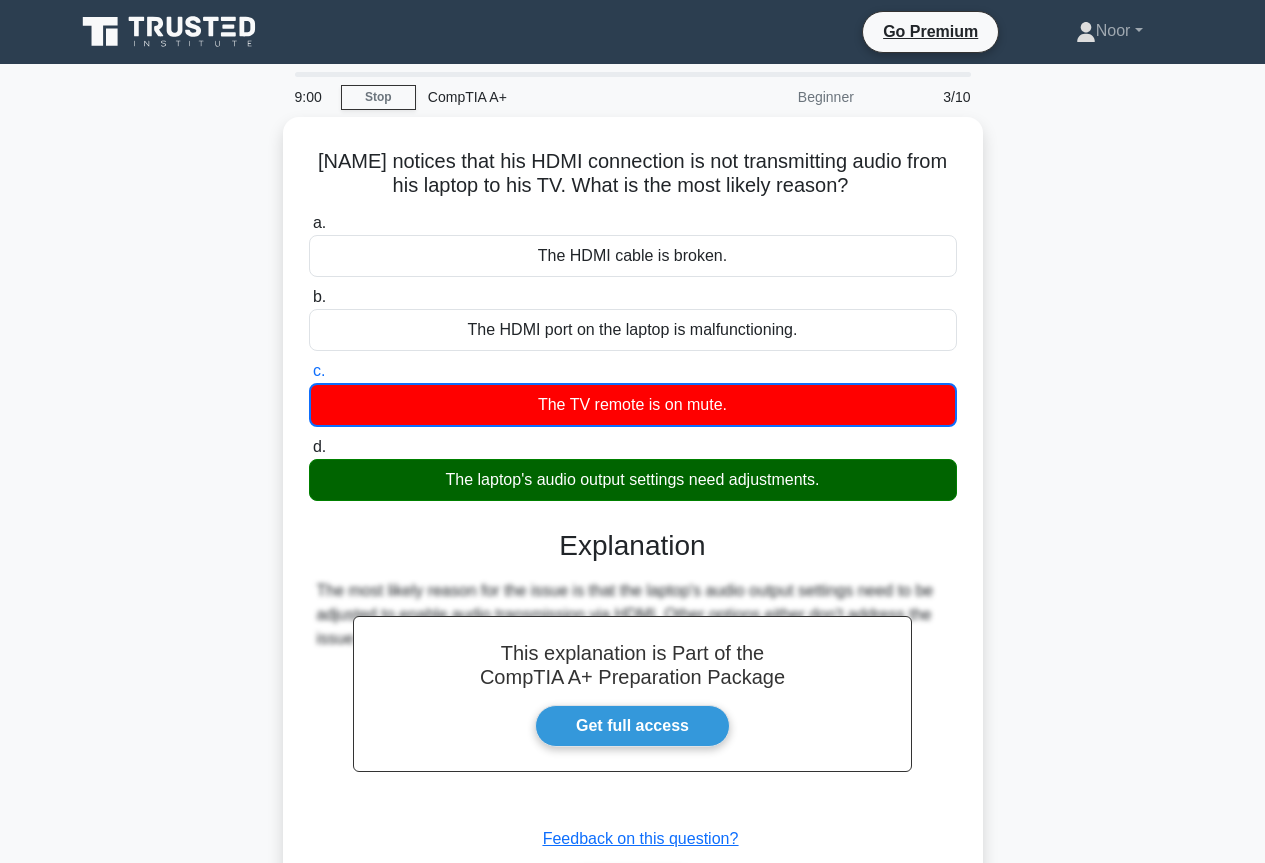 scroll, scrollTop: 217, scrollLeft: 0, axis: vertical 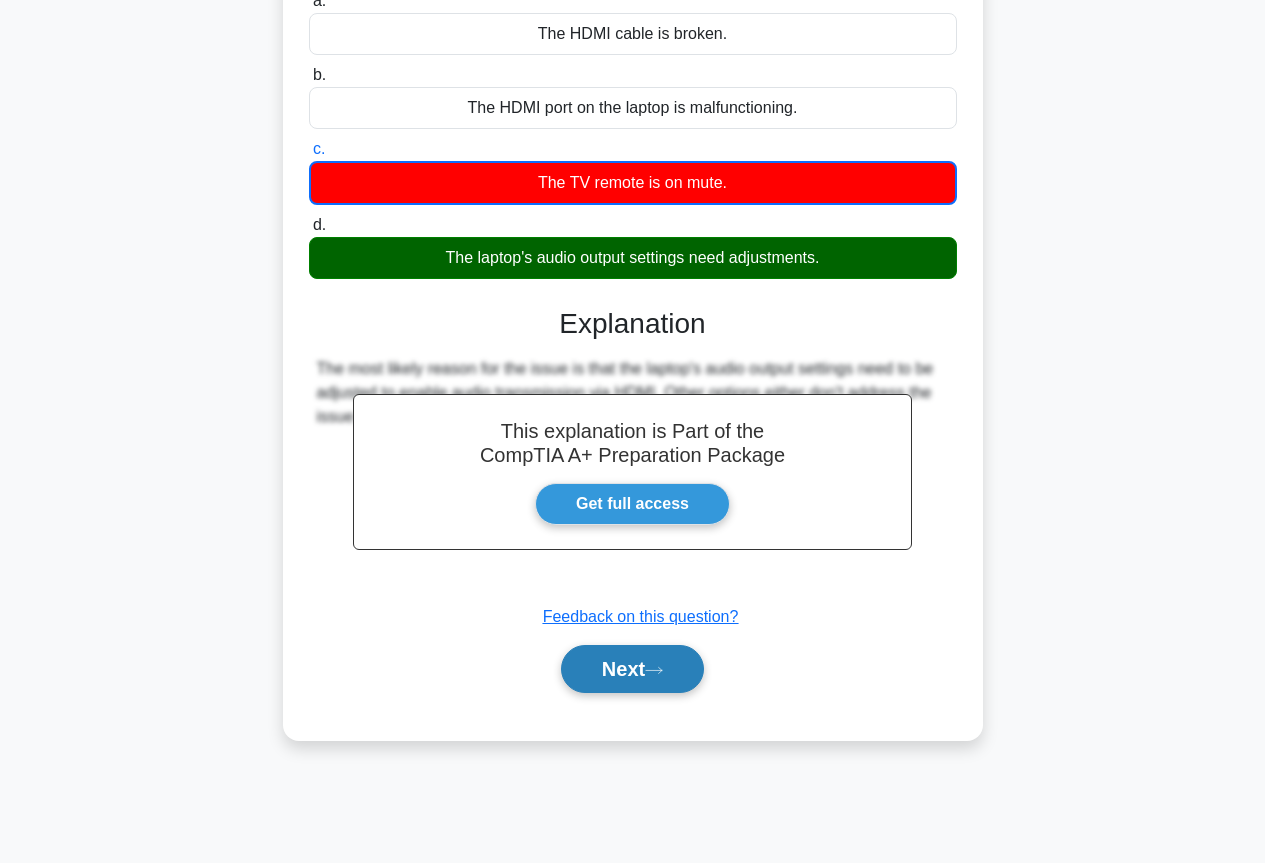 click 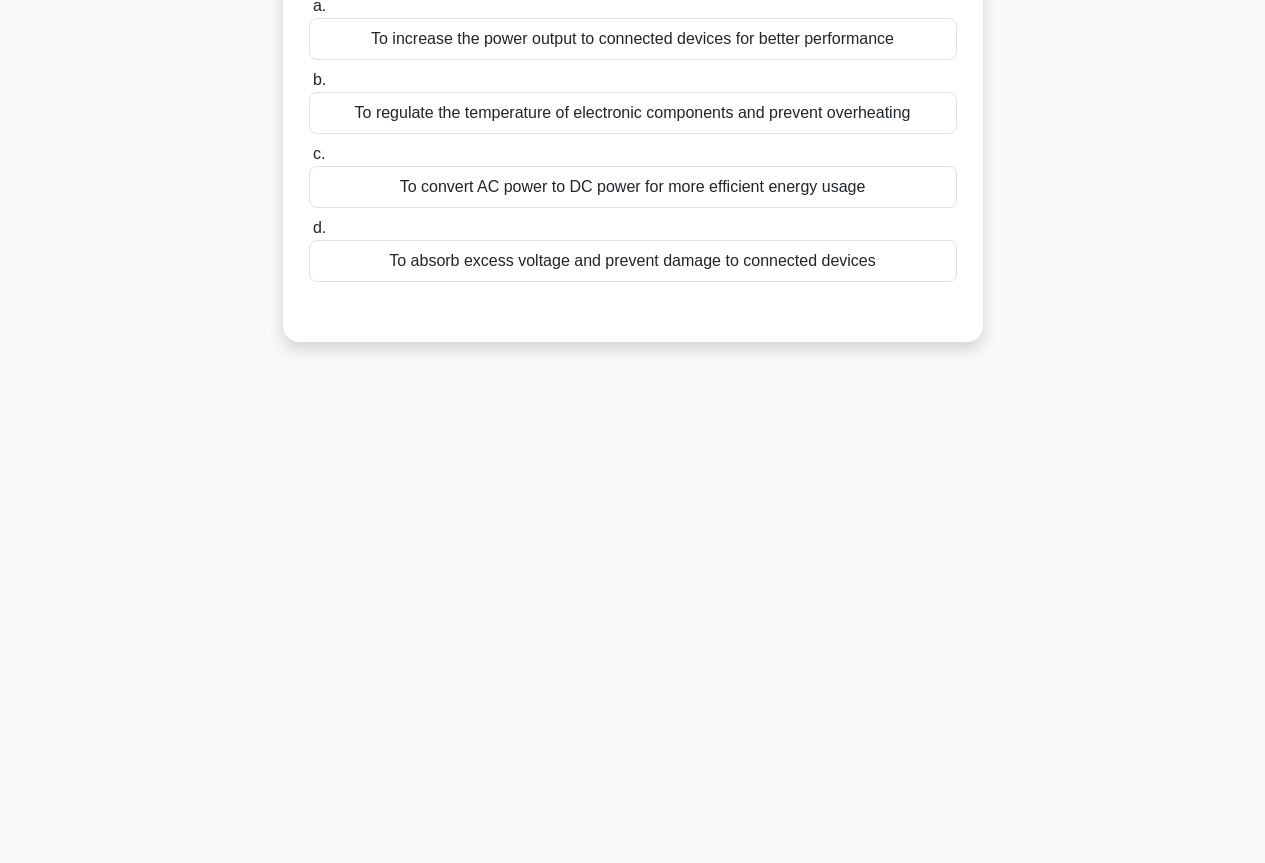 scroll, scrollTop: 0, scrollLeft: 0, axis: both 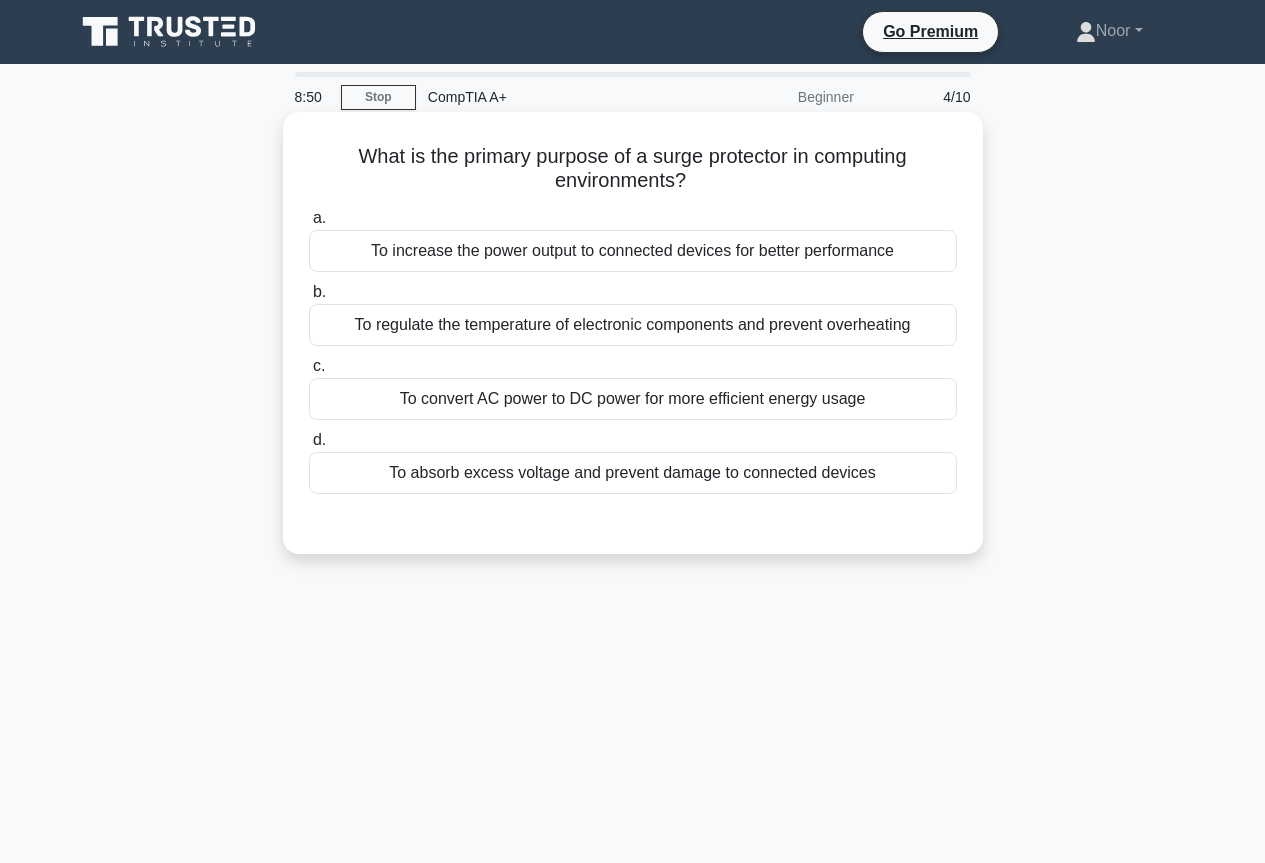 click on "To absorb excess voltage and prevent damage to connected devices" at bounding box center [633, 473] 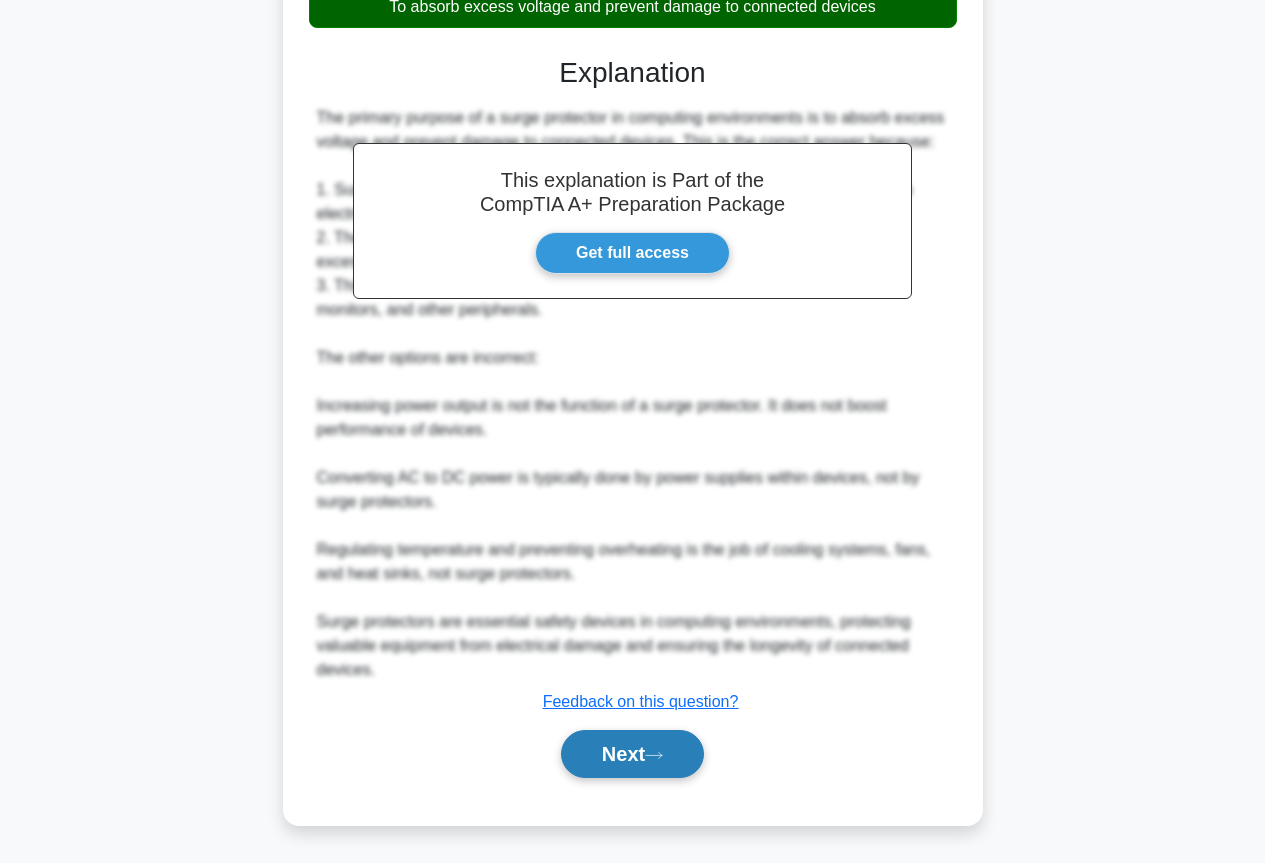 click on "Next" at bounding box center [632, 754] 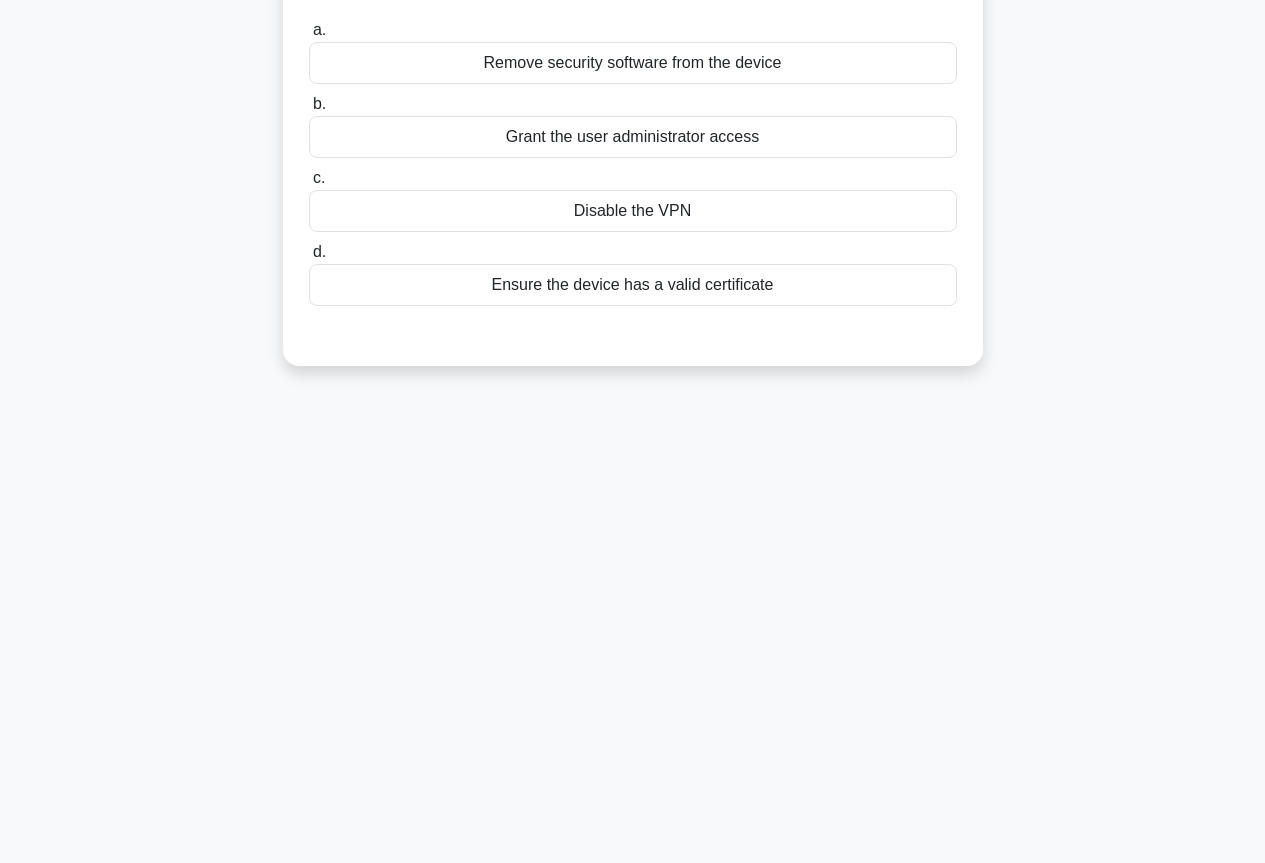 scroll, scrollTop: 0, scrollLeft: 0, axis: both 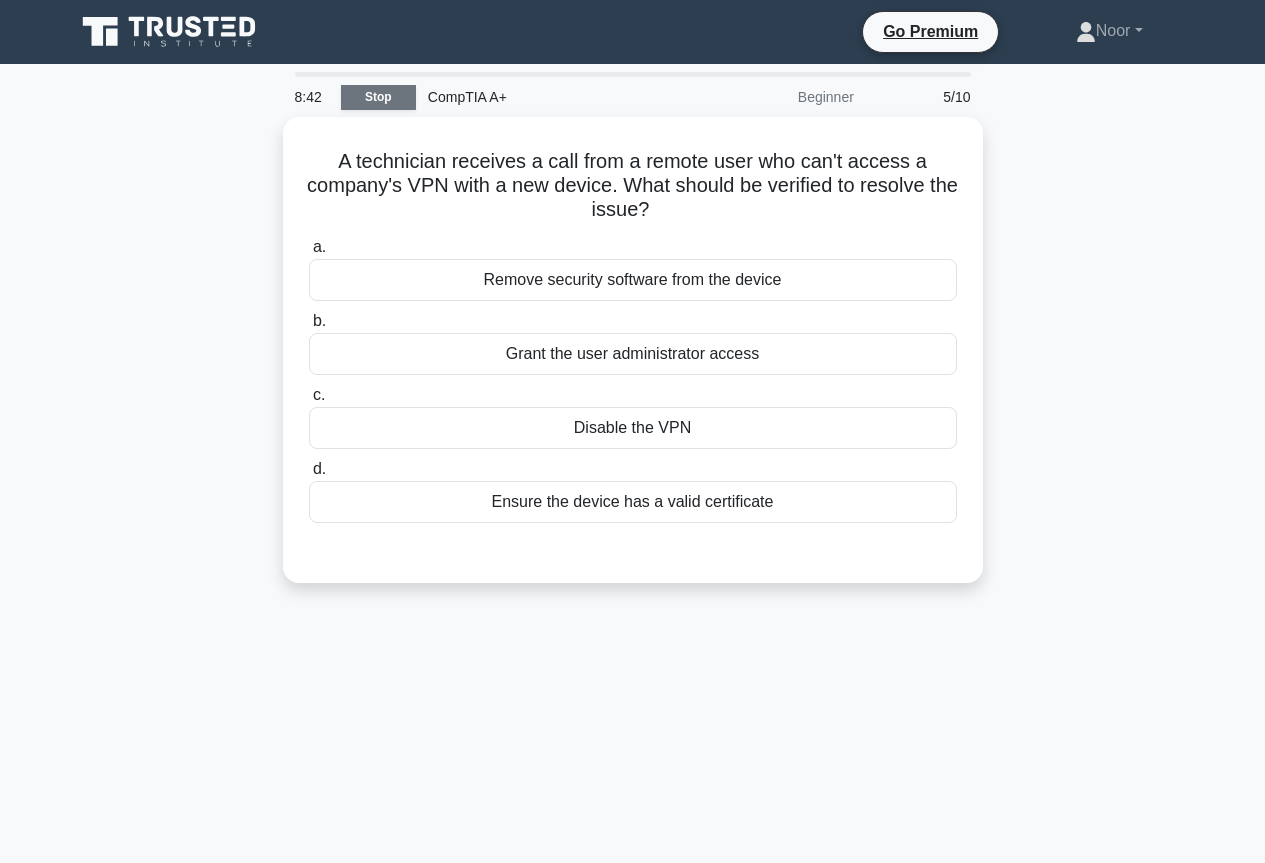 click on "Stop" at bounding box center [378, 97] 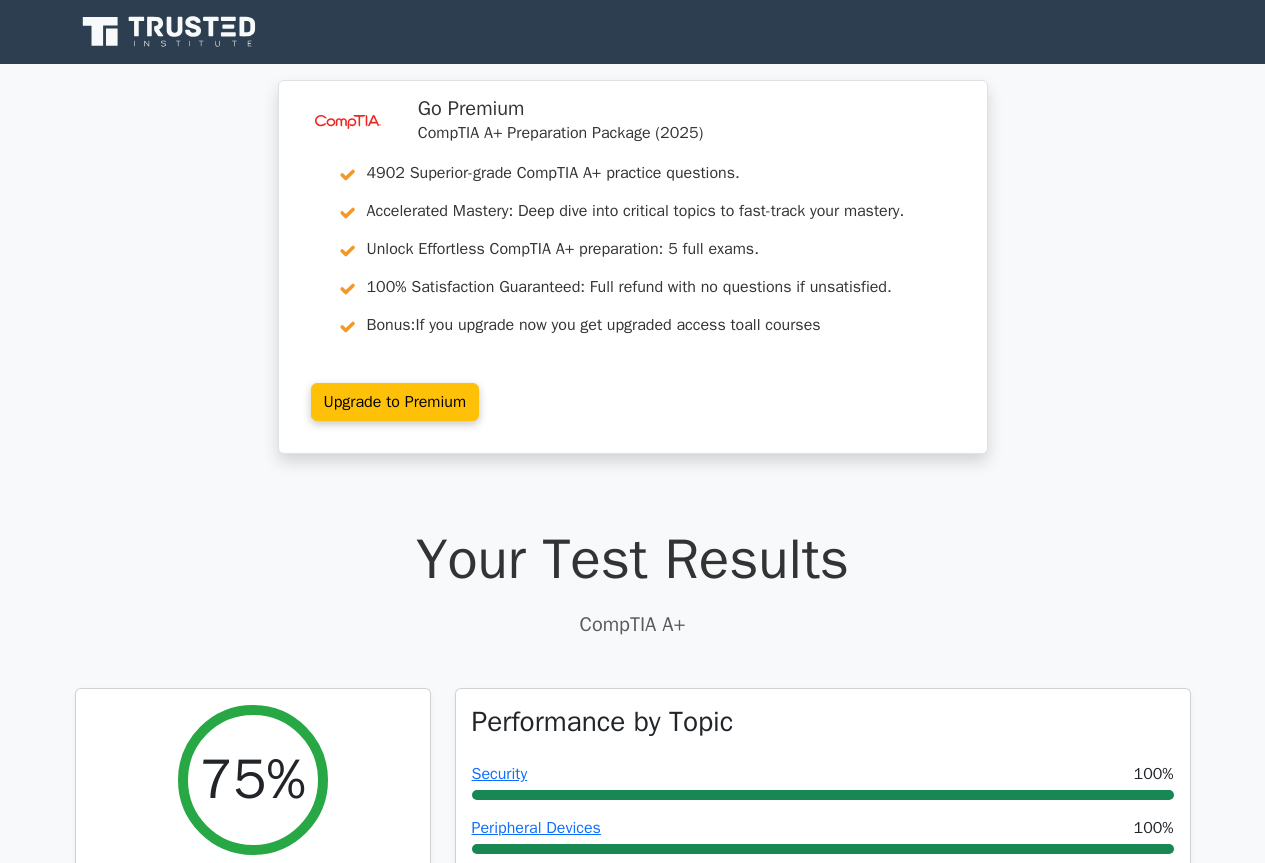 scroll, scrollTop: 900, scrollLeft: 0, axis: vertical 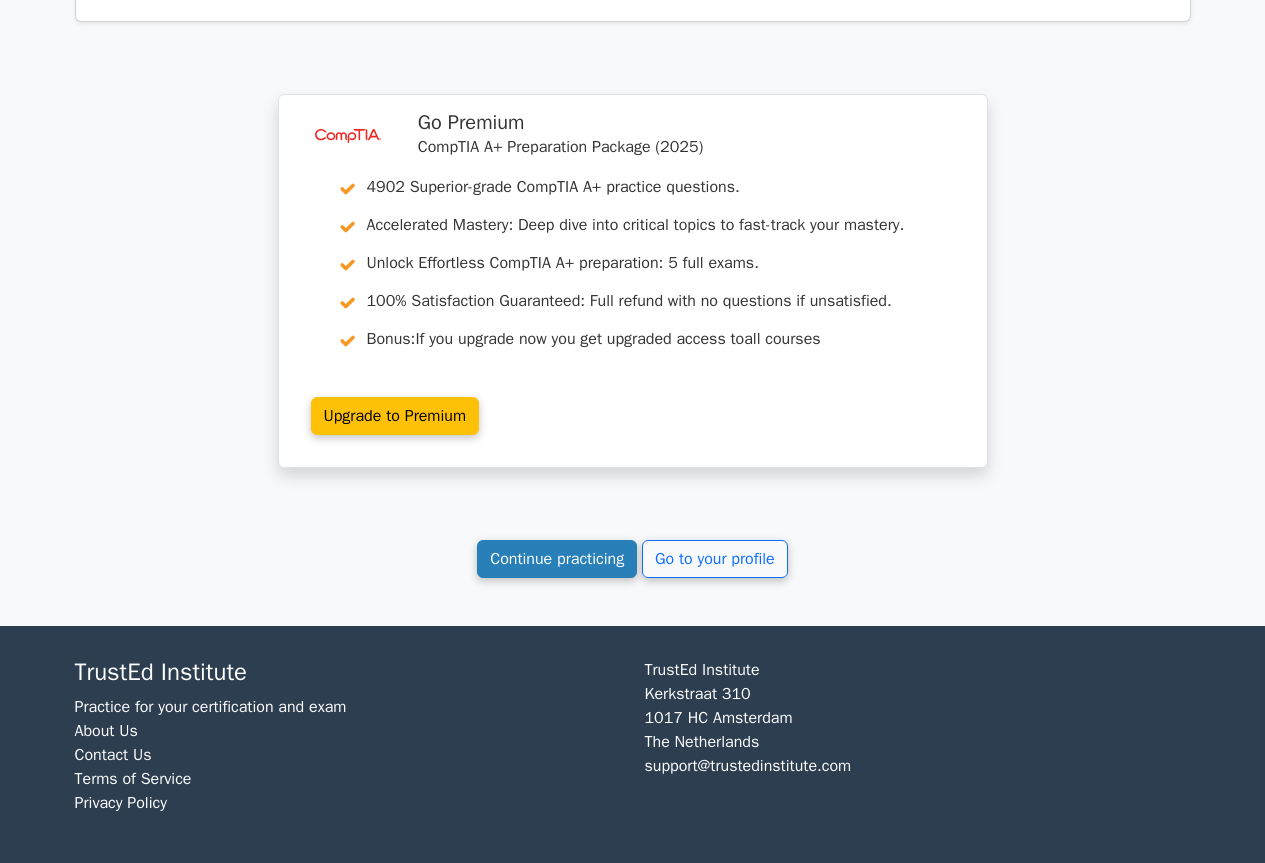 click on "Continue practicing" at bounding box center (557, 559) 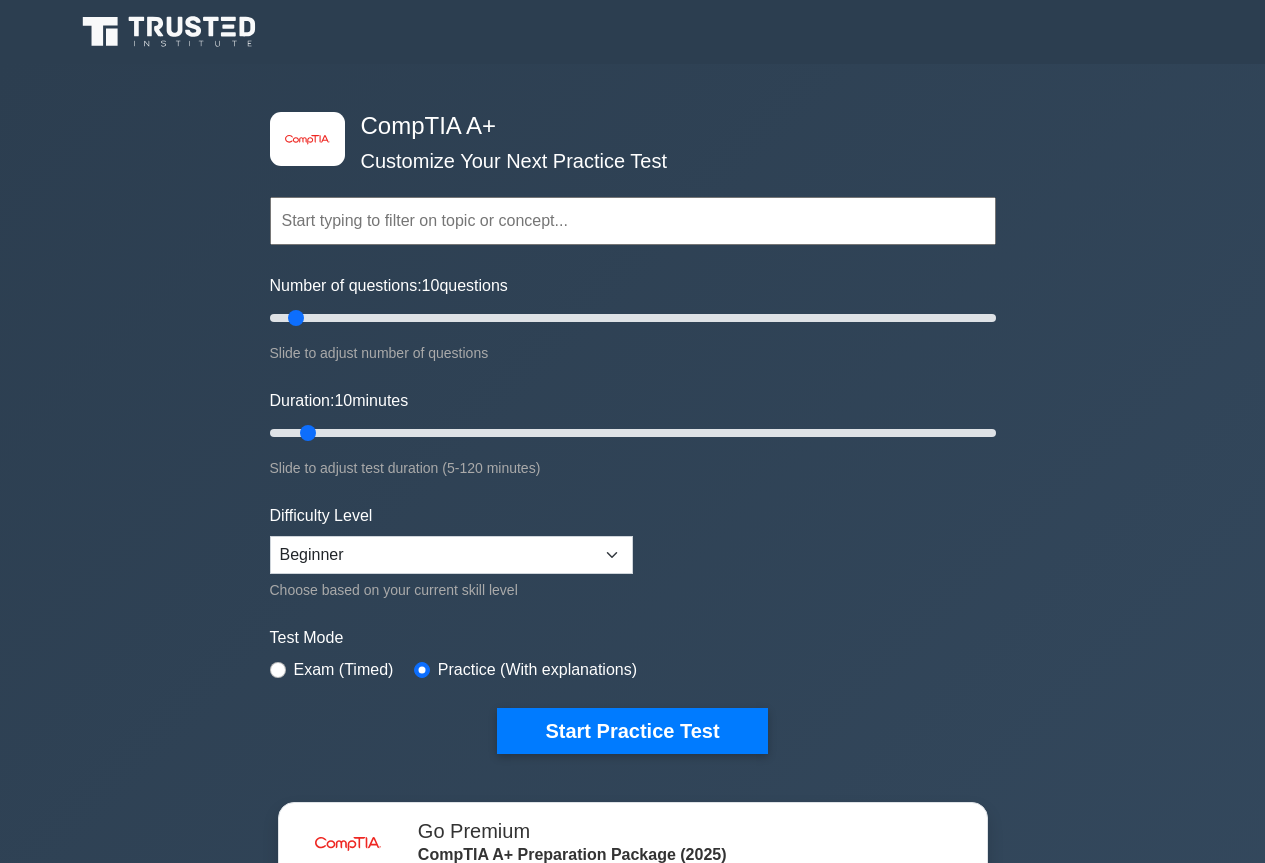 scroll, scrollTop: 0, scrollLeft: 0, axis: both 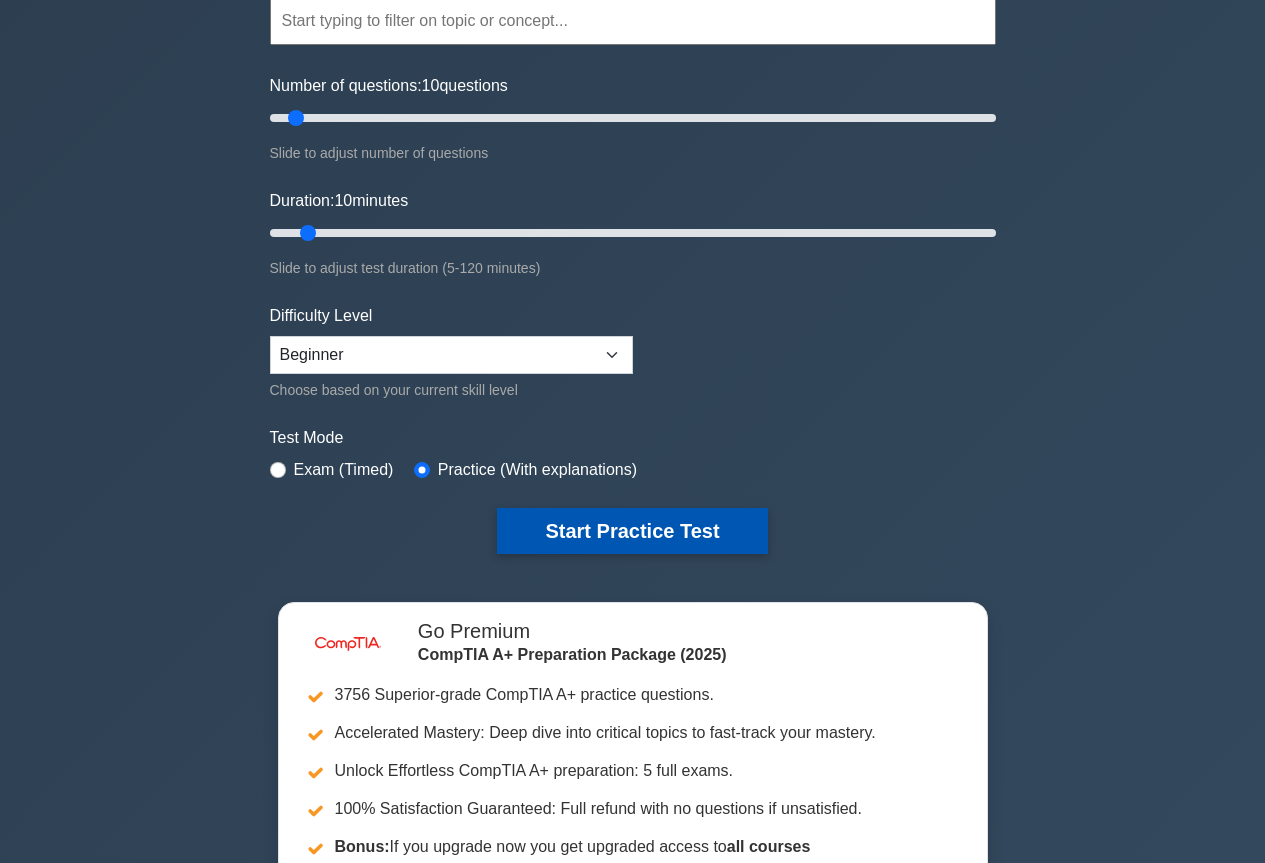 click on "Start Practice Test" at bounding box center [632, 531] 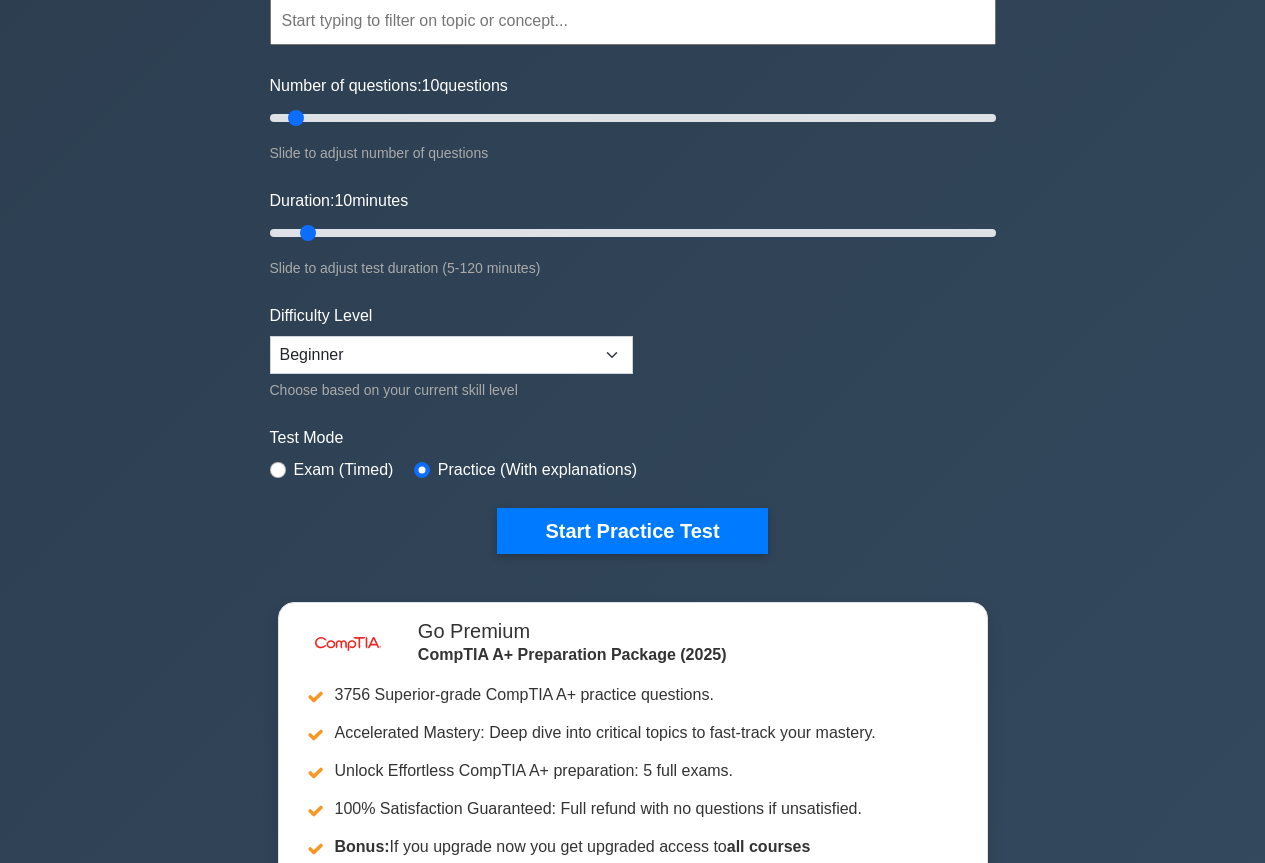 scroll, scrollTop: 0, scrollLeft: 0, axis: both 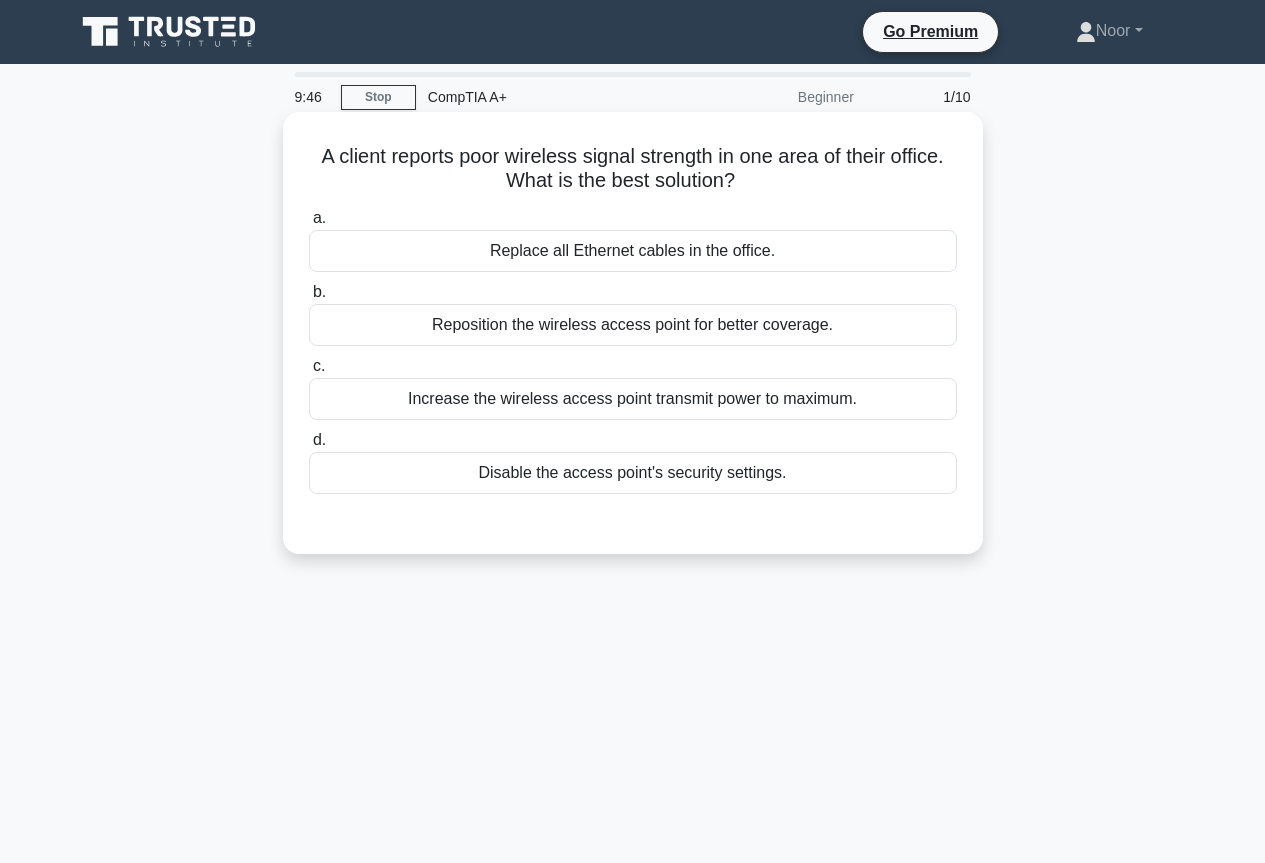 click on "Reposition the wireless access point for better coverage." at bounding box center [633, 325] 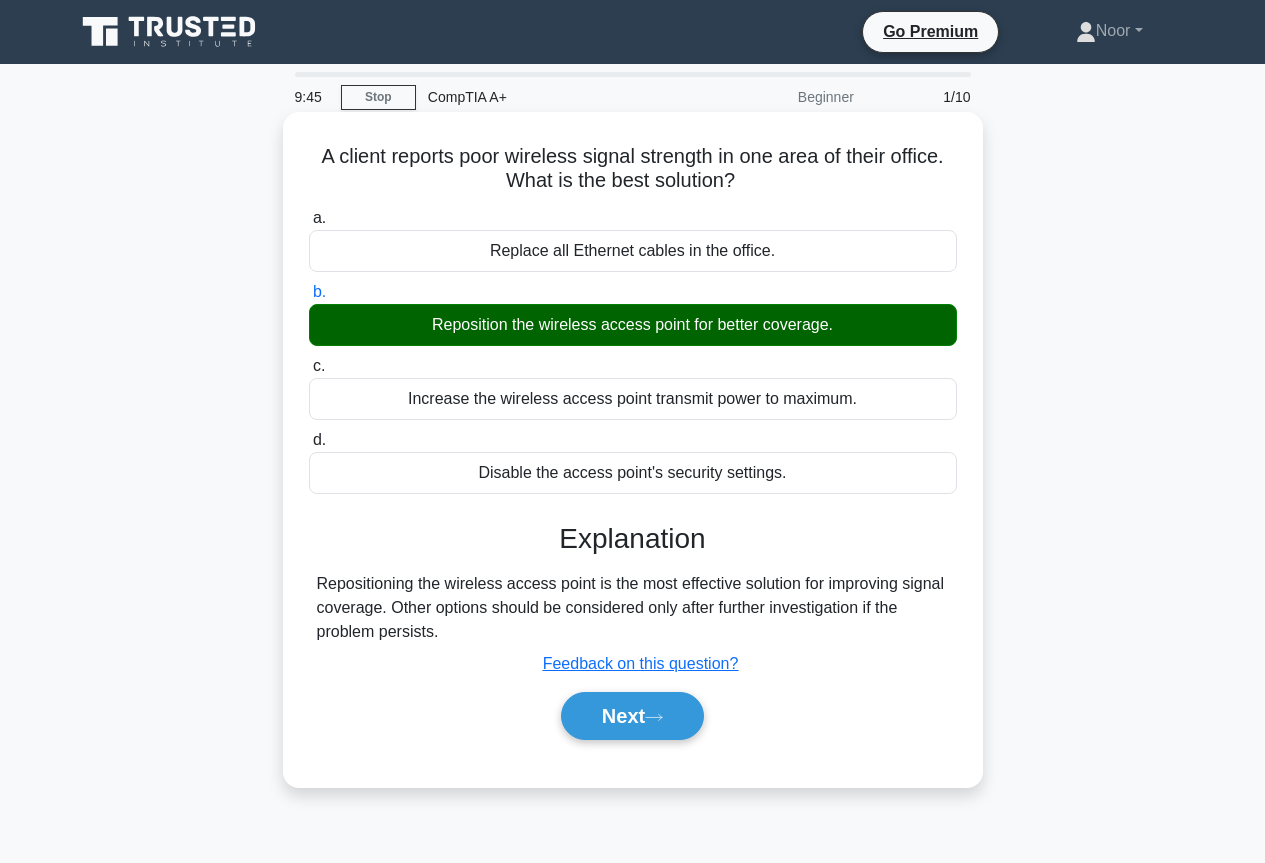 scroll, scrollTop: 217, scrollLeft: 0, axis: vertical 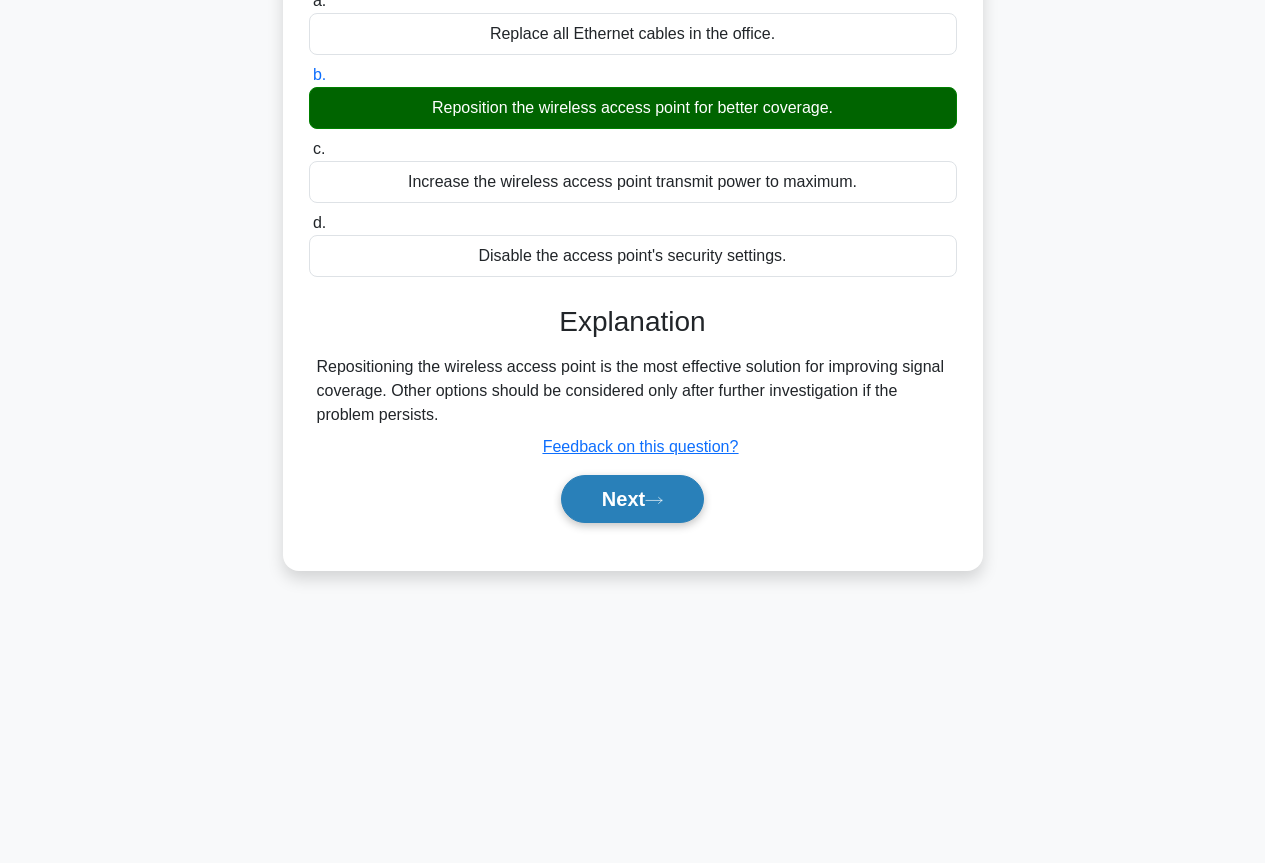 click on "Next" at bounding box center [632, 499] 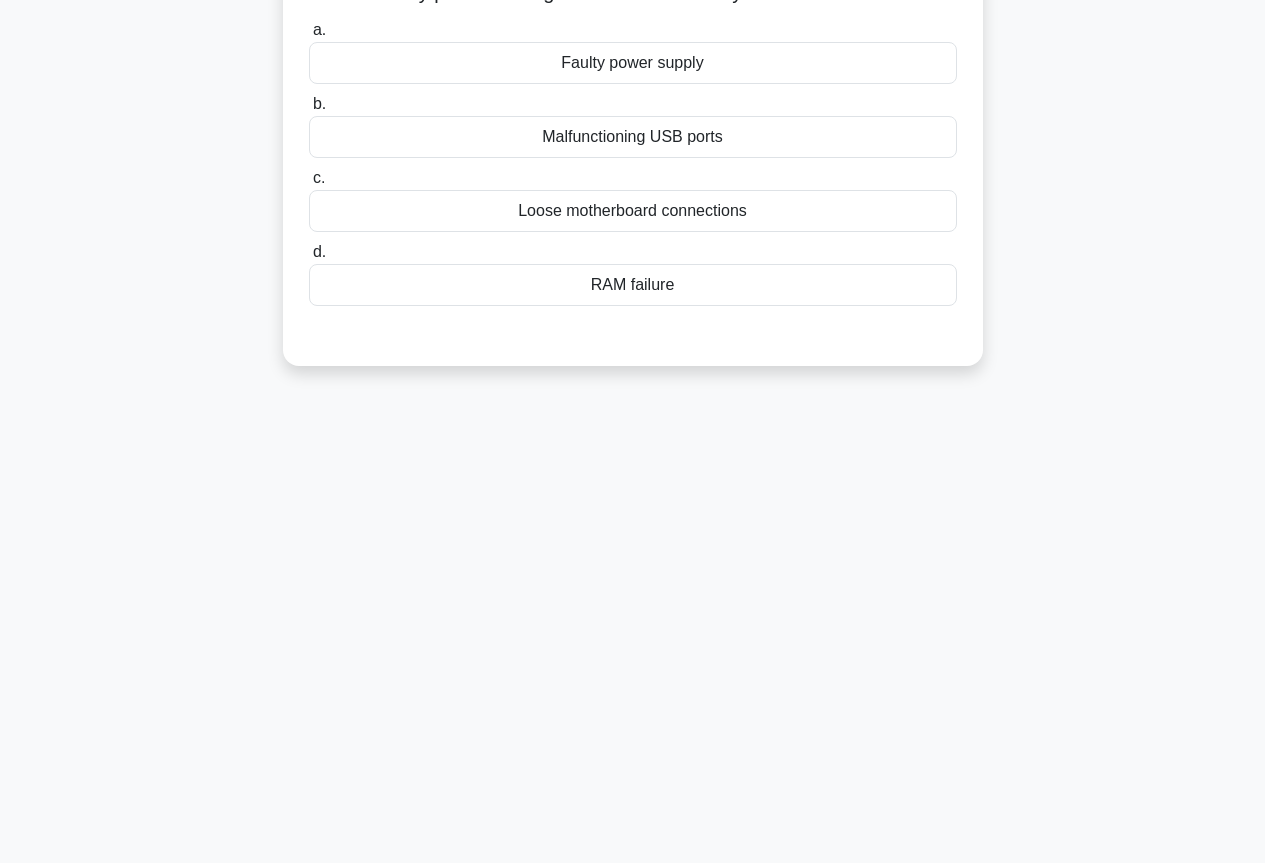 scroll, scrollTop: 0, scrollLeft: 0, axis: both 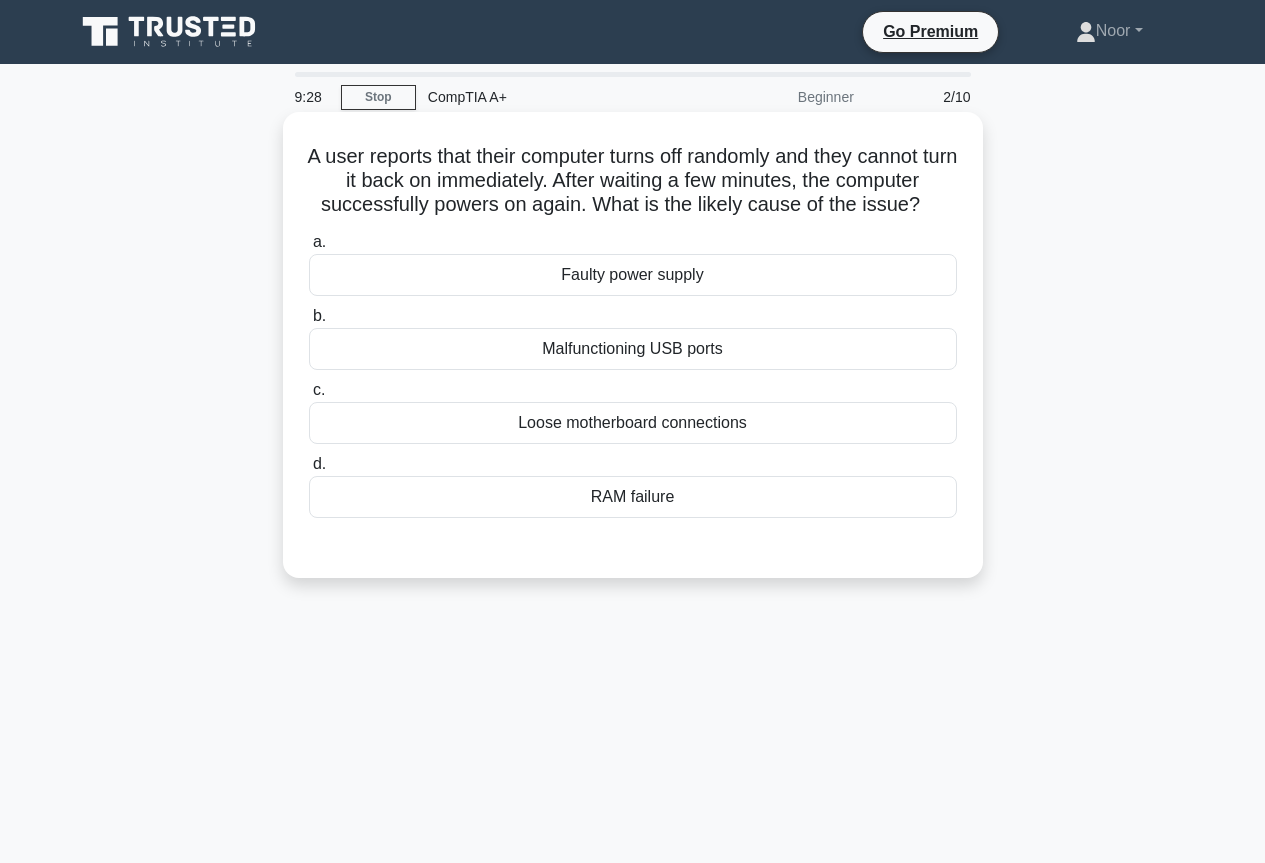 click on "RAM failure" at bounding box center (633, 497) 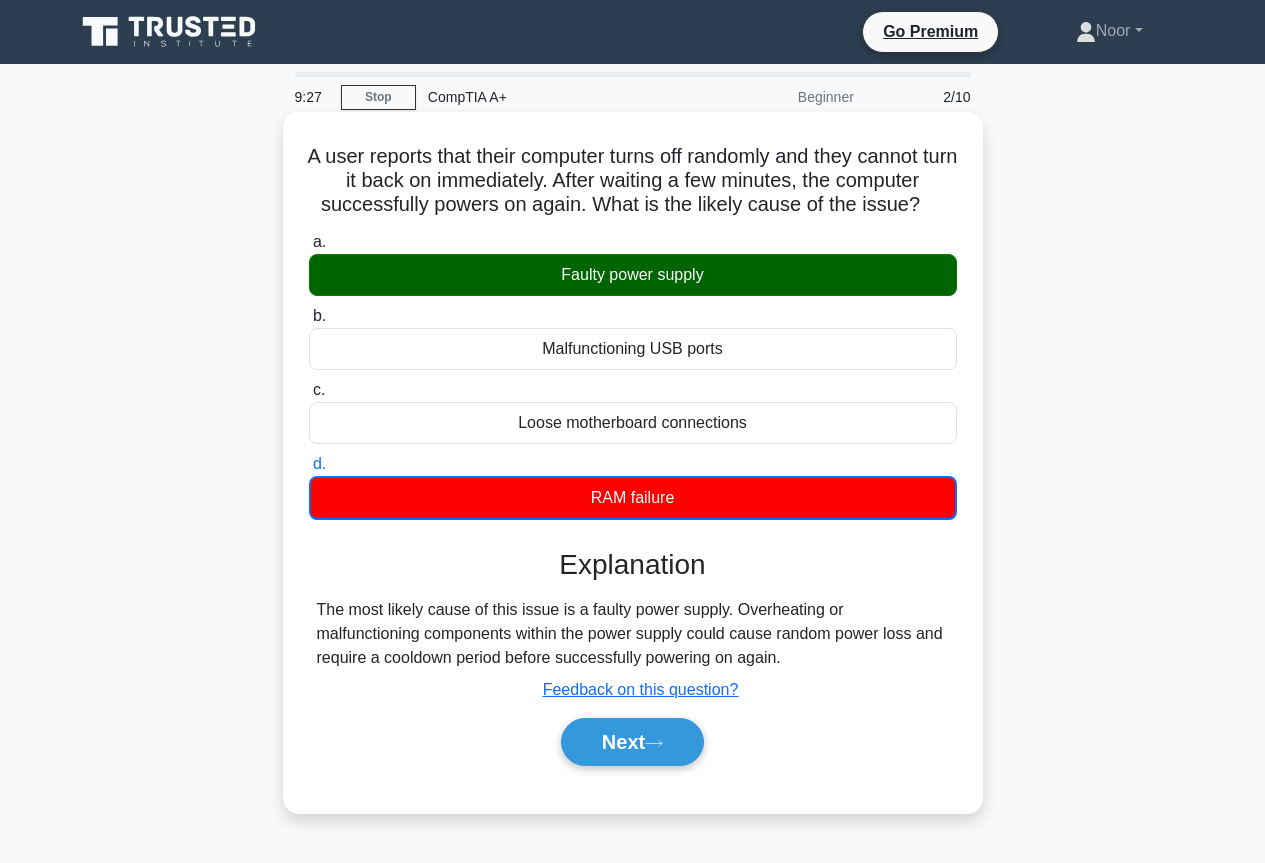 scroll, scrollTop: 217, scrollLeft: 0, axis: vertical 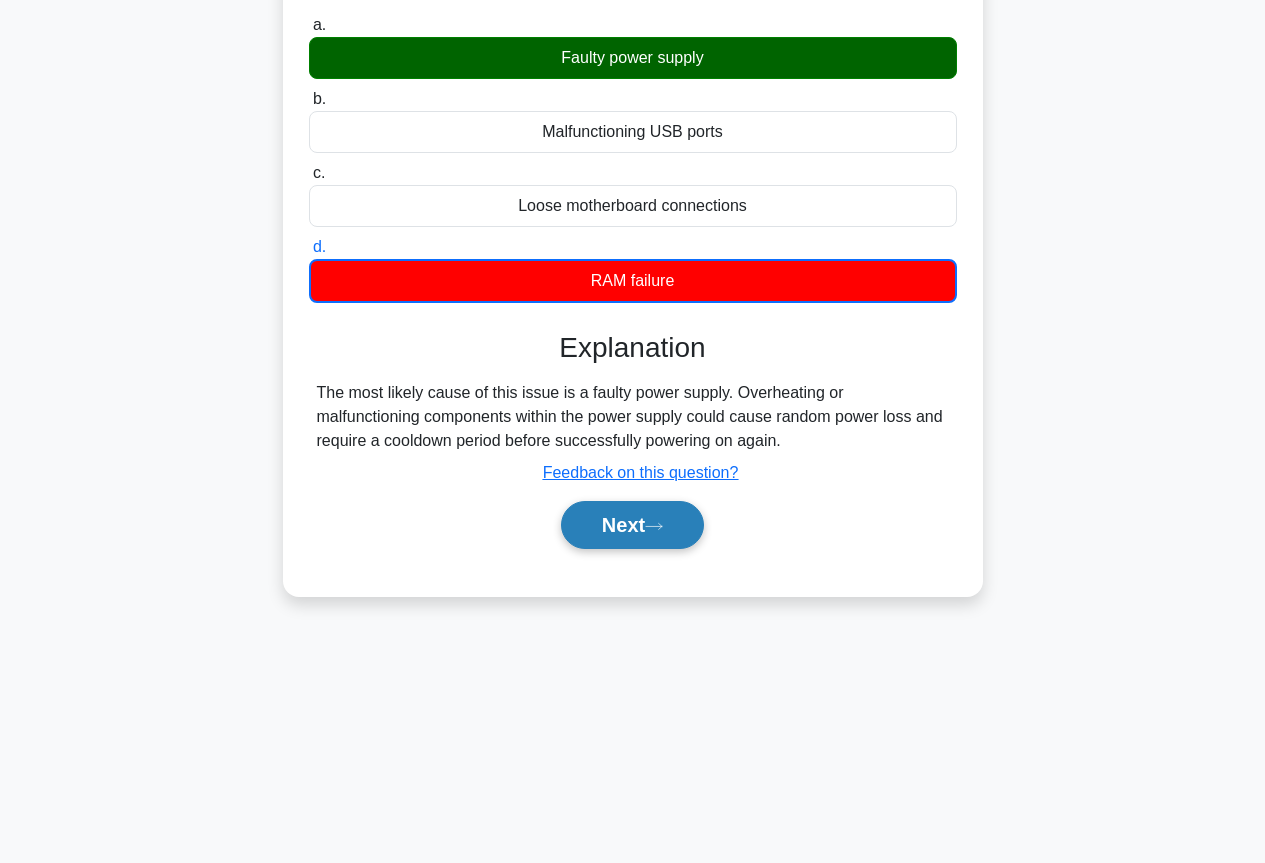 click on "Next" at bounding box center [632, 525] 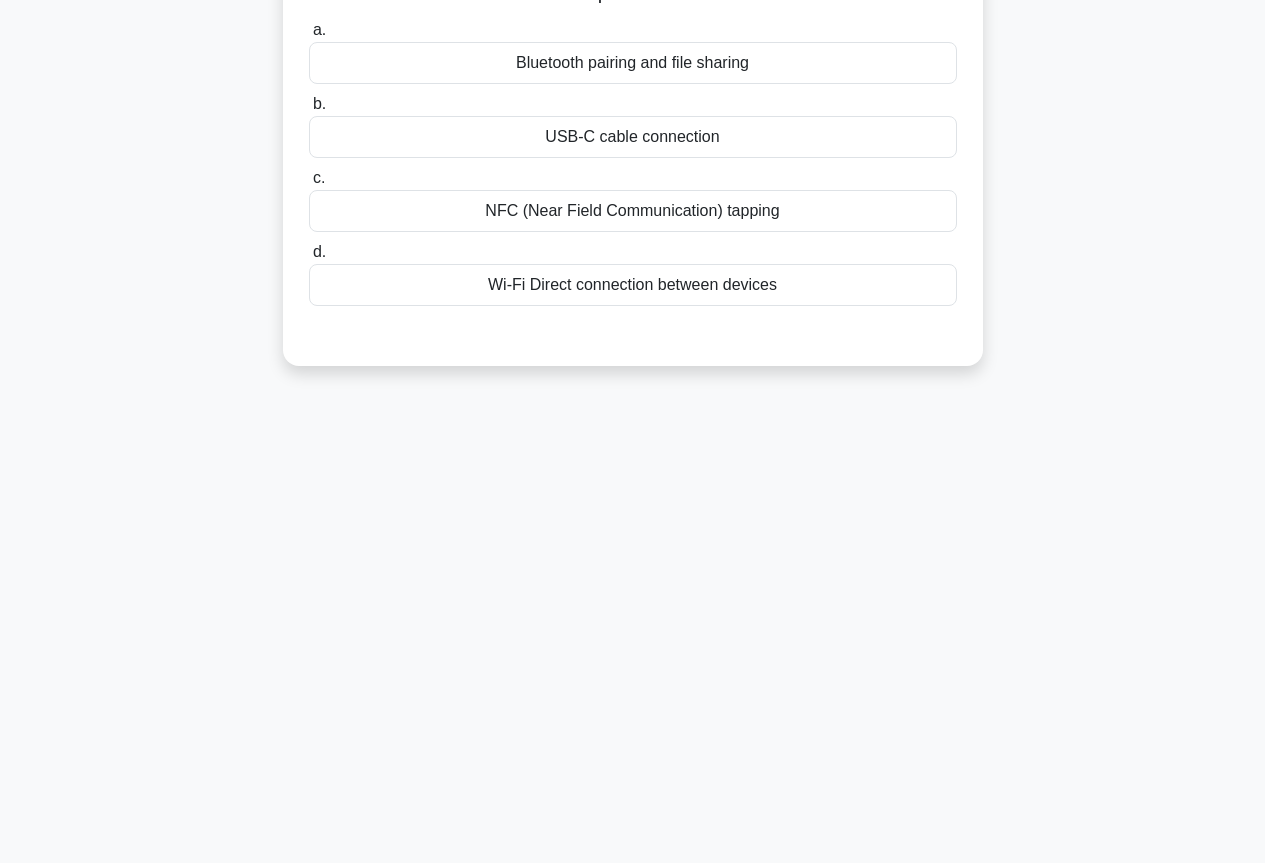 scroll, scrollTop: 0, scrollLeft: 0, axis: both 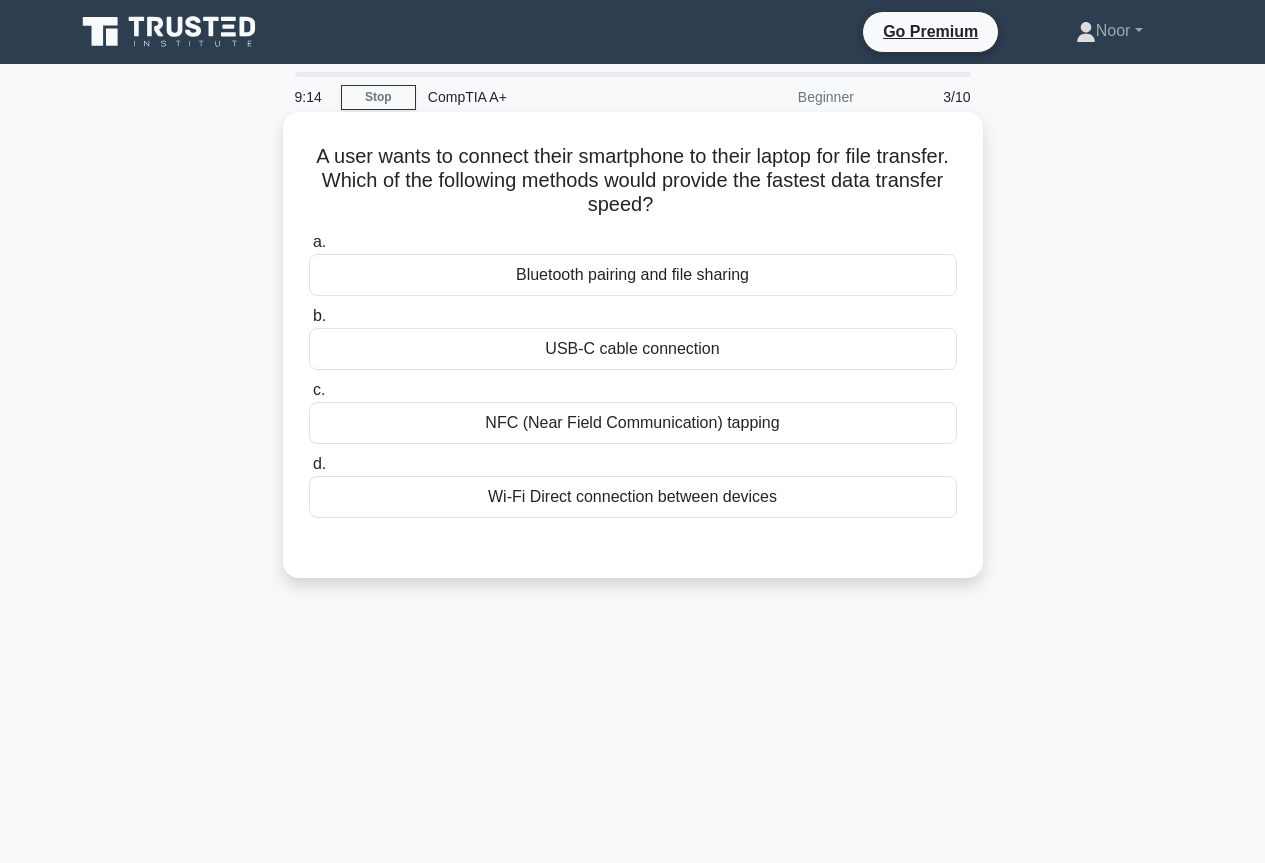click on "USB-C cable connection" at bounding box center [633, 349] 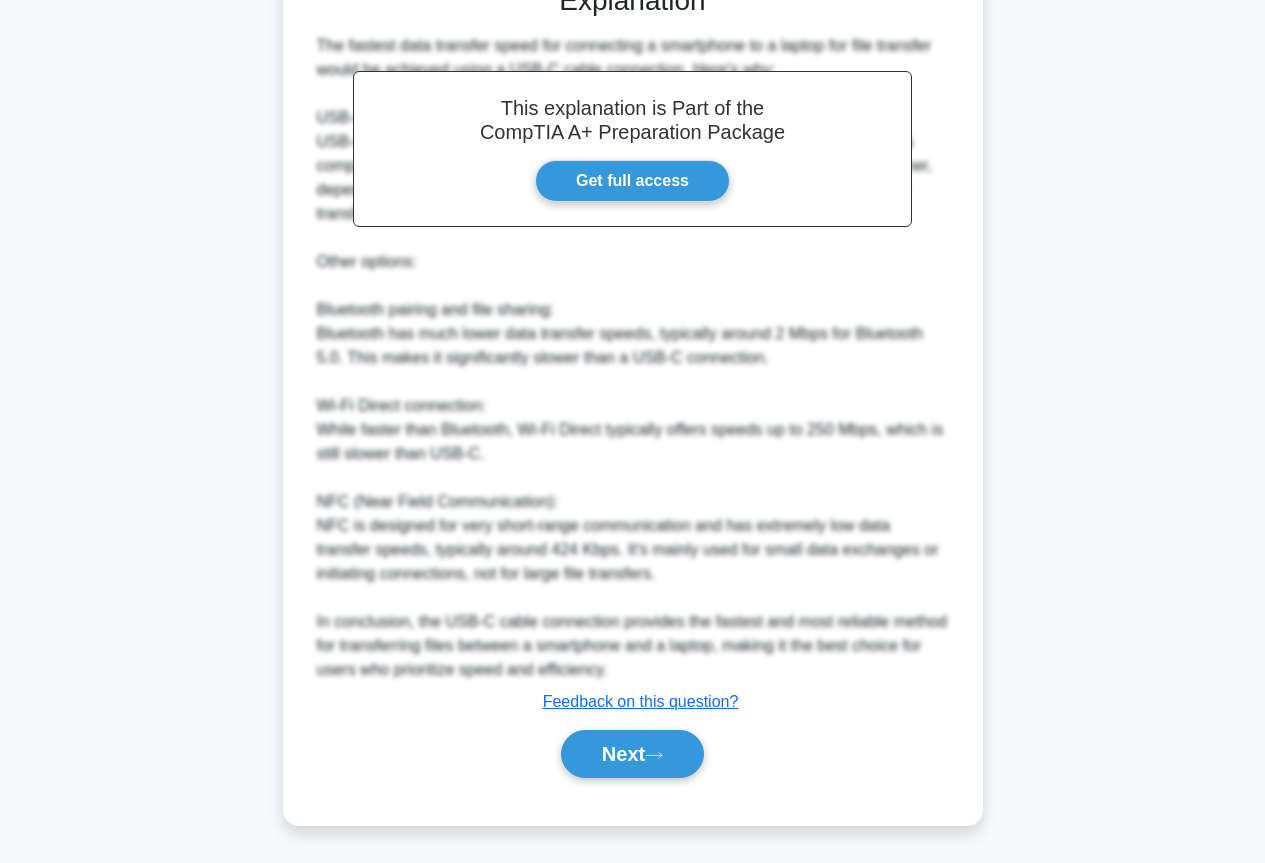 click on "Next" at bounding box center [632, 754] 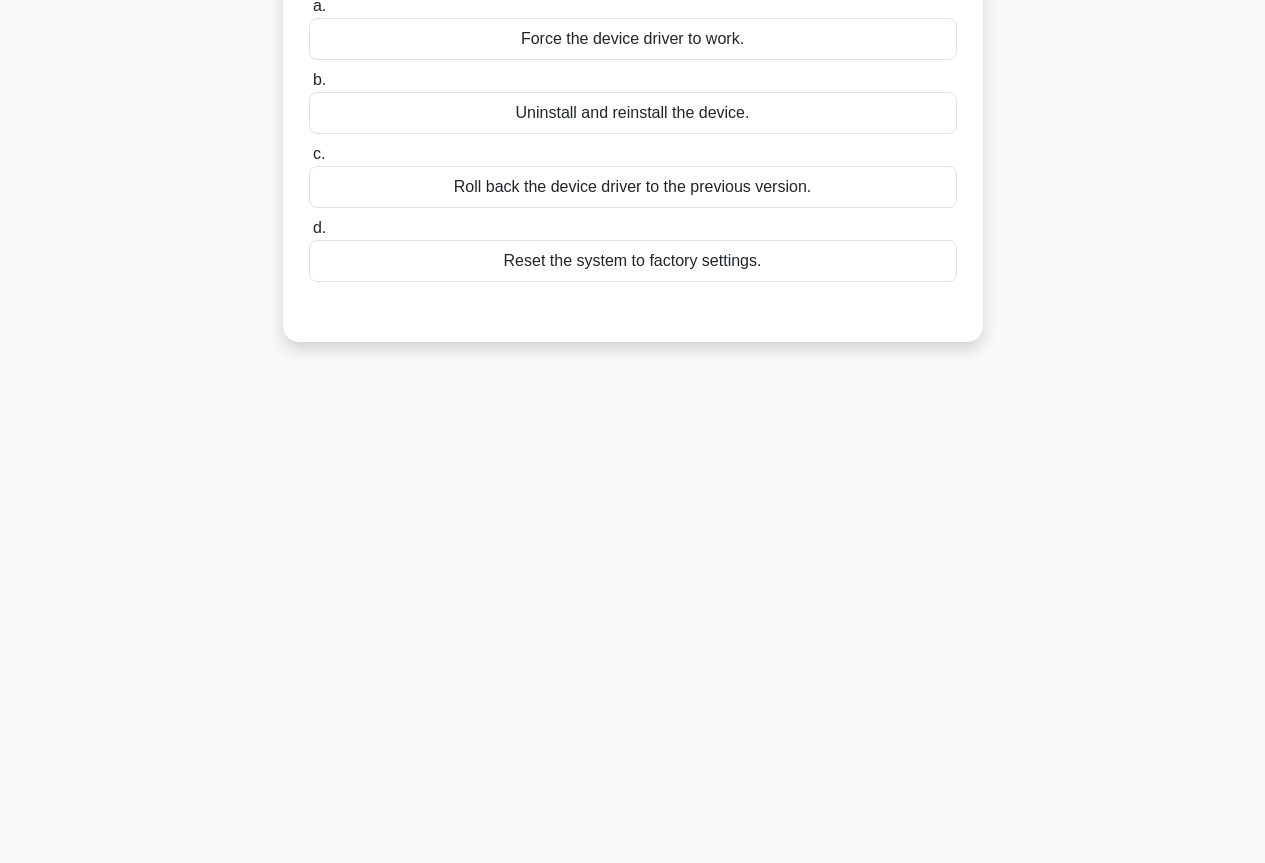 scroll, scrollTop: 0, scrollLeft: 0, axis: both 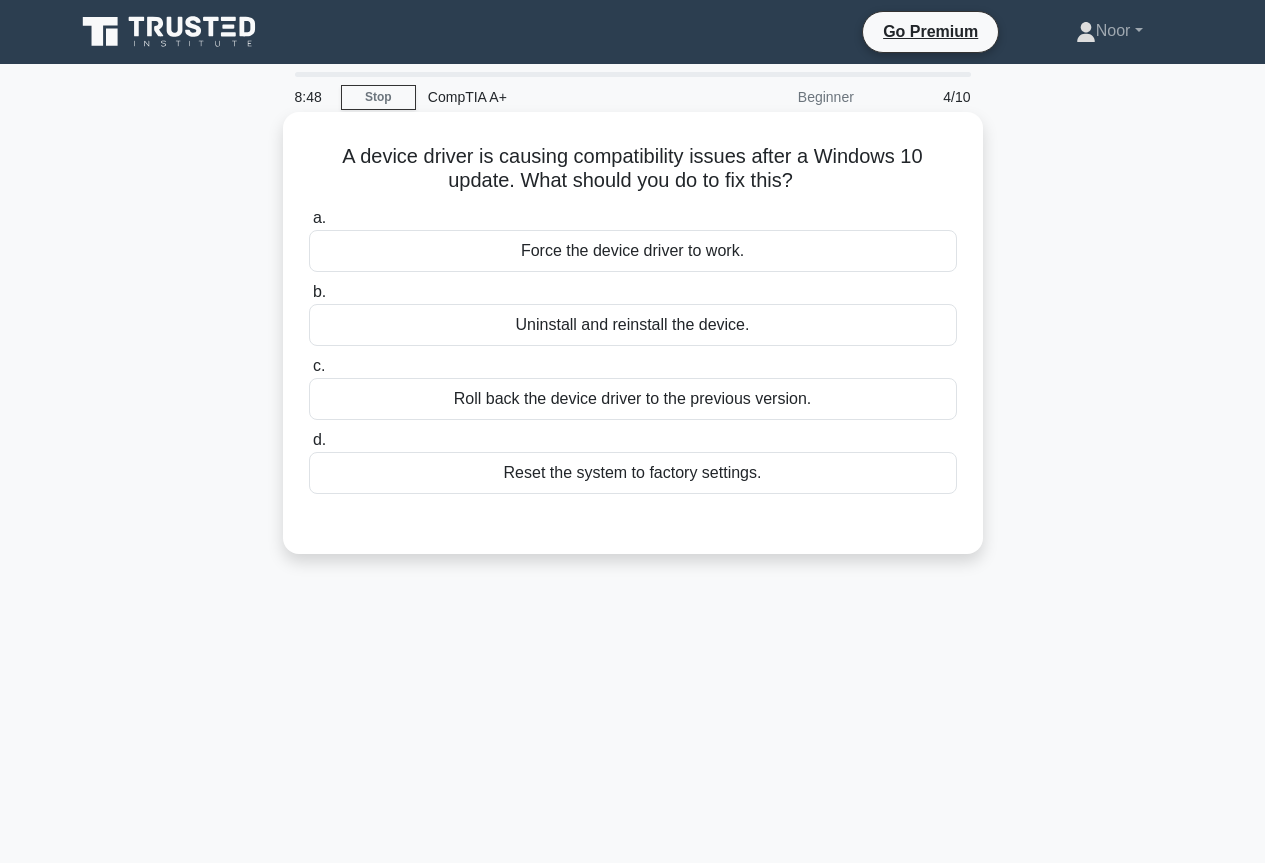 click on "Reset the system to factory settings." at bounding box center [633, 473] 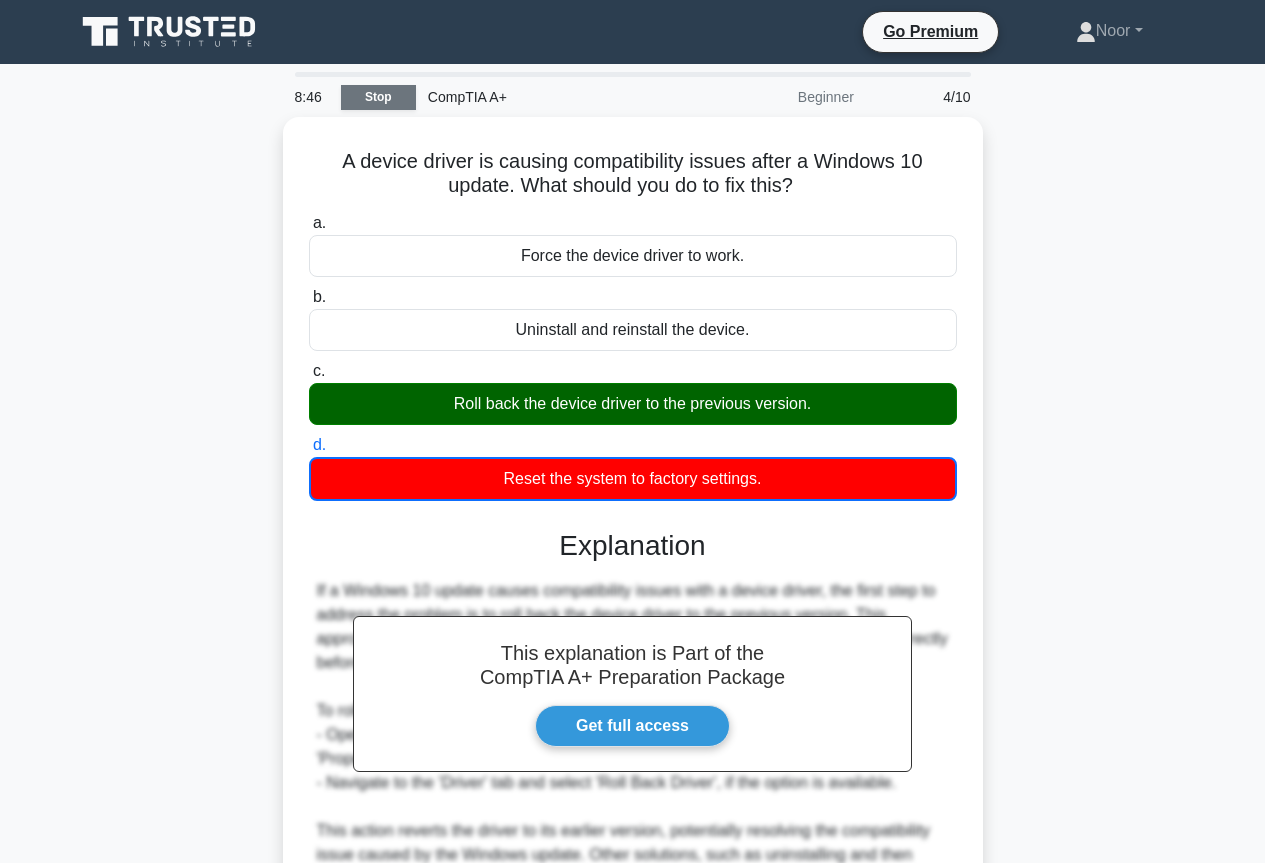 click on "Stop" at bounding box center (378, 97) 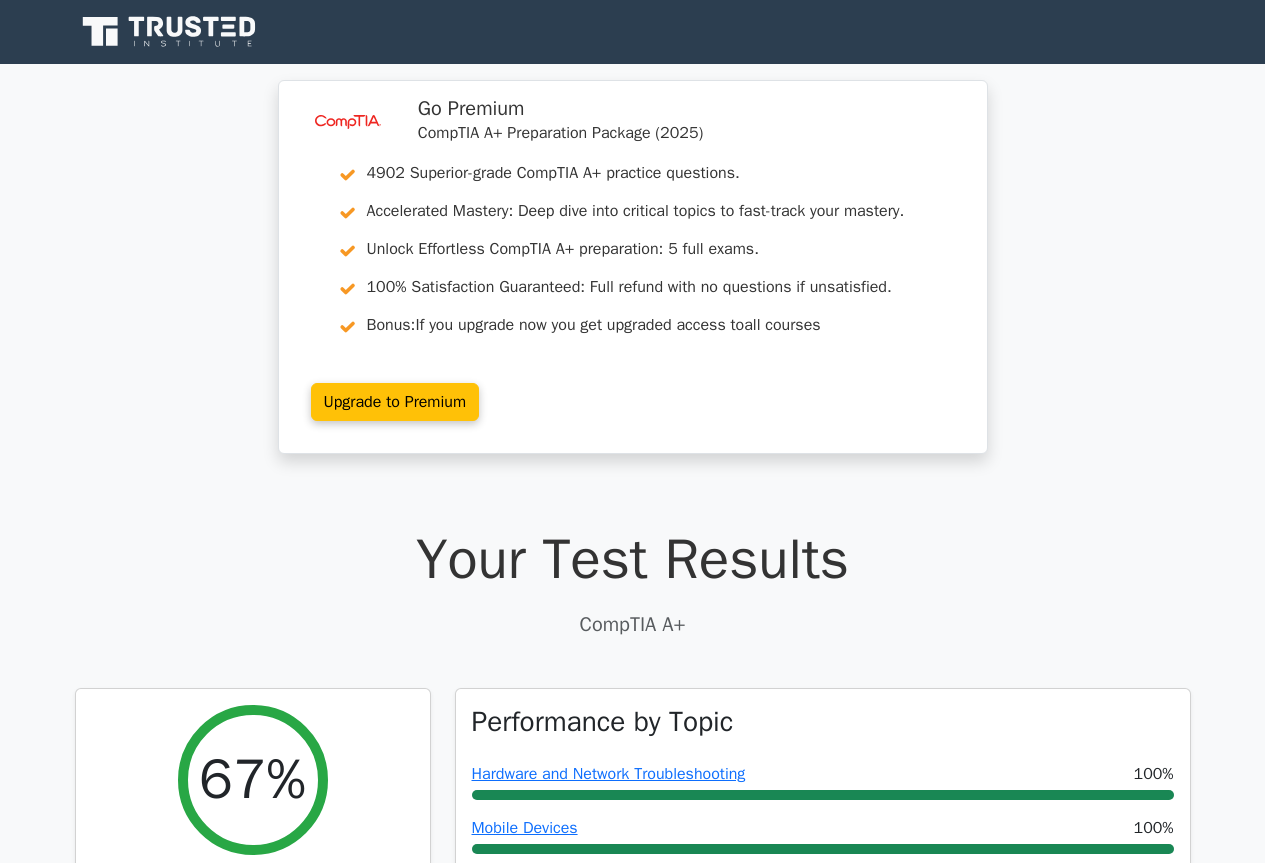 scroll, scrollTop: 200, scrollLeft: 0, axis: vertical 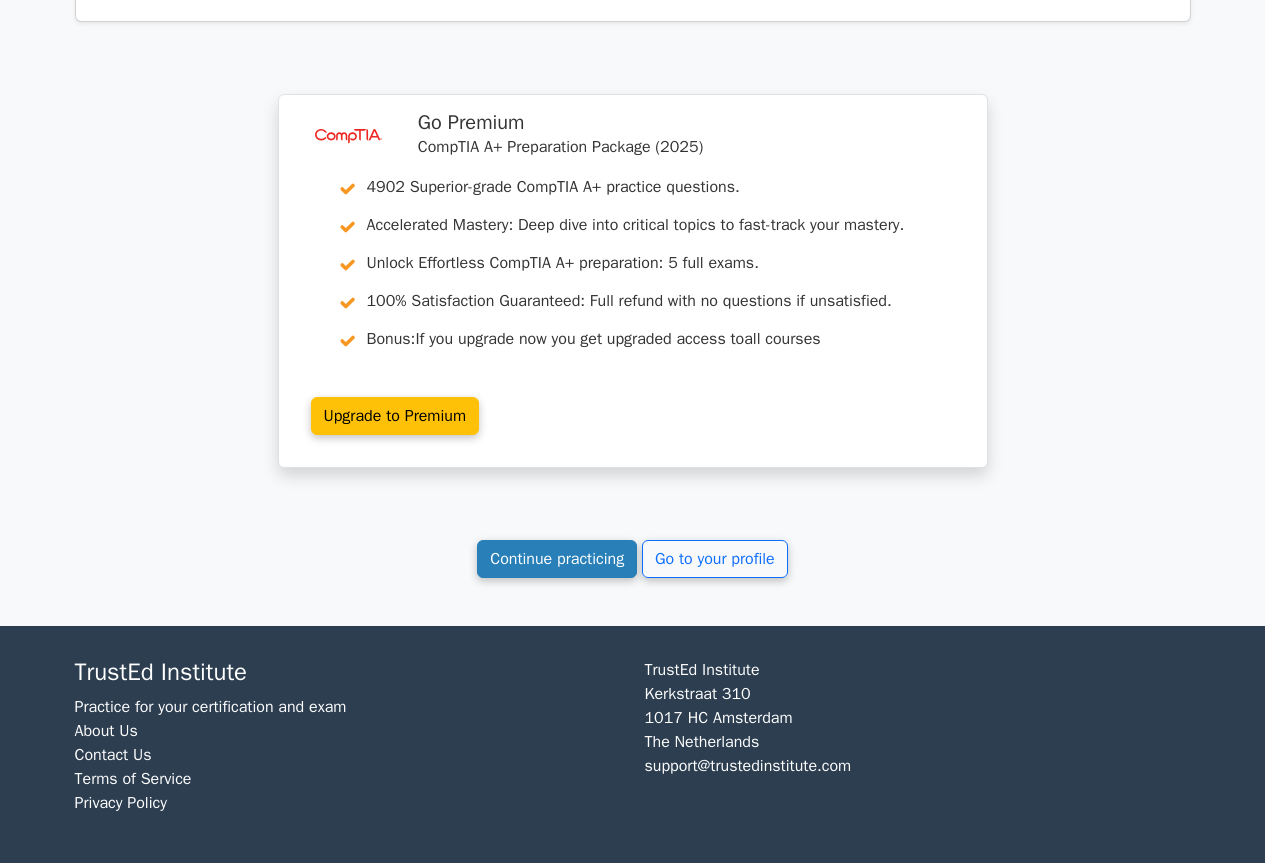 click on "Continue practicing" at bounding box center [557, 559] 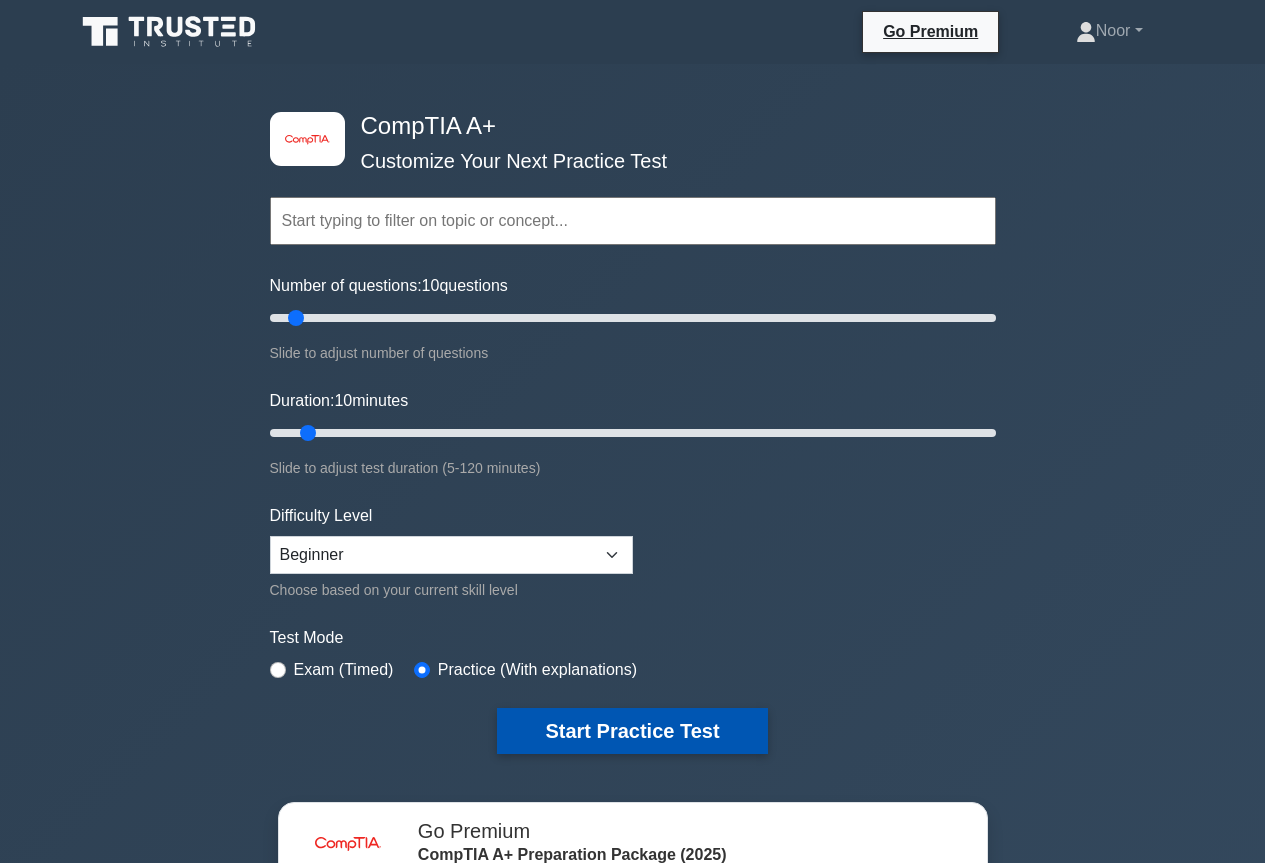 scroll, scrollTop: 0, scrollLeft: 0, axis: both 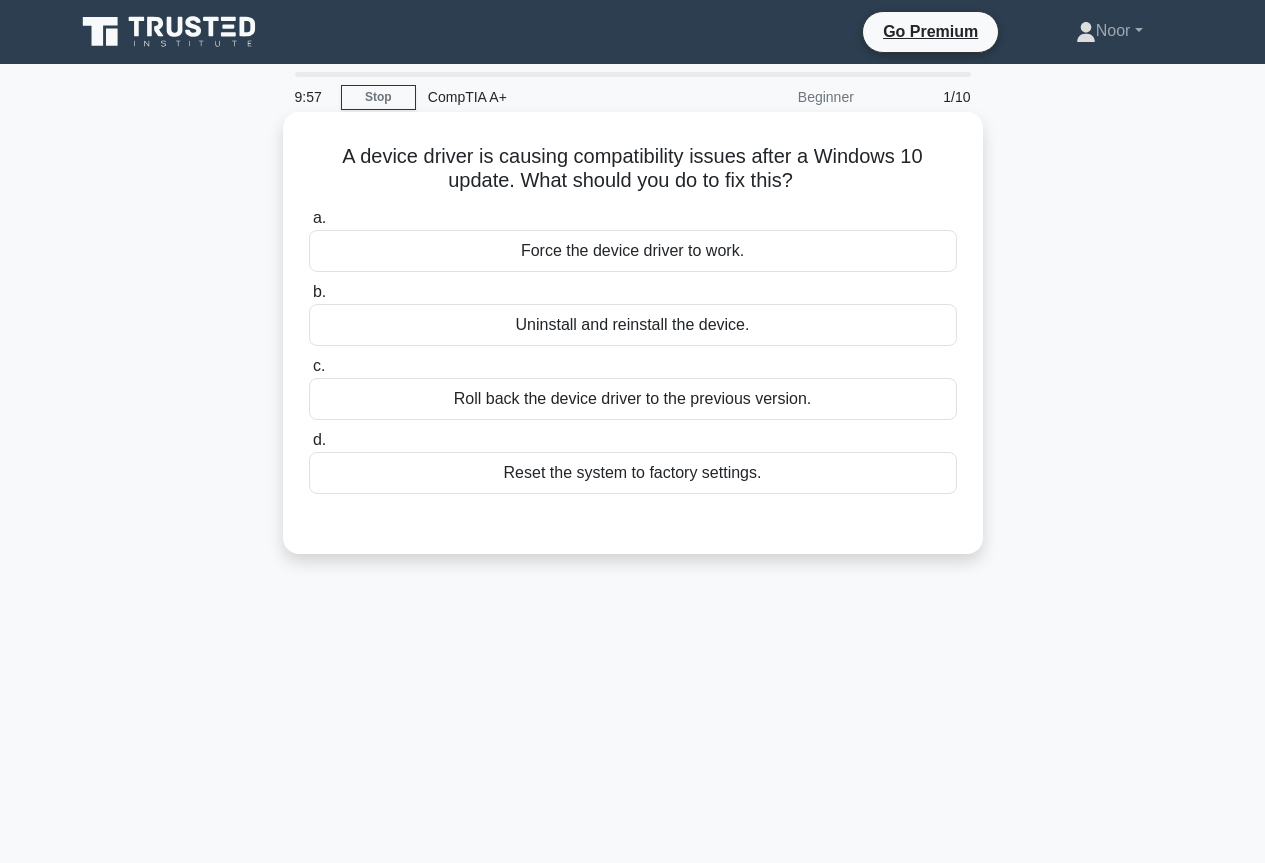 click on "Roll back the device driver to the previous version." at bounding box center (633, 399) 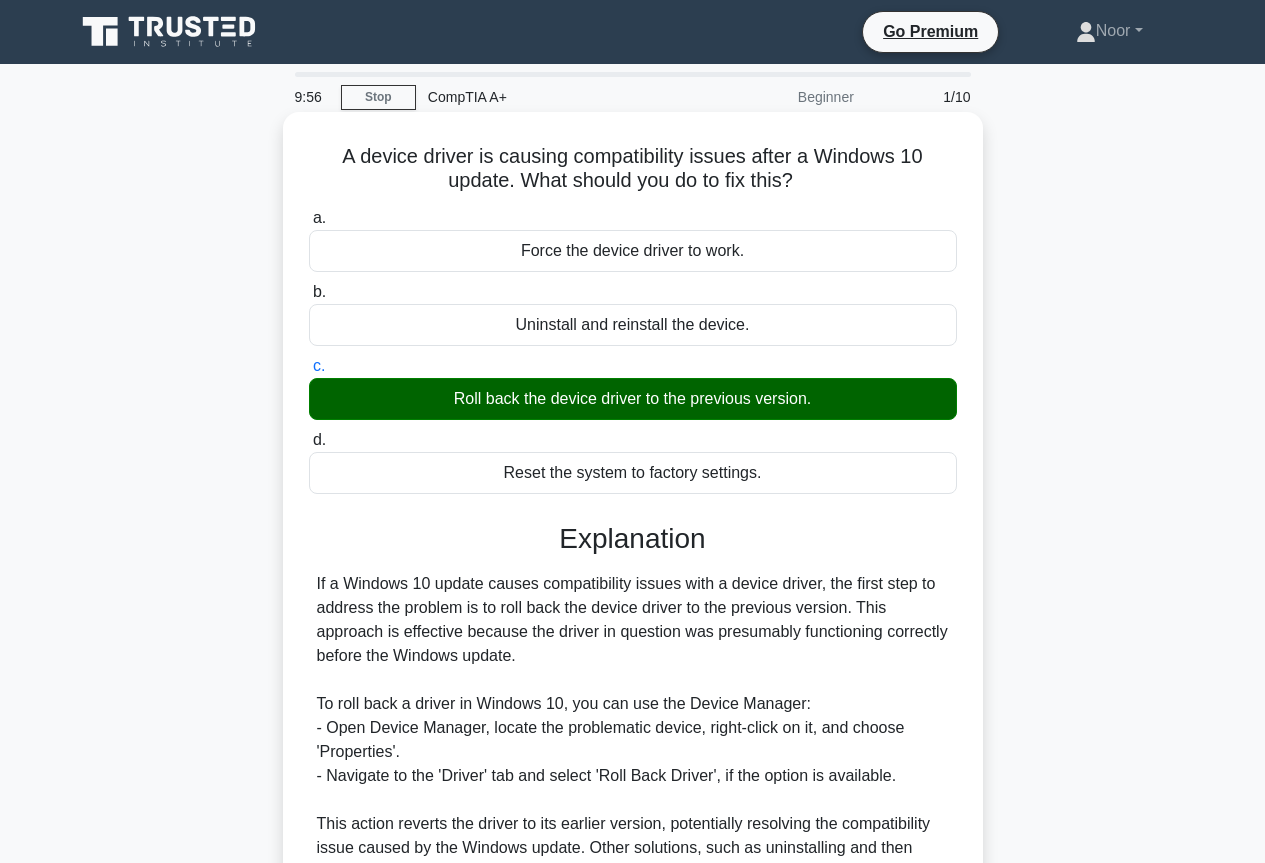 scroll, scrollTop: 275, scrollLeft: 0, axis: vertical 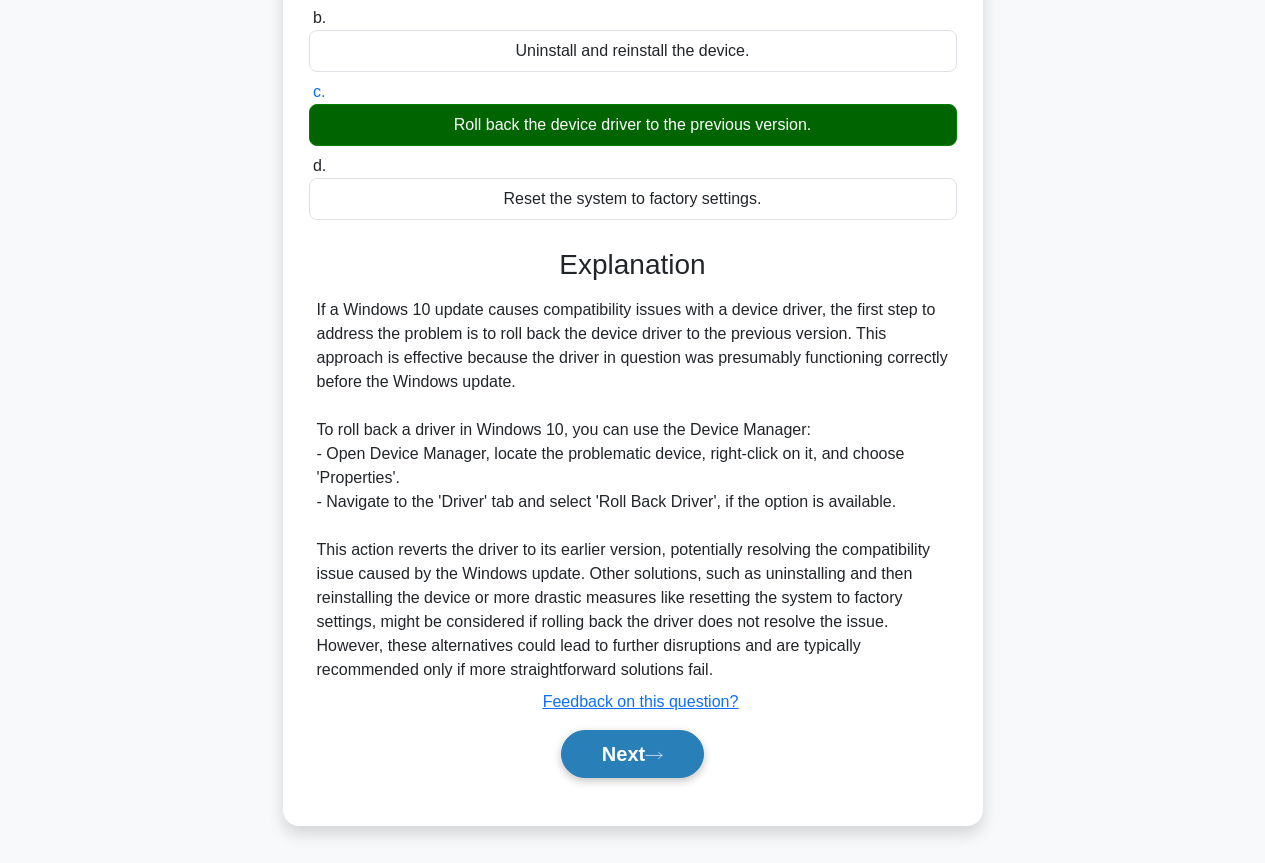 click on "Next" at bounding box center [632, 754] 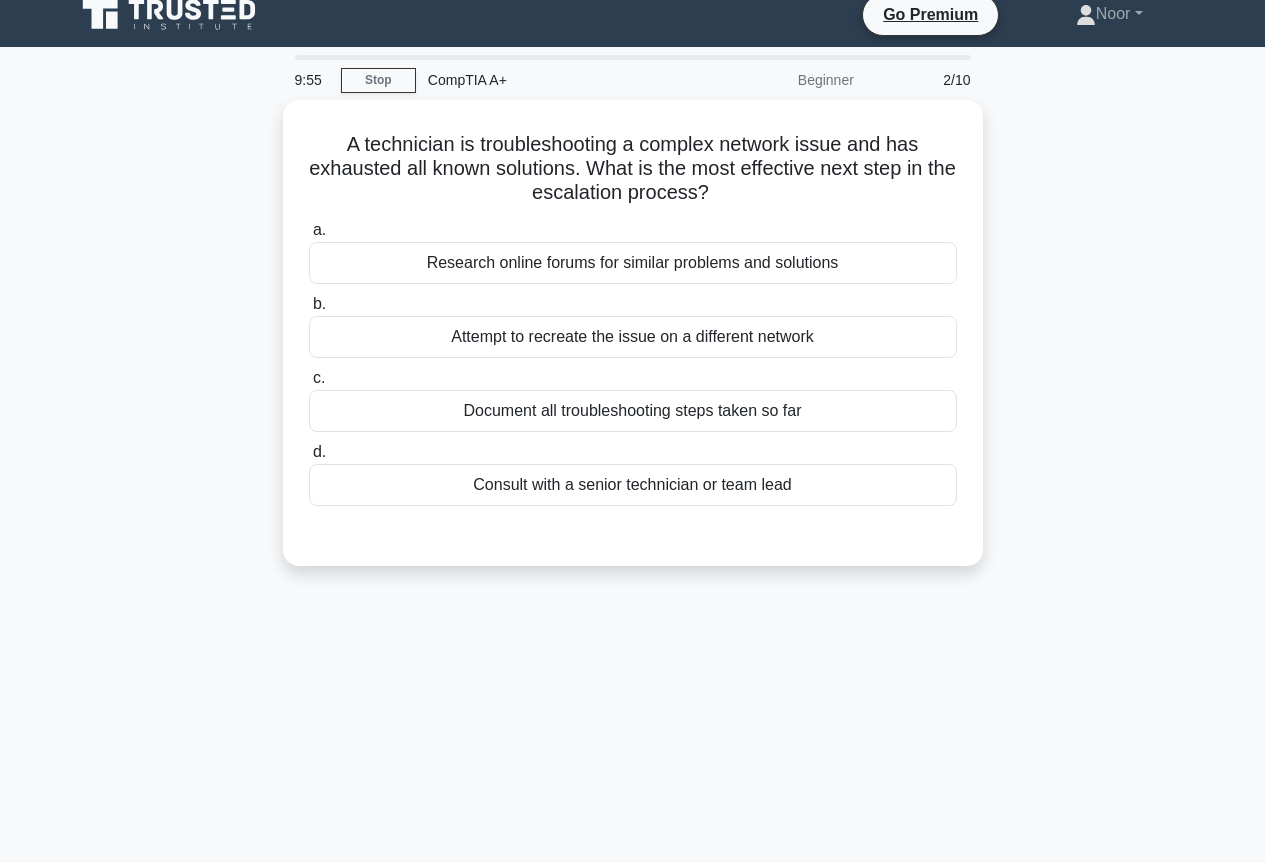 scroll, scrollTop: 0, scrollLeft: 0, axis: both 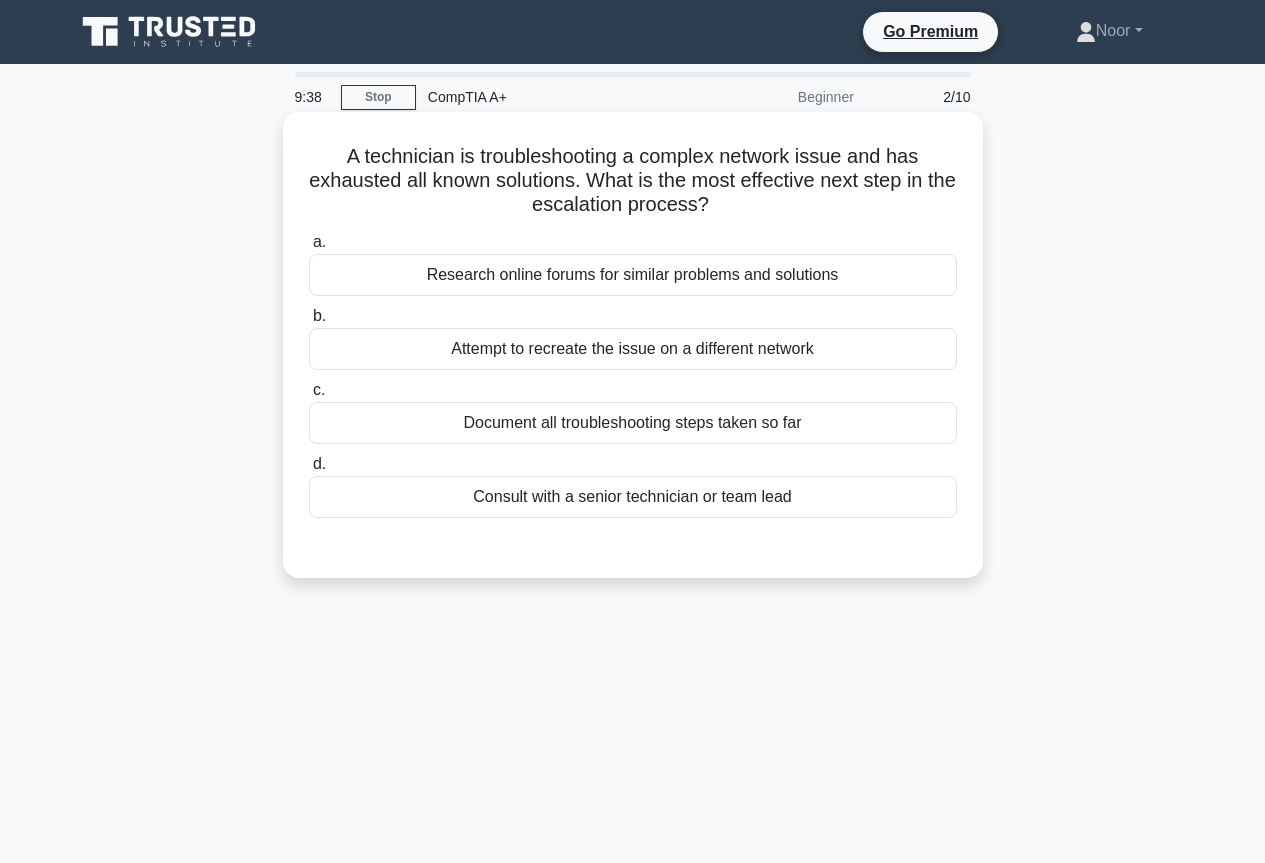 click on "Research online forums for similar problems and solutions" at bounding box center (633, 275) 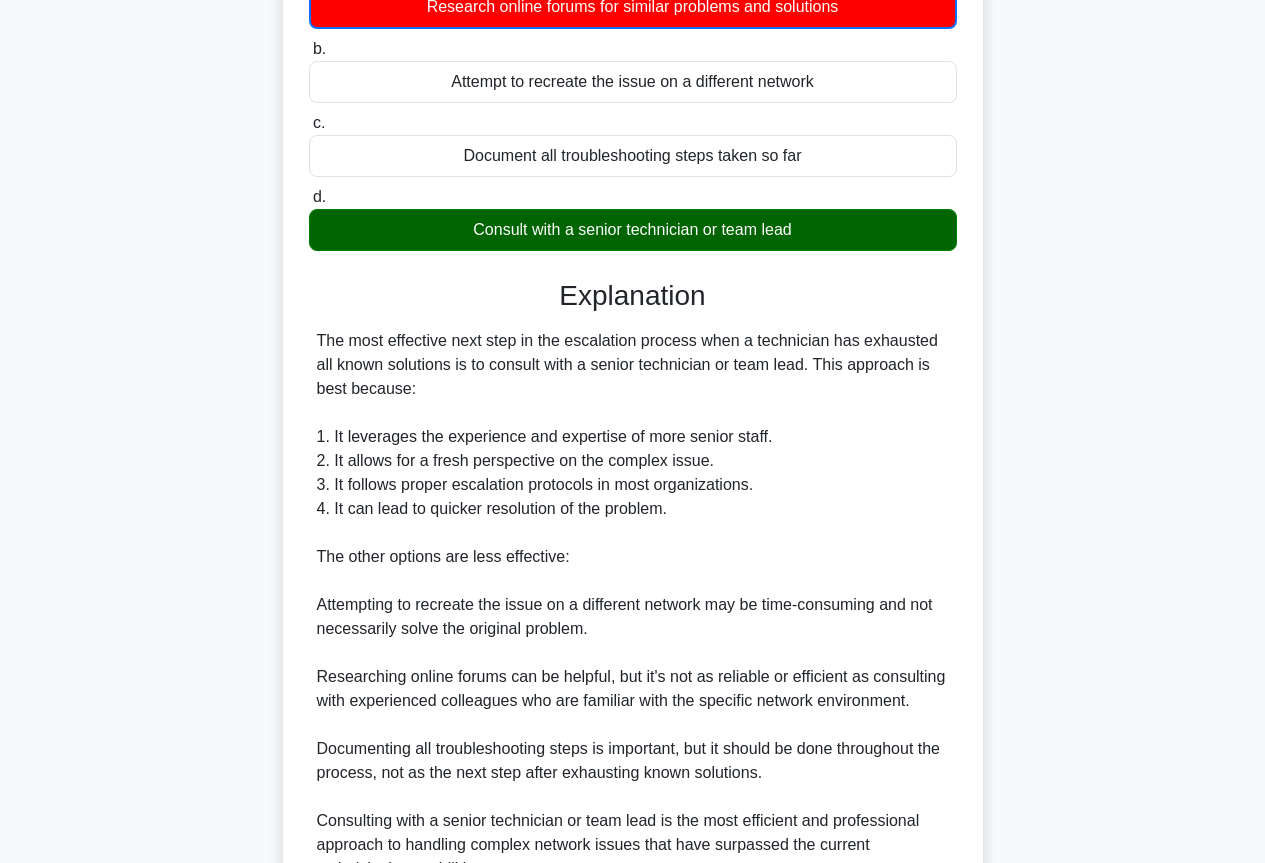 scroll, scrollTop: 0, scrollLeft: 0, axis: both 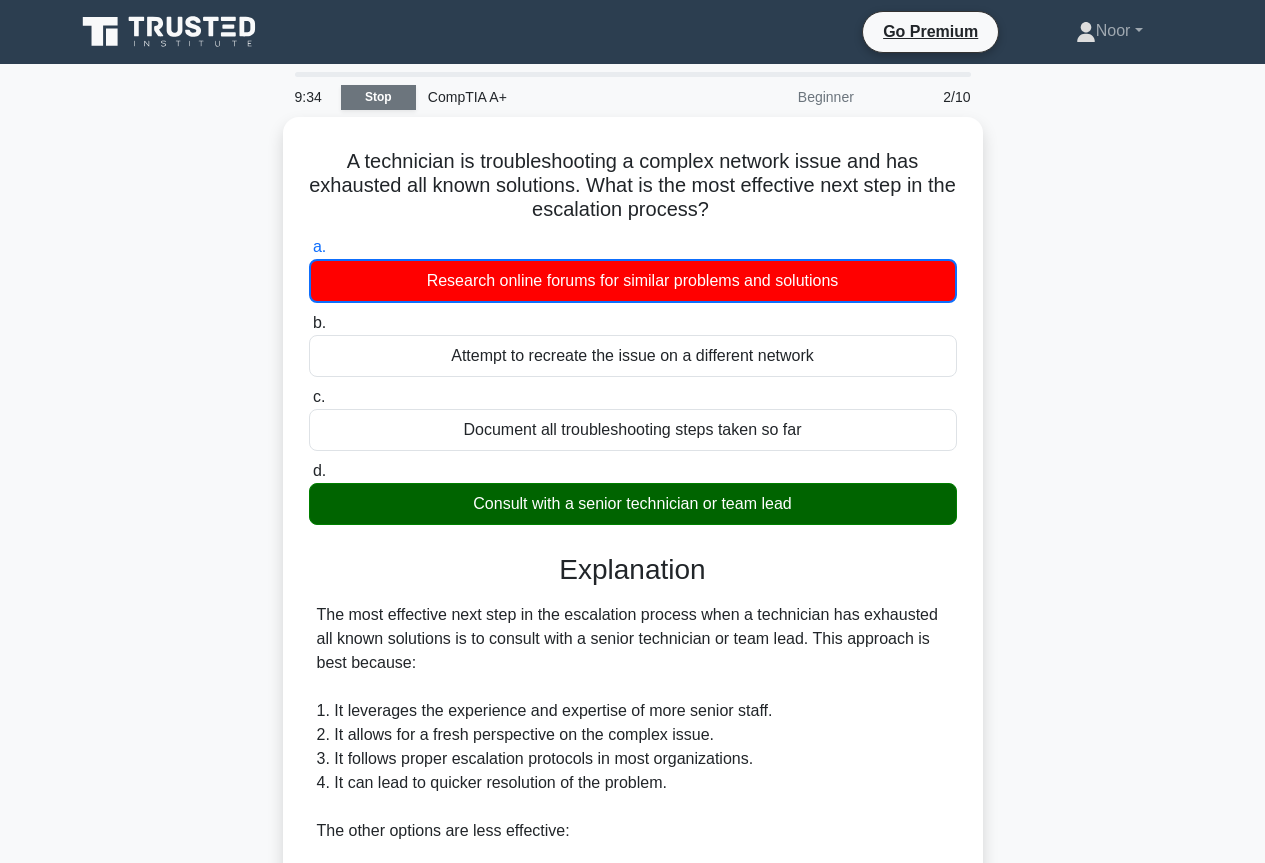 click on "Stop" at bounding box center [378, 97] 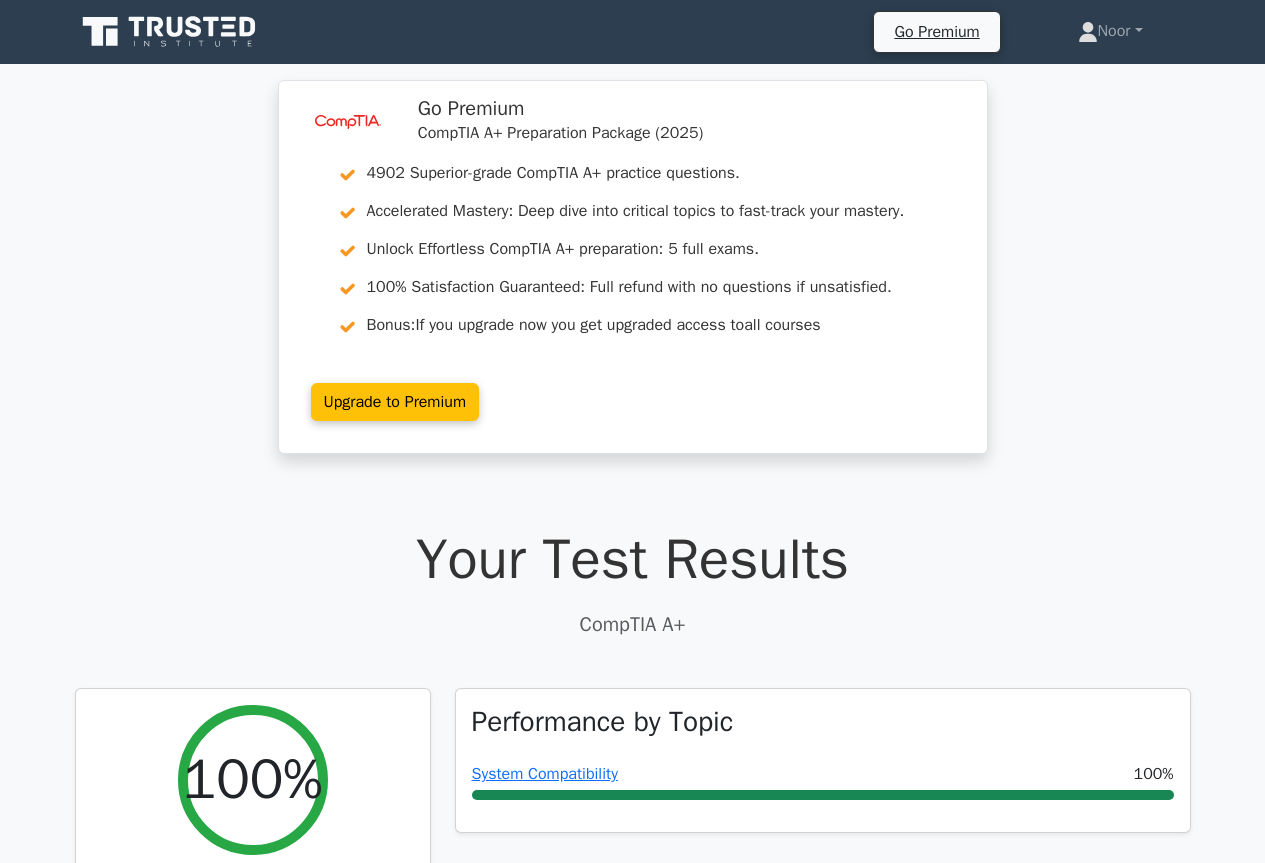 scroll, scrollTop: 200, scrollLeft: 0, axis: vertical 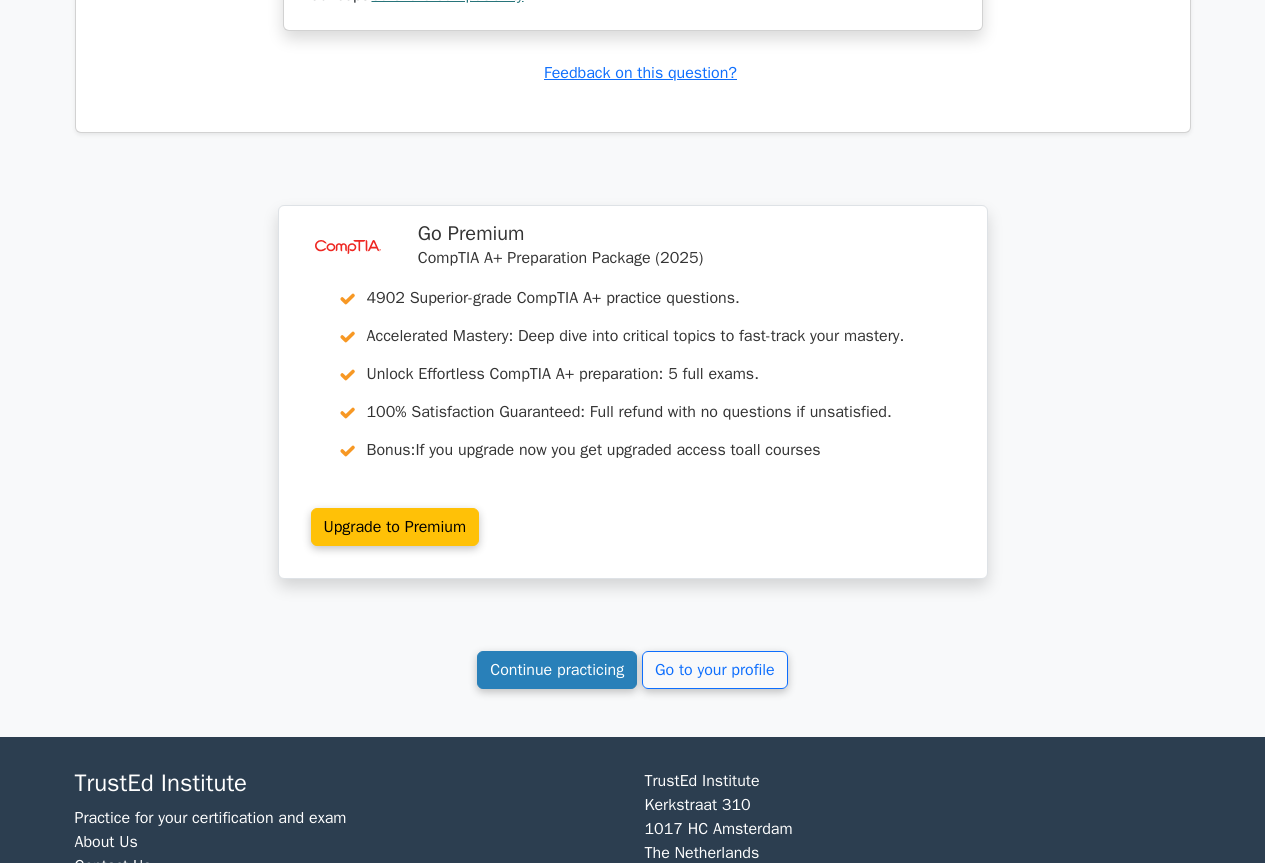 click on "Continue practicing" at bounding box center (557, 670) 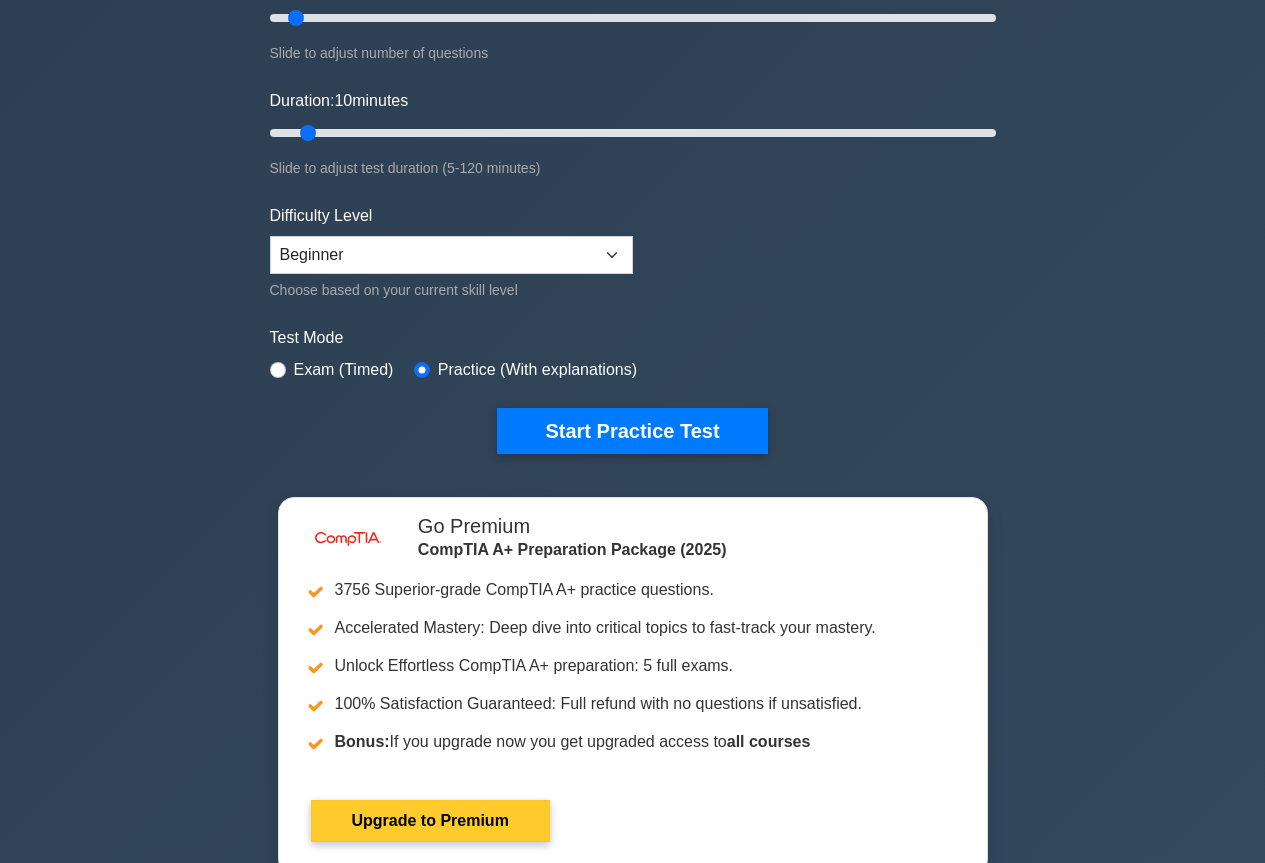 scroll, scrollTop: 300, scrollLeft: 0, axis: vertical 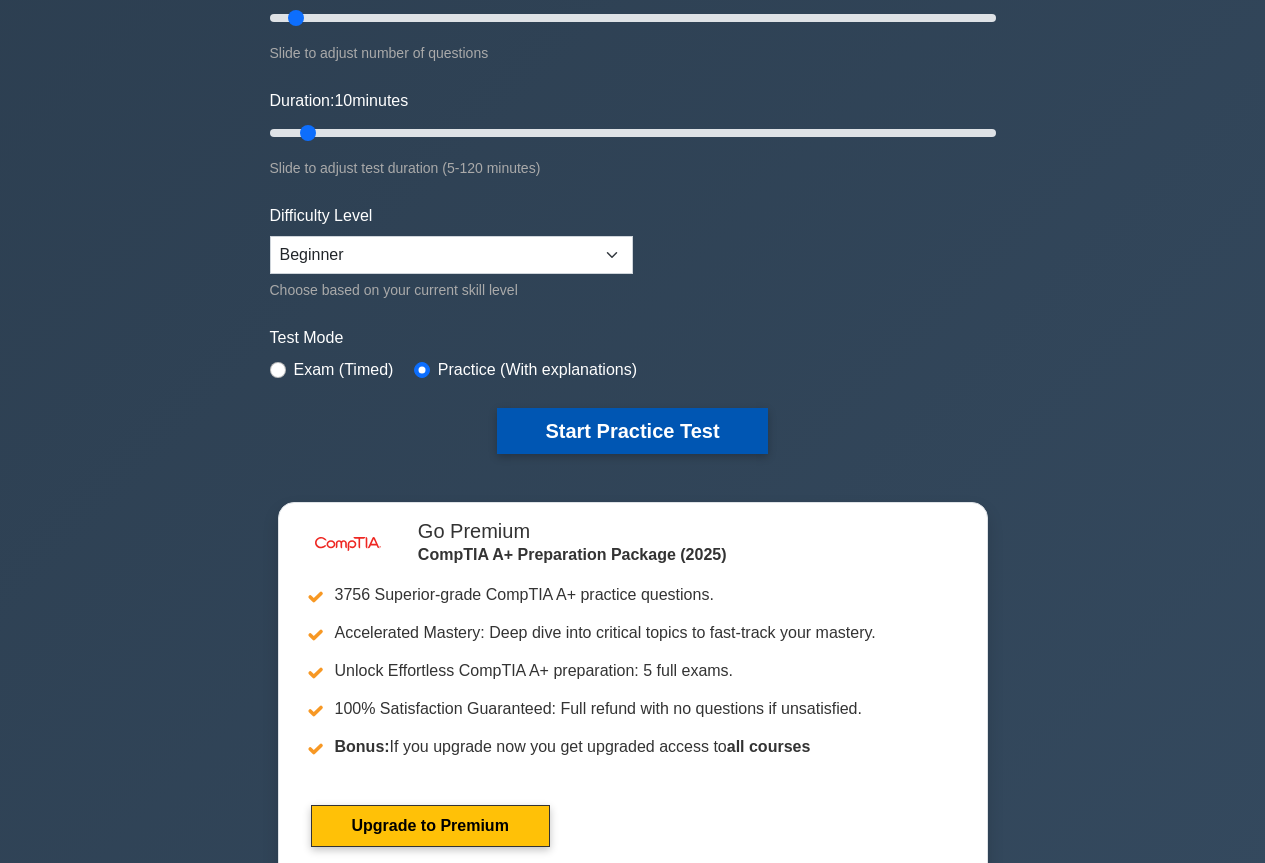 click on "Start Practice Test" at bounding box center [632, 431] 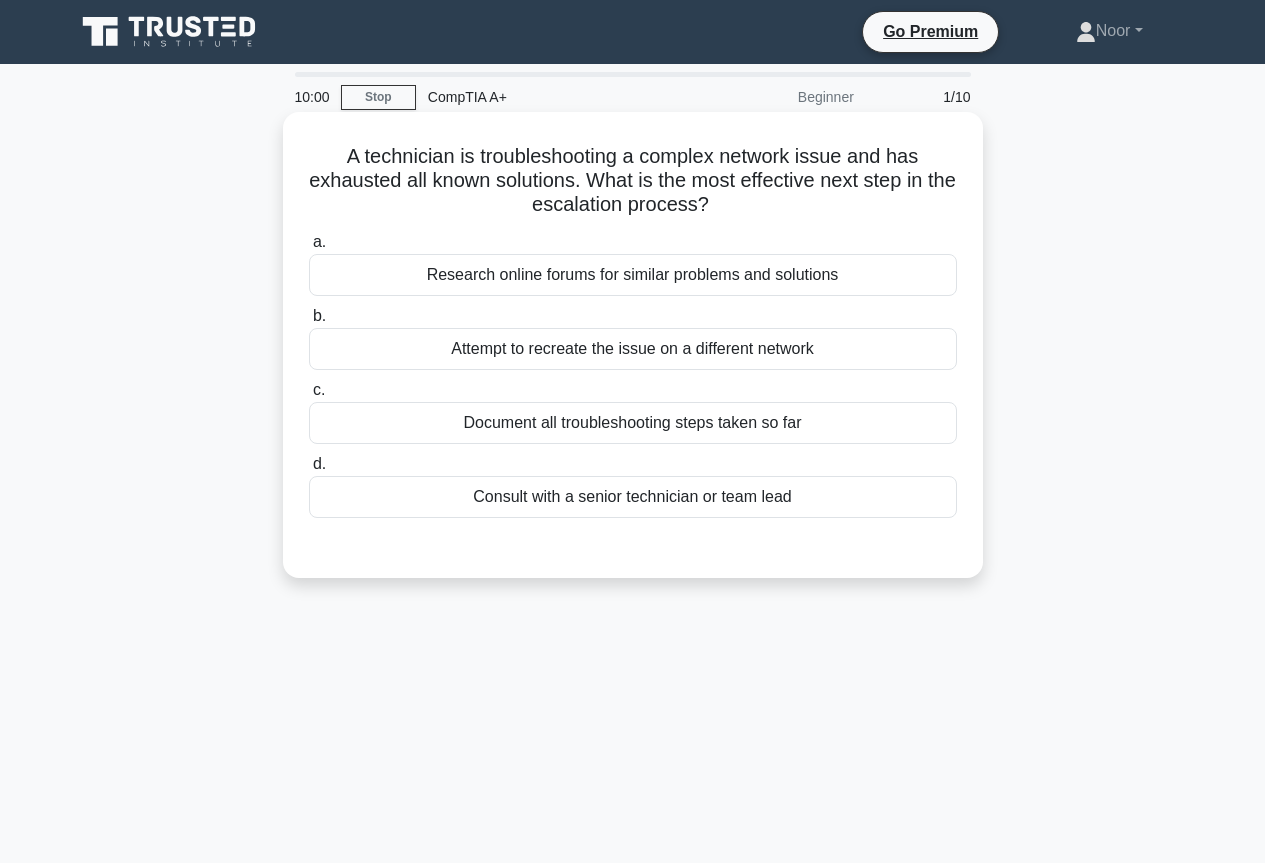 scroll, scrollTop: 0, scrollLeft: 0, axis: both 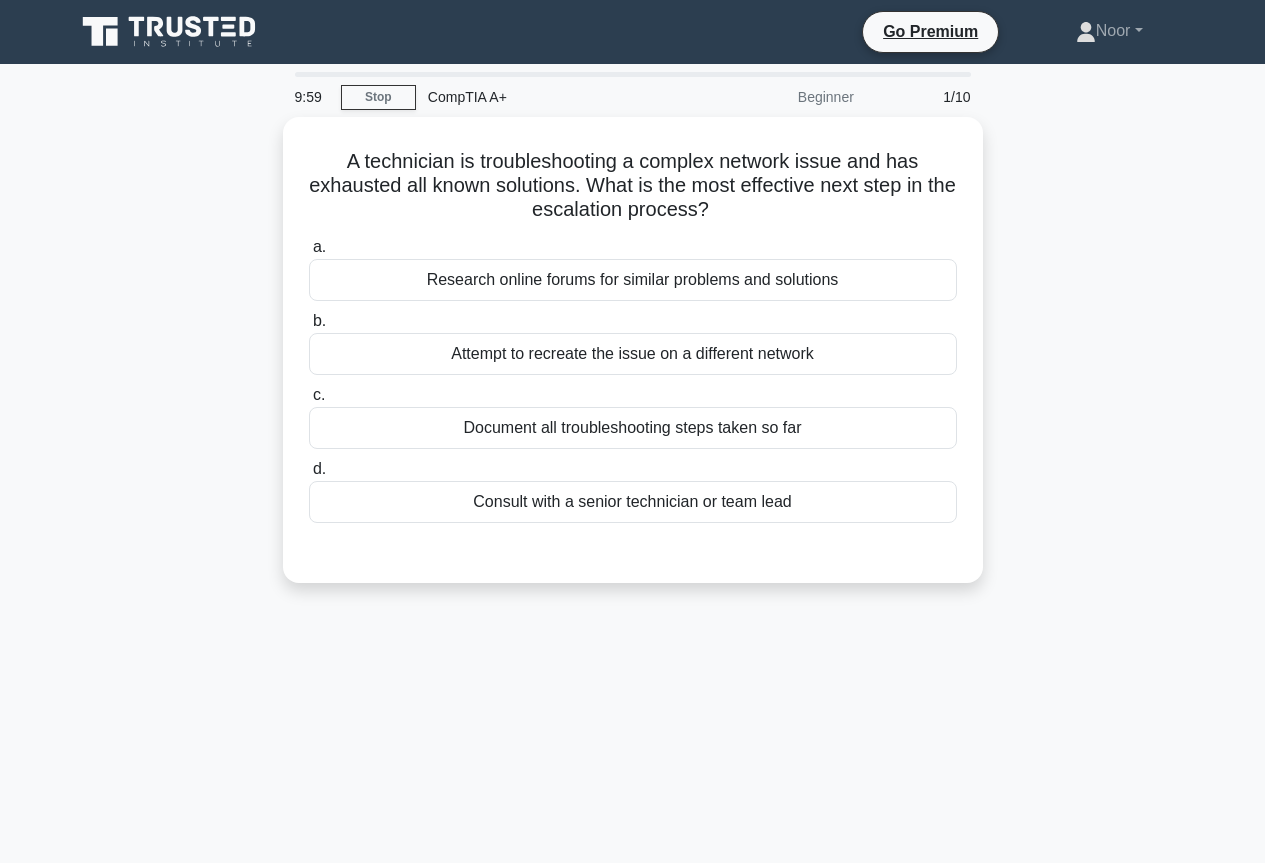 click on "A technician is troubleshooting a complex network issue and has exhausted all known solutions. What is the most effective next step in the escalation process?
.spinner_0XTQ{transform-origin:center;animation:spinner_y6GP .75s linear infinite}@keyframes spinner_y6GP{100%{transform:rotate(360deg)}}
a.
Research online forums for similar problems and solutions
b. c. d." at bounding box center [633, 362] 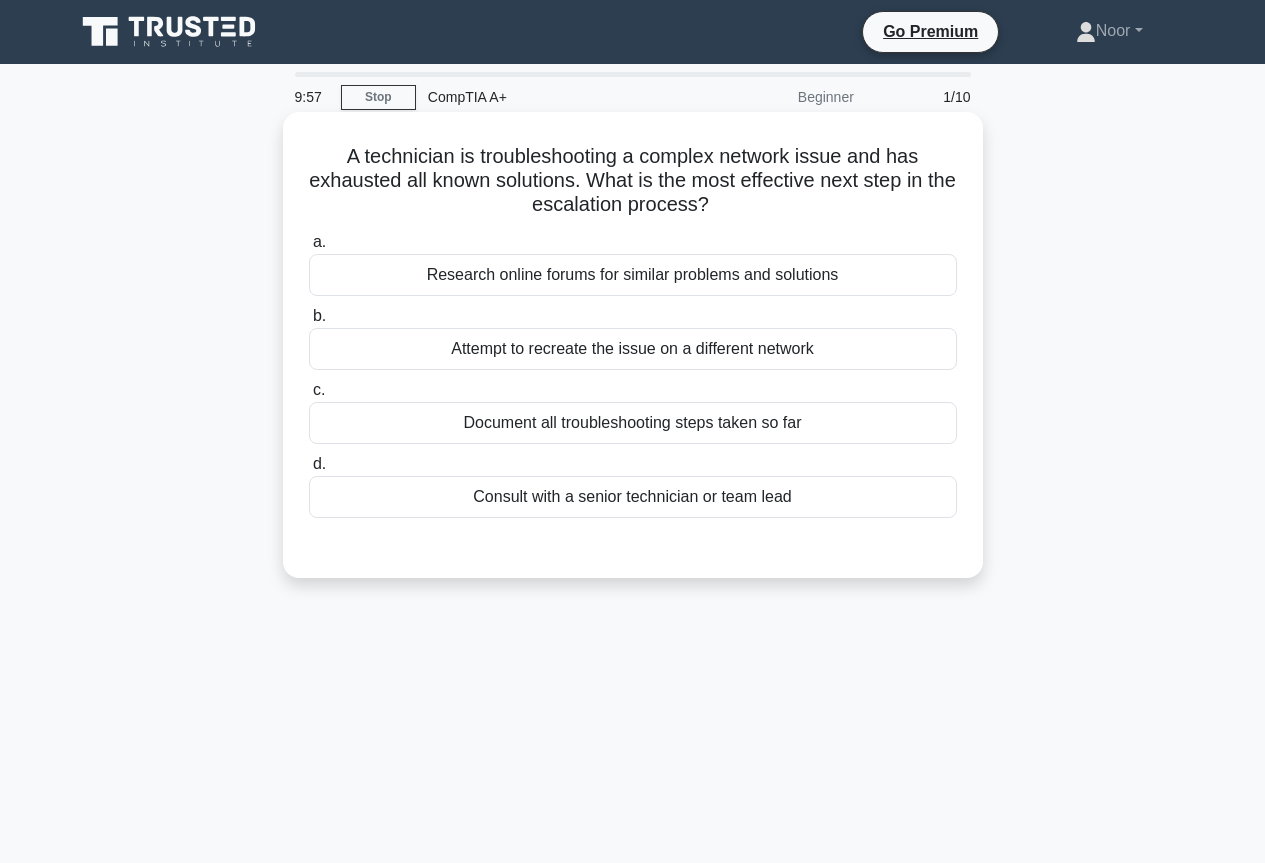 click on "Consult with a senior technician or team lead" at bounding box center [633, 497] 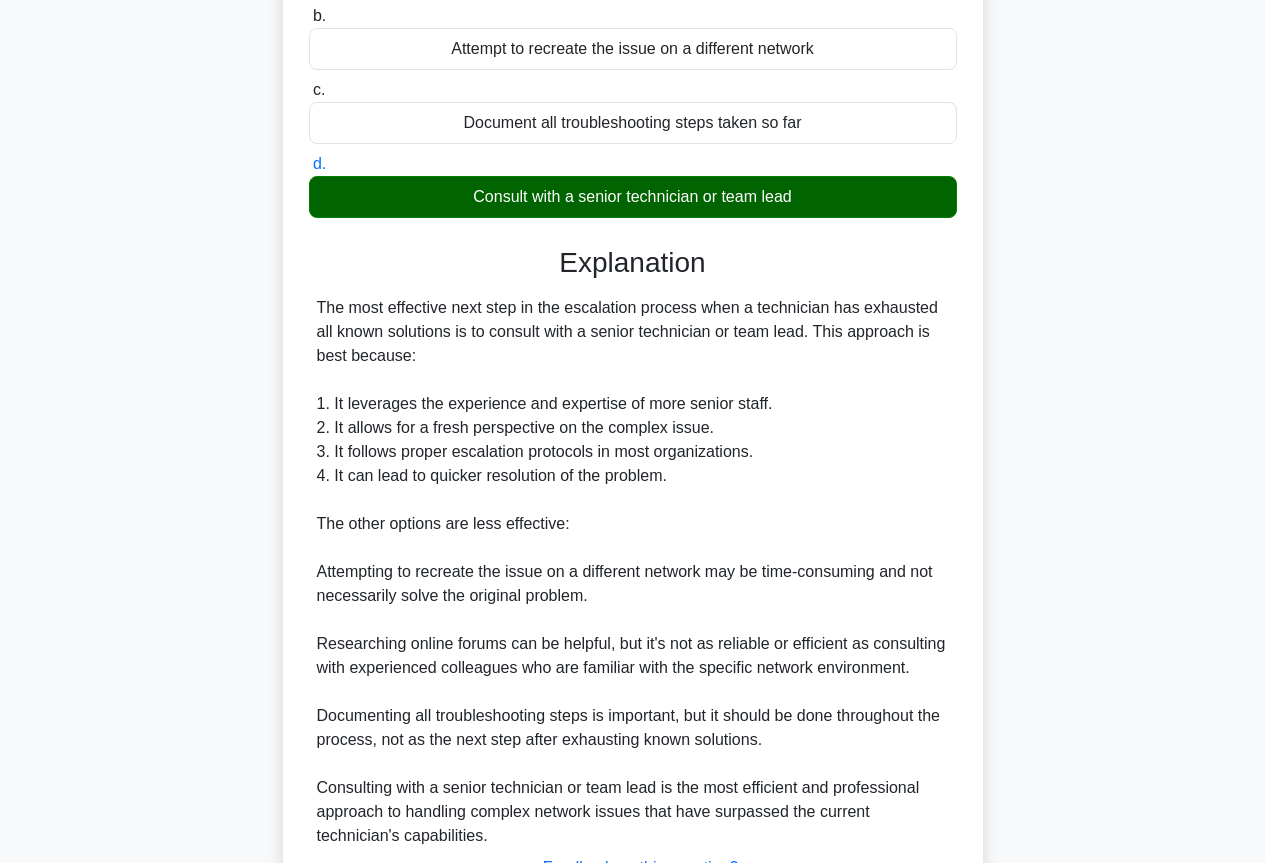 scroll, scrollTop: 467, scrollLeft: 0, axis: vertical 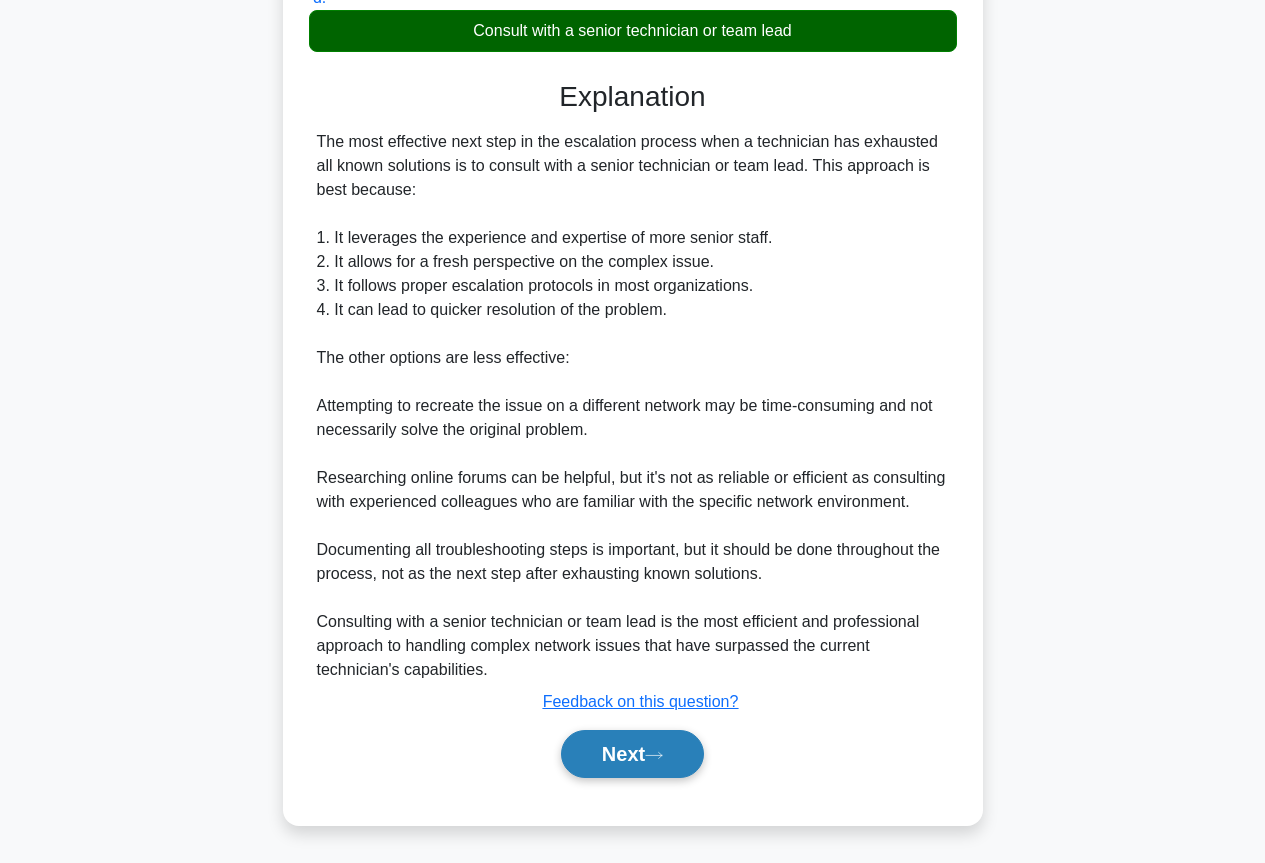 click on "Next" at bounding box center (632, 754) 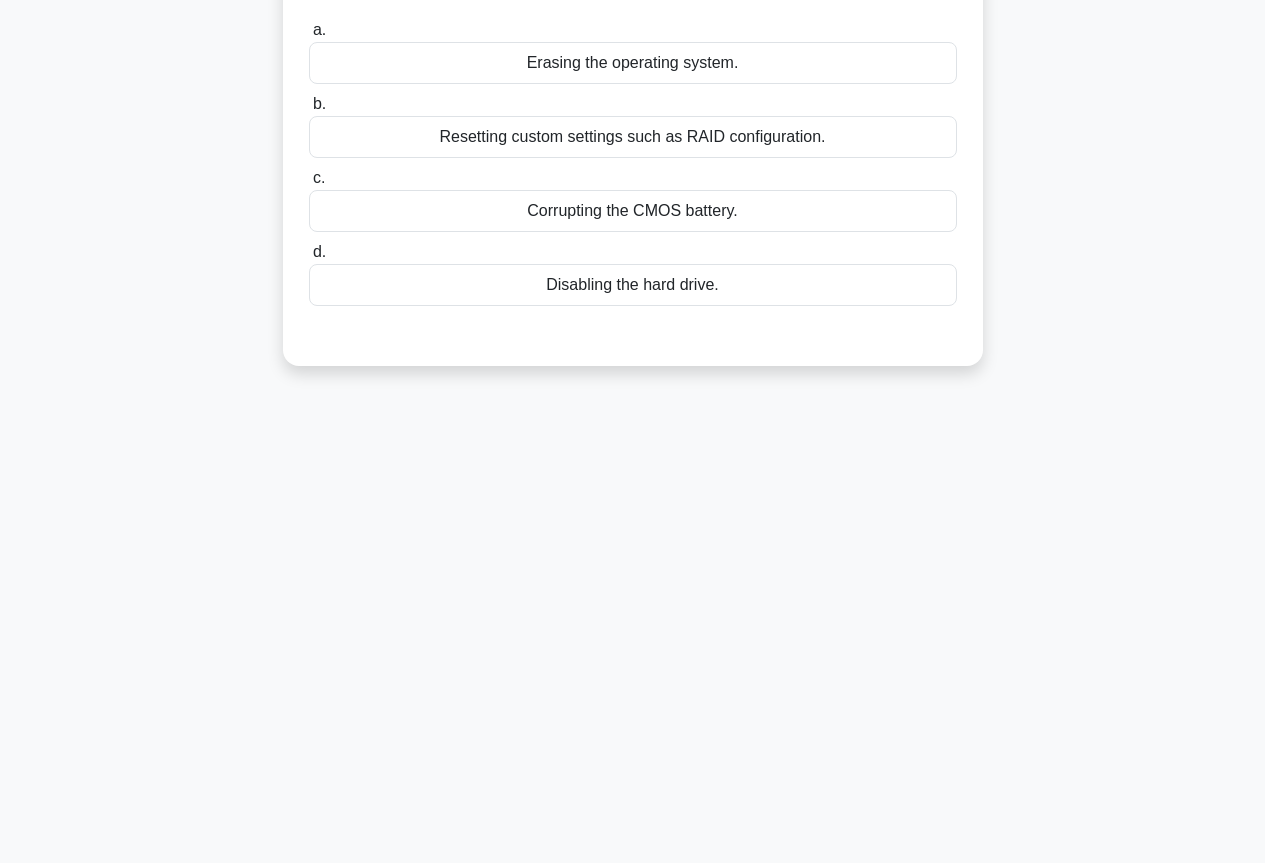 scroll, scrollTop: 0, scrollLeft: 0, axis: both 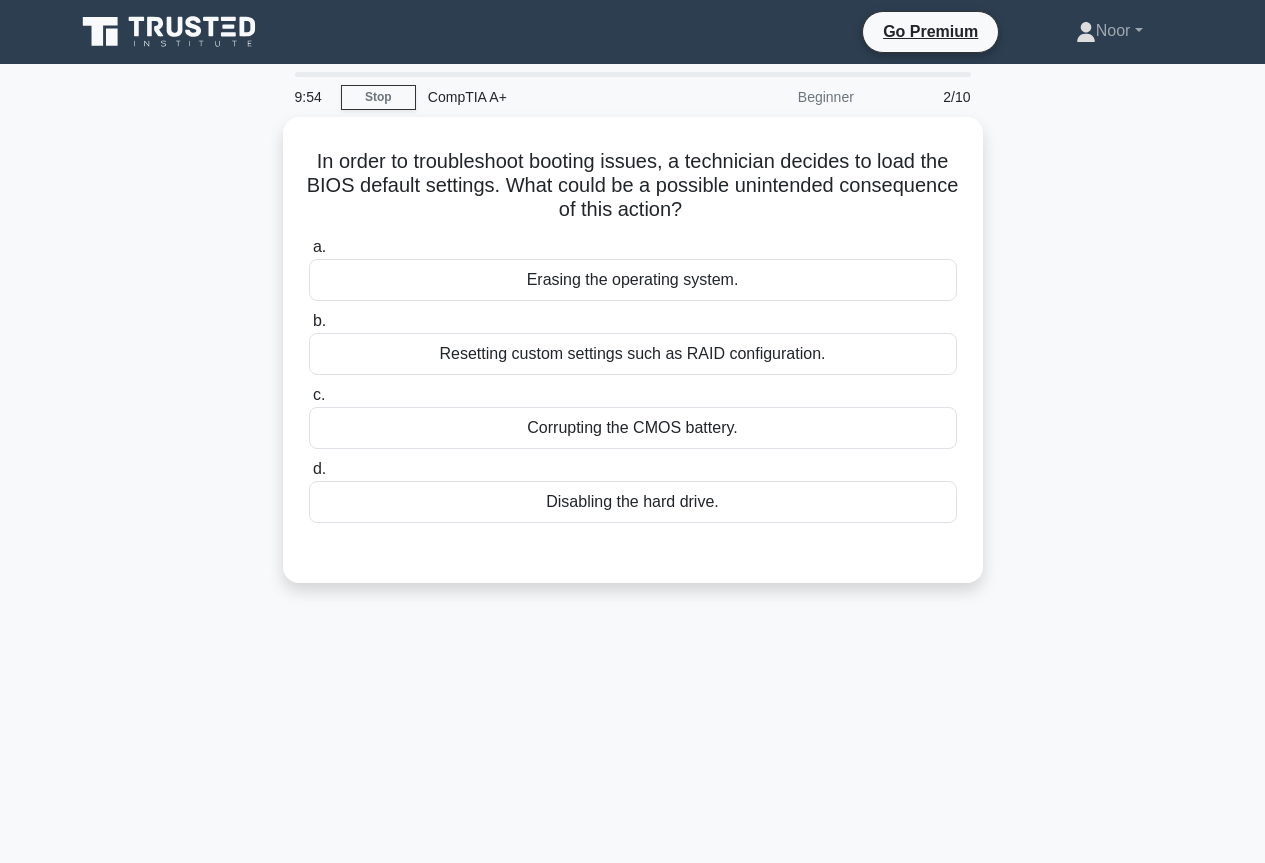 click on "In order to troubleshoot booting issues, a technician decides to load the BIOS default settings. What could be a possible unintended consequence of this action?
.spinner_0XTQ{transform-origin:center;animation:spinner_y6GP .75s linear infinite}@keyframes spinner_y6GP{100%{transform:rotate(360deg)}}
a.
Erasing the operating system.
b. c. d." at bounding box center (633, 362) 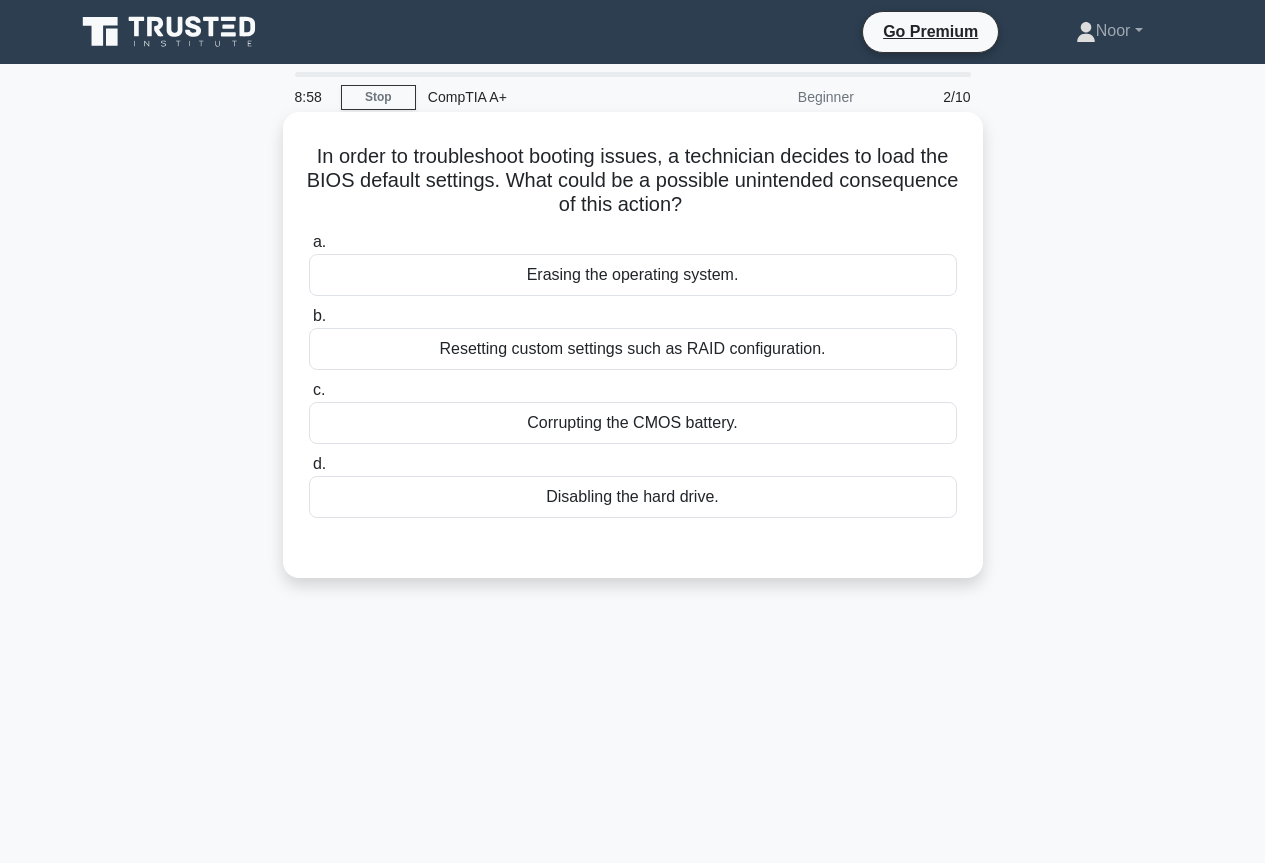 click on "Resetting custom settings such as RAID configuration." at bounding box center [633, 349] 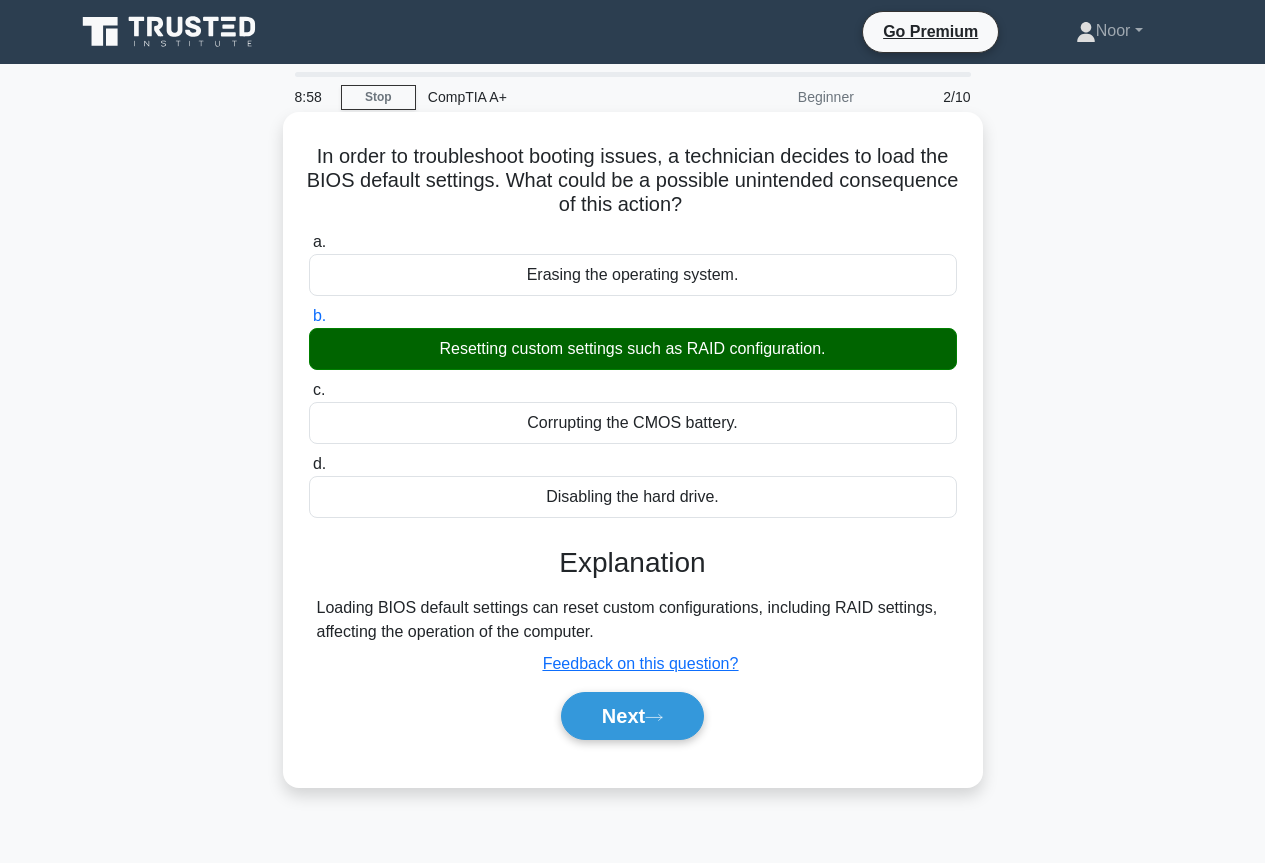 scroll, scrollTop: 217, scrollLeft: 0, axis: vertical 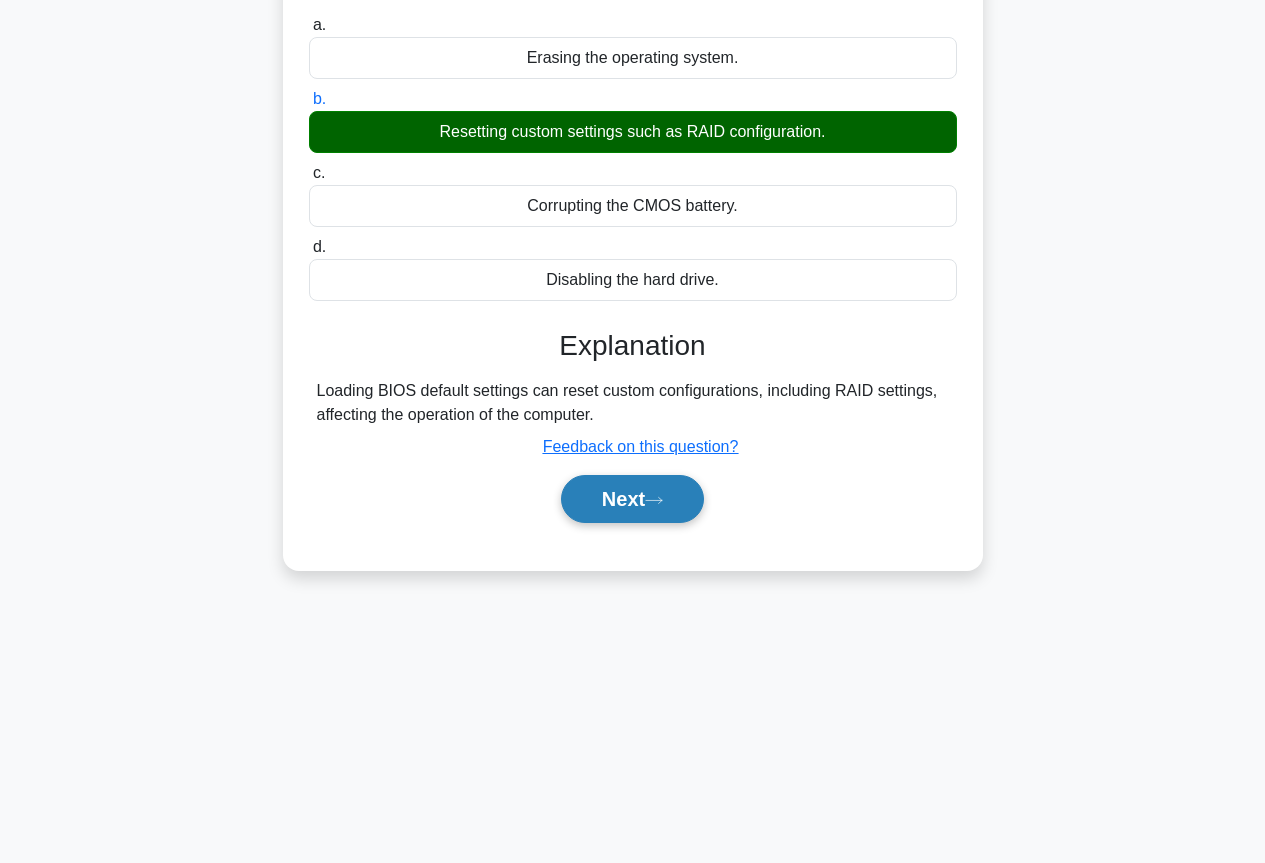 click on "Next" at bounding box center [632, 499] 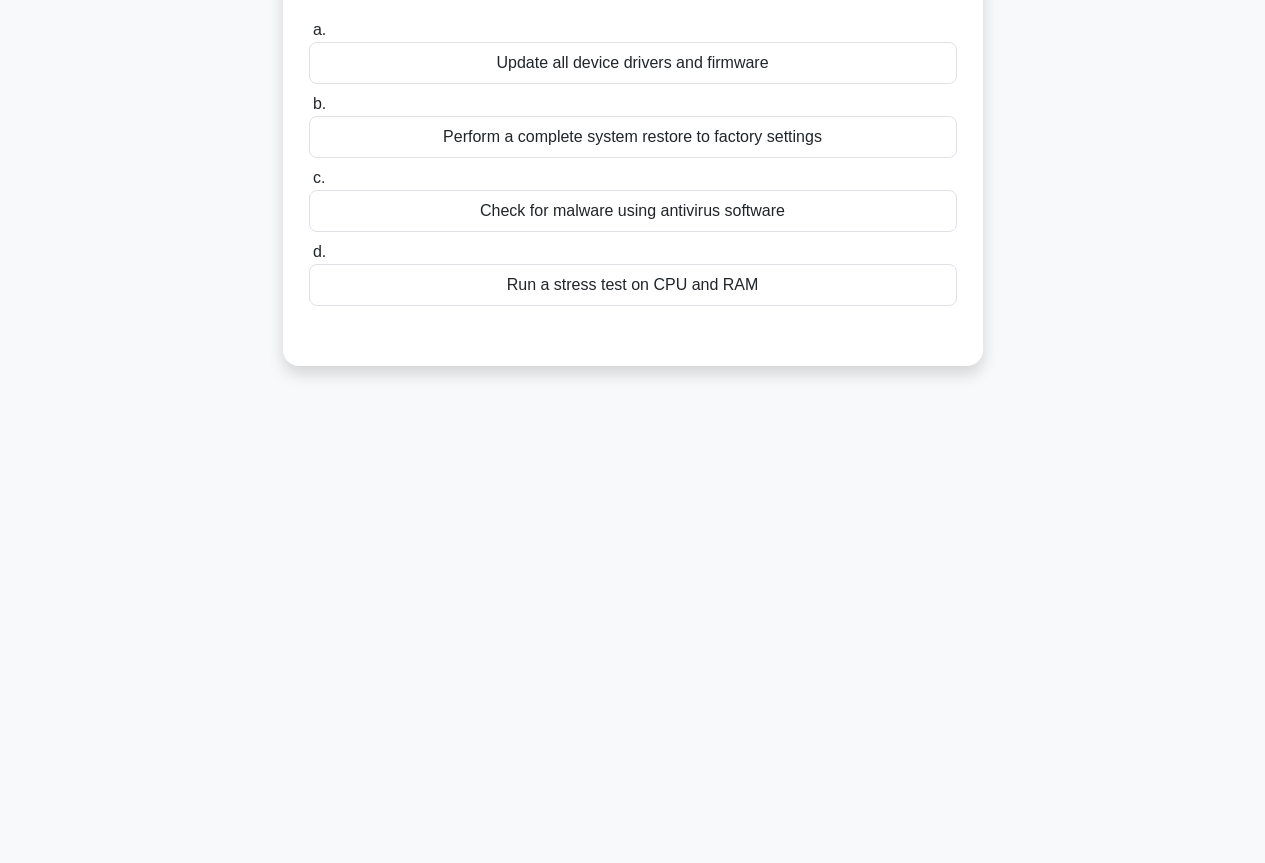 scroll, scrollTop: 0, scrollLeft: 0, axis: both 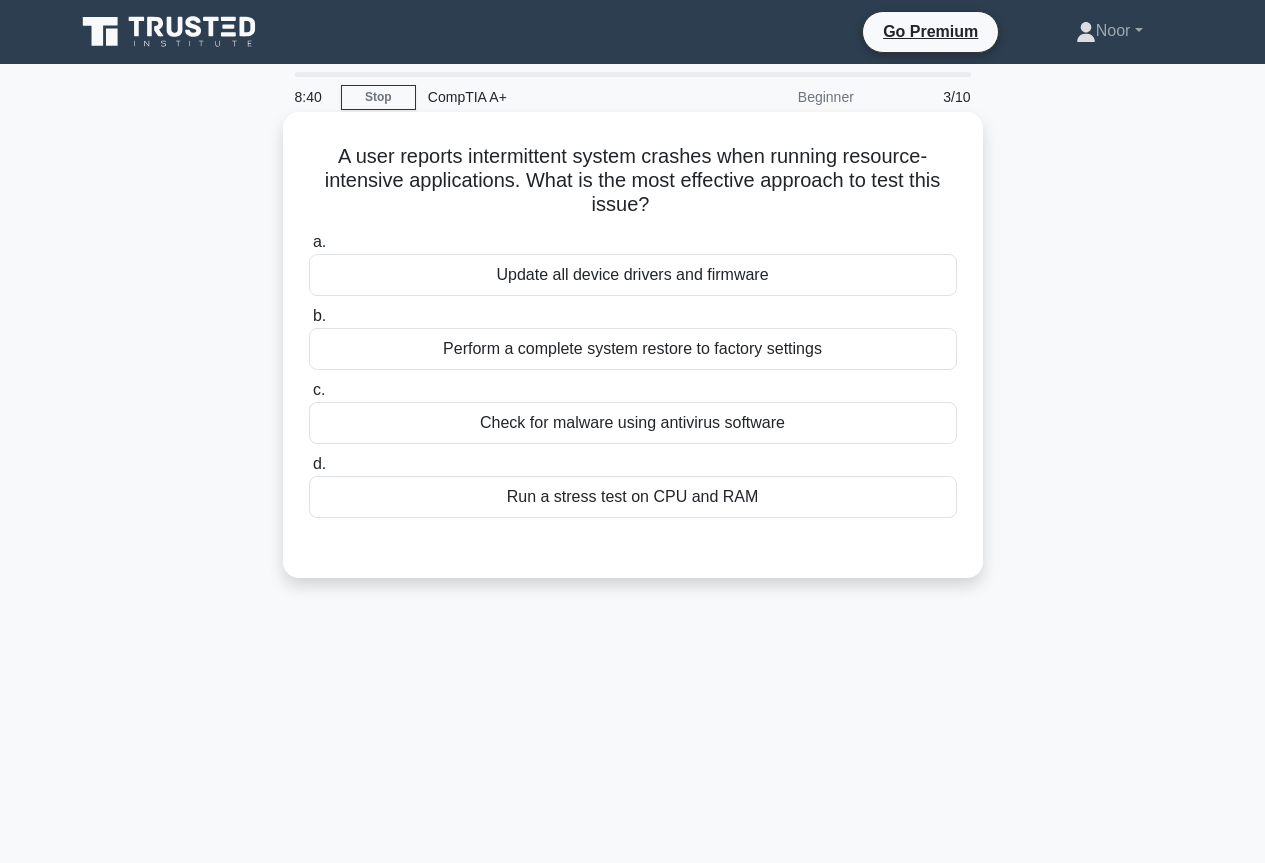 click on "Check for malware using antivirus software" at bounding box center (633, 423) 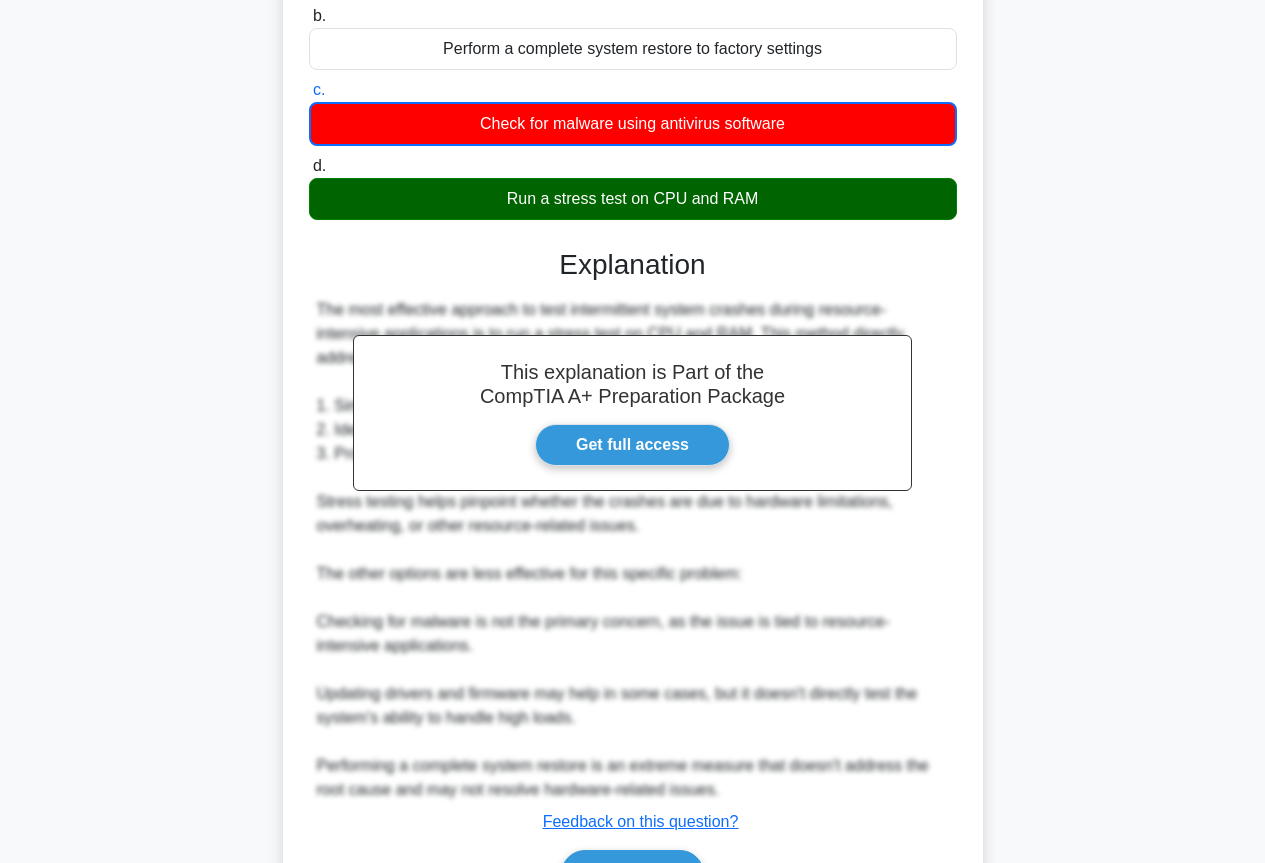 scroll, scrollTop: 421, scrollLeft: 0, axis: vertical 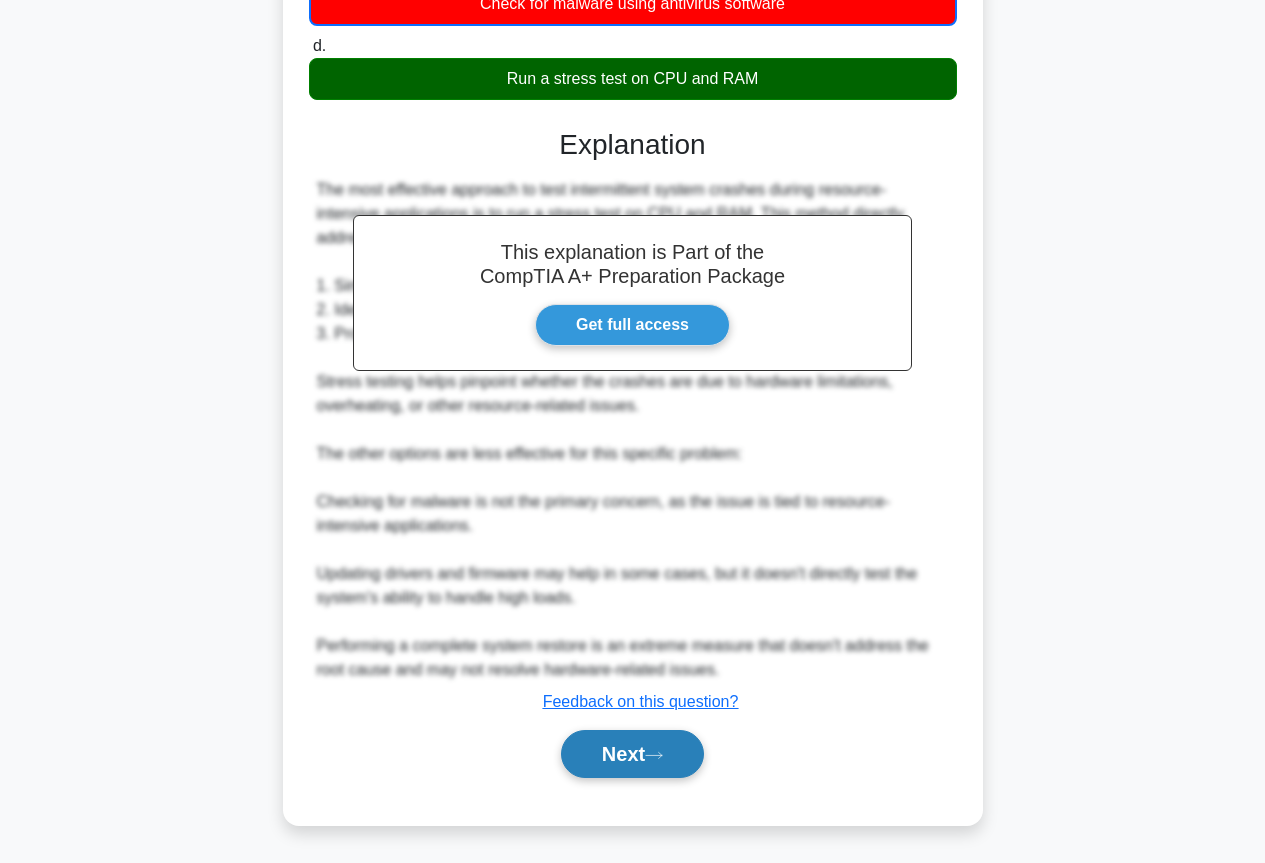 click on "Next" at bounding box center [632, 754] 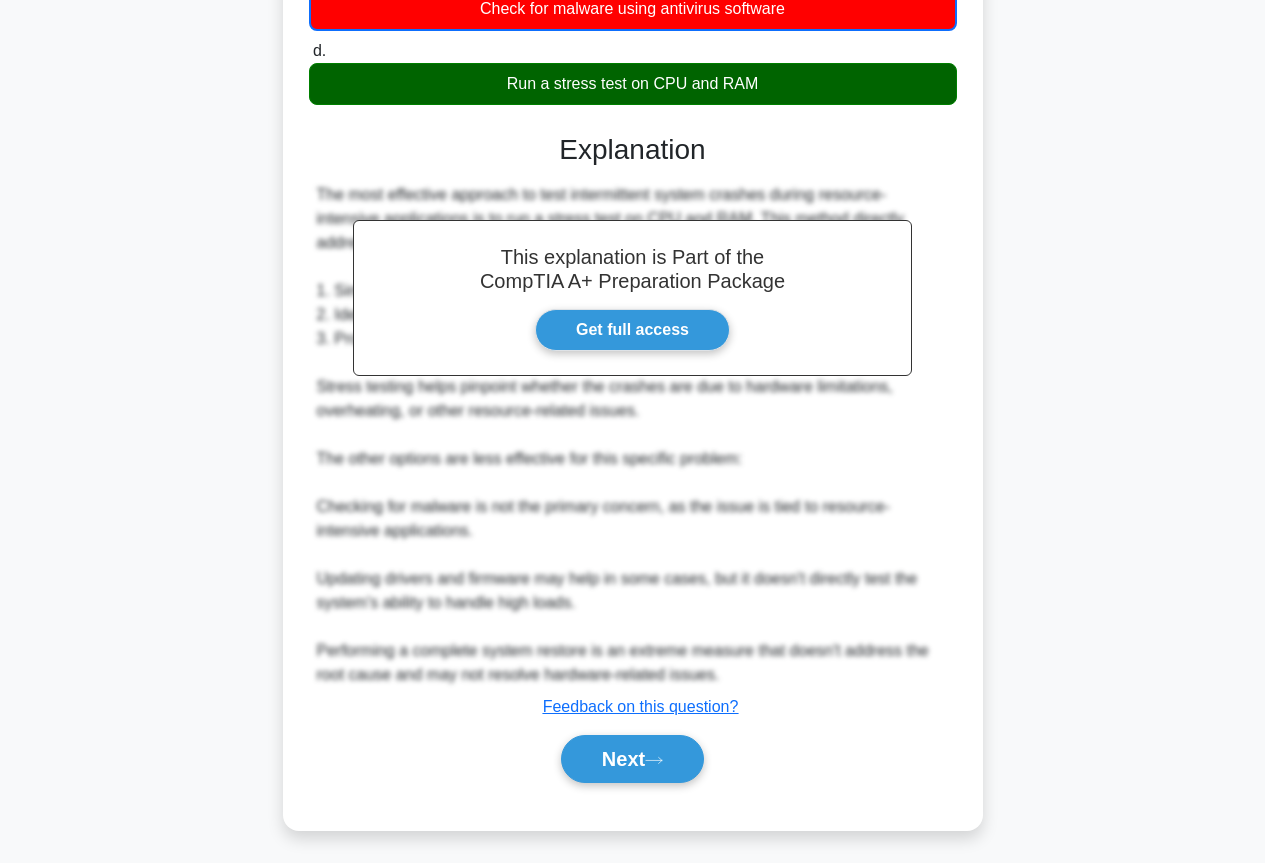 scroll, scrollTop: 0, scrollLeft: 0, axis: both 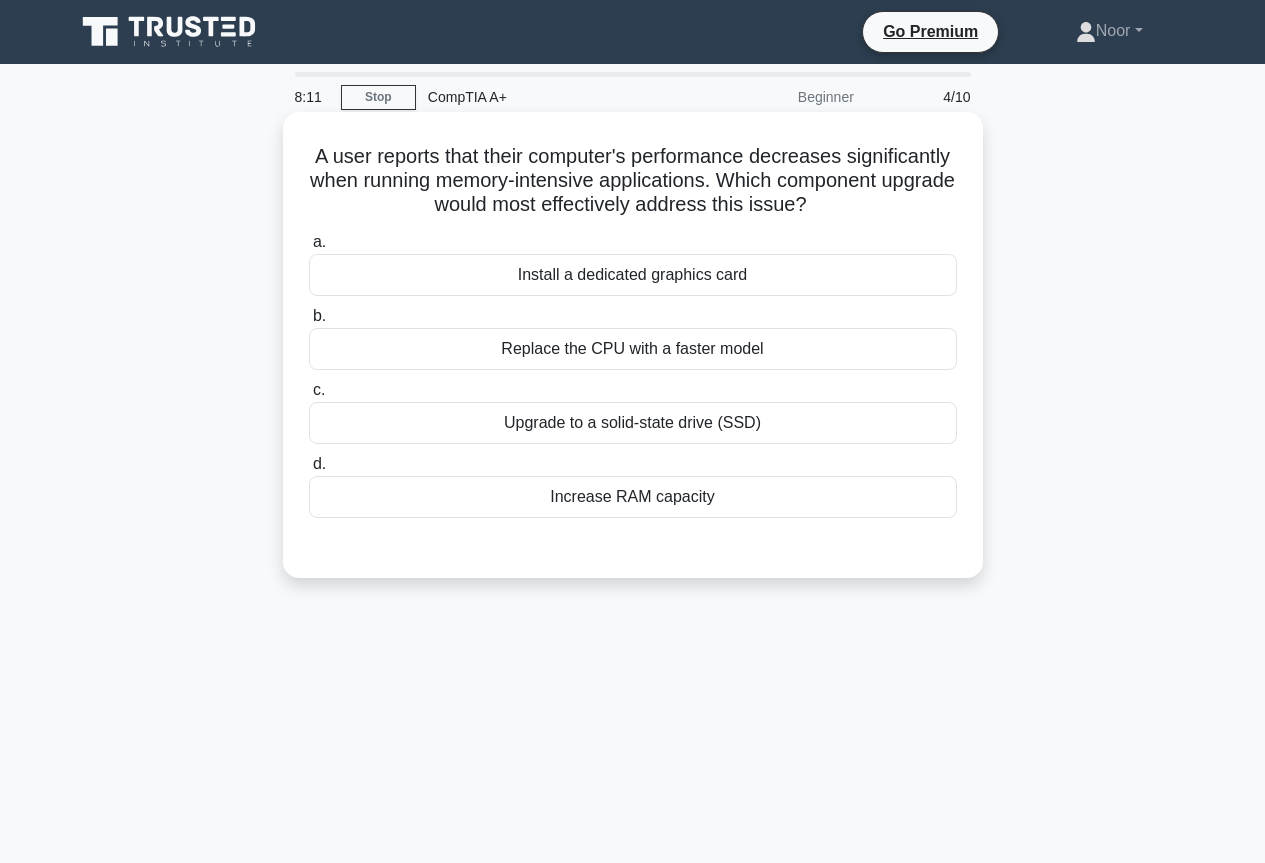 click on "Increase RAM capacity" at bounding box center [633, 497] 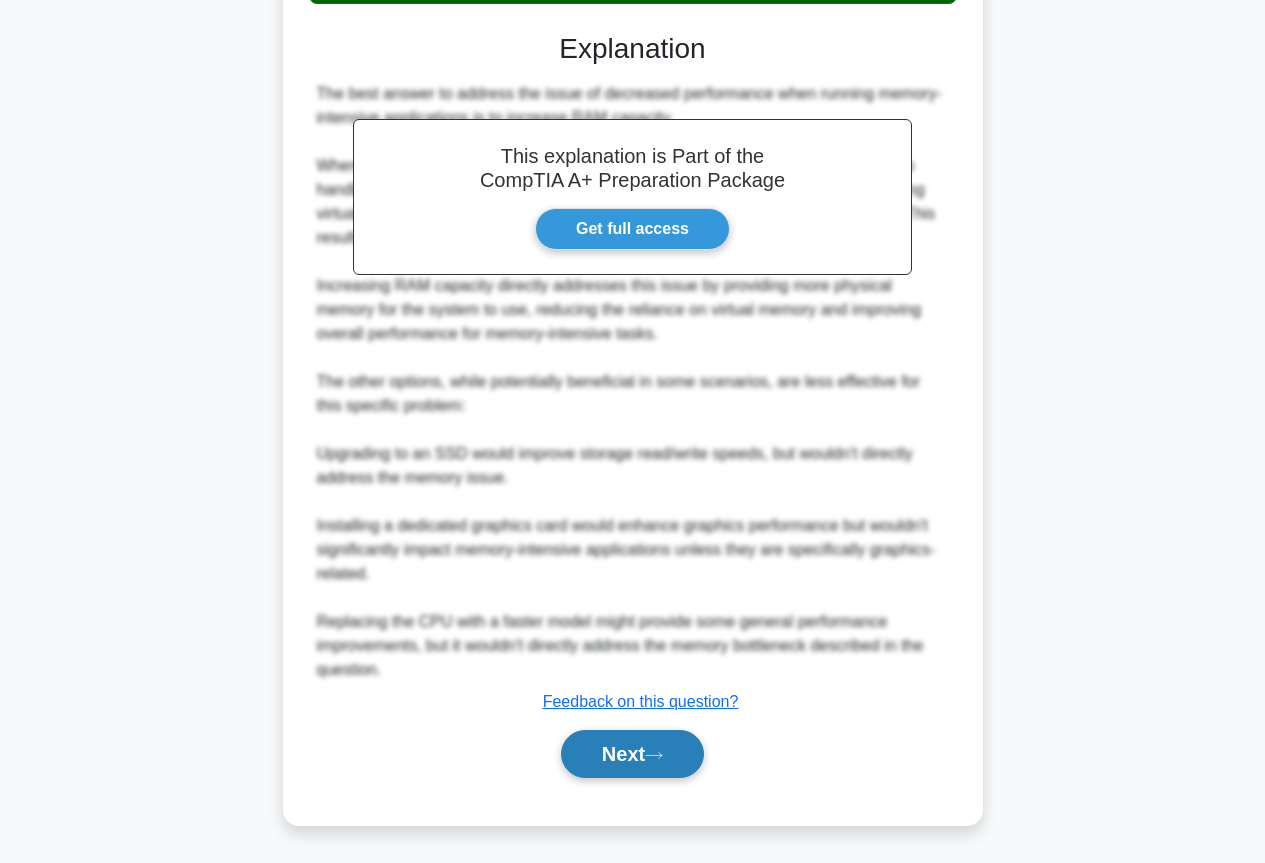 click on "Next" at bounding box center (632, 754) 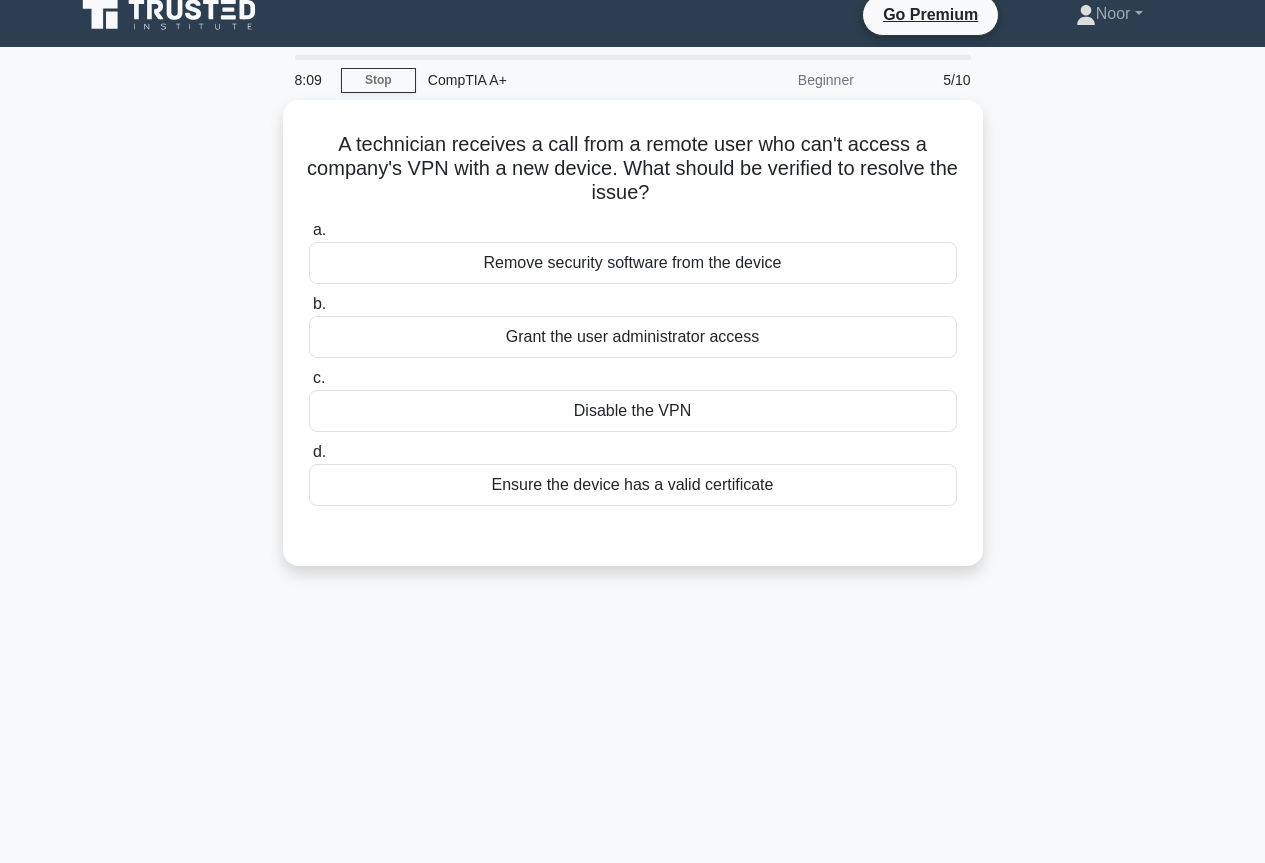 scroll, scrollTop: 0, scrollLeft: 0, axis: both 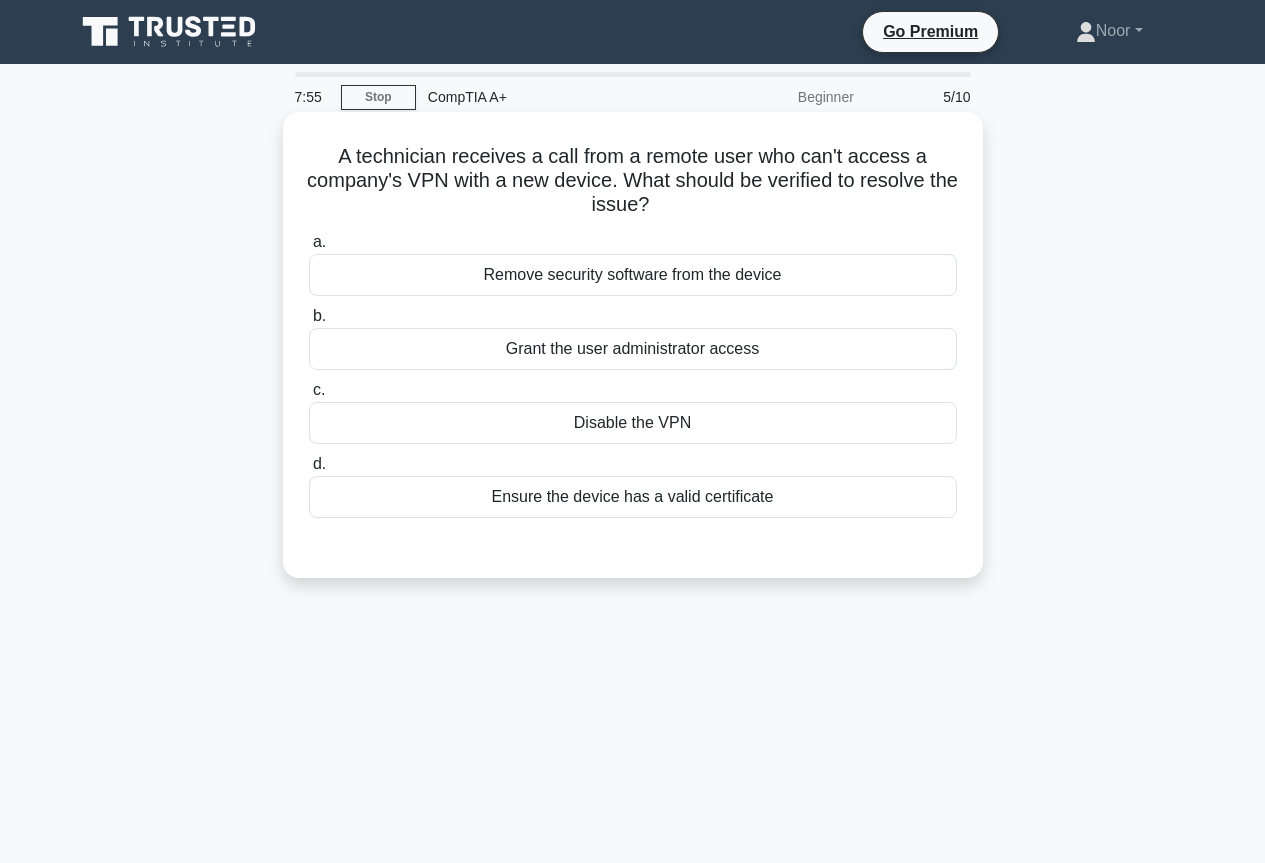 click on "Ensure the device has a valid certificate" at bounding box center (633, 497) 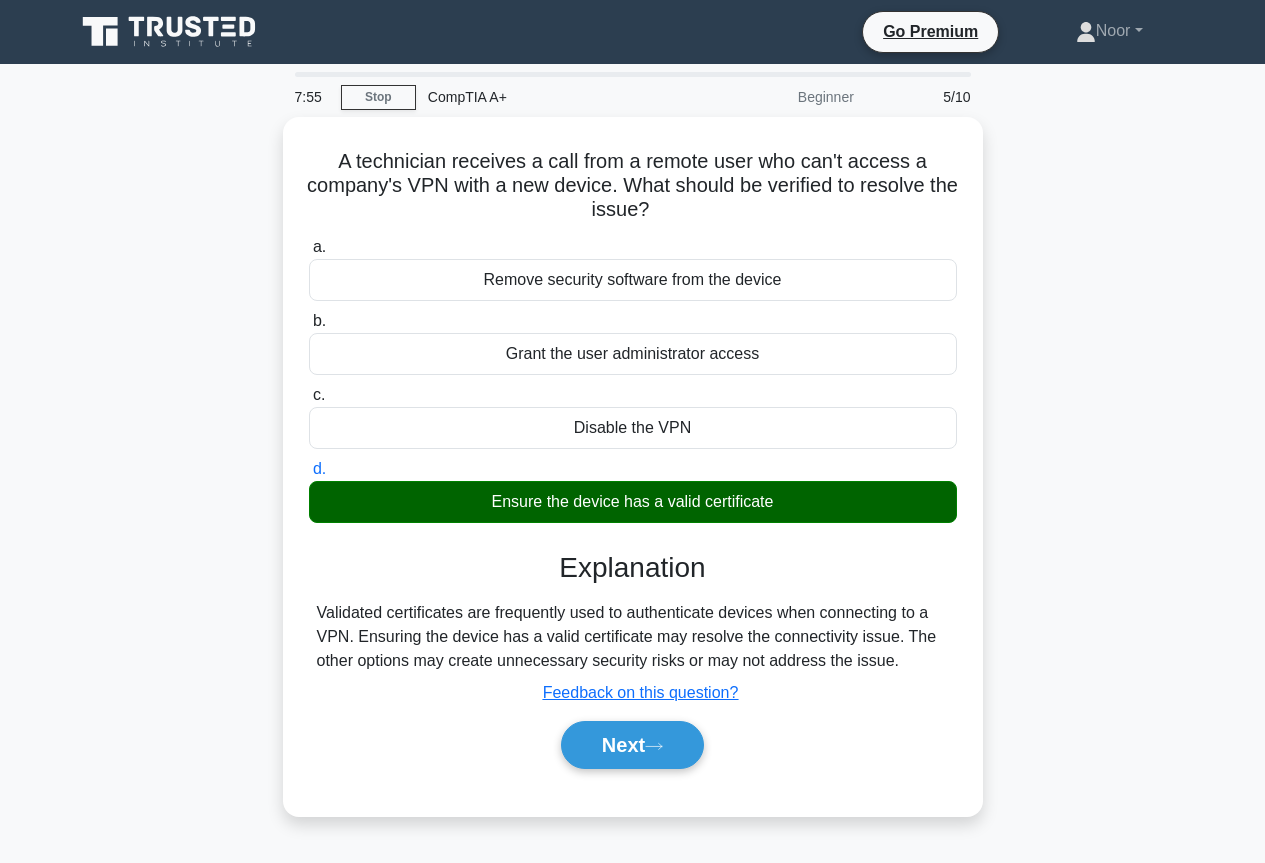 scroll, scrollTop: 217, scrollLeft: 0, axis: vertical 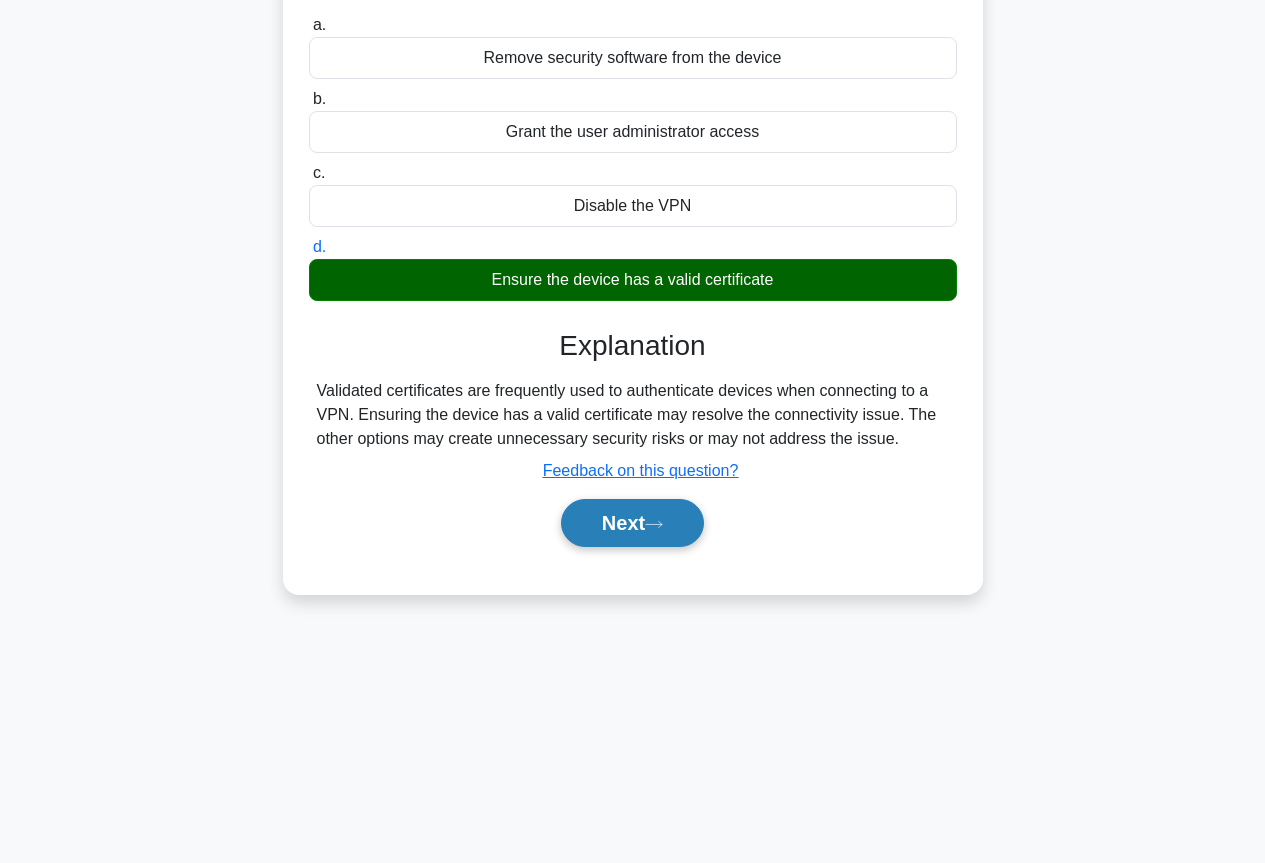 click on "Next" at bounding box center [632, 523] 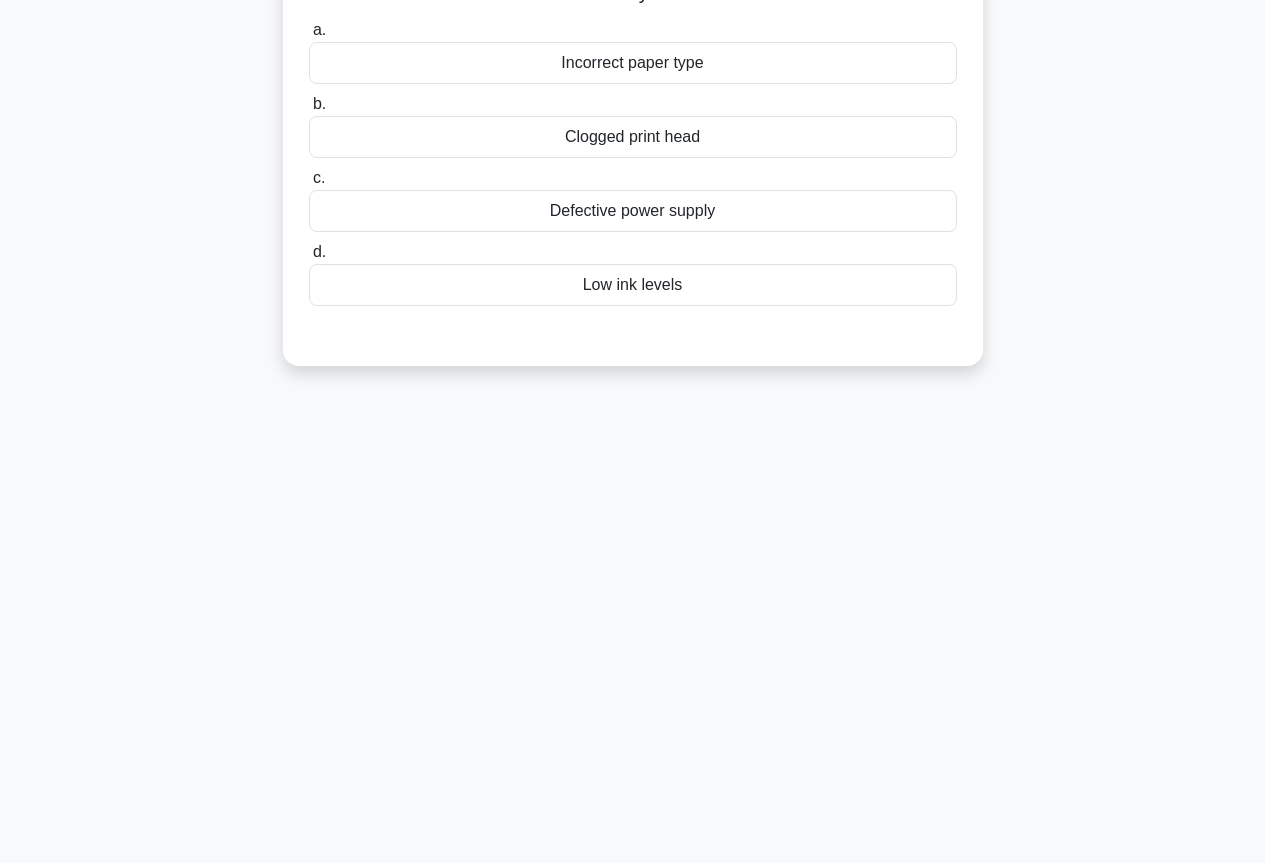 scroll, scrollTop: 0, scrollLeft: 0, axis: both 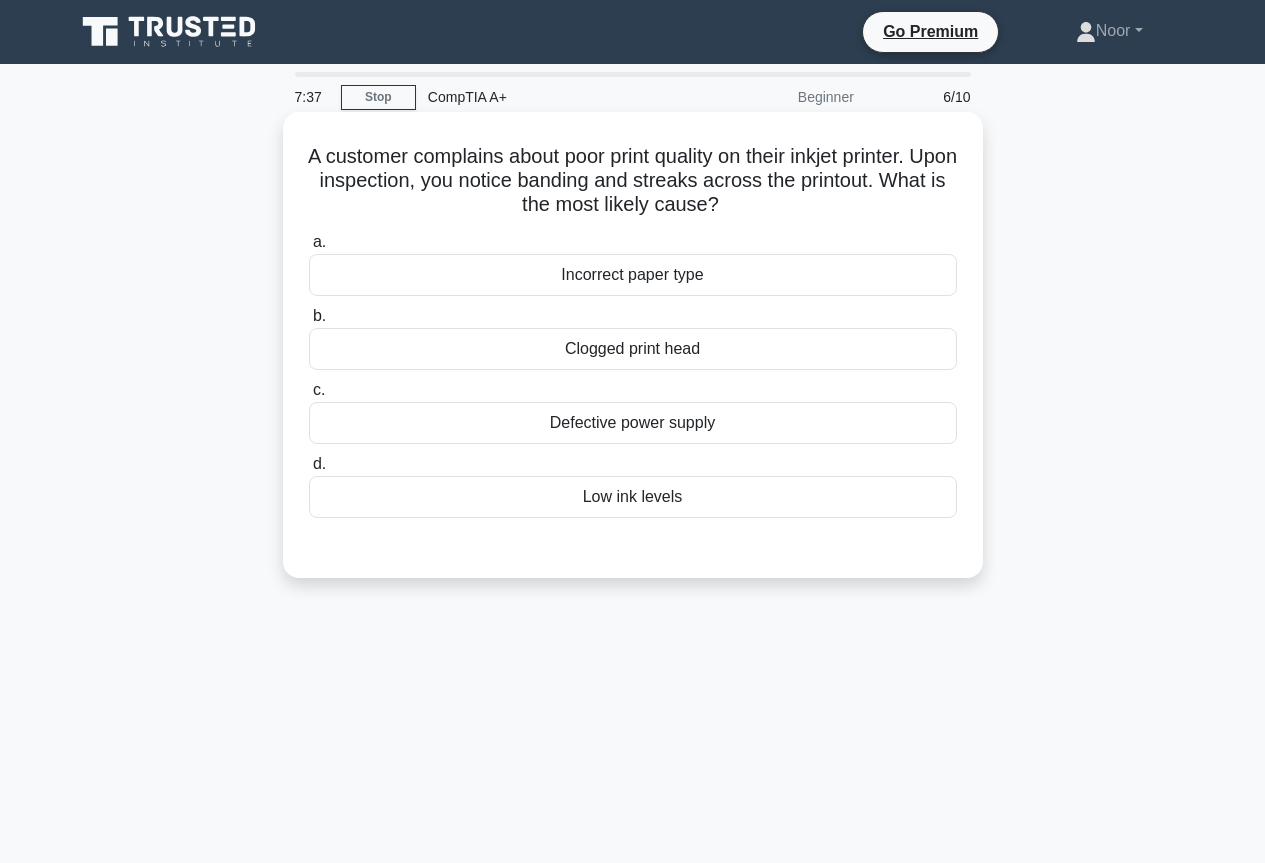 click on "Clogged print head" at bounding box center [633, 349] 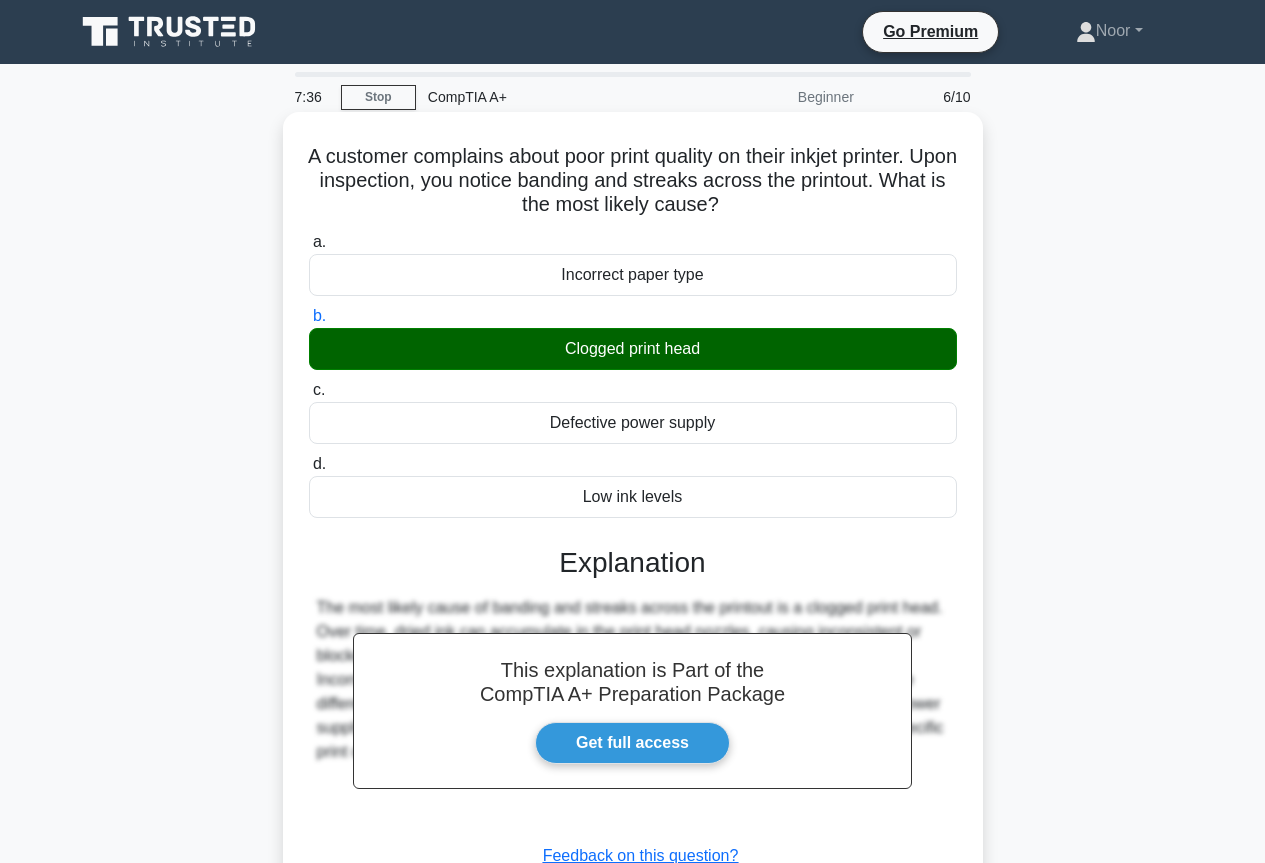scroll, scrollTop: 217, scrollLeft: 0, axis: vertical 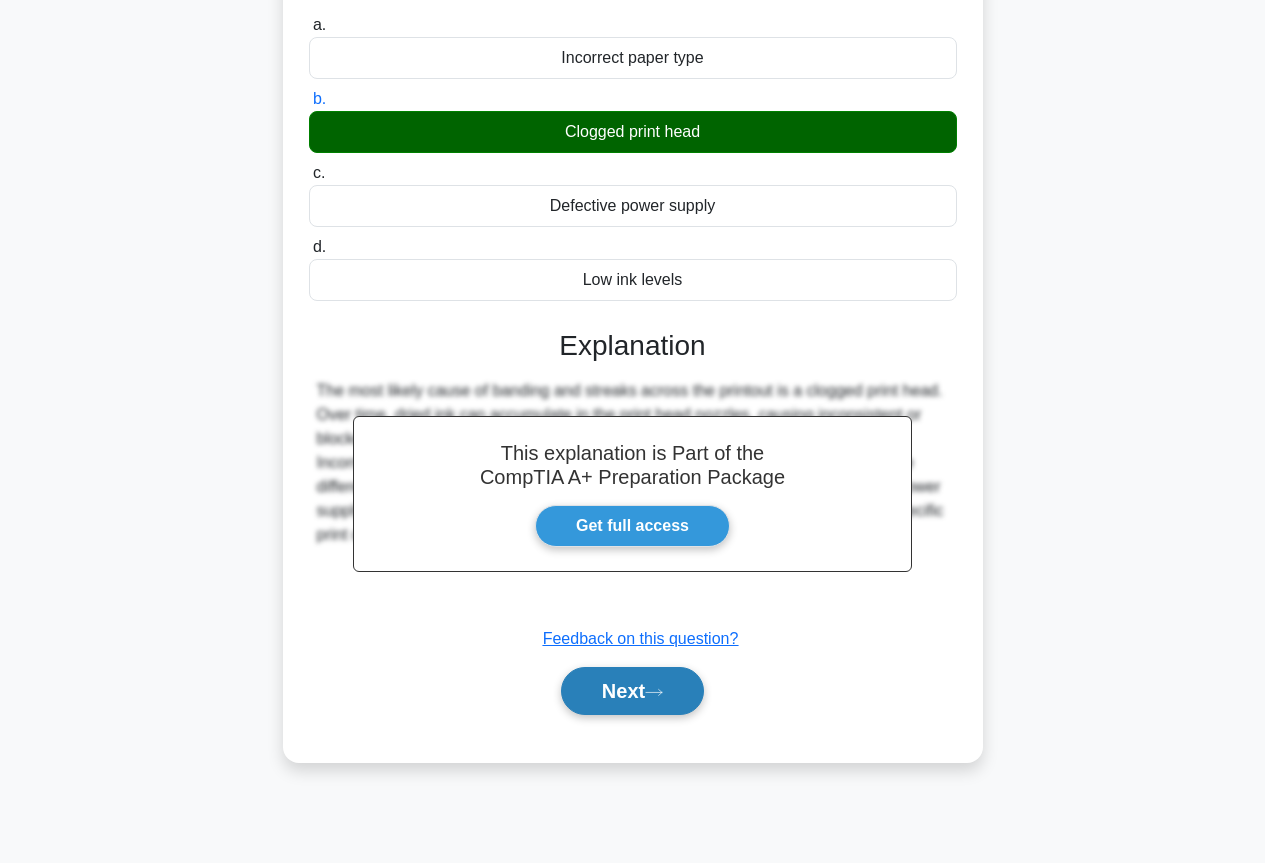click on "Next" at bounding box center (632, 691) 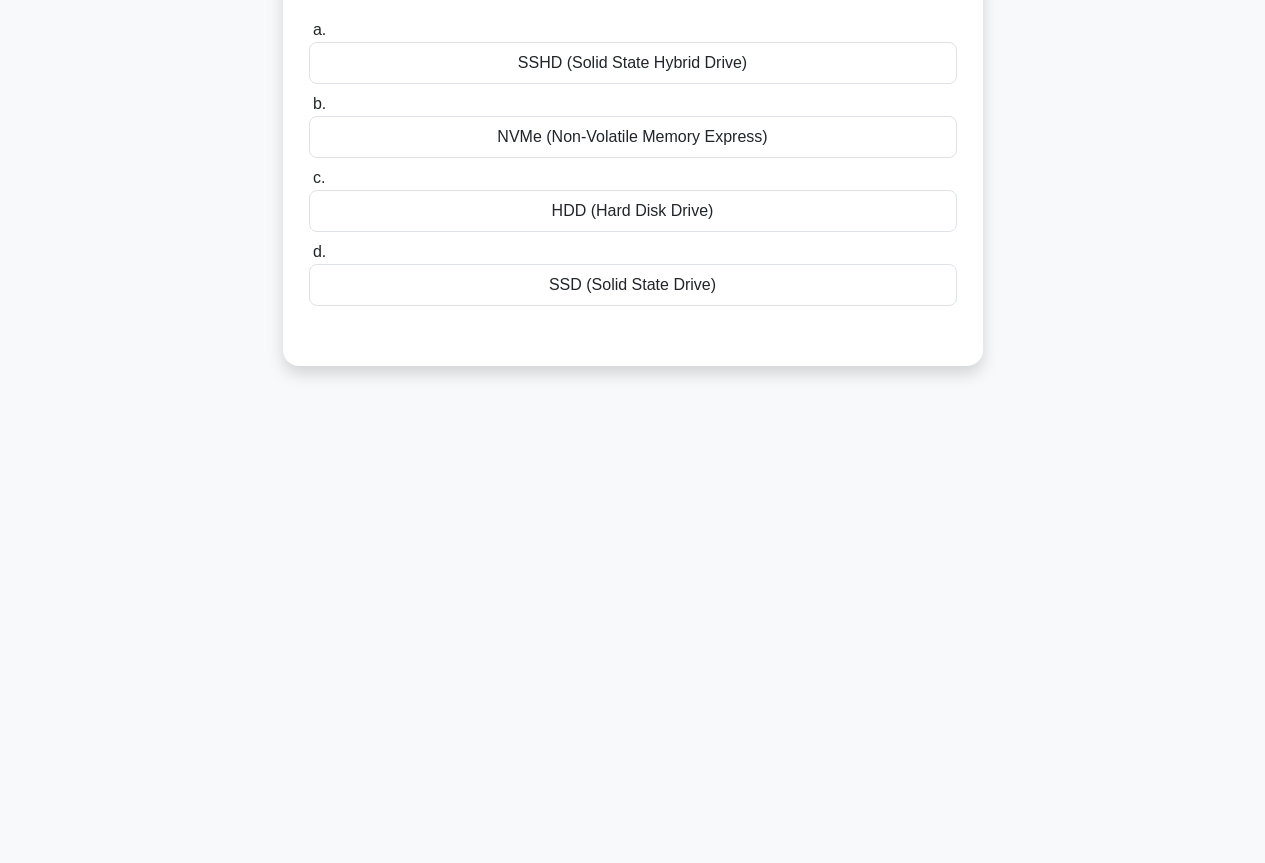 scroll, scrollTop: 0, scrollLeft: 0, axis: both 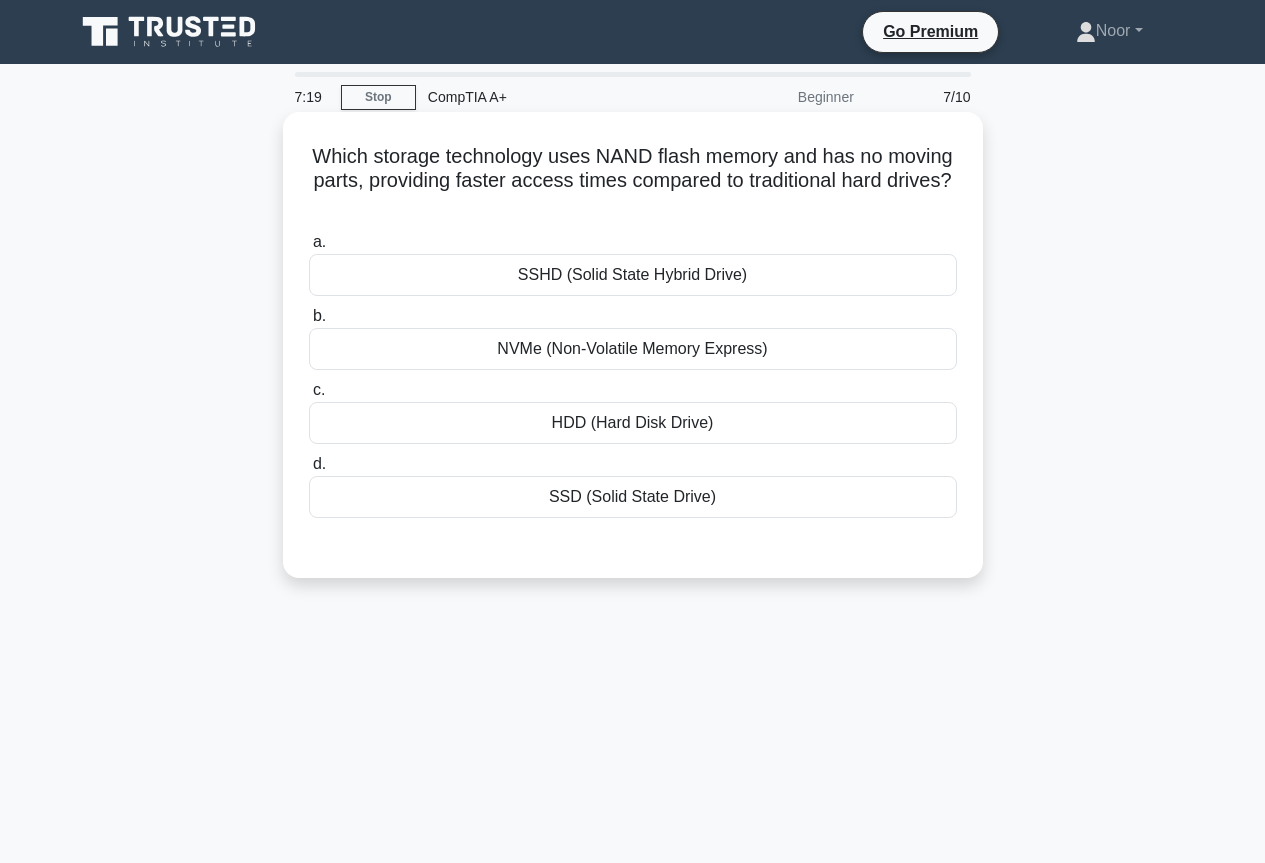 click on "NVMe (Non-Volatile Memory Express)" at bounding box center (633, 349) 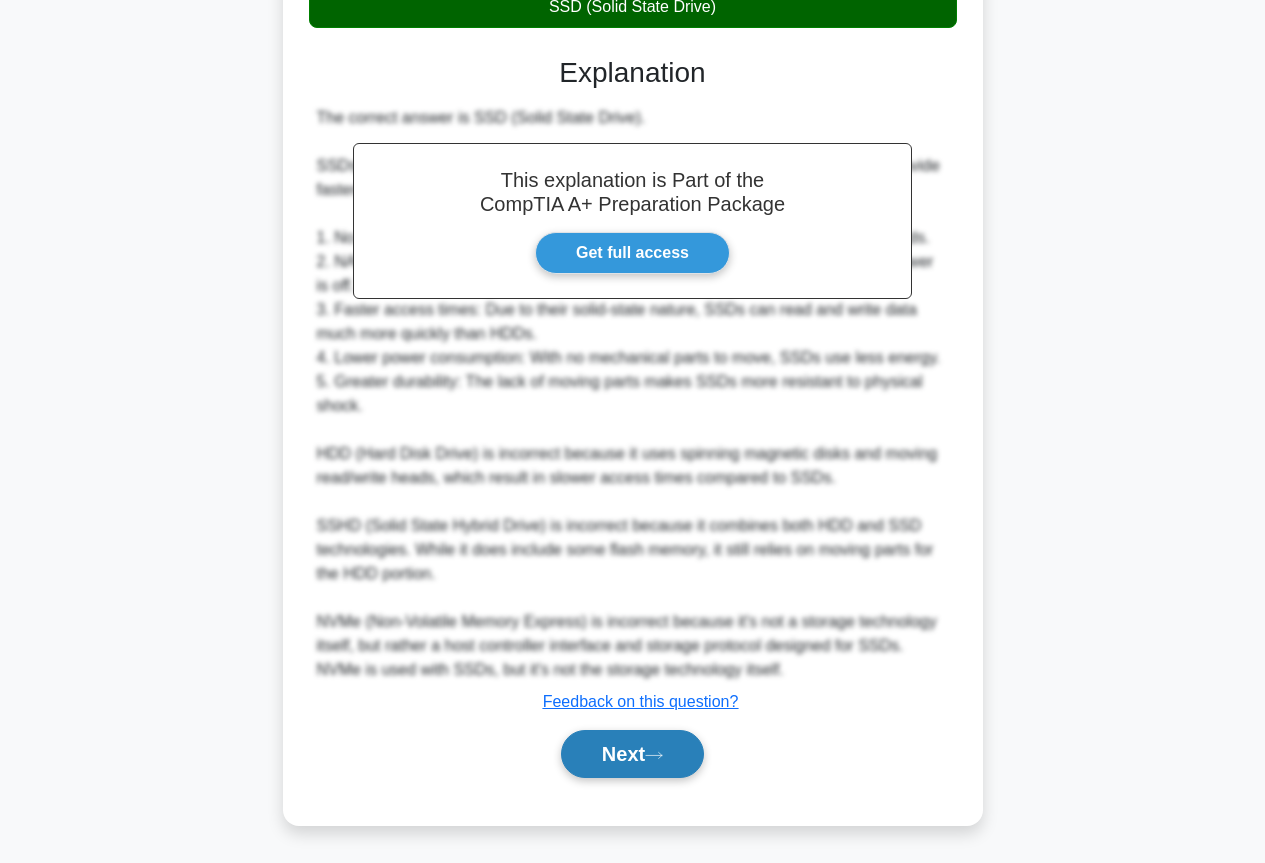 click on "Next" at bounding box center (632, 754) 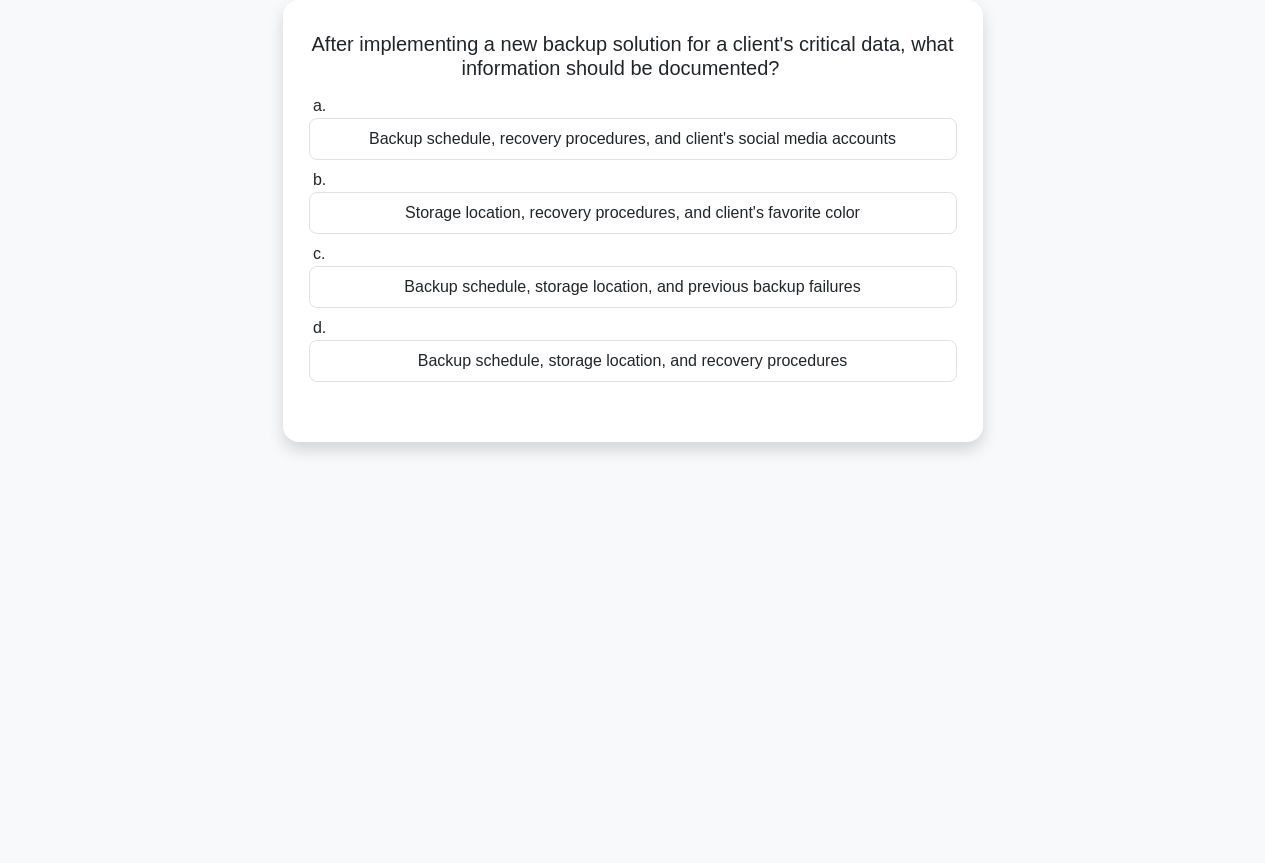 scroll, scrollTop: 0, scrollLeft: 0, axis: both 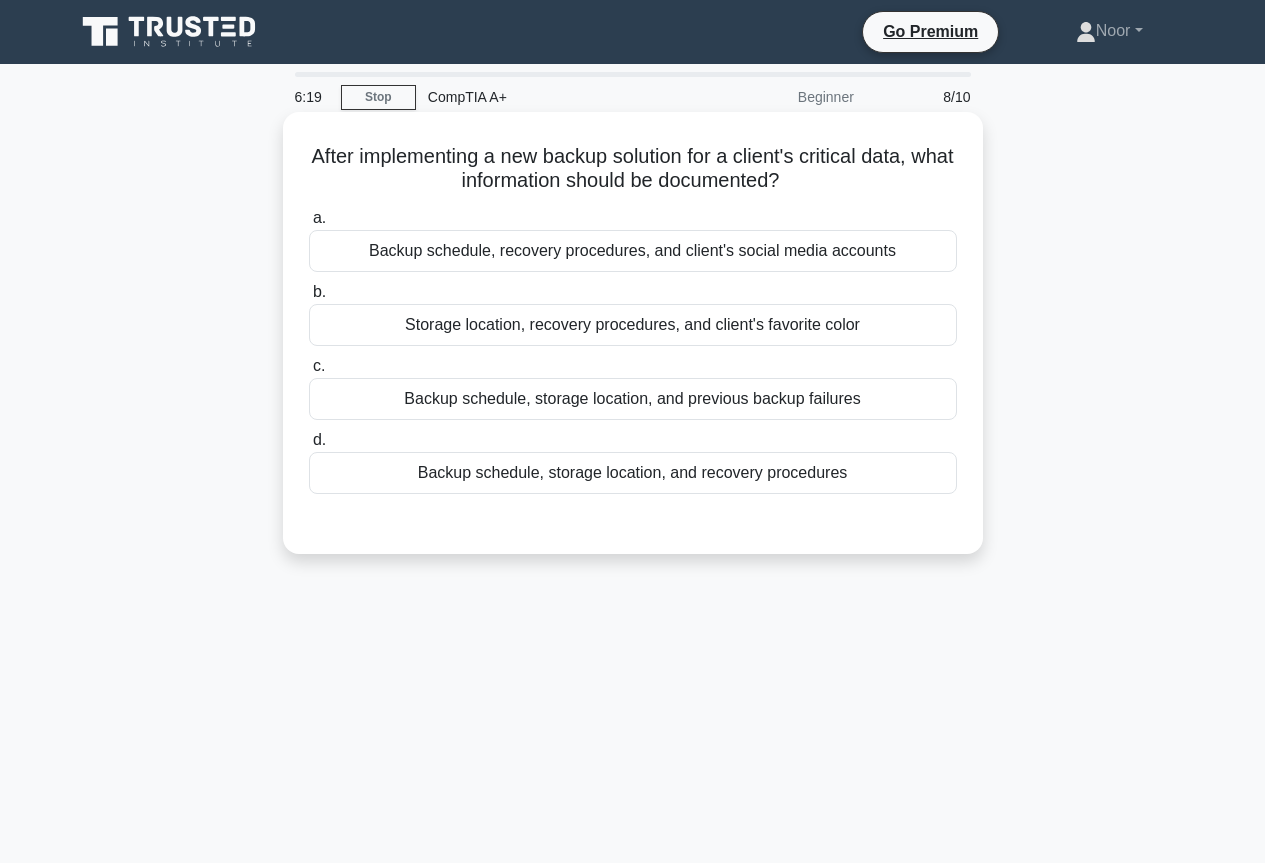 click on "Backup schedule, storage location, and recovery procedures" at bounding box center [633, 473] 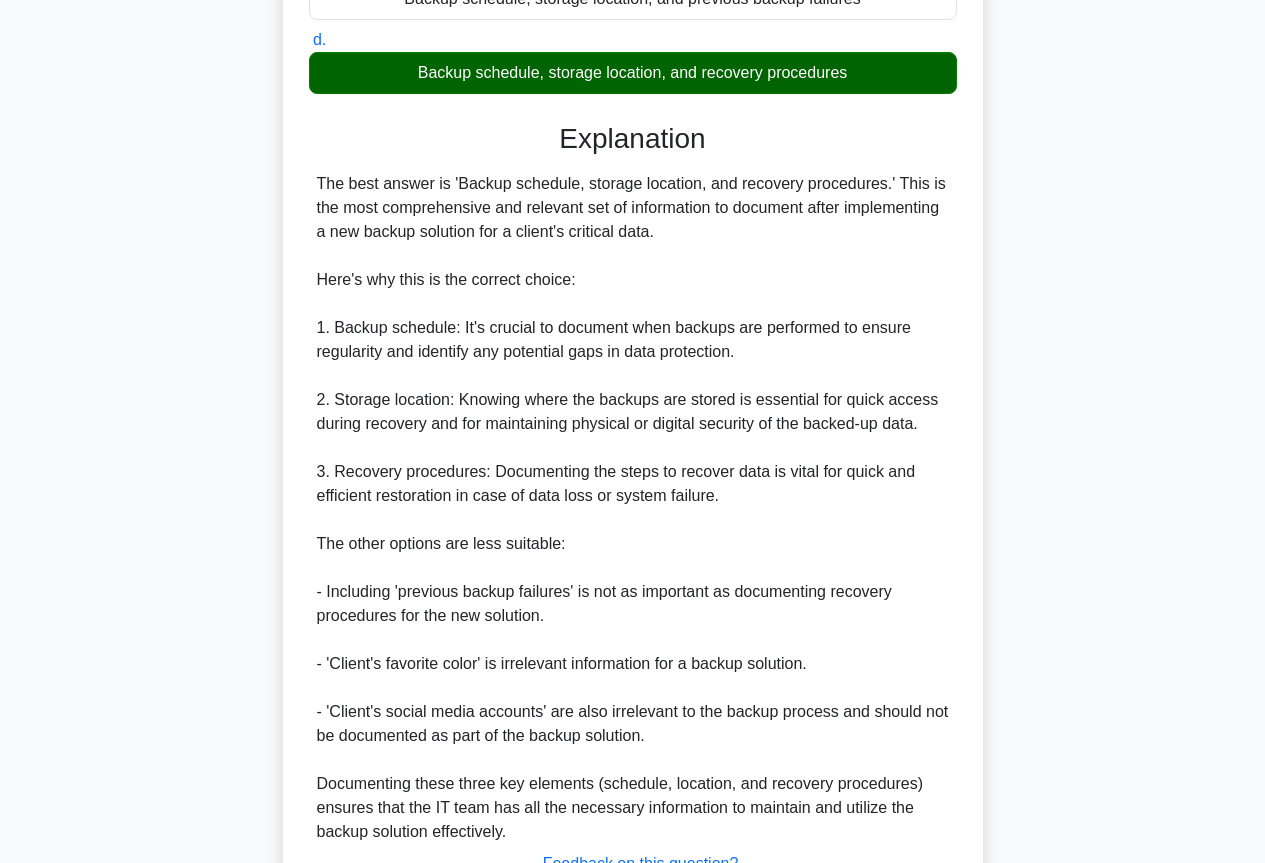 scroll, scrollTop: 563, scrollLeft: 0, axis: vertical 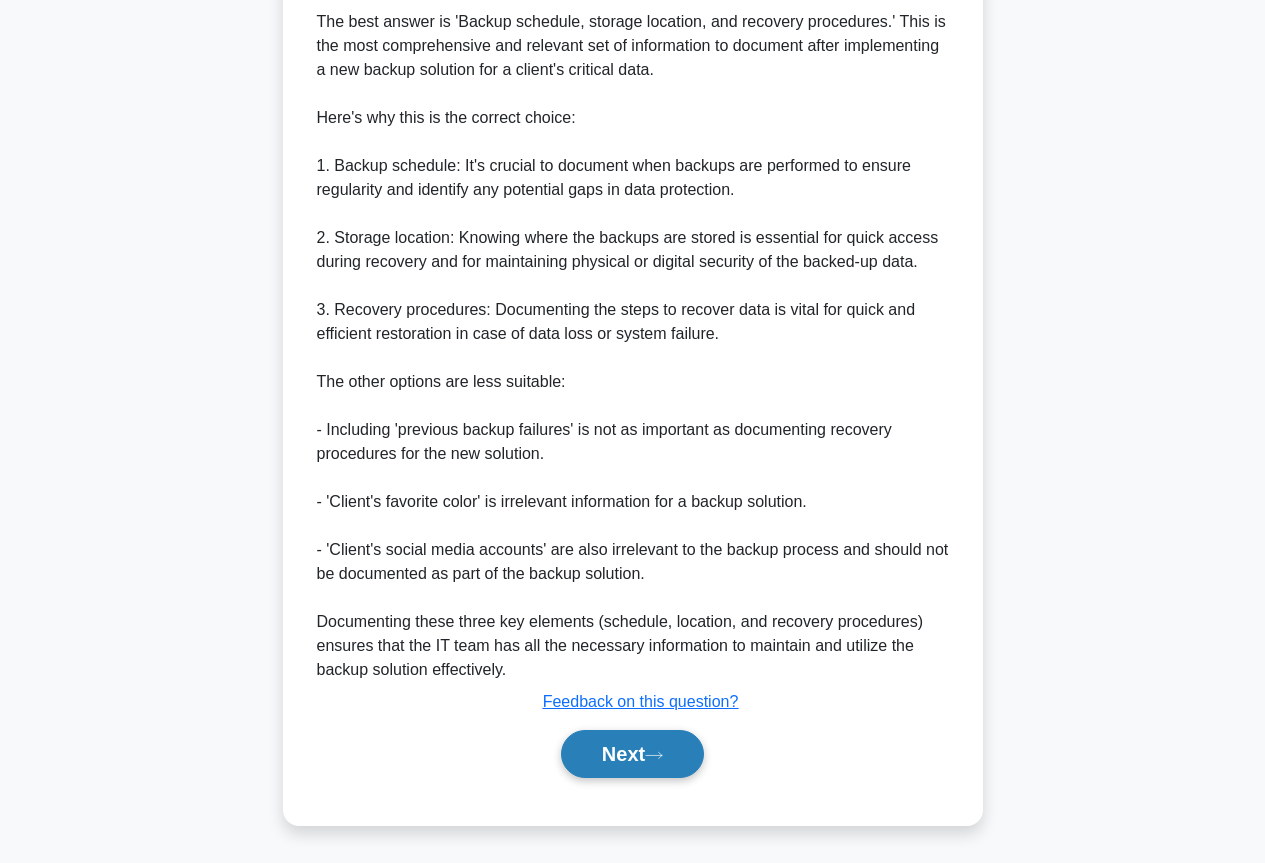 click on "Next" at bounding box center [632, 754] 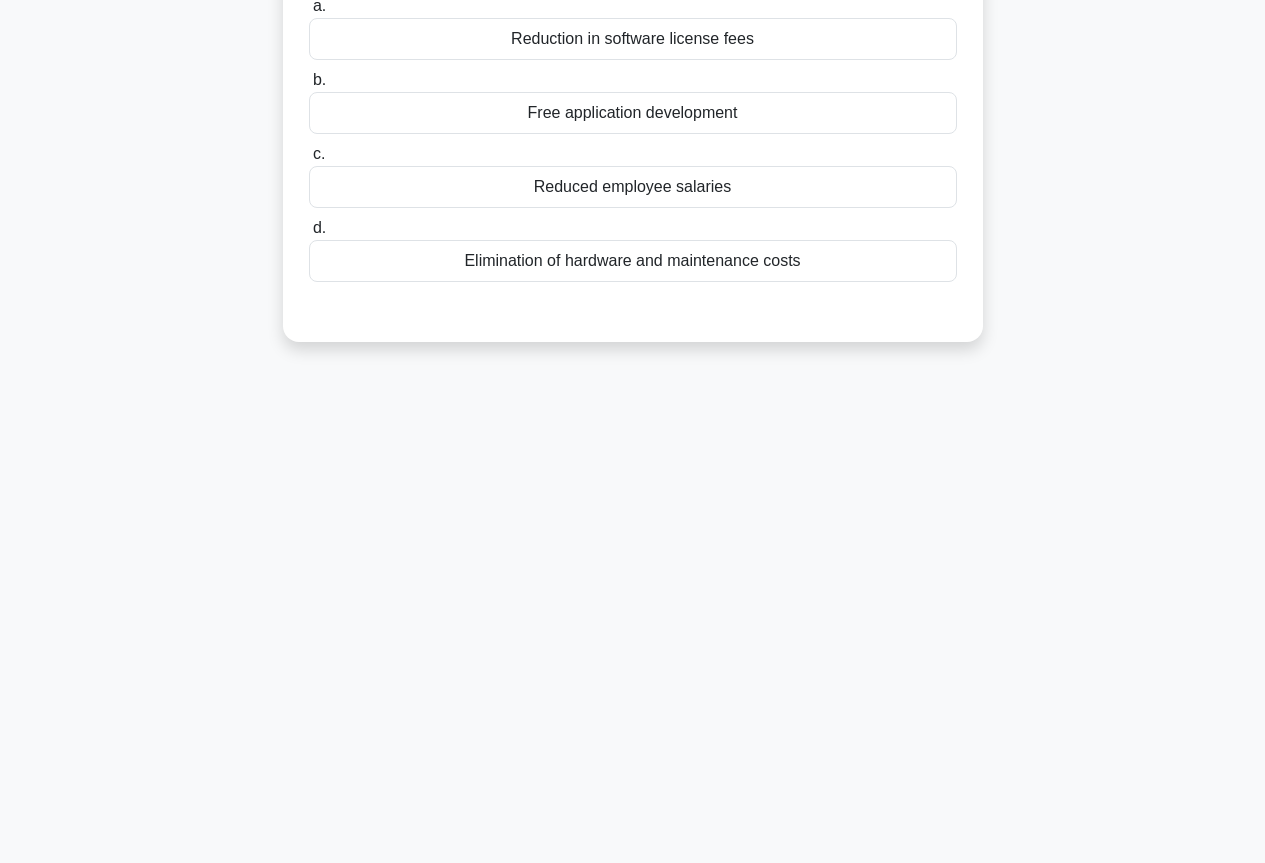 scroll, scrollTop: 0, scrollLeft: 0, axis: both 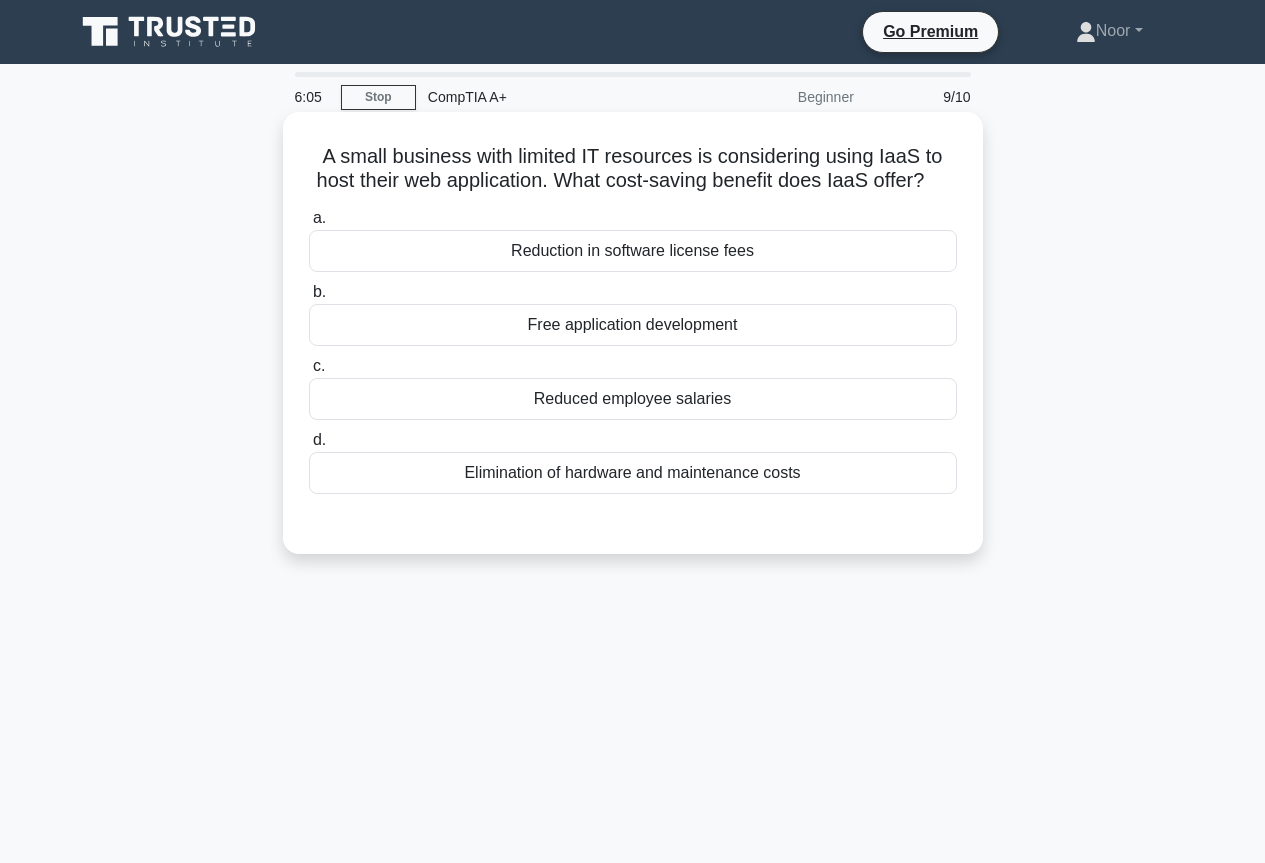 click on "A small business with limited IT resources is considering using IaaS to host their web application. What cost-saving benefit does IaaS offer?
.spinner_0XTQ{transform-origin:center;animation:spinner_y6GP .75s linear infinite}@keyframes spinner_y6GP{100%{transform:rotate(360deg)}}" at bounding box center (633, 169) 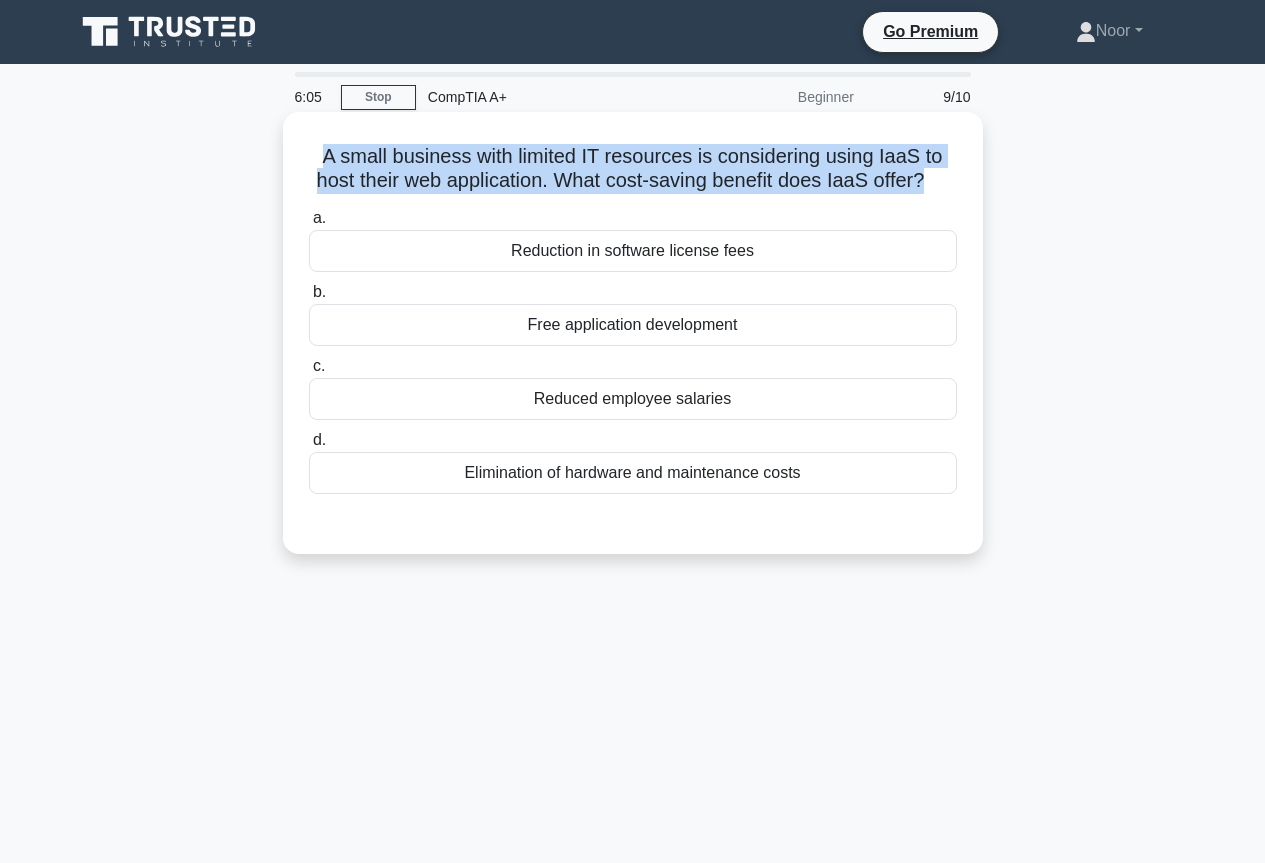 click on "A small business with limited IT resources is considering using IaaS to host their web application. What cost-saving benefit does IaaS offer?
.spinner_0XTQ{transform-origin:center;animation:spinner_y6GP .75s linear infinite}@keyframes spinner_y6GP{100%{transform:rotate(360deg)}}" at bounding box center [633, 169] 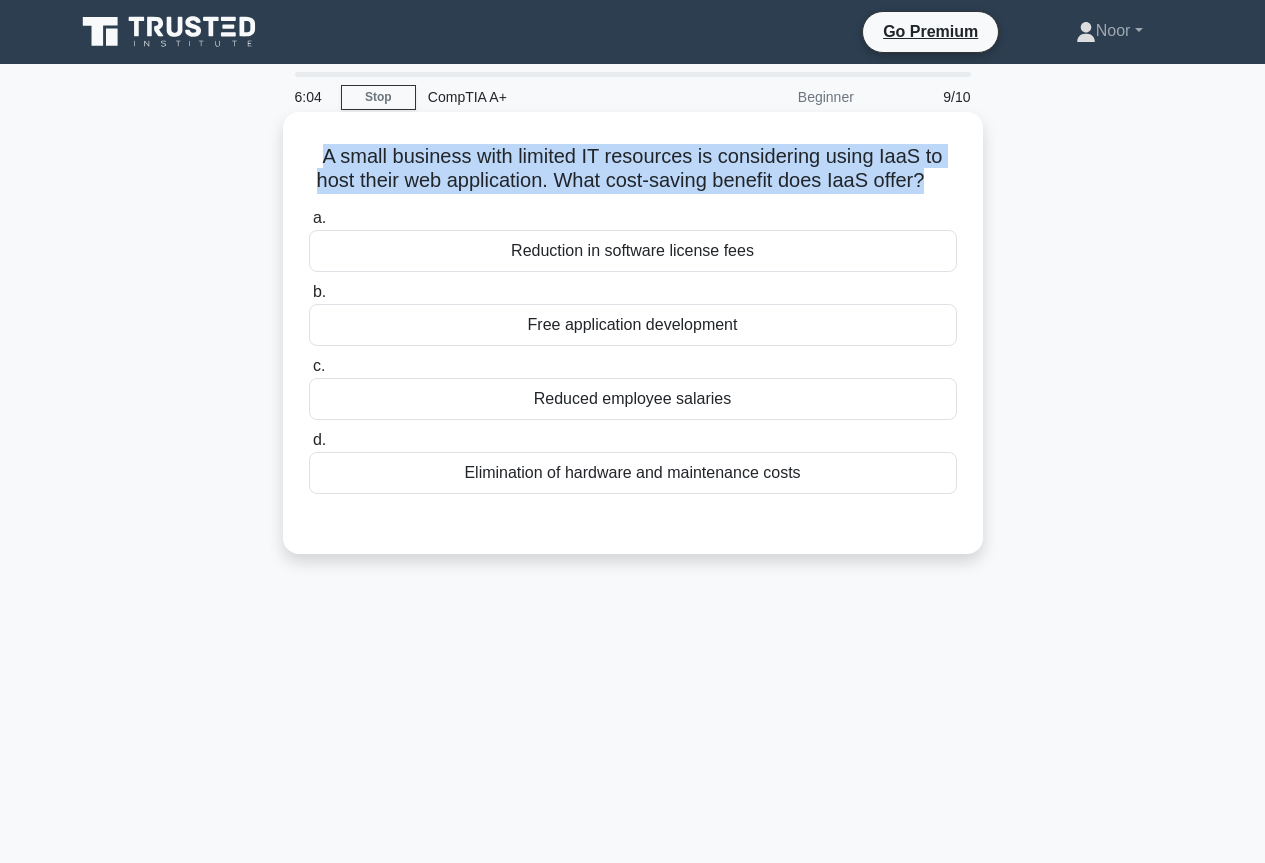 copy on "A small business with limited IT resources is considering using IaaS to host their web application. What cost-saving benefit does IaaS offer?
.spinner_0XTQ{transform-origin:center;animation:spinner_y6GP .75s linear infinite}@keyframes spinner_y6GP{100%{transform:rotate(360deg)}}" 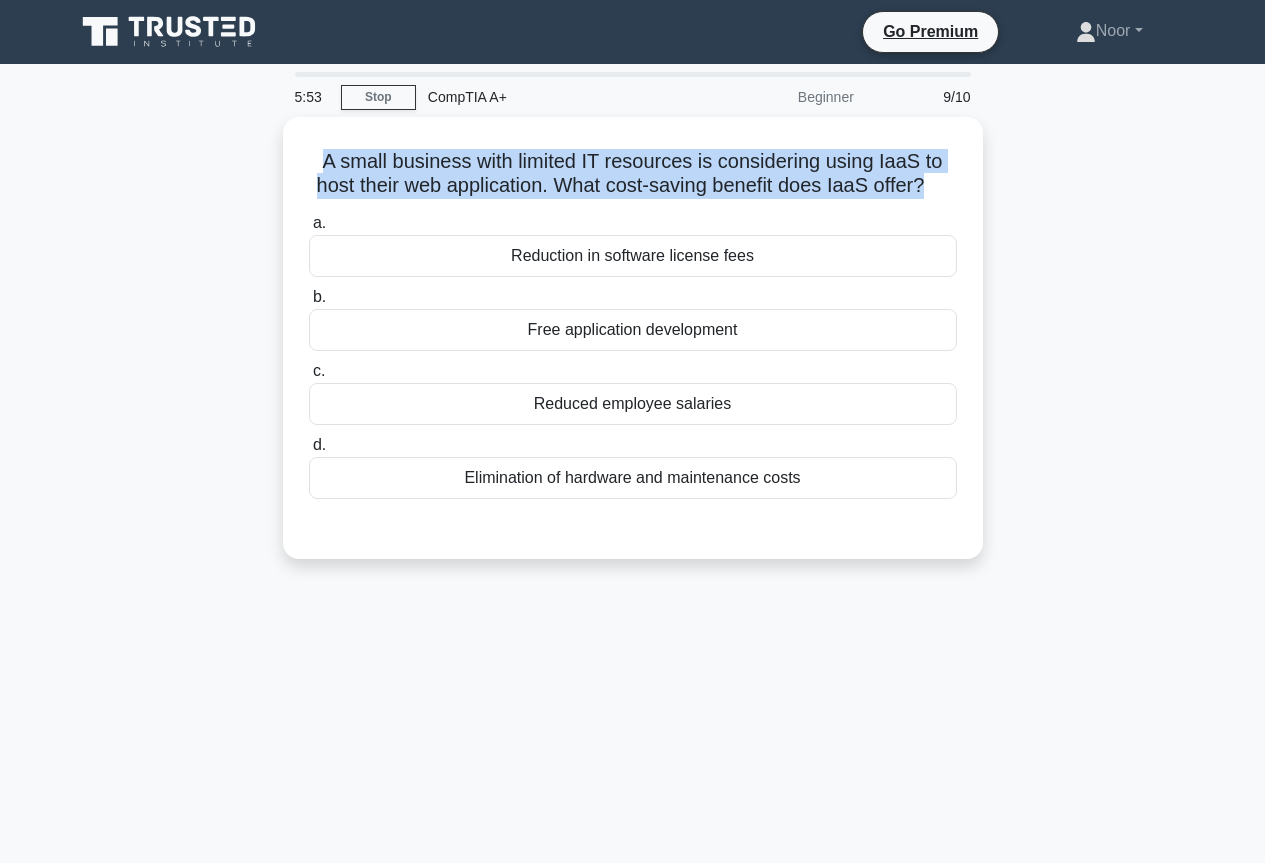 click on "A small business with limited IT resources is considering using IaaS to host their web application. What cost-saving benefit does IaaS offer?
.spinner_0XTQ{transform-origin:center;animation:spinner_y6GP .75s linear infinite}@keyframes spinner_y6GP{100%{transform:rotate(360deg)}}
a.
Reduction in software license fees
b. c. d." at bounding box center (633, 350) 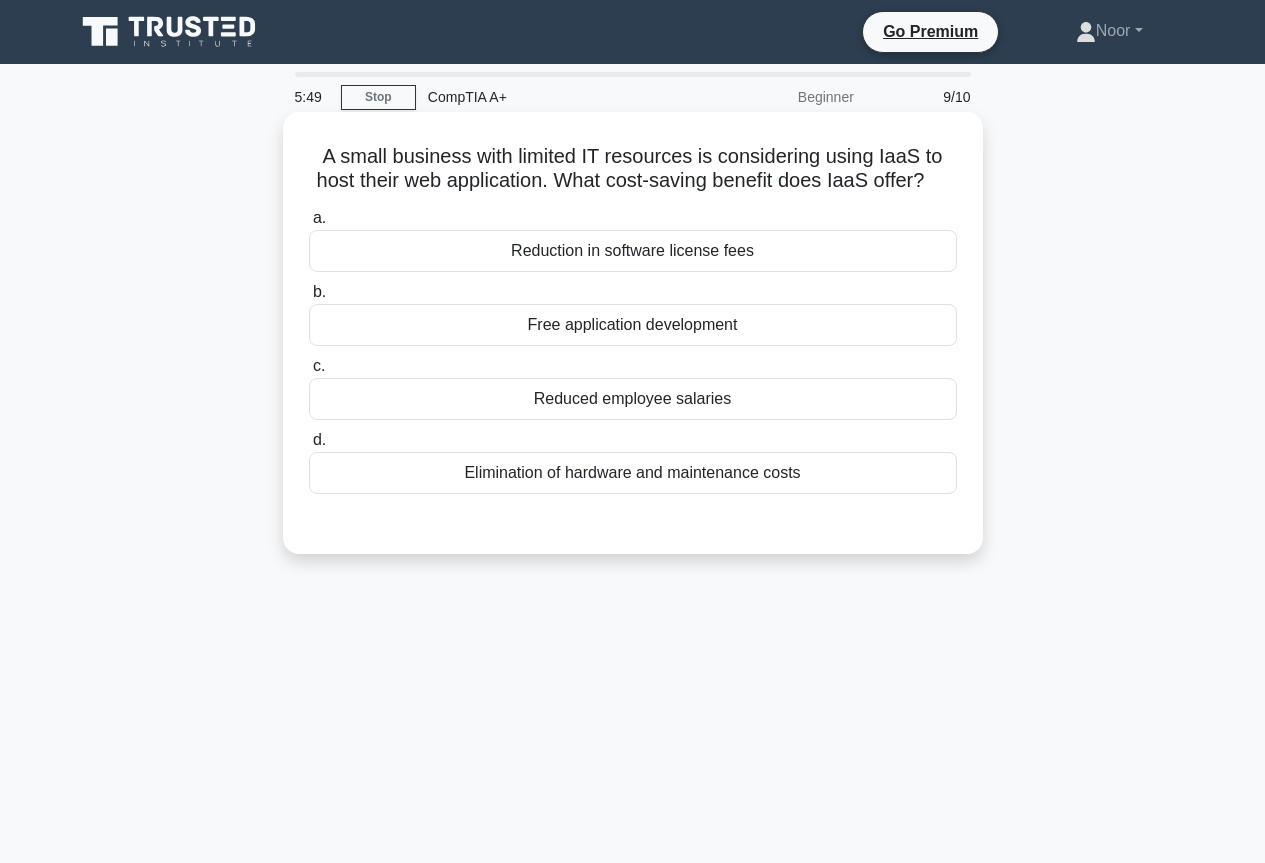click on "Free application development" at bounding box center (633, 325) 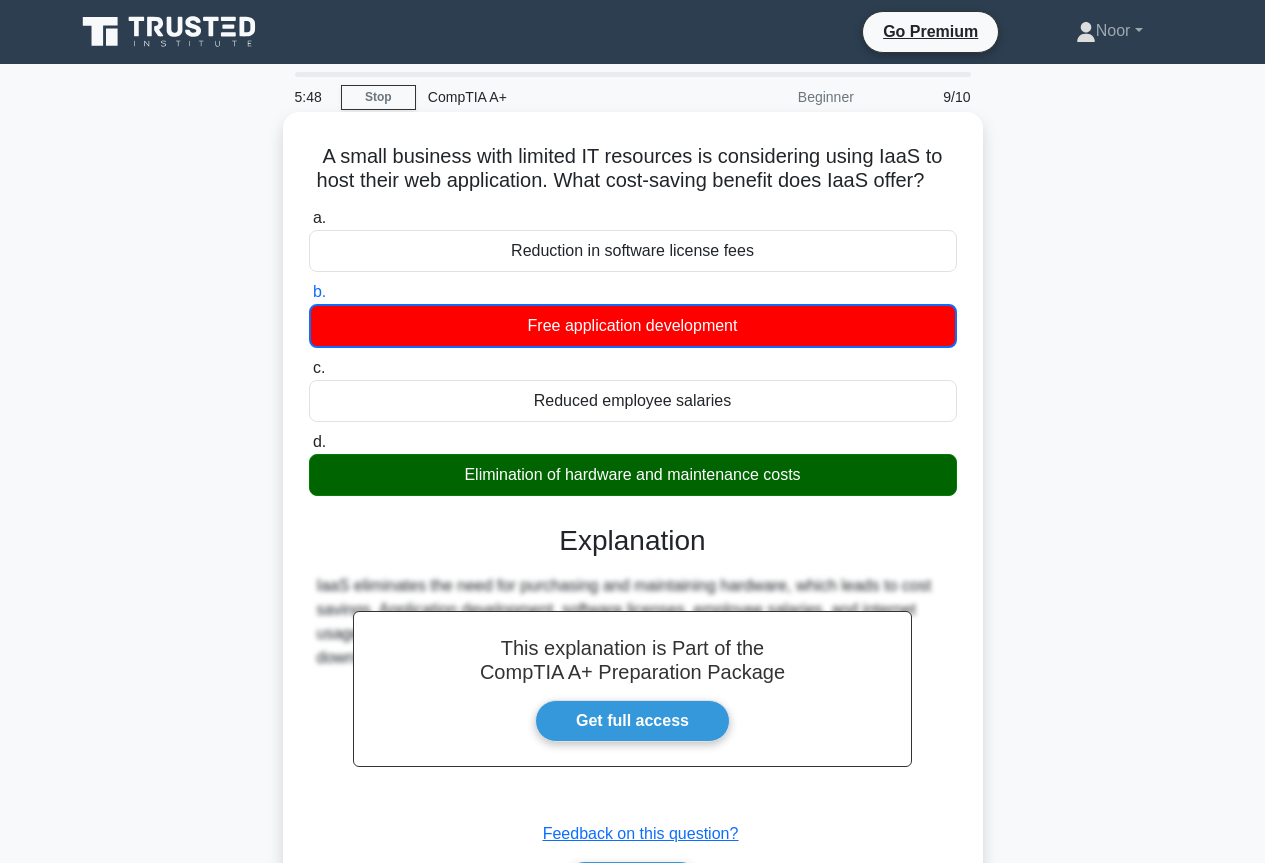 scroll, scrollTop: 217, scrollLeft: 0, axis: vertical 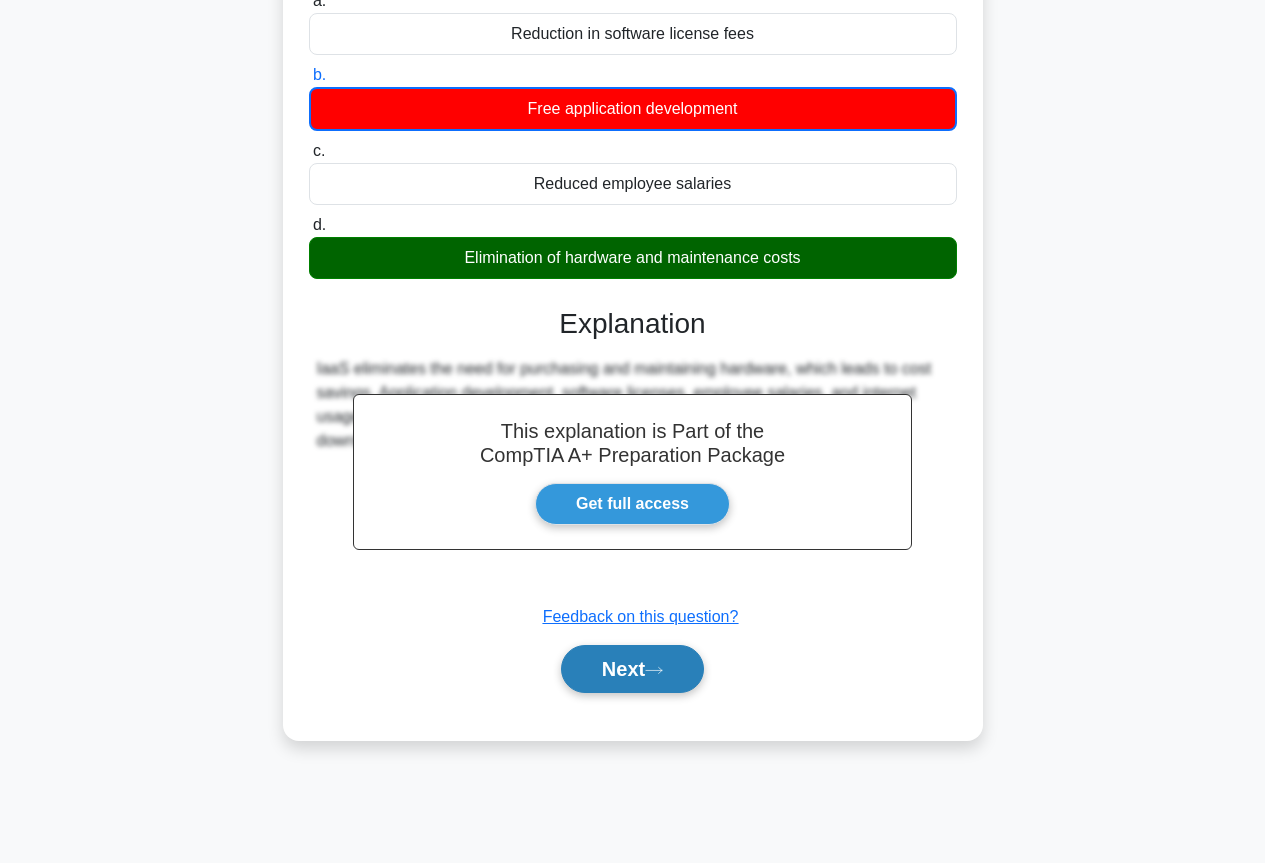 click on "Next" at bounding box center (632, 669) 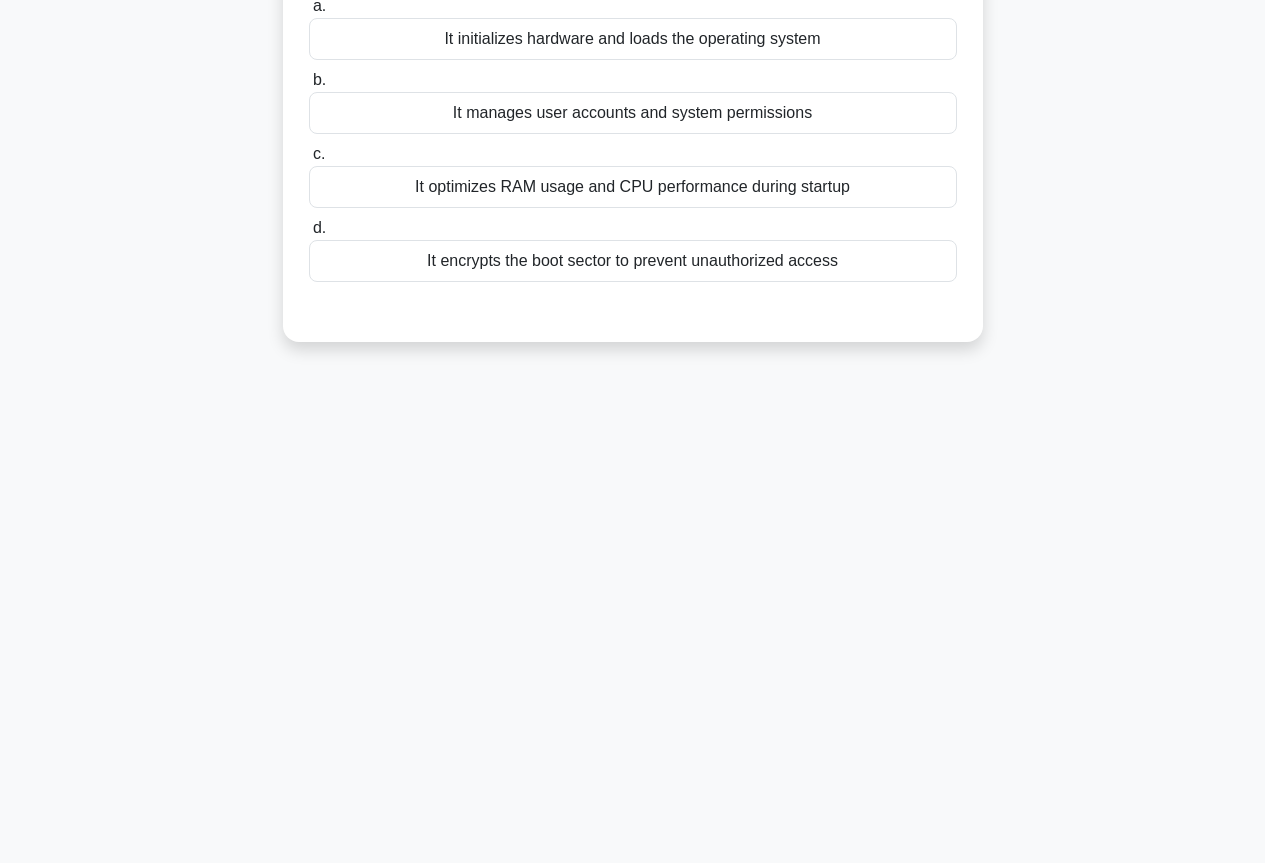 scroll, scrollTop: 0, scrollLeft: 0, axis: both 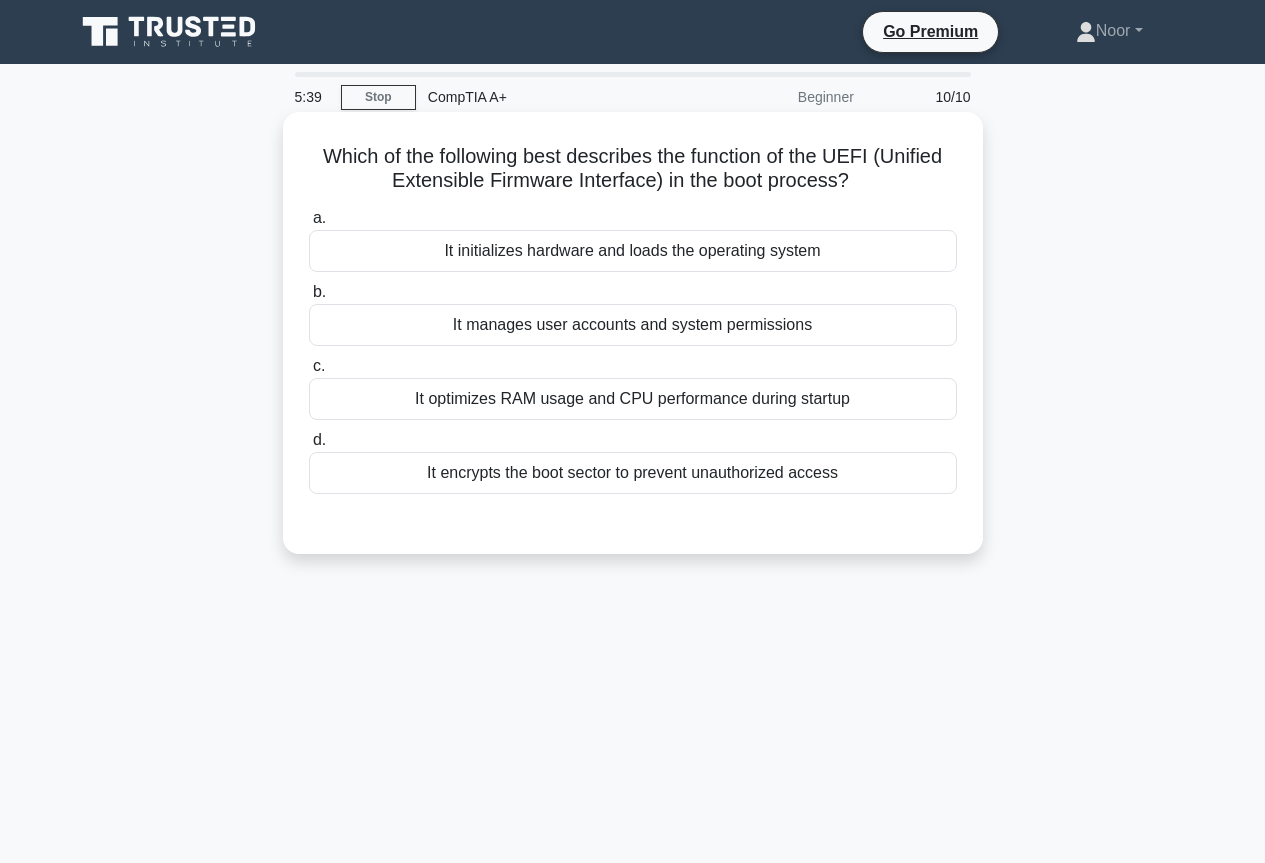 click on "It manages user accounts and system permissions" at bounding box center (633, 325) 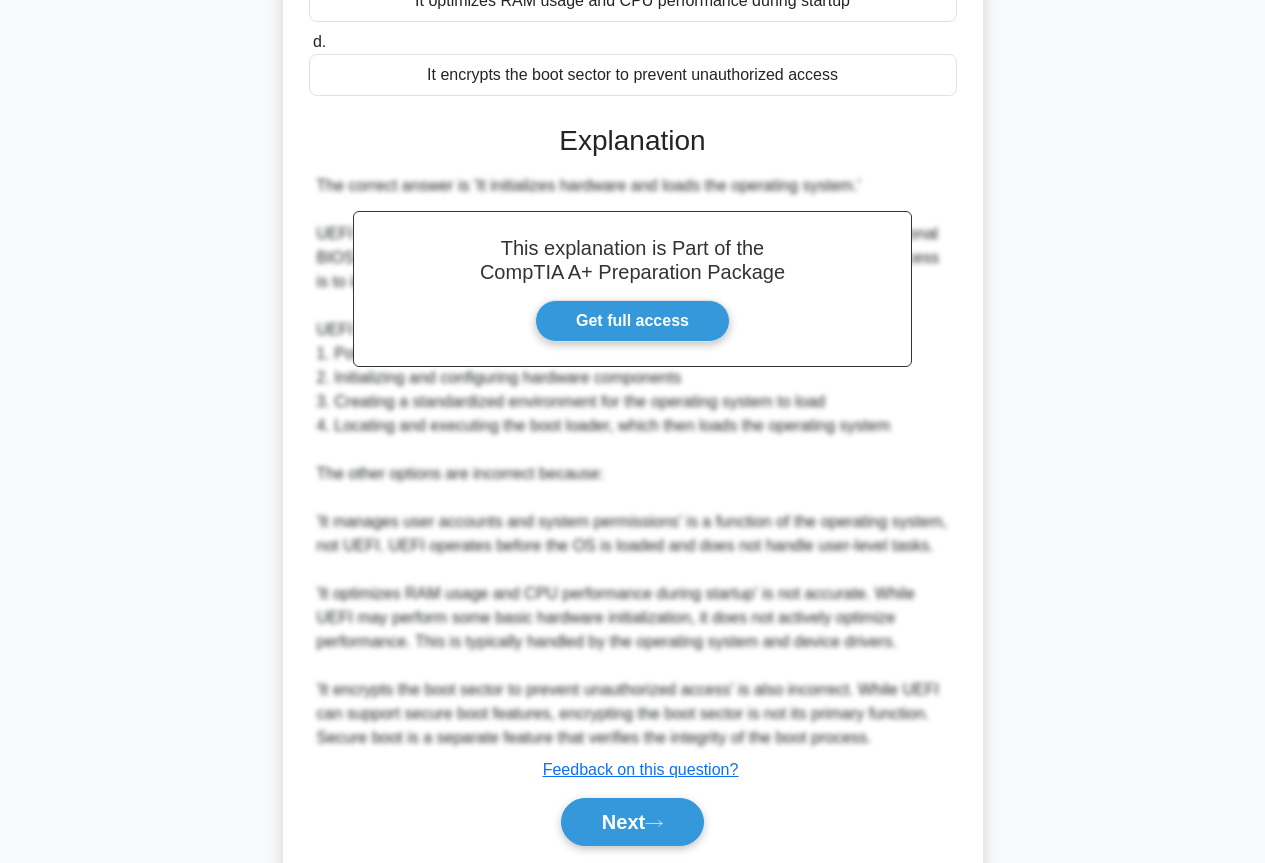scroll, scrollTop: 469, scrollLeft: 0, axis: vertical 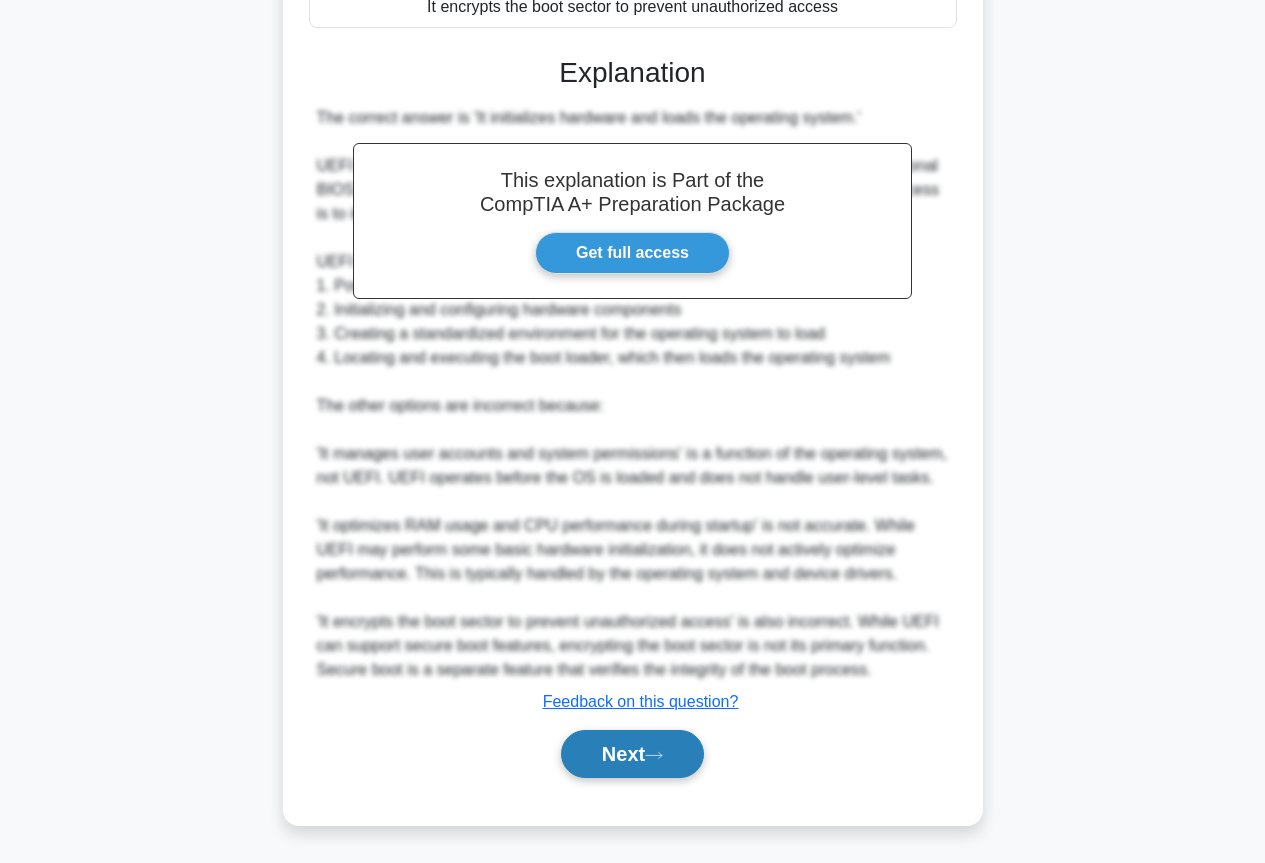 click on "Next" at bounding box center (632, 754) 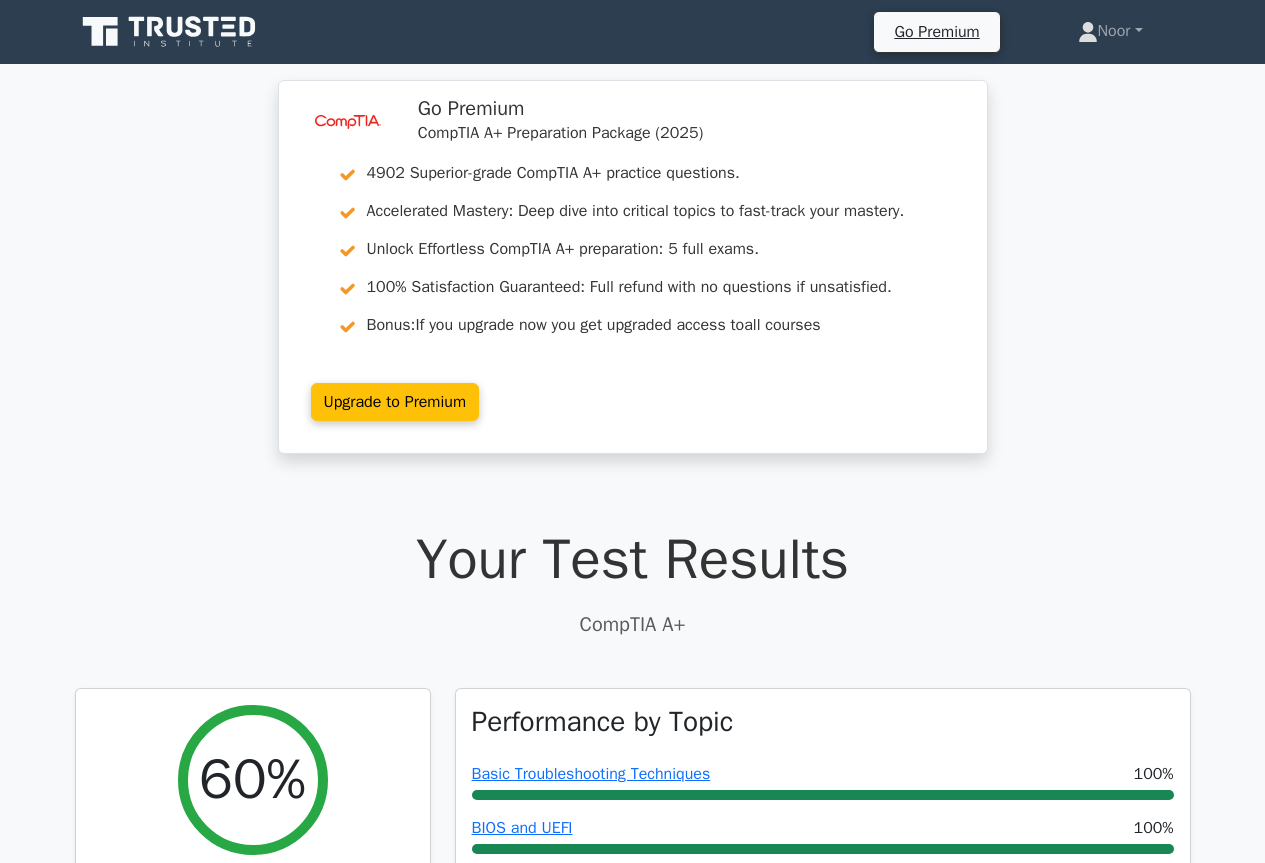 scroll, scrollTop: 400, scrollLeft: 0, axis: vertical 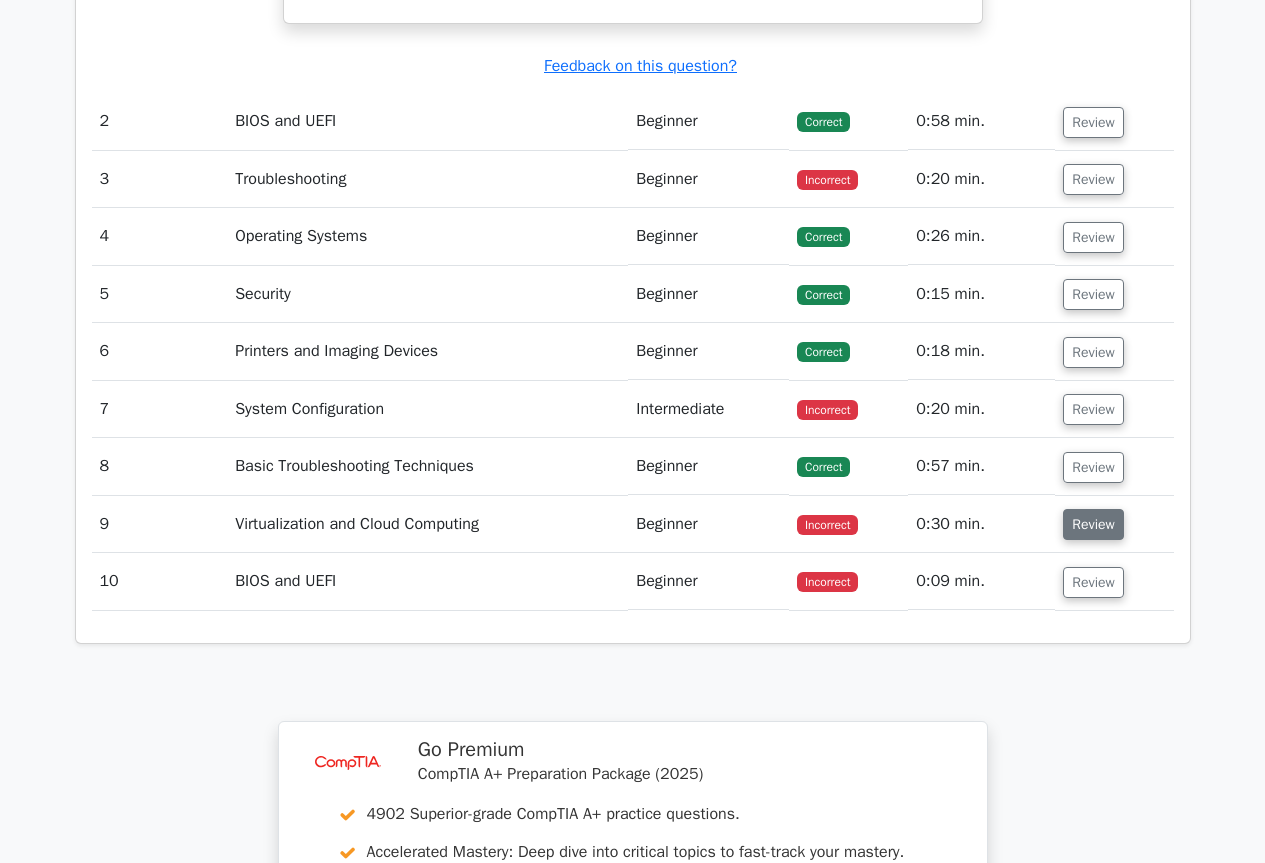 click on "Review" at bounding box center (1093, 524) 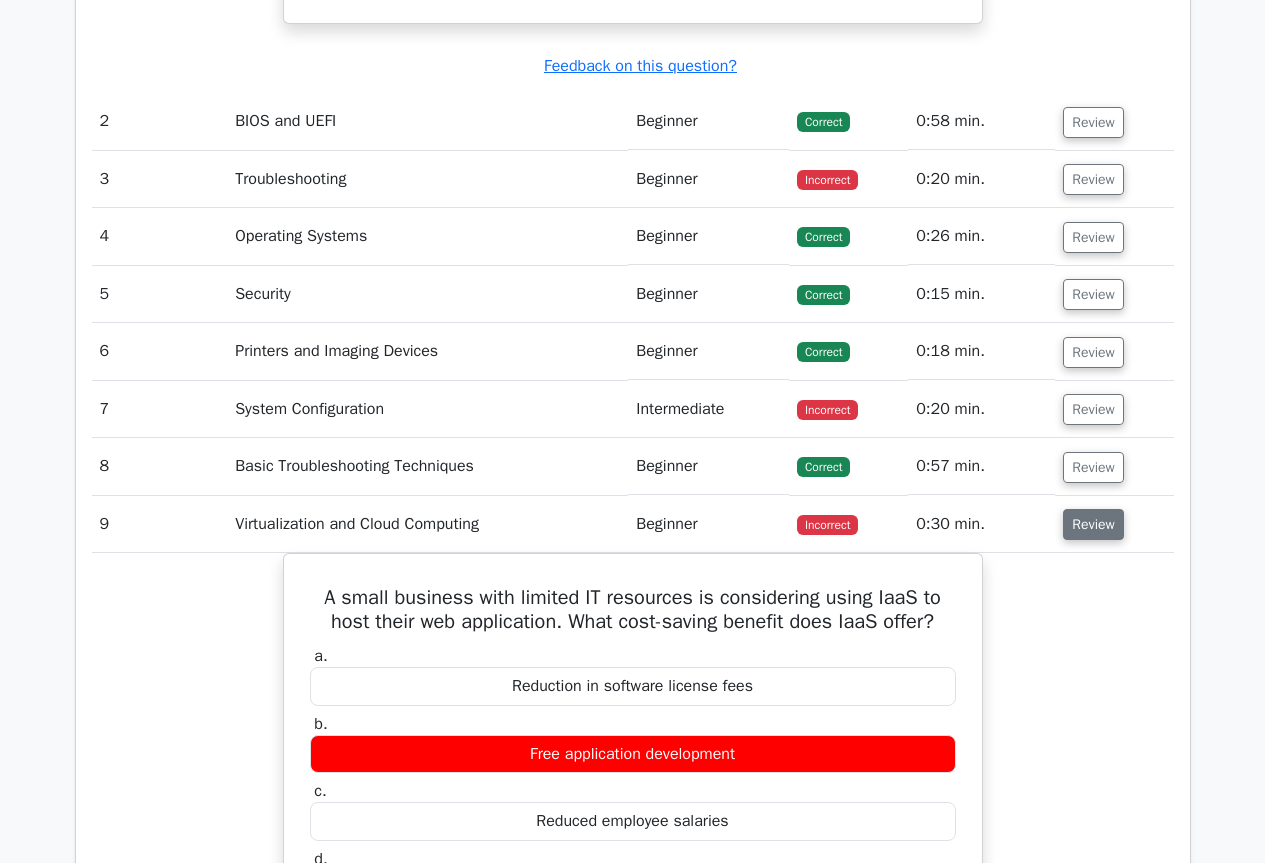 scroll, scrollTop: 2800, scrollLeft: 0, axis: vertical 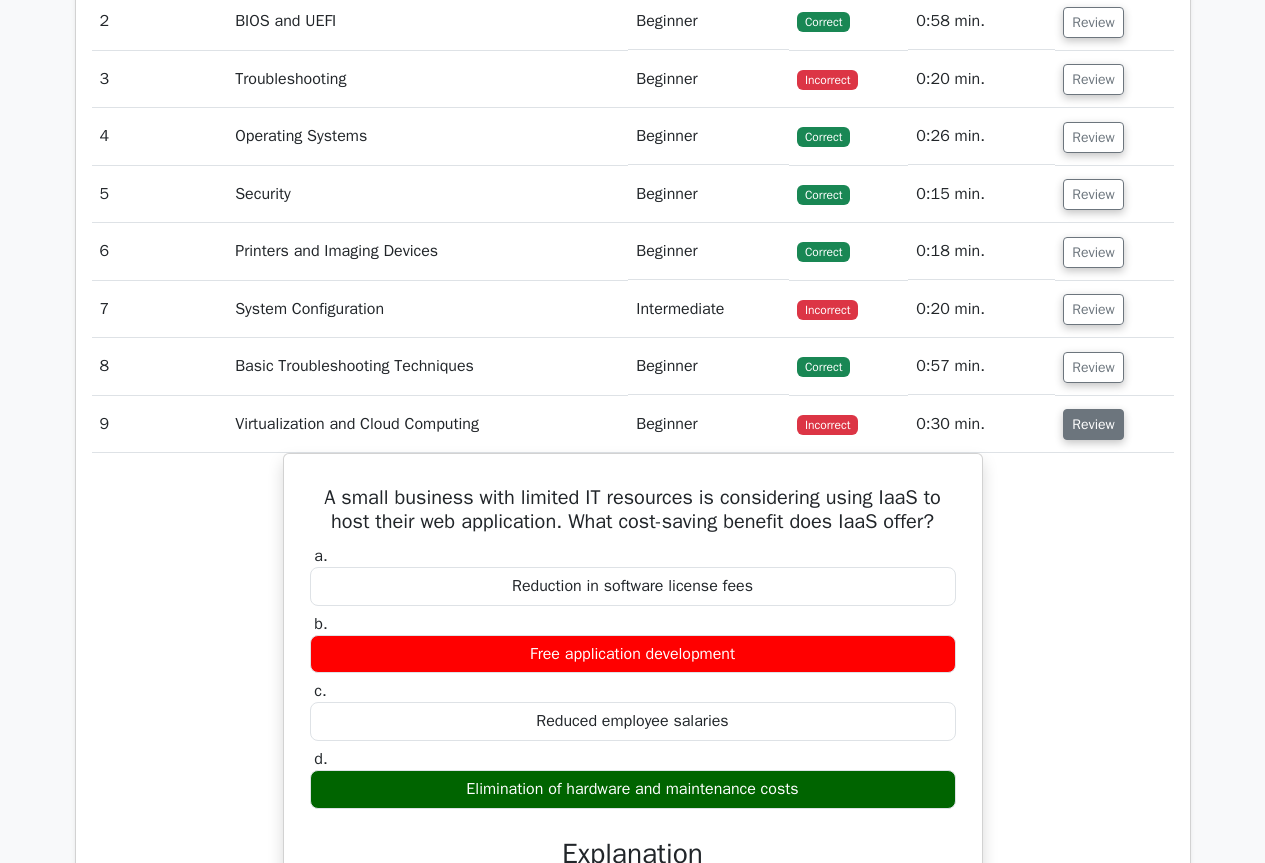 click on "Review" at bounding box center [1093, 424] 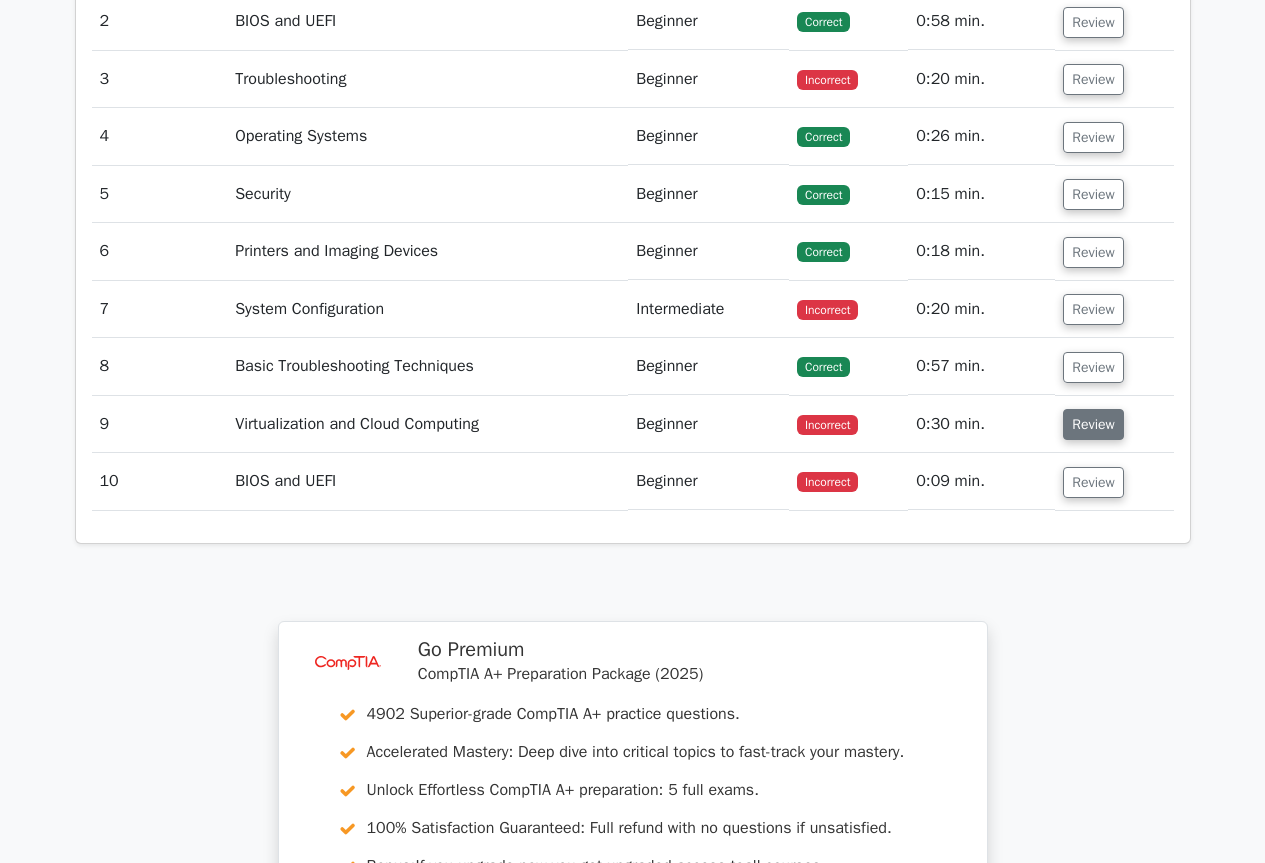 scroll, scrollTop: 2900, scrollLeft: 0, axis: vertical 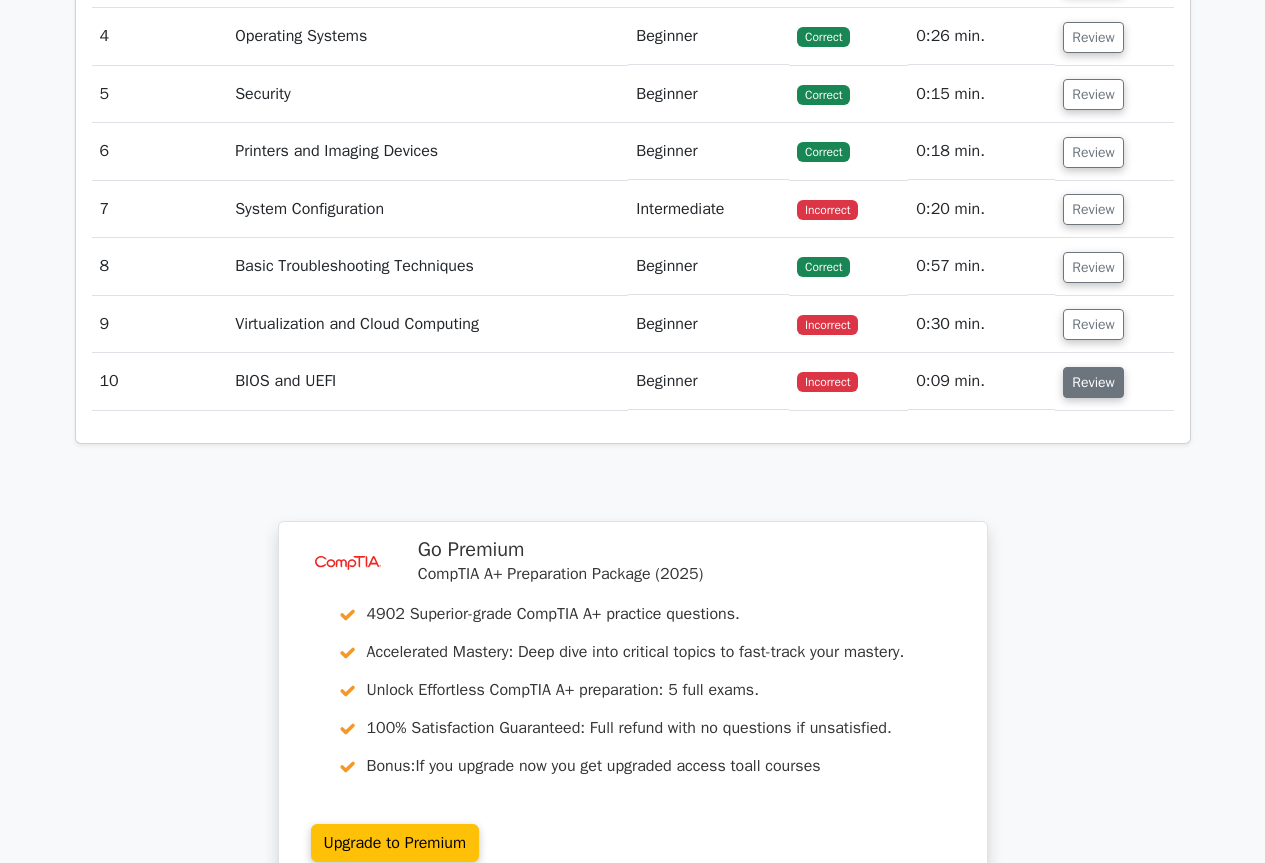 click on "Review" at bounding box center (1093, 382) 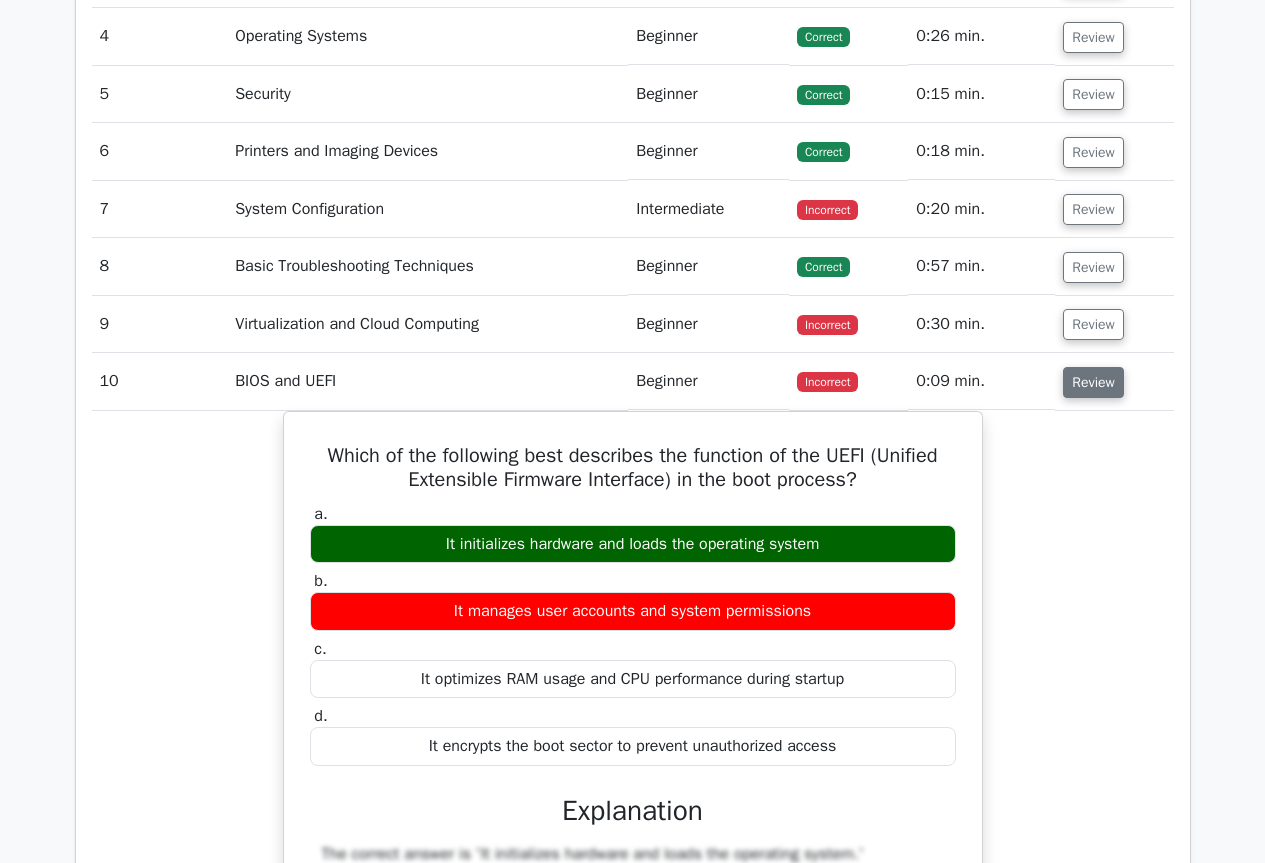 click on "Review" at bounding box center [1093, 382] 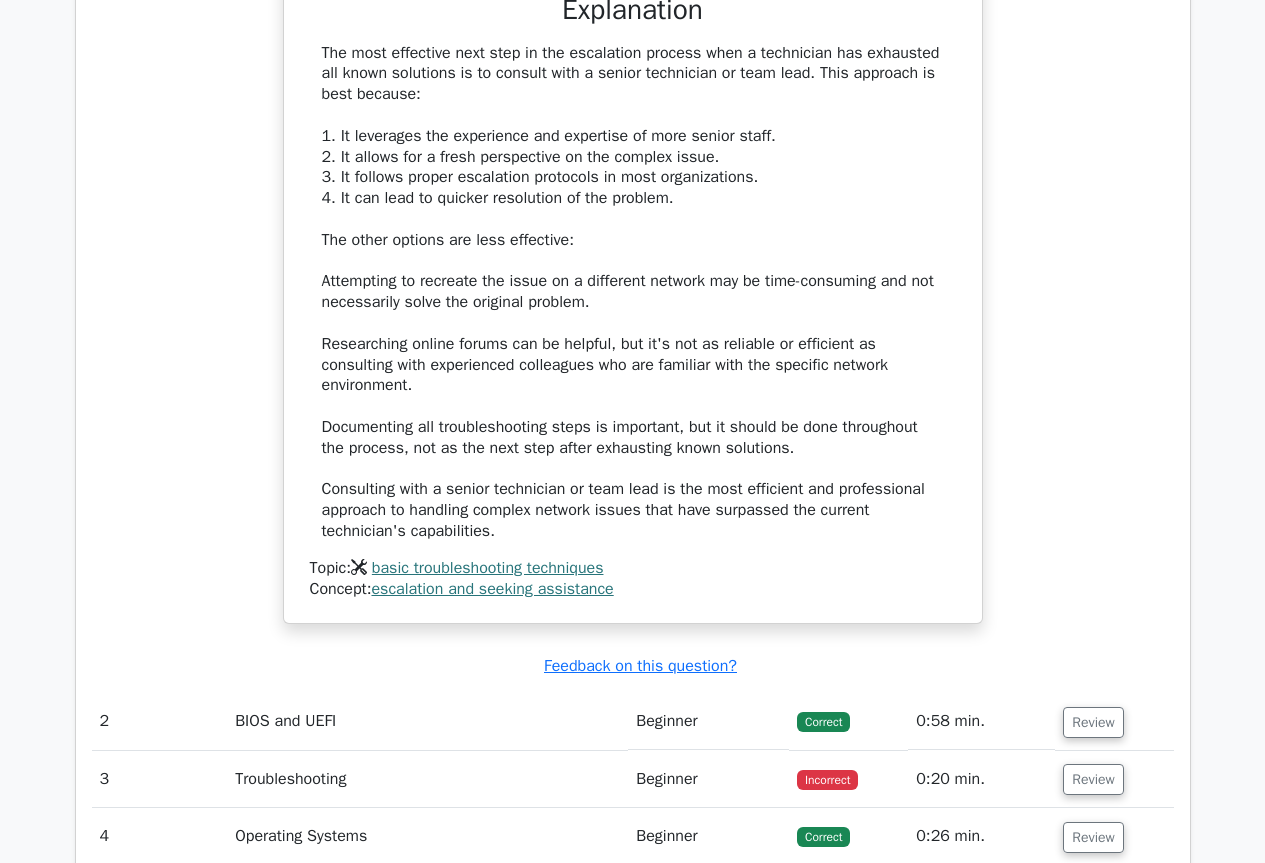 scroll, scrollTop: 2600, scrollLeft: 0, axis: vertical 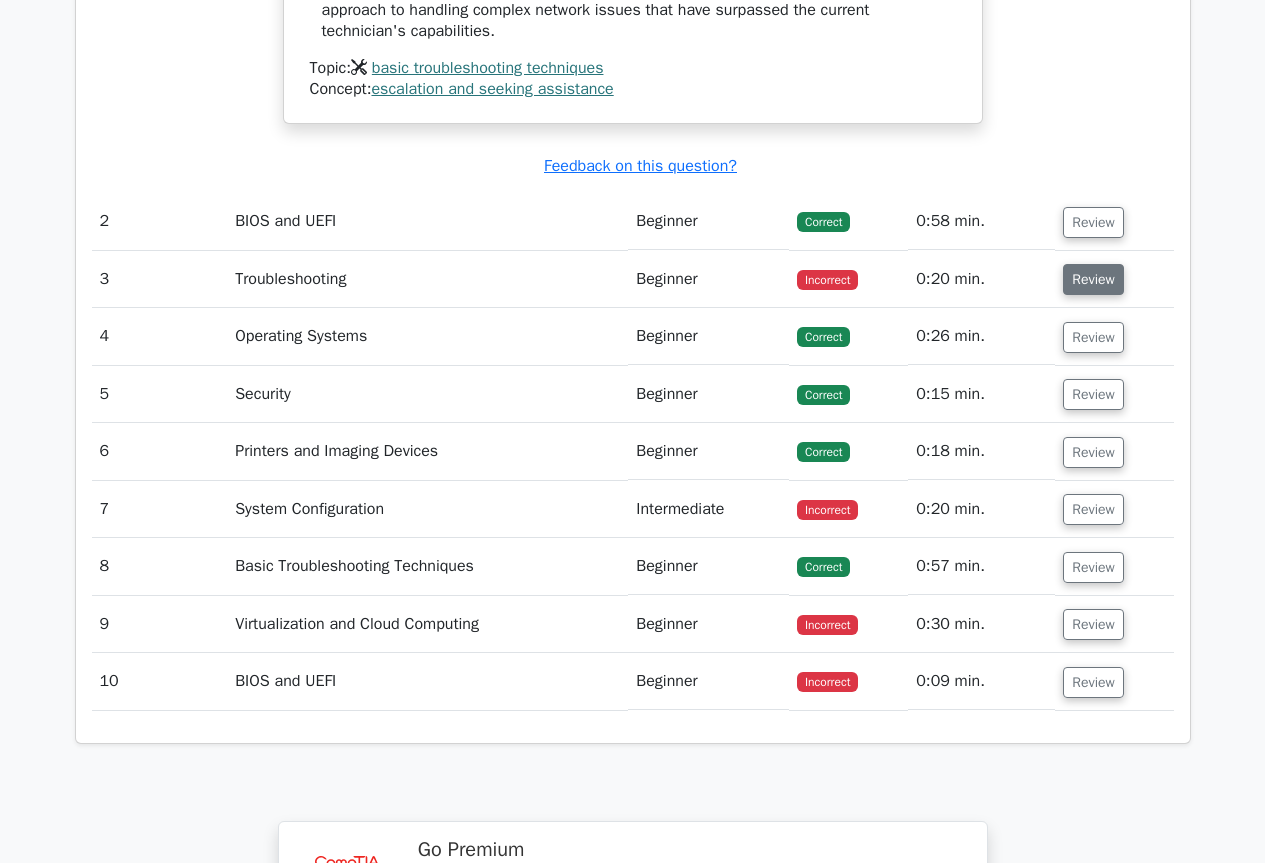 click on "Review" at bounding box center [1093, 279] 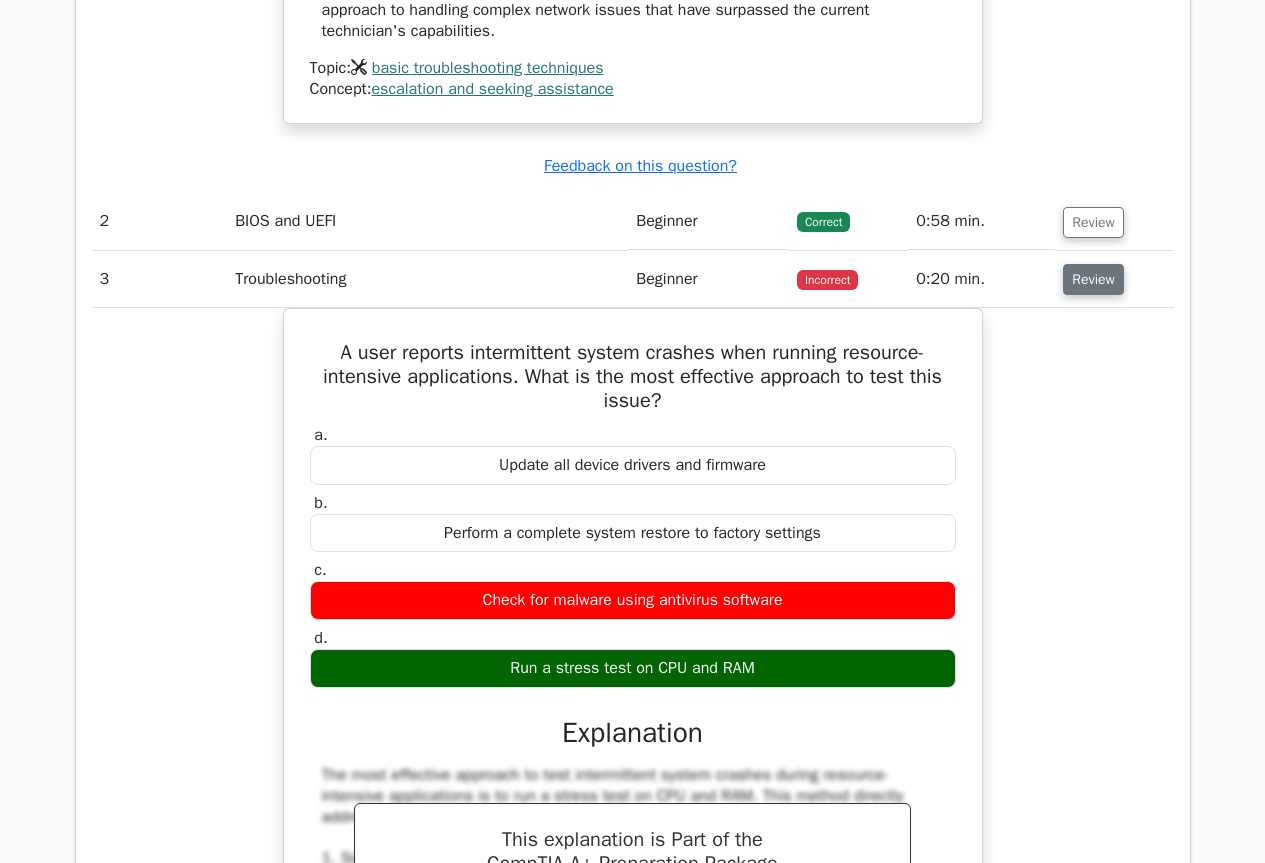 click on "Review" at bounding box center [1093, 279] 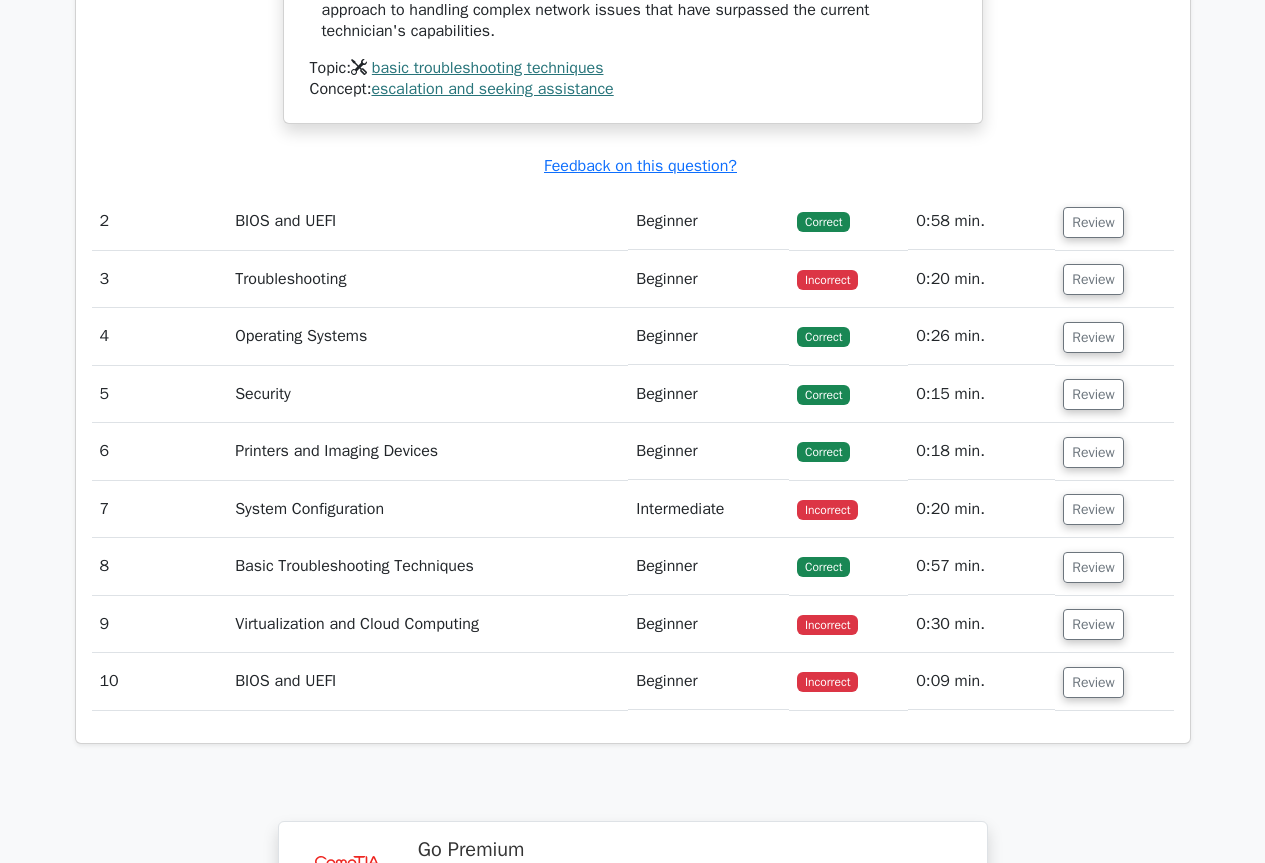 click on "Review" at bounding box center [1114, 509] 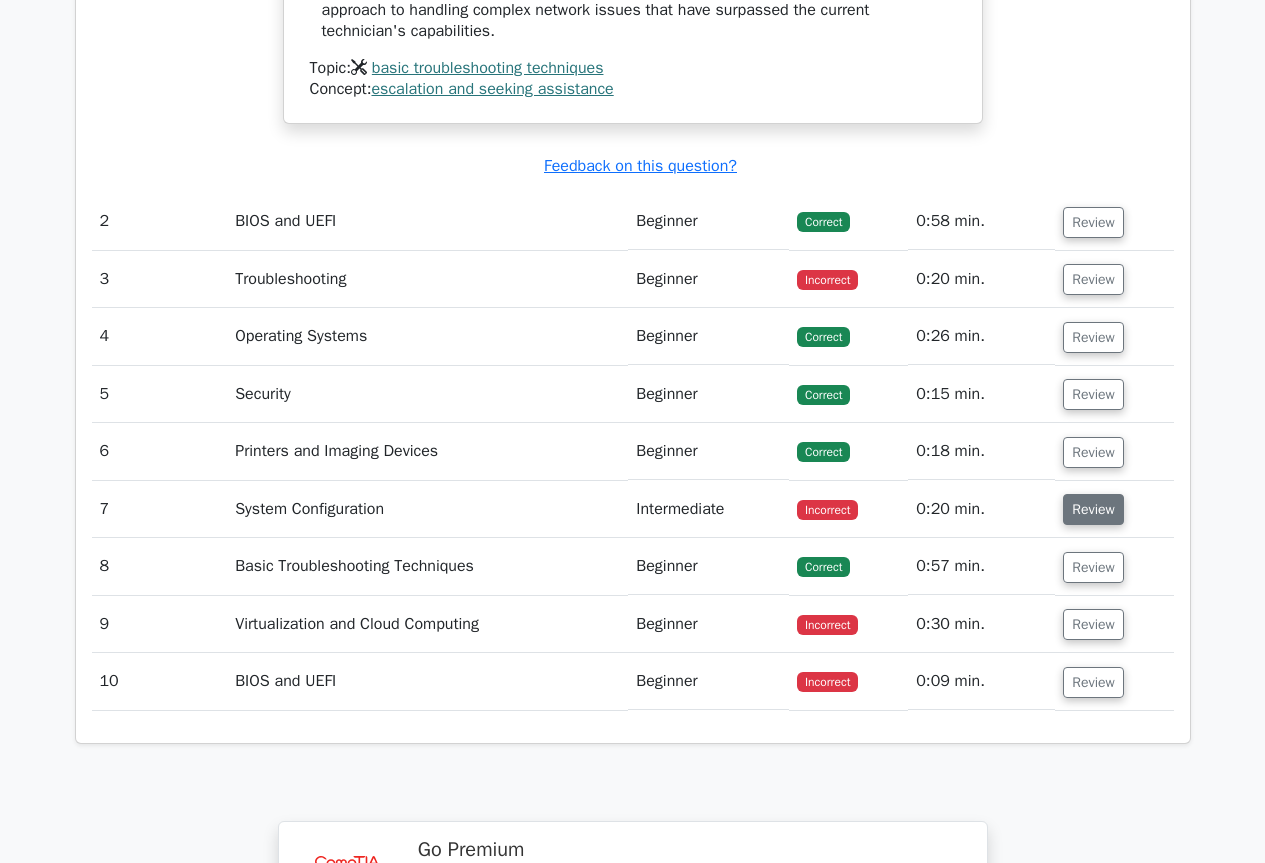 click on "Review" at bounding box center [1093, 509] 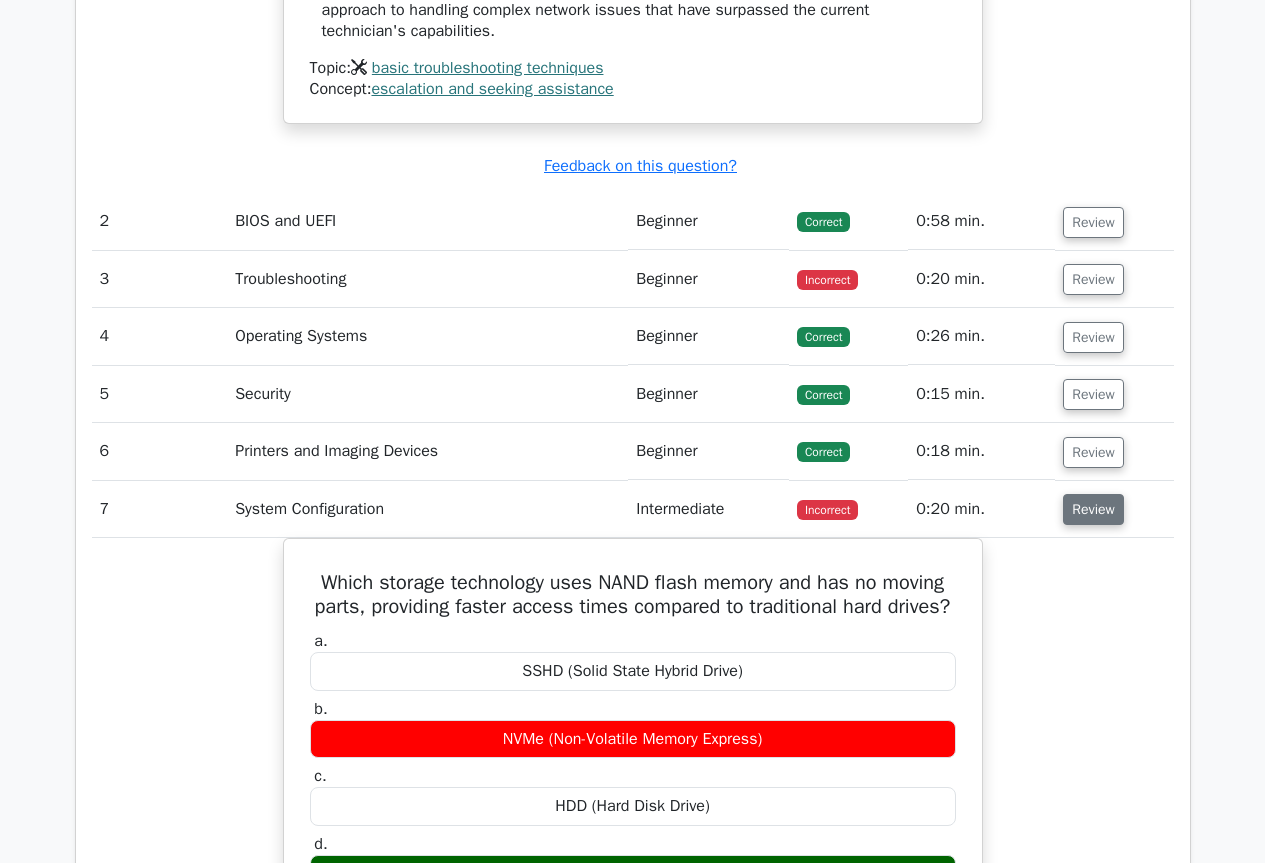 scroll, scrollTop: 2700, scrollLeft: 0, axis: vertical 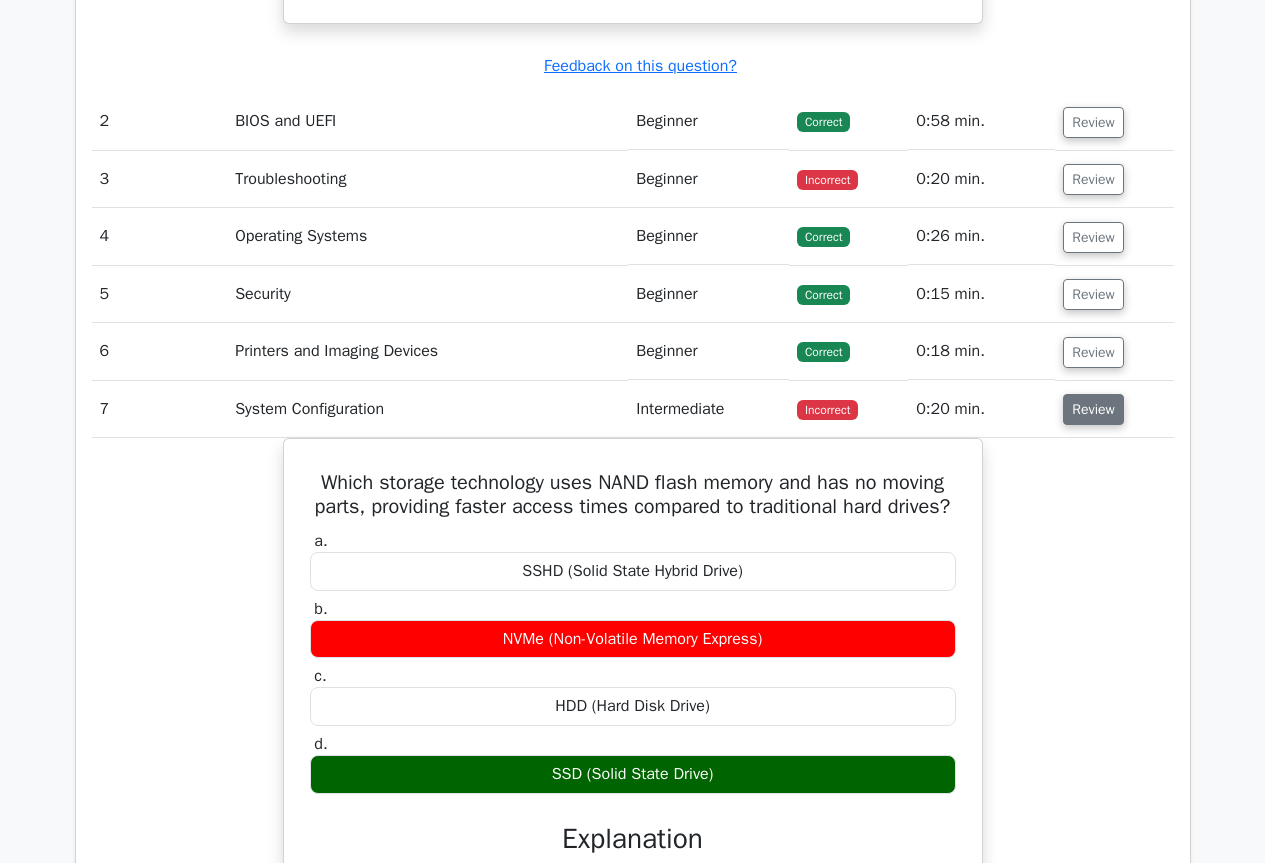 click on "Review" at bounding box center (1093, 409) 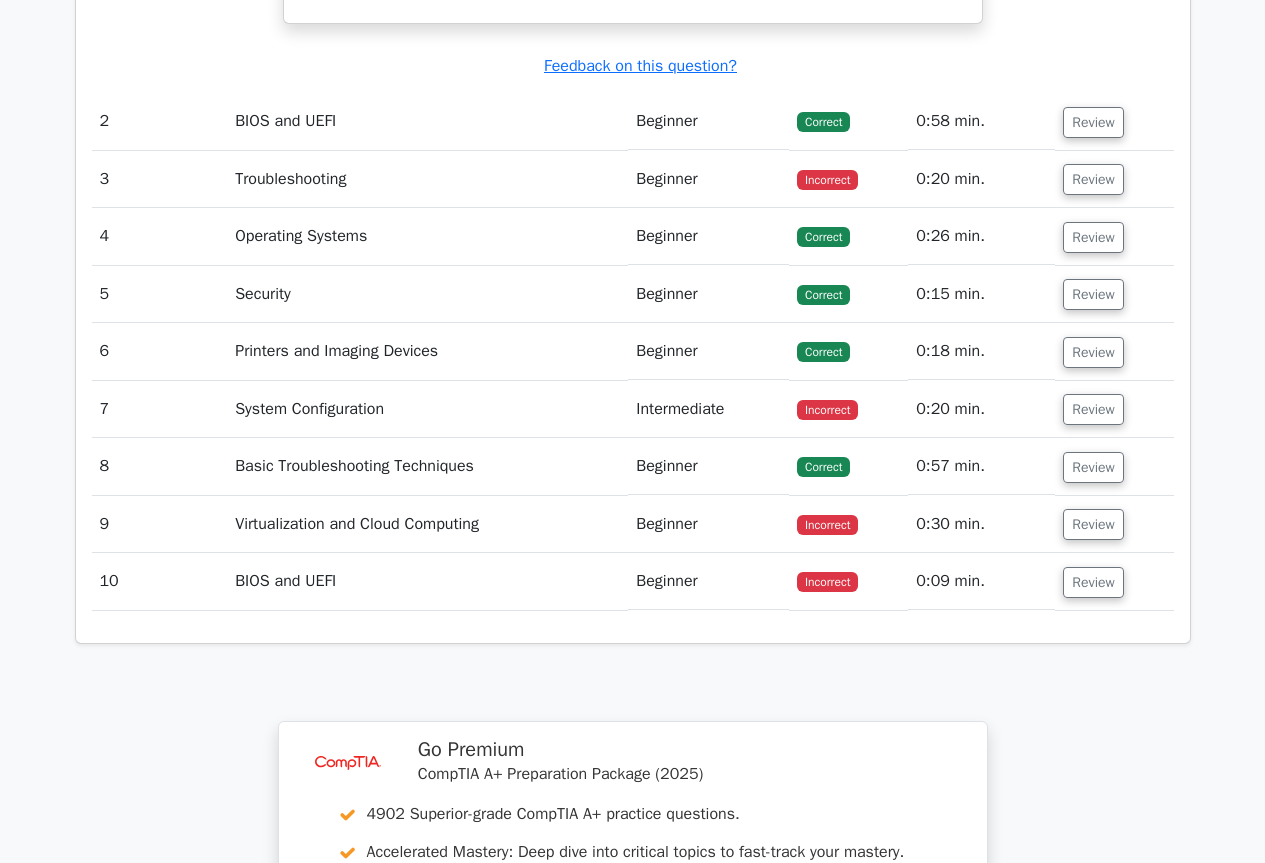 scroll, scrollTop: 2900, scrollLeft: 0, axis: vertical 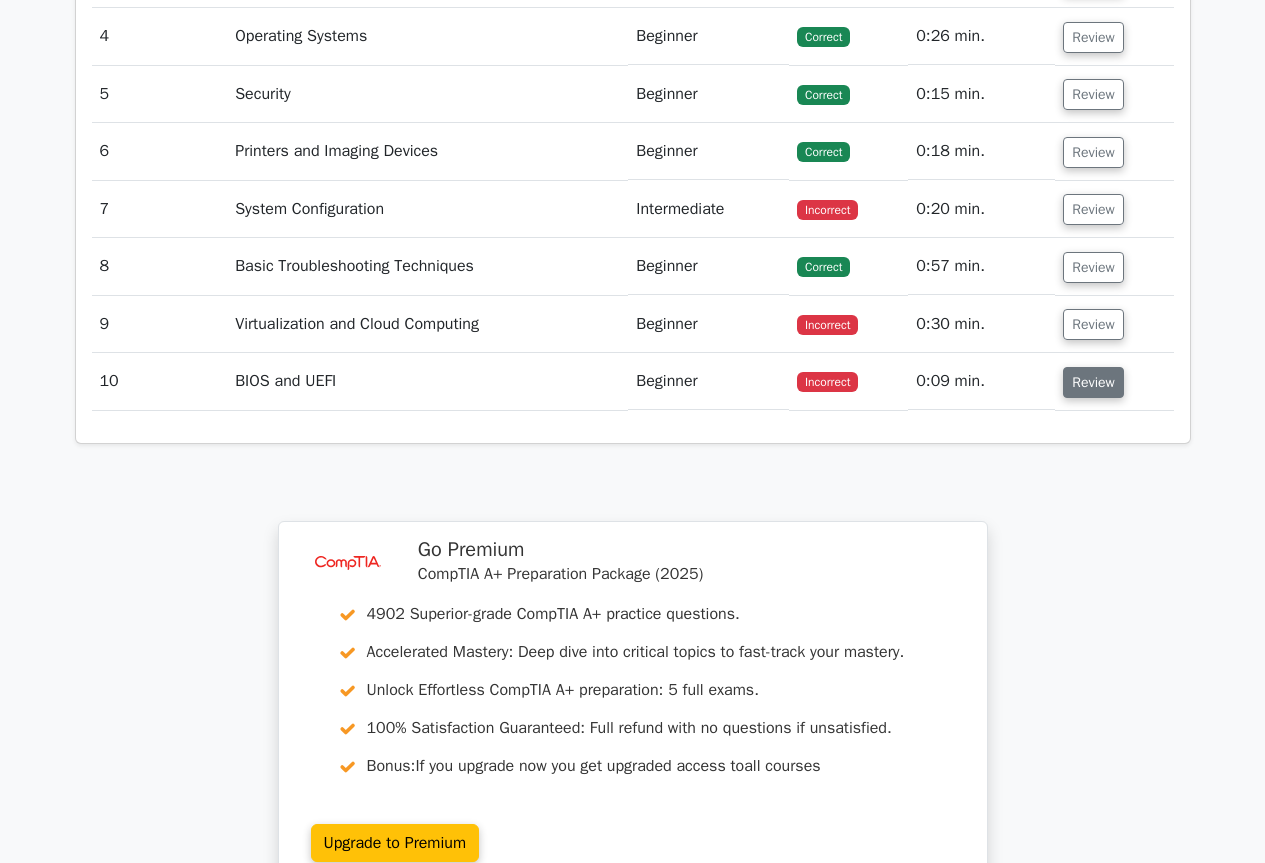 click on "Review" at bounding box center [1093, 382] 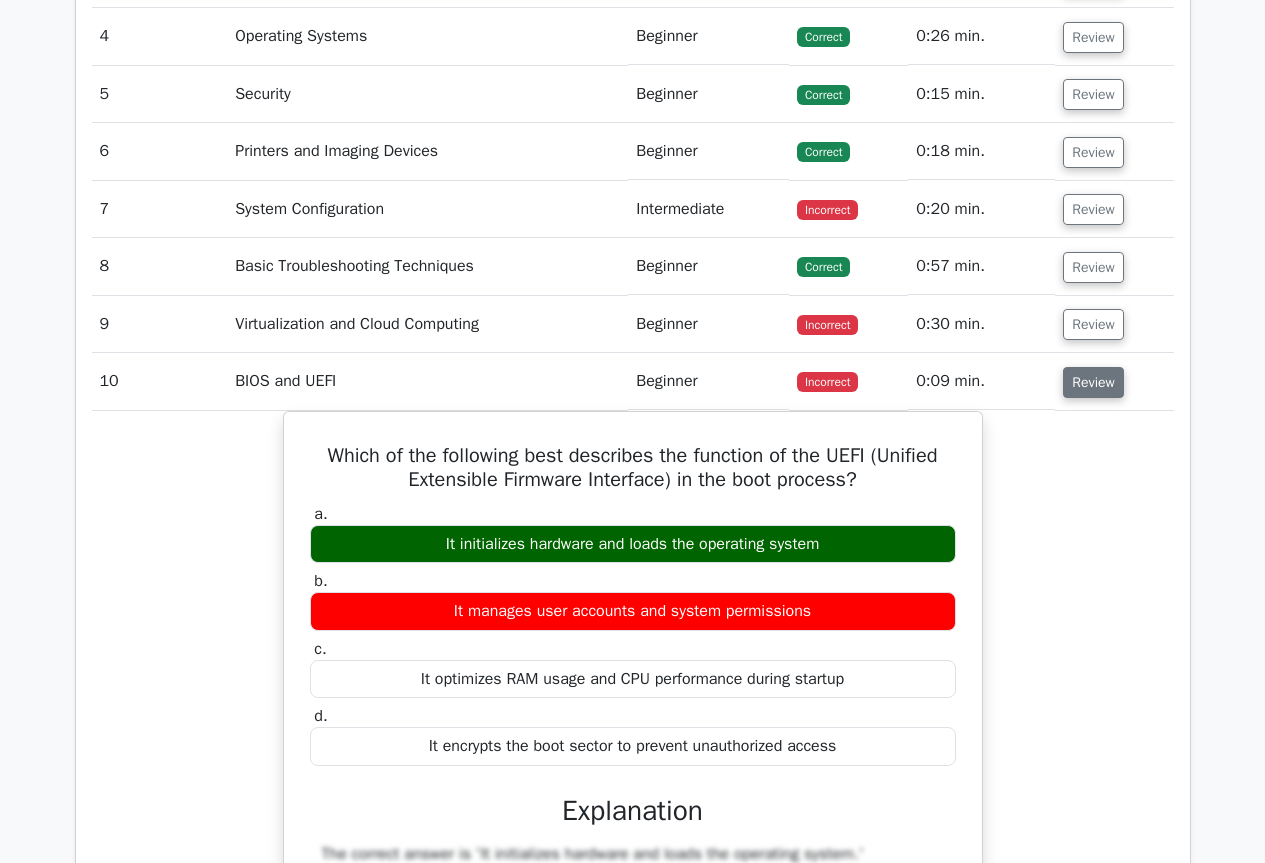 click on "Review" at bounding box center [1093, 382] 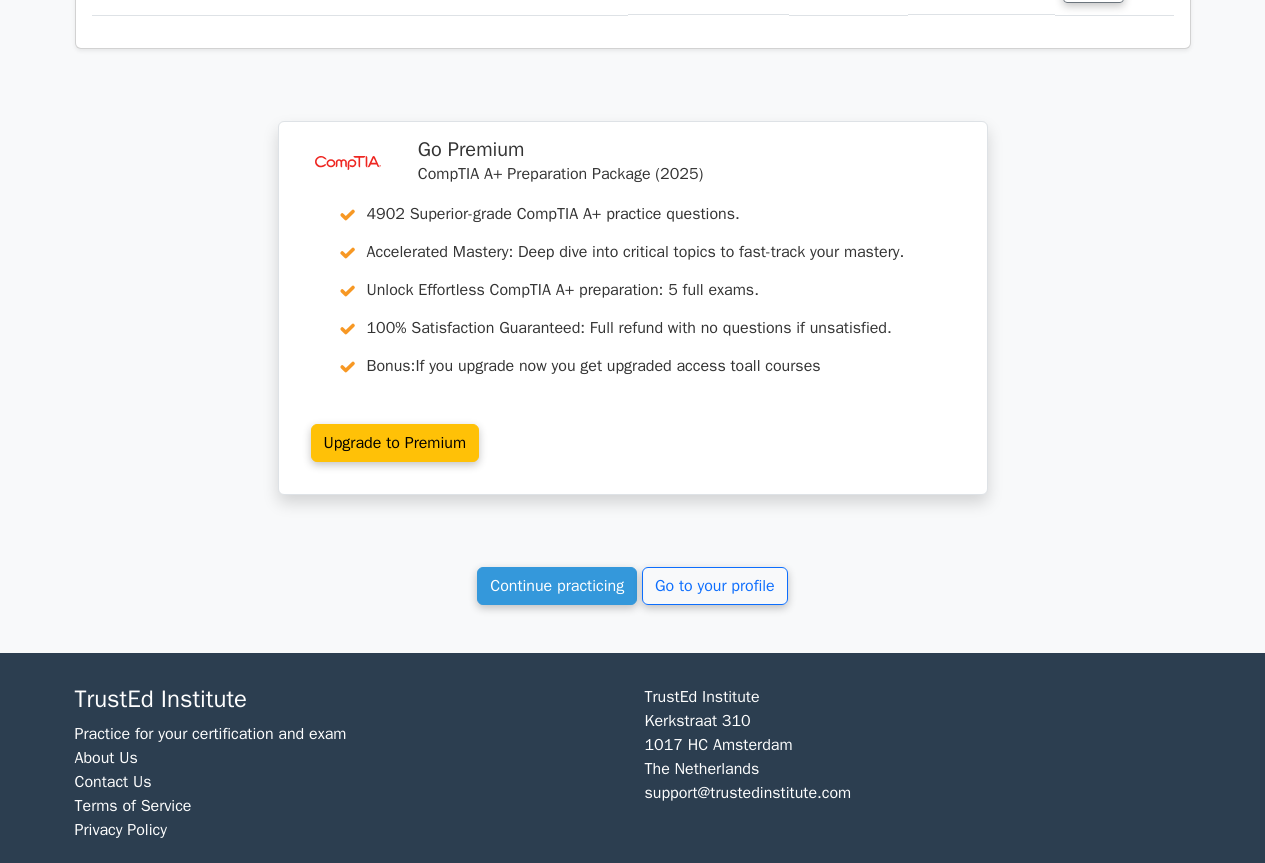 scroll, scrollTop: 3342, scrollLeft: 0, axis: vertical 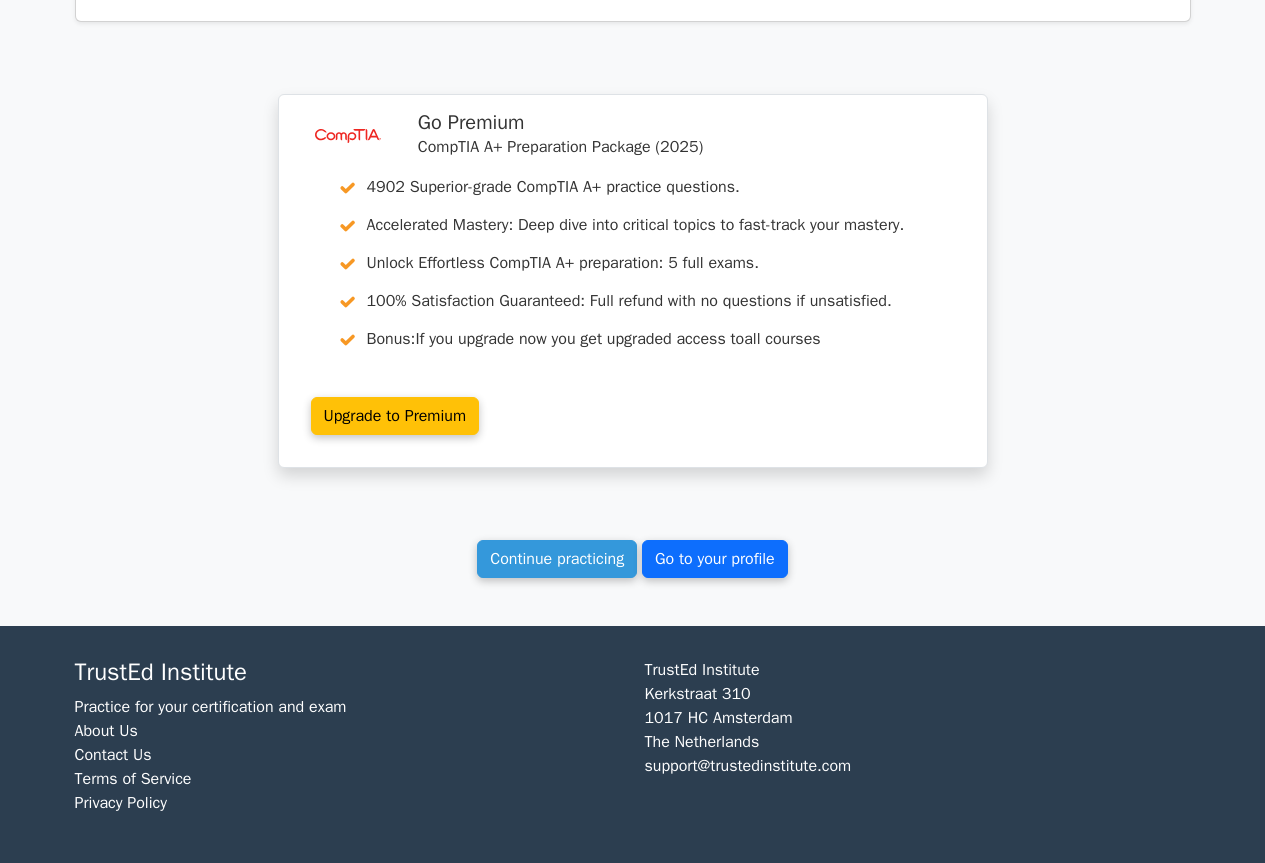 click on "Go to your profile" at bounding box center [715, 559] 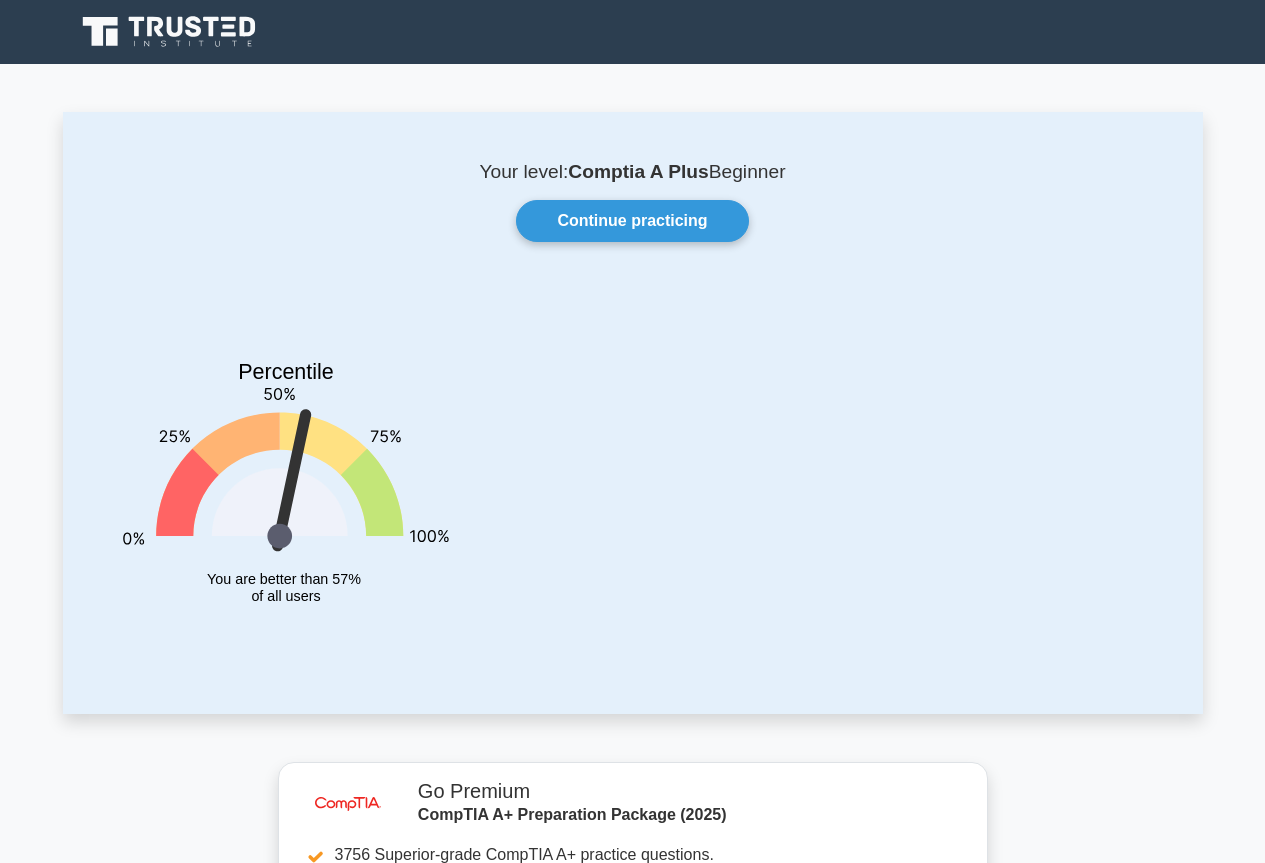 scroll, scrollTop: 0, scrollLeft: 0, axis: both 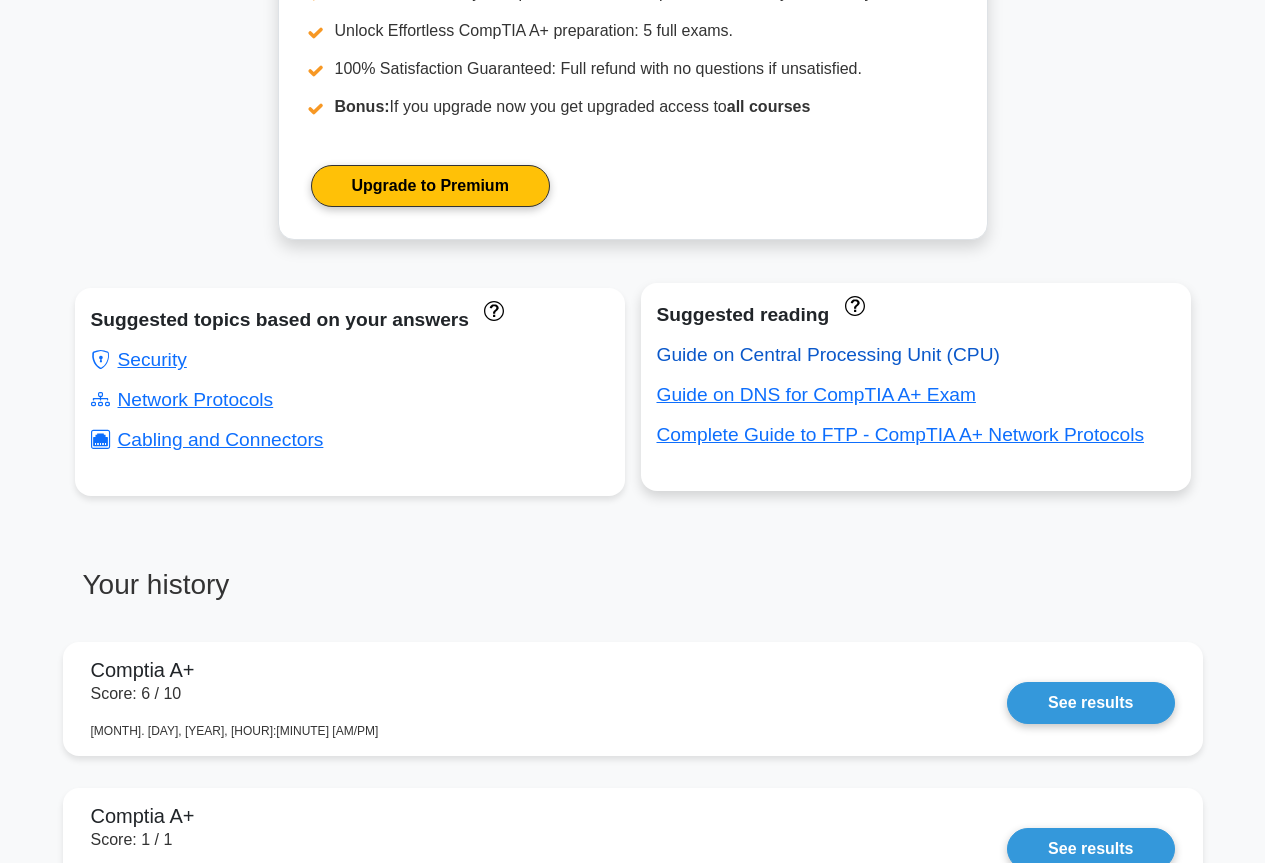 click on "Guide on Central Processing Unit (CPU)" at bounding box center (828, 354) 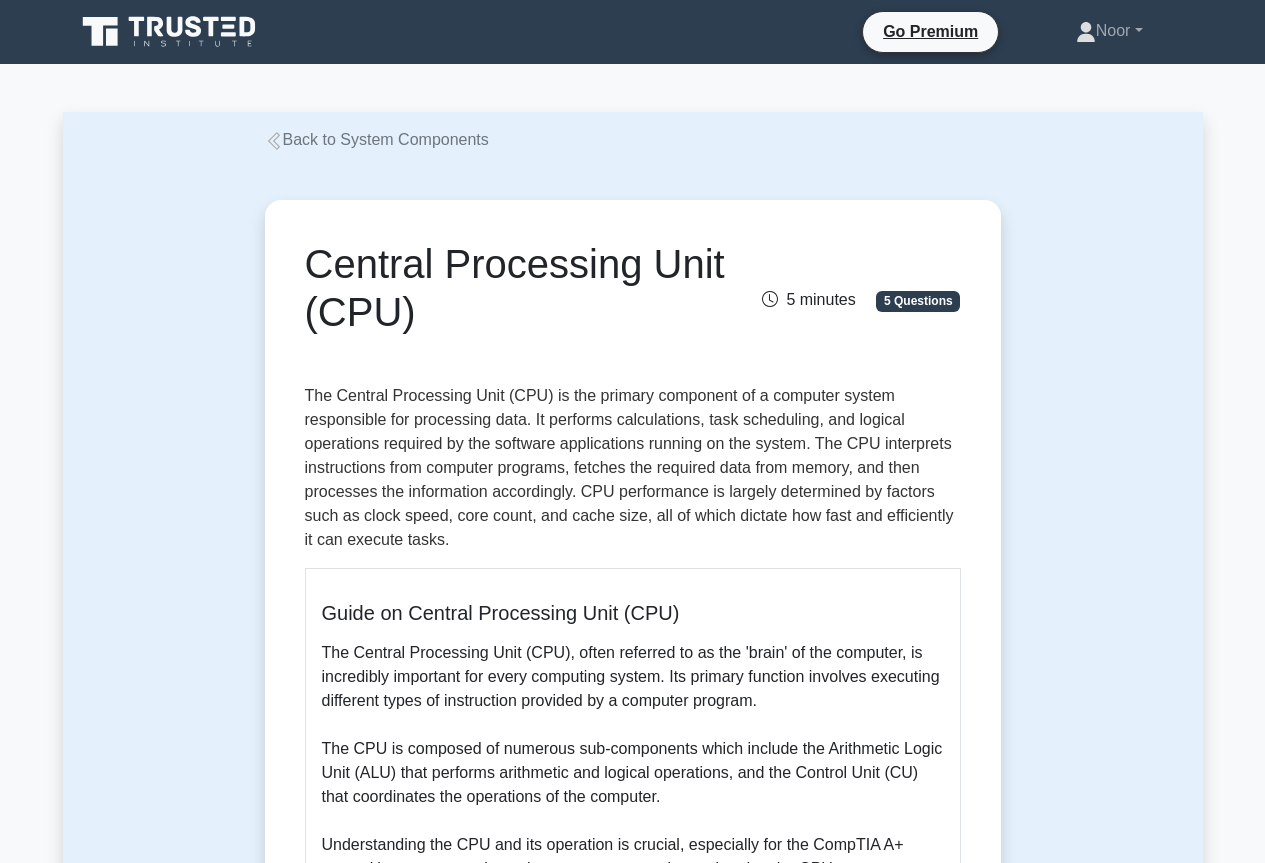 scroll, scrollTop: 0, scrollLeft: 0, axis: both 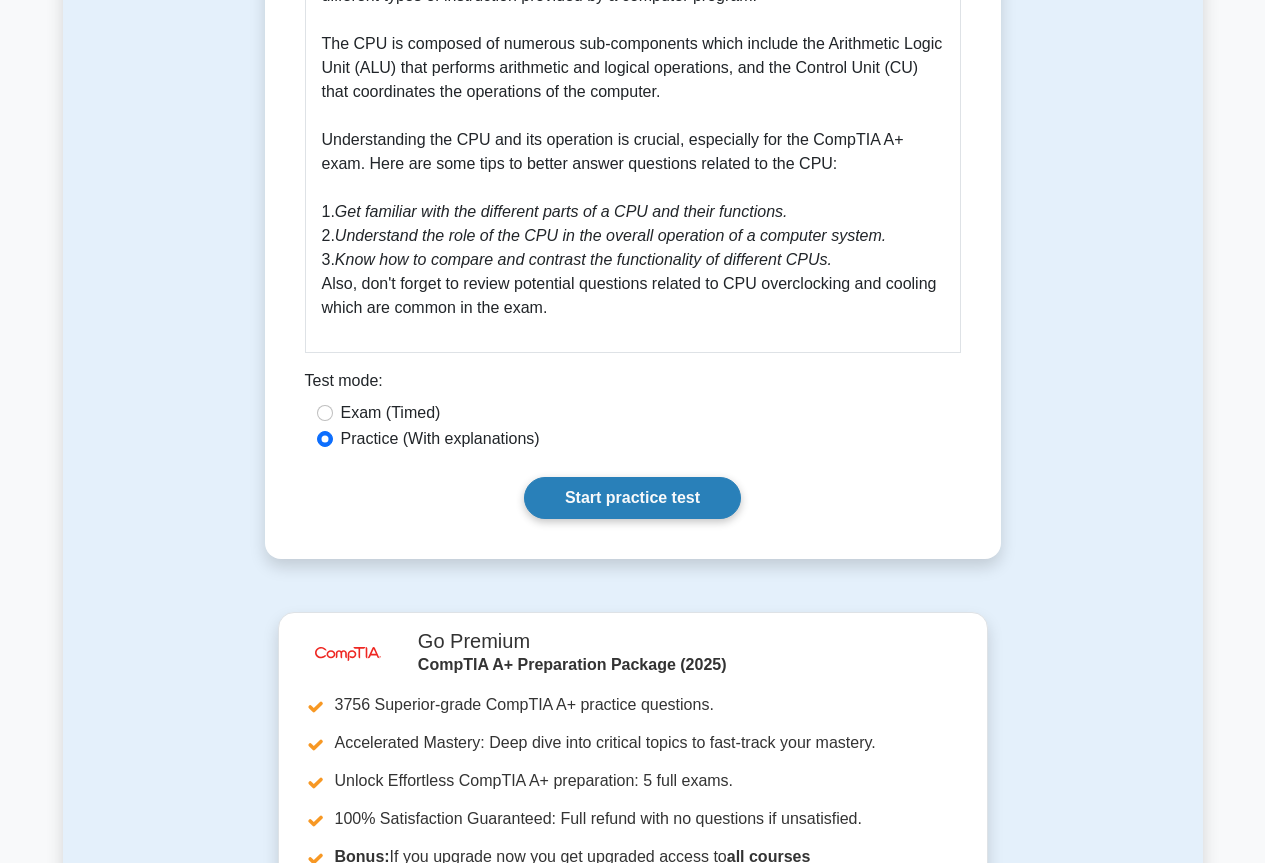 click on "Start practice test" at bounding box center (632, 498) 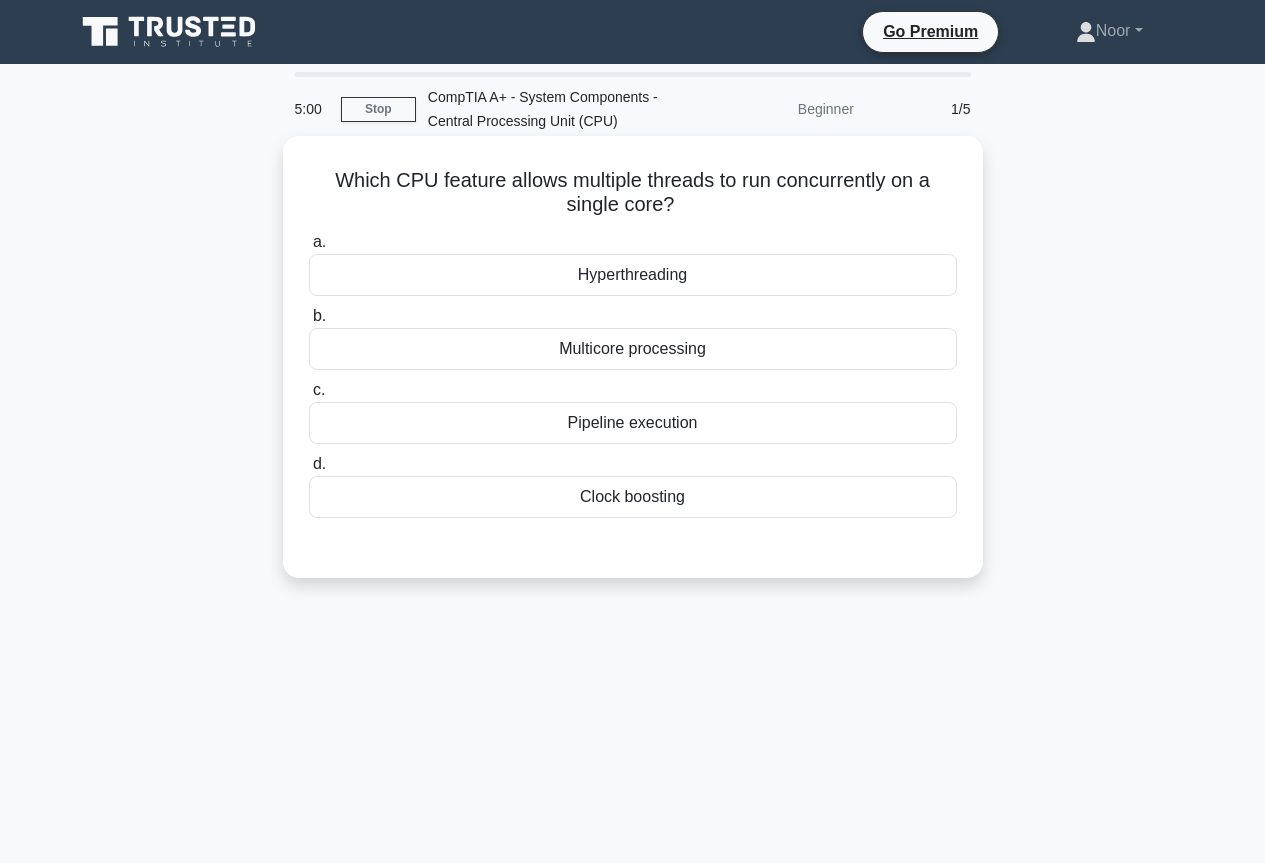scroll, scrollTop: 0, scrollLeft: 0, axis: both 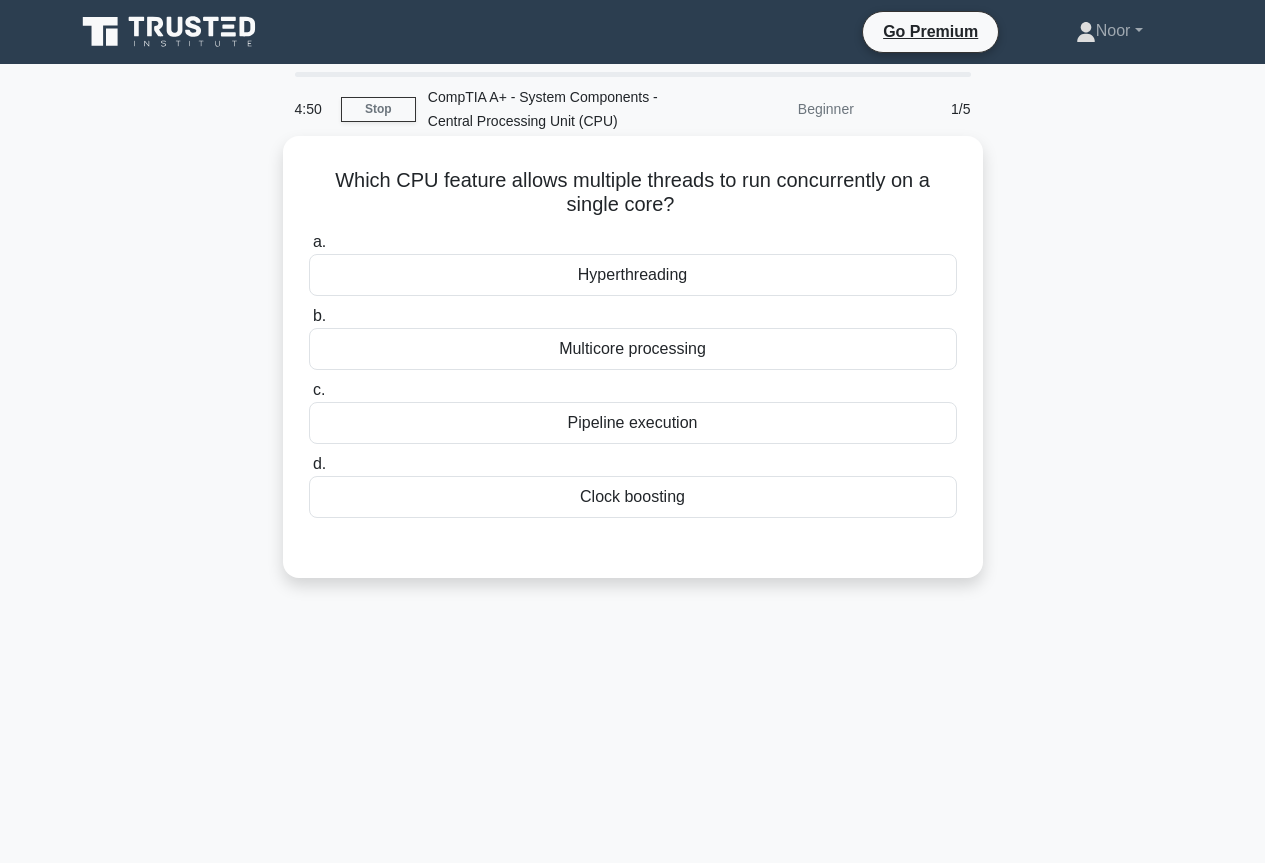 click on "Multicore processing" at bounding box center (633, 349) 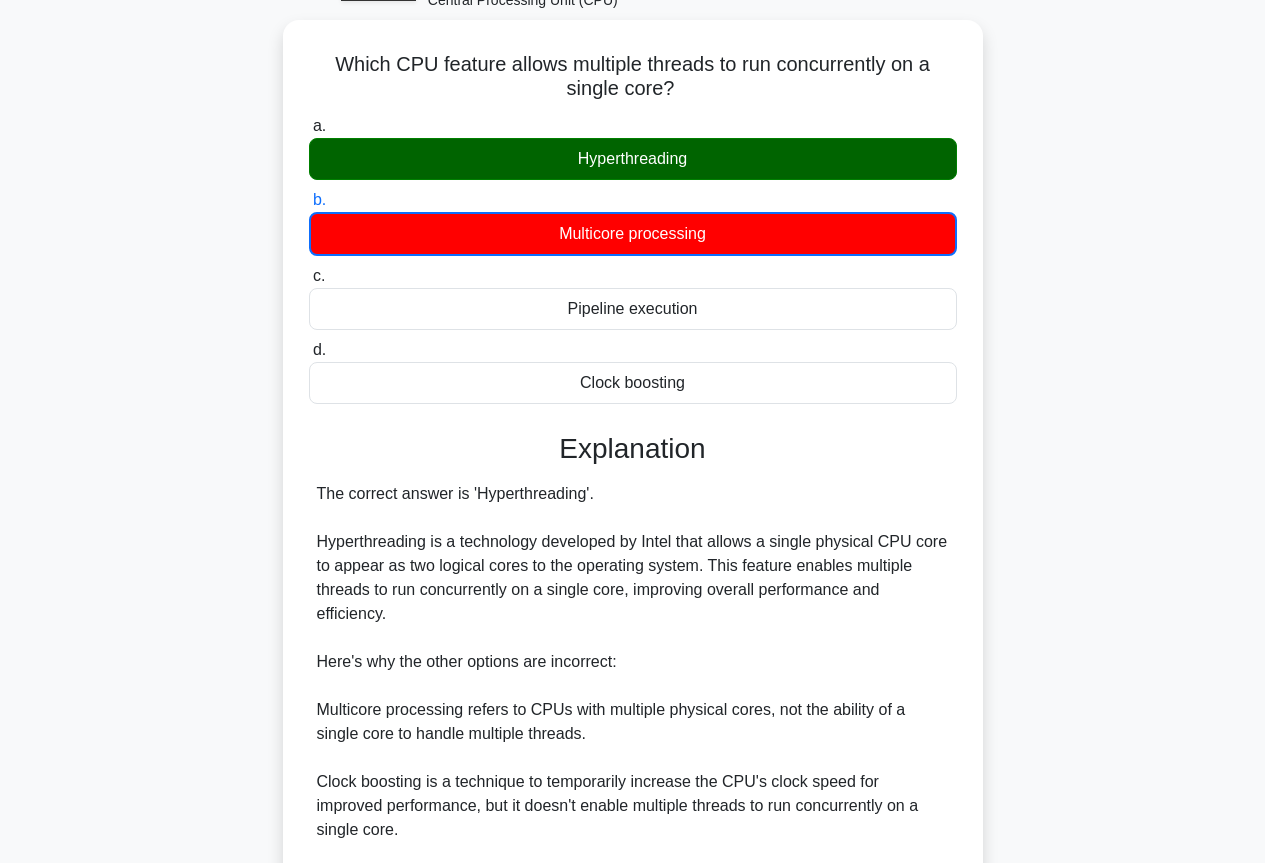 scroll, scrollTop: 0, scrollLeft: 0, axis: both 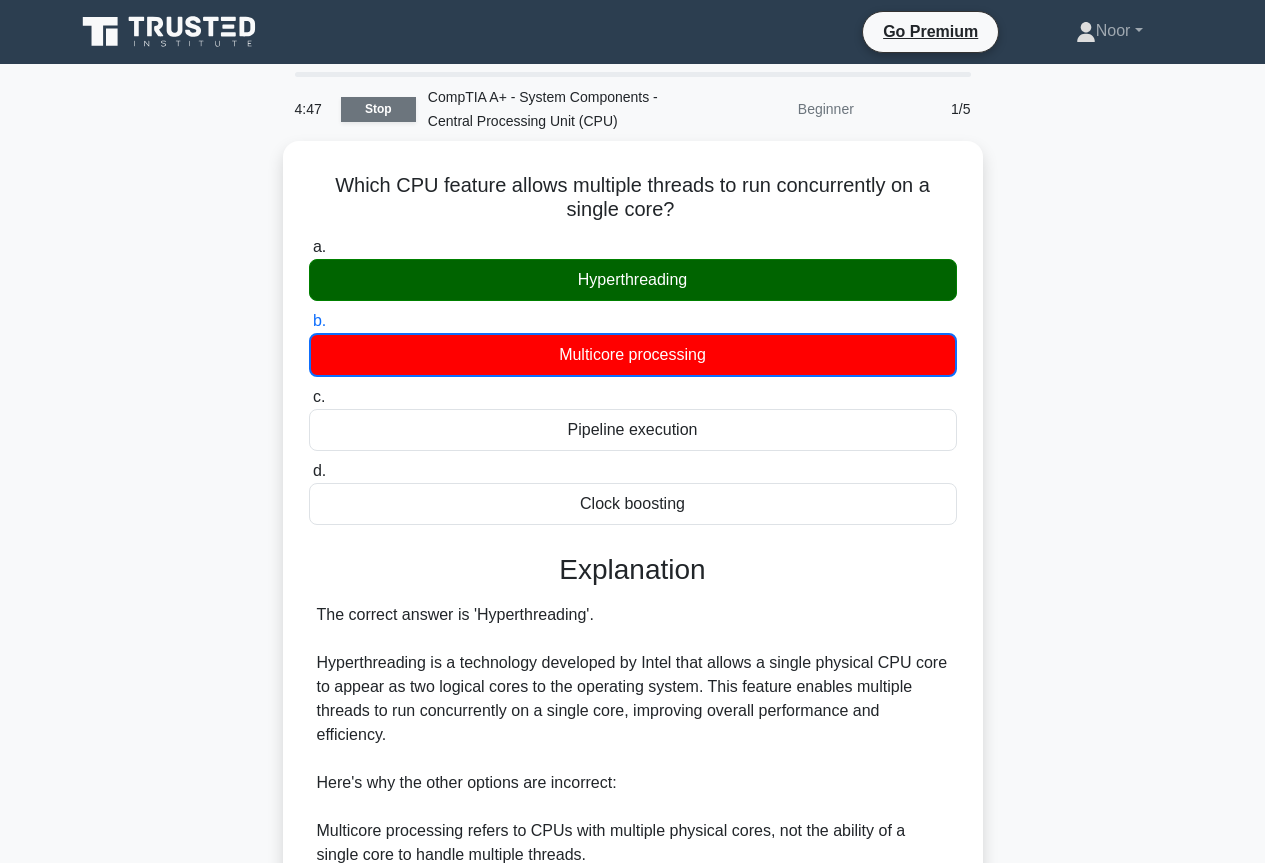 click on "Stop" at bounding box center (378, 109) 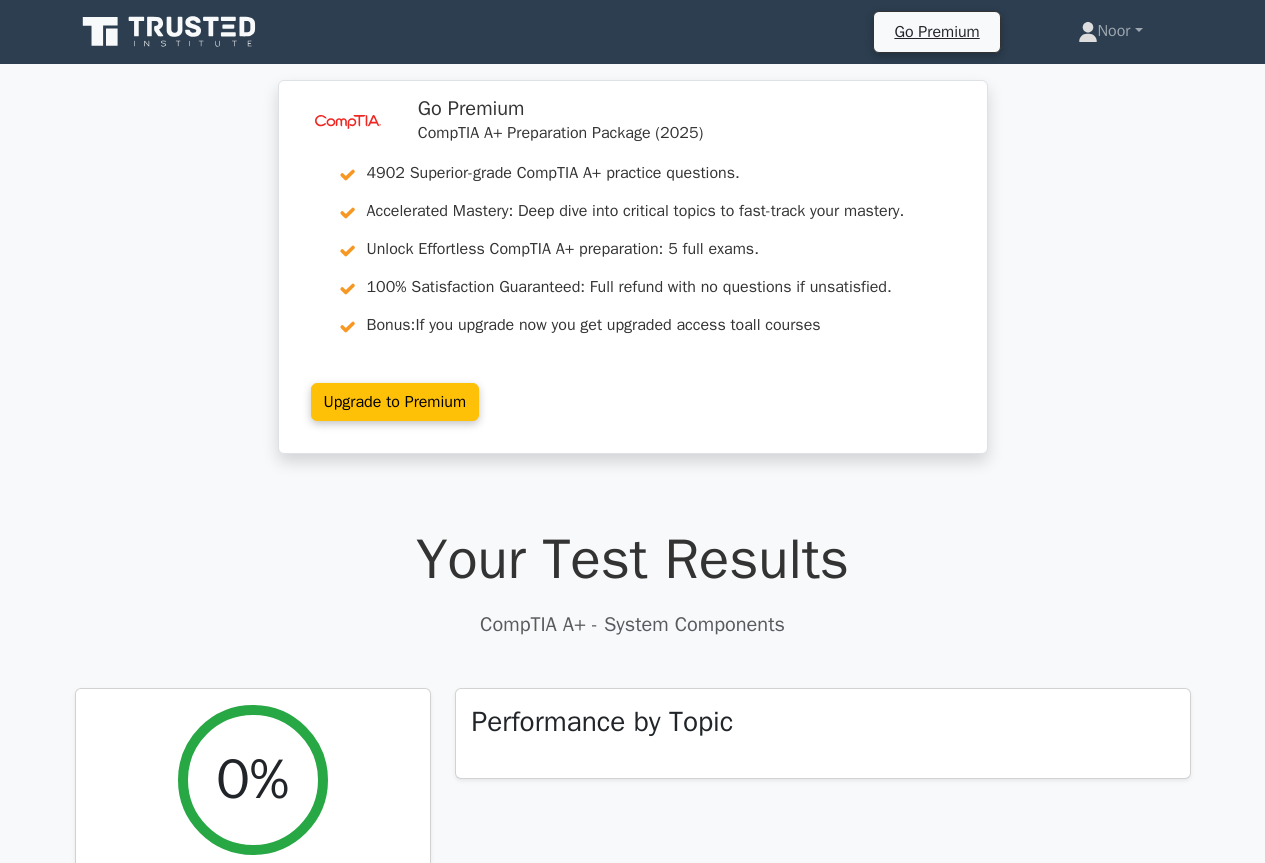 scroll, scrollTop: 400, scrollLeft: 0, axis: vertical 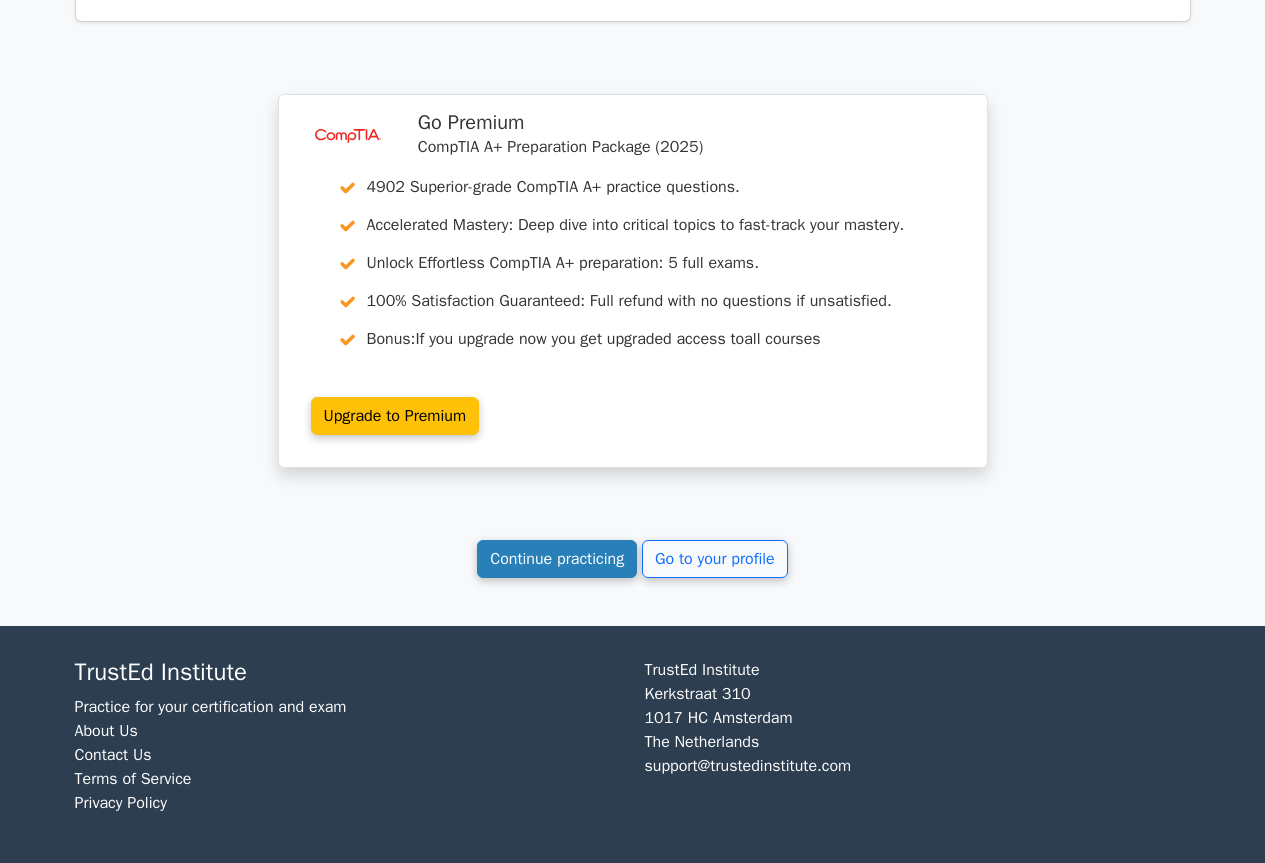 click on "Continue practicing" at bounding box center [557, 559] 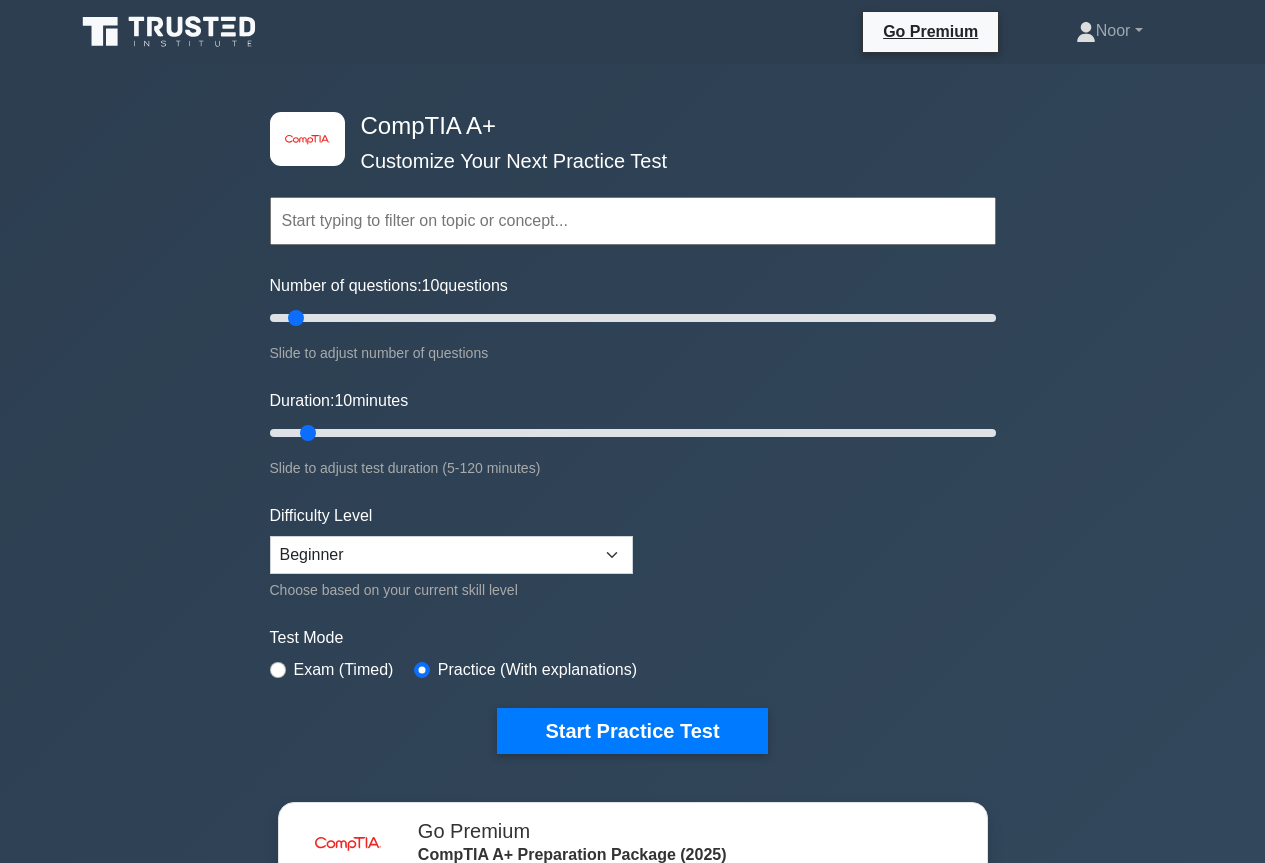 scroll, scrollTop: 300, scrollLeft: 0, axis: vertical 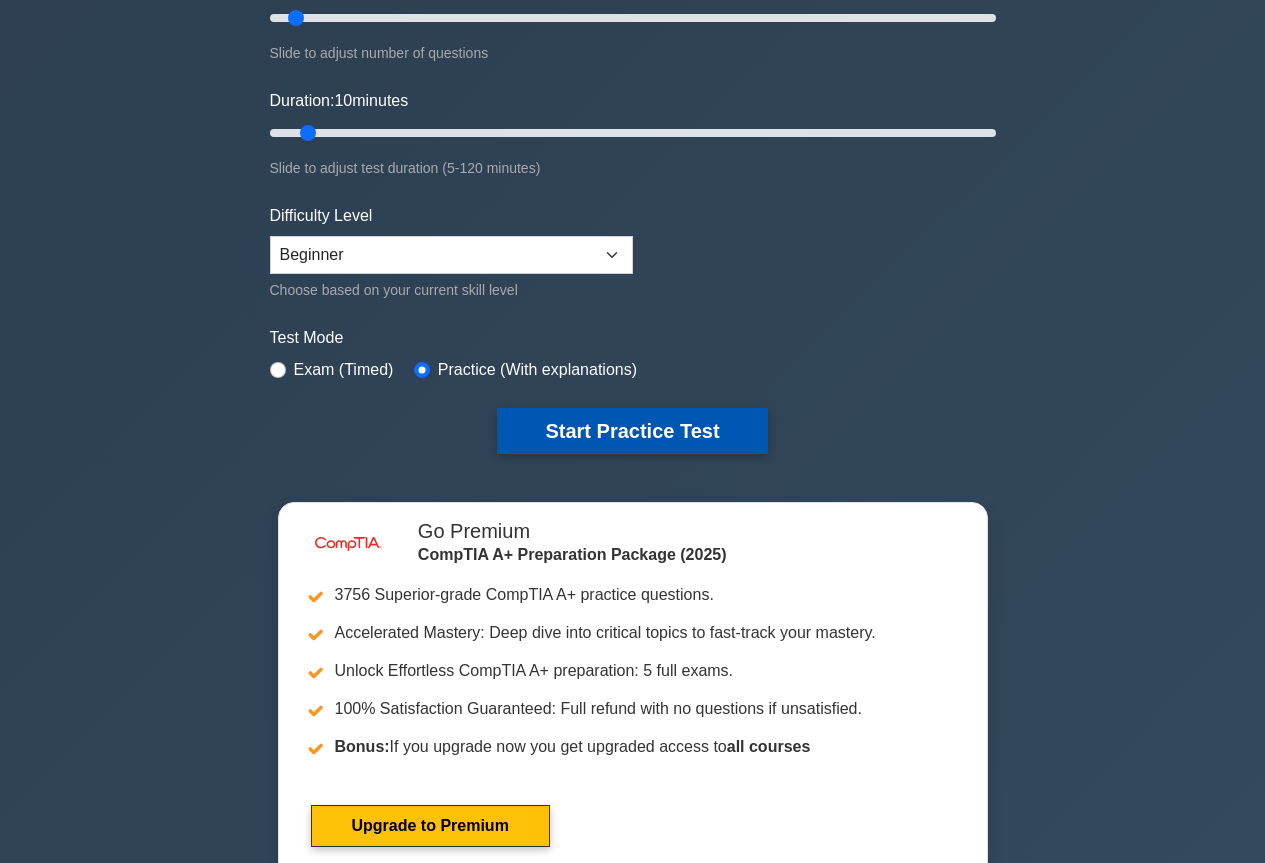 click on "Start Practice Test" at bounding box center (632, 431) 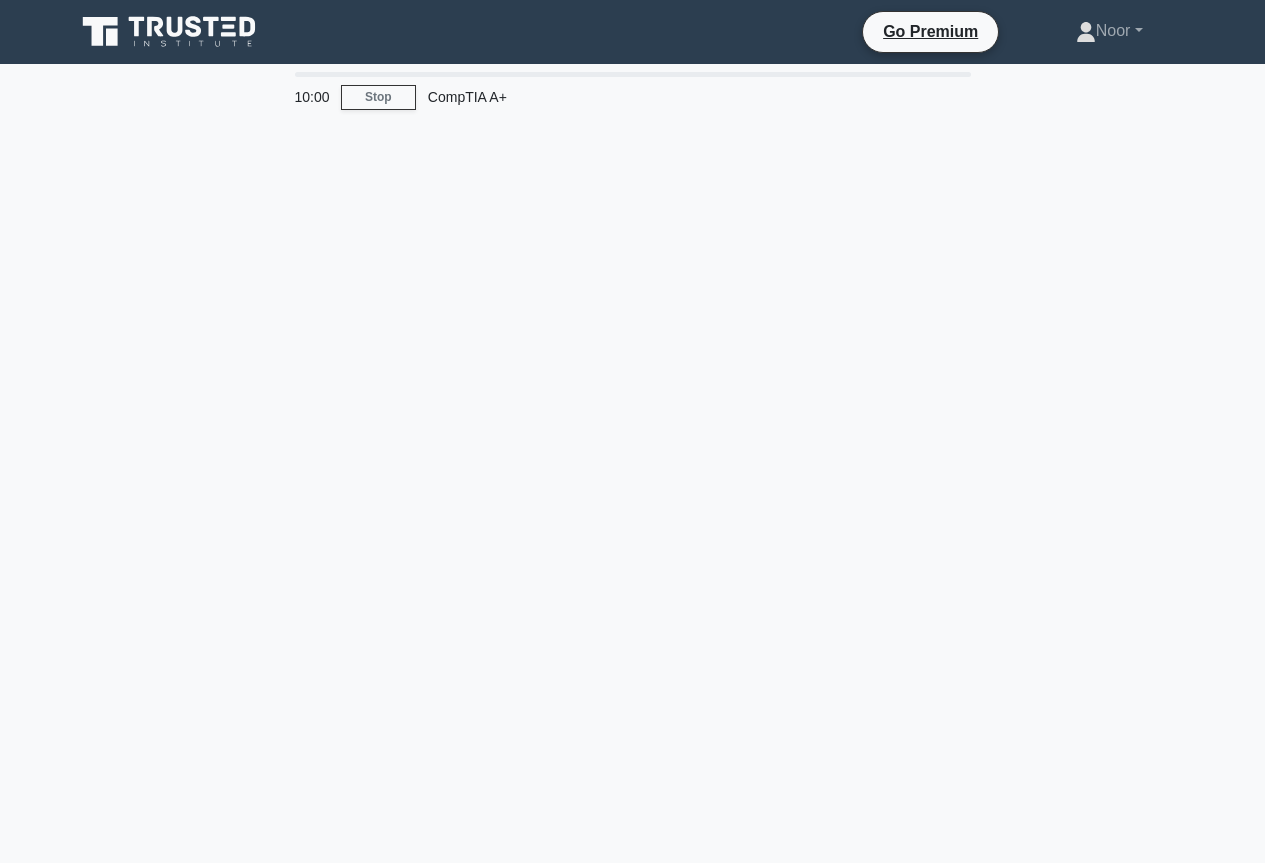 scroll, scrollTop: 0, scrollLeft: 0, axis: both 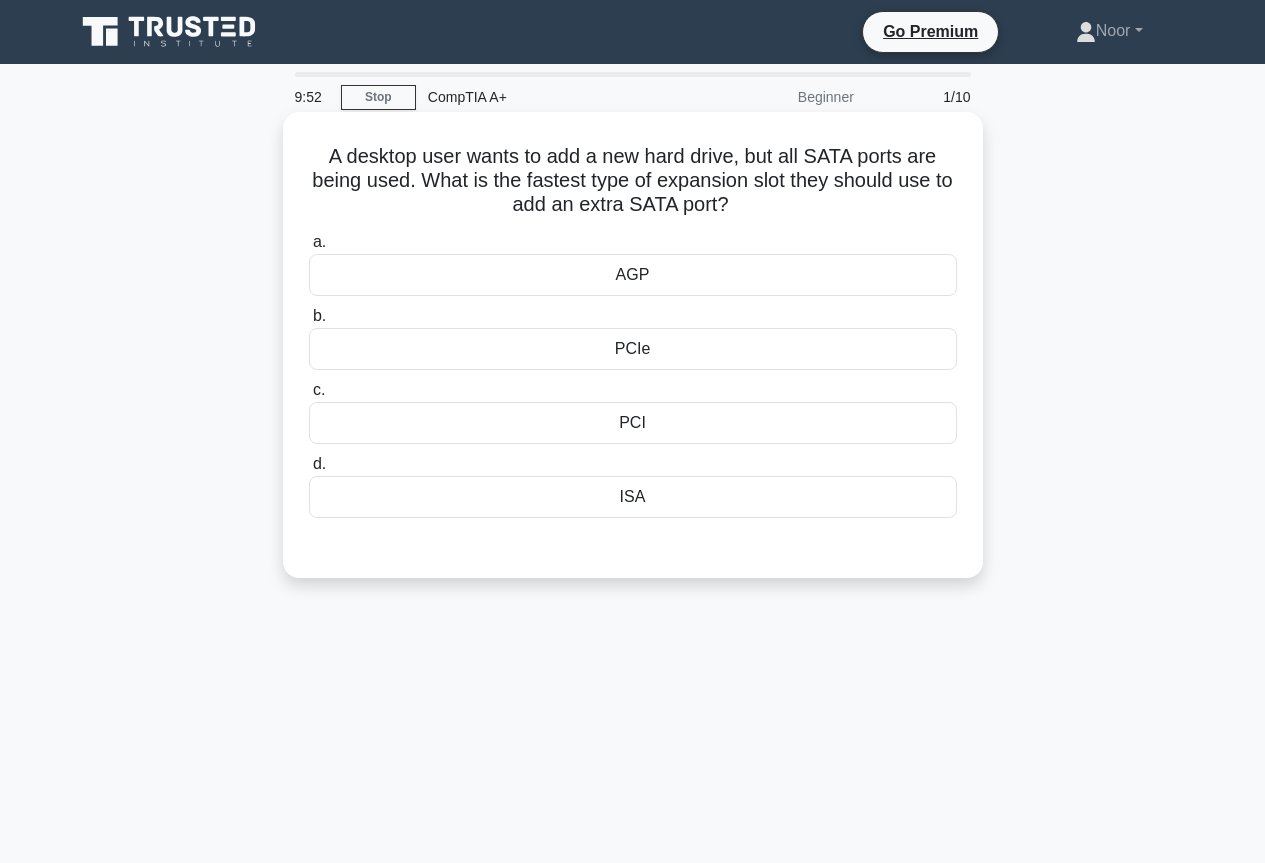 click on "PCIe" at bounding box center (633, 349) 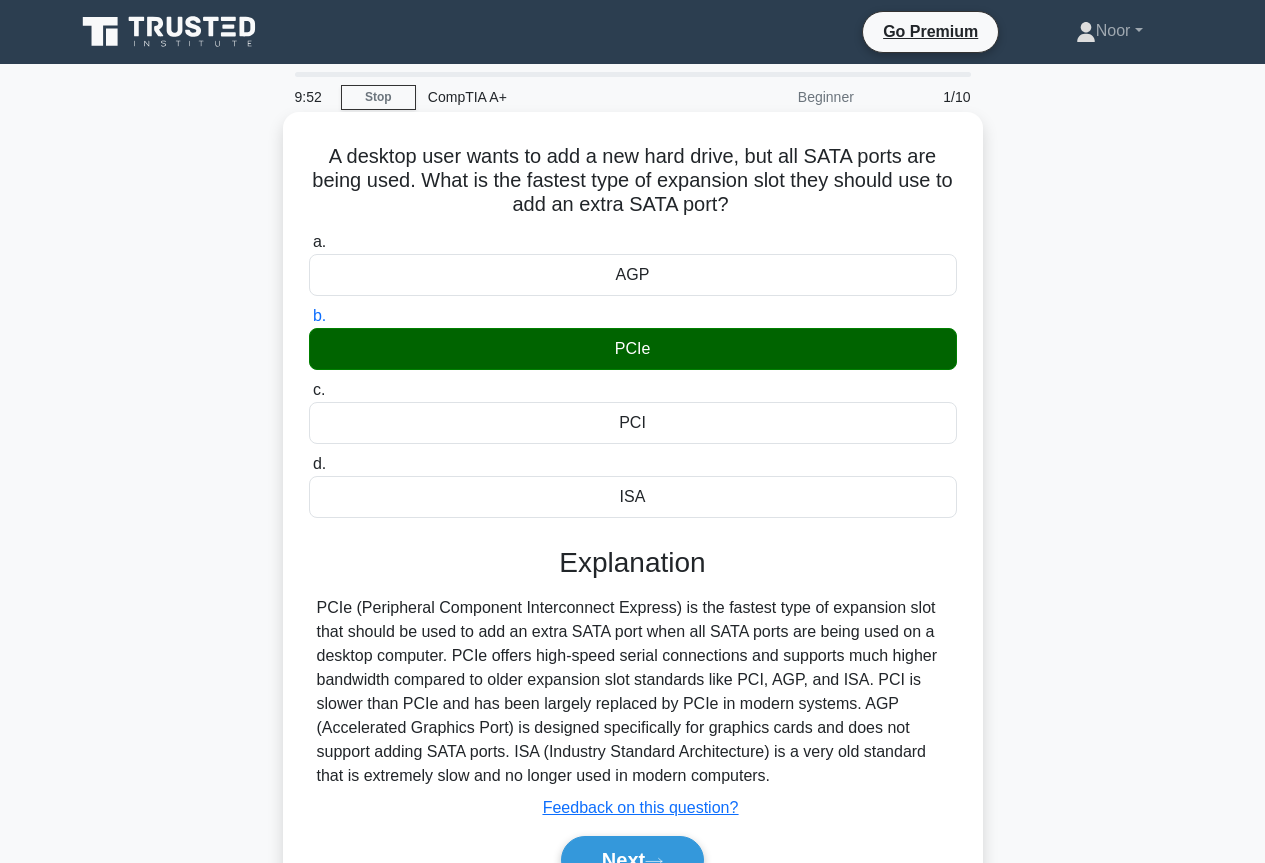 scroll, scrollTop: 217, scrollLeft: 0, axis: vertical 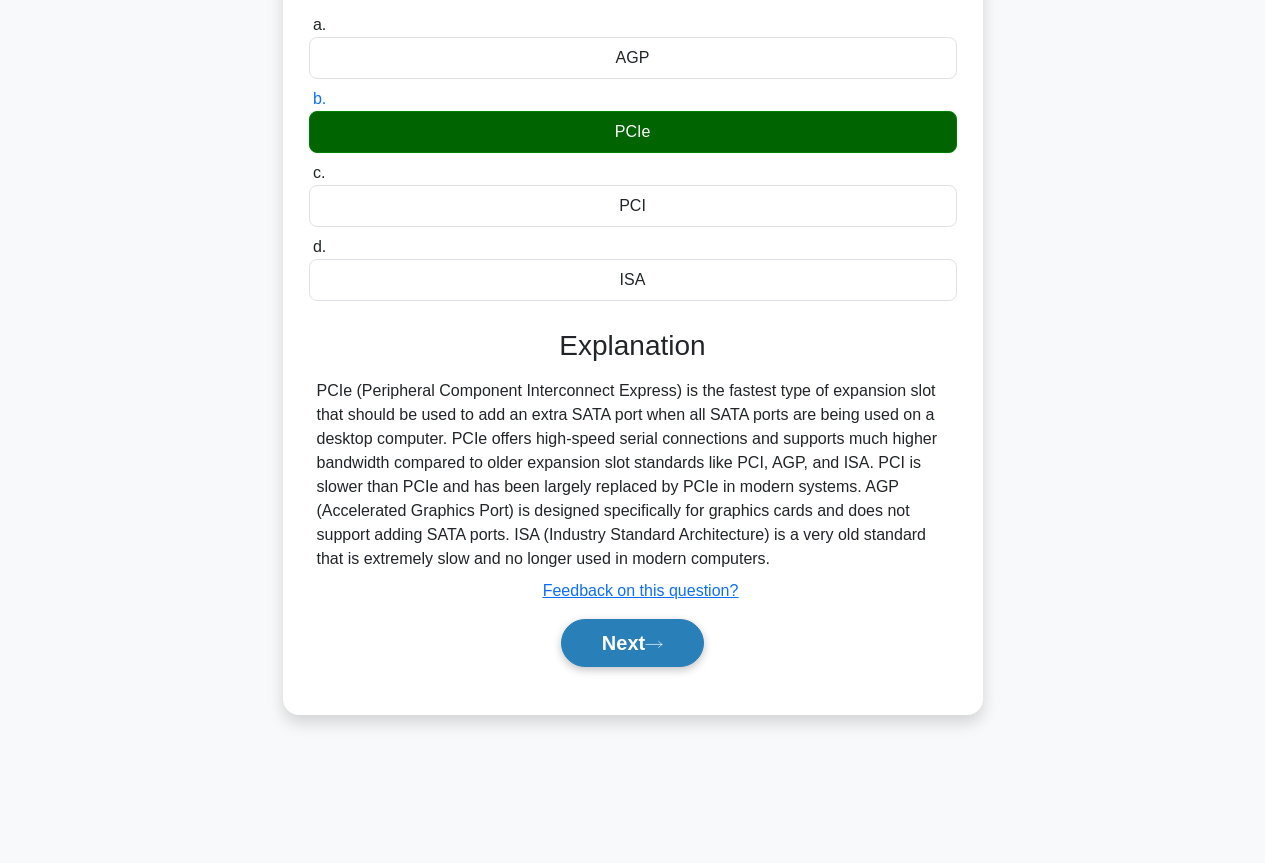 click on "Next" at bounding box center [632, 643] 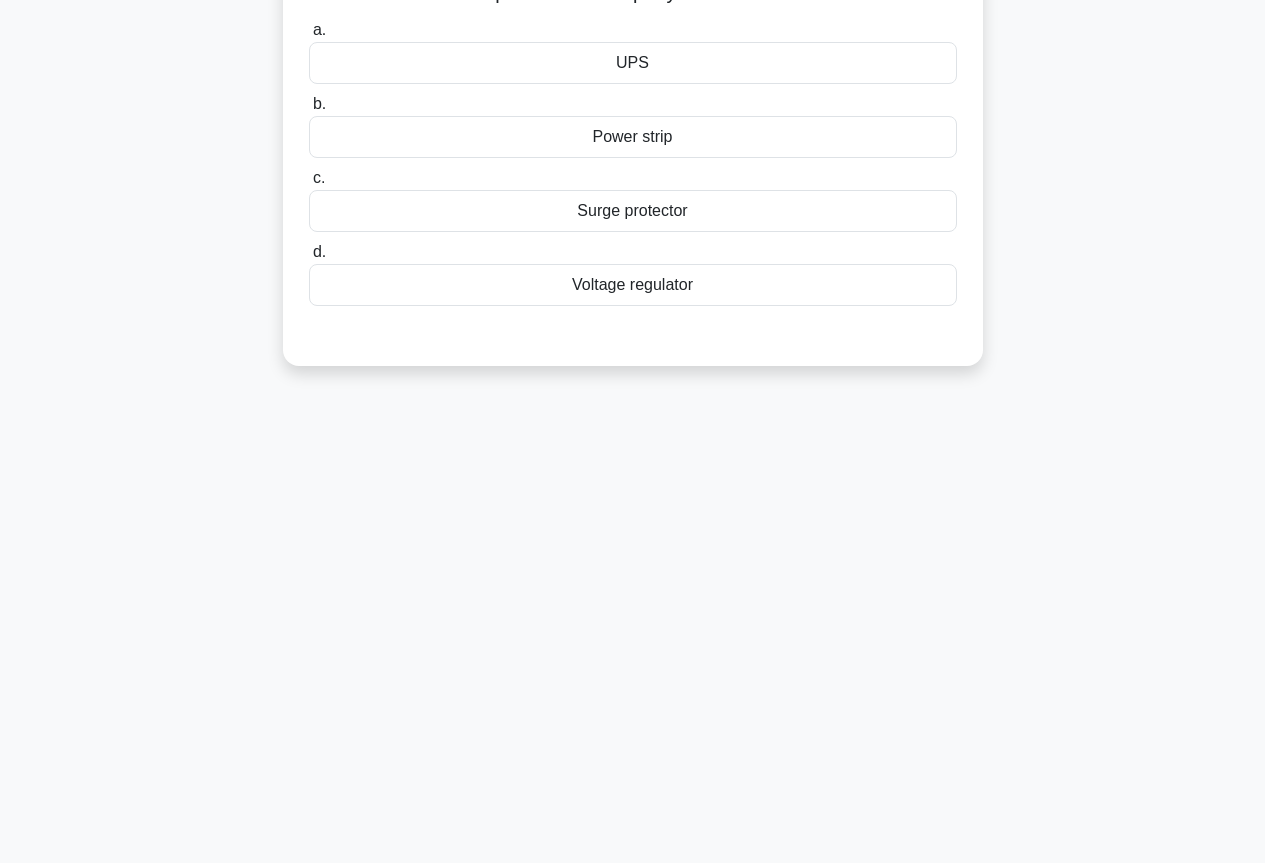 scroll, scrollTop: 0, scrollLeft: 0, axis: both 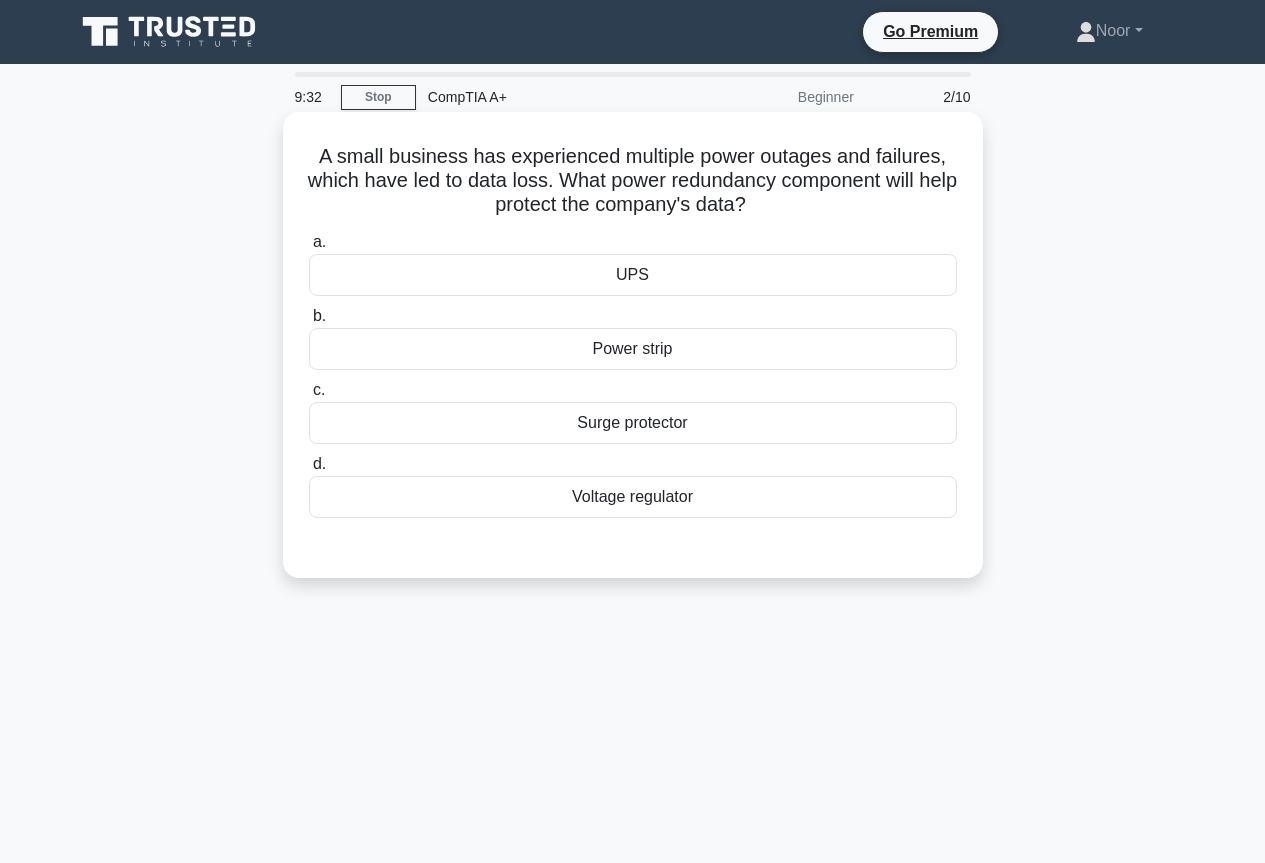 click on "UPS" at bounding box center [633, 275] 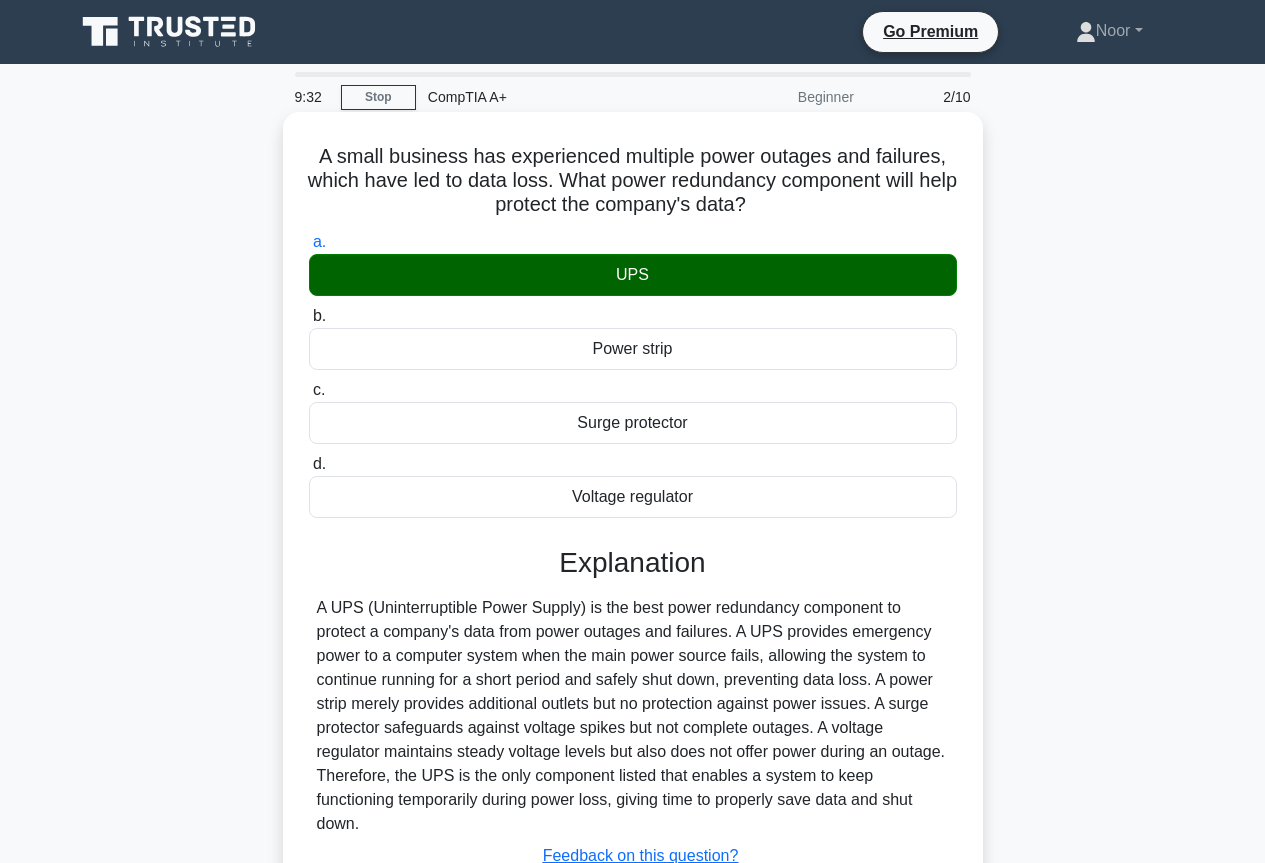scroll, scrollTop: 217, scrollLeft: 0, axis: vertical 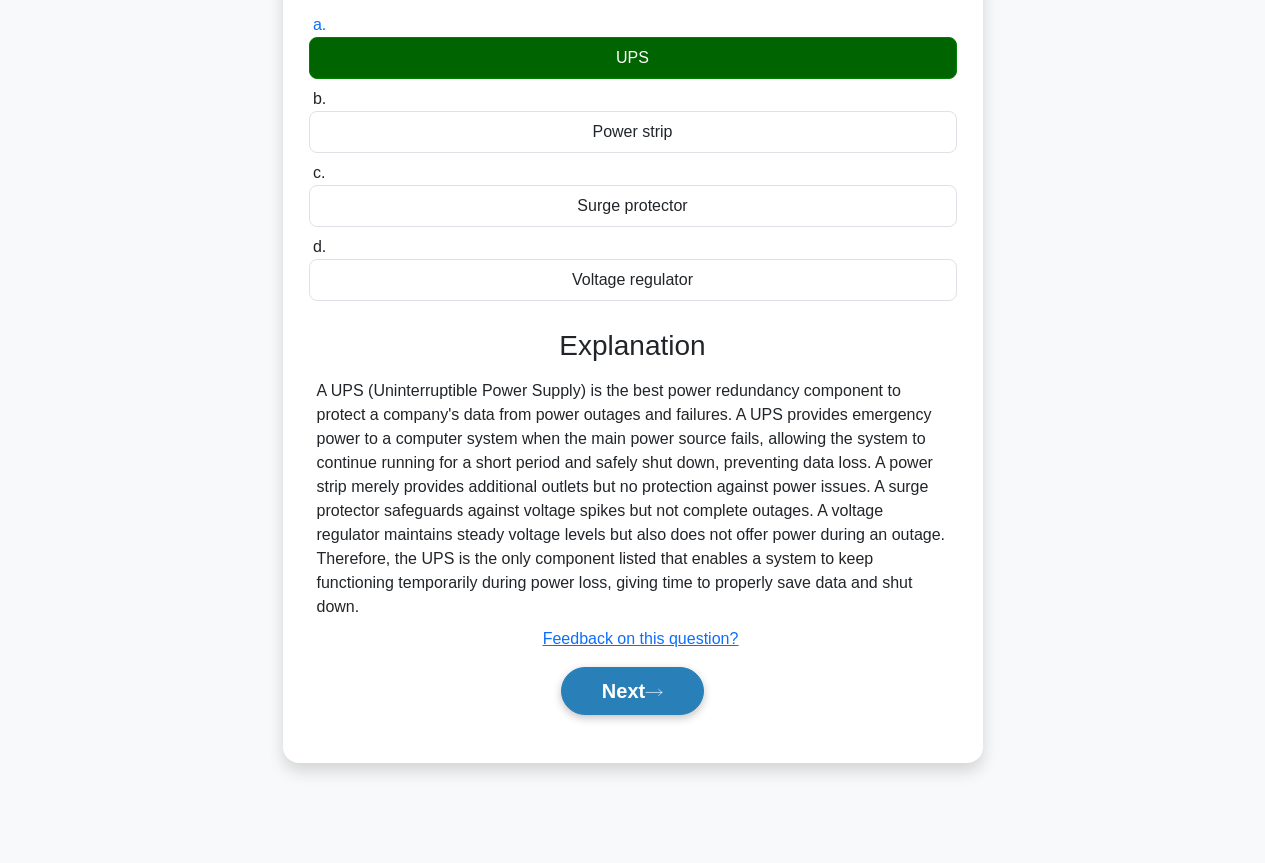 click on "Next" at bounding box center (632, 691) 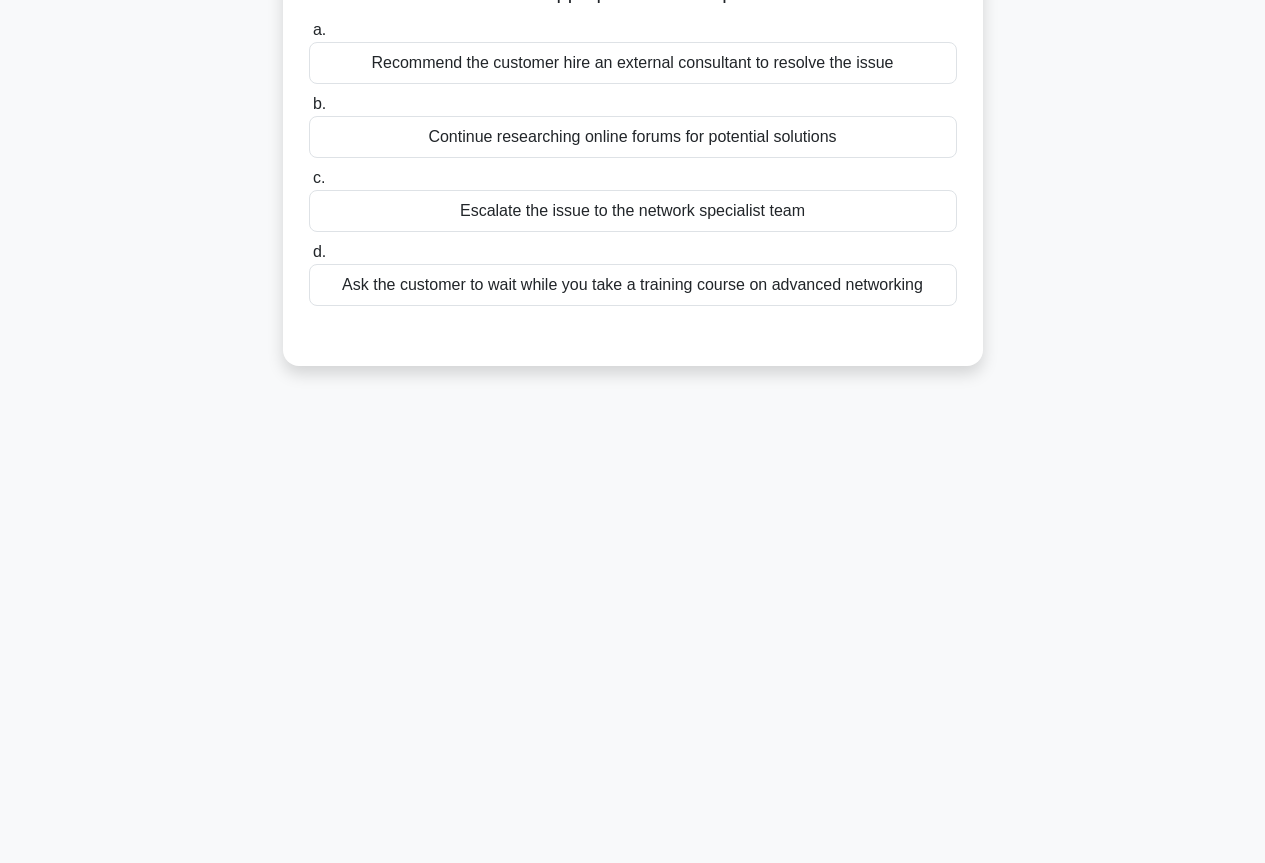 scroll, scrollTop: 17, scrollLeft: 0, axis: vertical 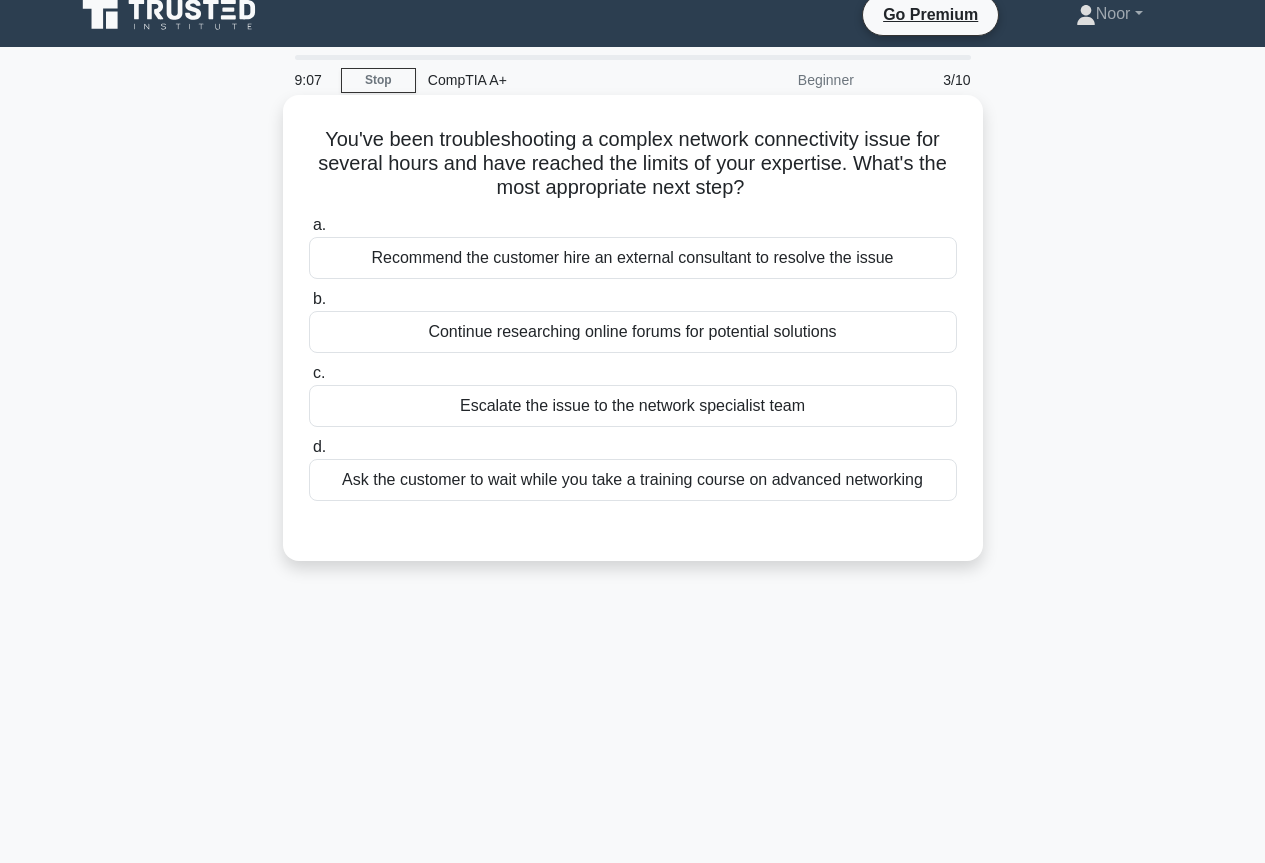 click on "Recommend the customer hire an external consultant to resolve the issue" at bounding box center (633, 258) 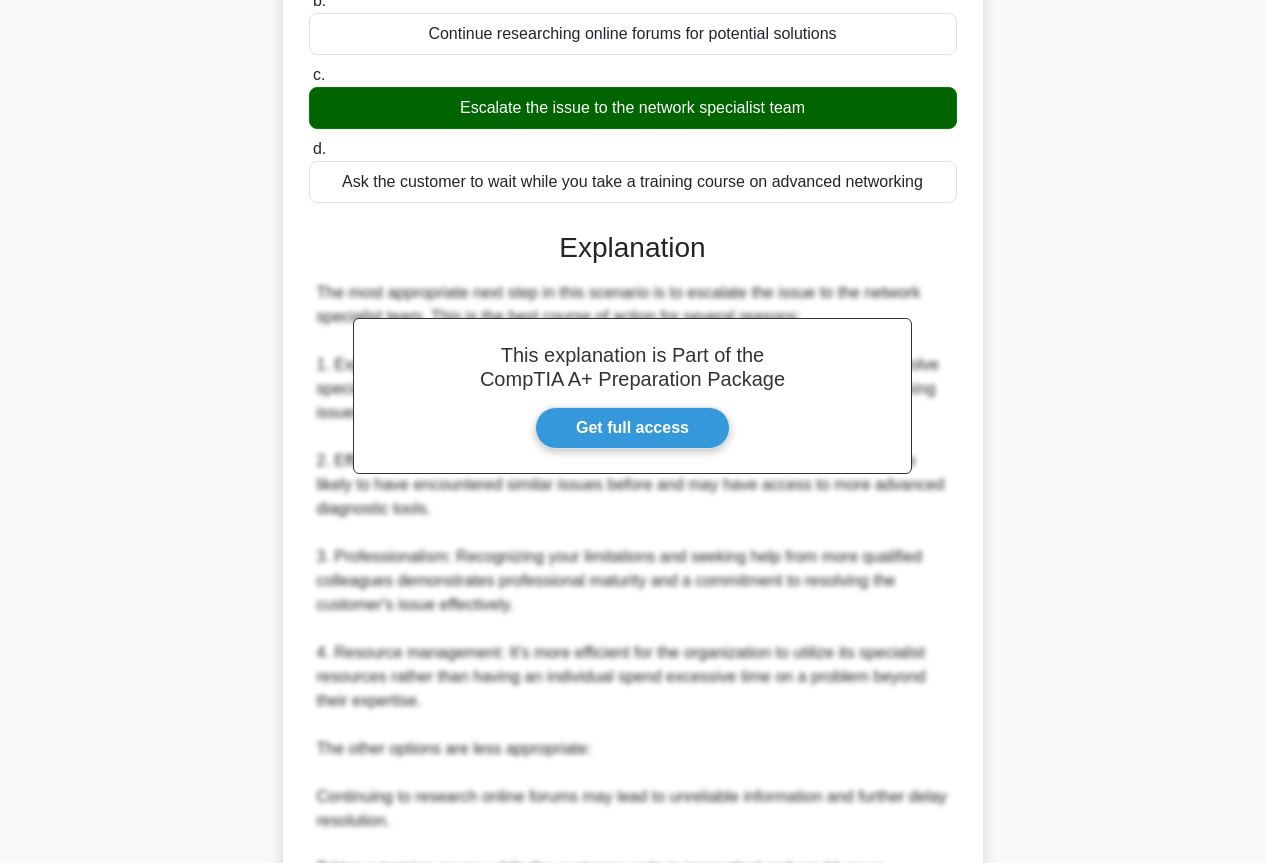 scroll, scrollTop: 685, scrollLeft: 0, axis: vertical 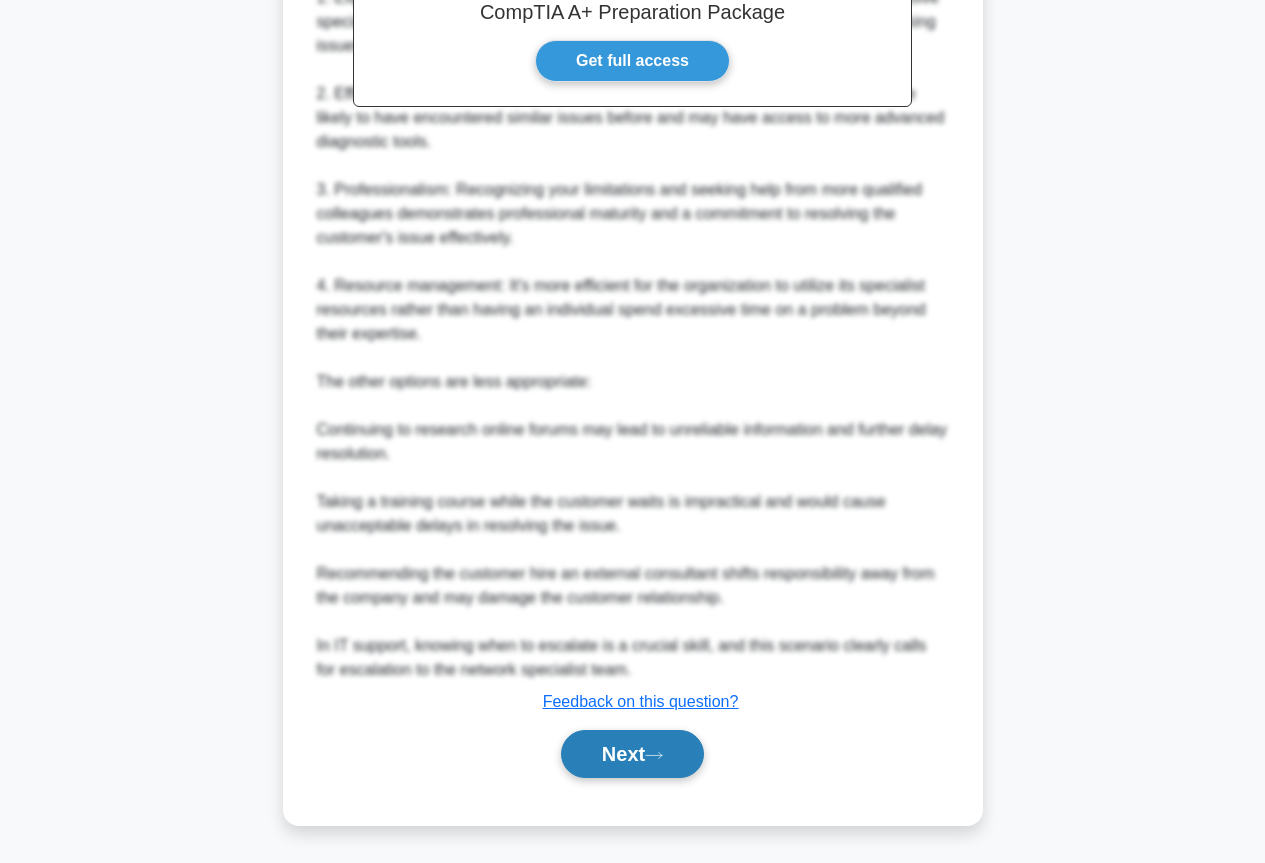 click on "Next" at bounding box center (632, 754) 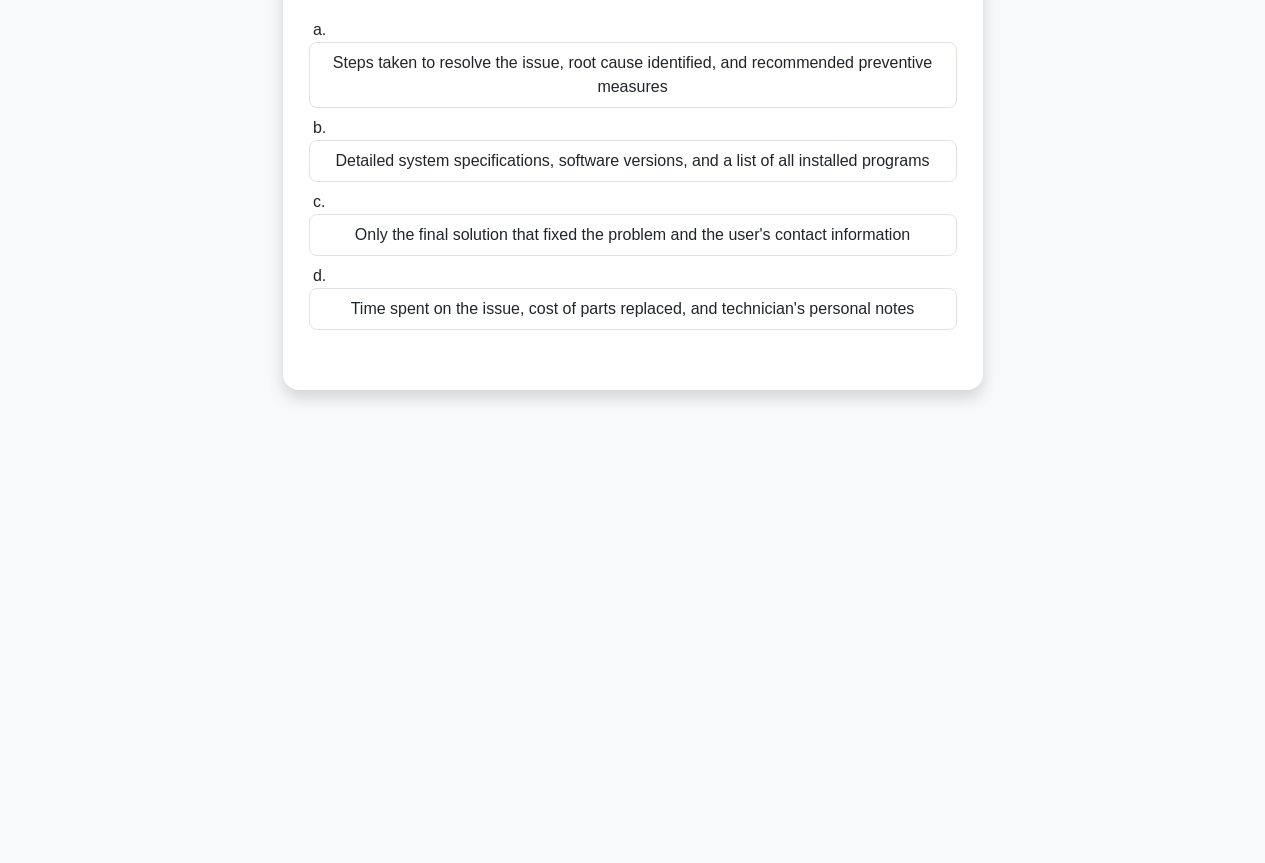 scroll, scrollTop: 0, scrollLeft: 0, axis: both 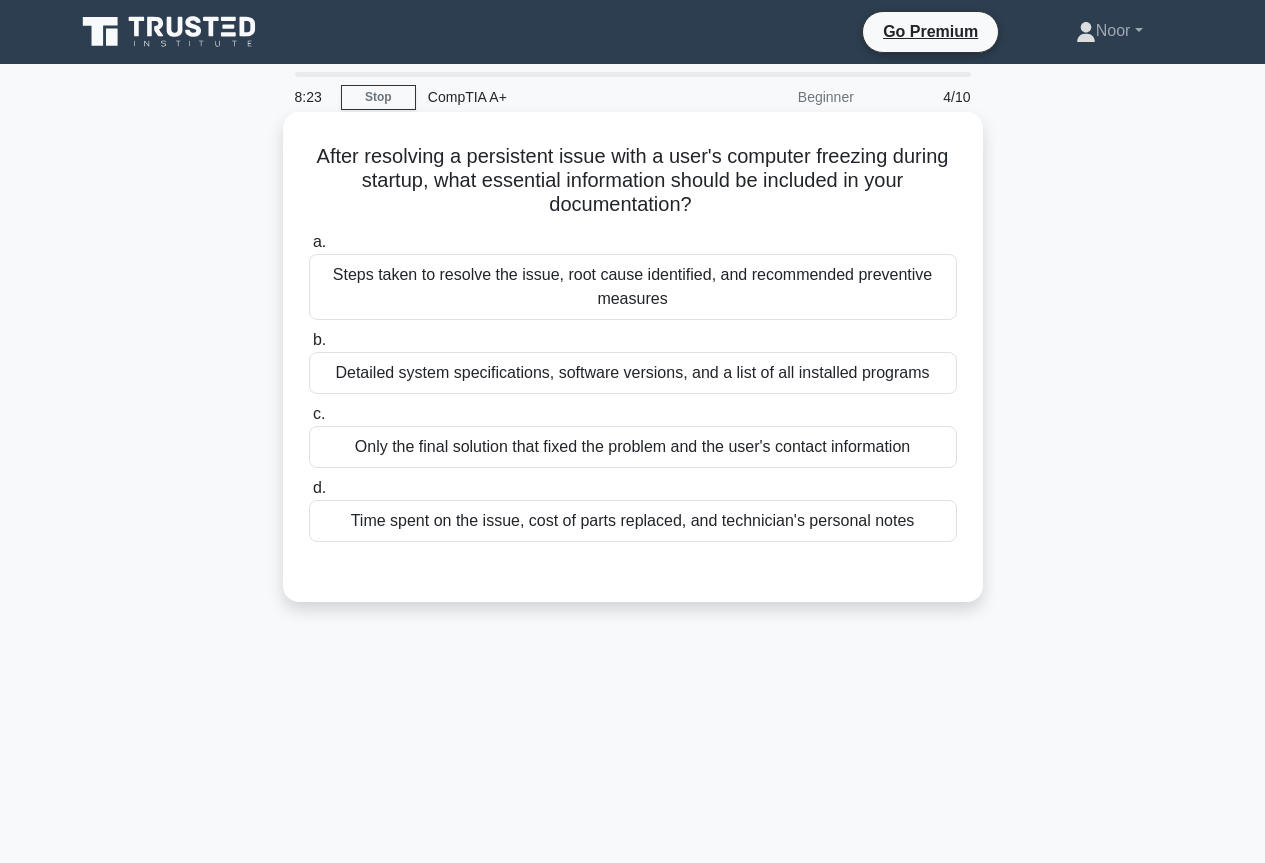 click on "a.
Steps taken to resolve the issue, root cause identified, and recommended preventive measures
b.
Detailed system specifications, software versions, and a list of all installed programs
c." at bounding box center [633, 386] 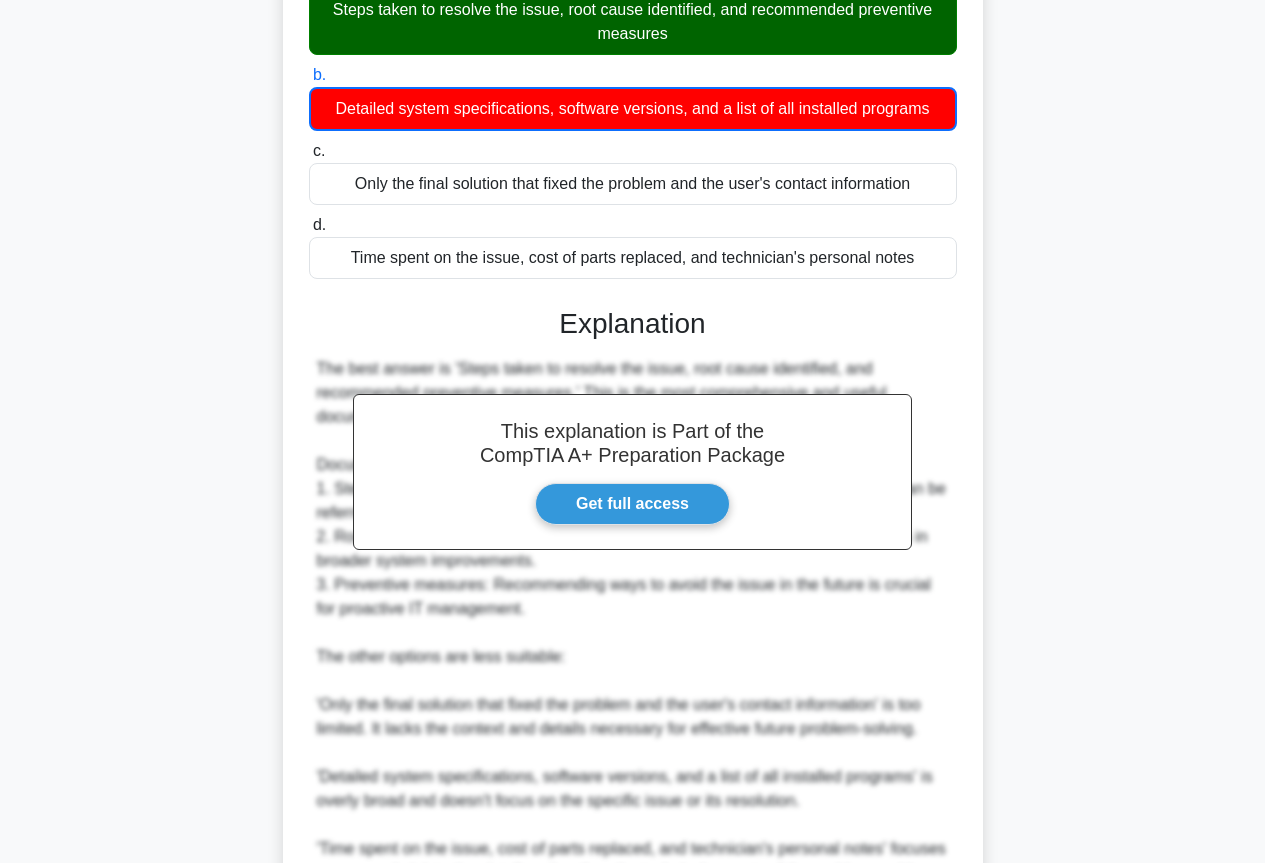 scroll, scrollTop: 0, scrollLeft: 0, axis: both 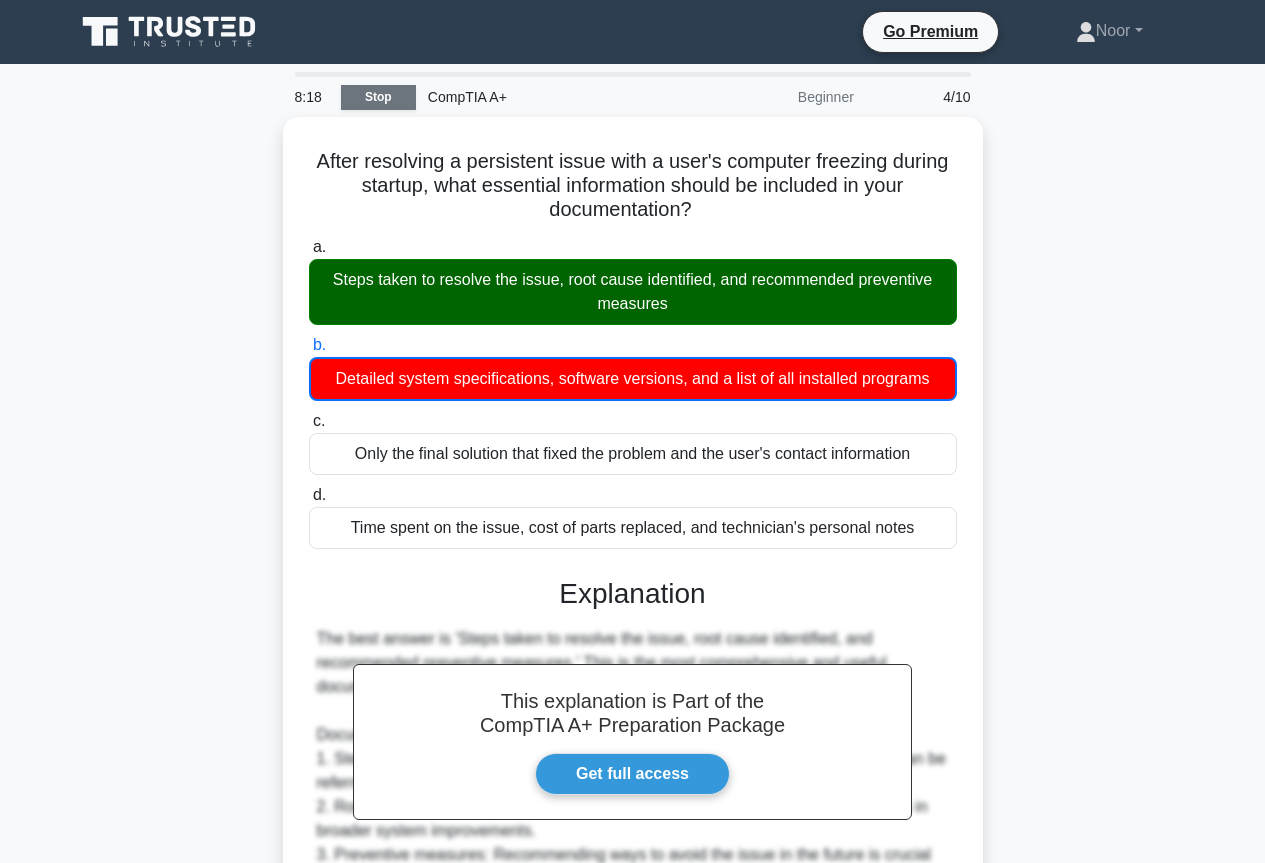 click on "Stop" at bounding box center [378, 97] 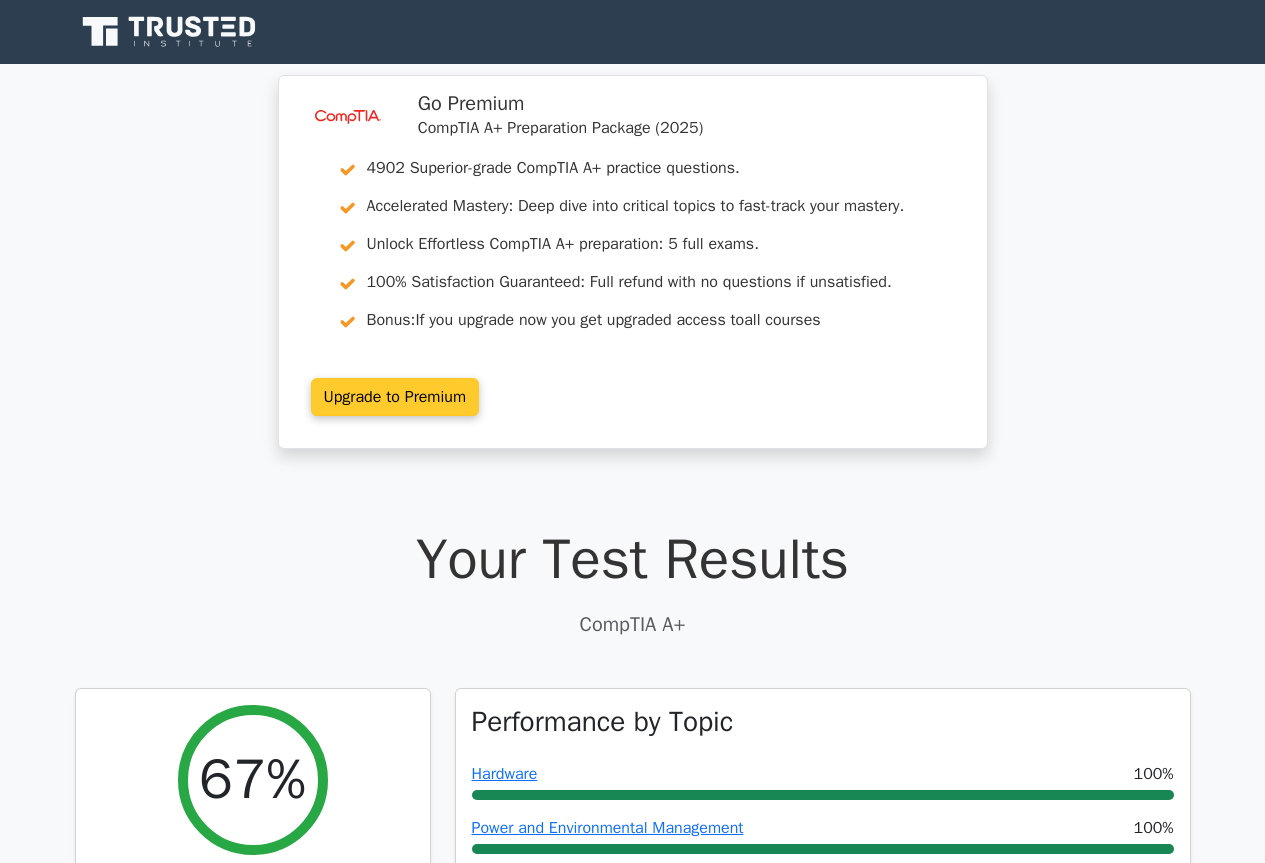 scroll, scrollTop: 0, scrollLeft: 0, axis: both 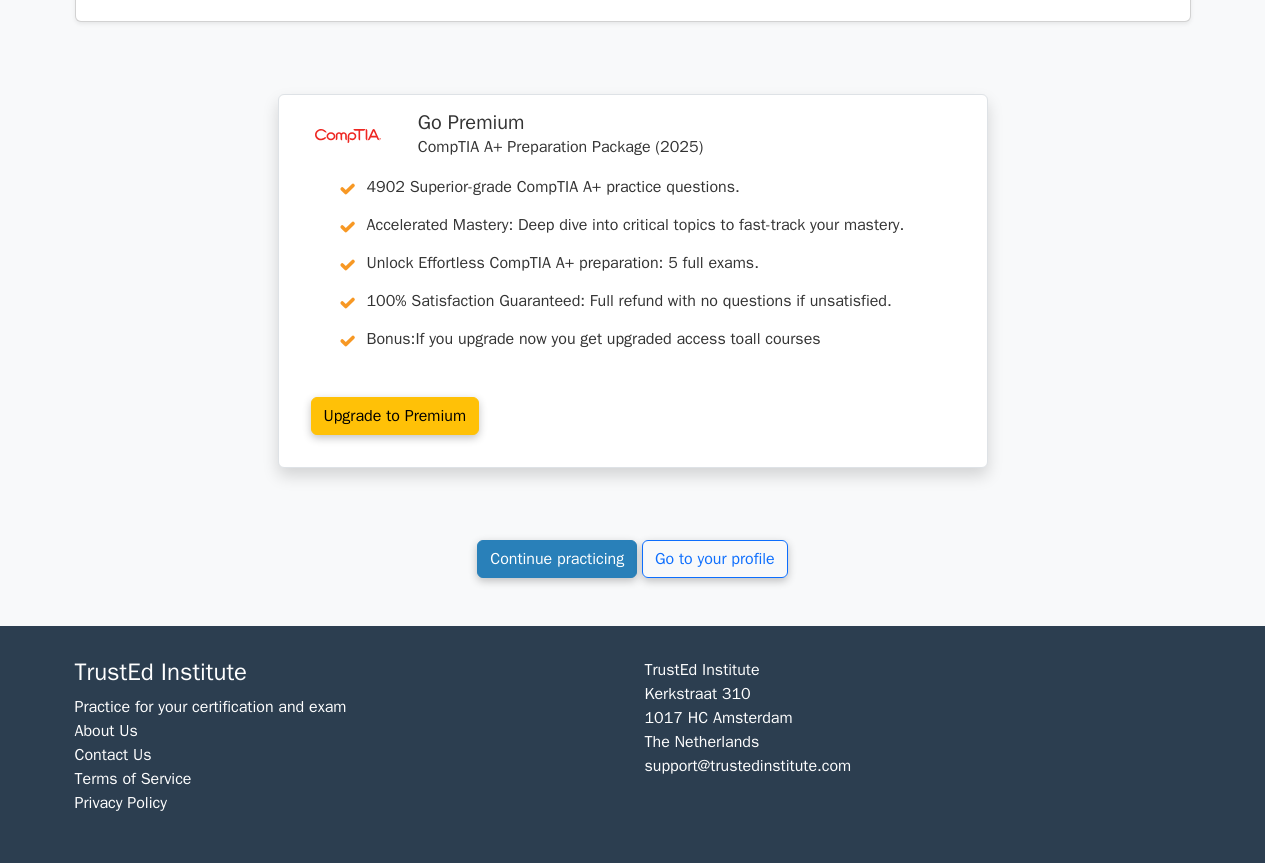 click on "Continue practicing" at bounding box center [557, 559] 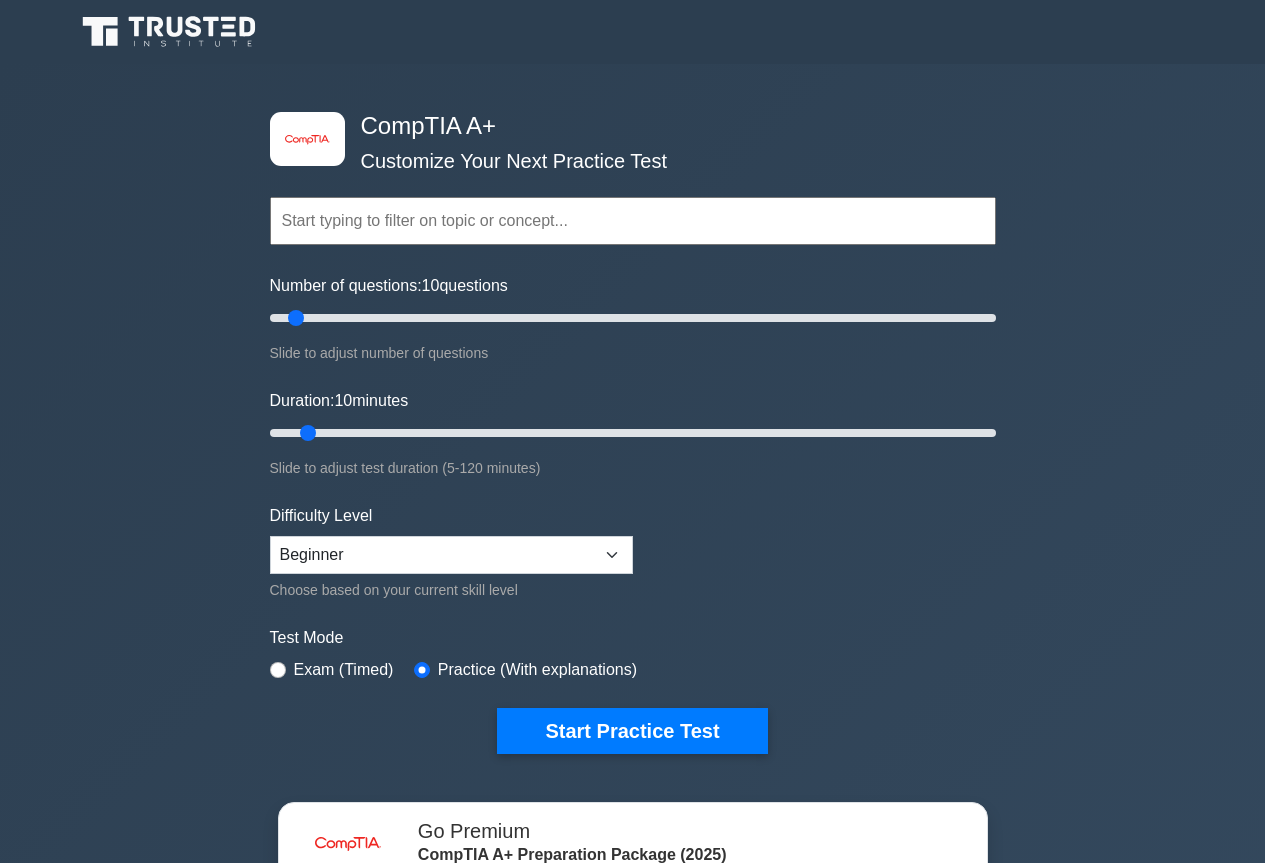 scroll, scrollTop: 0, scrollLeft: 0, axis: both 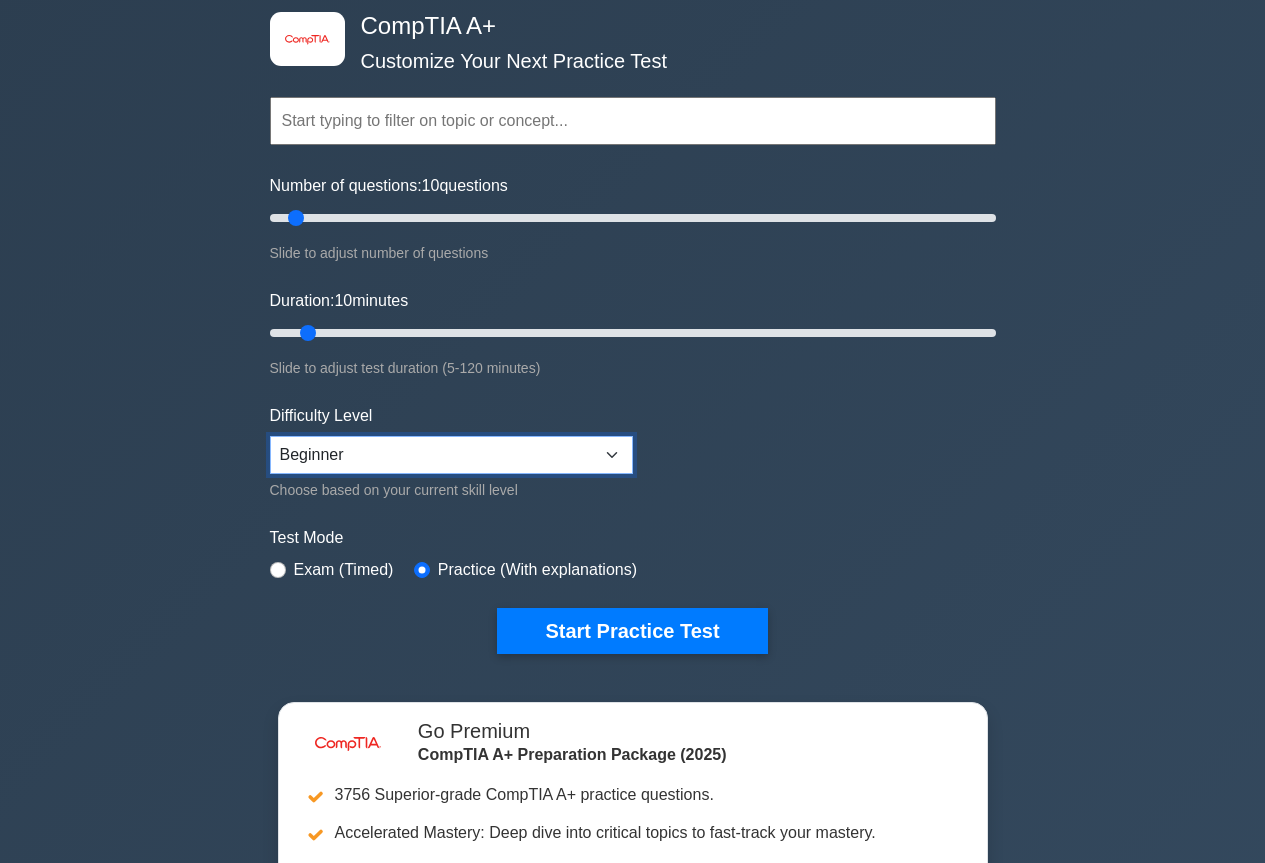 click on "Beginner
Intermediate
Expert" at bounding box center [451, 455] 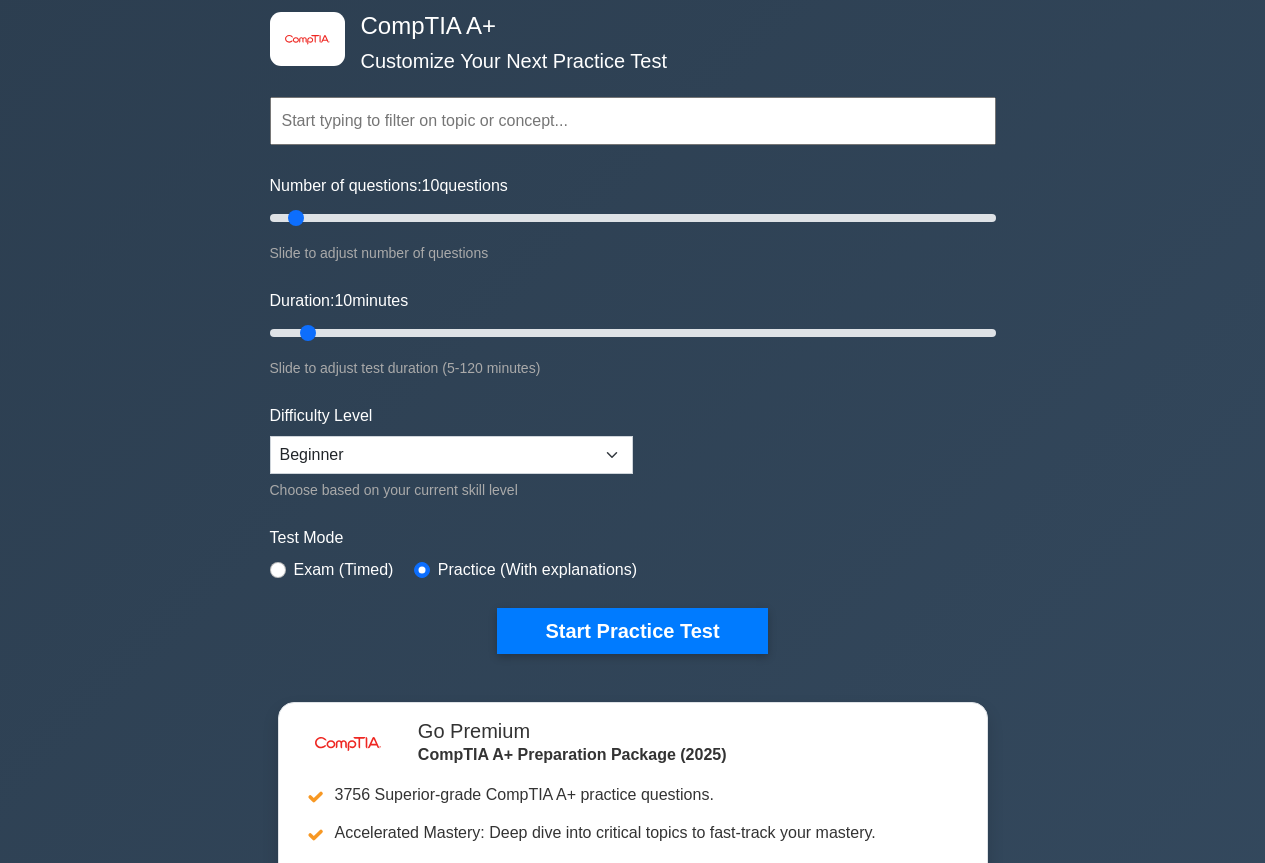 click on "image/svg+xml
CompTIA A+
Customize Your Next Practice Test
Topics
Hardware
Operating Systems
Networking
Security
Troubleshooting" at bounding box center (632, 534) 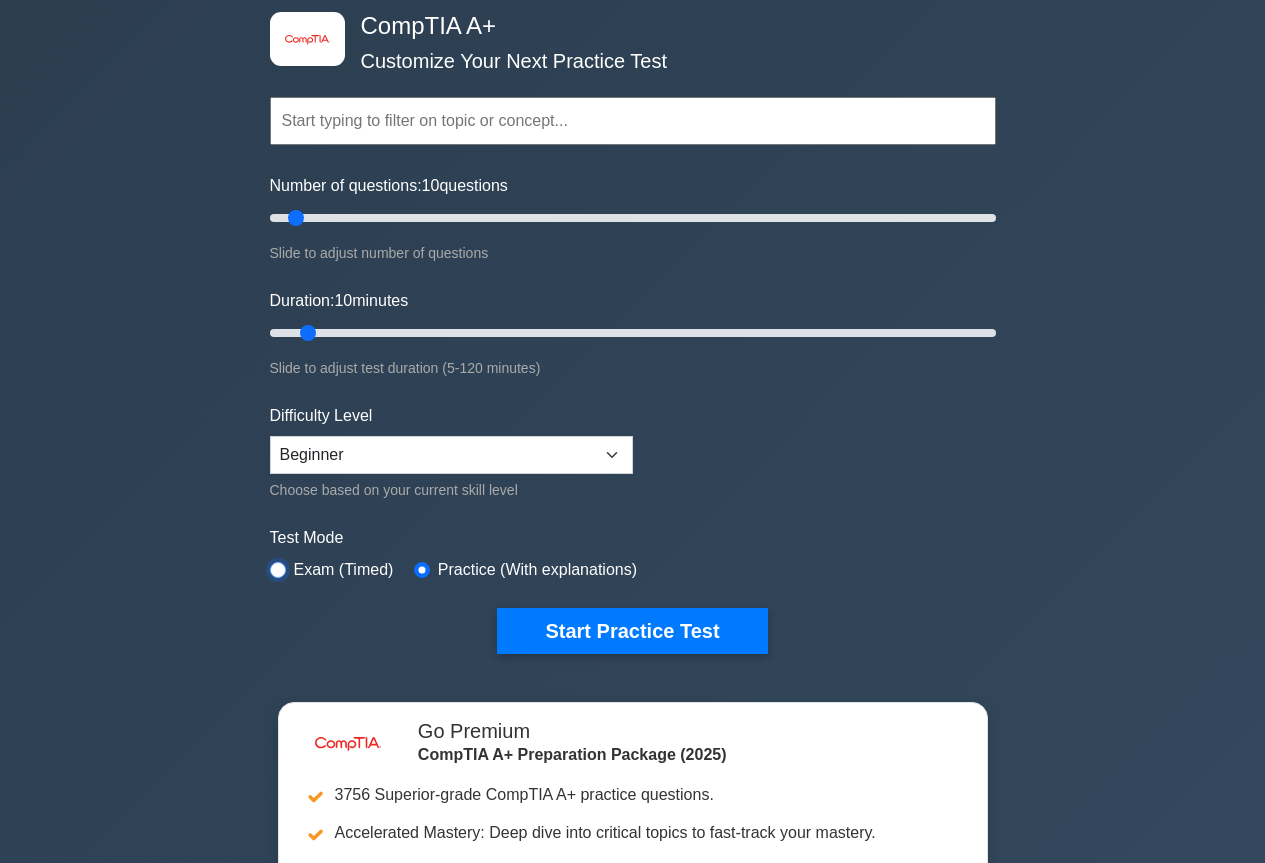 click at bounding box center (278, 570) 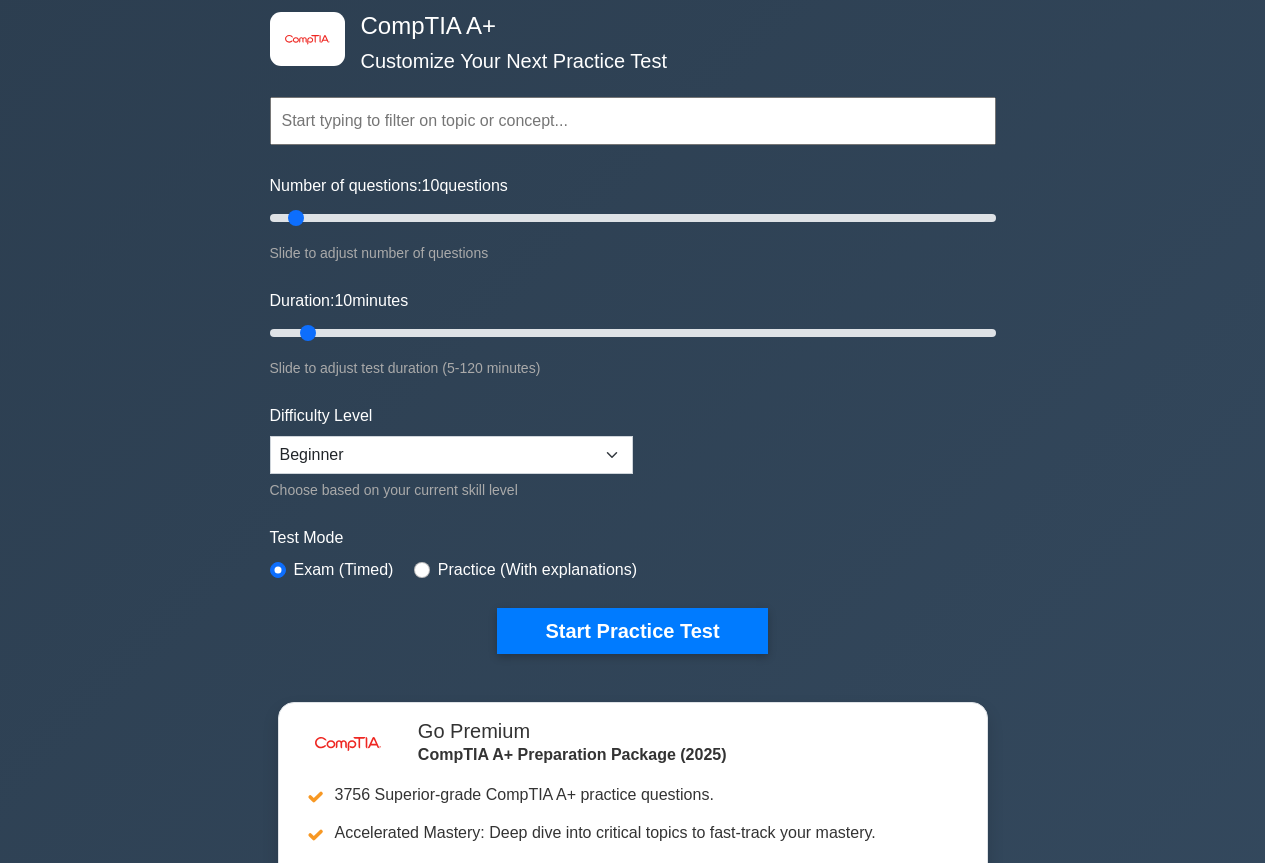 click on "Topics
Hardware
Operating Systems
Networking
Security
Troubleshooting
Mobile Devices
Virtualization and Cloud Computing
Hardware and Network Troubleshooting
Operational Procedures" at bounding box center [633, 345] 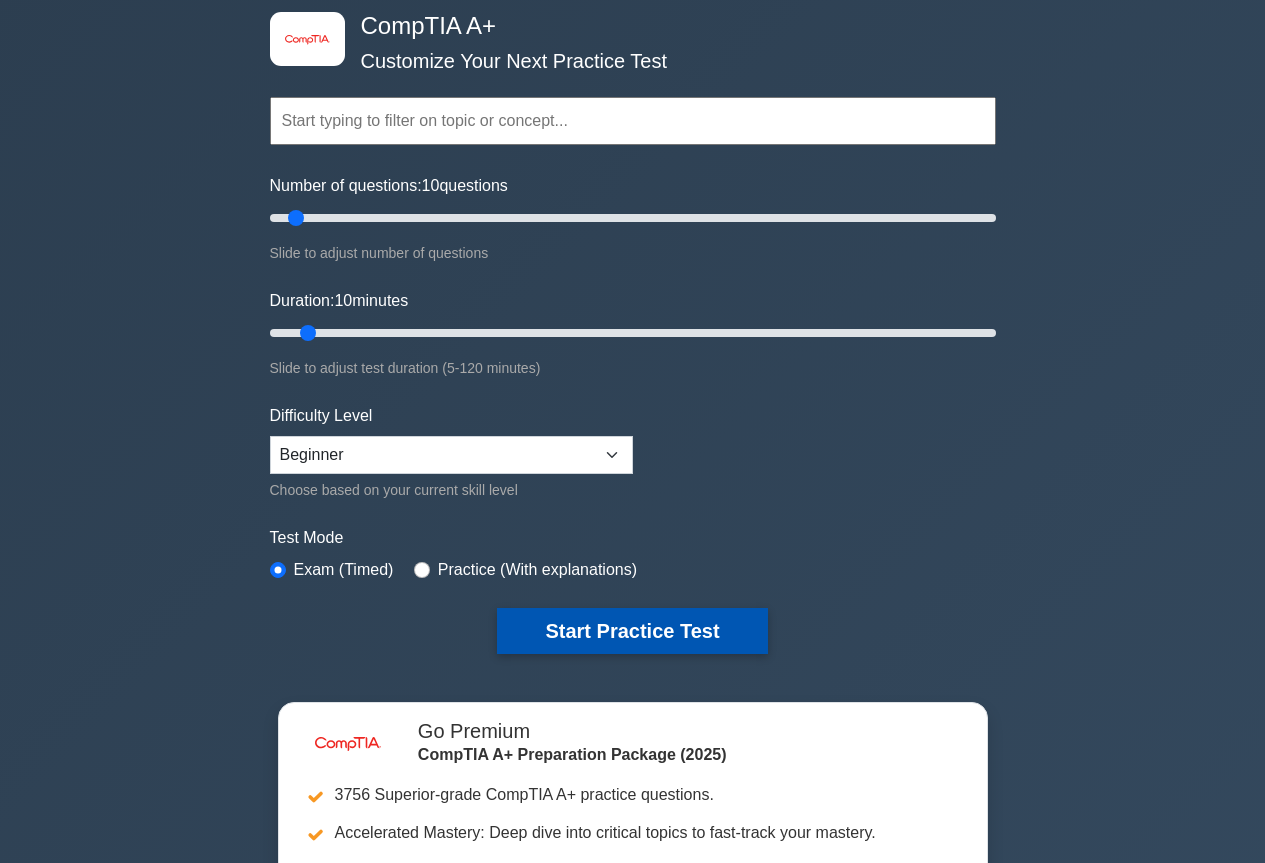 click on "Start Practice Test" at bounding box center (632, 631) 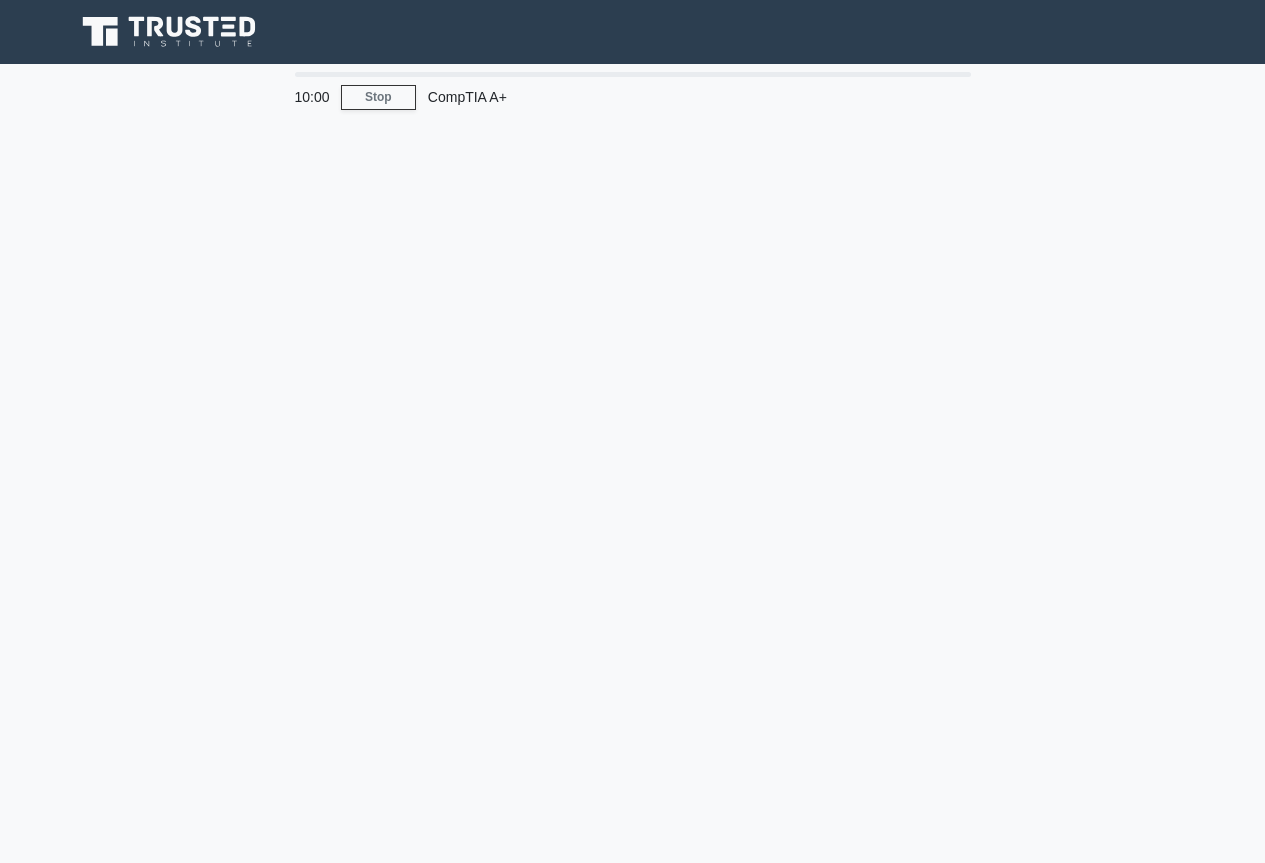 scroll, scrollTop: 0, scrollLeft: 0, axis: both 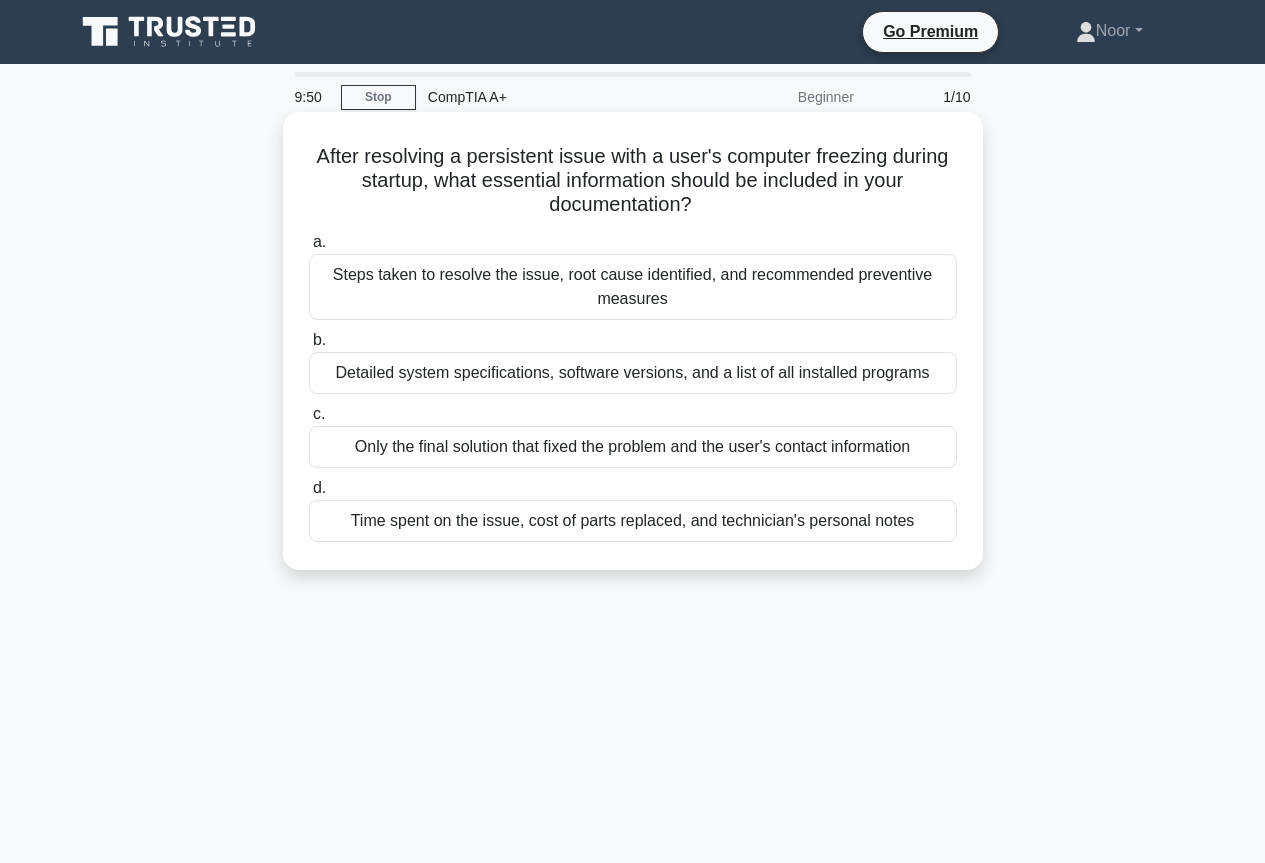 click on "Steps taken to resolve the issue, root cause identified, and recommended preventive measures" at bounding box center [633, 287] 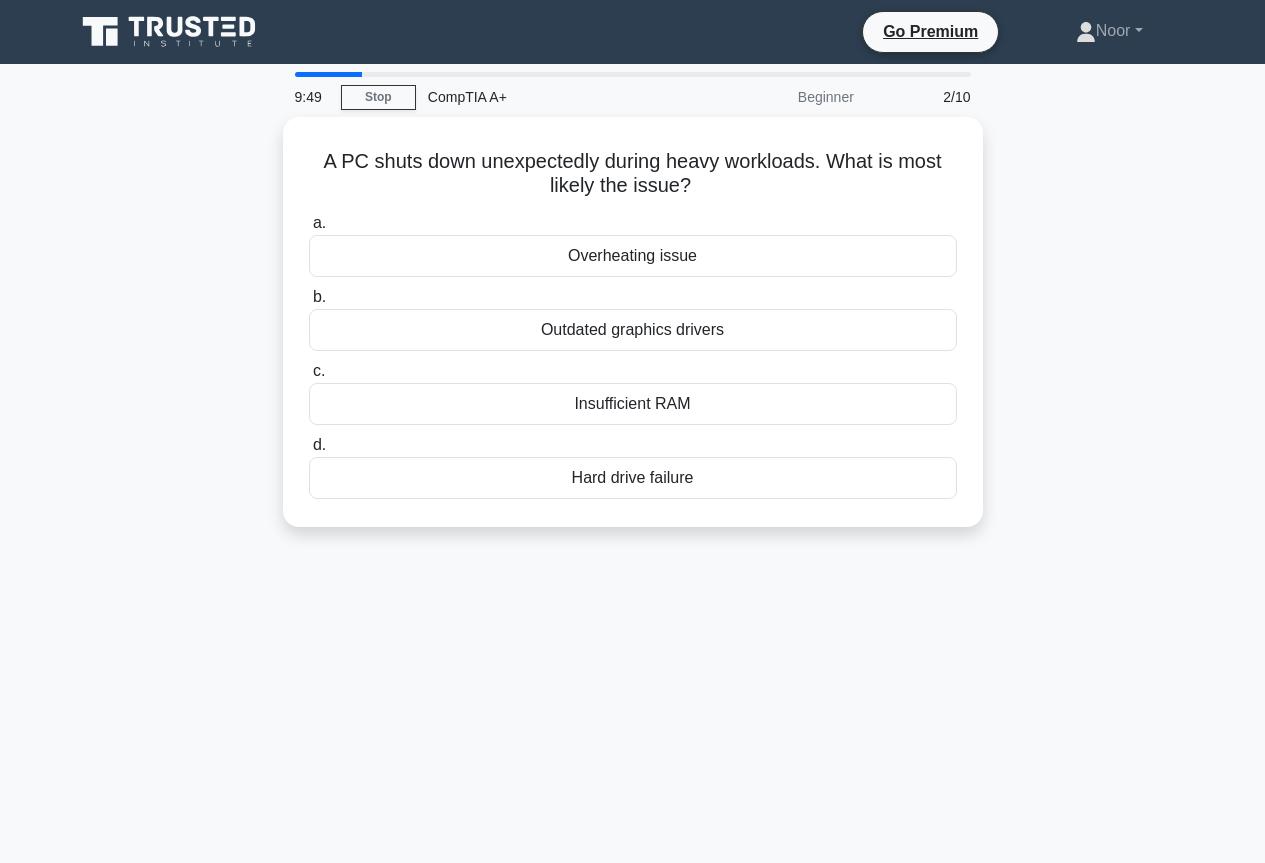 click on "A PC shuts down unexpectedly during heavy workloads. What is most likely the issue?
.spinner_0XTQ{transform-origin:center;animation:spinner_y6GP .75s linear infinite}@keyframes spinner_y6GP{100%{transform:rotate(360deg)}}
a.
Overheating issue
b. c. d." at bounding box center (633, 334) 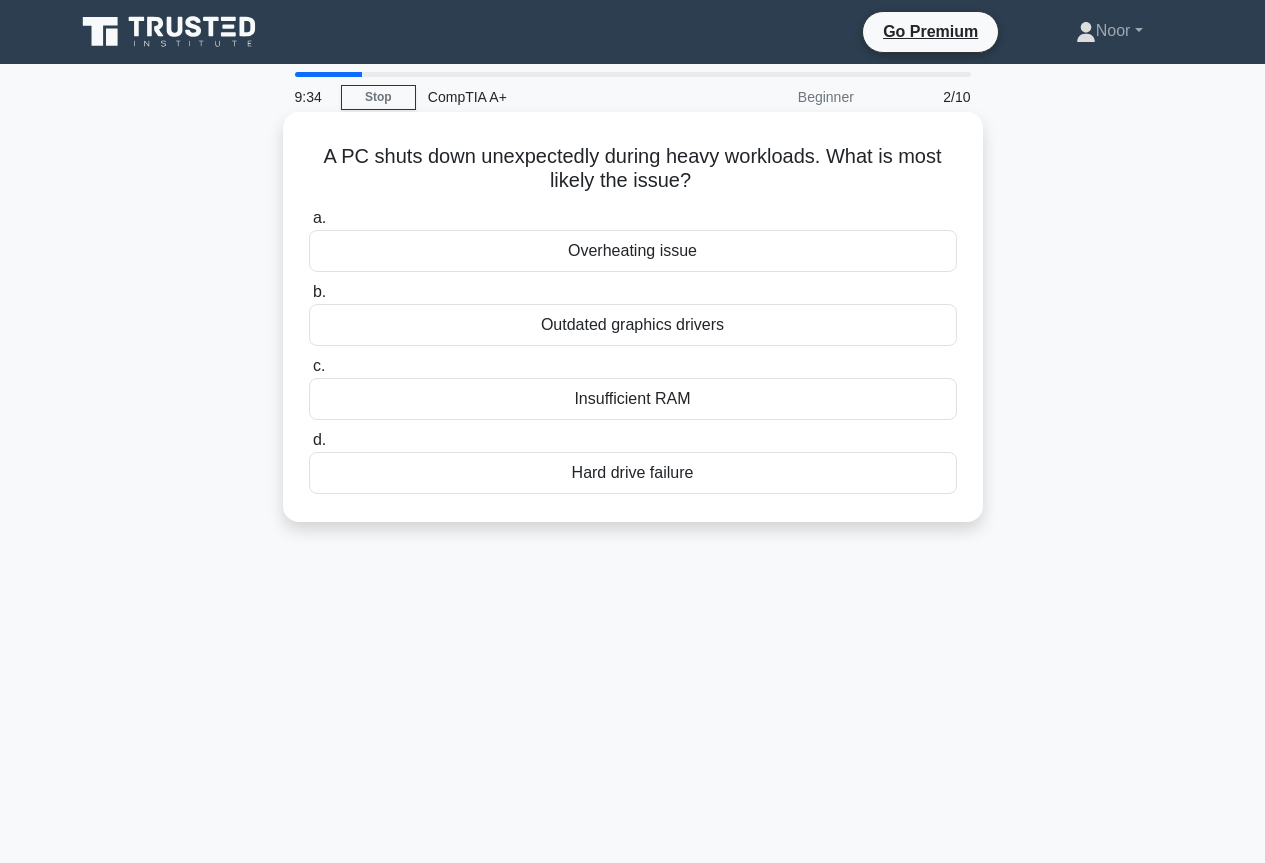 click on "Overheating issue" at bounding box center [633, 251] 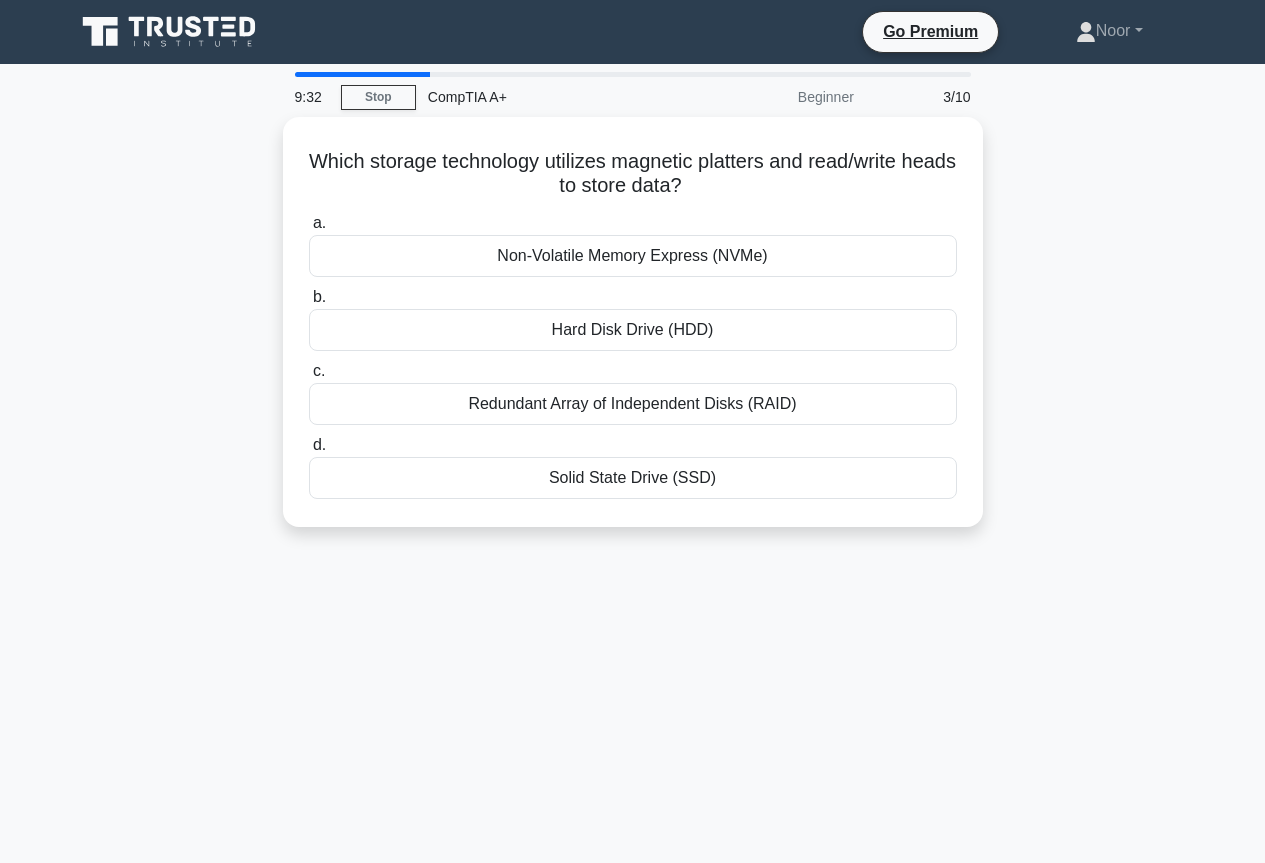 click on "Which storage technology utilizes magnetic platters and read/write heads to store data?
.spinner_0XTQ{transform-origin:center;animation:spinner_y6GP .75s linear infinite}@keyframes spinner_y6GP{100%{transform:rotate(360deg)}}
a.
Non-Volatile Memory Express (NVMe)" at bounding box center [633, 334] 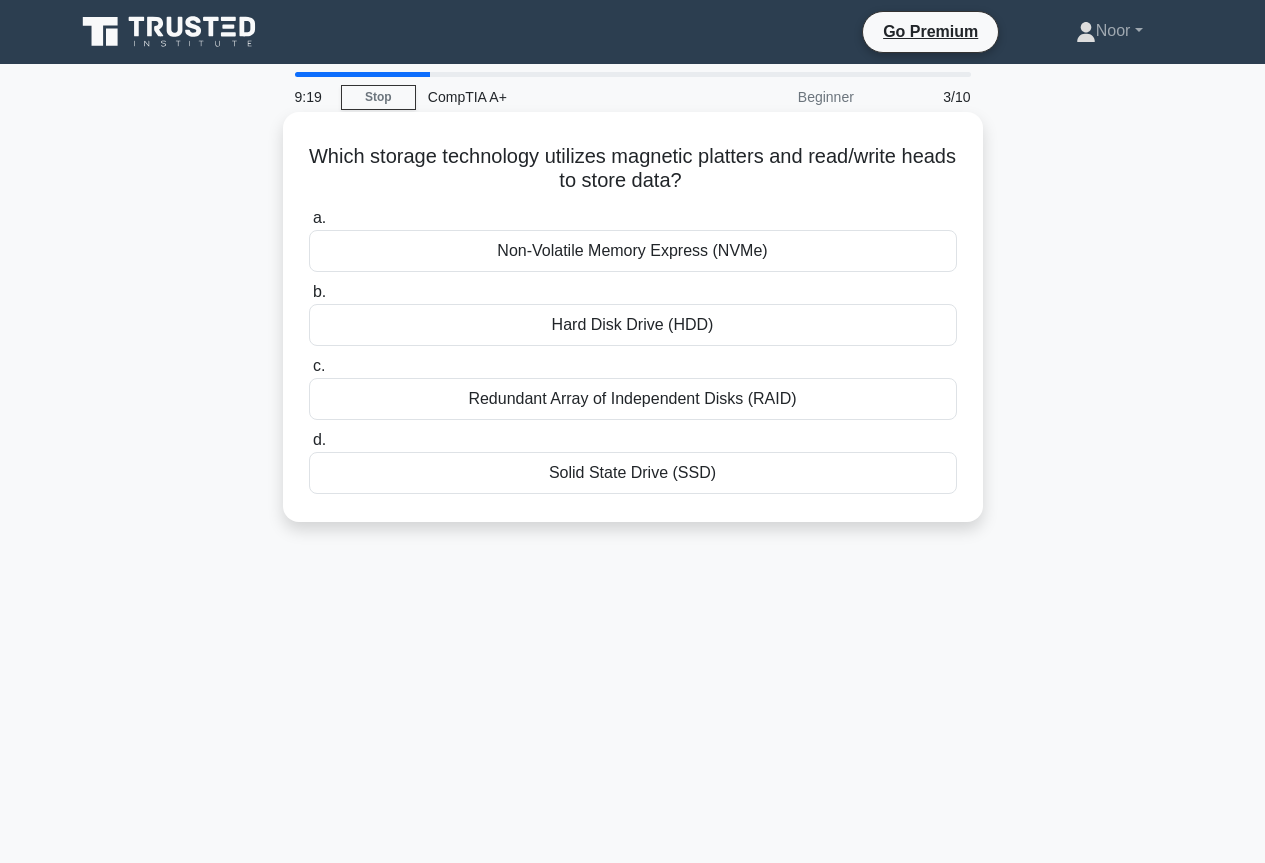 click on "Hard Disk Drive (HDD)" at bounding box center [633, 325] 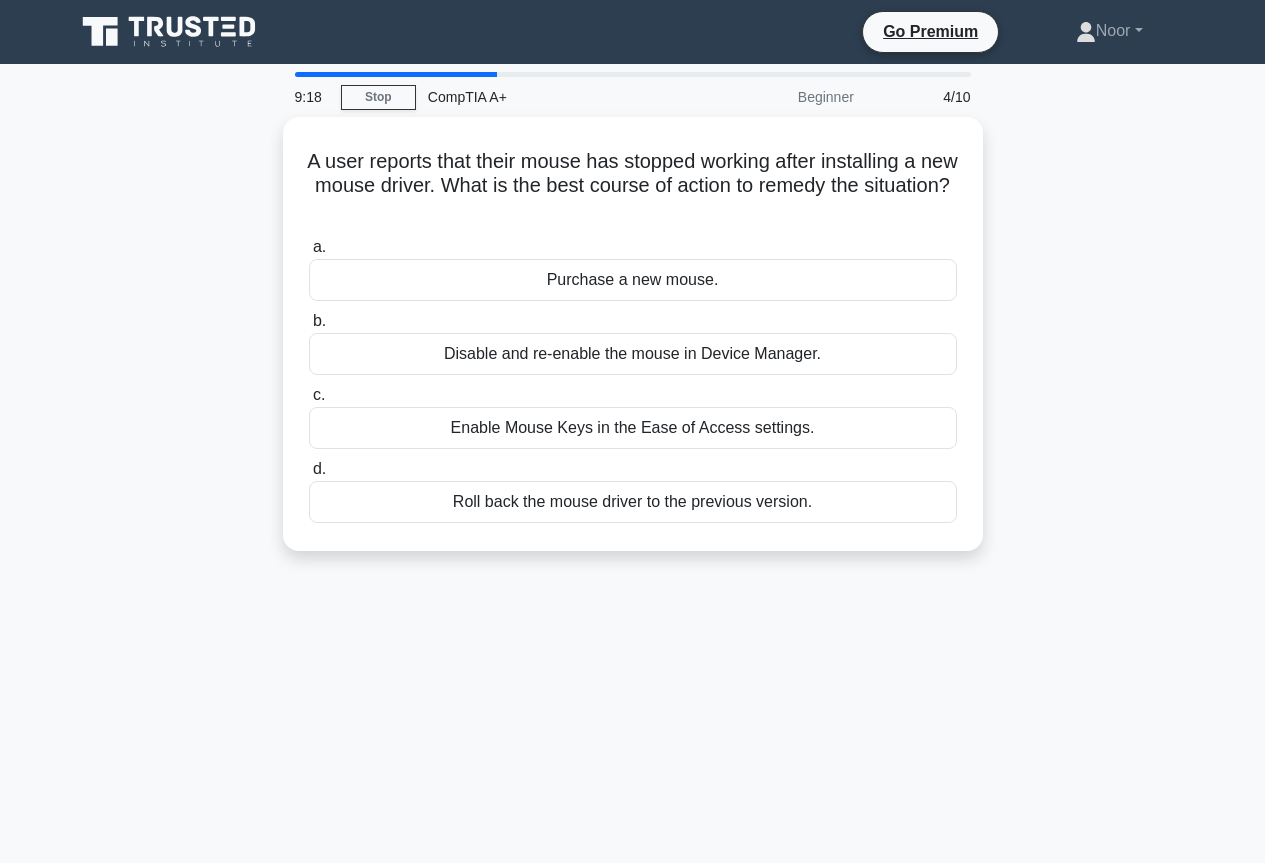 click on "A user reports that their mouse has stopped working after installing a new mouse driver. What is the best course of action to remedy the situation?
.spinner_0XTQ{transform-origin:center;animation:spinner_y6GP .75s linear infinite}@keyframes spinner_y6GP{100%{transform:rotate(360deg)}}
a.
Purchase a new mouse.
b." at bounding box center [633, 346] 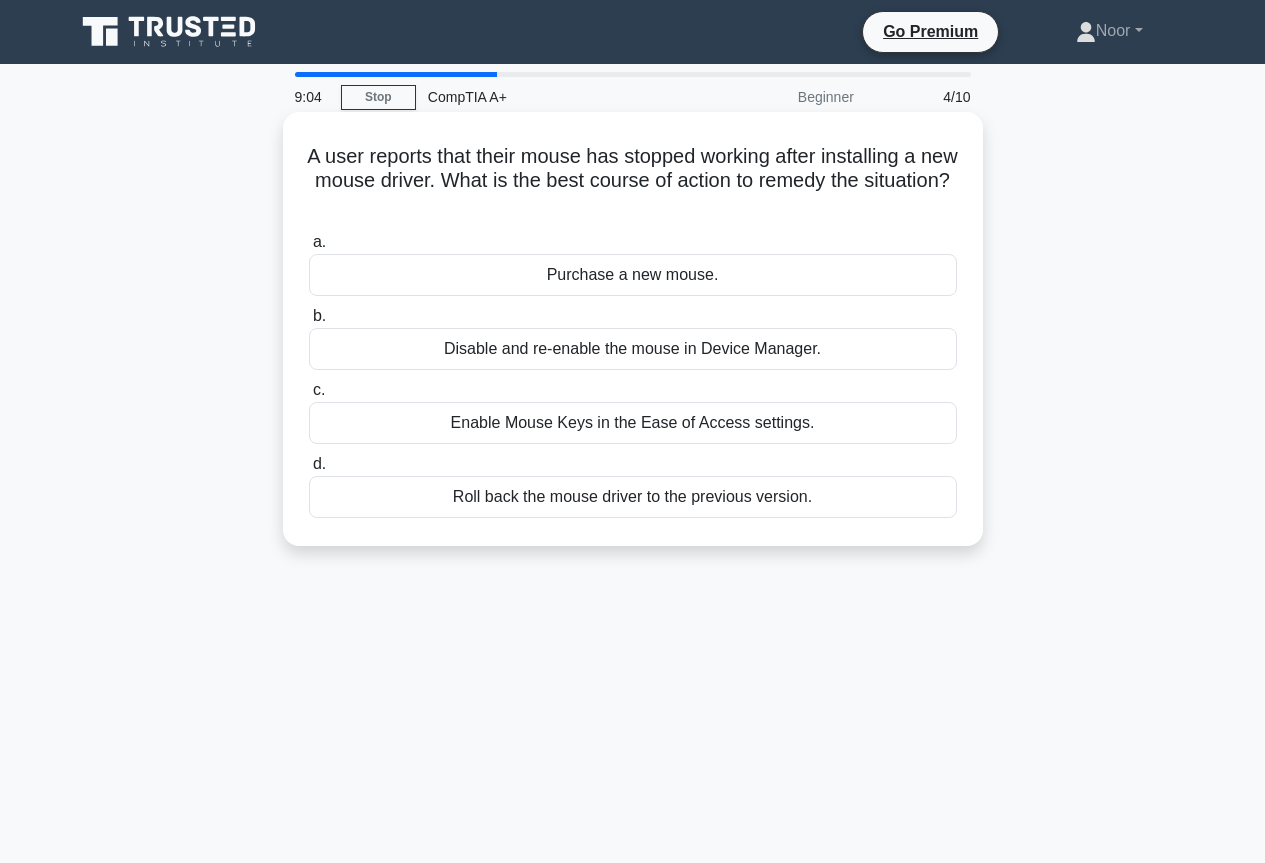 click on "Roll back the mouse driver to the previous version." at bounding box center (633, 497) 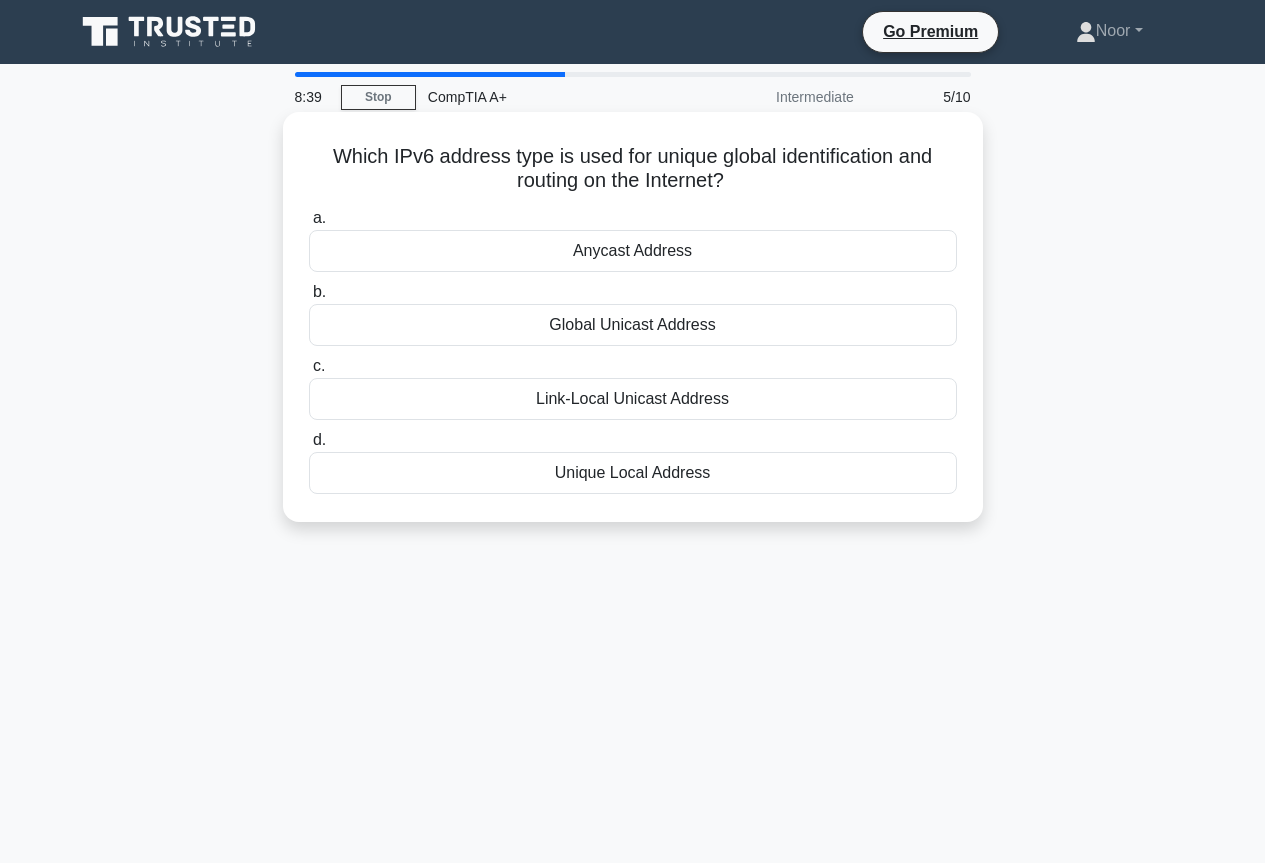 click on "Unique Local Address" at bounding box center [633, 473] 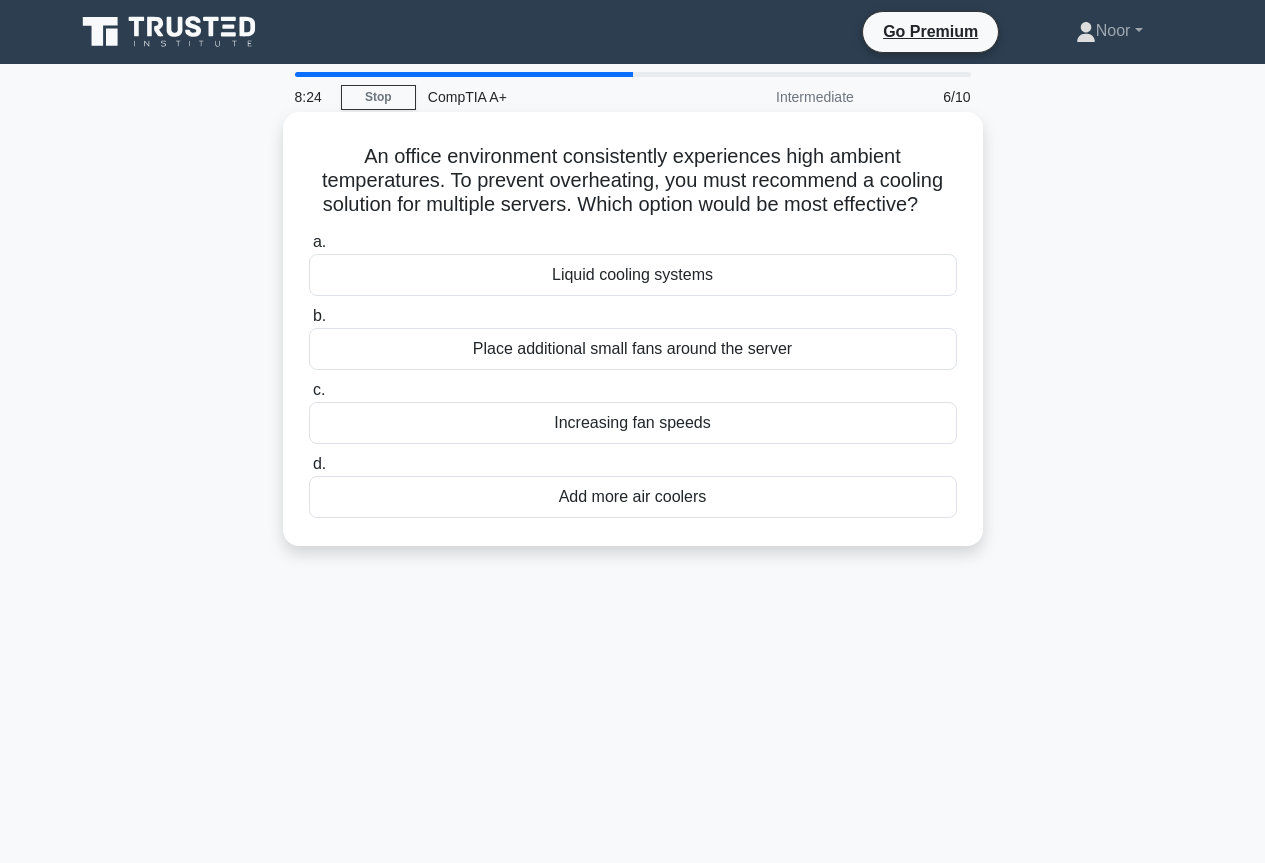 click on "Liquid cooling systems" at bounding box center [633, 275] 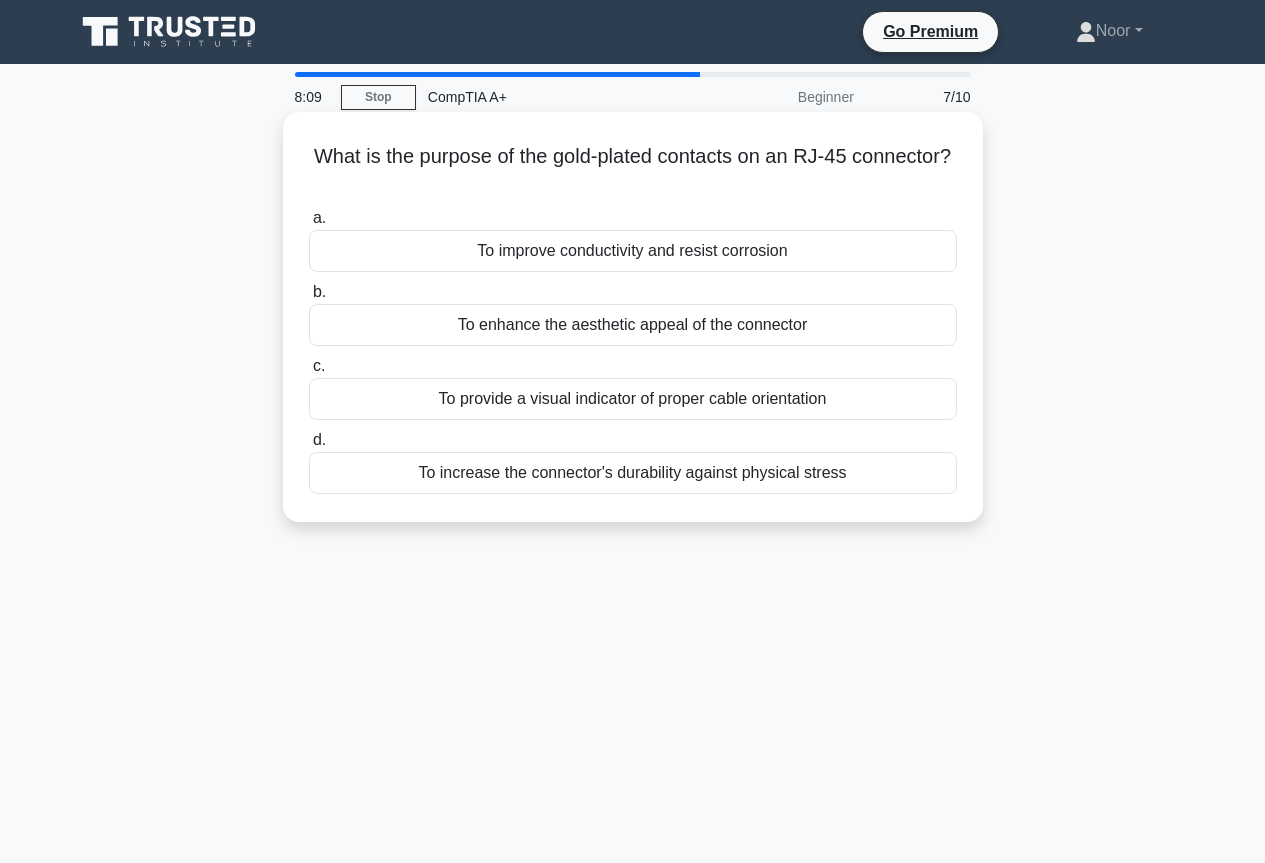 click on "To improve conductivity and resist corrosion" at bounding box center (633, 251) 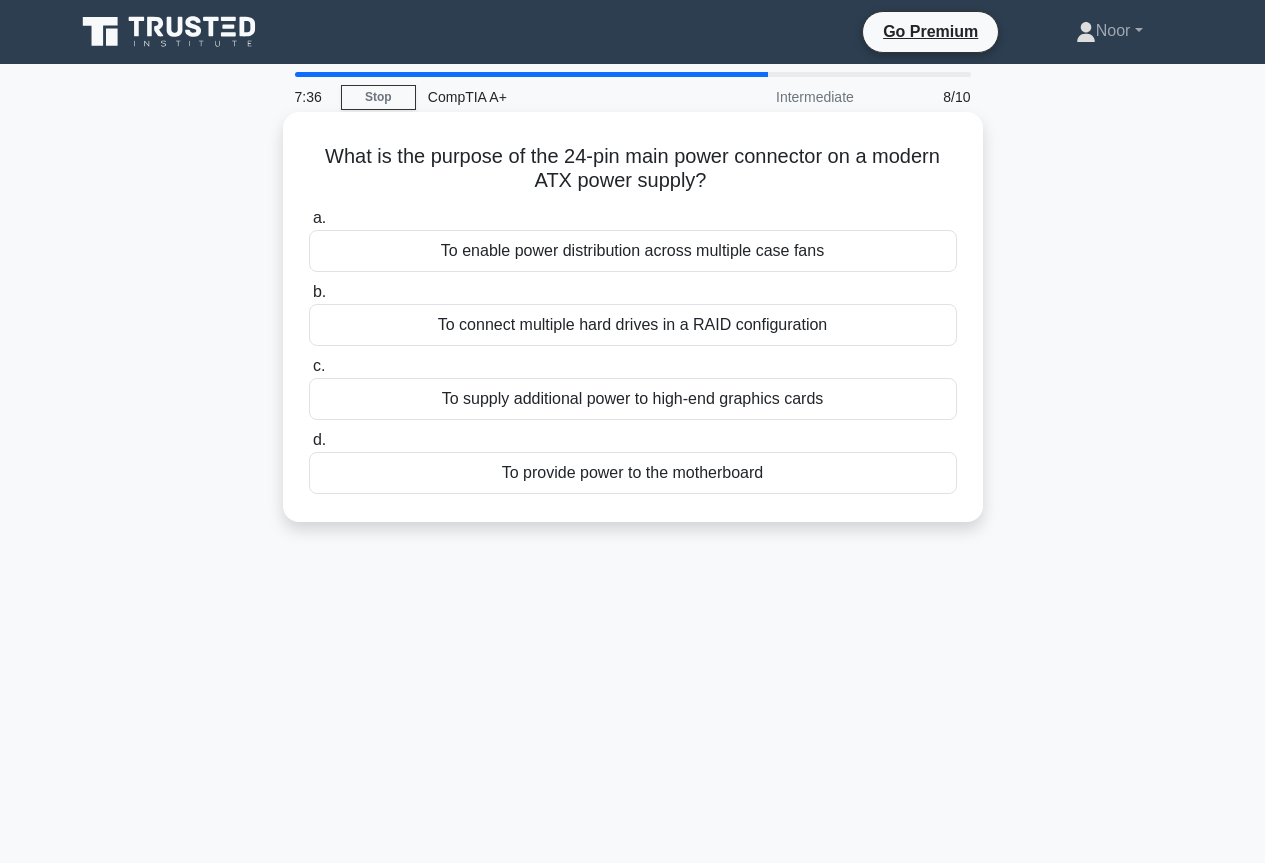 click on "To provide power to the motherboard" at bounding box center [633, 473] 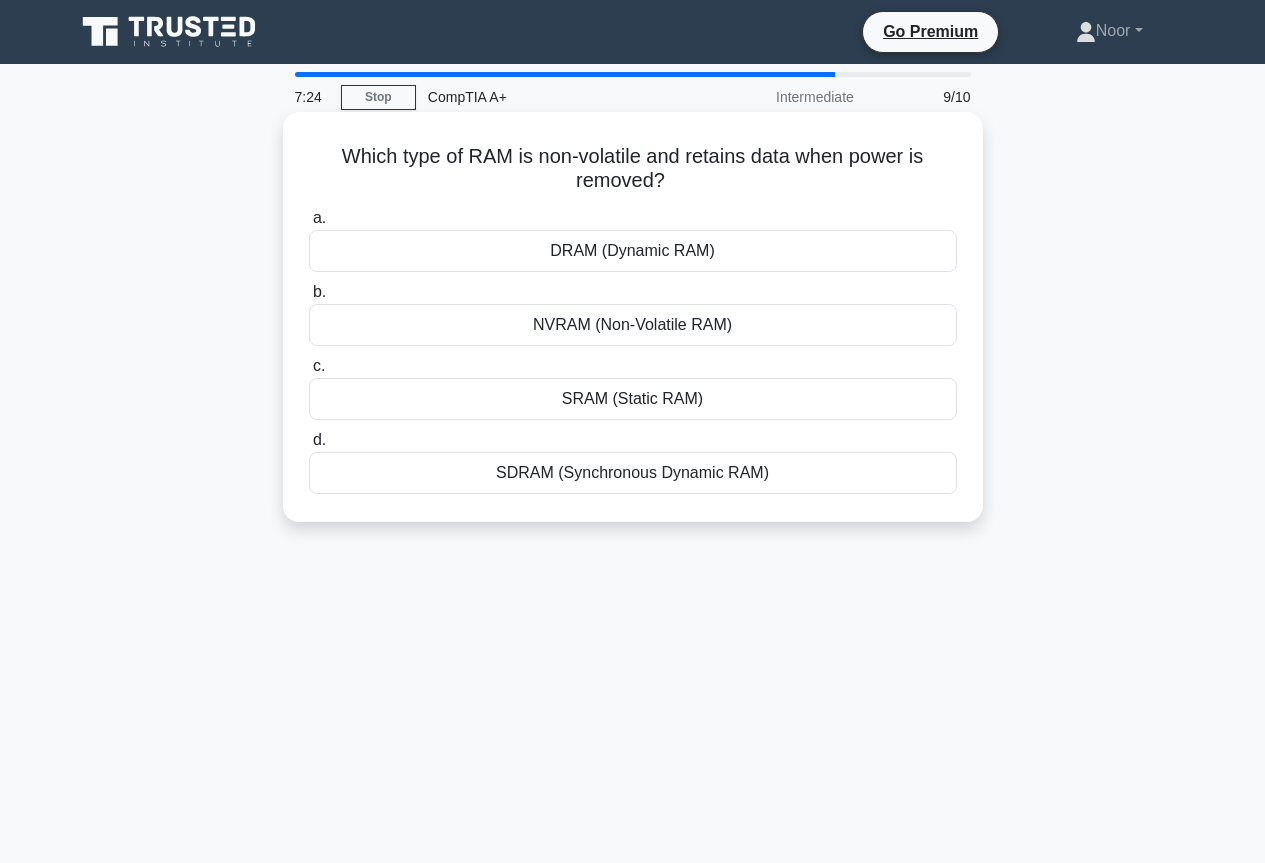 click on "SDRAM (Synchronous Dynamic RAM)" at bounding box center [633, 473] 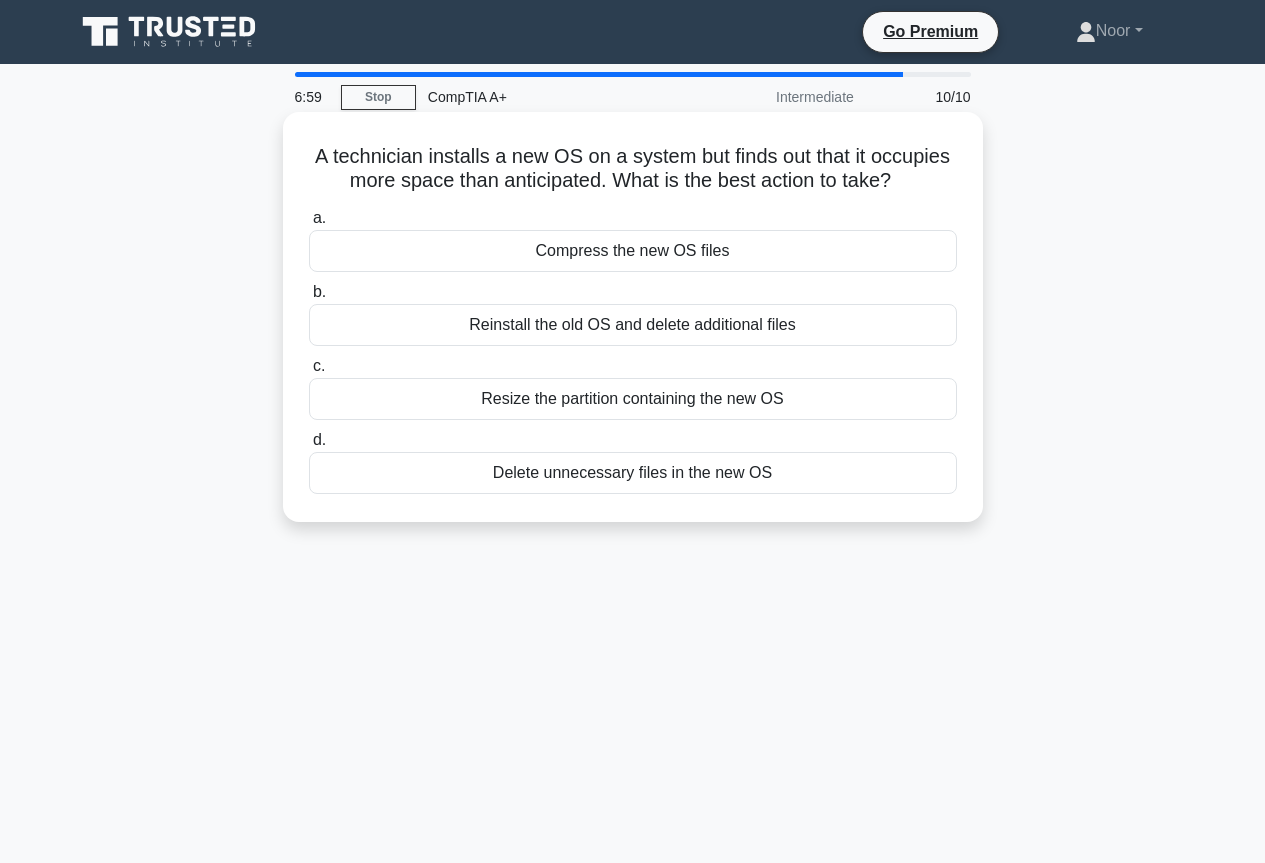 click on "Resize the partition containing the new OS" at bounding box center (633, 399) 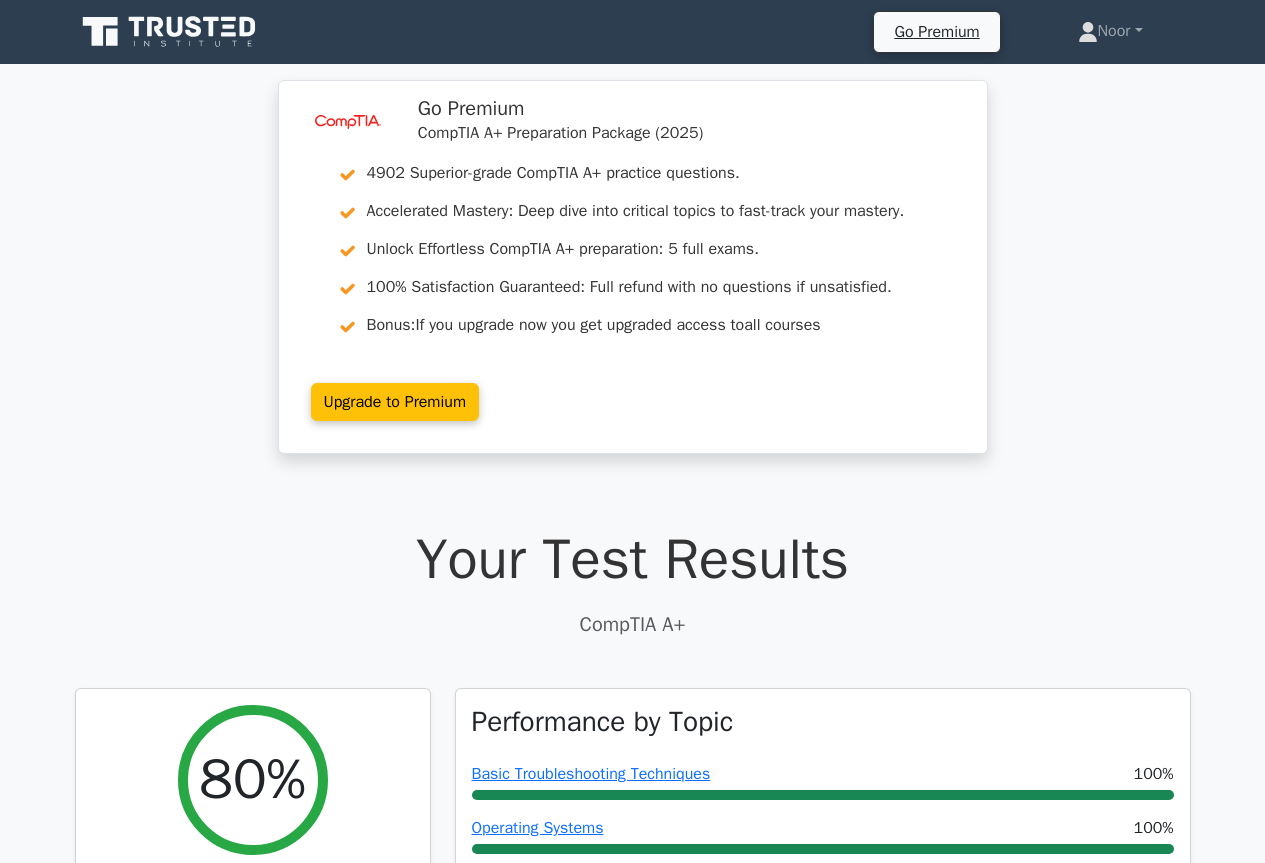 scroll, scrollTop: 0, scrollLeft: 0, axis: both 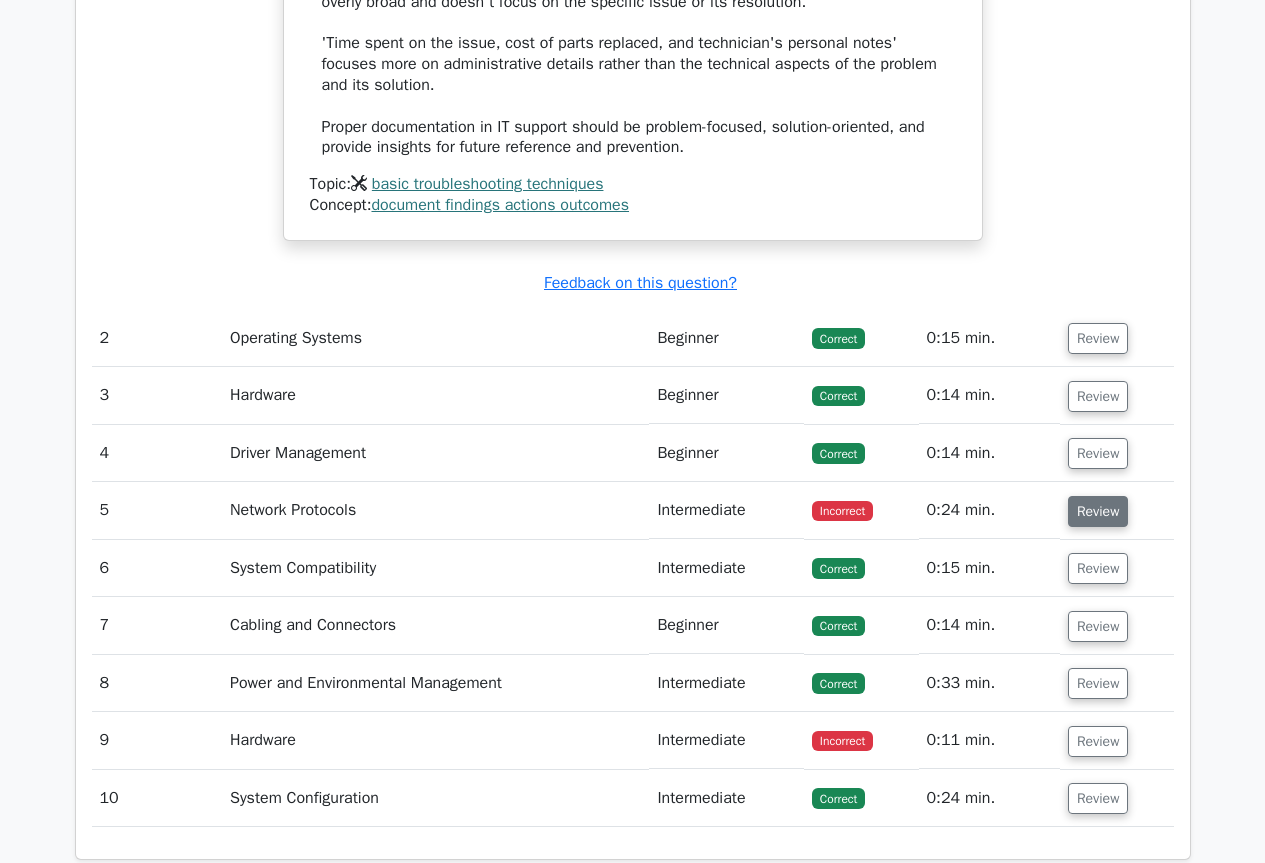 click on "Review" at bounding box center [1098, 511] 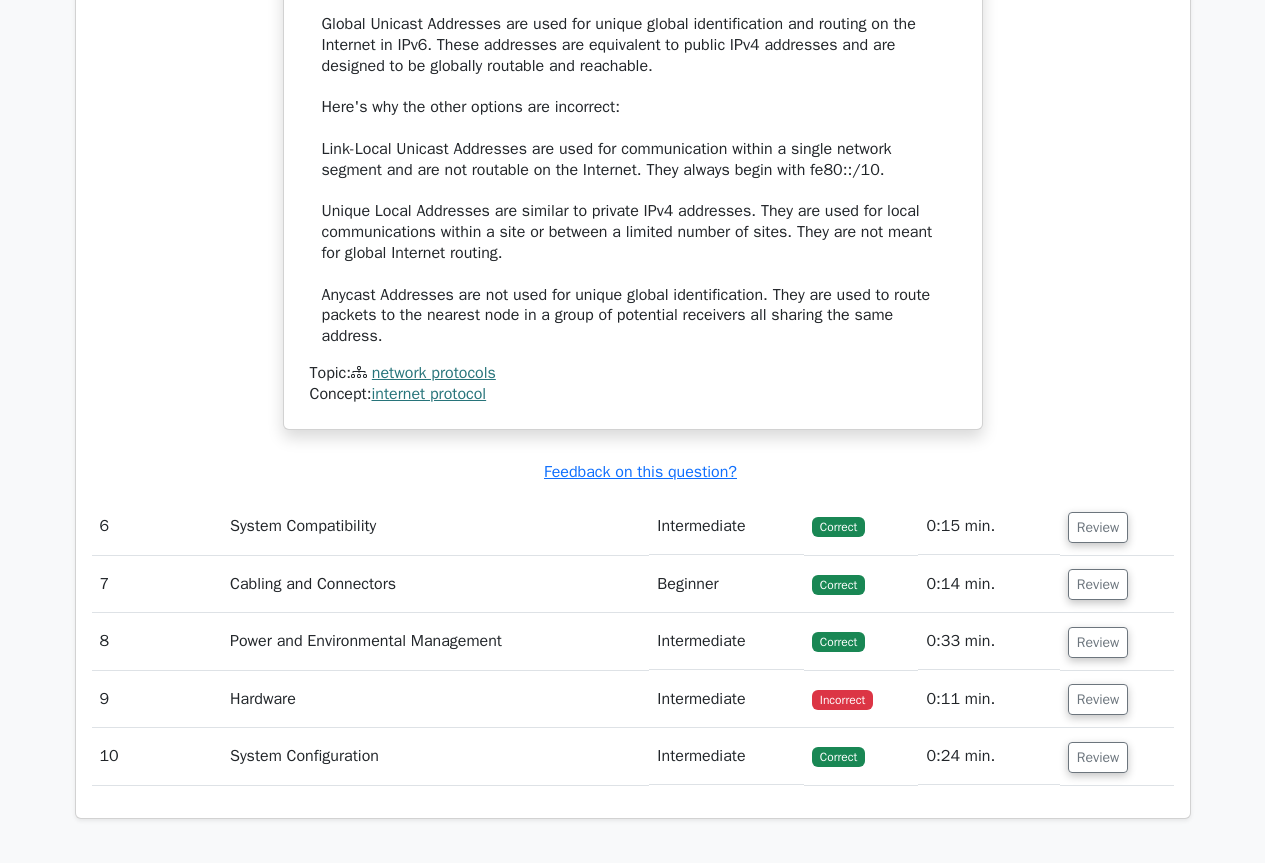 scroll, scrollTop: 3800, scrollLeft: 0, axis: vertical 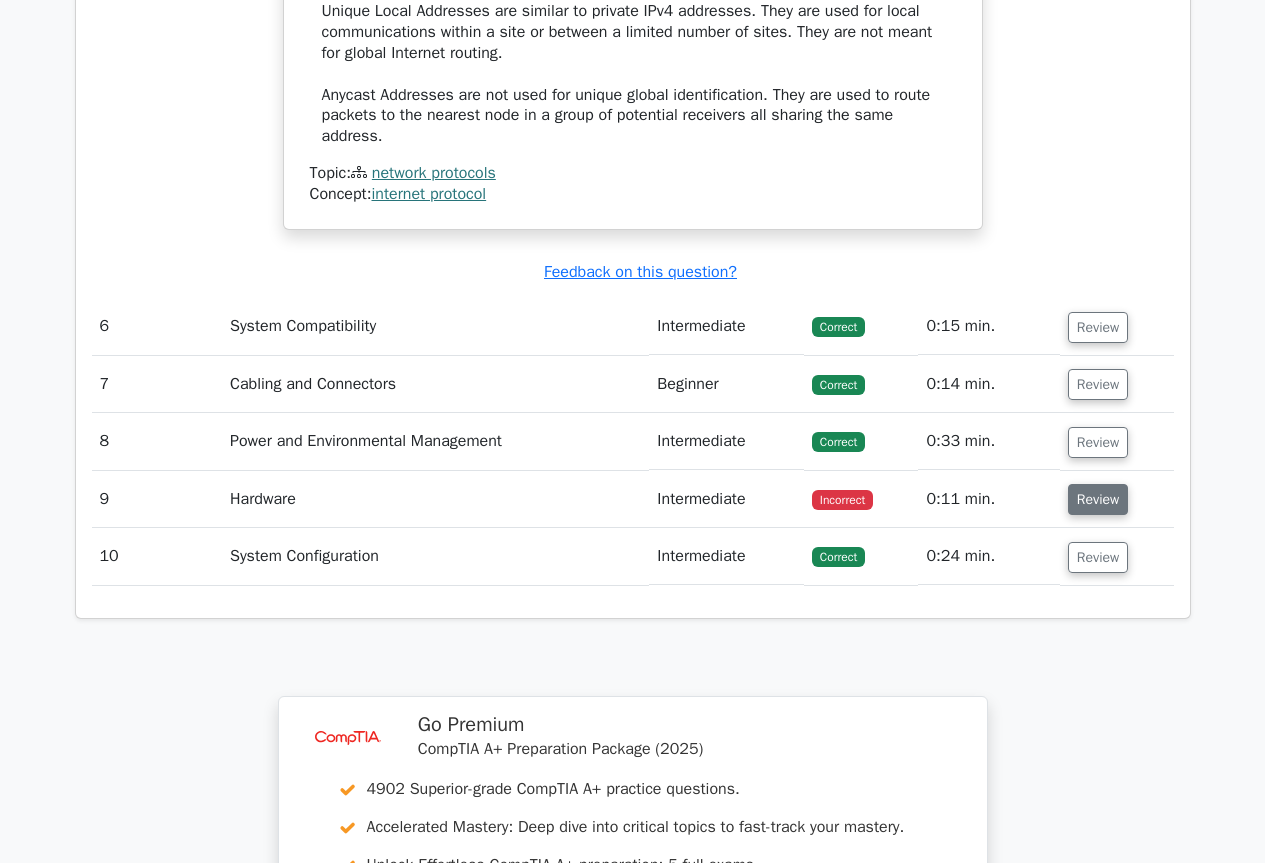 click on "Review" at bounding box center (1098, 499) 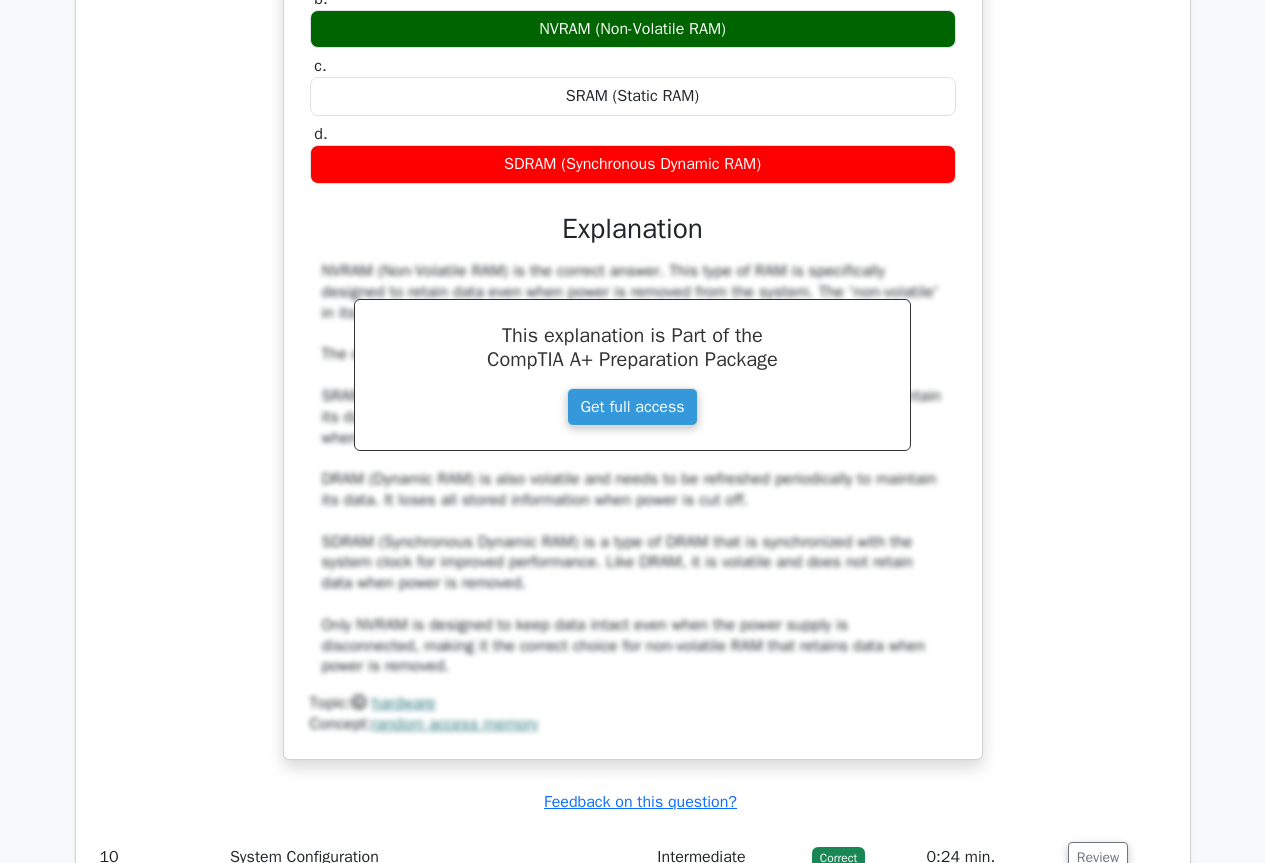 scroll, scrollTop: 4900, scrollLeft: 0, axis: vertical 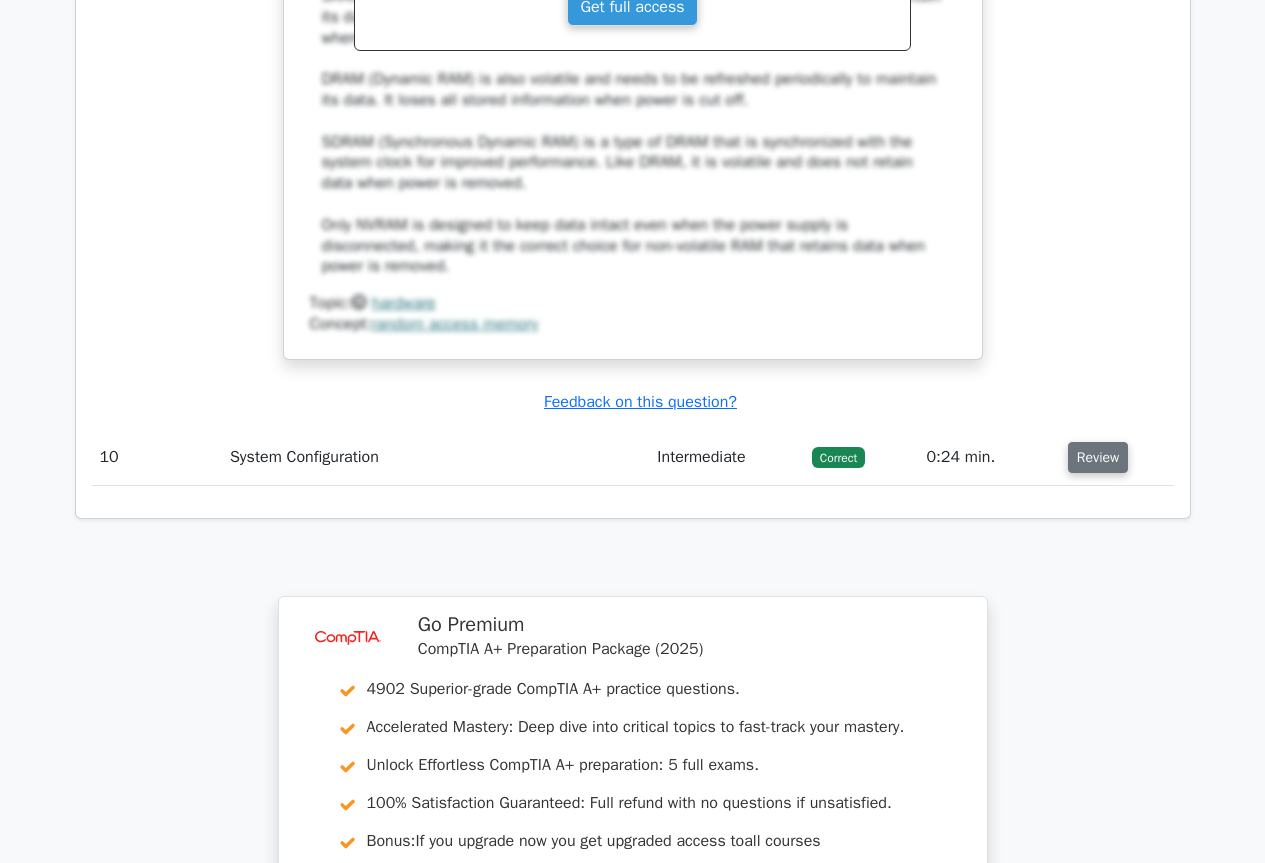click on "Review" at bounding box center [1098, 457] 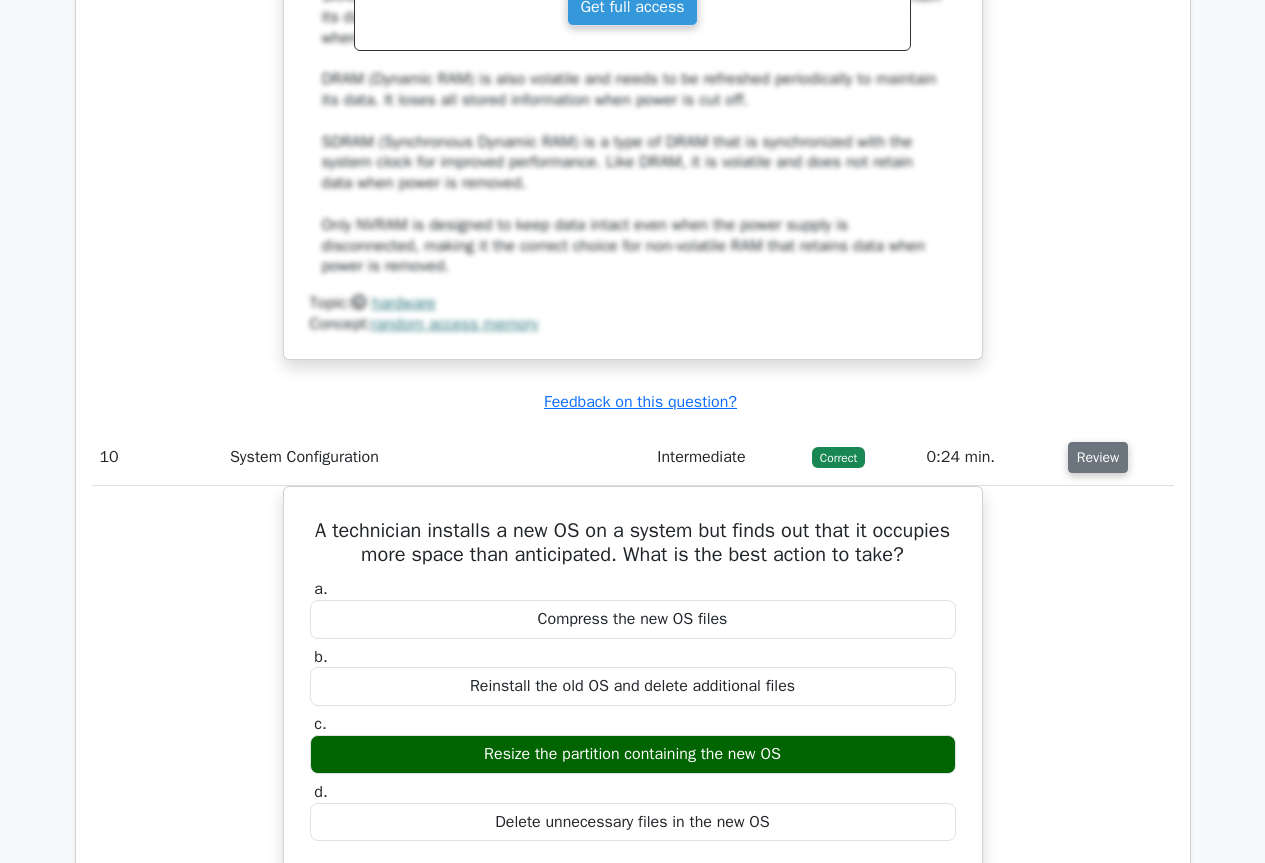 click on "Review" at bounding box center [1098, 457] 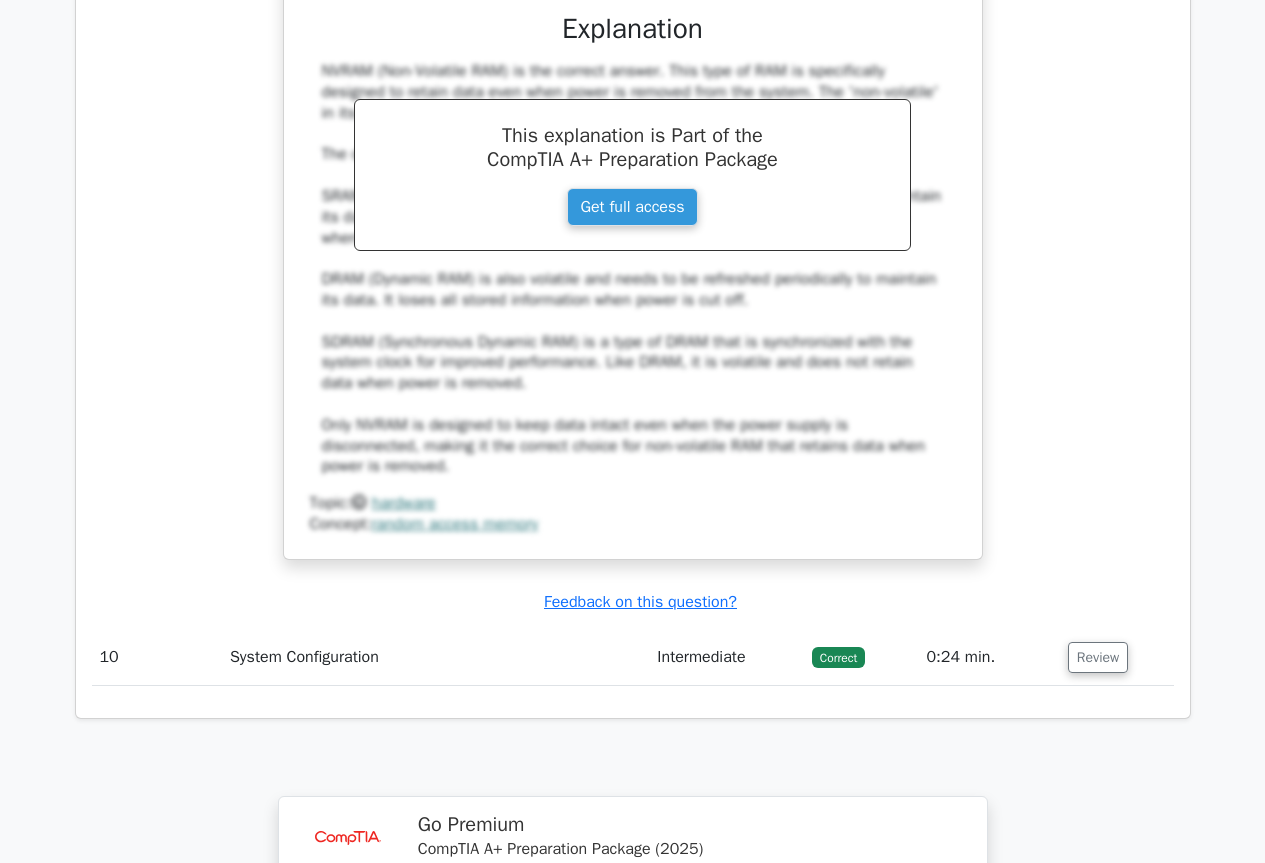 scroll, scrollTop: 5000, scrollLeft: 0, axis: vertical 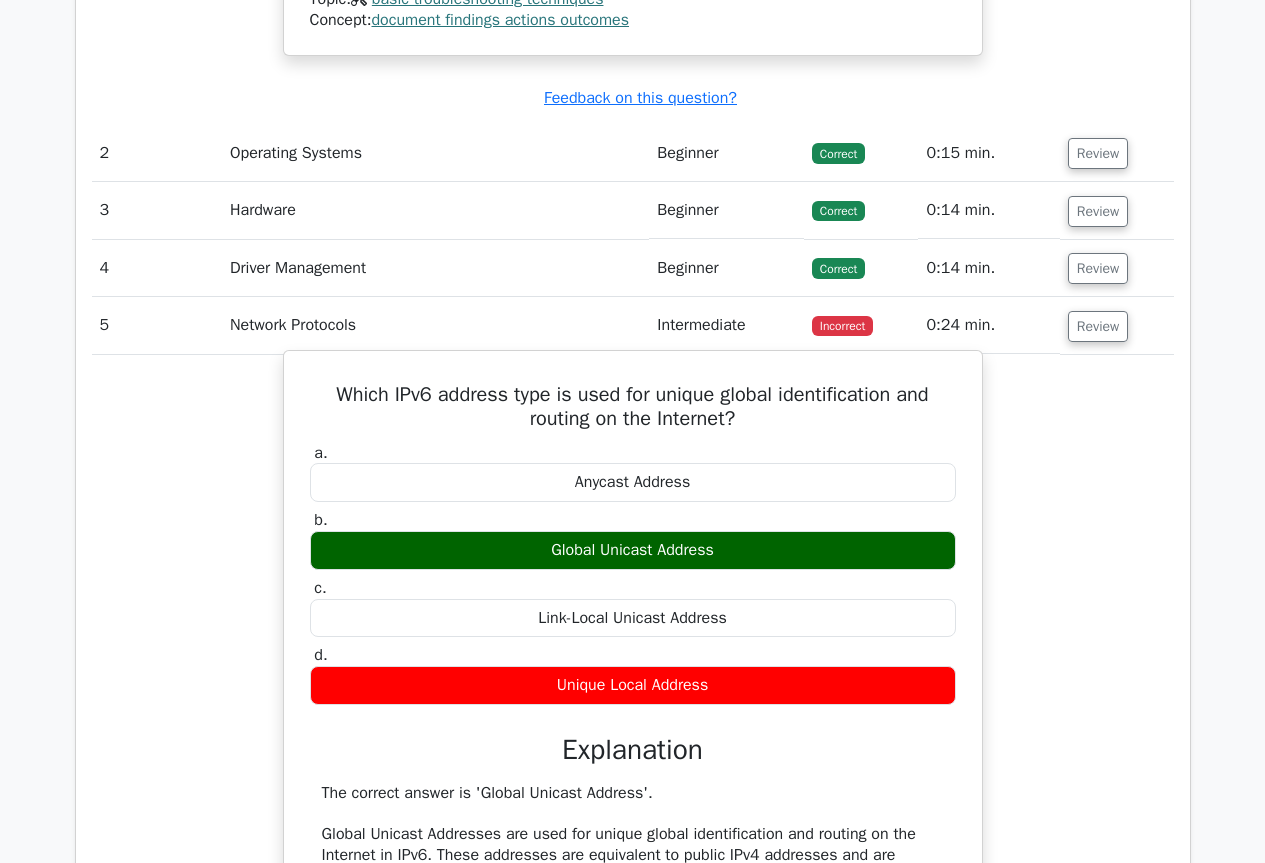 drag, startPoint x: 326, startPoint y: 394, endPoint x: 798, endPoint y: 688, distance: 556.07556 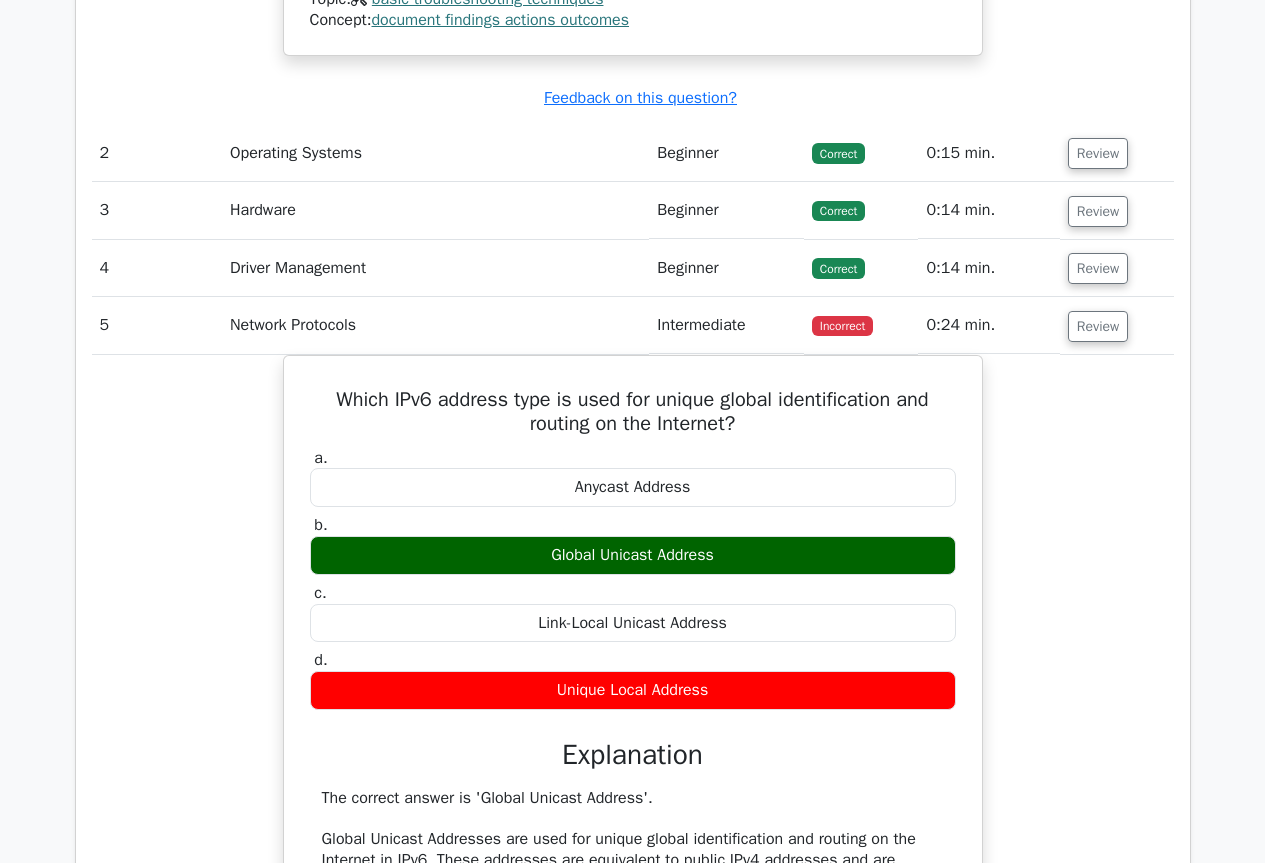 click on "Which IPv6 address type is used for unique global identification and routing on the Internet?
a.
Anycast Address
b.
c." at bounding box center (633, 812) 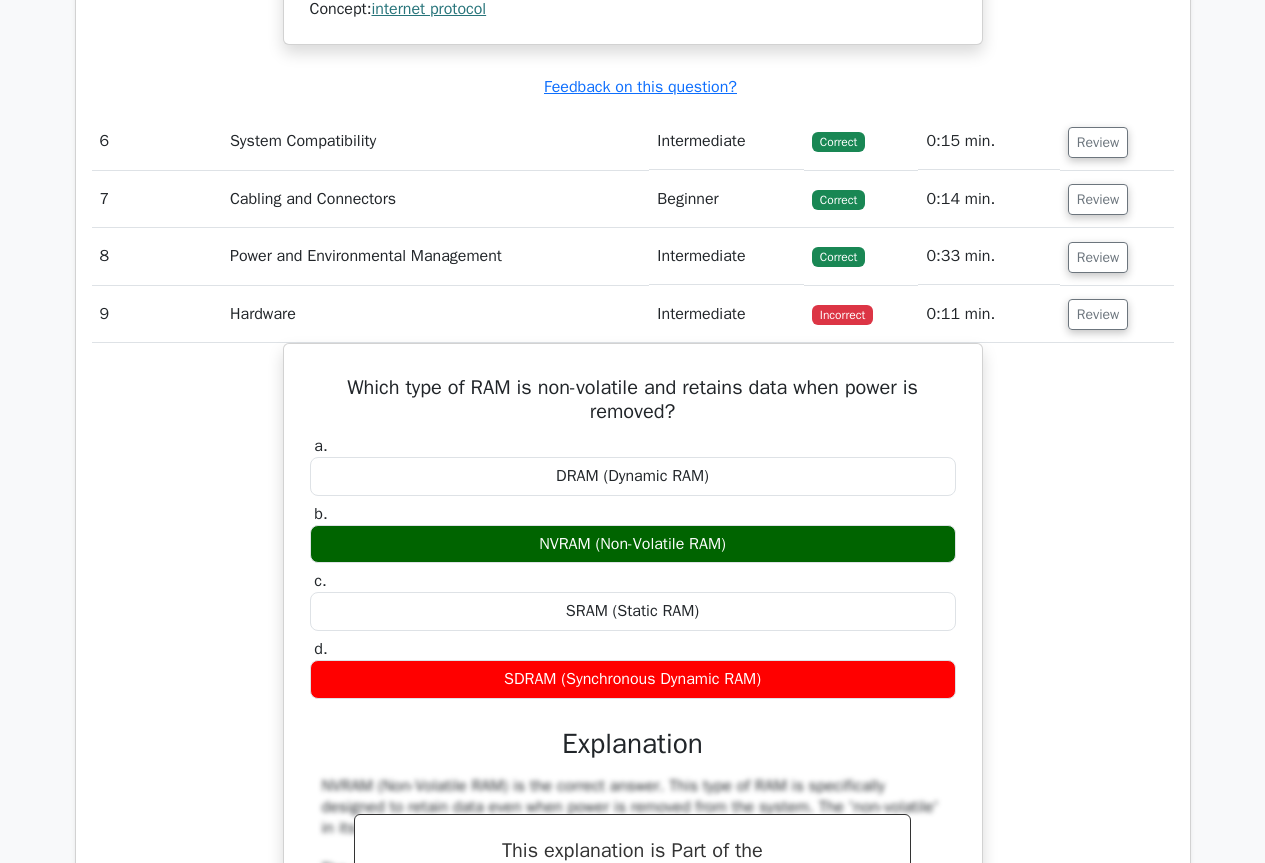 scroll, scrollTop: 4085, scrollLeft: 0, axis: vertical 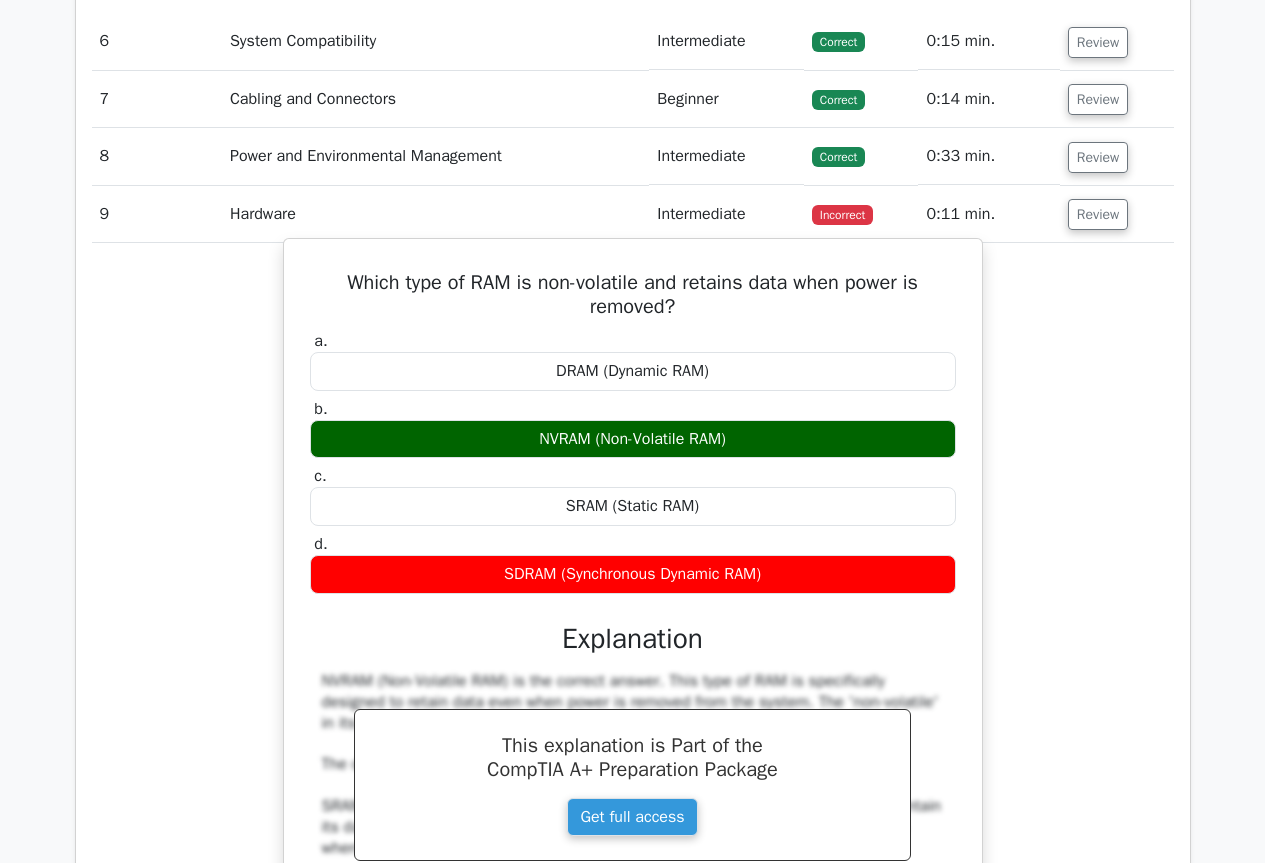 drag, startPoint x: 334, startPoint y: 277, endPoint x: 801, endPoint y: 574, distance: 553.44196 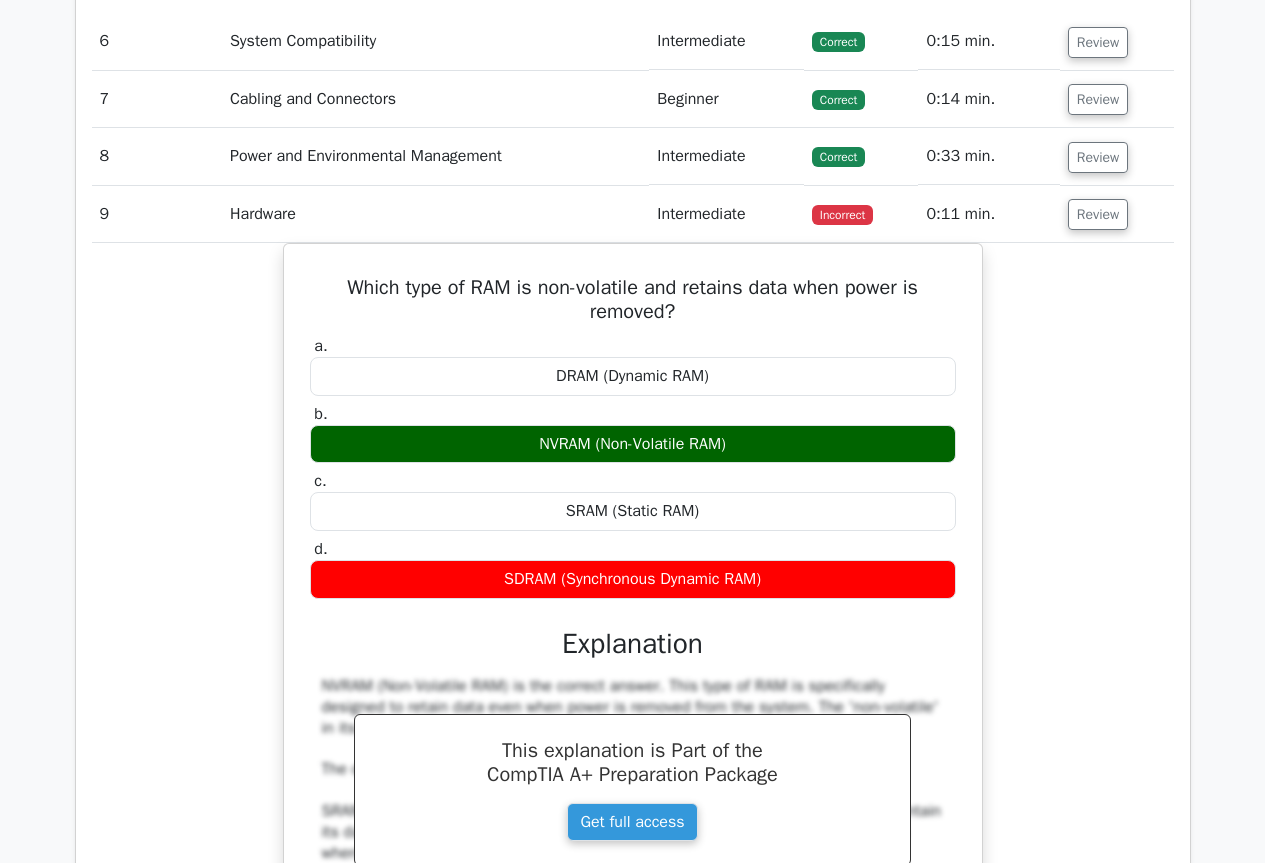 copy on "Which type of RAM is non-volatile and retains data when power is removed?
a.
DRAM (Dynamic RAM)
b.
NVRAM (Non-Volatile RAM)
c.
SRAM (Static RAM)
d.
SDRAM (Synchronous Dynamic RAM)" 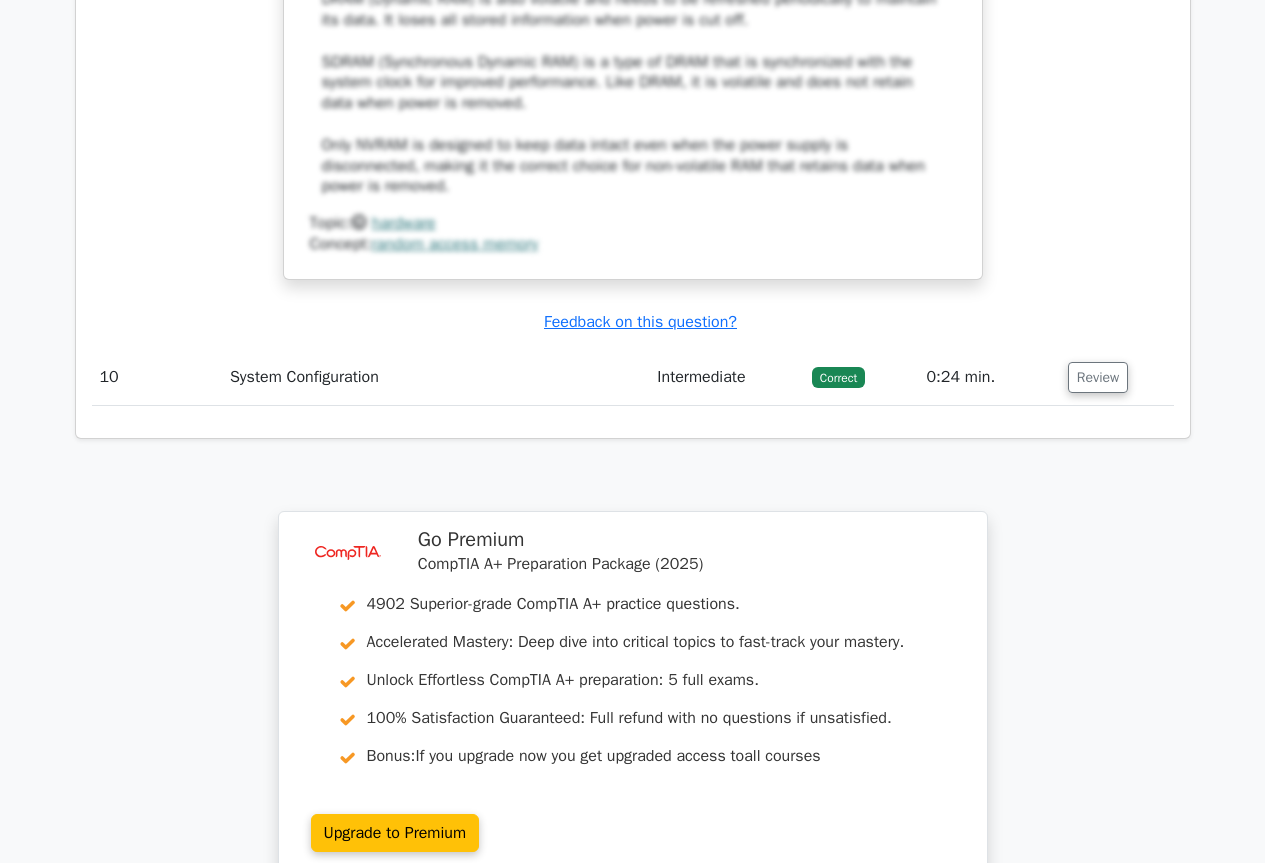scroll, scrollTop: 5417, scrollLeft: 0, axis: vertical 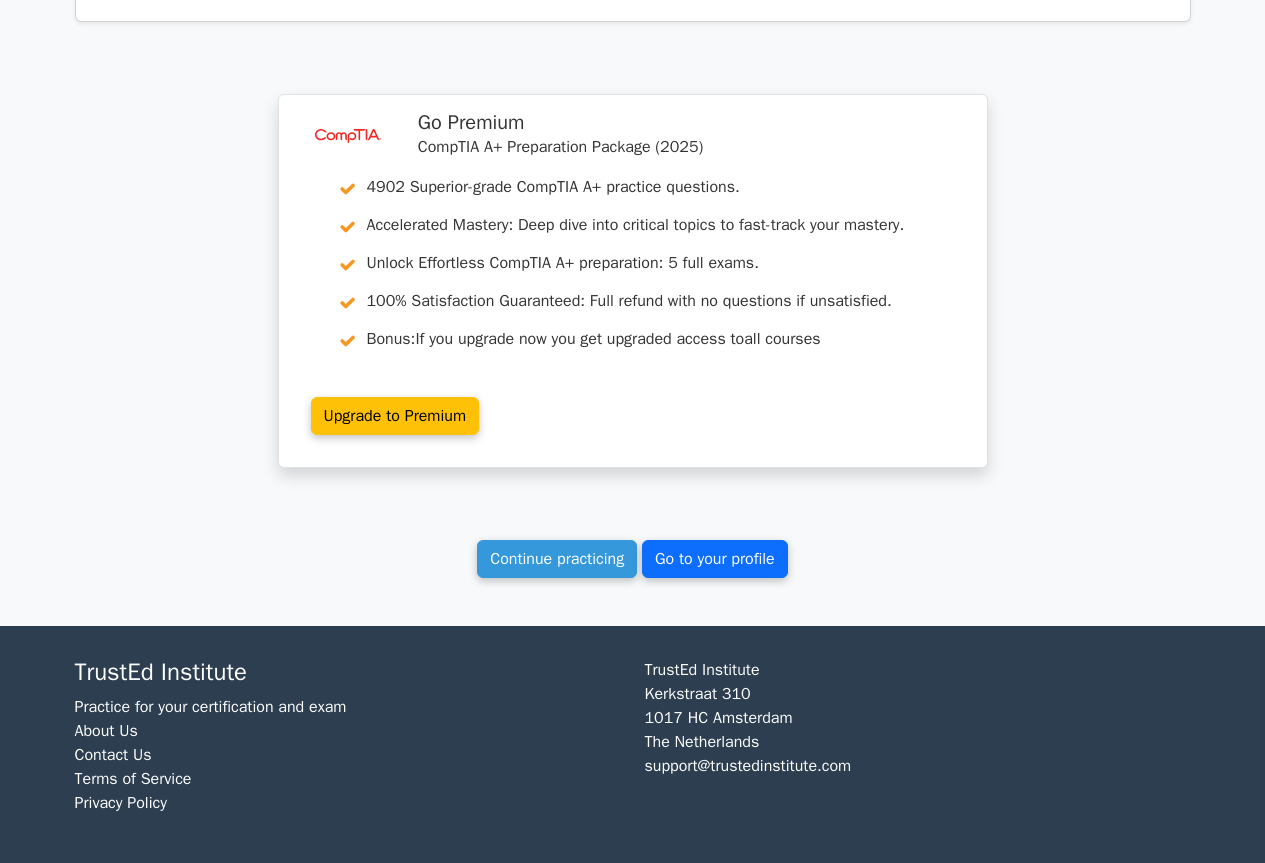 click on "Go to your profile" at bounding box center [715, 559] 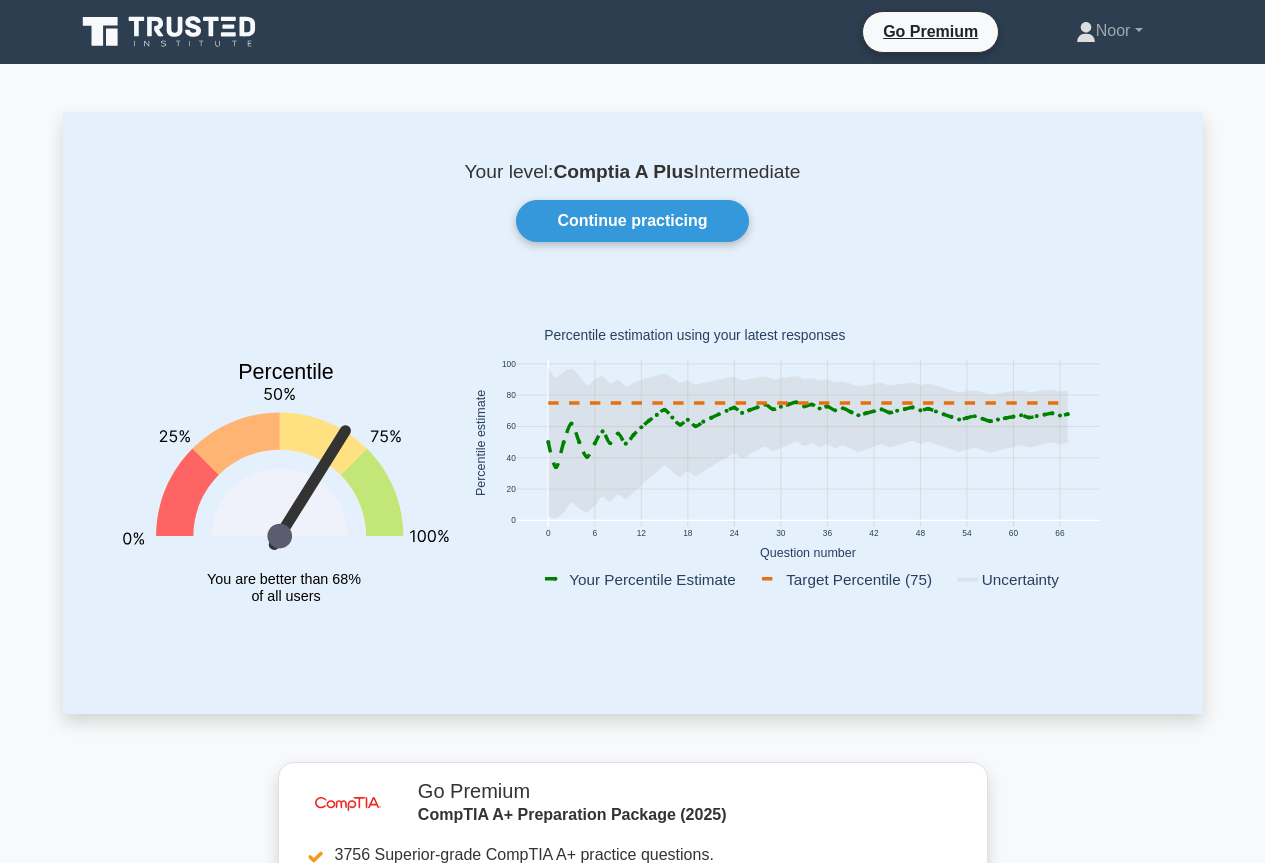 scroll, scrollTop: 0, scrollLeft: 0, axis: both 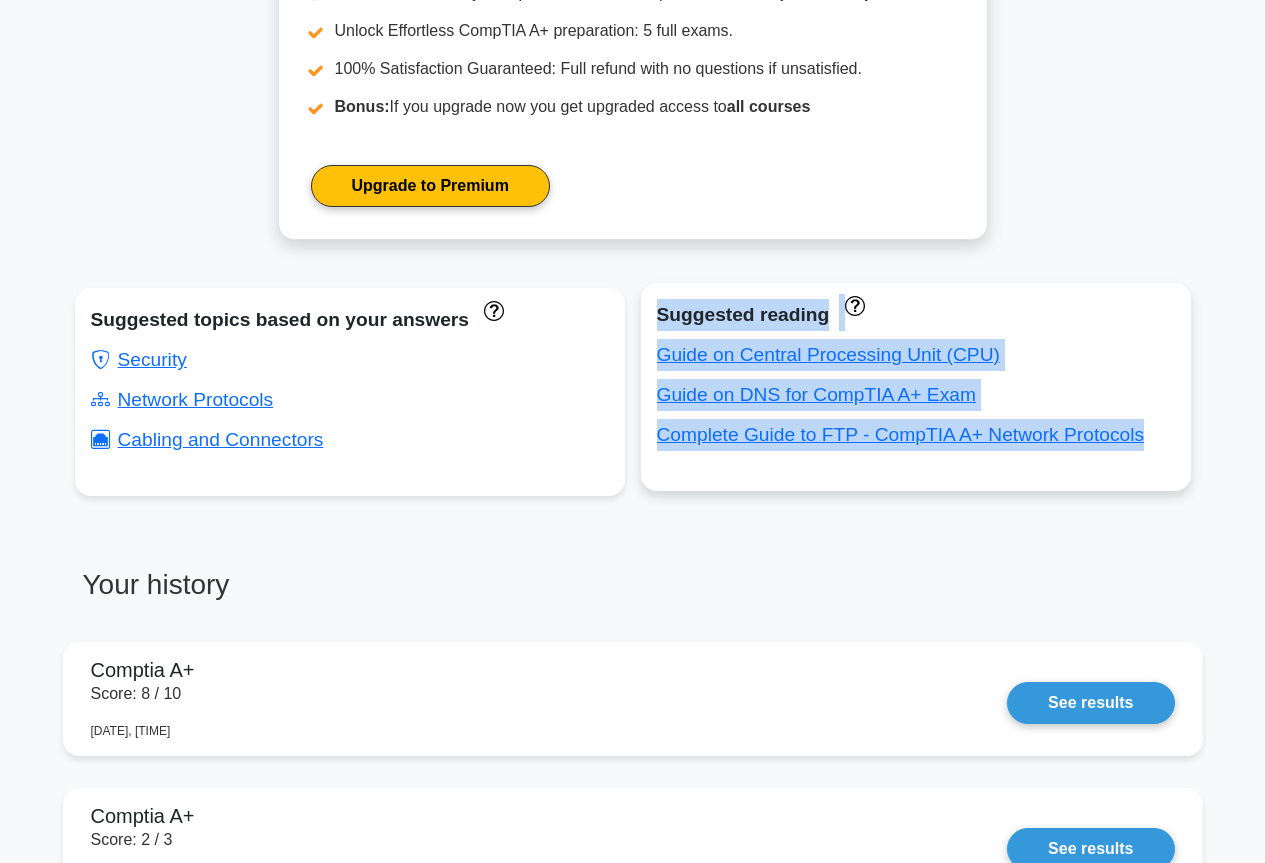 drag, startPoint x: 654, startPoint y: 319, endPoint x: 1151, endPoint y: 461, distance: 516.8878 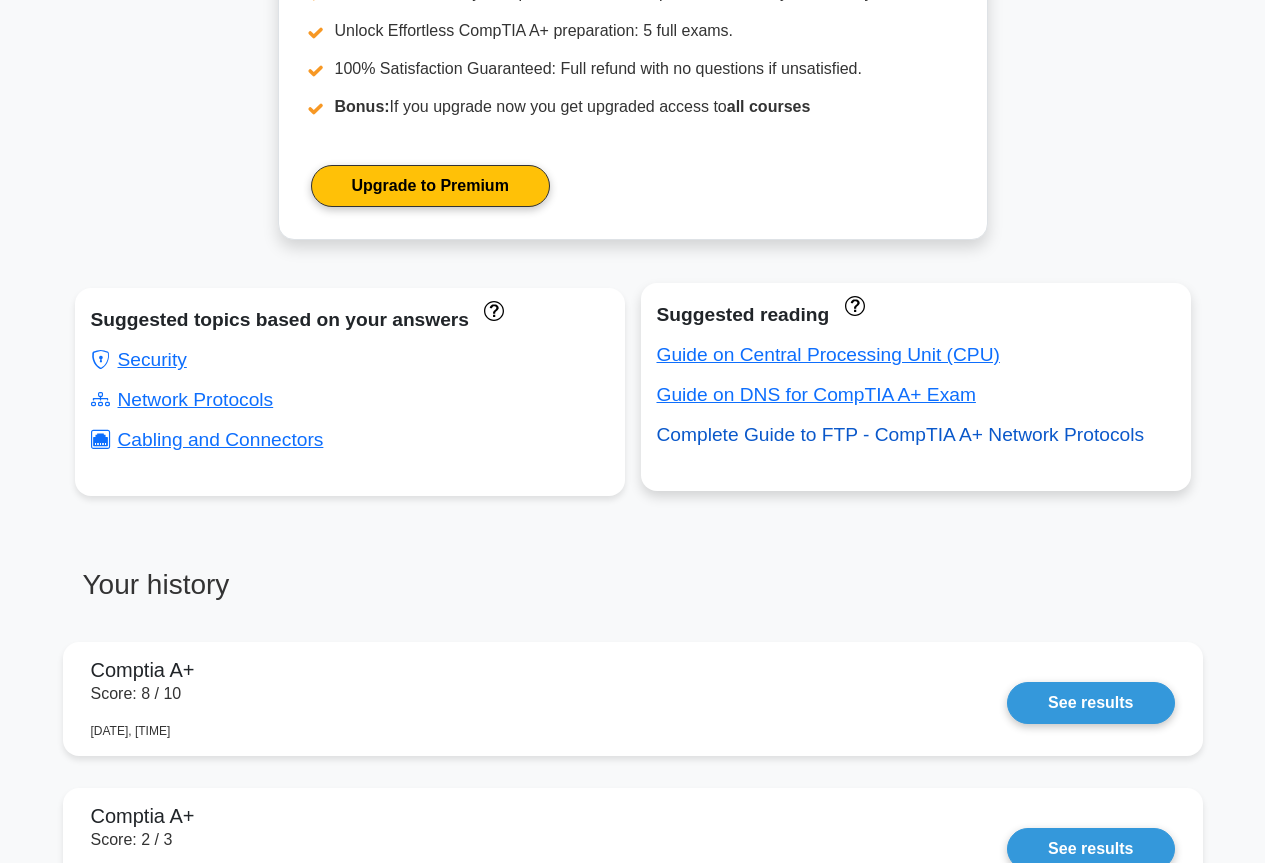 click on "Complete Guide to FTP - CompTIA A+ Network Protocols" at bounding box center [901, 434] 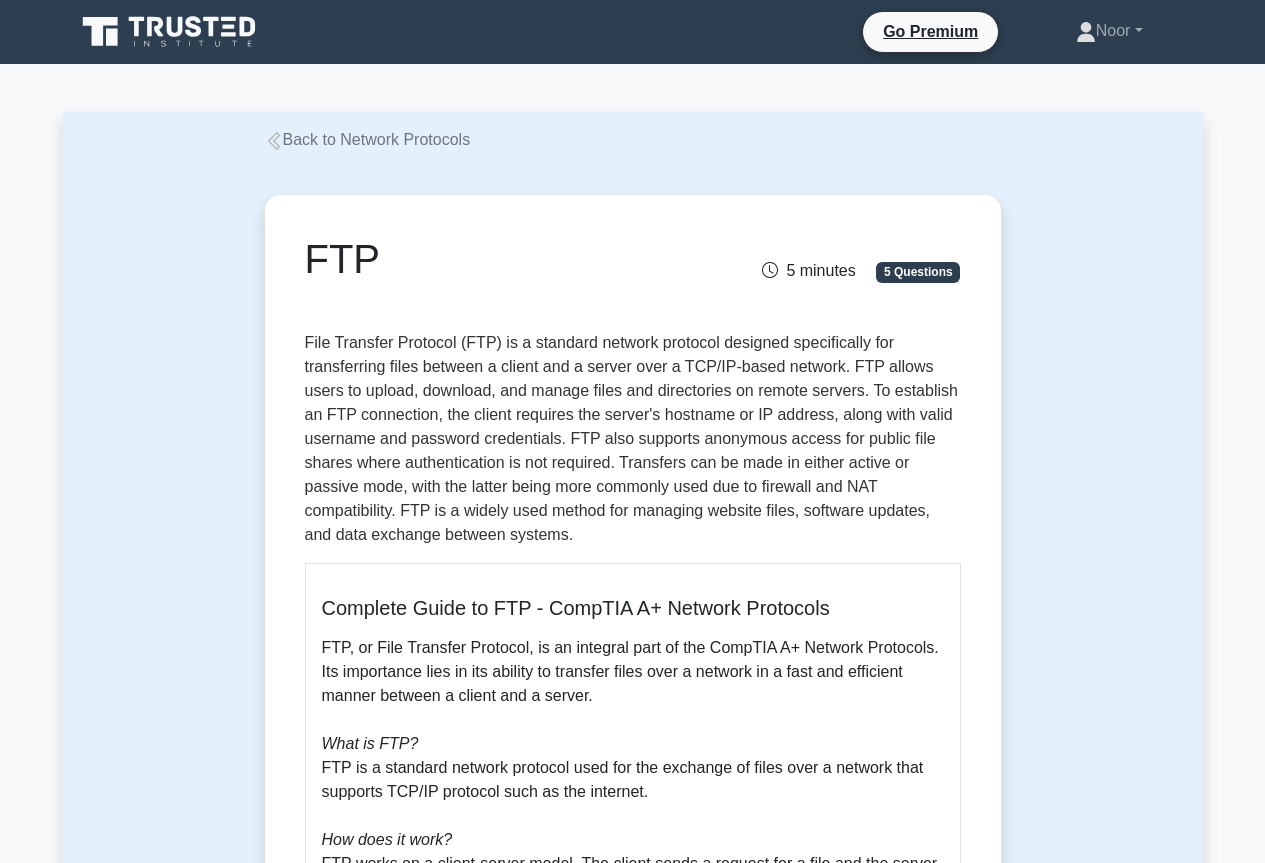 scroll, scrollTop: 0, scrollLeft: 0, axis: both 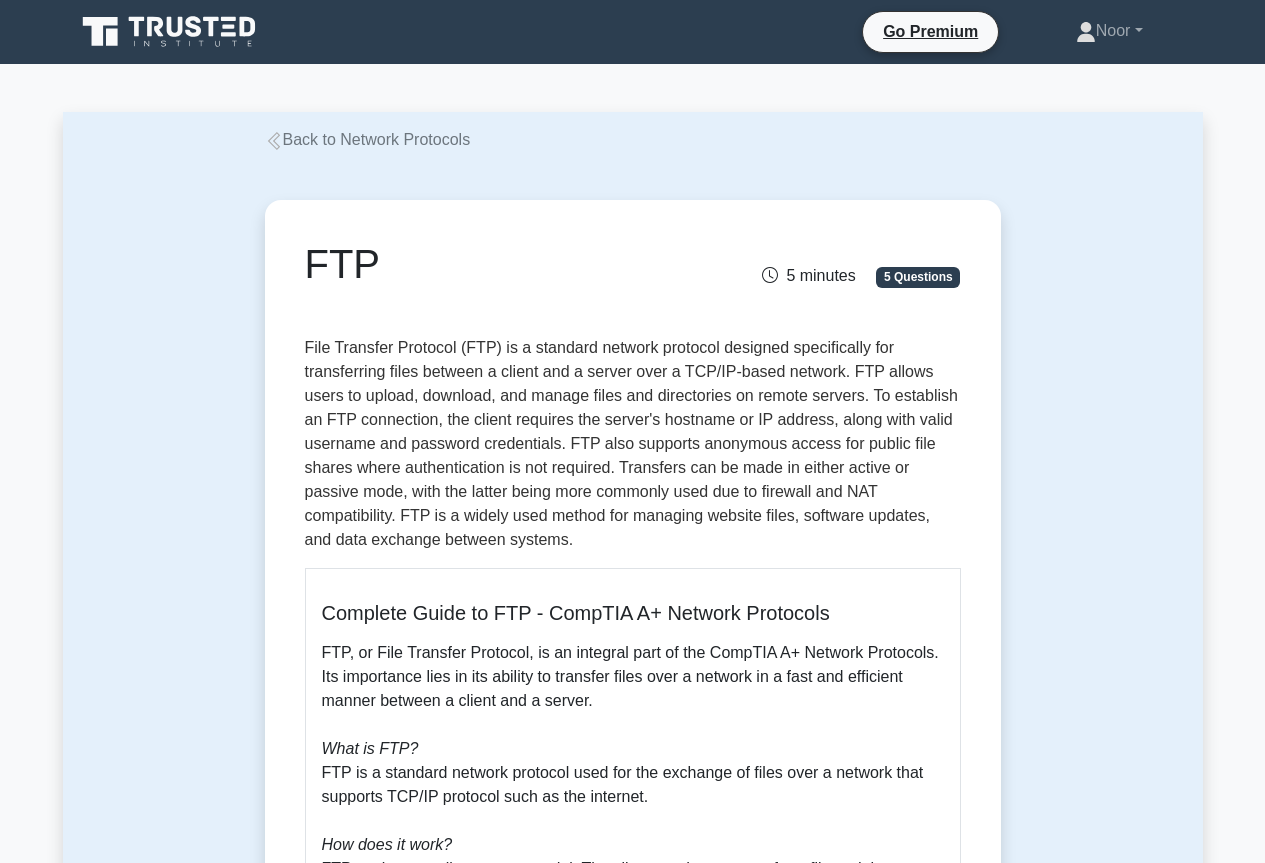 click on "Back to Network Protocols" at bounding box center [368, 139] 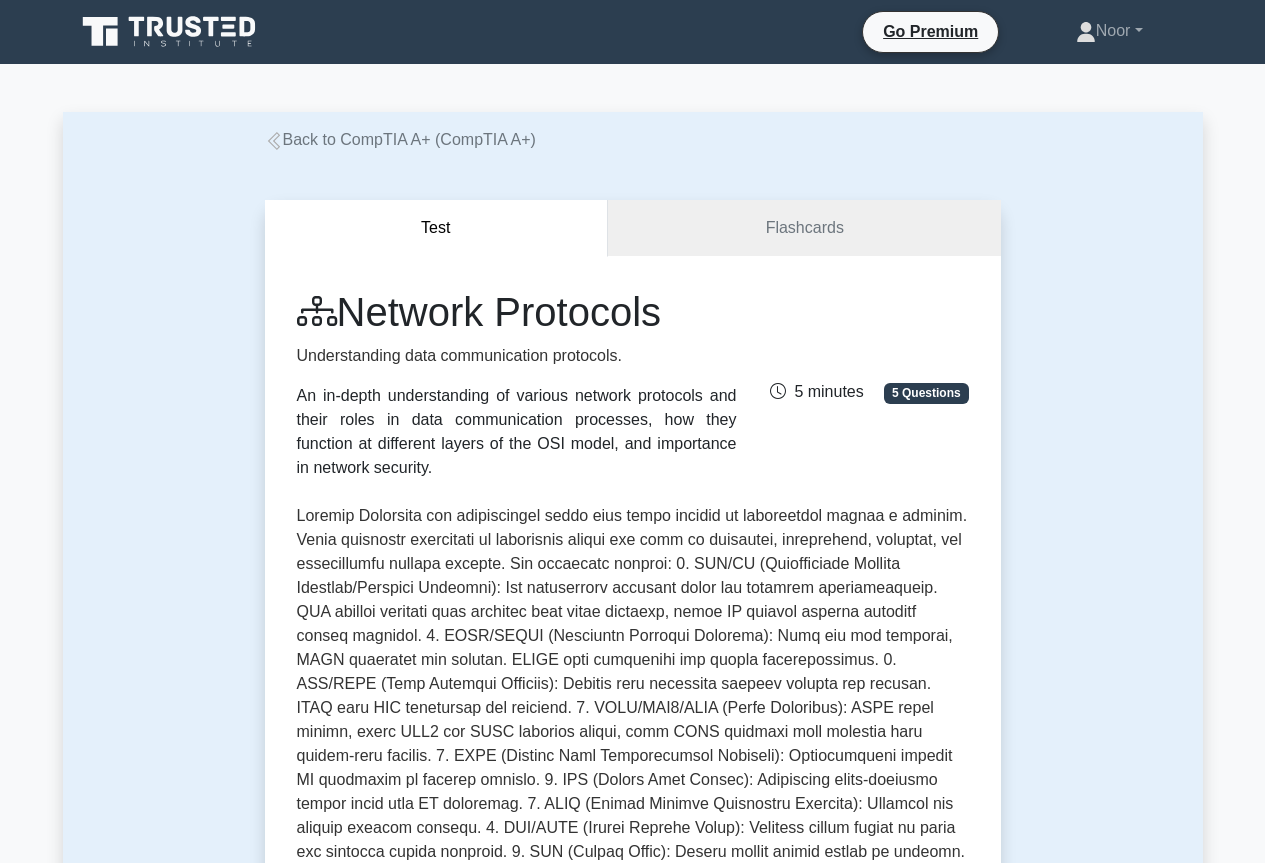 scroll, scrollTop: 0, scrollLeft: 0, axis: both 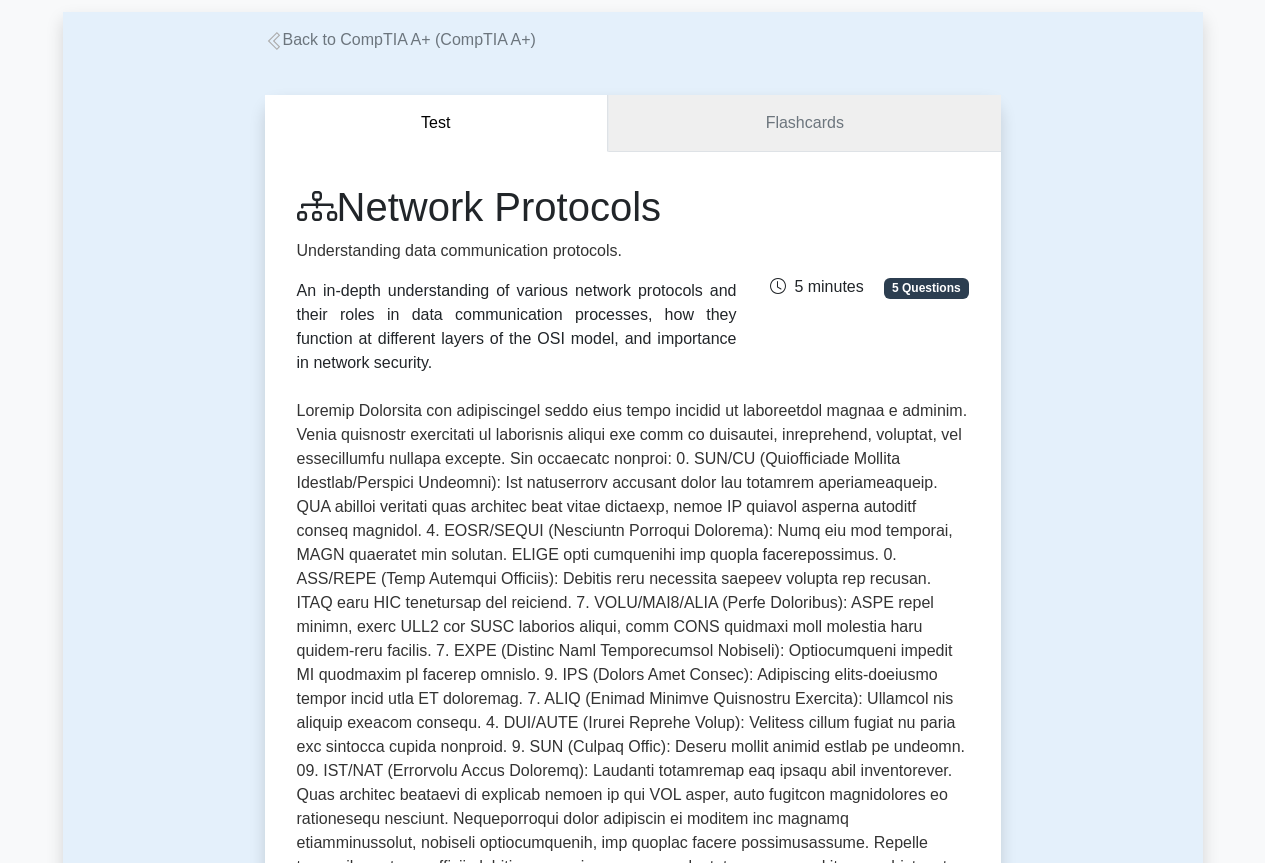 click on "Flashcards" at bounding box center [804, 123] 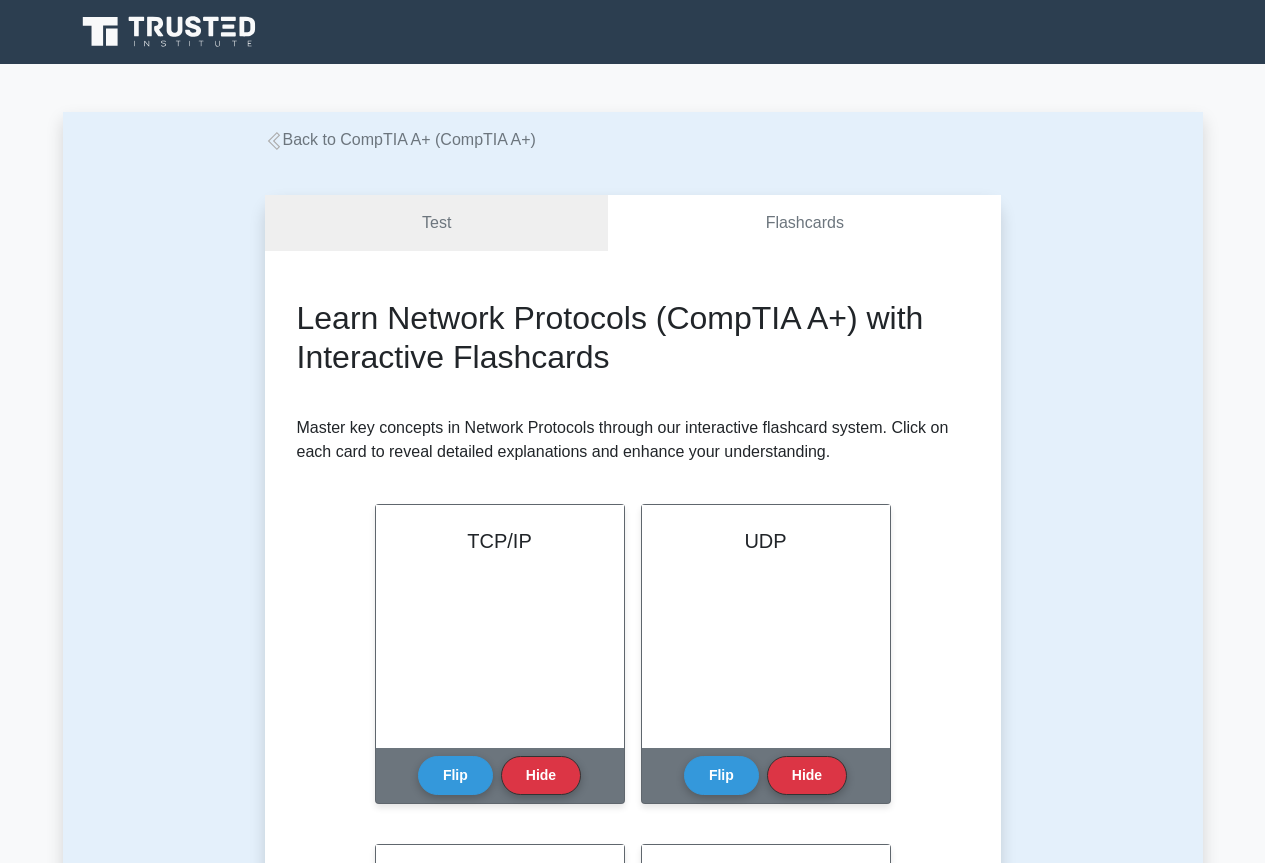 scroll, scrollTop: 0, scrollLeft: 0, axis: both 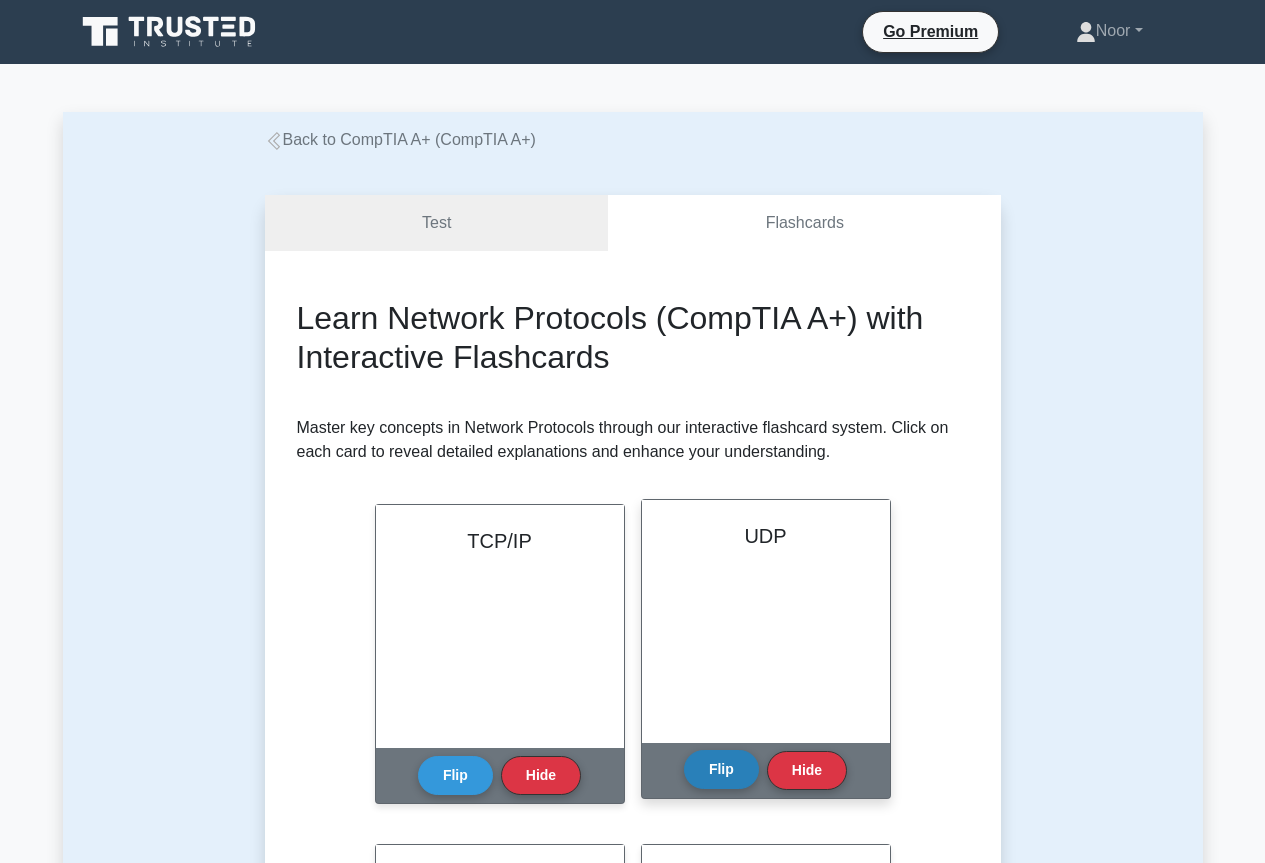 click on "Flip" at bounding box center (721, 769) 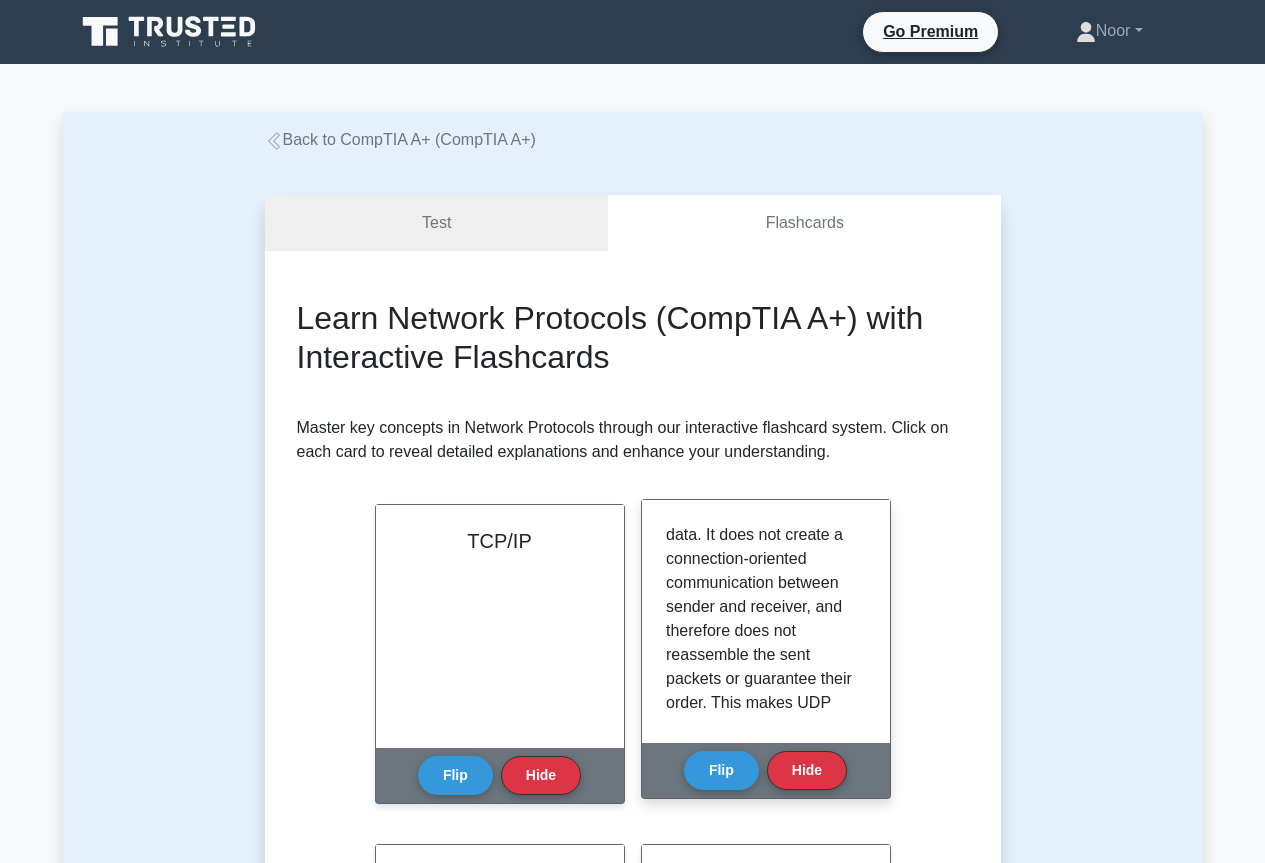 scroll, scrollTop: 0, scrollLeft: 0, axis: both 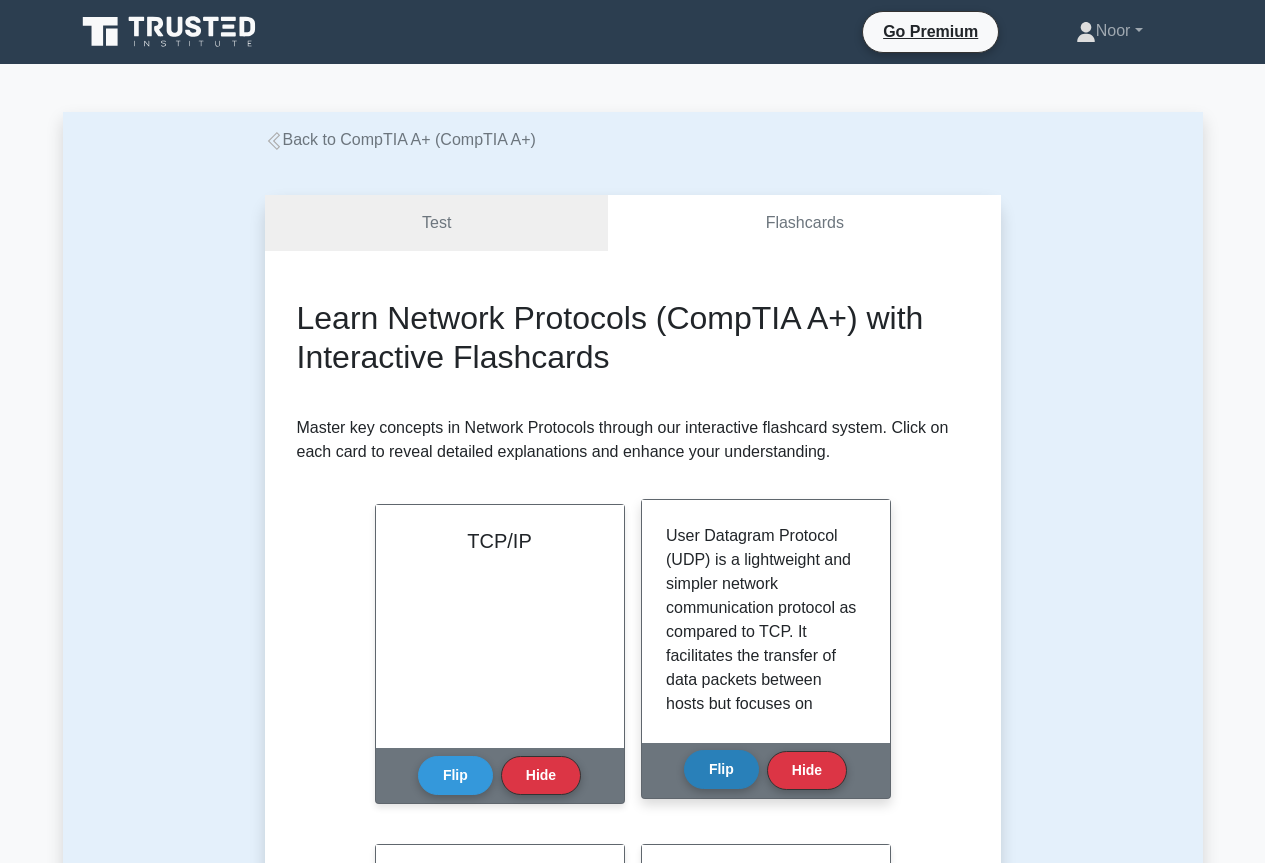 click on "Flip" at bounding box center [721, 769] 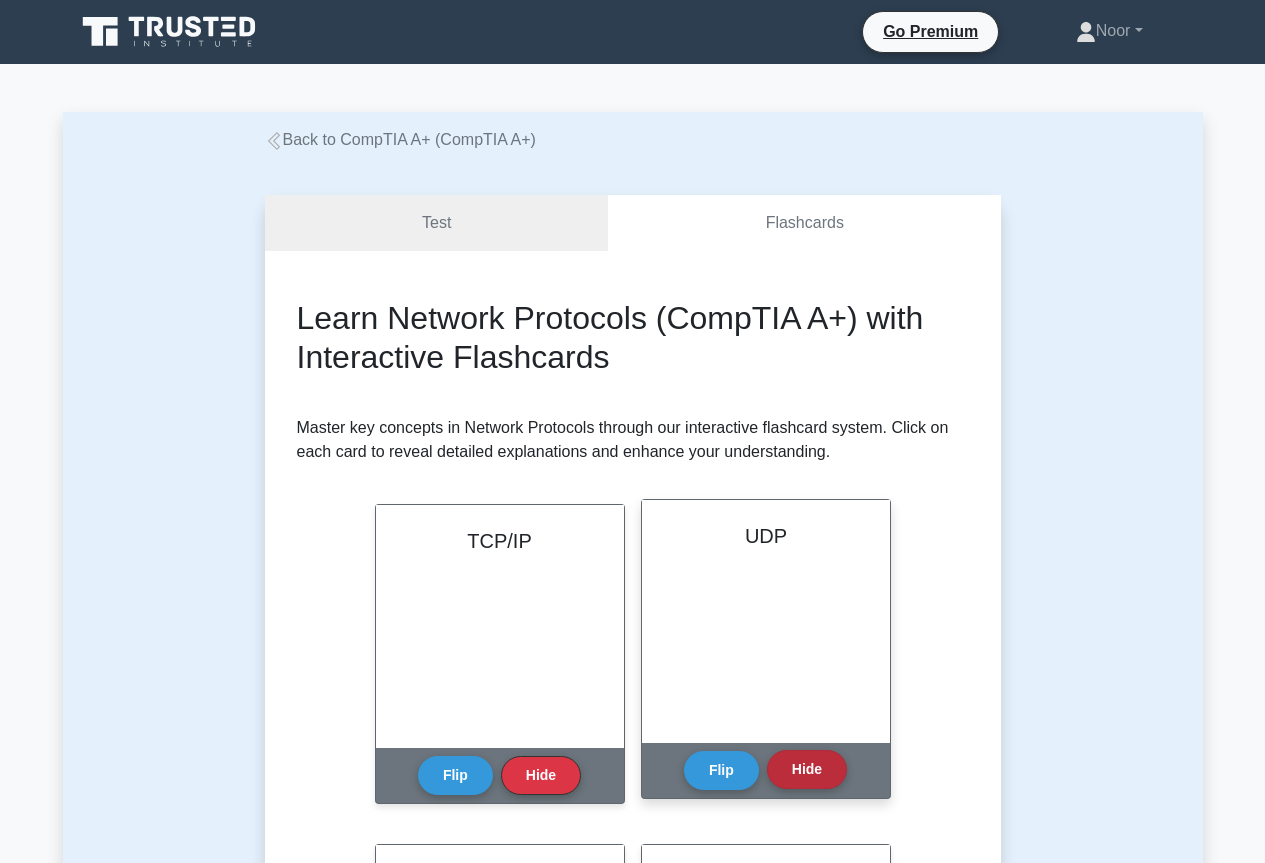 click on "Hide" at bounding box center (807, 769) 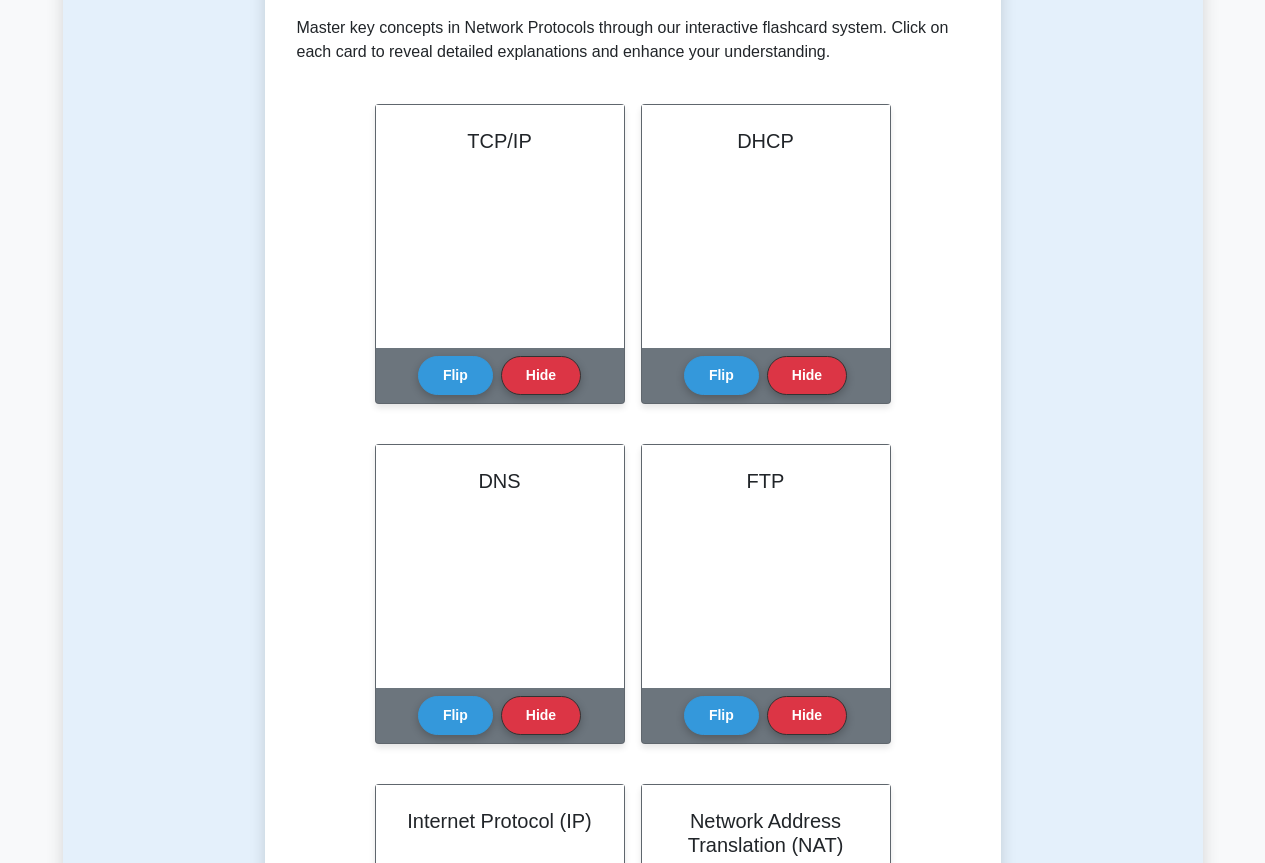 scroll, scrollTop: 300, scrollLeft: 0, axis: vertical 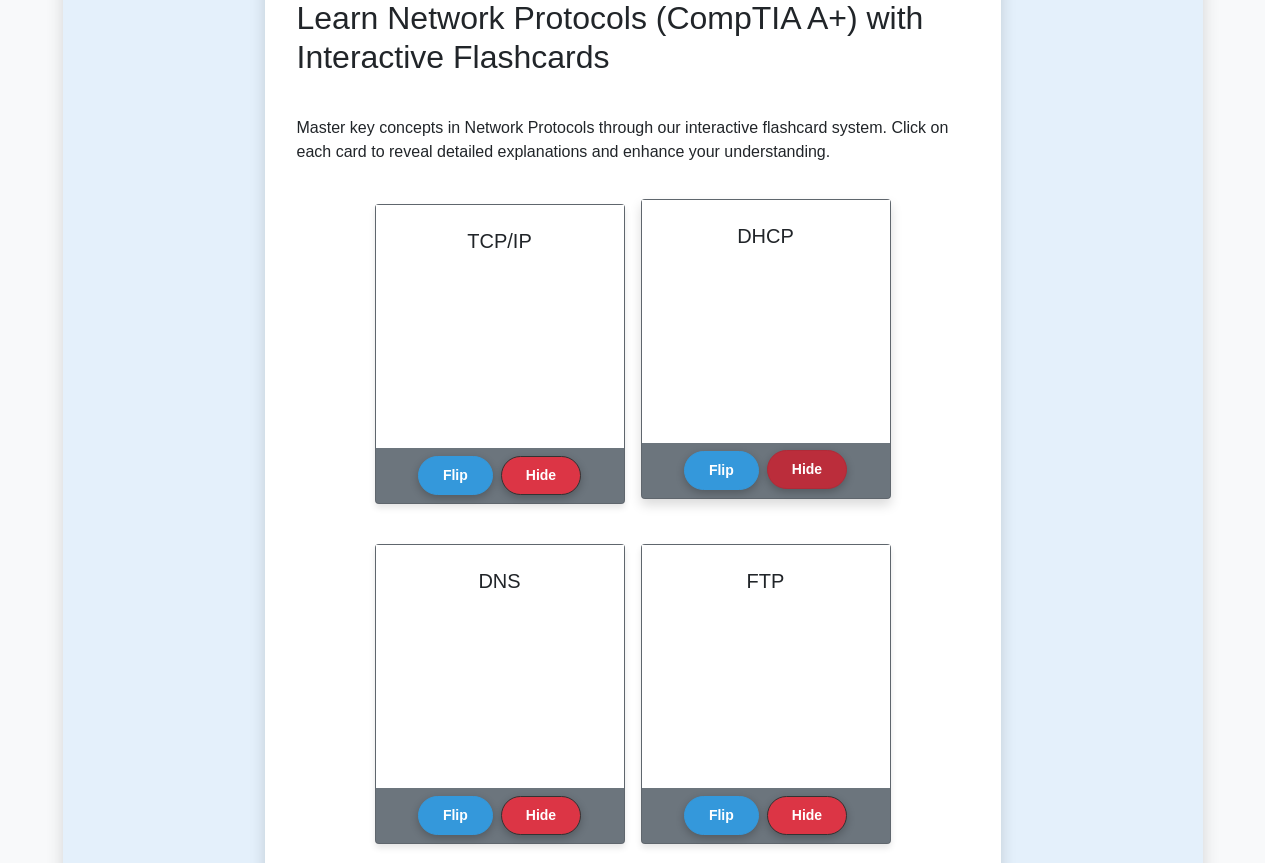 click on "Hide" at bounding box center (807, 469) 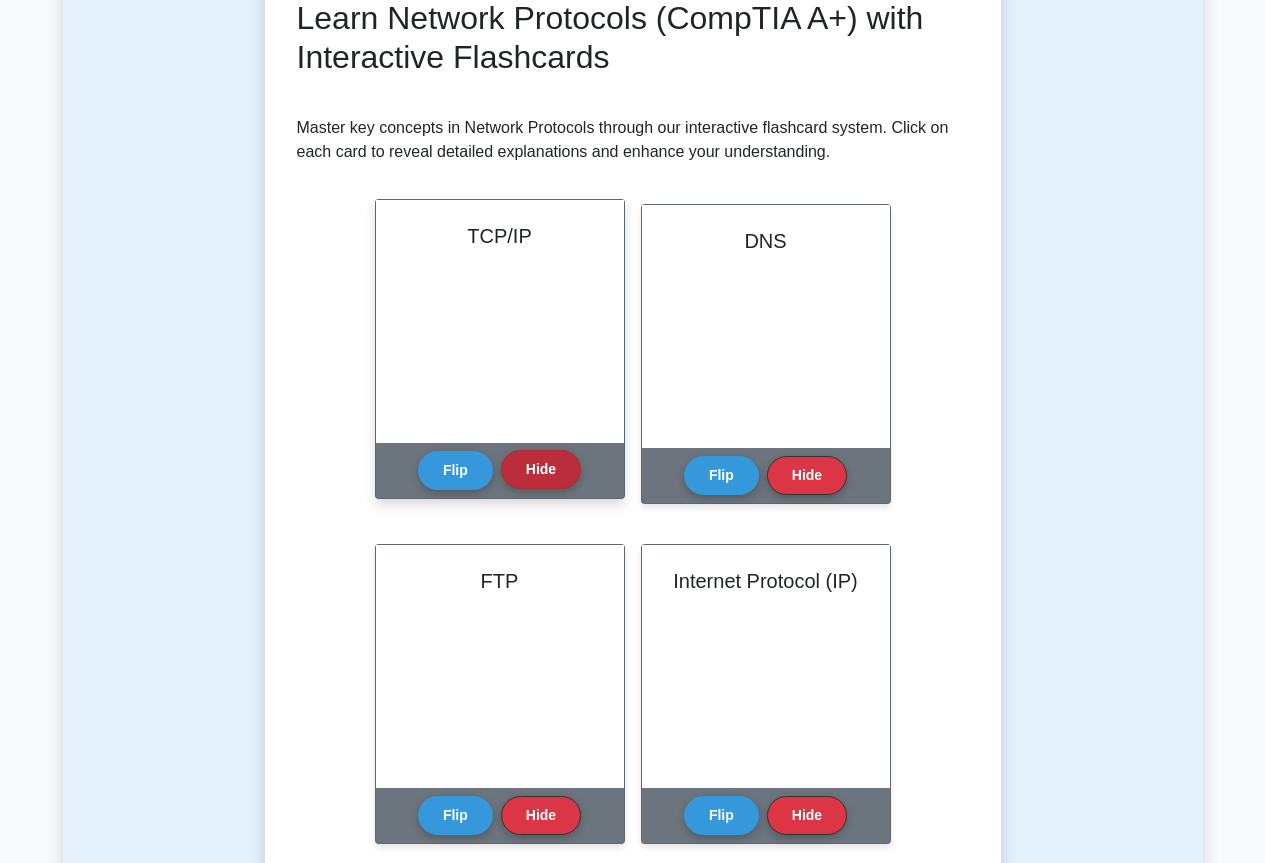 click on "Hide" at bounding box center [541, 469] 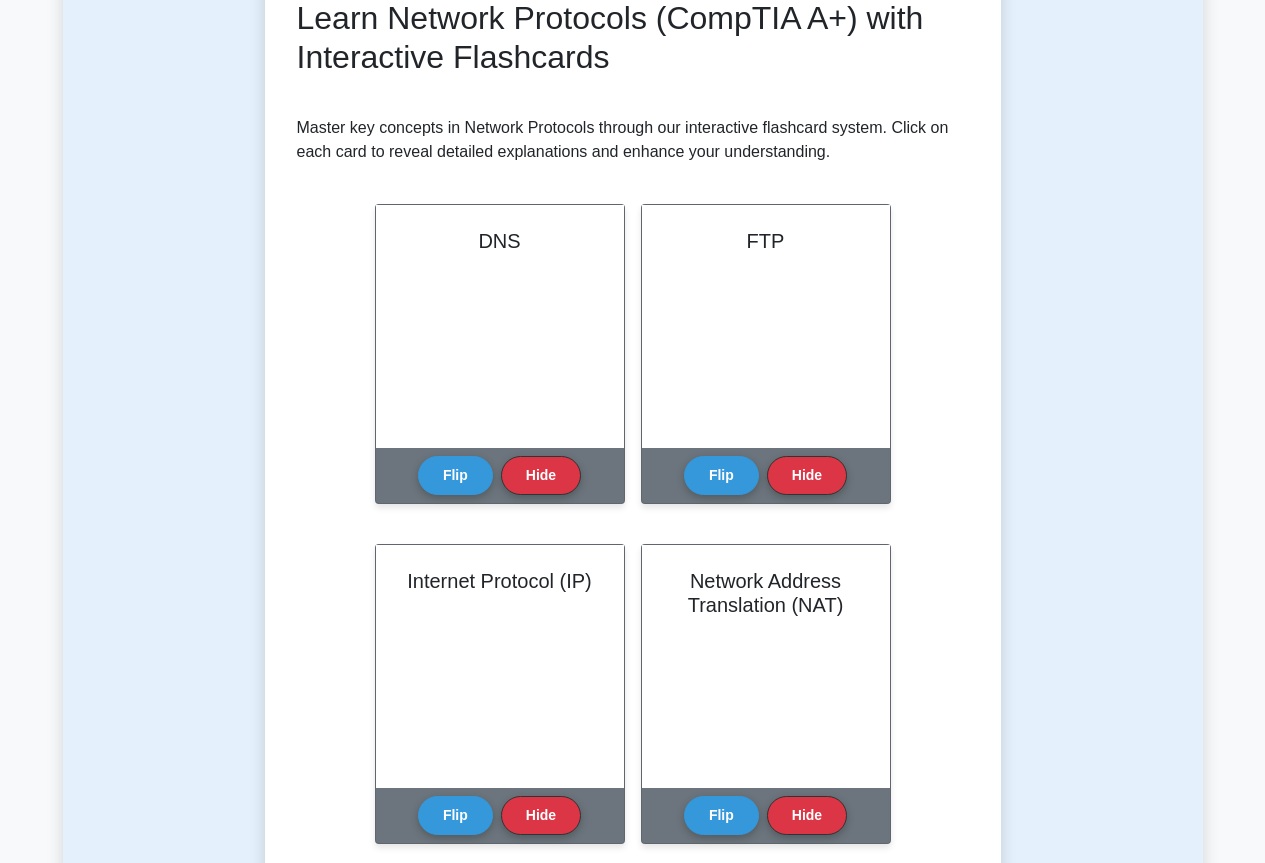 click on "Hide" at bounding box center (541, 475) 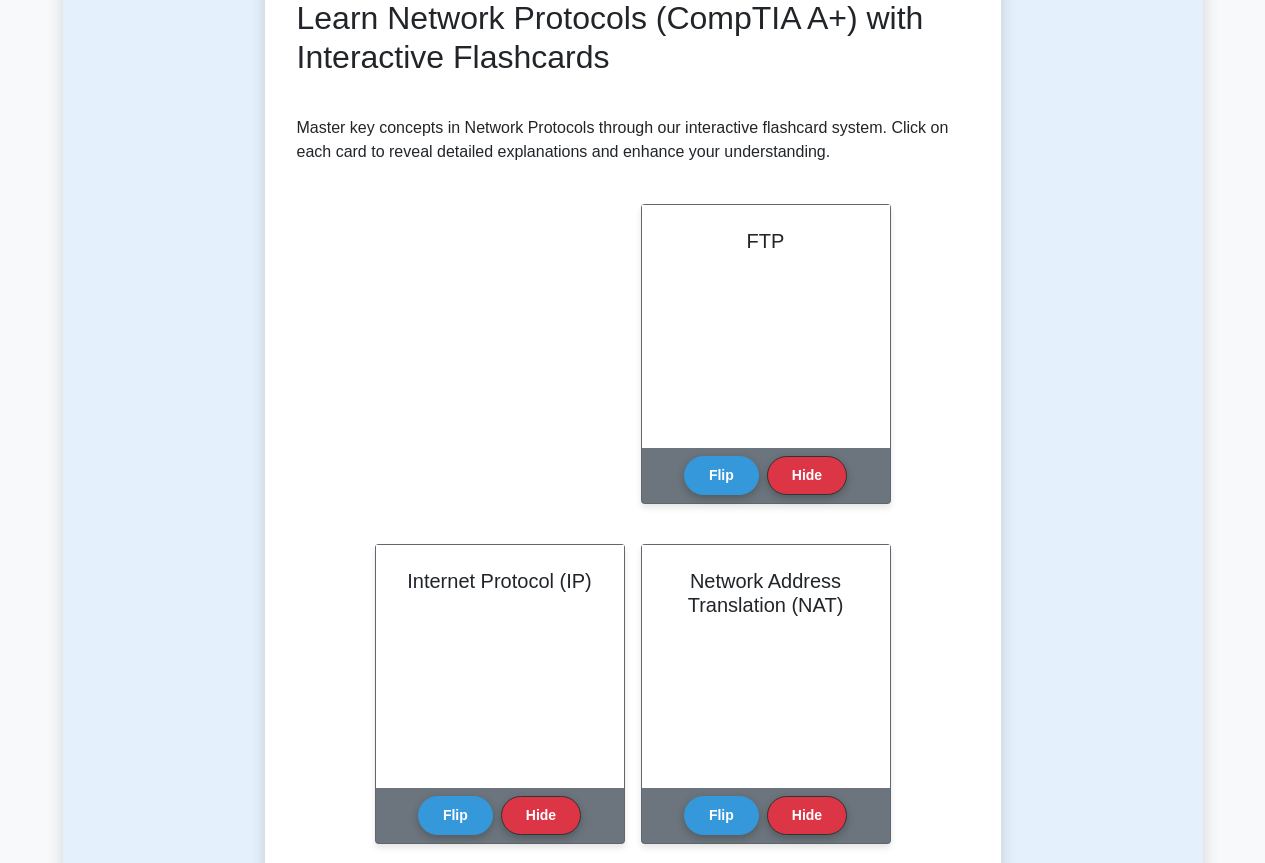 click on "Hide" at bounding box center [533, 453] 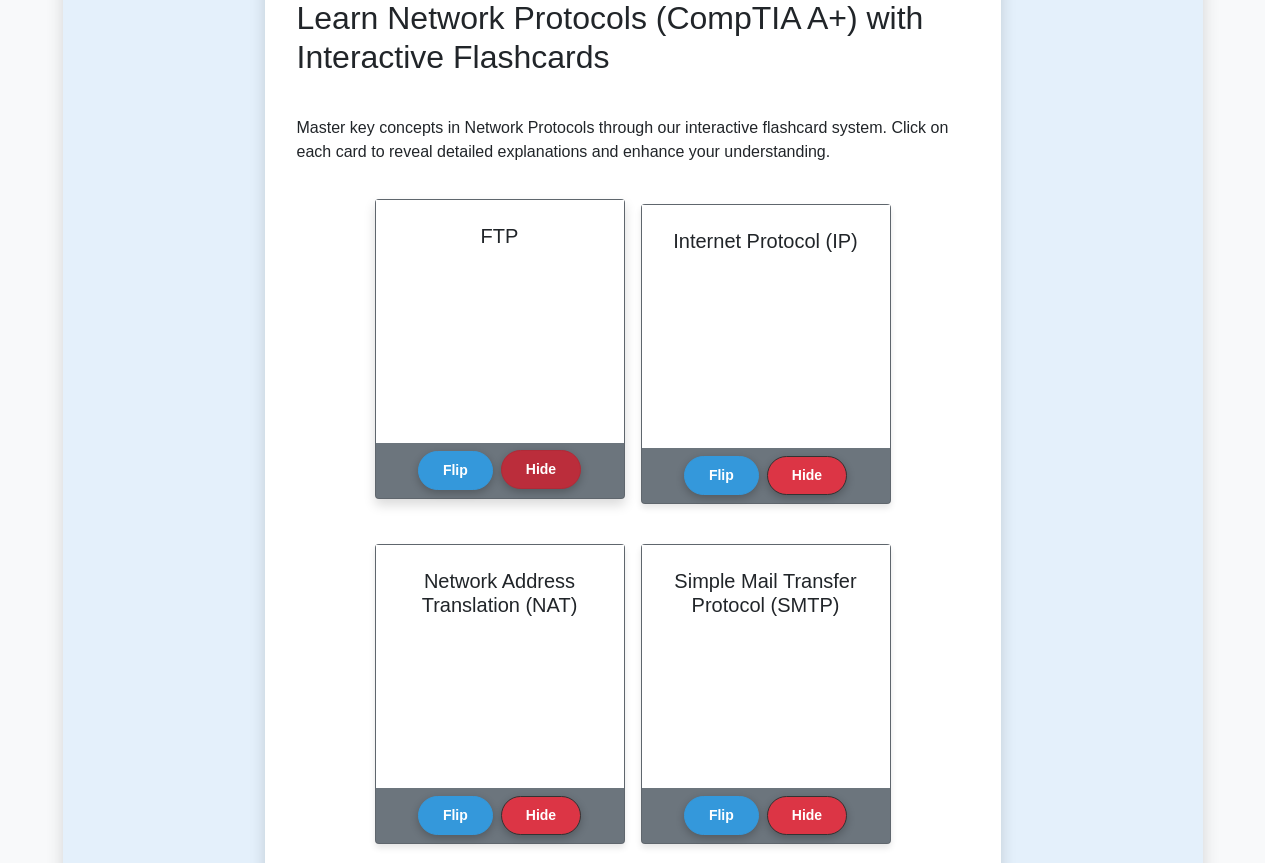 click on "Hide" at bounding box center (541, 469) 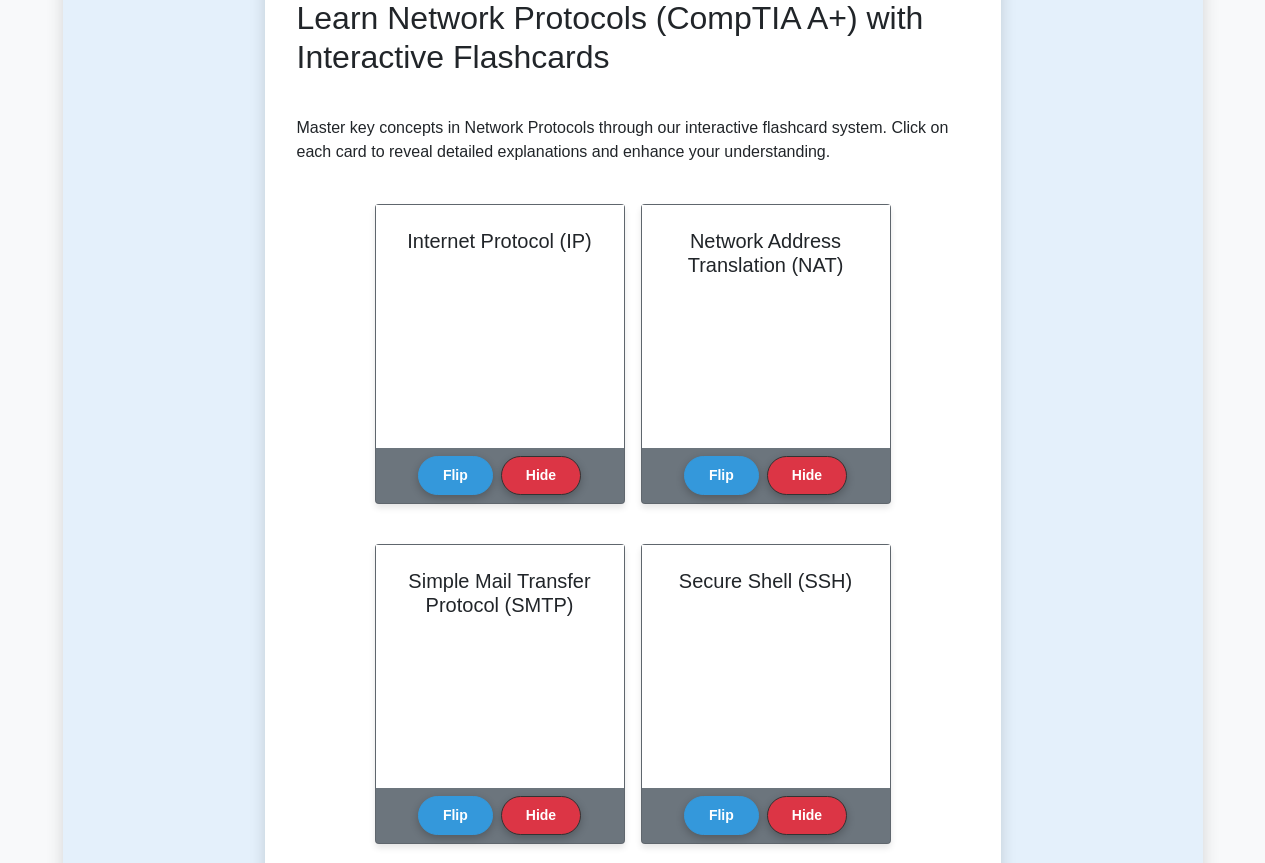 click on "Hide" at bounding box center [541, 475] 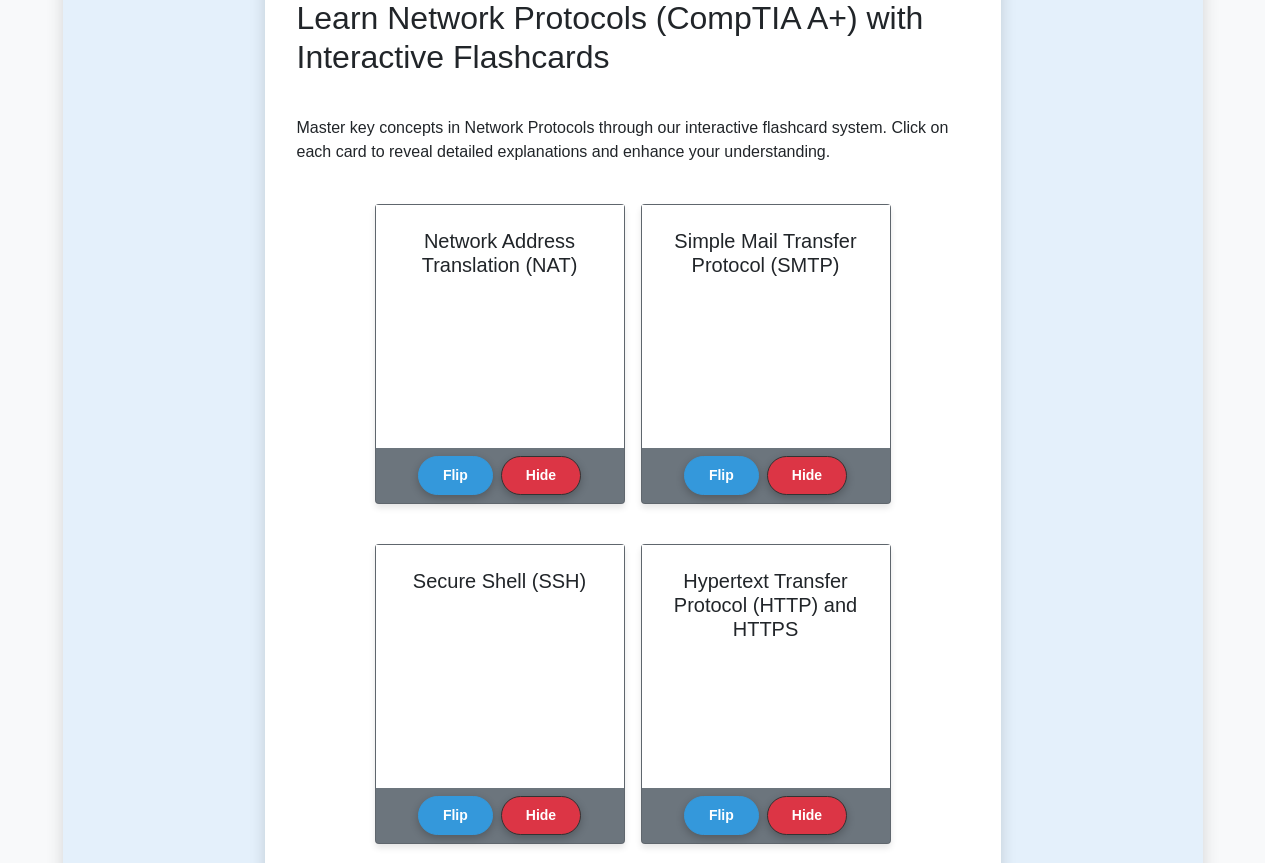 click on "Hide" at bounding box center [541, 475] 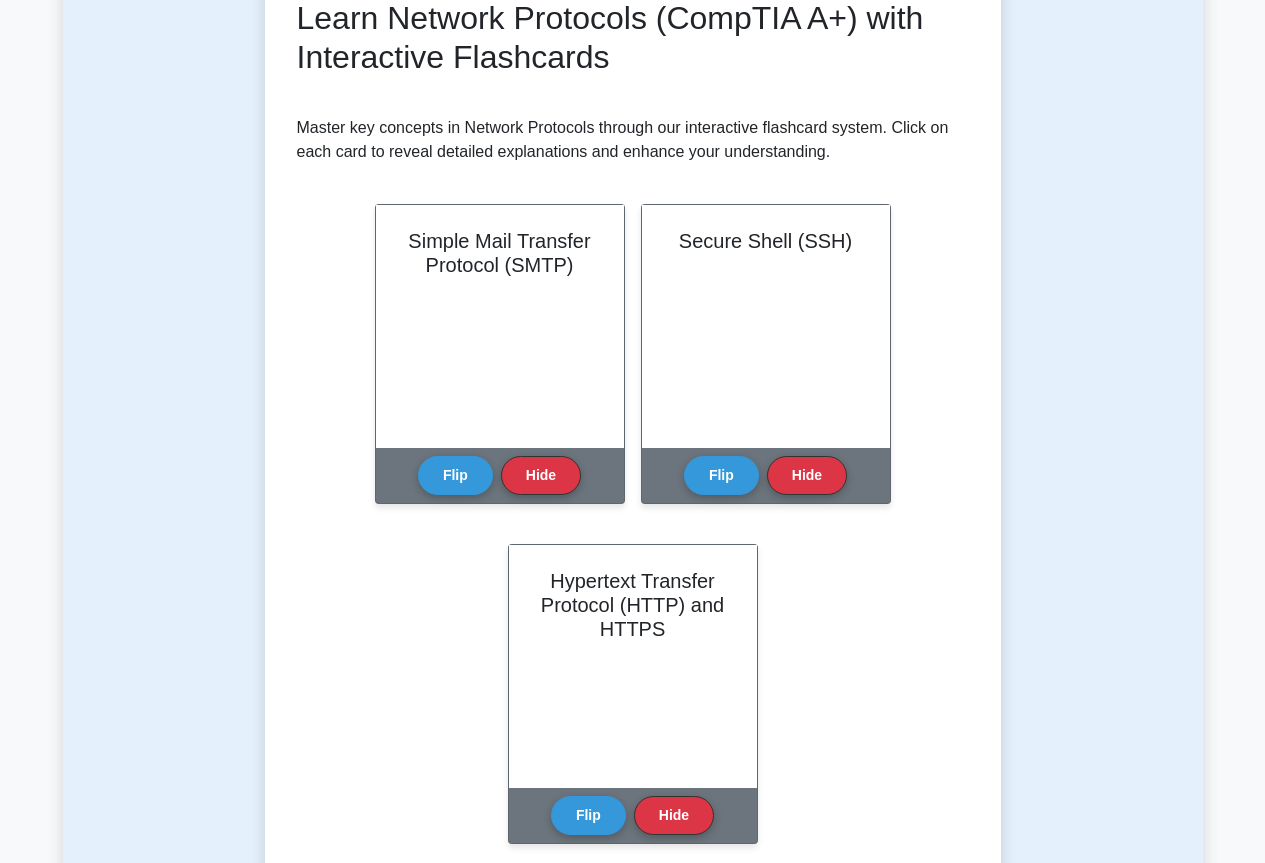 click on "Hide" at bounding box center (541, 475) 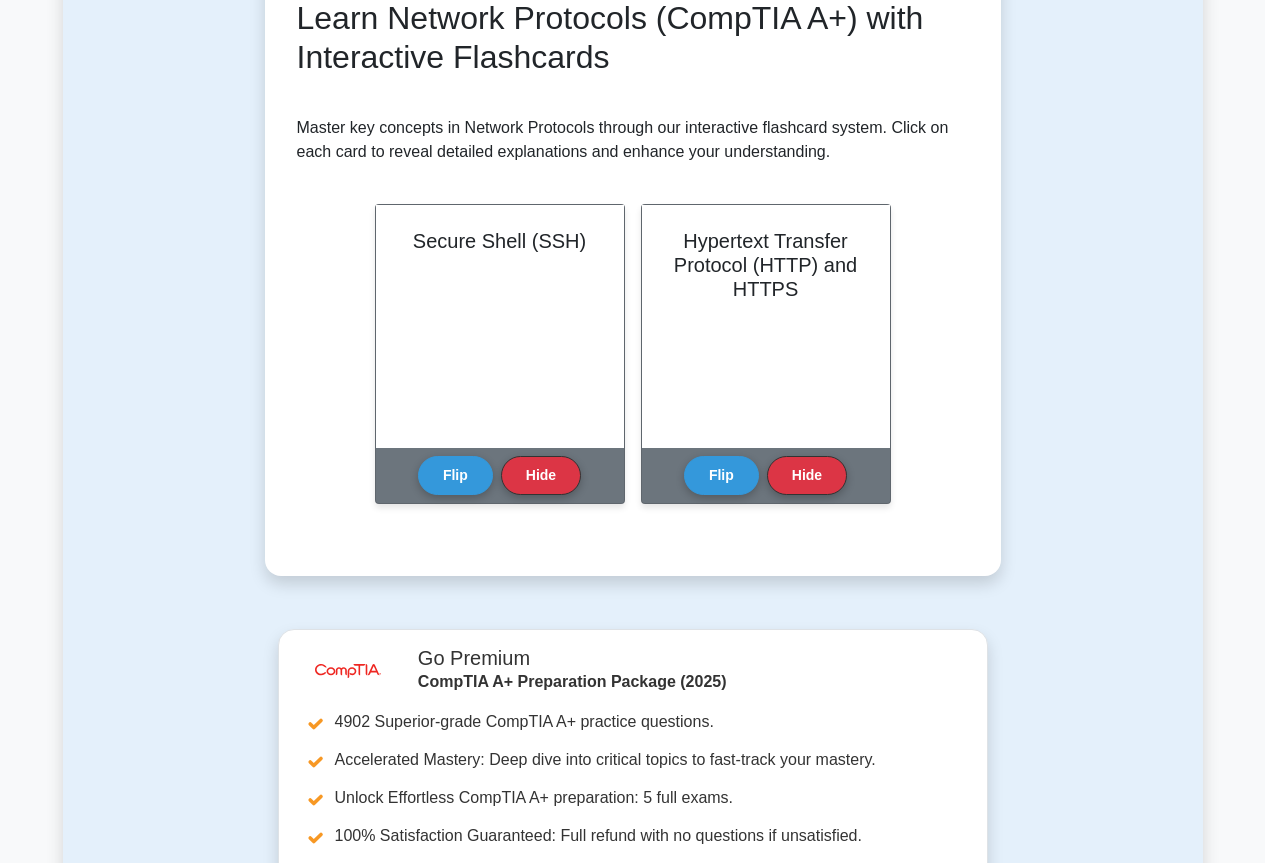click on "Hide" at bounding box center (541, 475) 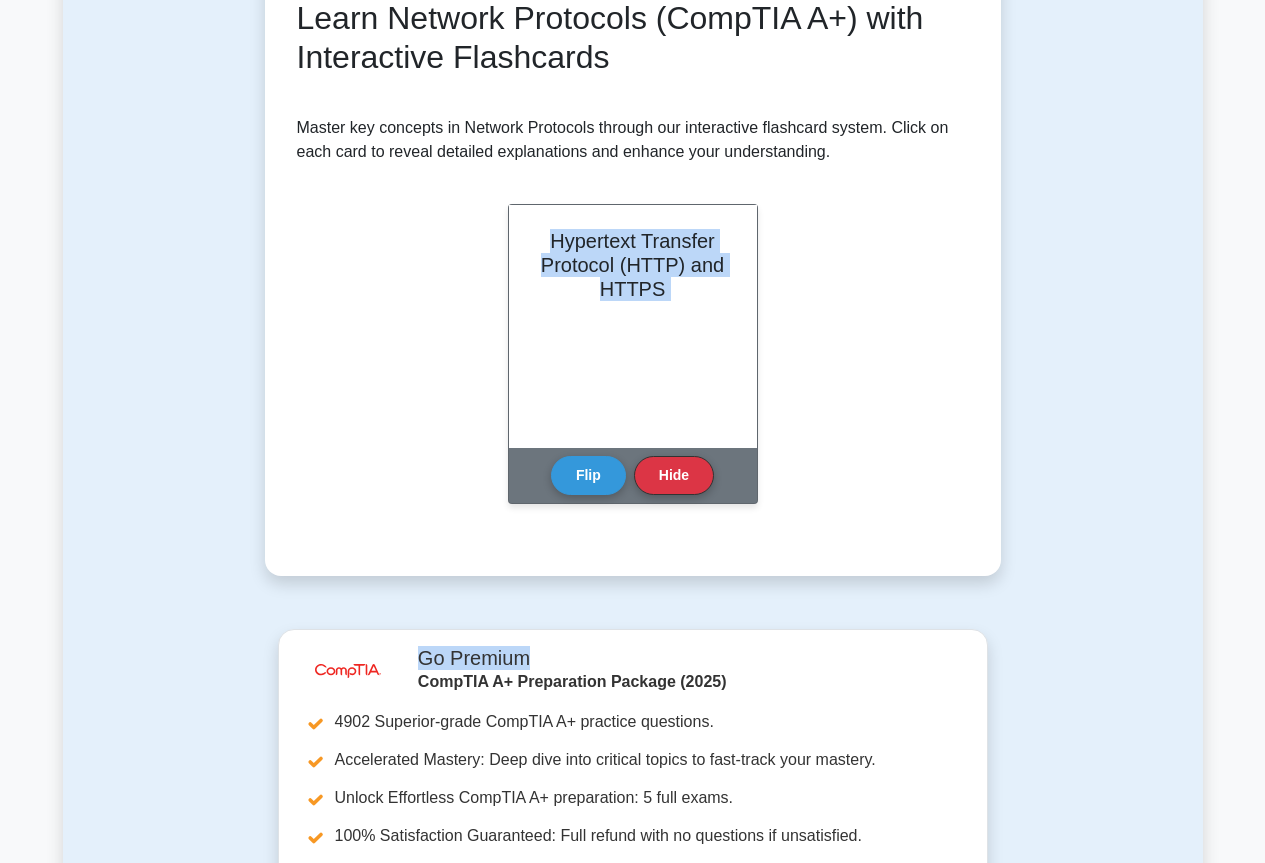 drag, startPoint x: 547, startPoint y: 470, endPoint x: 427, endPoint y: 498, distance: 123.22337 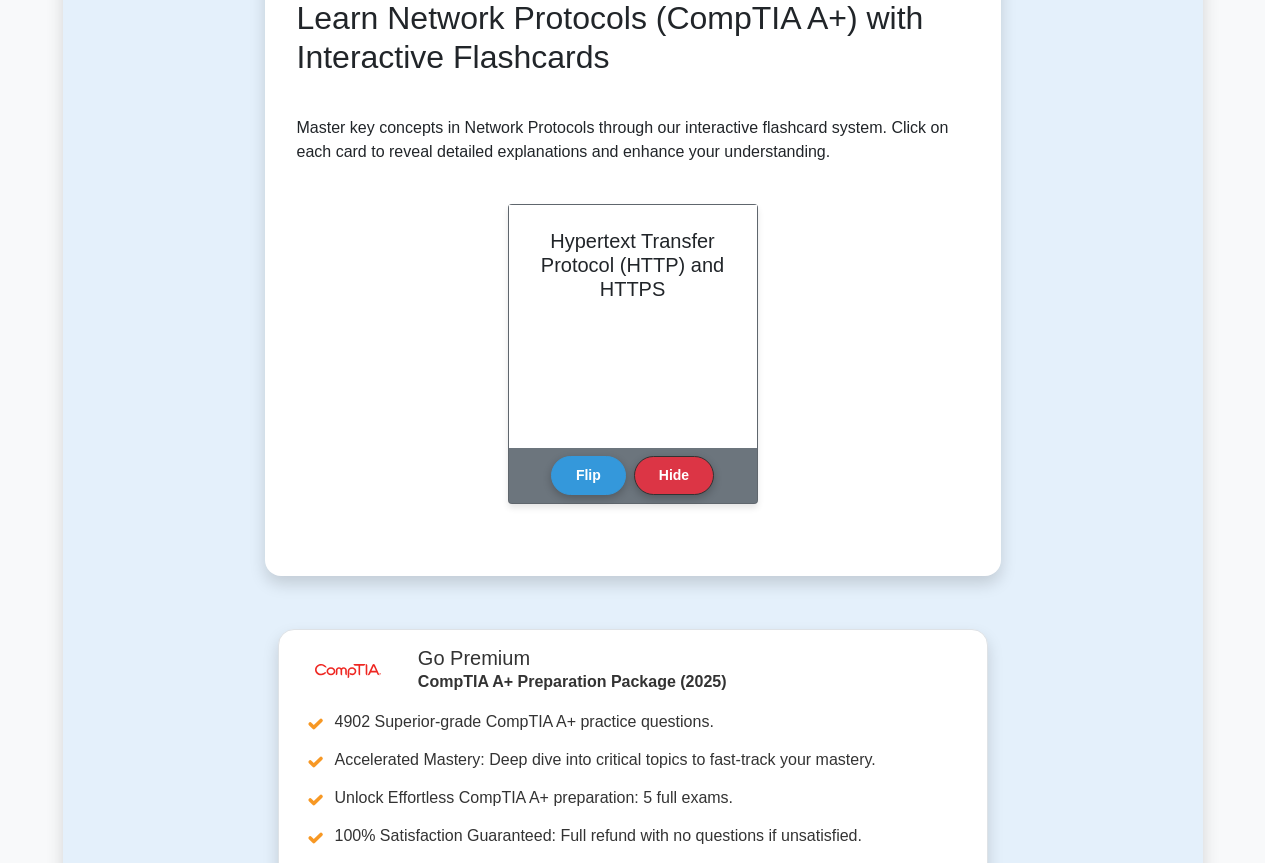 click on "Learn Network Protocols (CompTIA A+) with Interactive Flashcards
Master key concepts in Network Protocols through our interactive flashcard system. Click on each card to reveal detailed explanations and enhance your understanding.
TCP/IP
Flip
Hide
UDP Flip Hide DHCP" at bounding box center (633, 263) 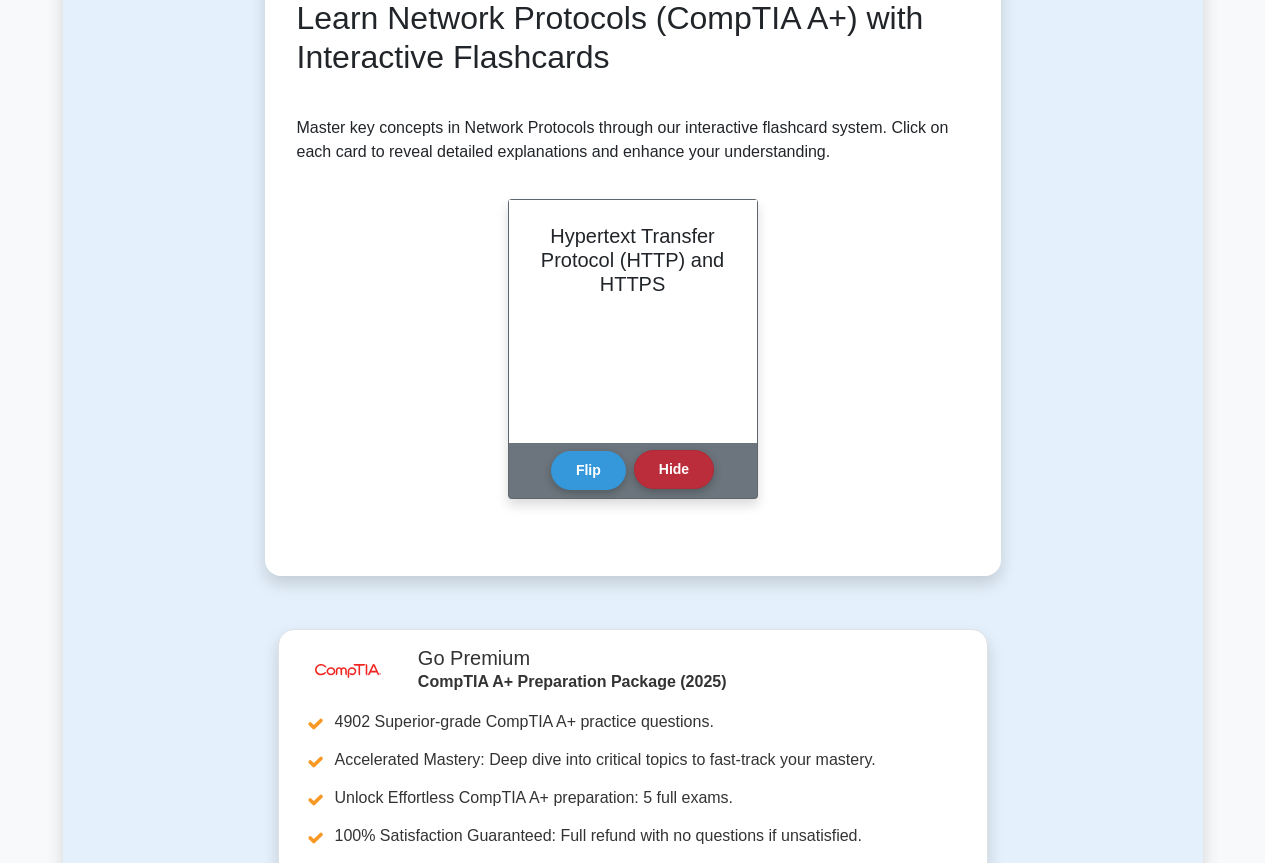 click on "Hide" at bounding box center (674, 469) 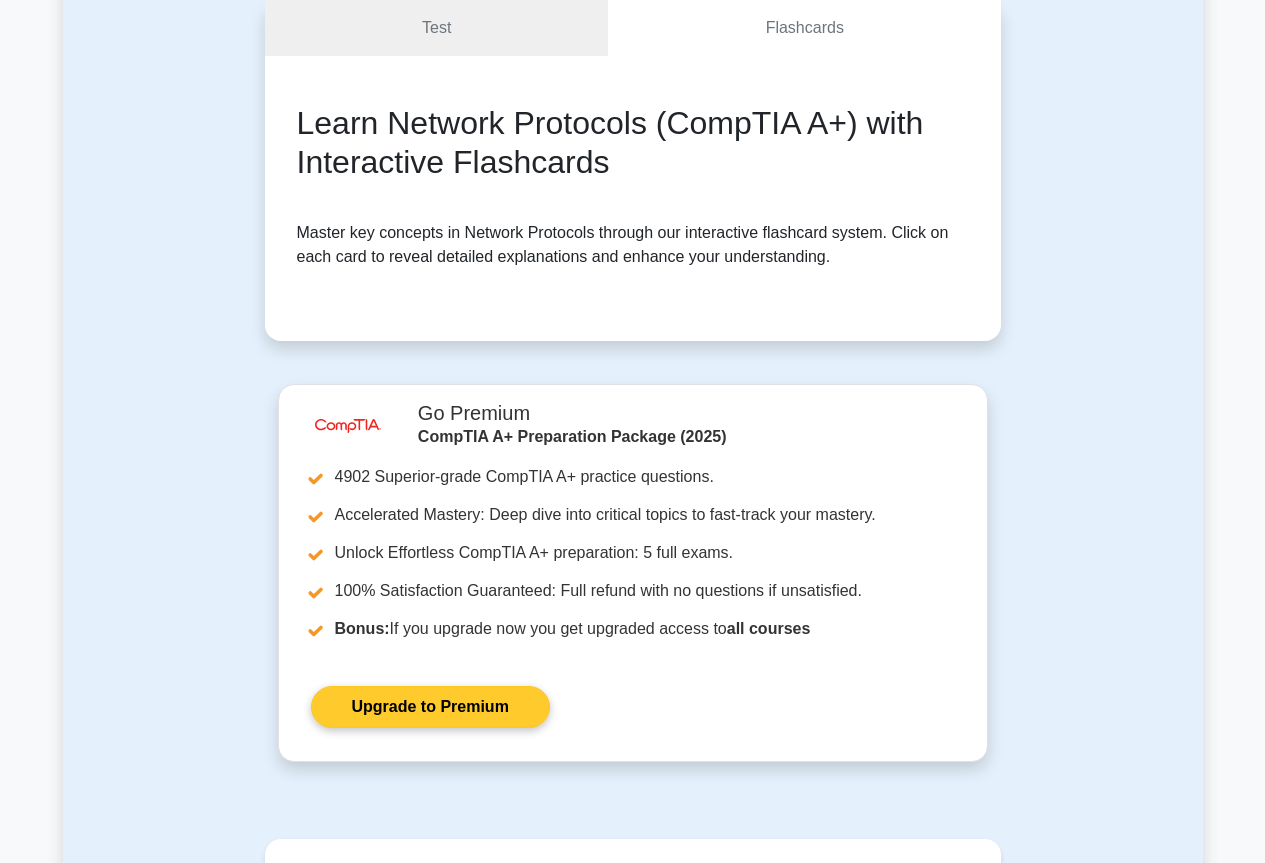 scroll, scrollTop: 0, scrollLeft: 0, axis: both 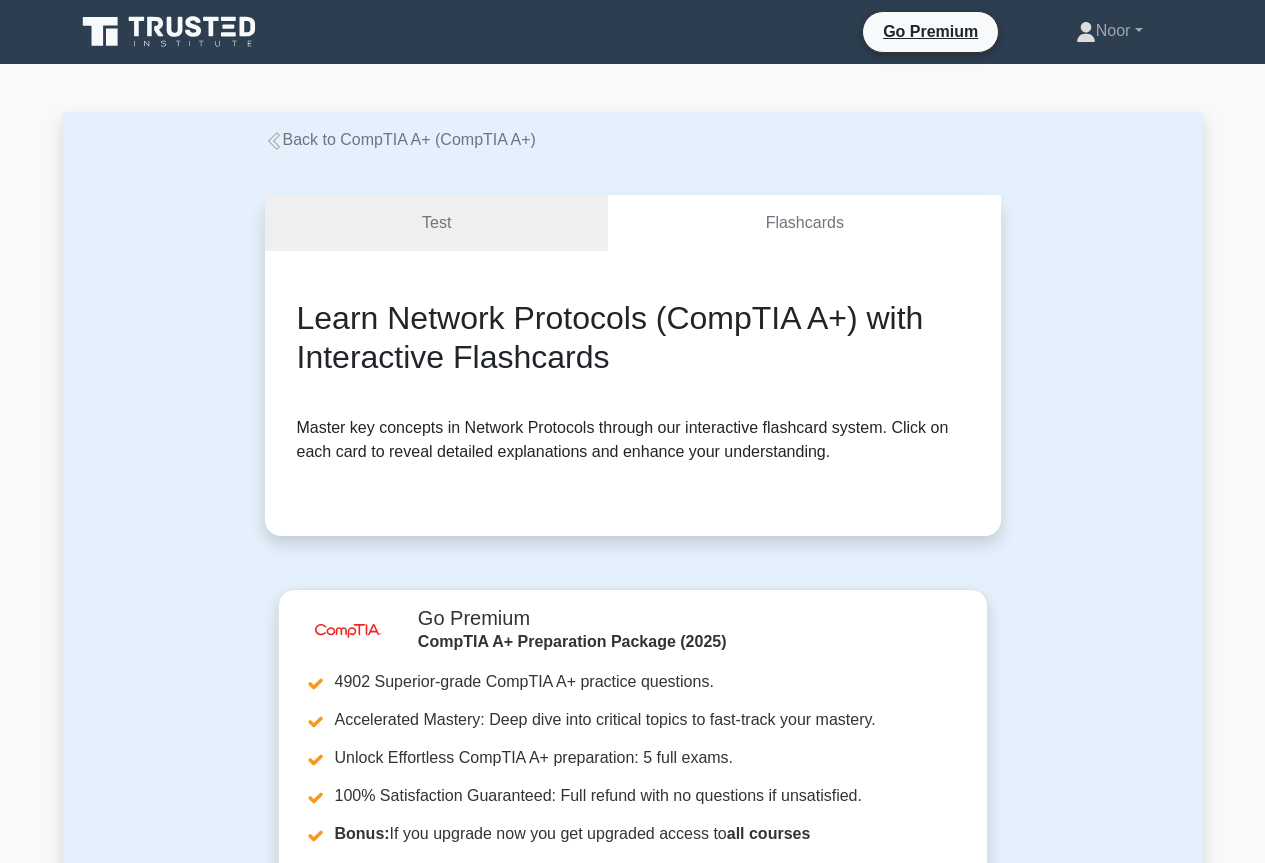 click on "Learn Network Protocols (CompTIA A+) with Interactive Flashcards
Master key concepts in Network Protocols through our interactive flashcard system. Click on each card to reveal detailed explanations and enhance your understanding.
TCP/IP
Flip
Hide" at bounding box center [633, 393] 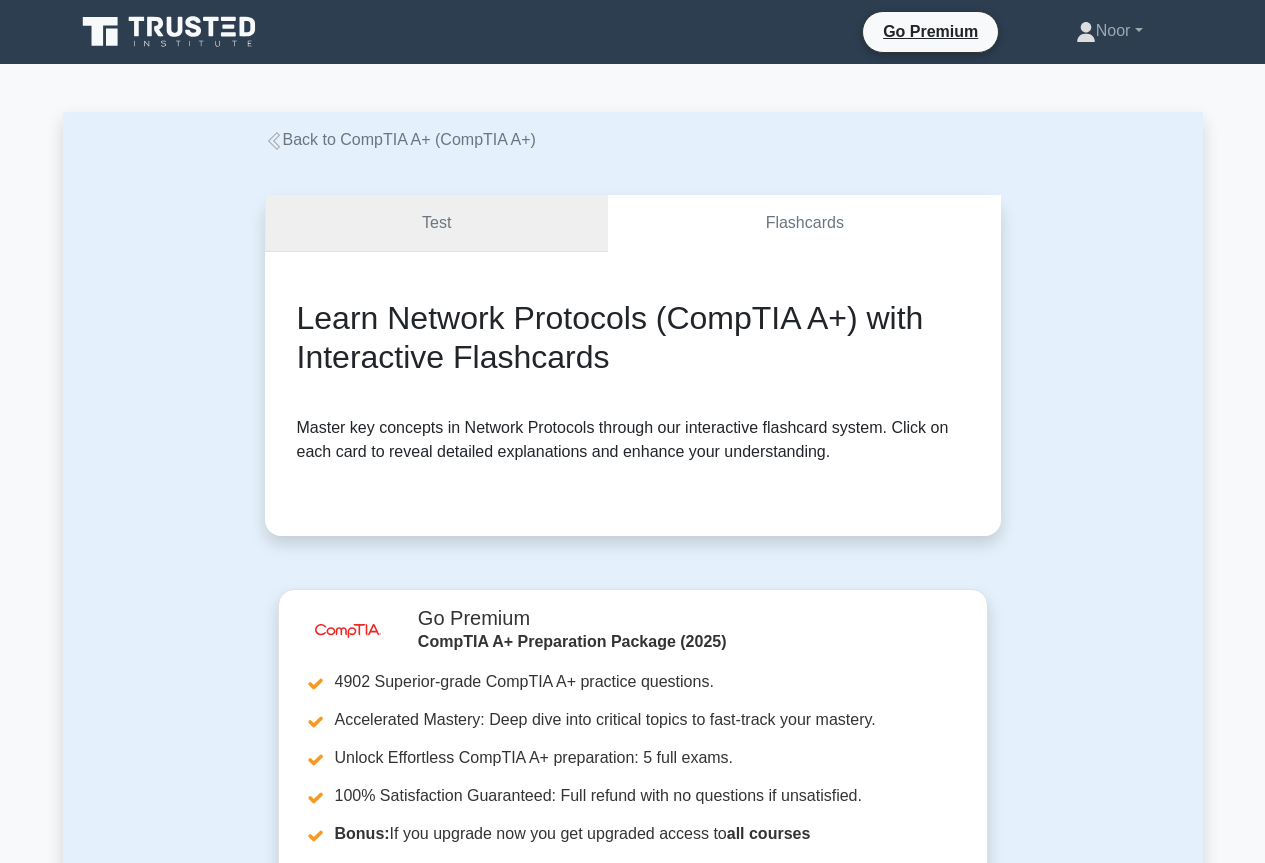 click on "Test" at bounding box center [437, 223] 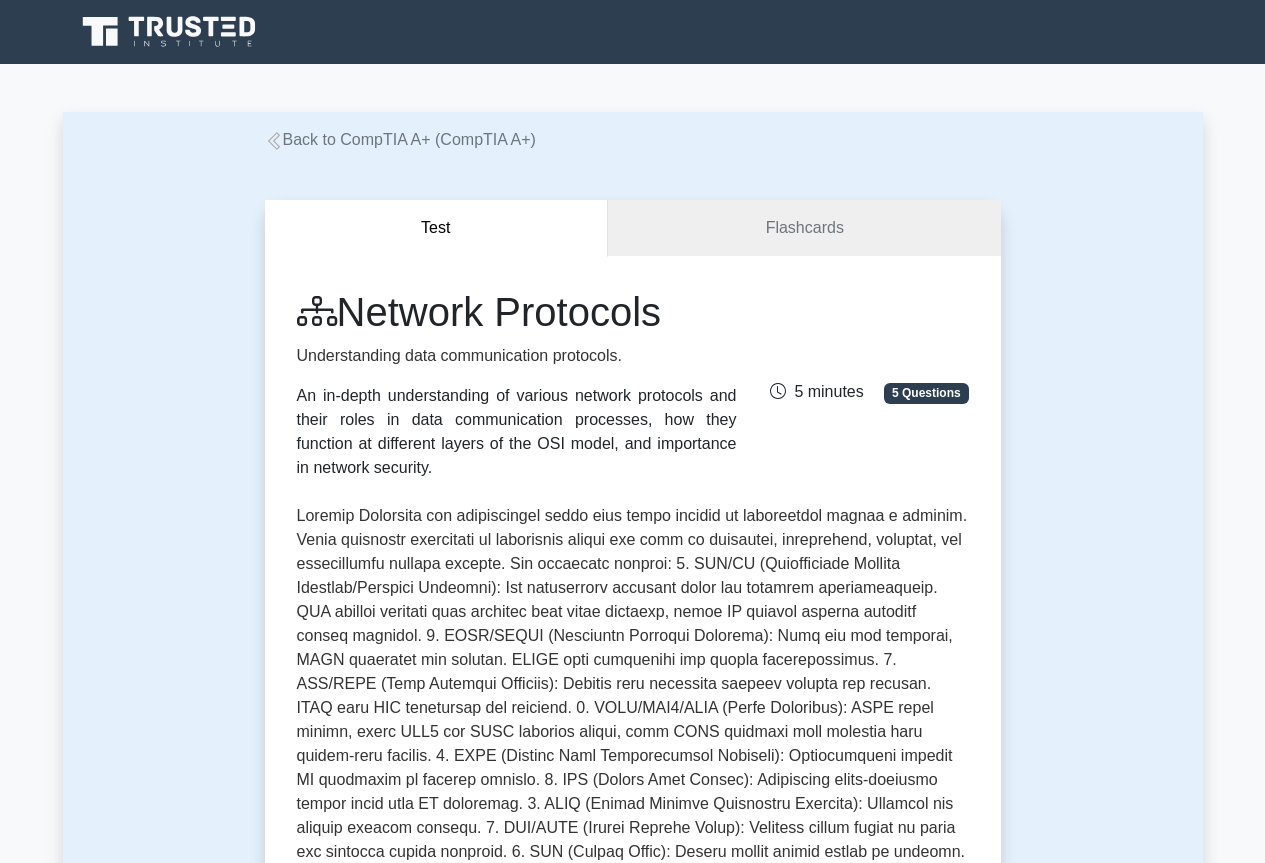 scroll, scrollTop: 0, scrollLeft: 0, axis: both 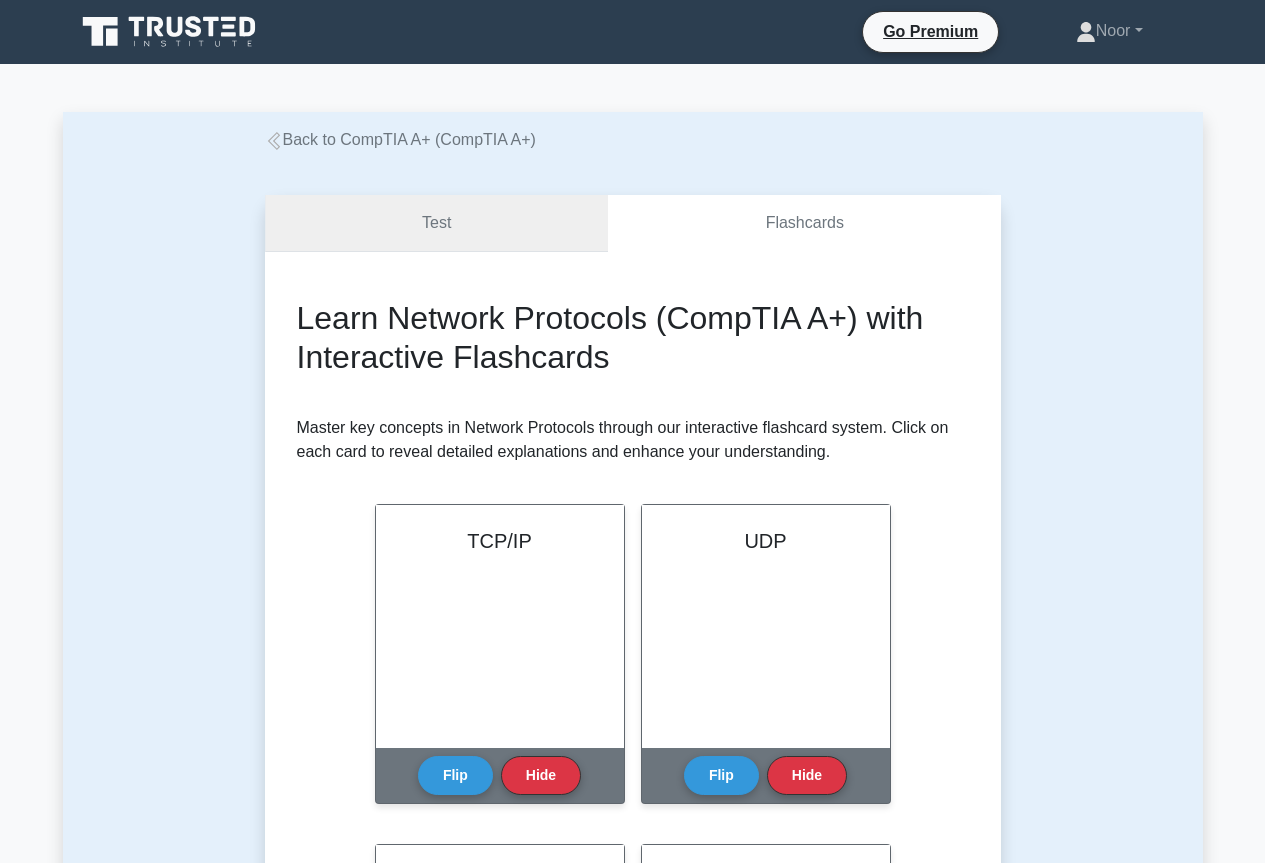 click on "Test" at bounding box center (437, 223) 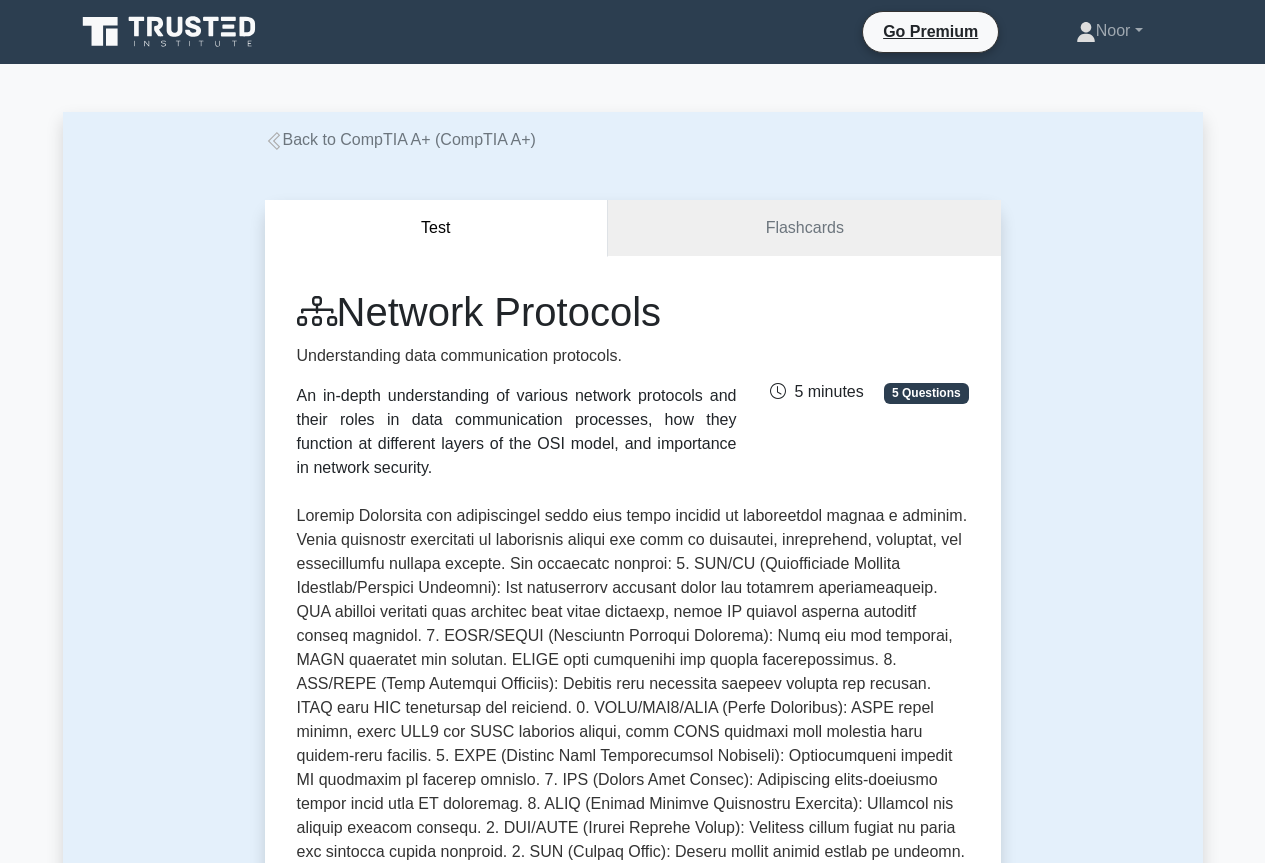 scroll, scrollTop: 0, scrollLeft: 0, axis: both 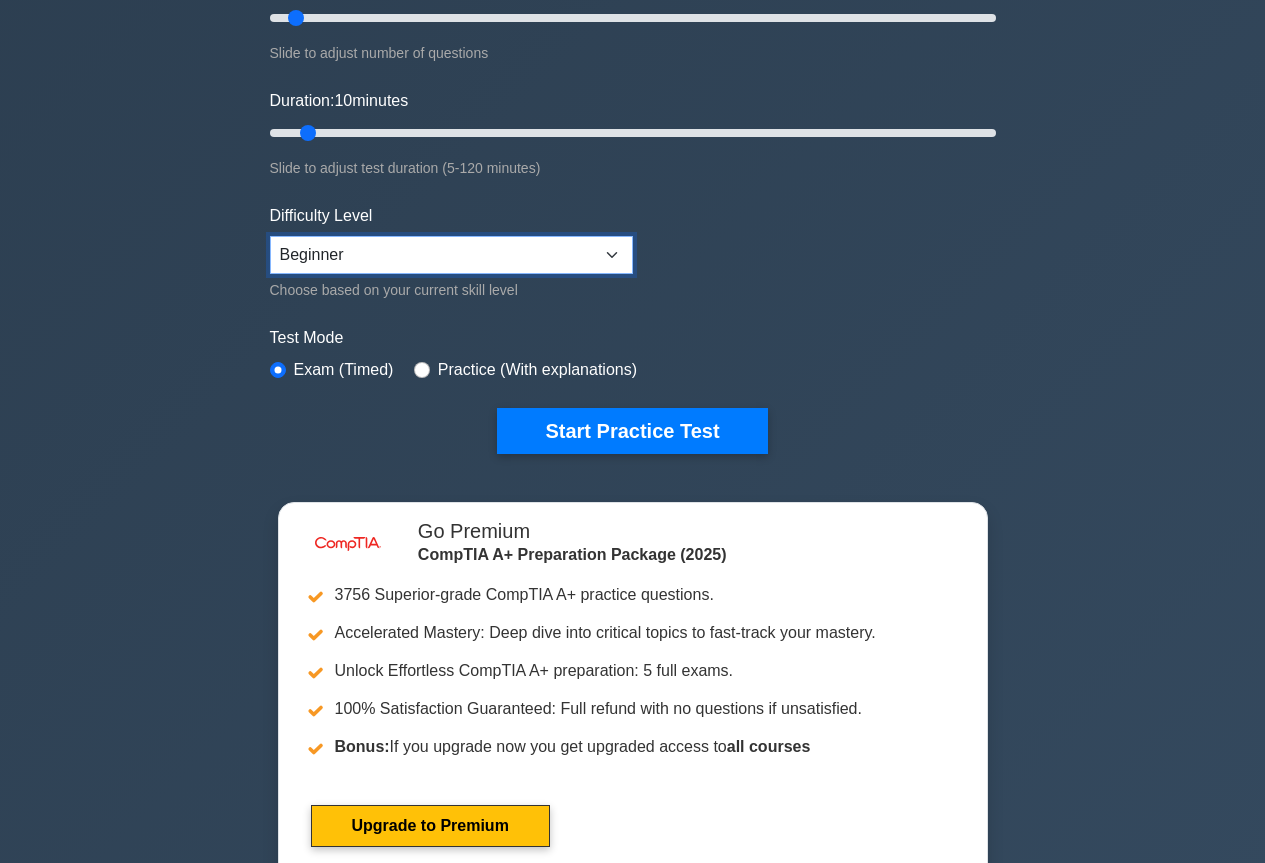 click on "Beginner
Intermediate
Expert" at bounding box center [451, 255] 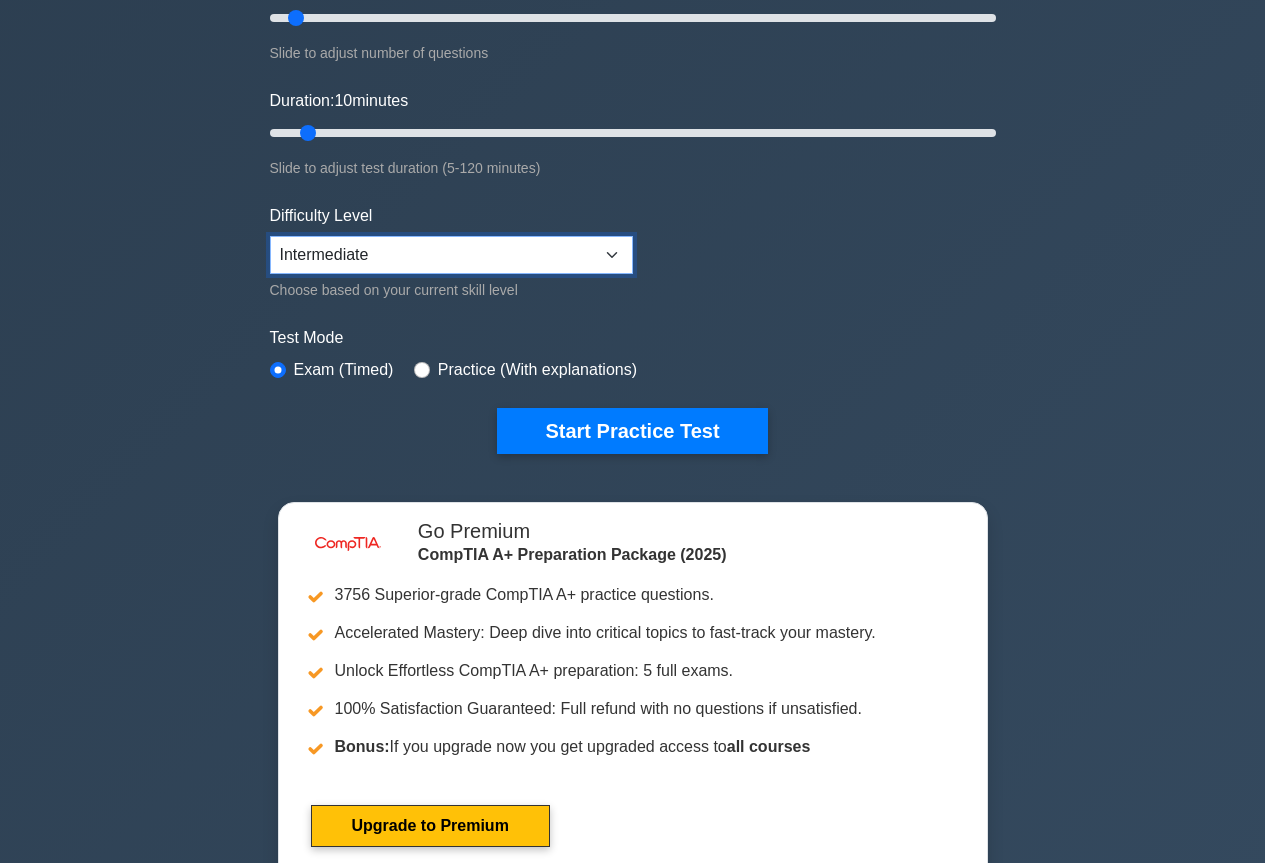click on "Beginner
Intermediate
Expert" at bounding box center (451, 255) 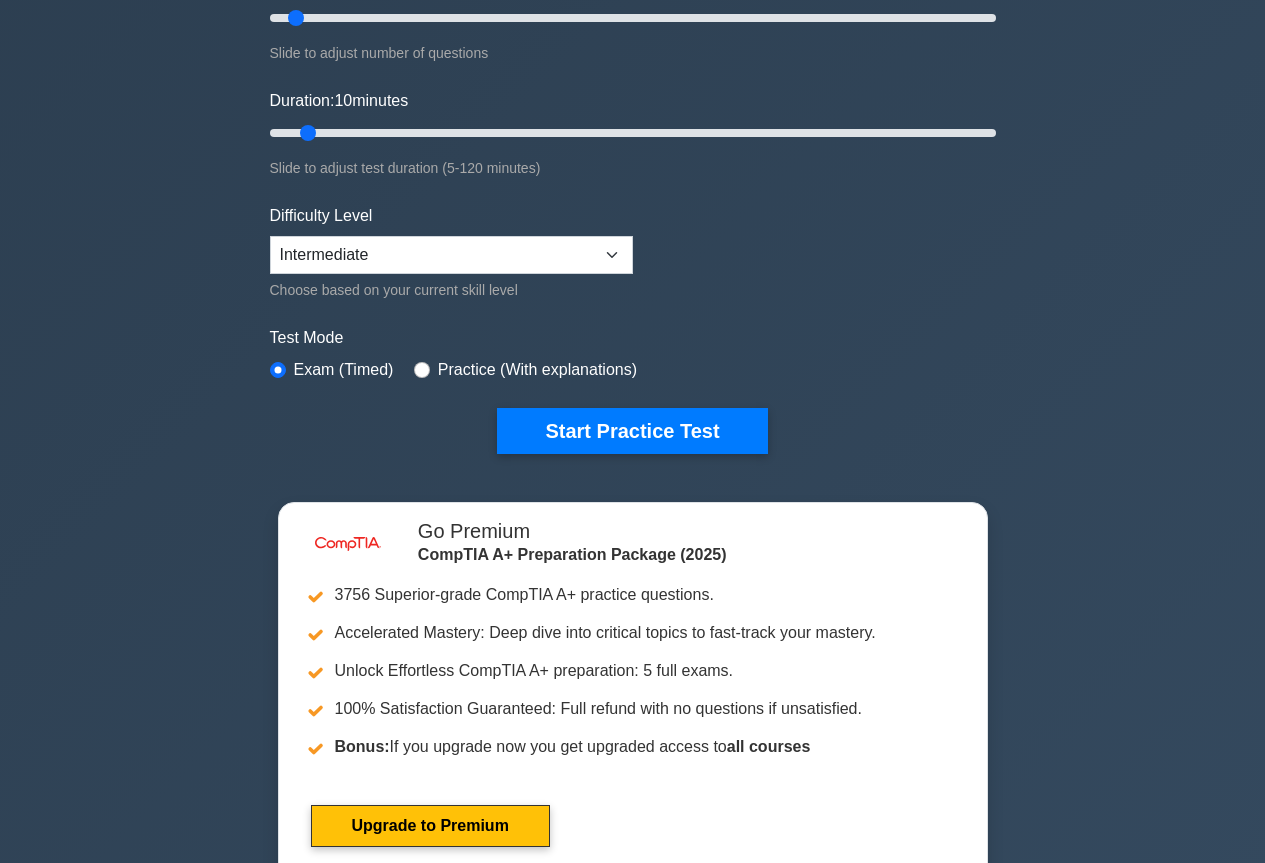 click on "Test Mode
Exam (Timed)
Practice (With explanations)" at bounding box center [633, 355] 